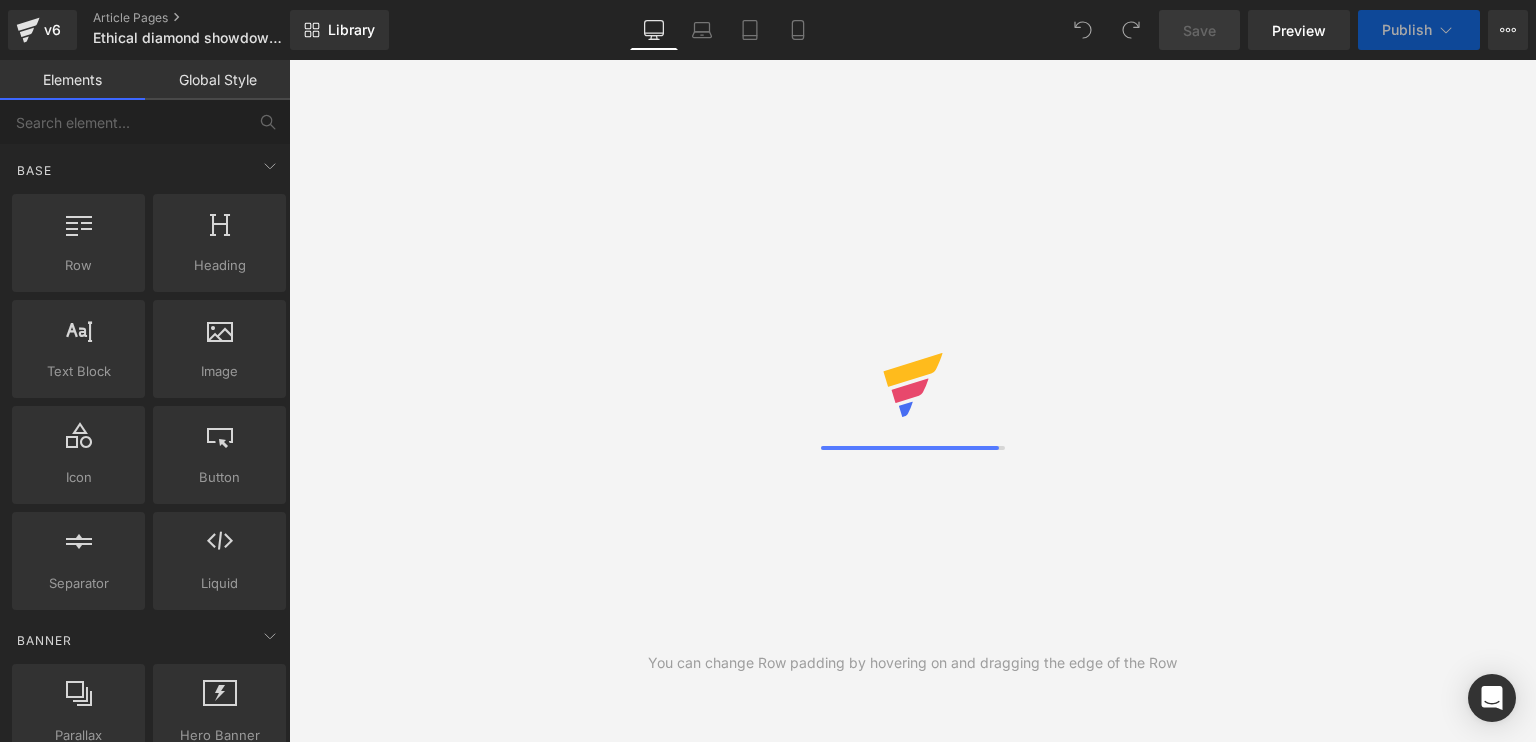 scroll, scrollTop: 0, scrollLeft: 0, axis: both 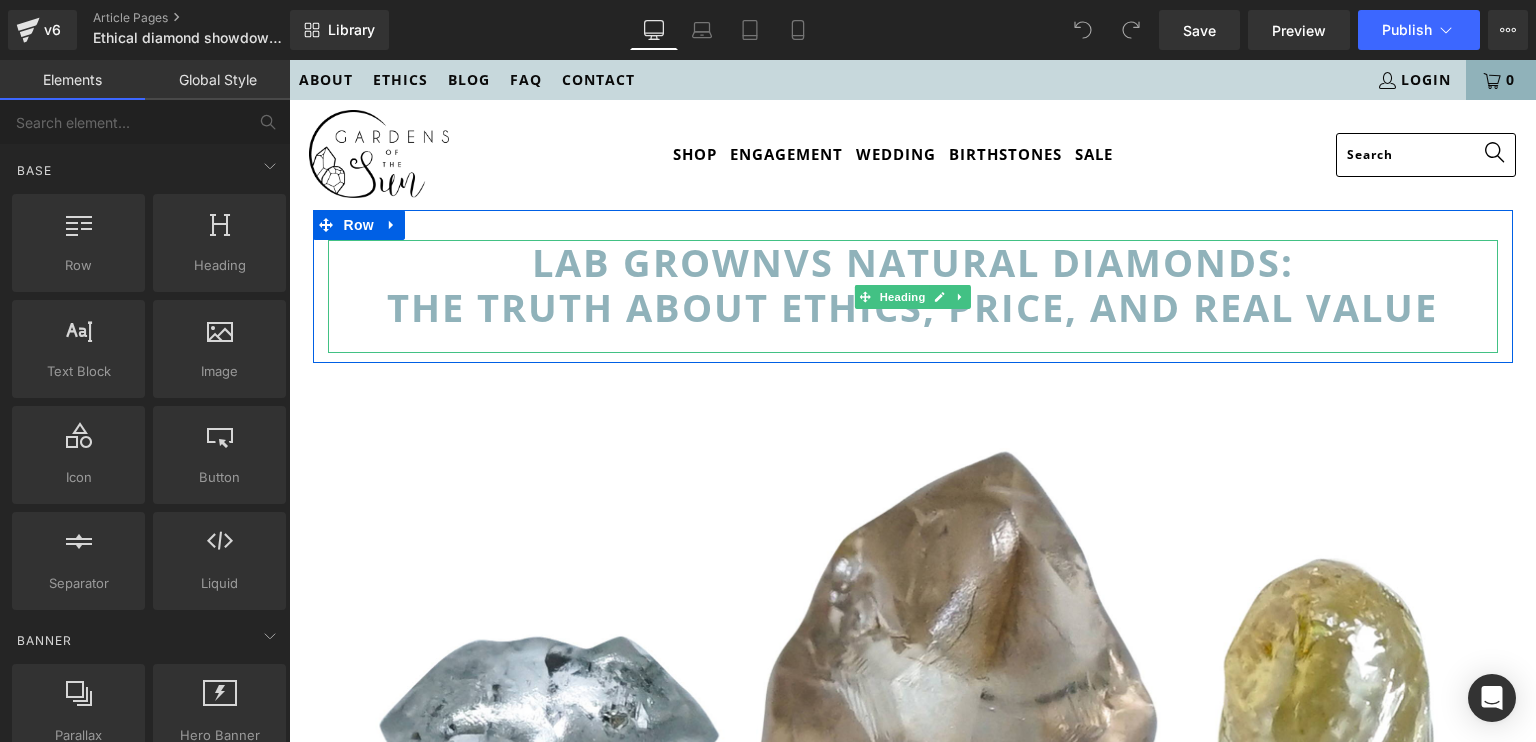 click on "the Truth about Ethics, Price, and Real Value" at bounding box center [913, 308] 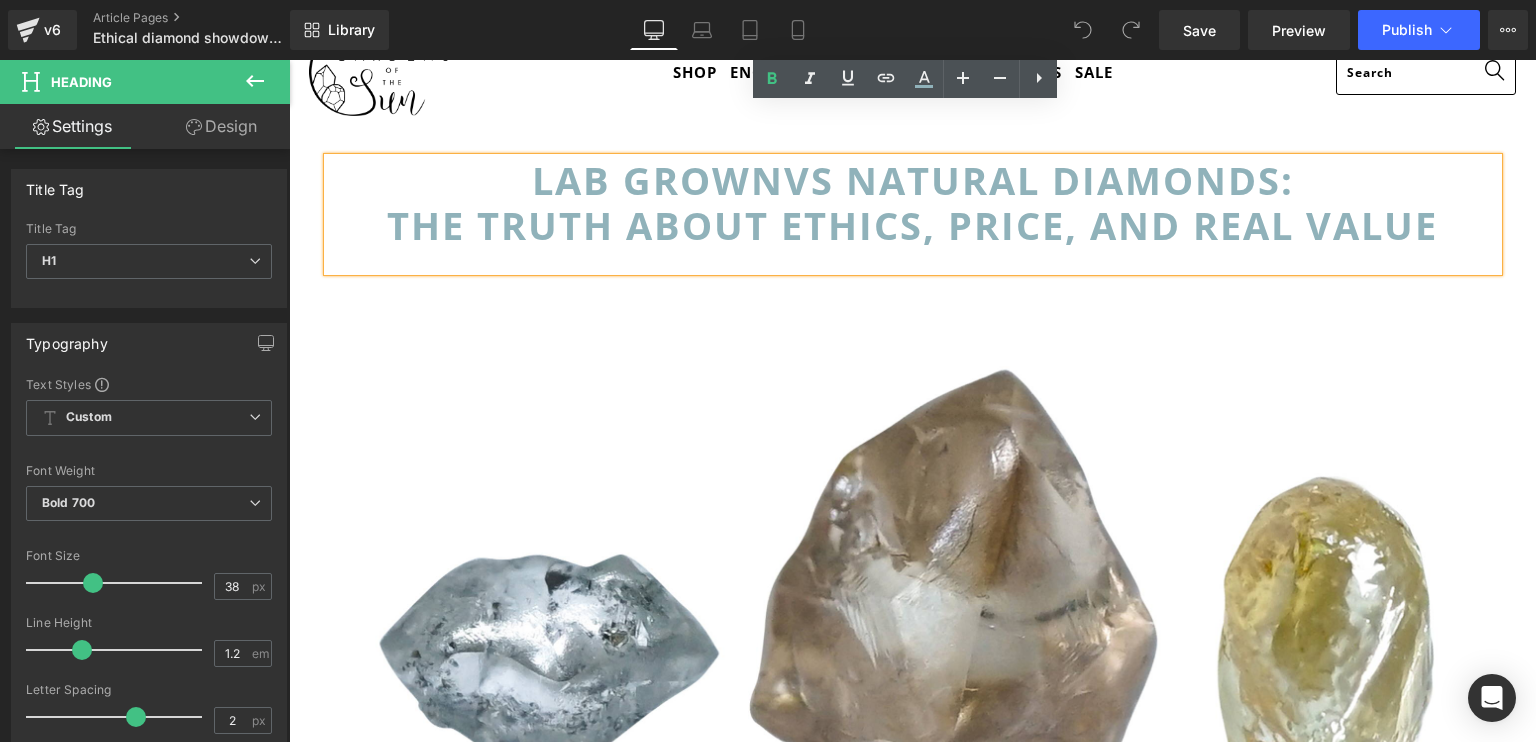 scroll, scrollTop: 0, scrollLeft: 0, axis: both 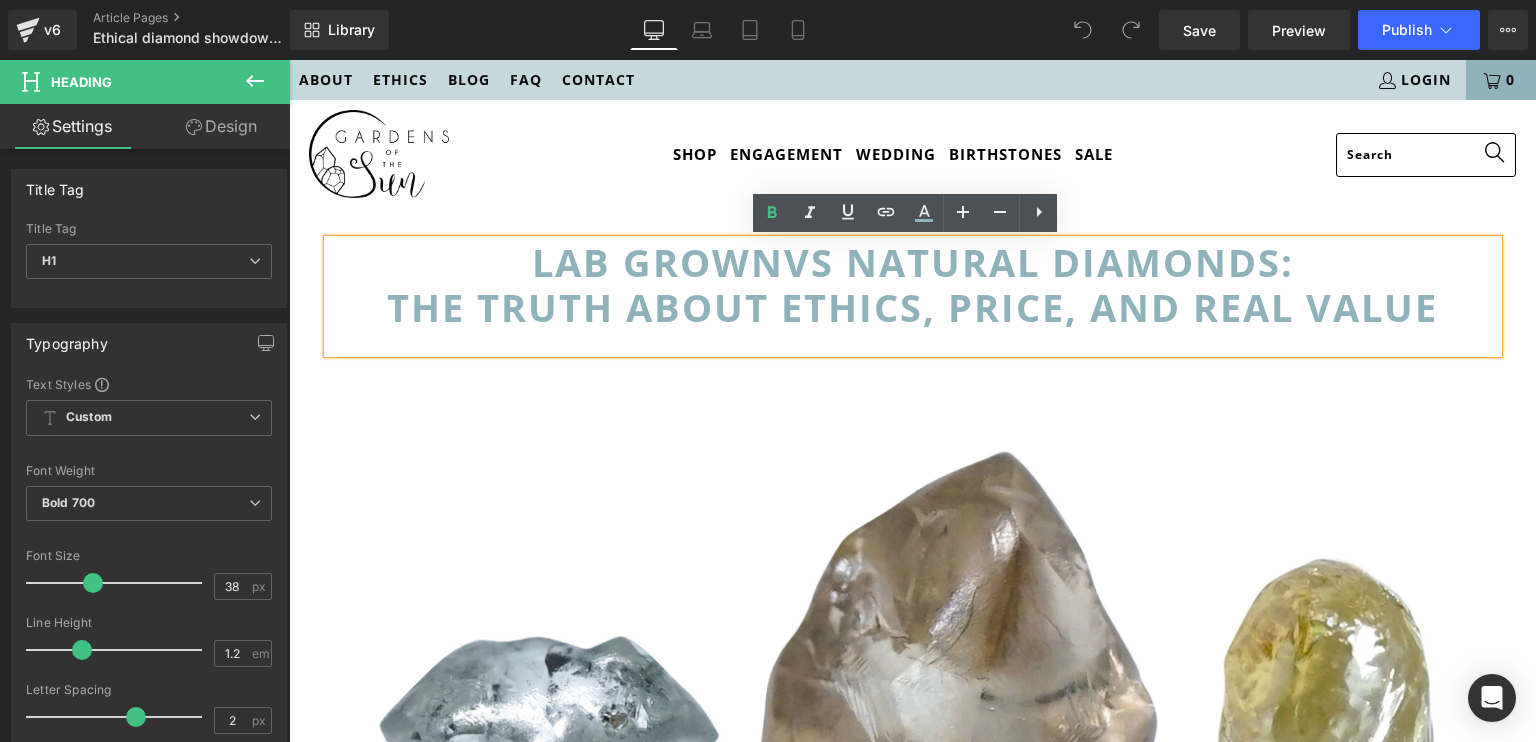 click on "LAB GROWN  VS natural DIAMONDS:" at bounding box center (913, 263) 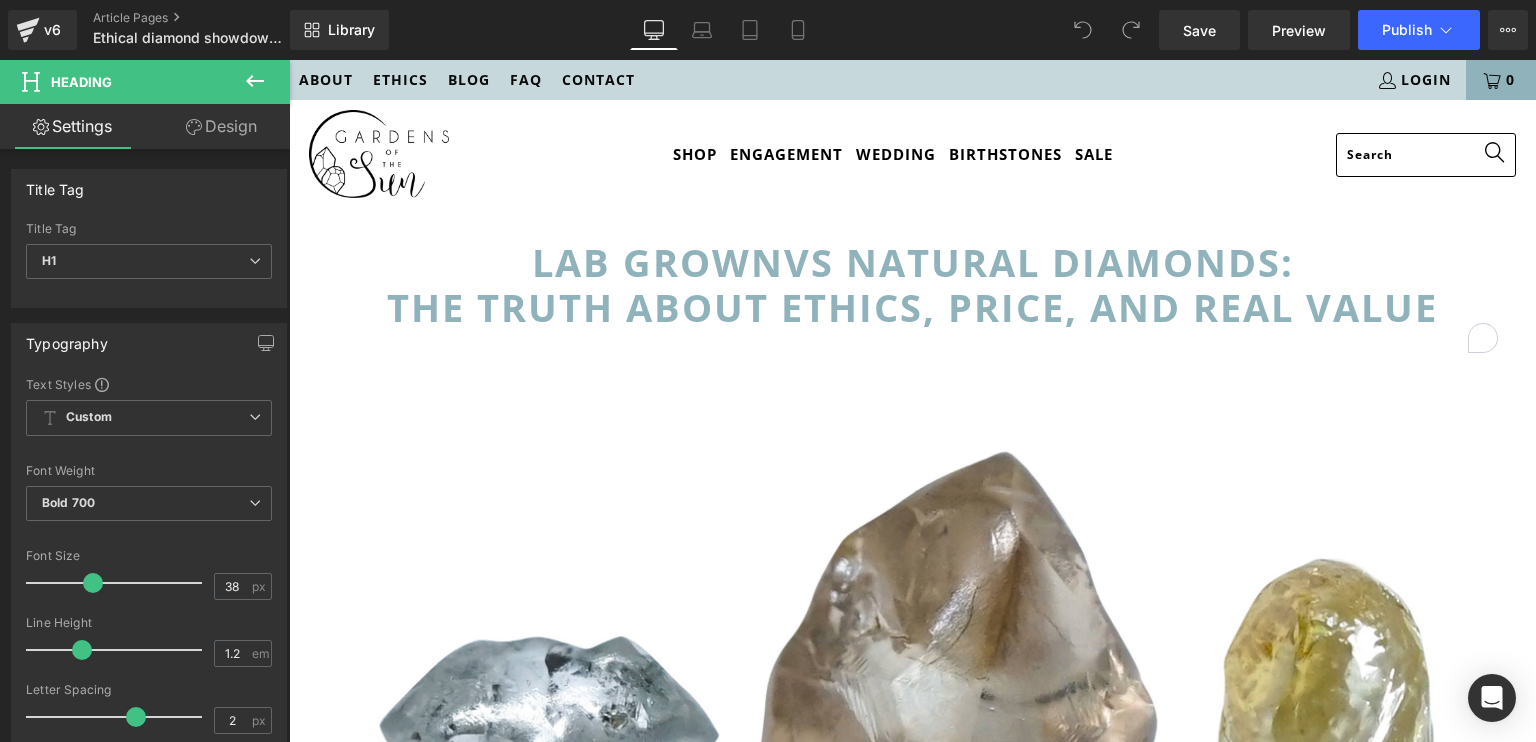 click 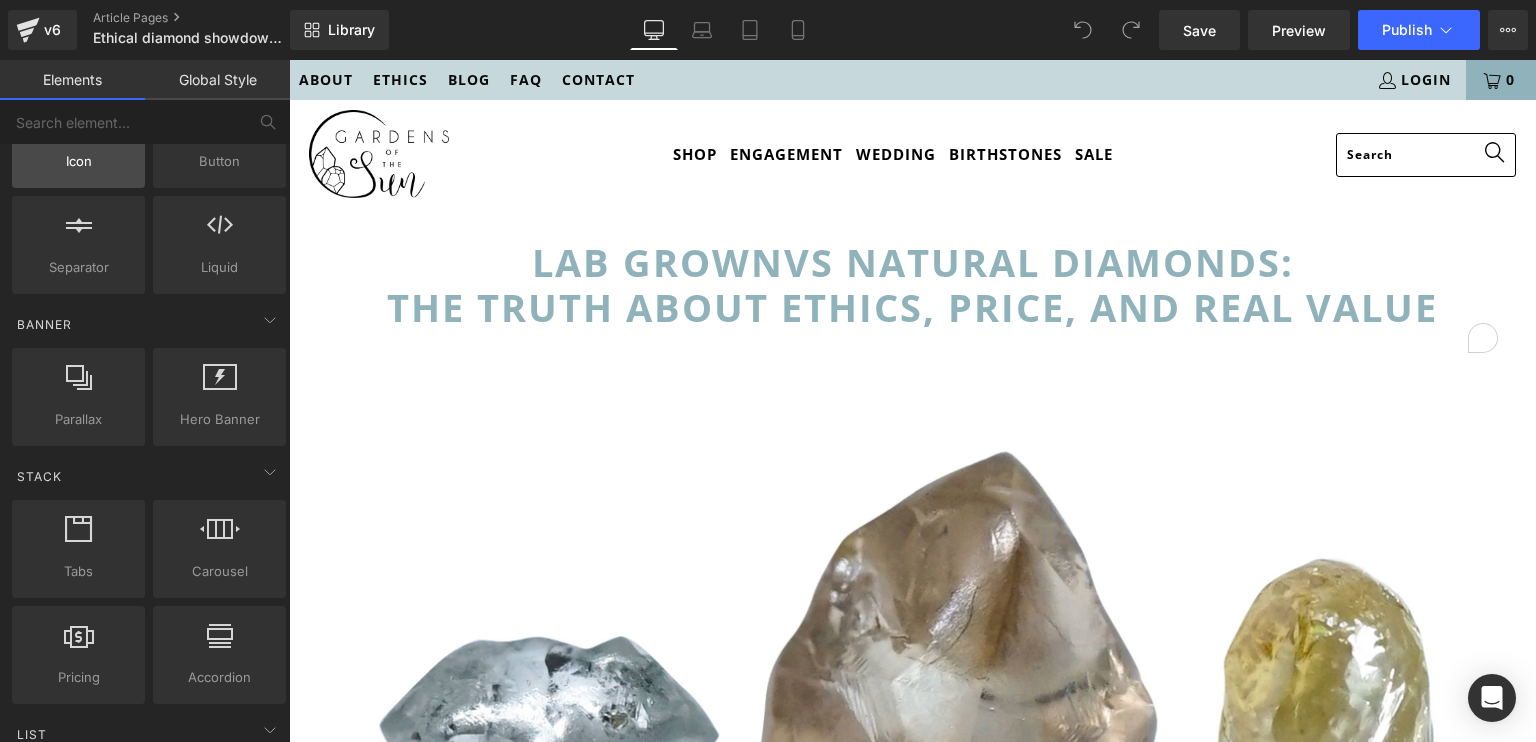 scroll, scrollTop: 0, scrollLeft: 0, axis: both 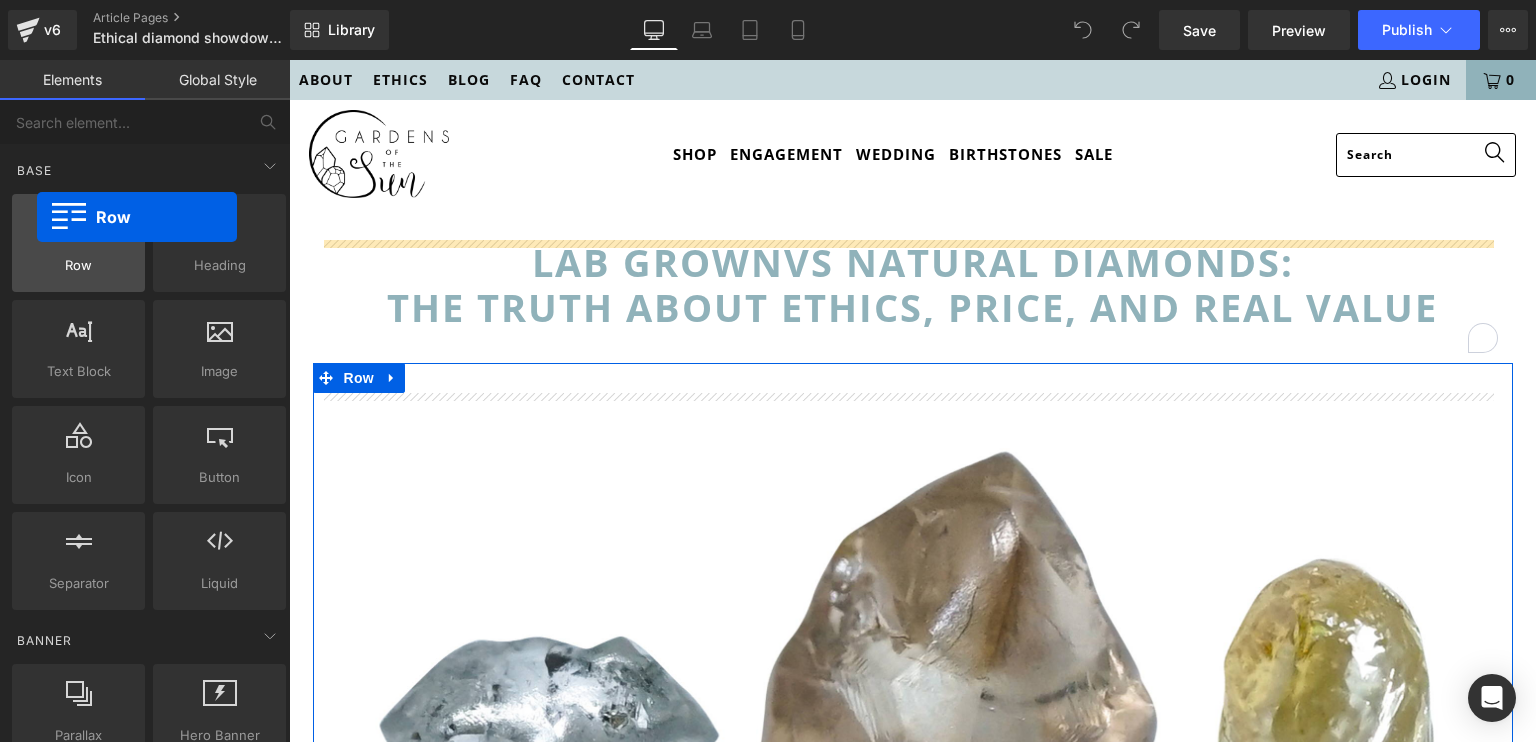 drag, startPoint x: 95, startPoint y: 238, endPoint x: 44, endPoint y: 237, distance: 51.009804 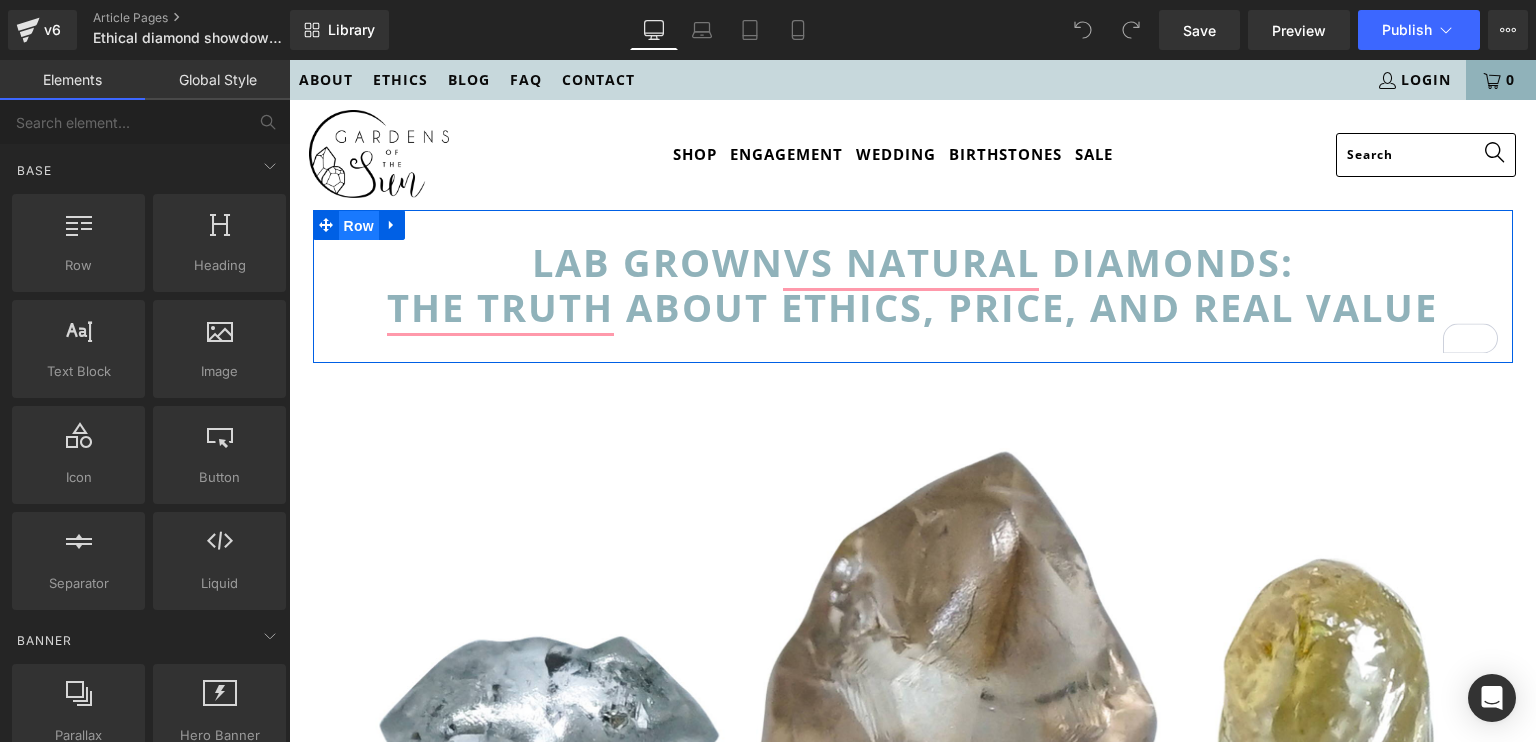 click on "Row" at bounding box center [359, 226] 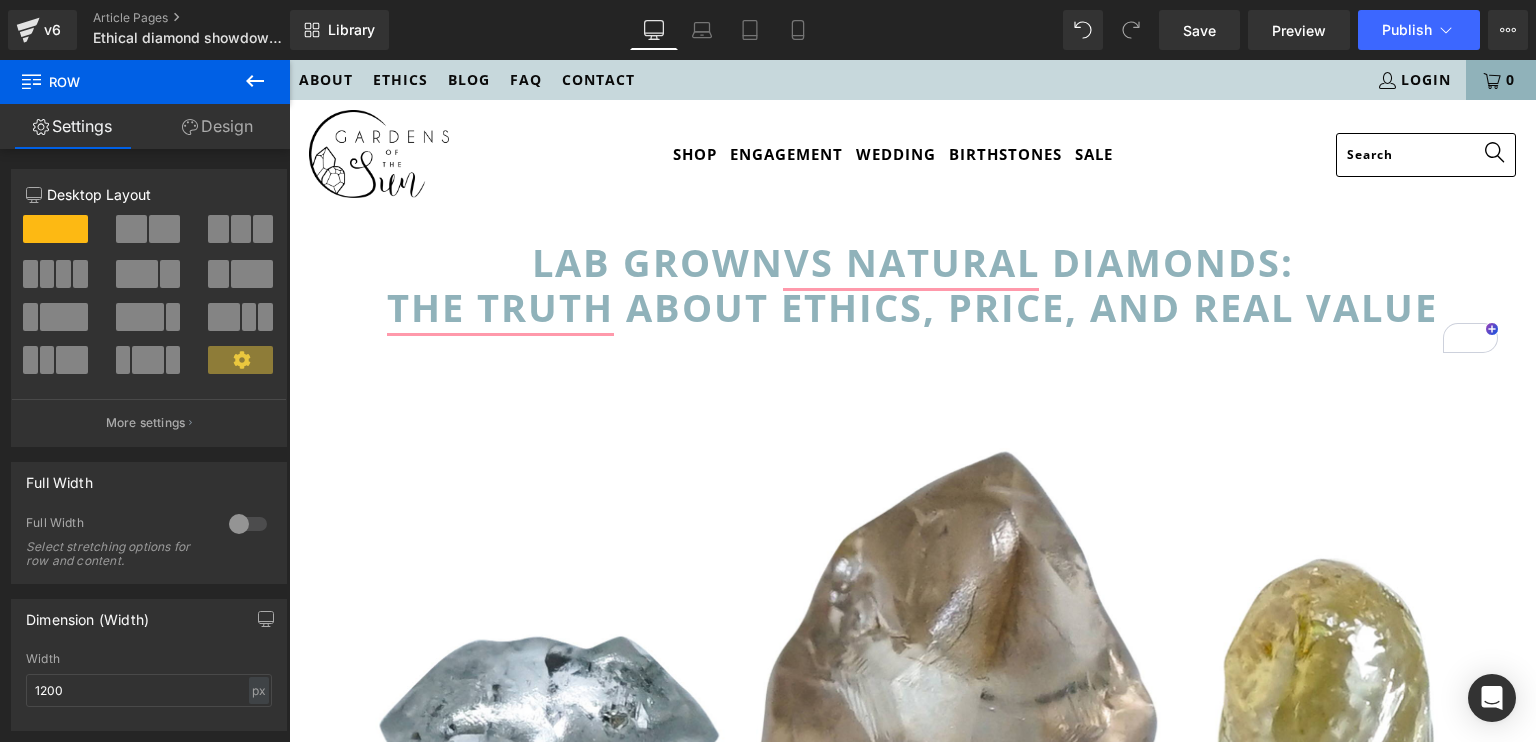 click 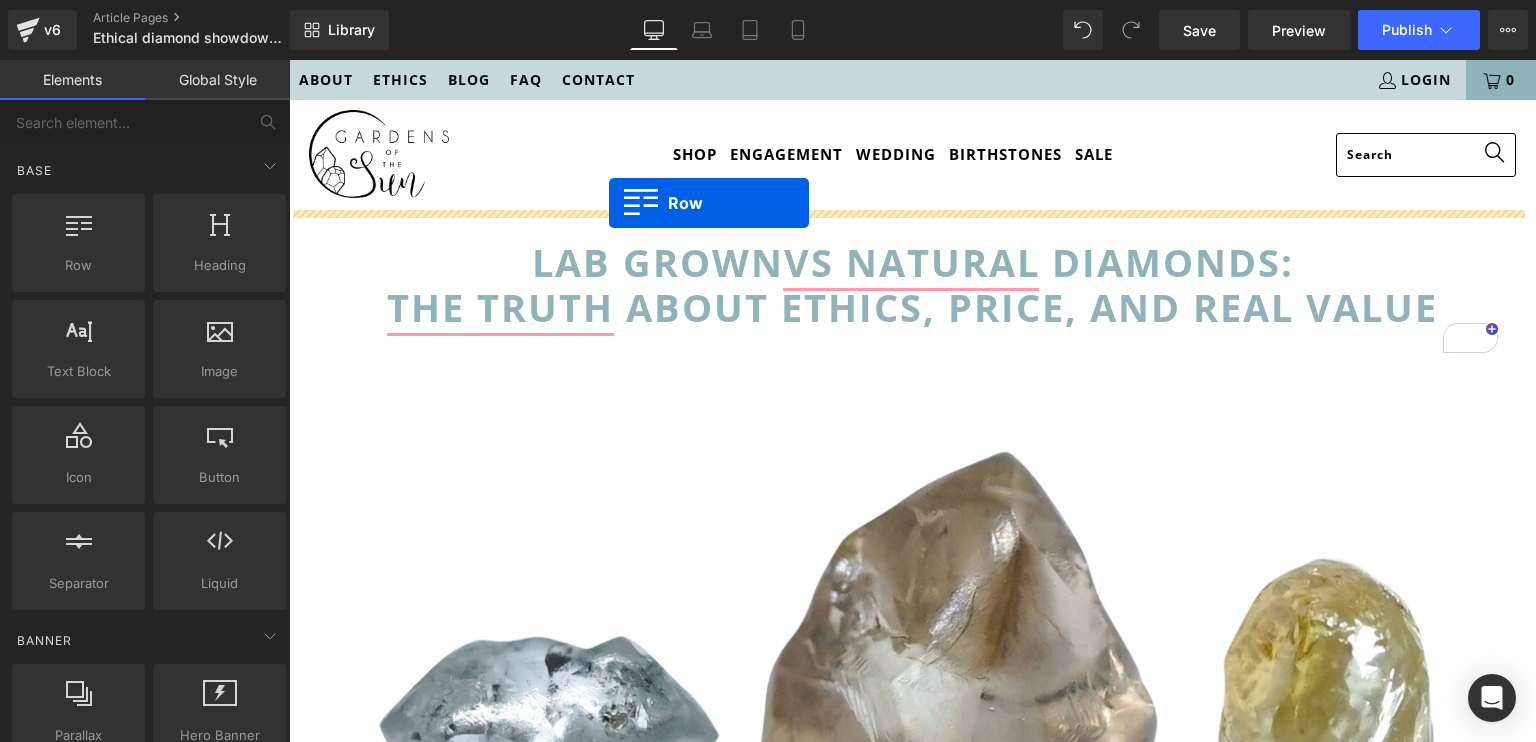 drag, startPoint x: 369, startPoint y: 328, endPoint x: 608, endPoint y: 206, distance: 268.33746 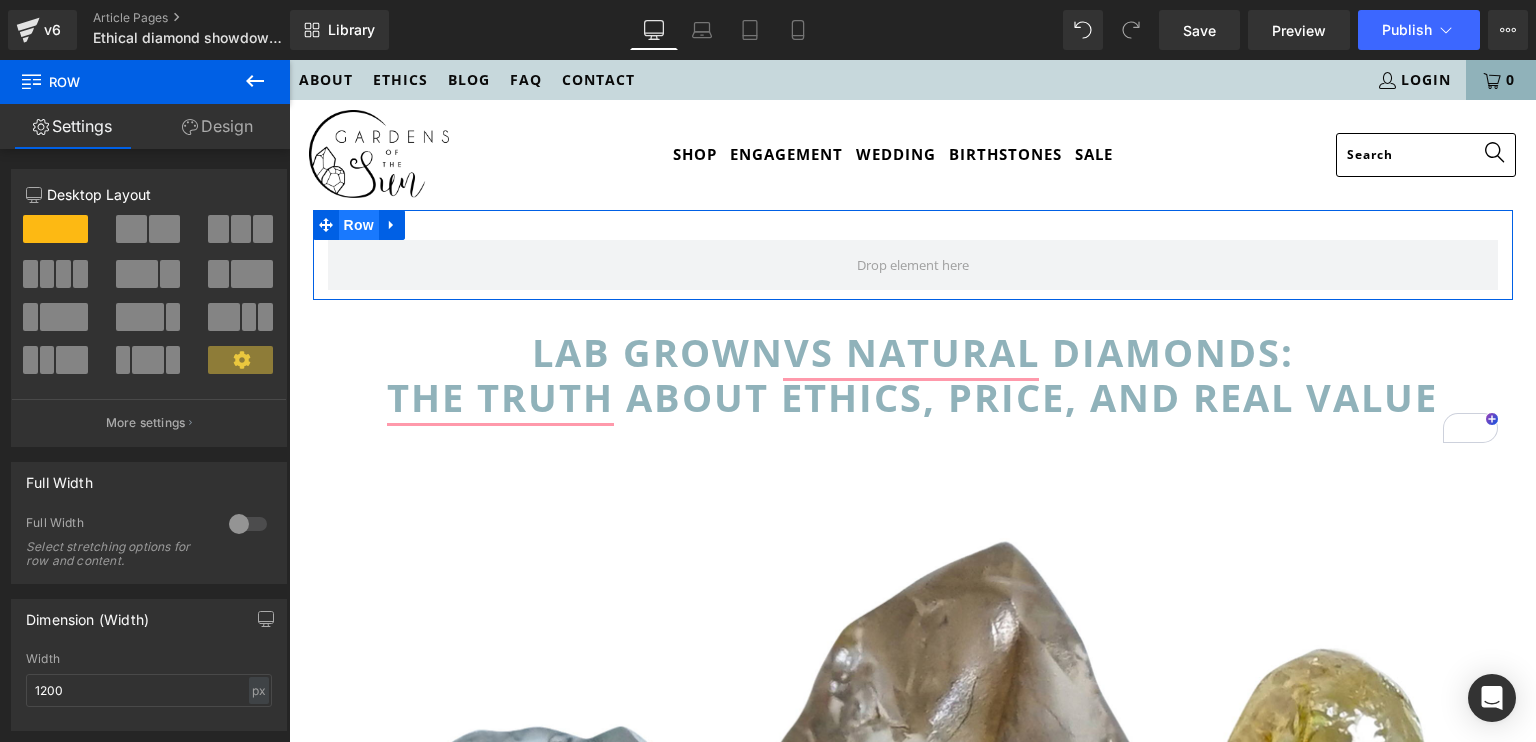 click on "Row" at bounding box center [359, 225] 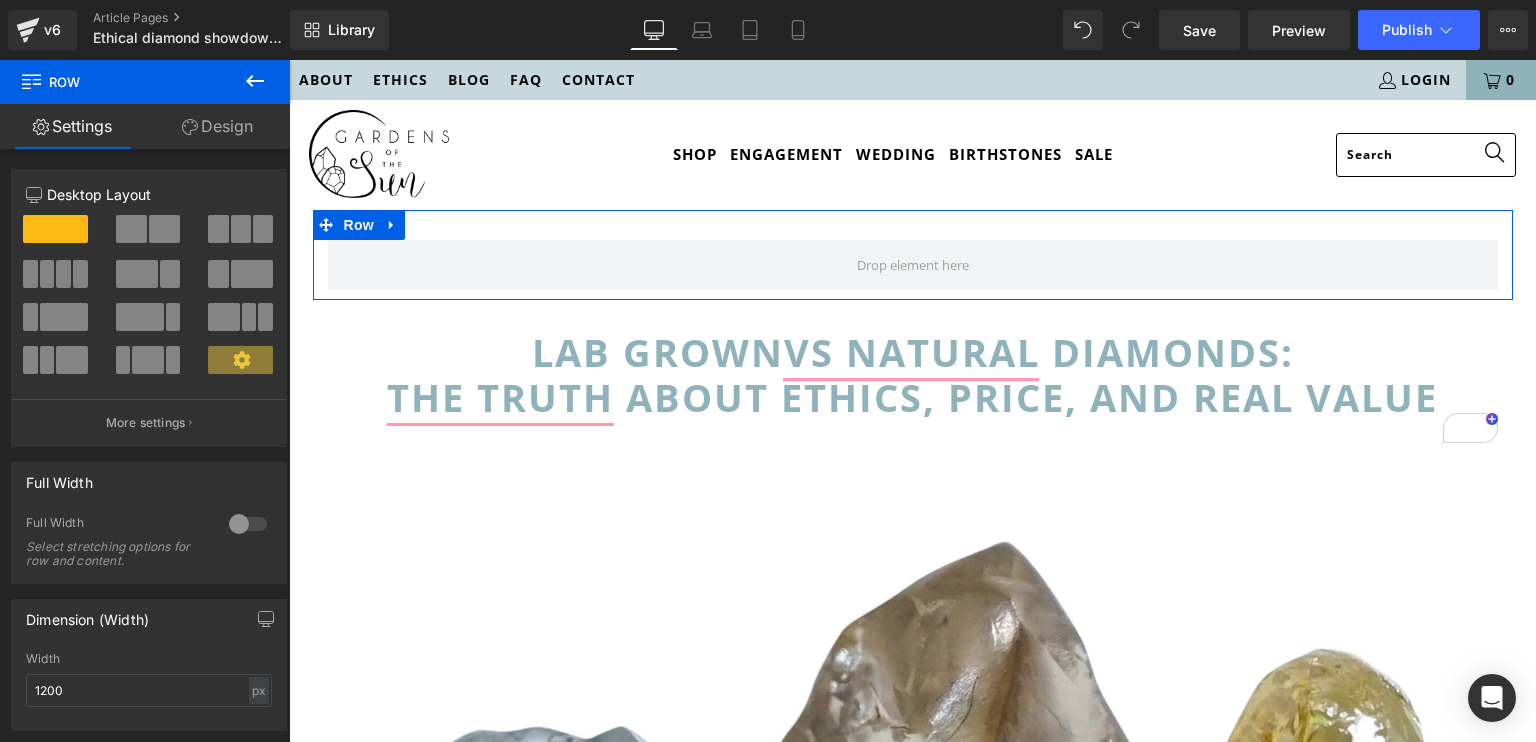 click on "Design" at bounding box center [217, 126] 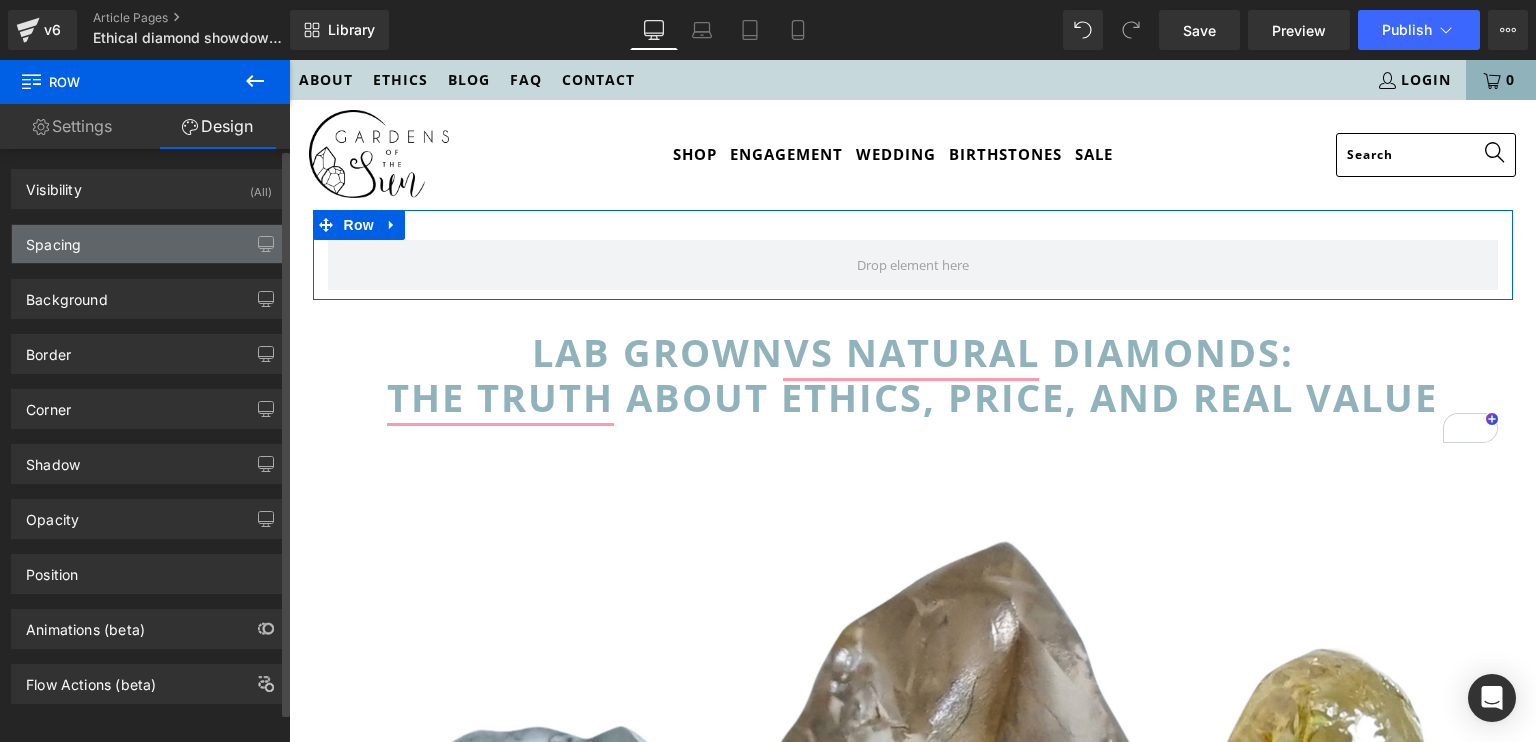 type on "0" 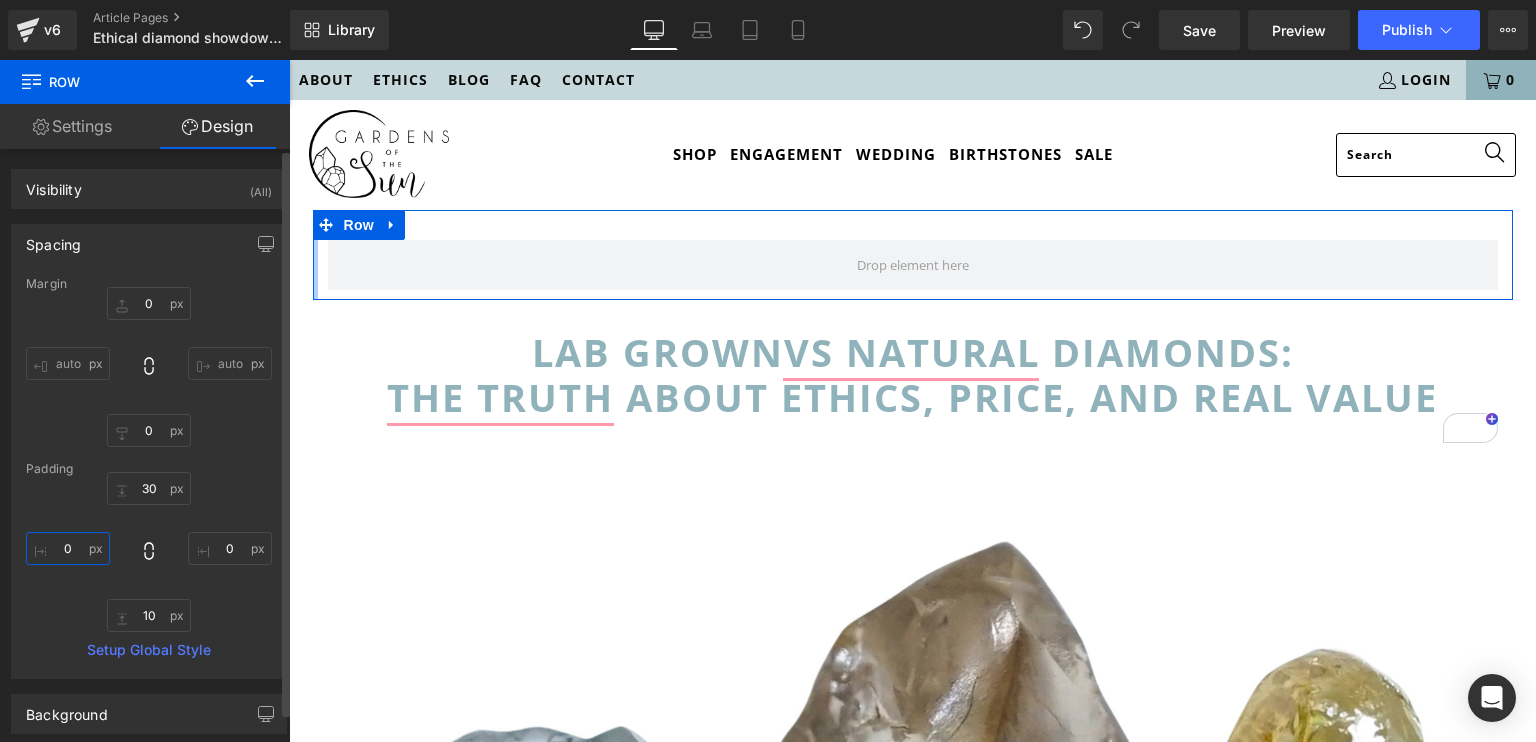 click on "0" at bounding box center (68, 548) 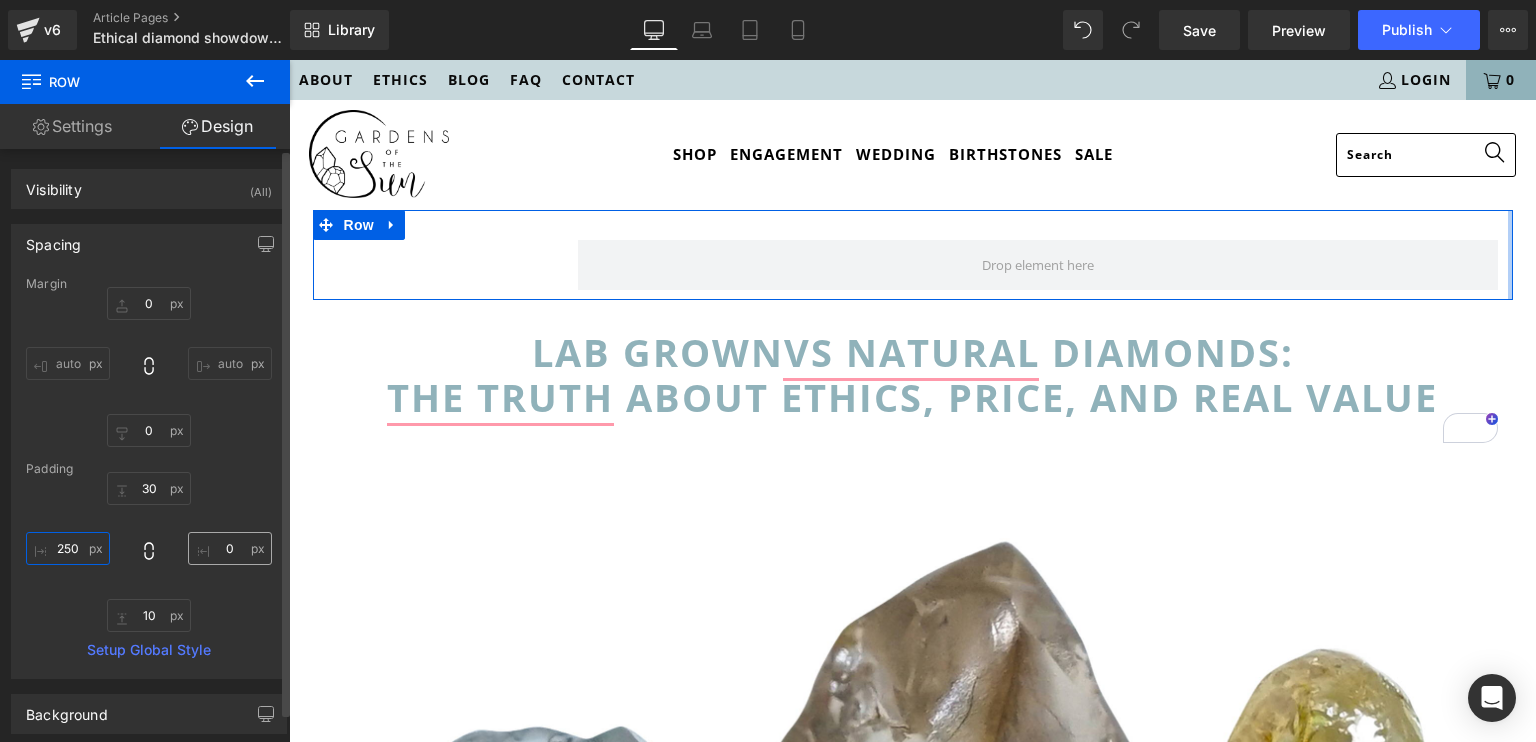 type on "250" 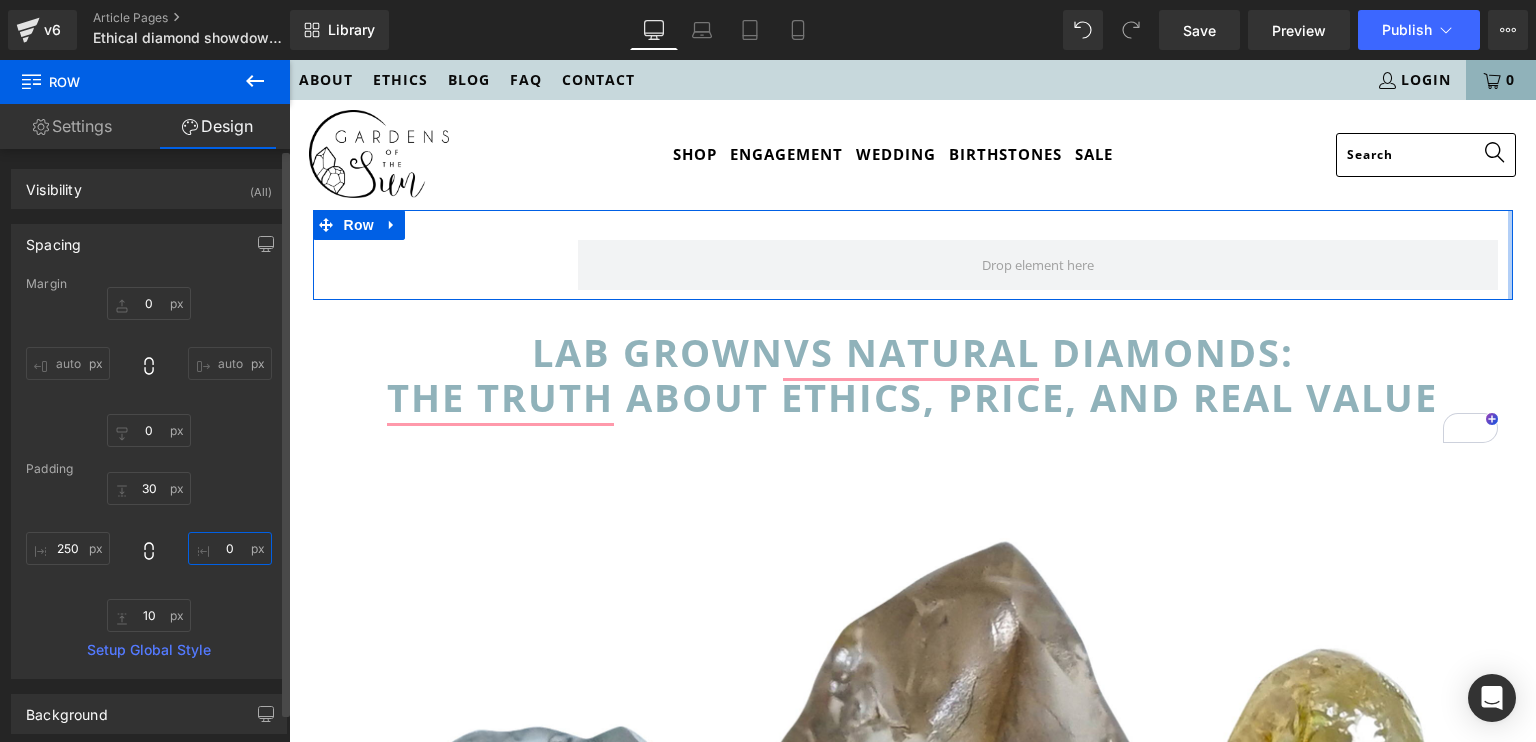 click on "0" at bounding box center (230, 548) 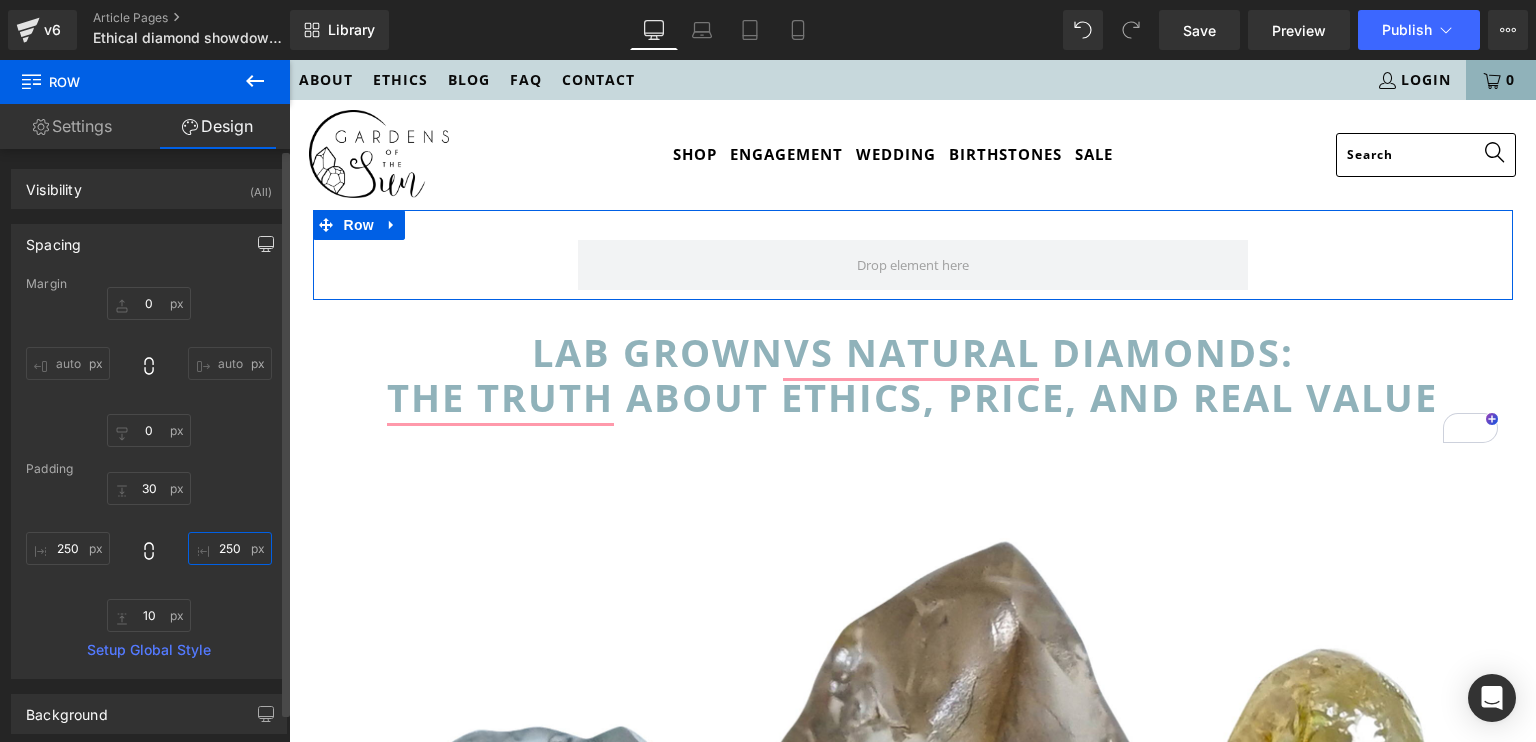 type on "250" 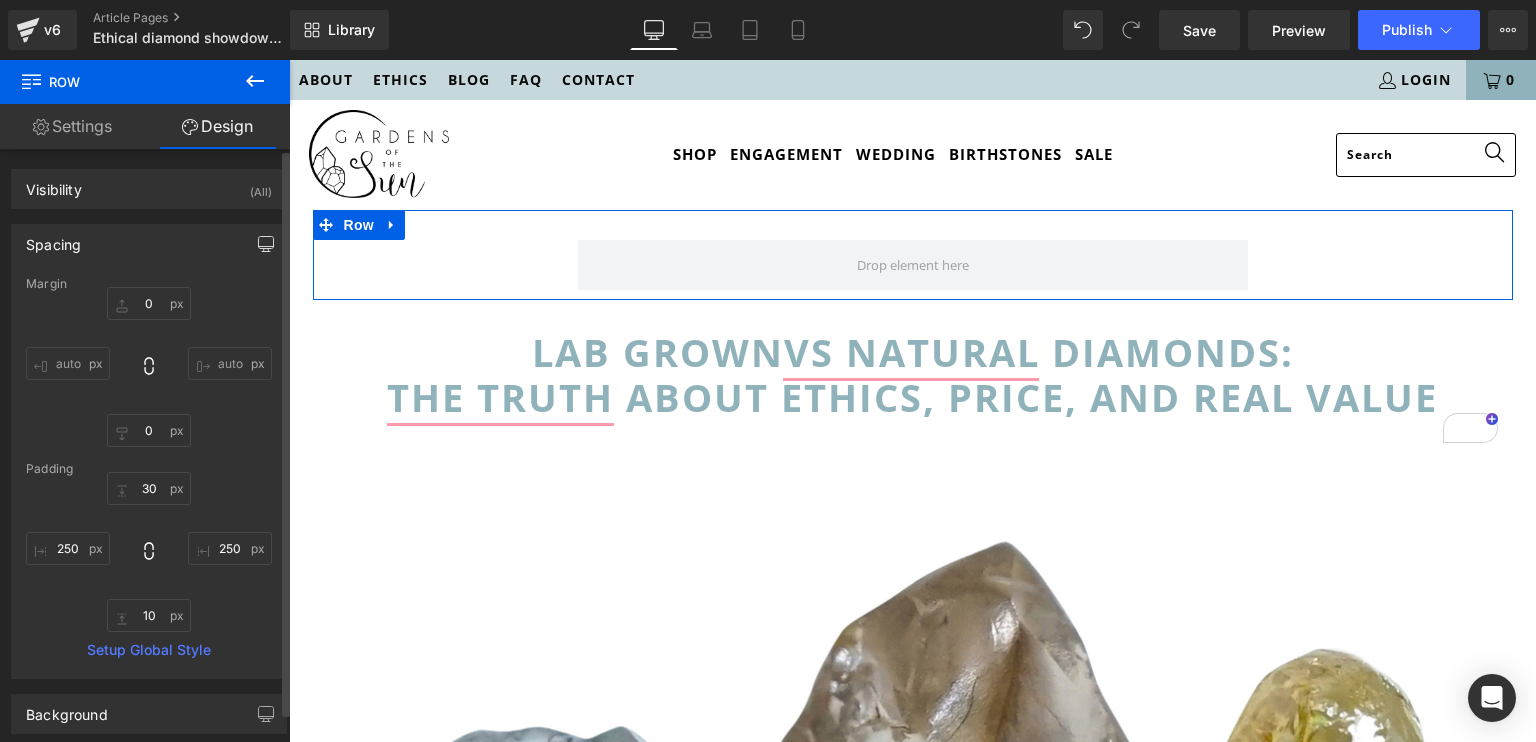 click 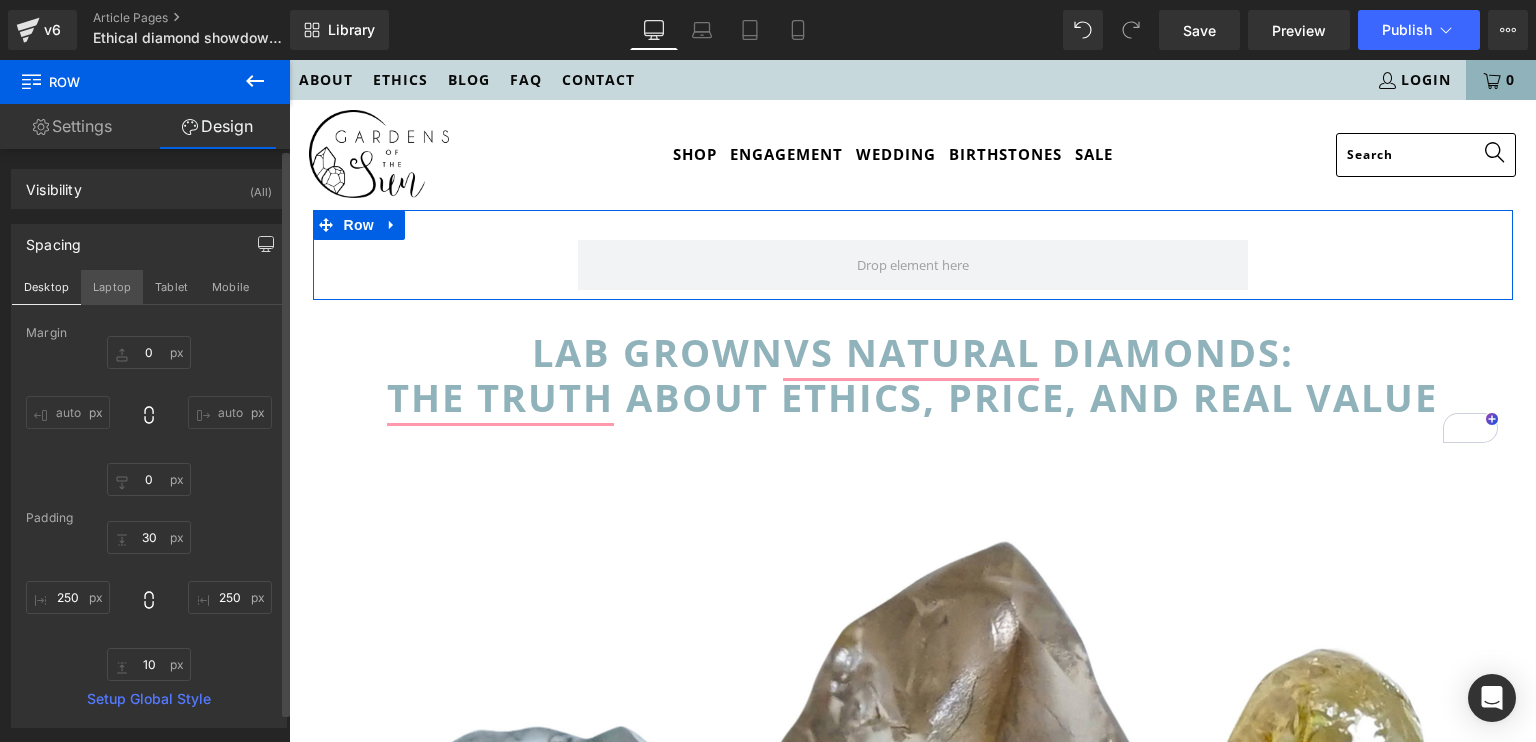 click on "Laptop" at bounding box center [112, 287] 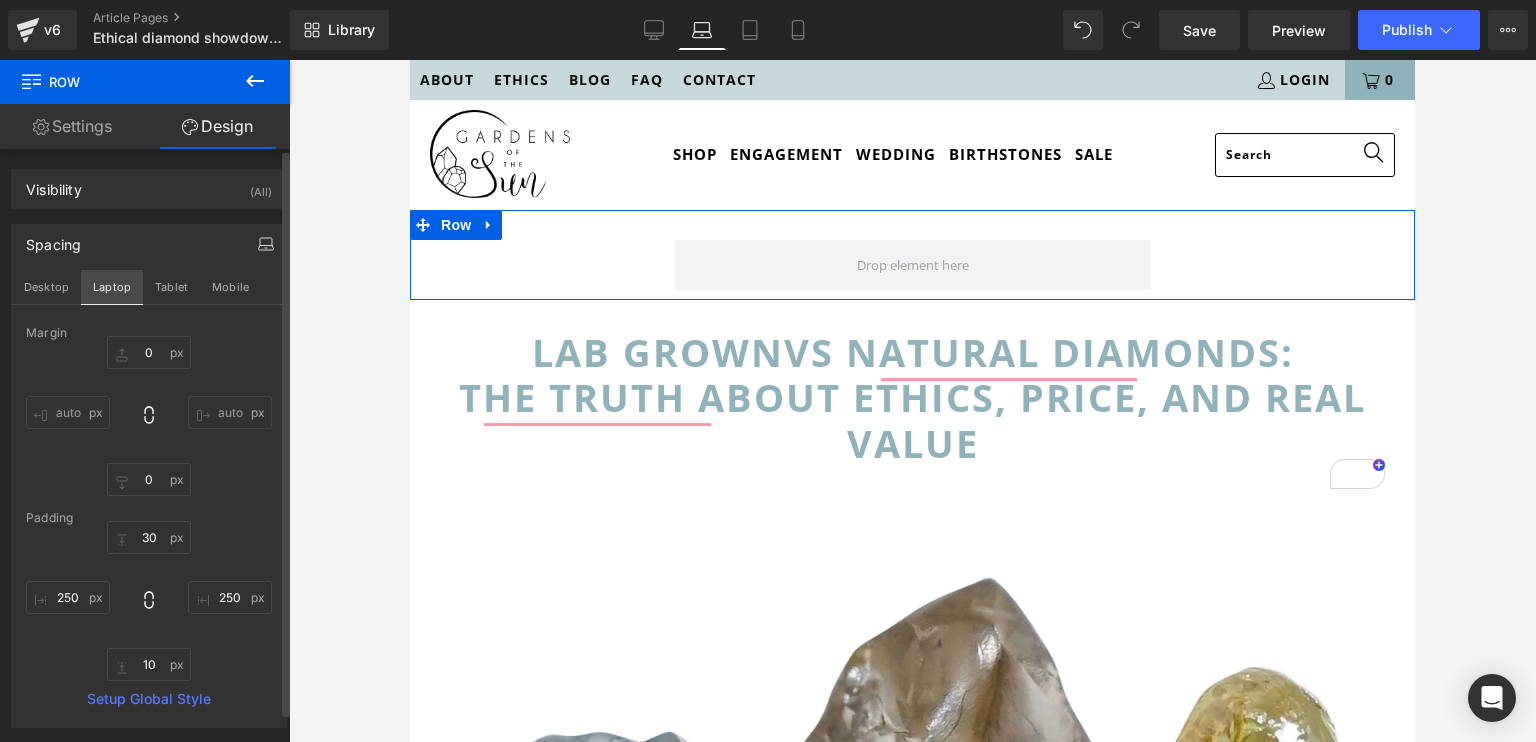 type on "0" 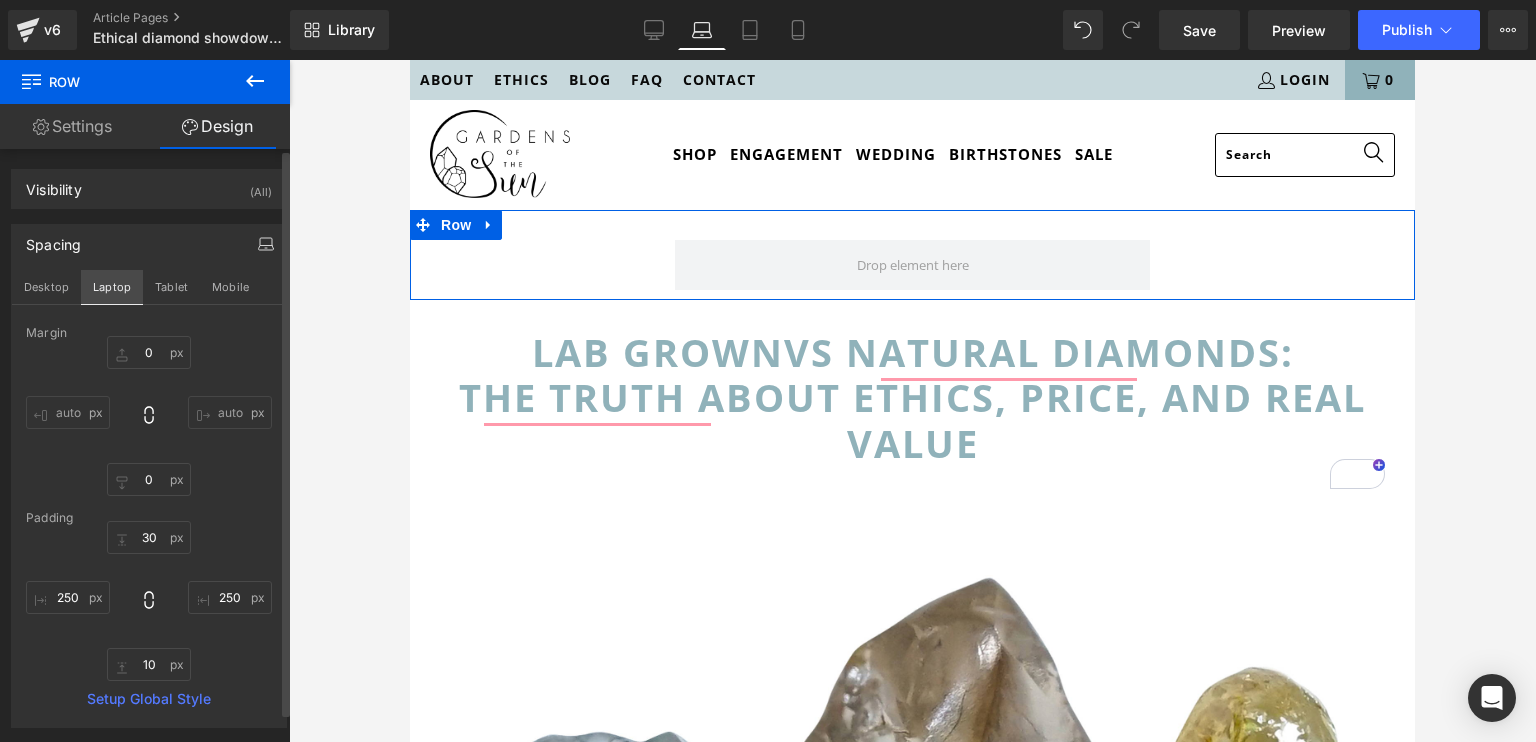 type on "0" 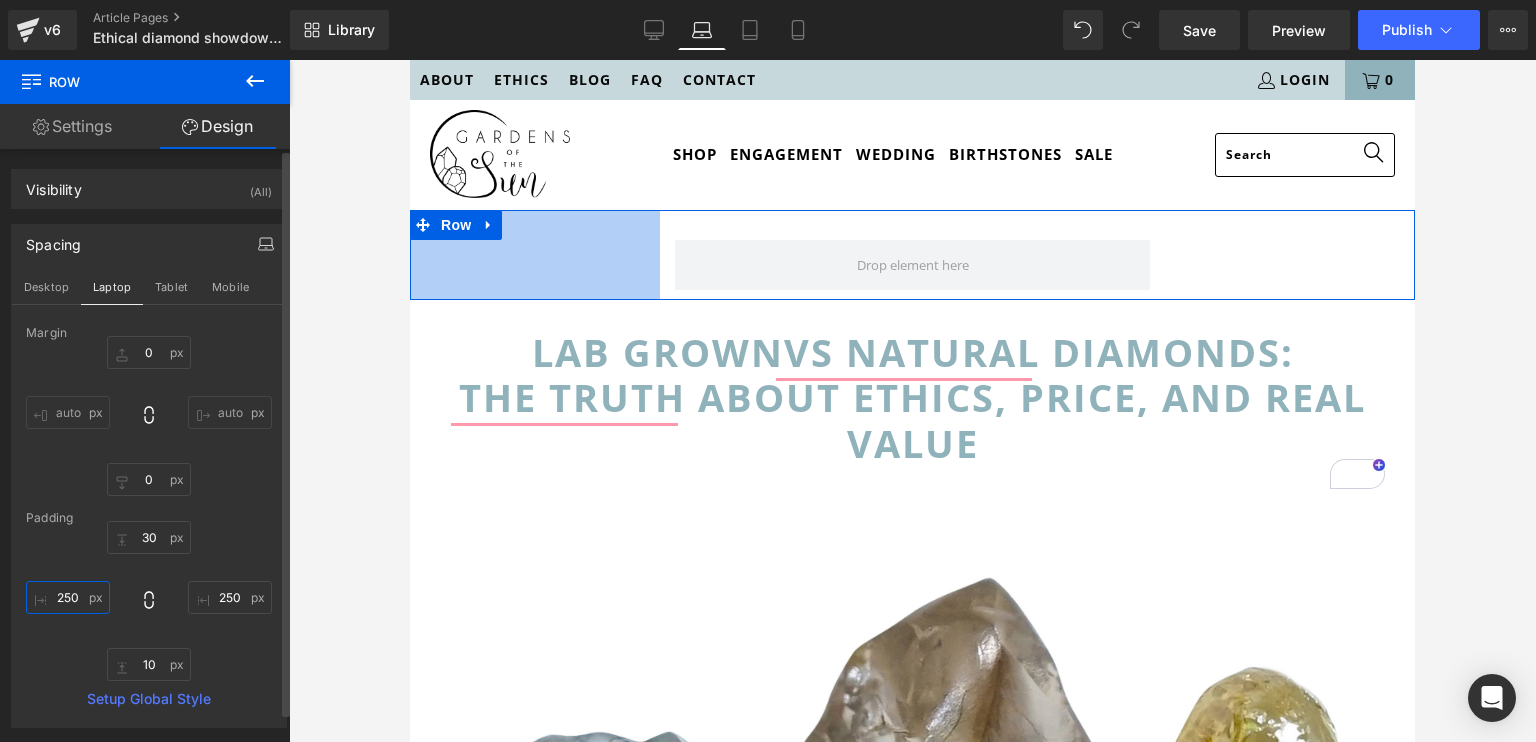 click on "250" at bounding box center [68, 597] 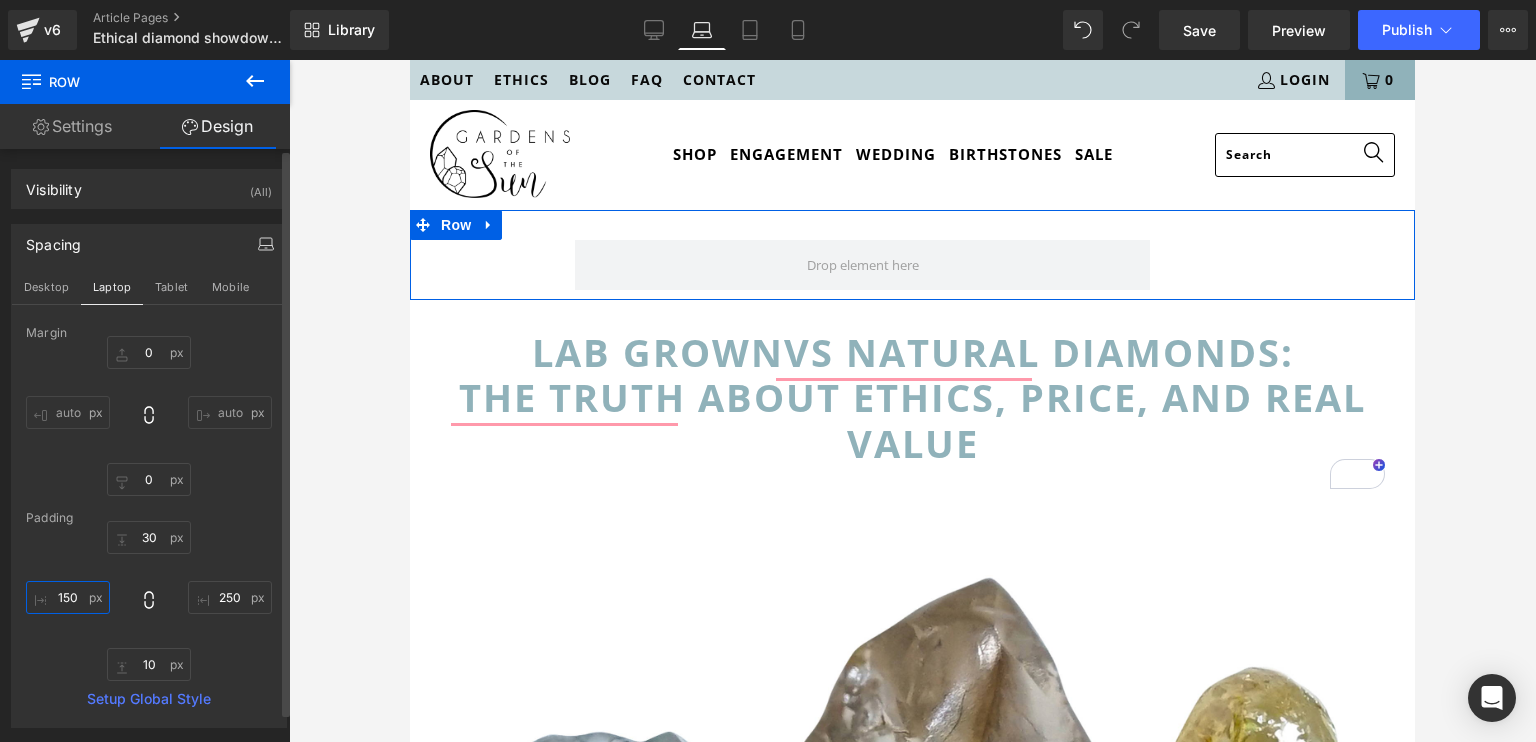 click on "150" at bounding box center [68, 597] 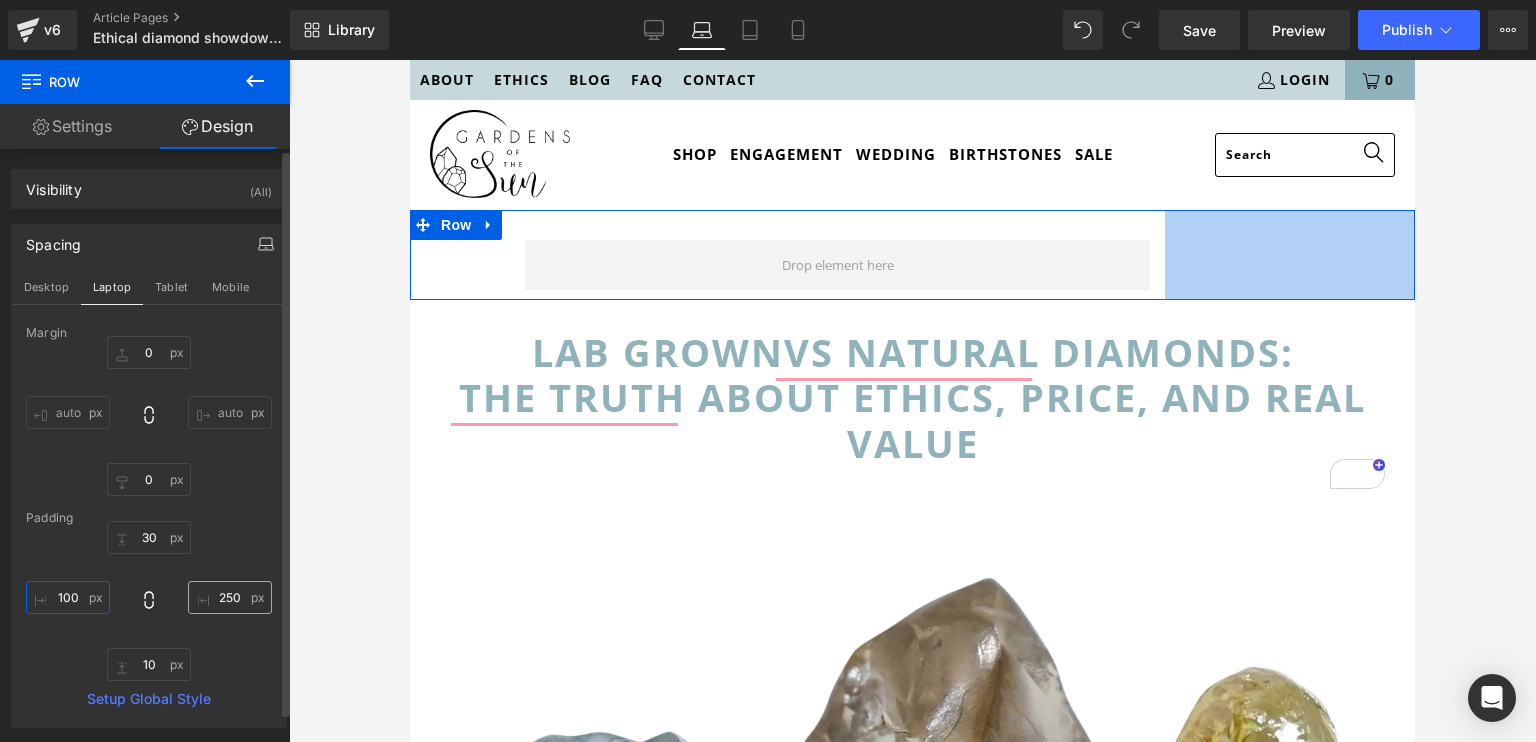 type on "100" 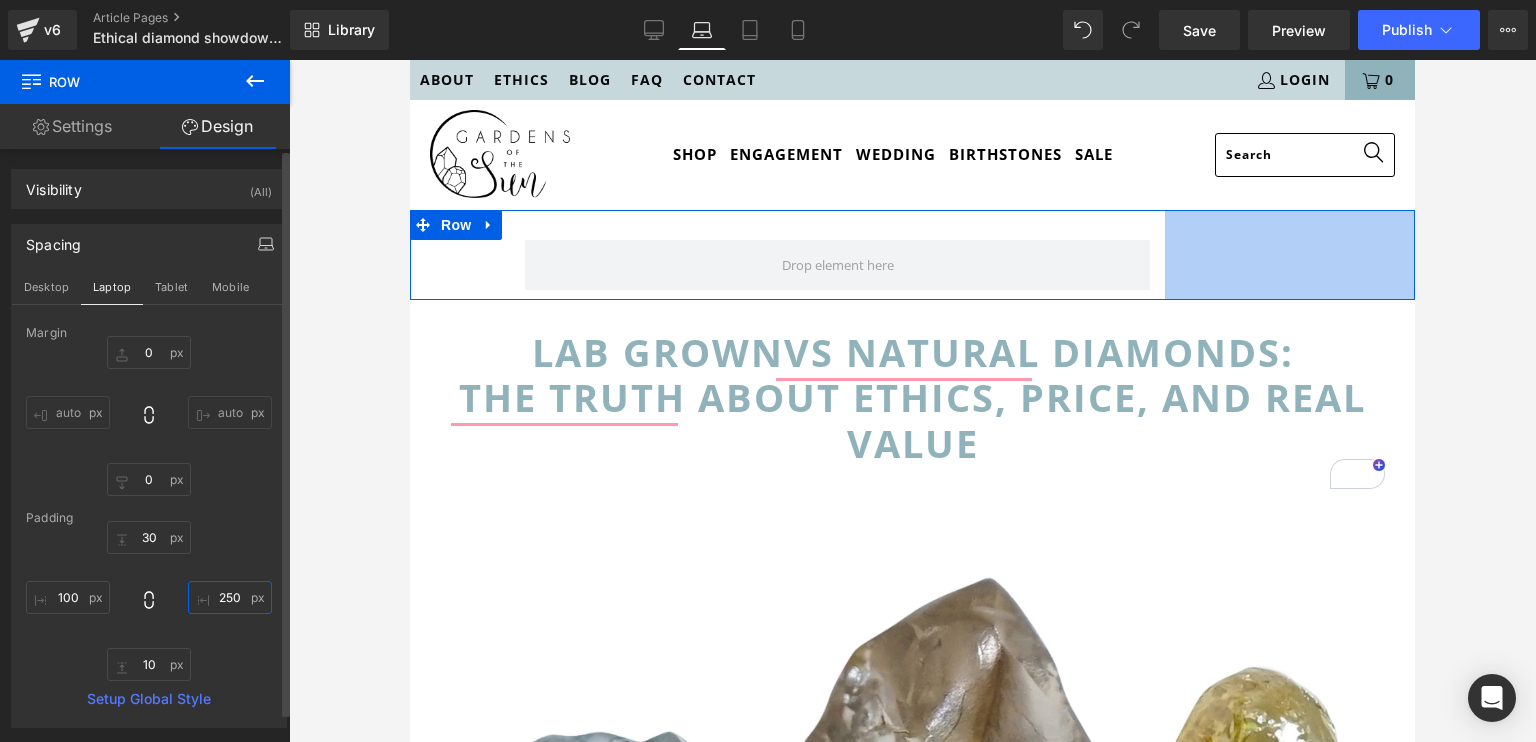click on "250" at bounding box center [230, 597] 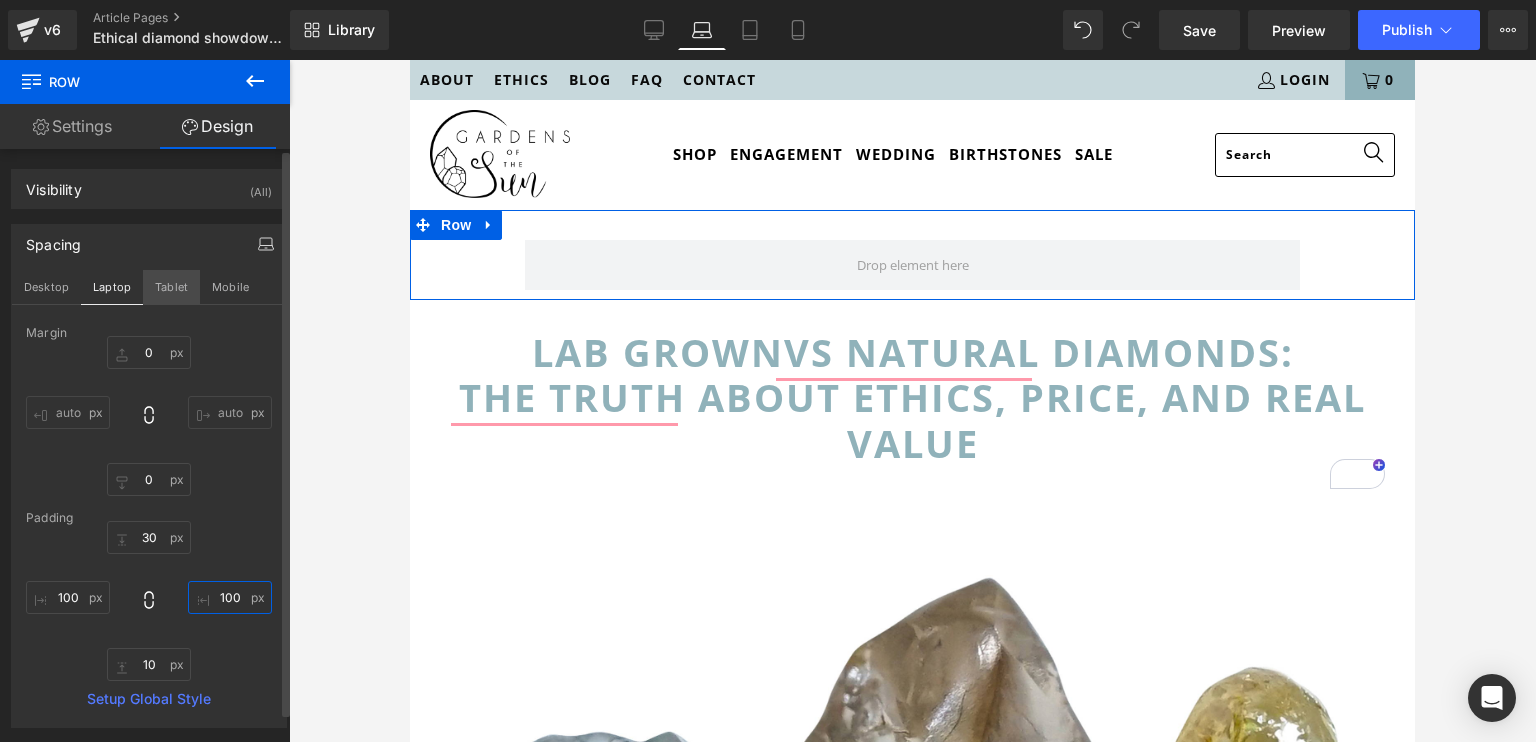 type on "100" 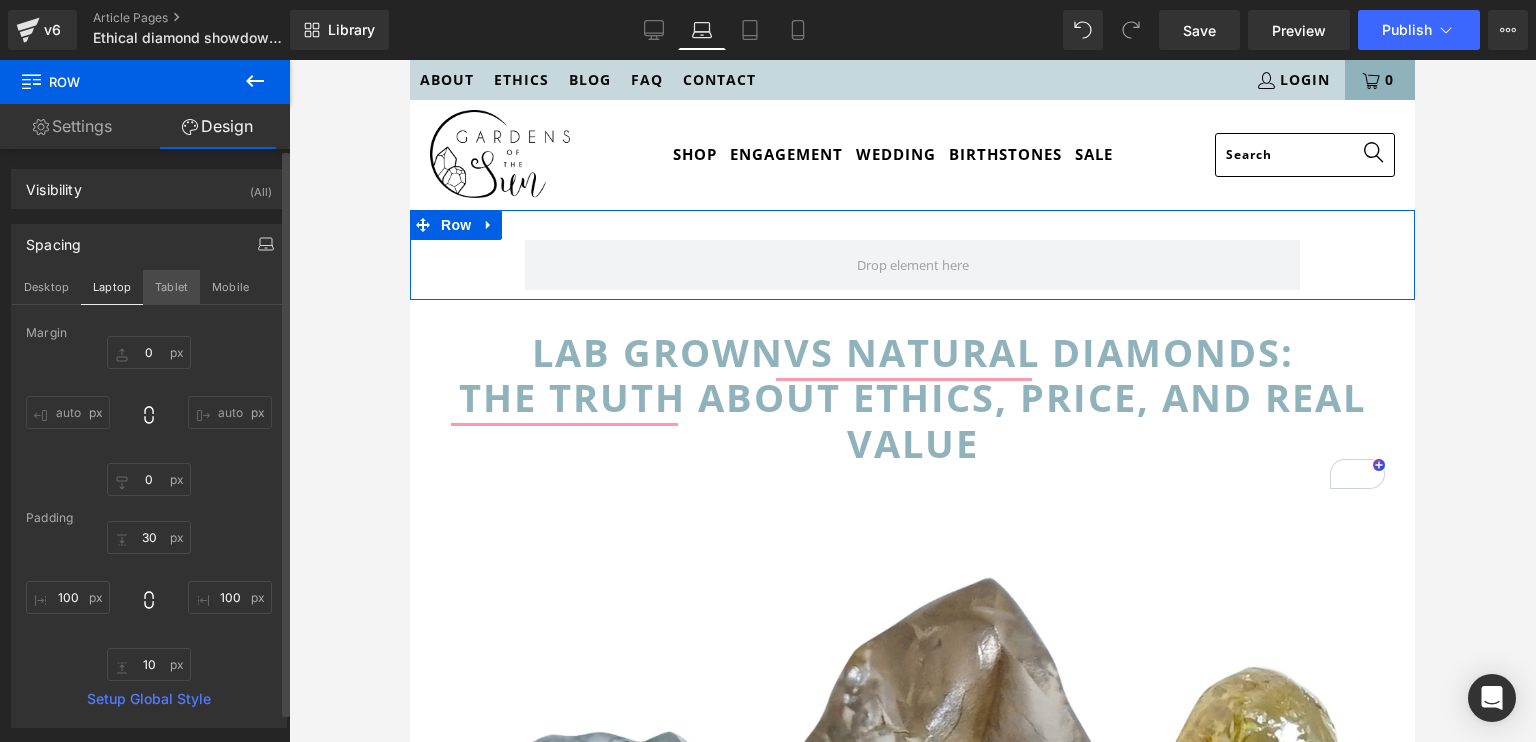 click on "Tablet" at bounding box center (171, 287) 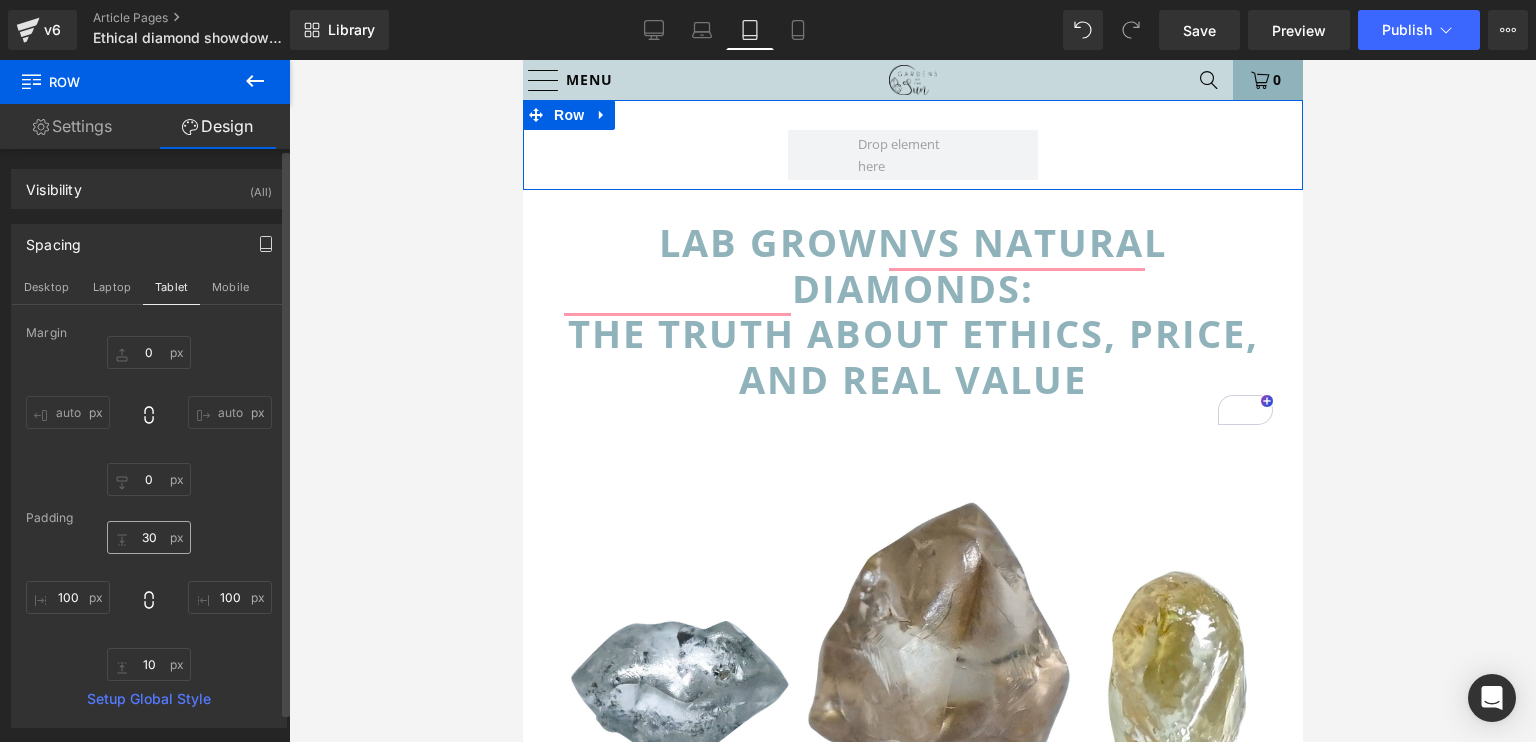 type on "0" 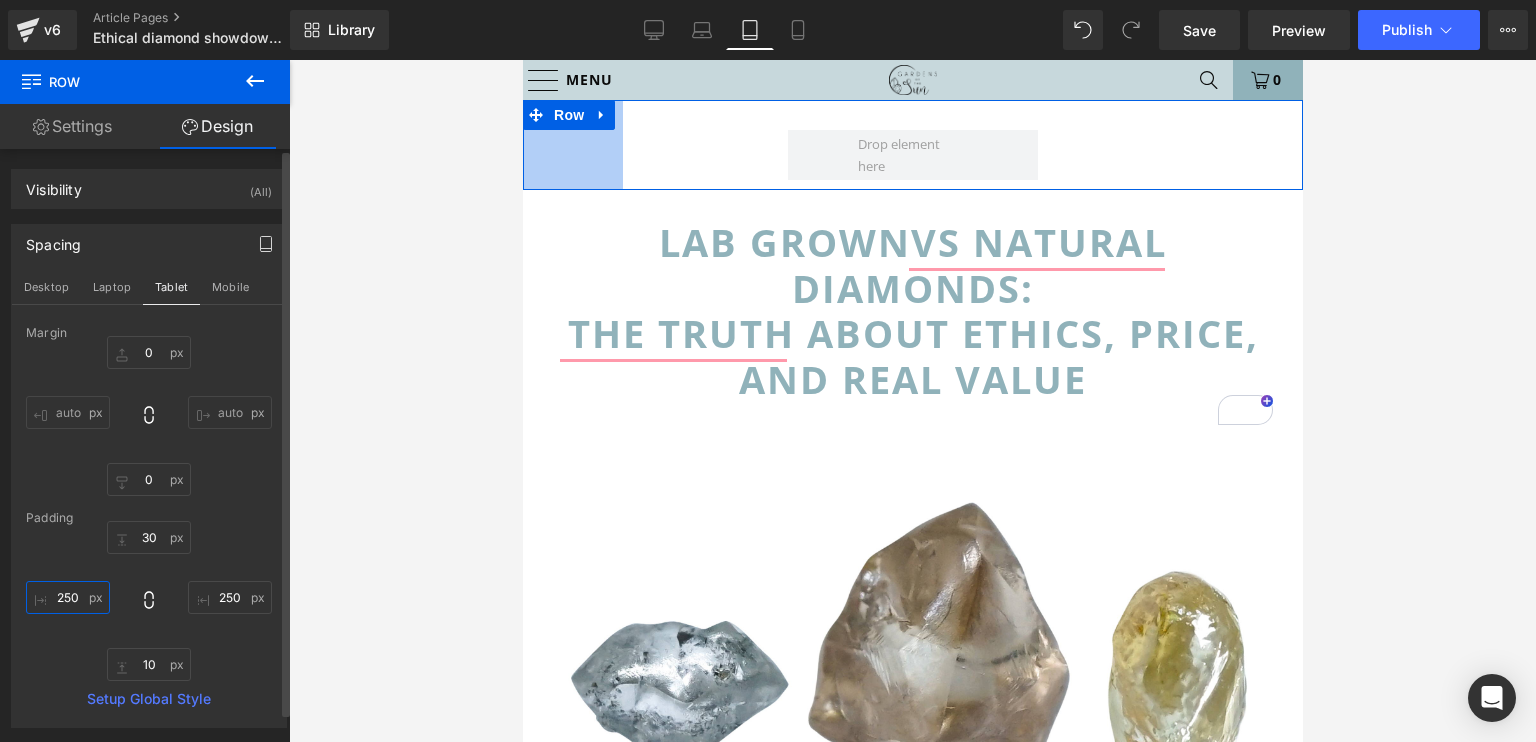 click on "250" at bounding box center [68, 597] 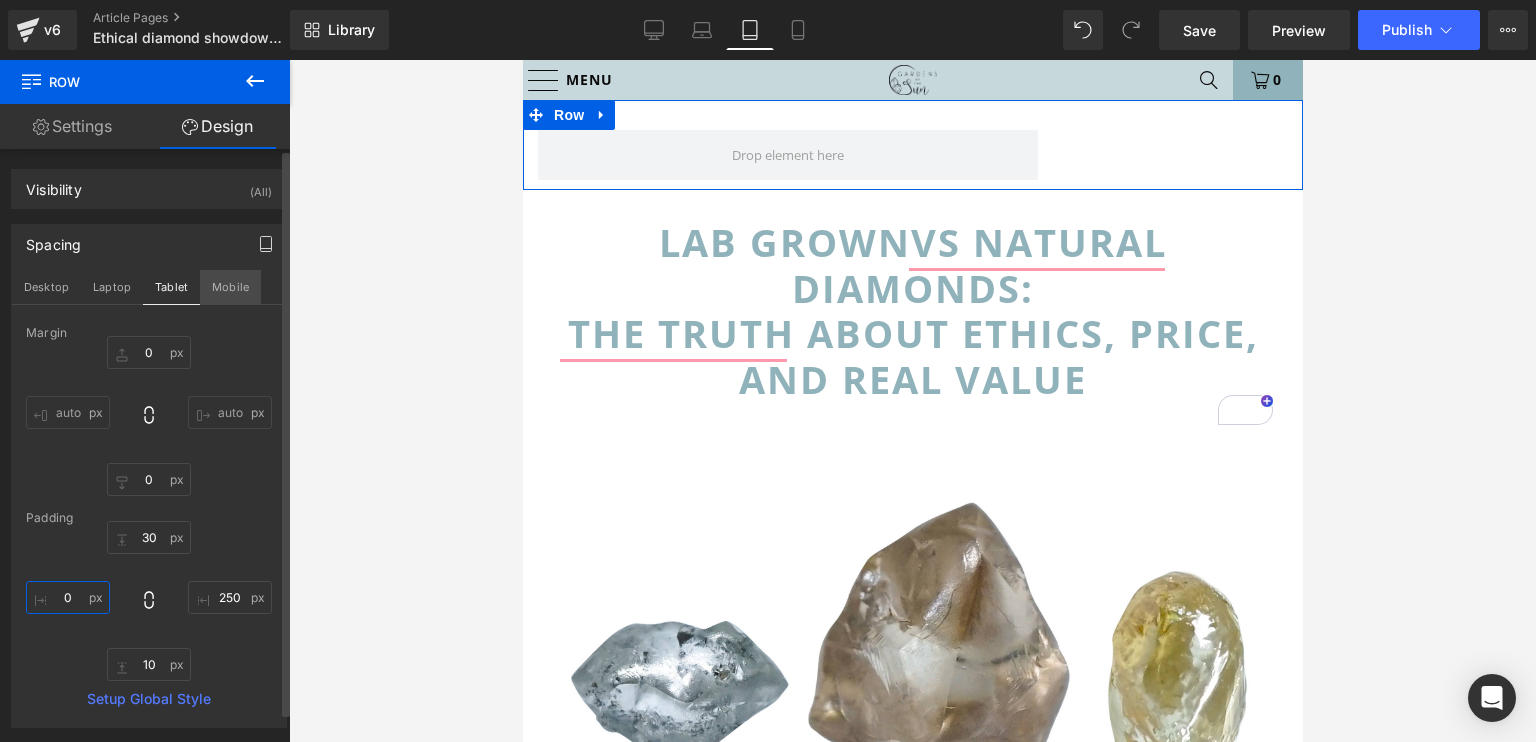 type on "0" 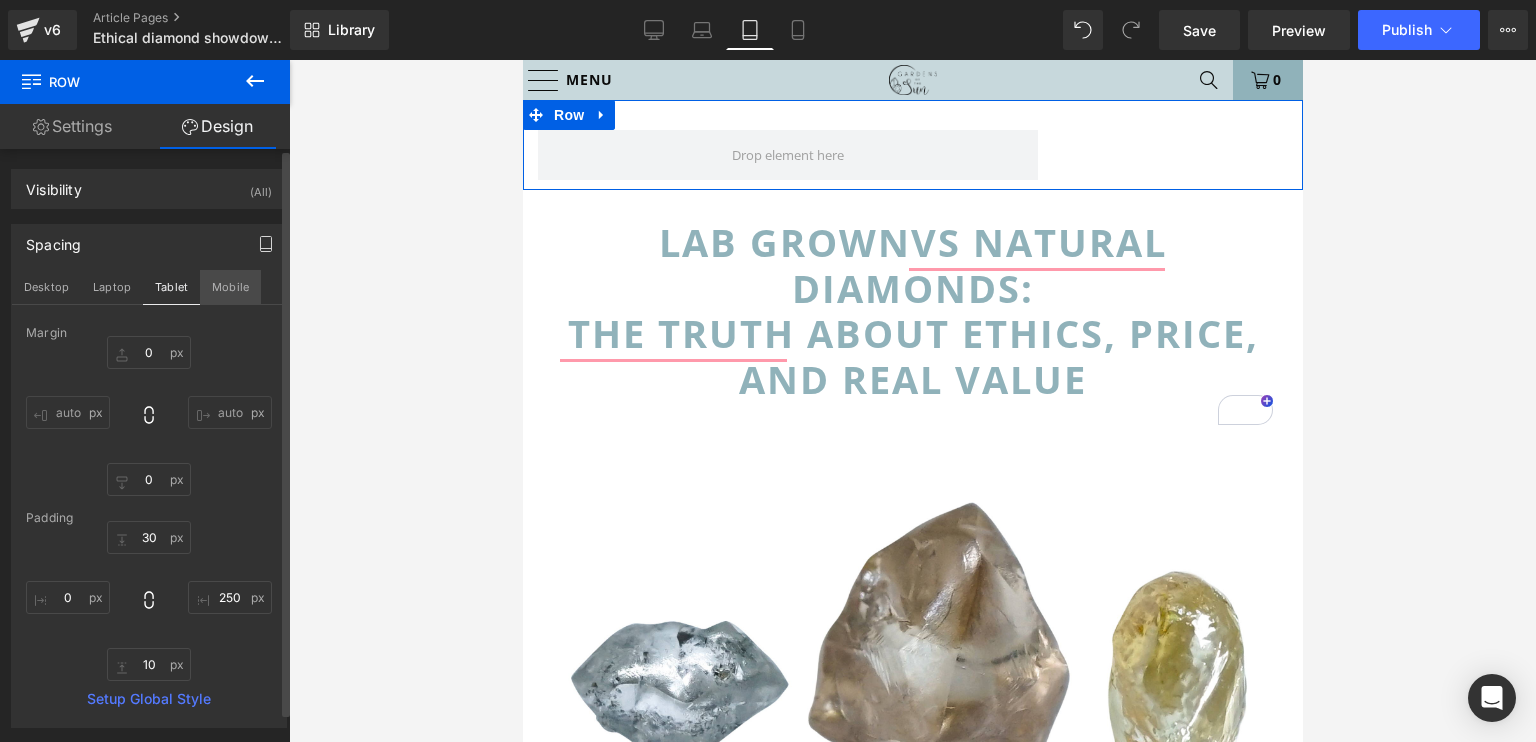 click on "Mobile" at bounding box center (230, 287) 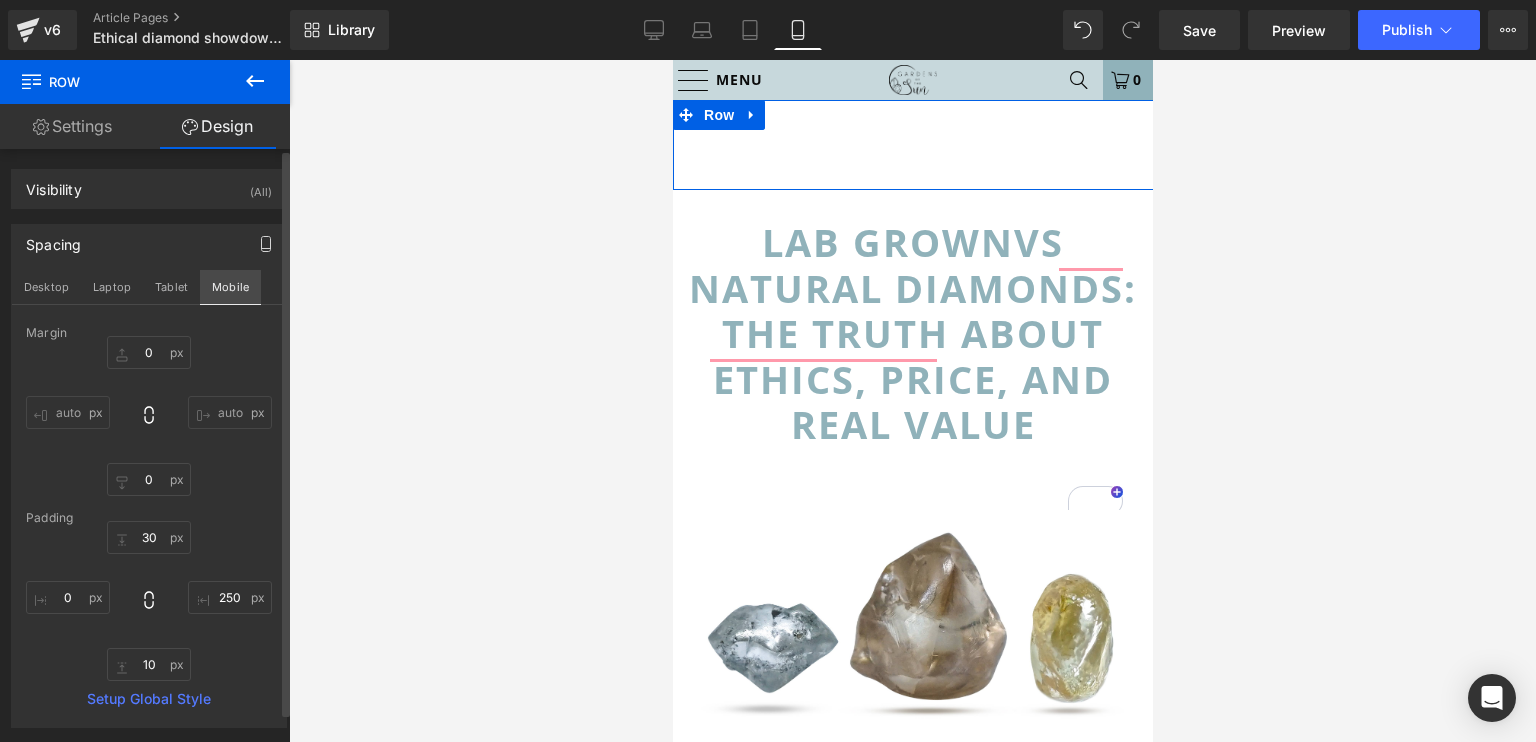 type on "0" 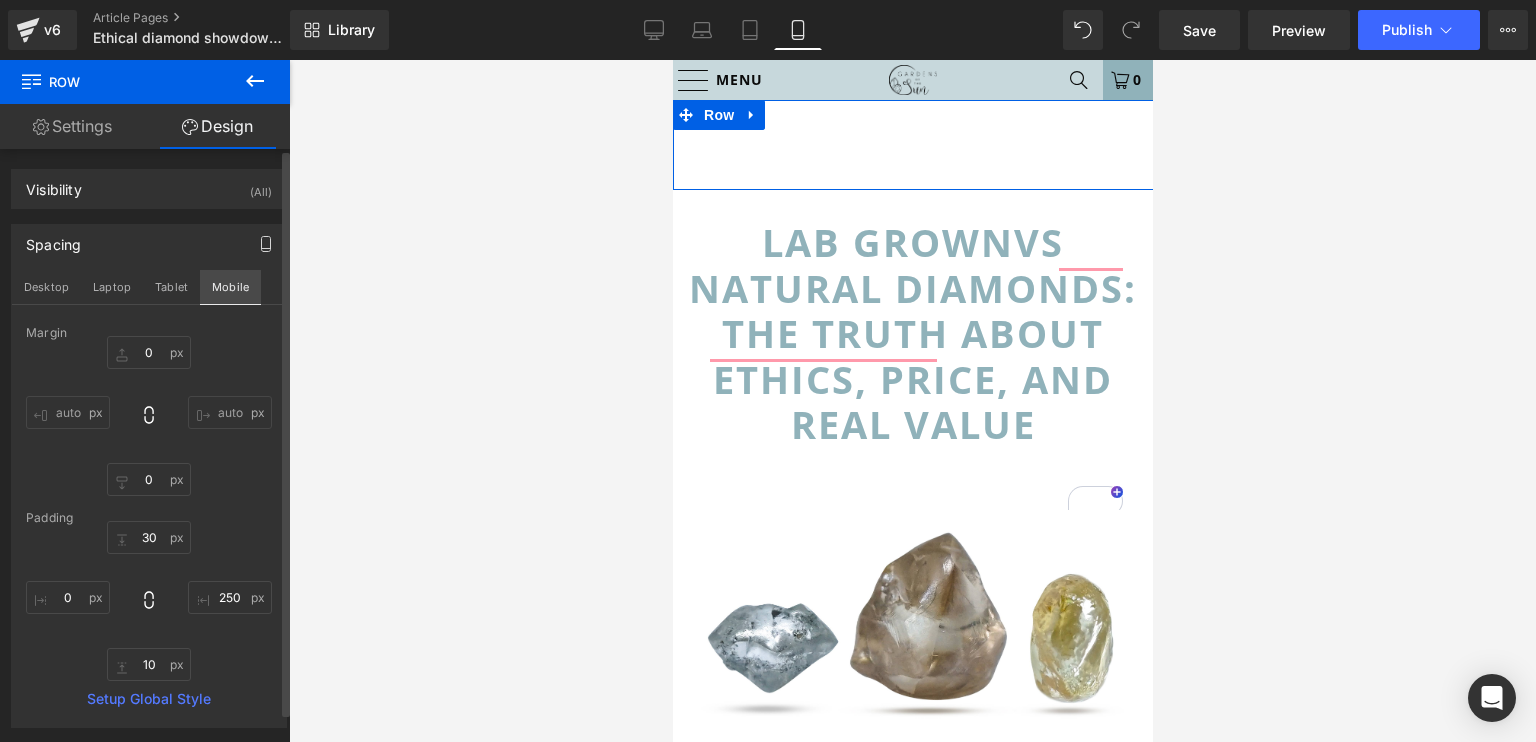 type on "0" 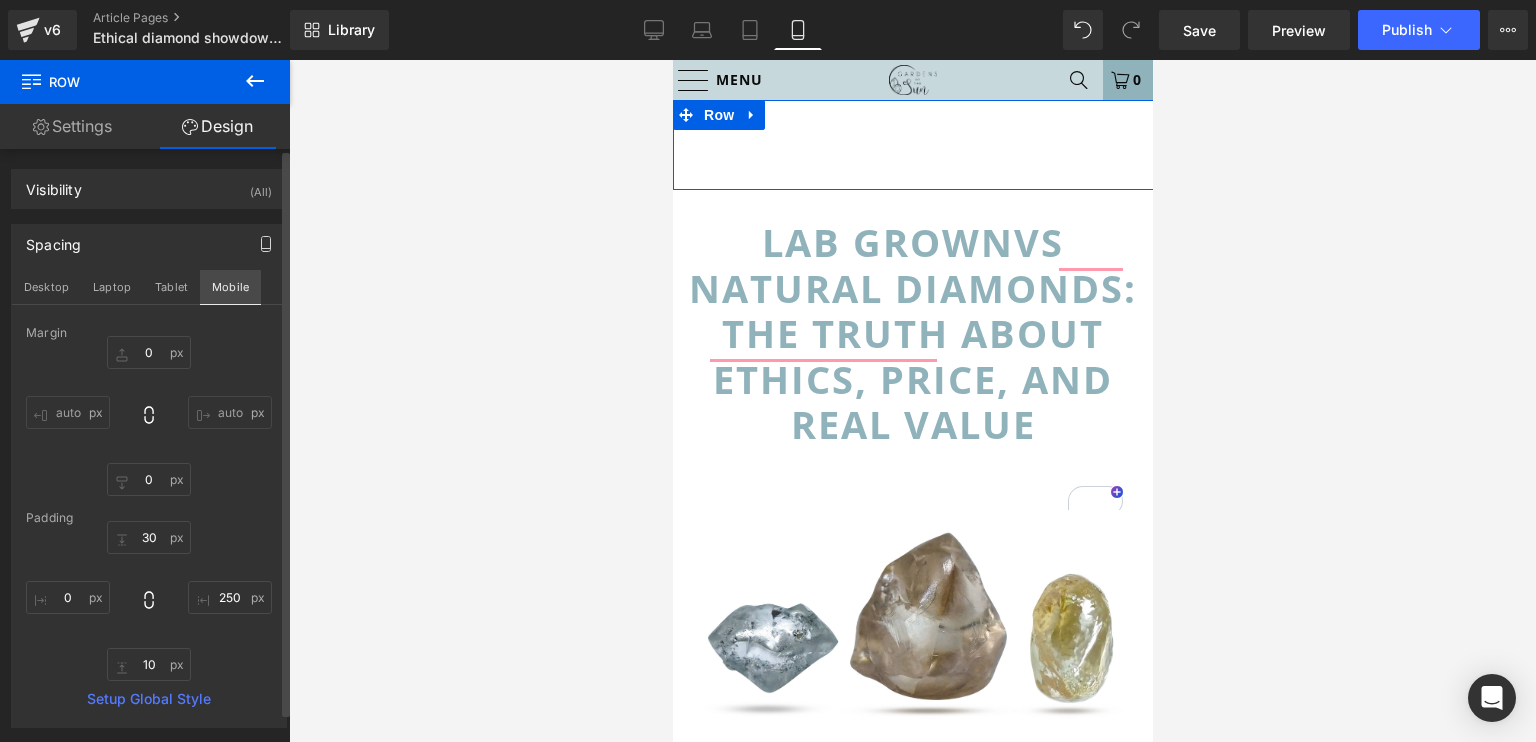 type on "30" 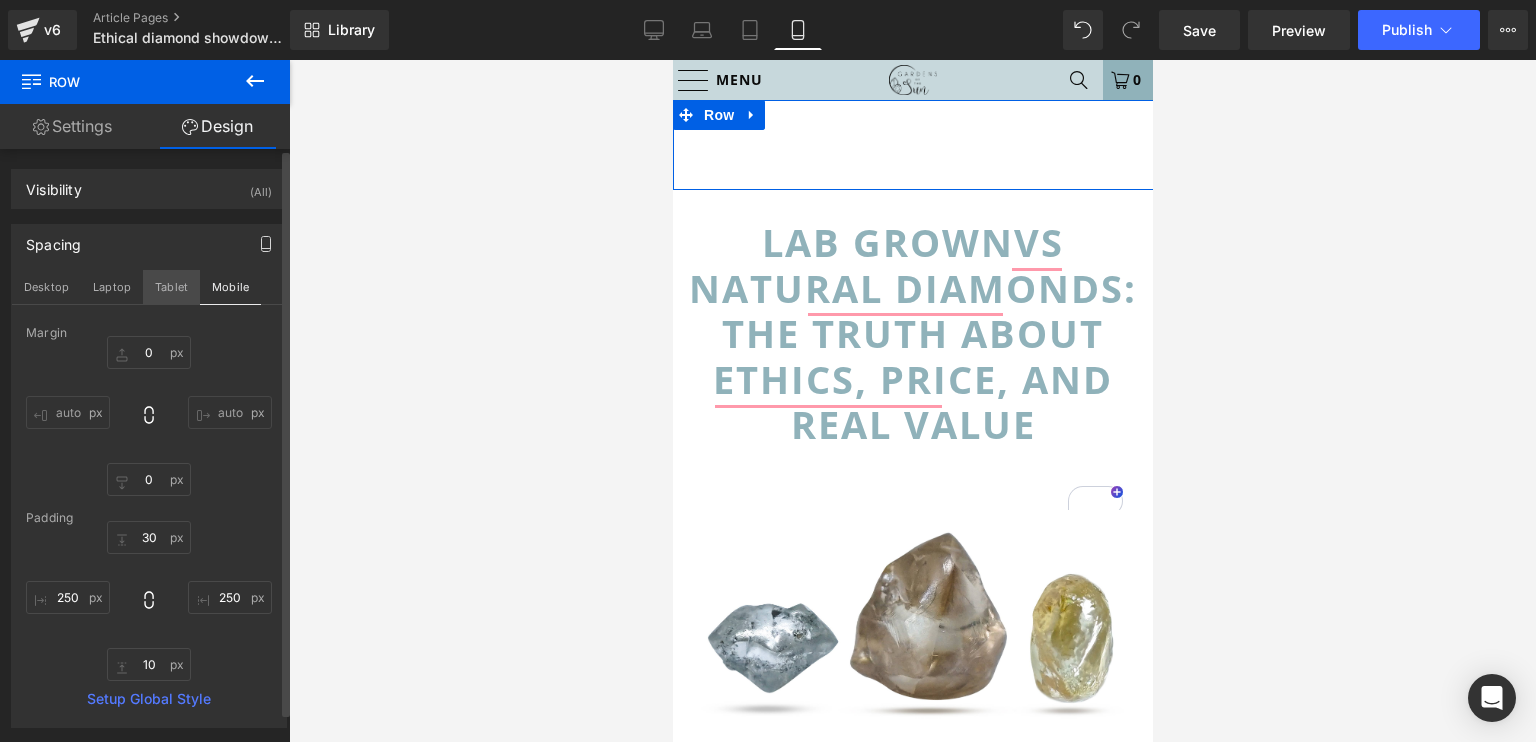 click on "Tablet" at bounding box center (171, 287) 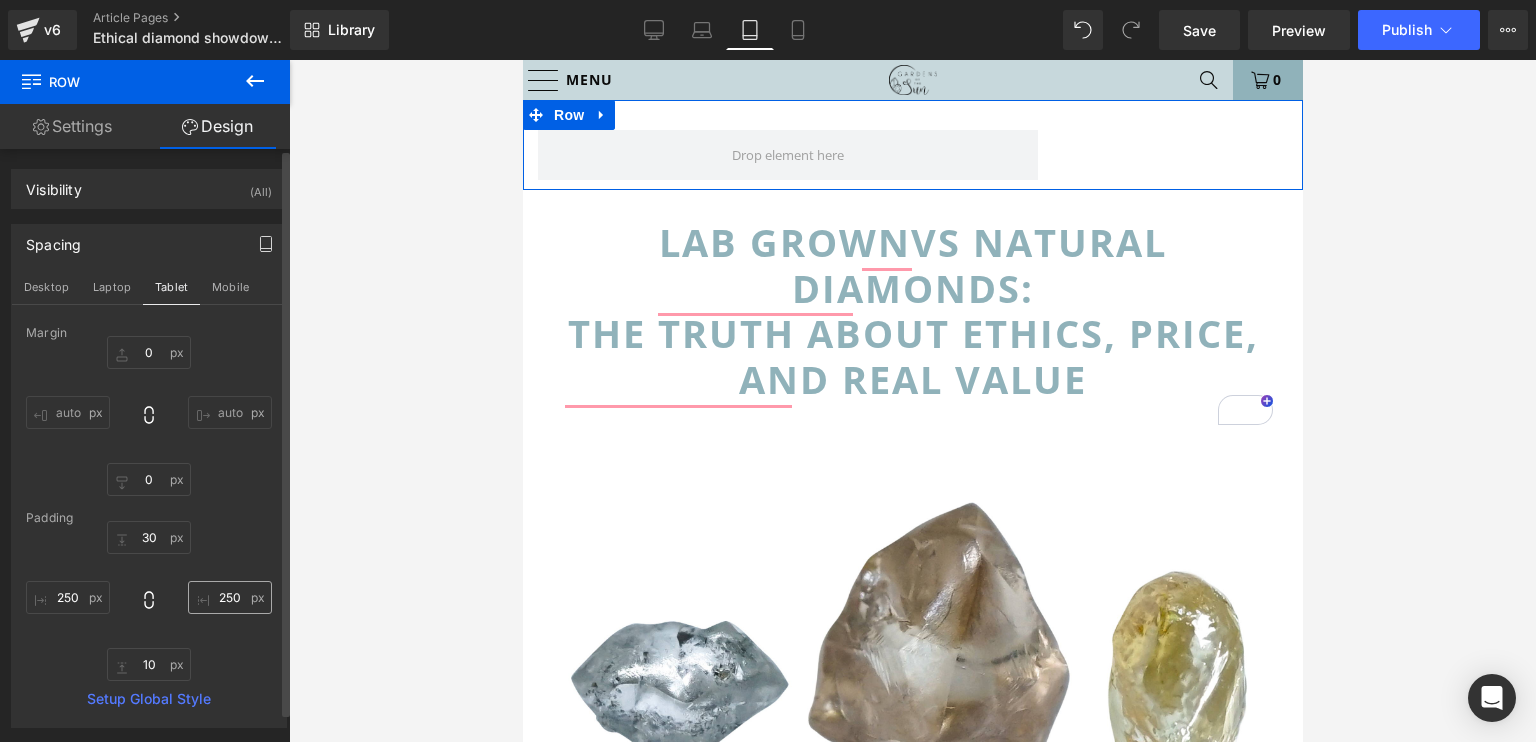 type on "0" 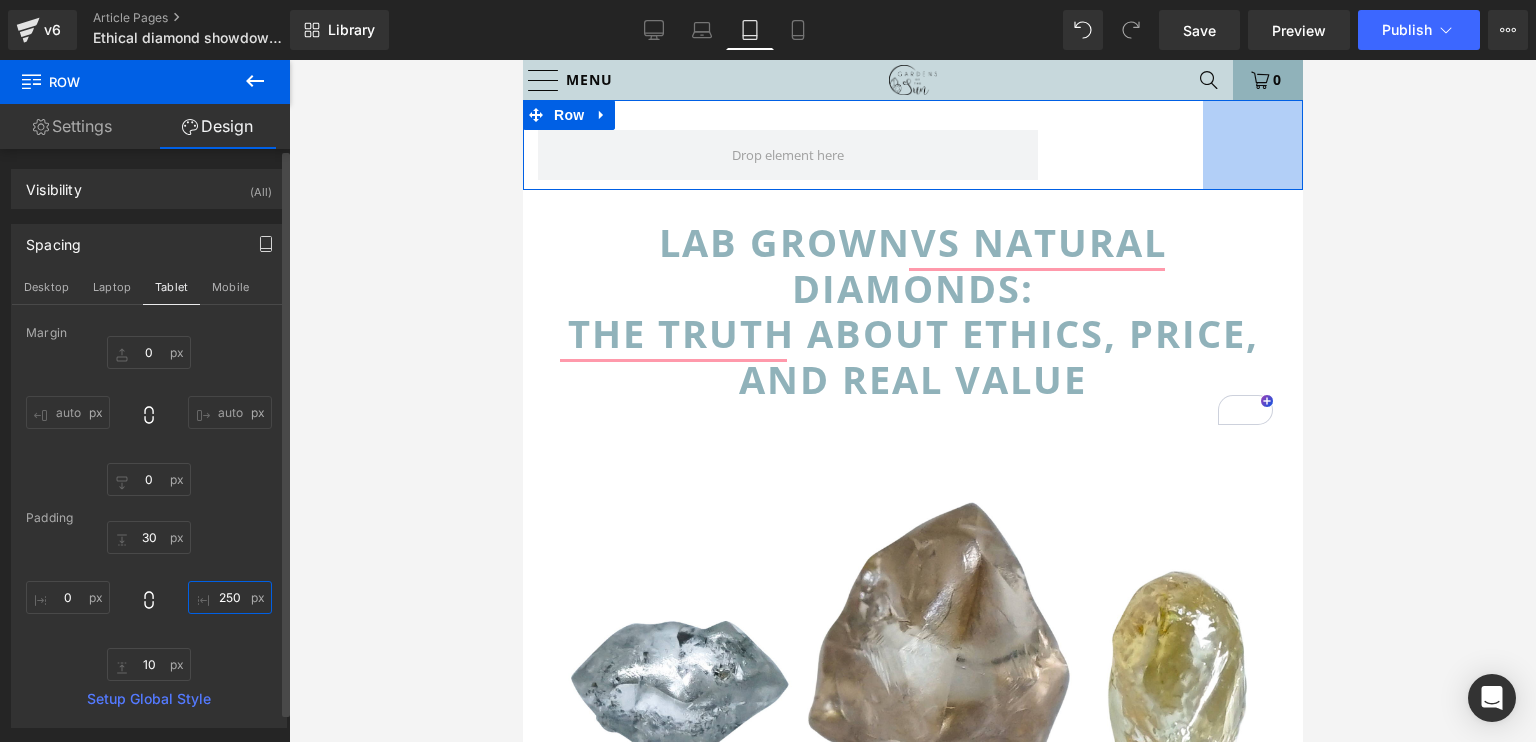 click on "250" at bounding box center (230, 597) 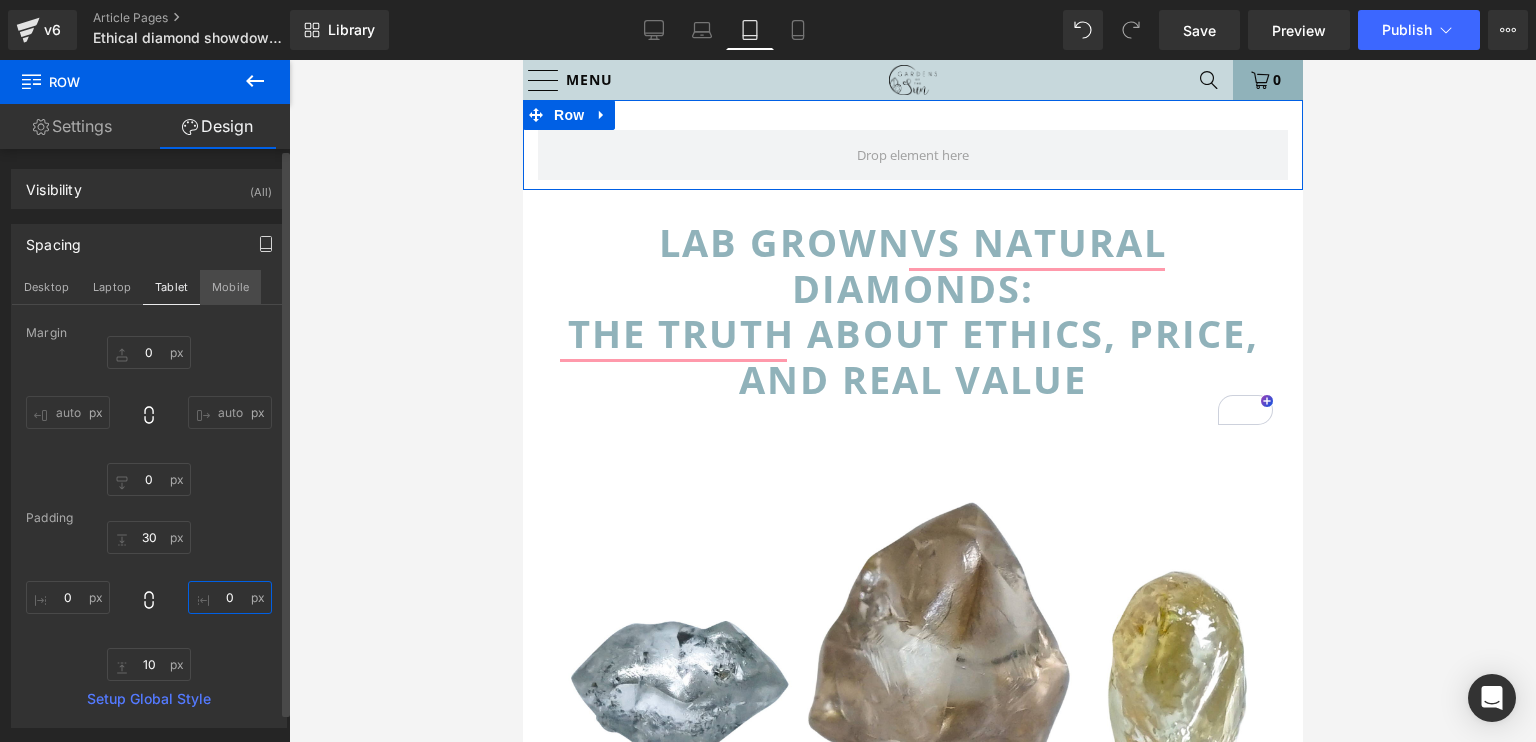 type on "0" 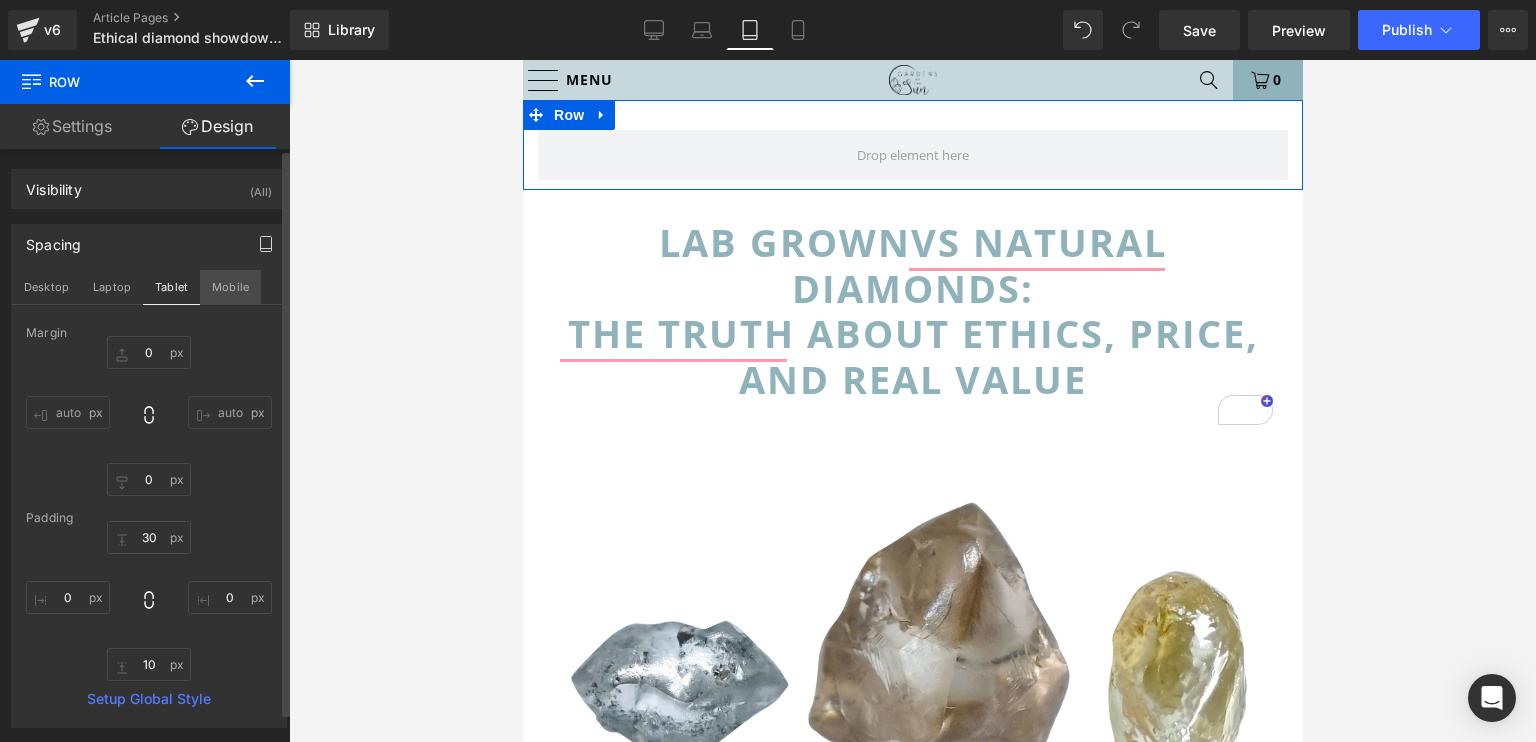 click on "Mobile" at bounding box center (230, 287) 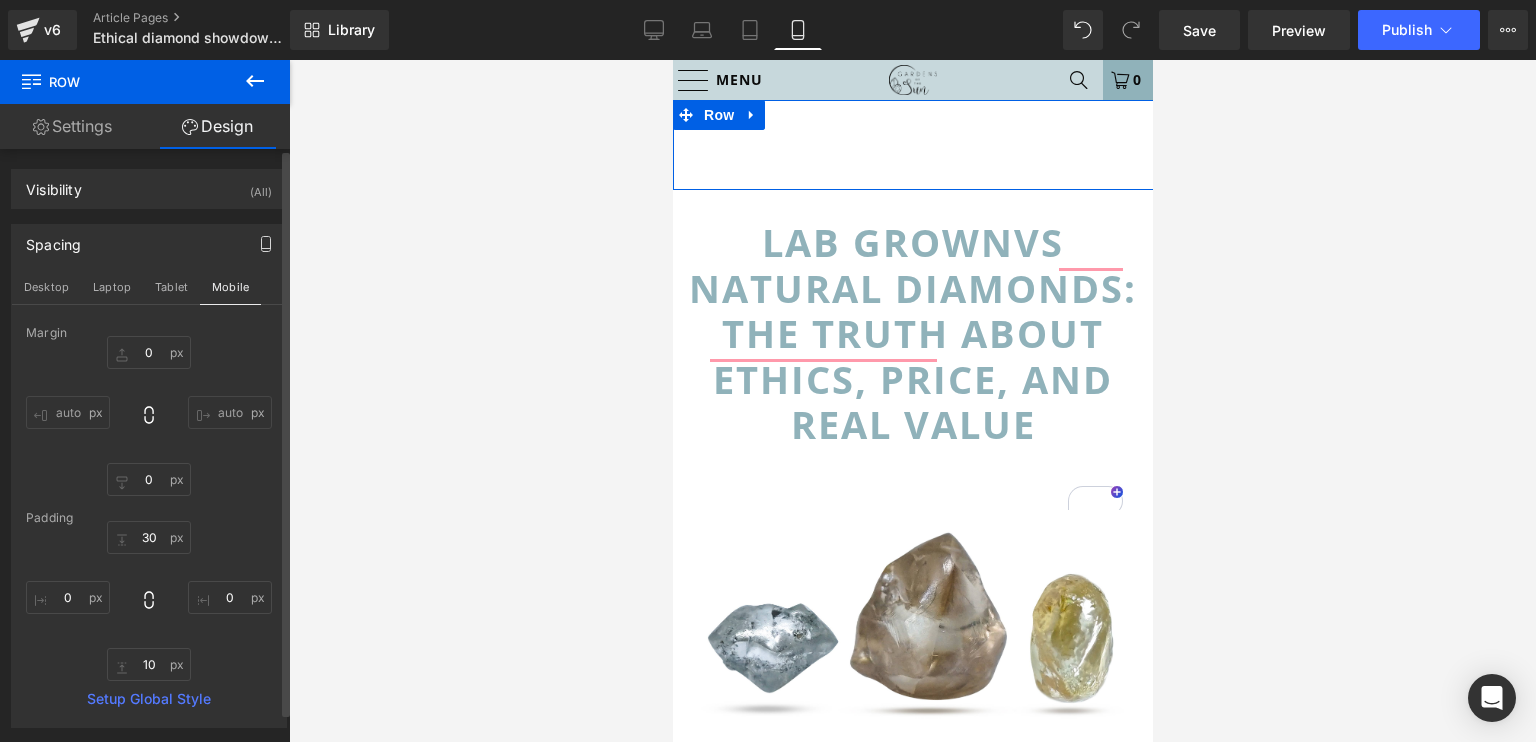 type on "0" 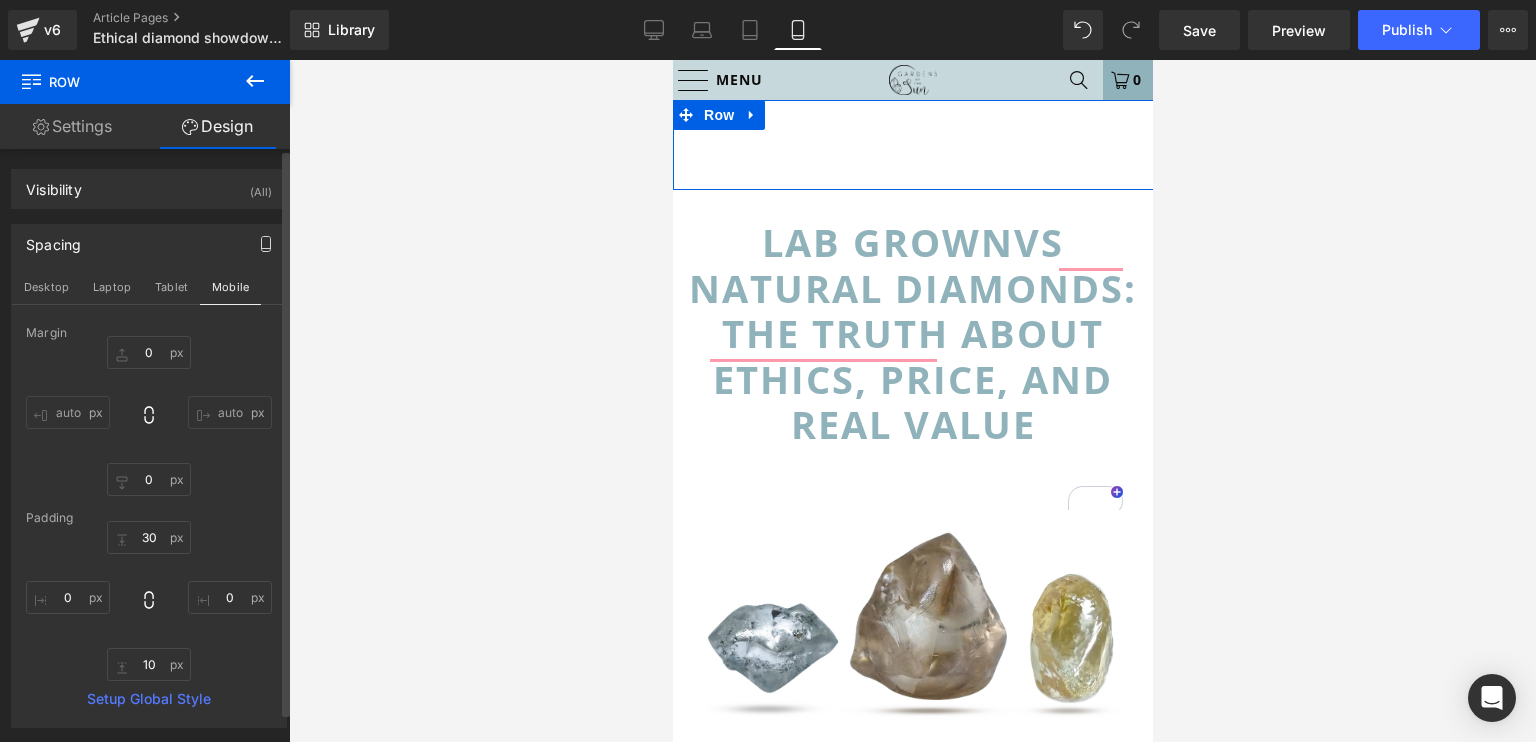 type on "0" 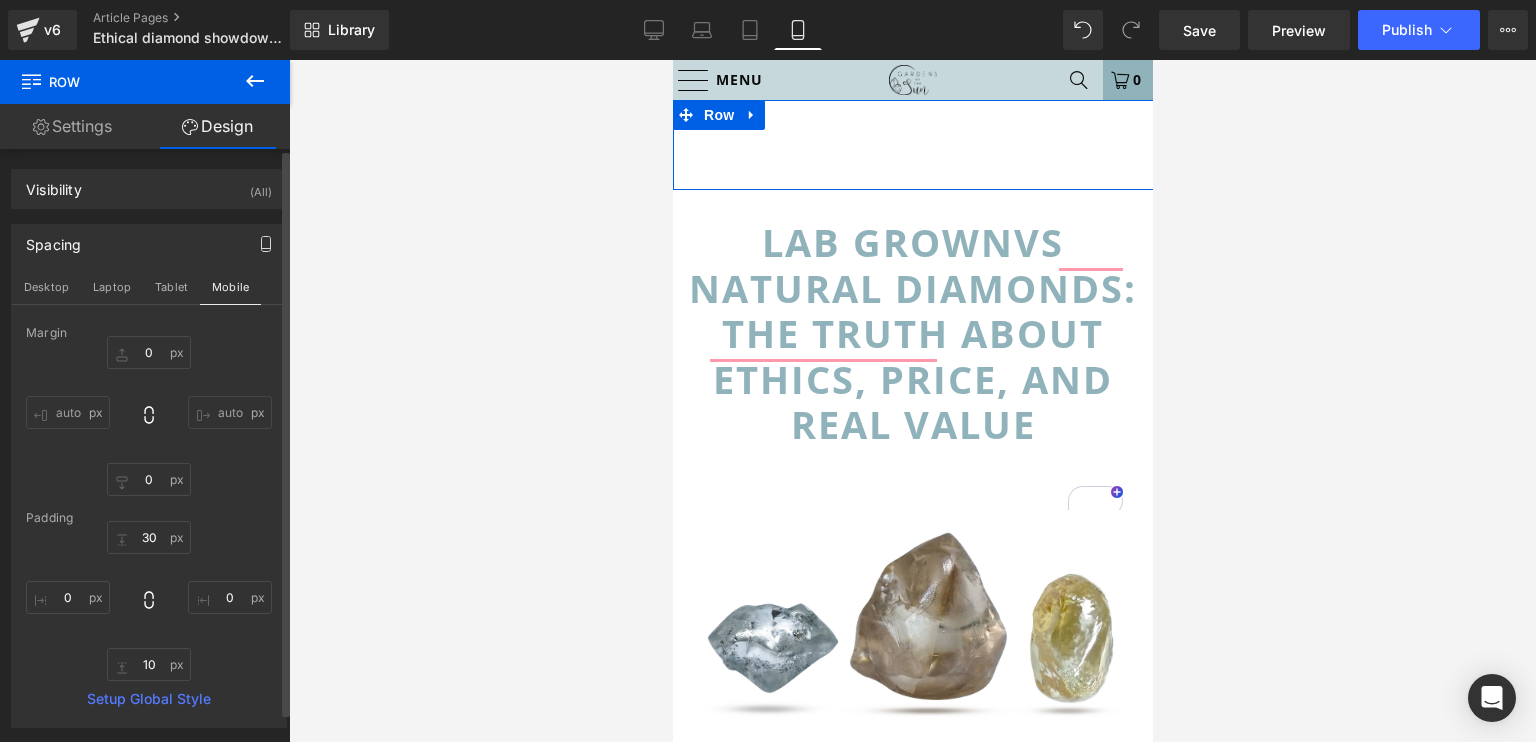 type on "30" 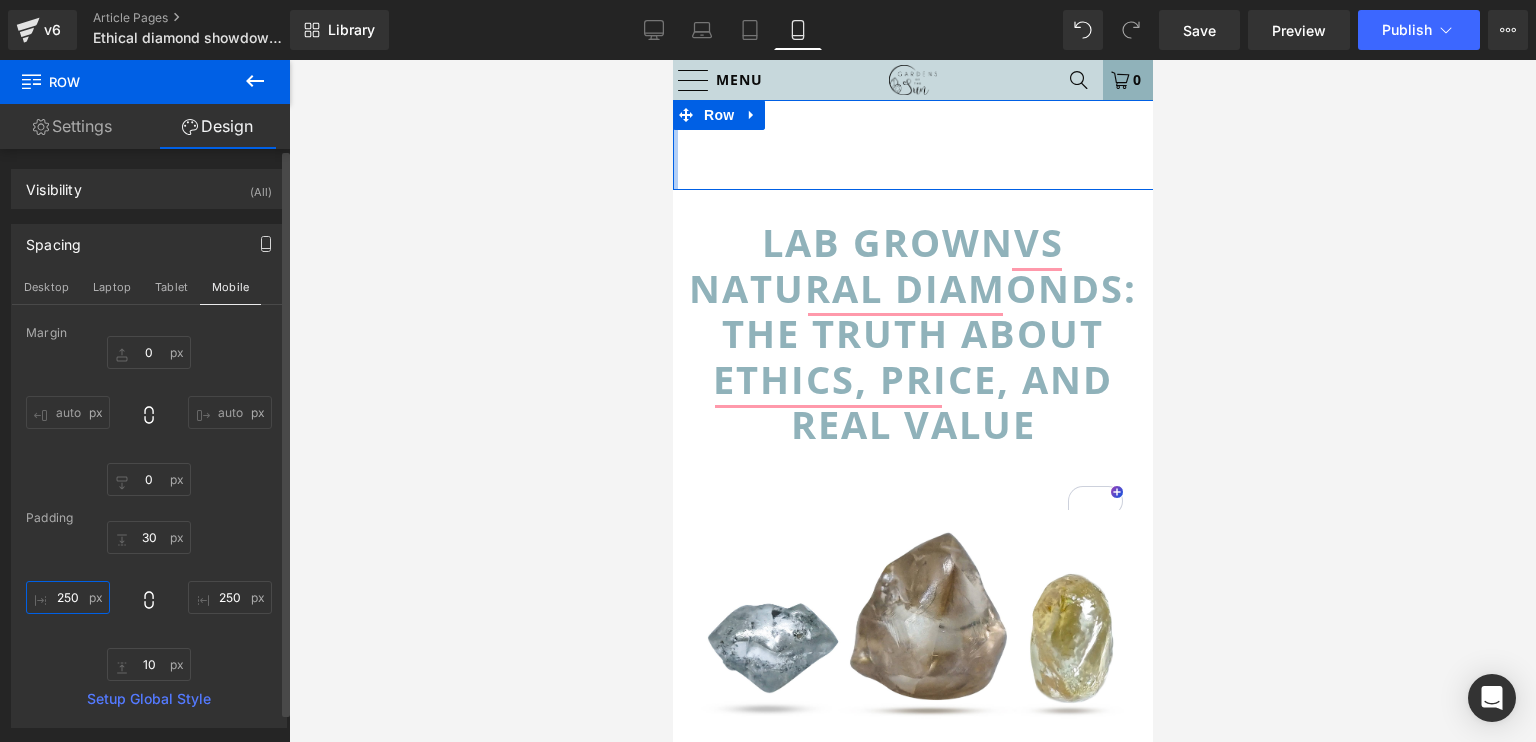 click on "250" at bounding box center [68, 597] 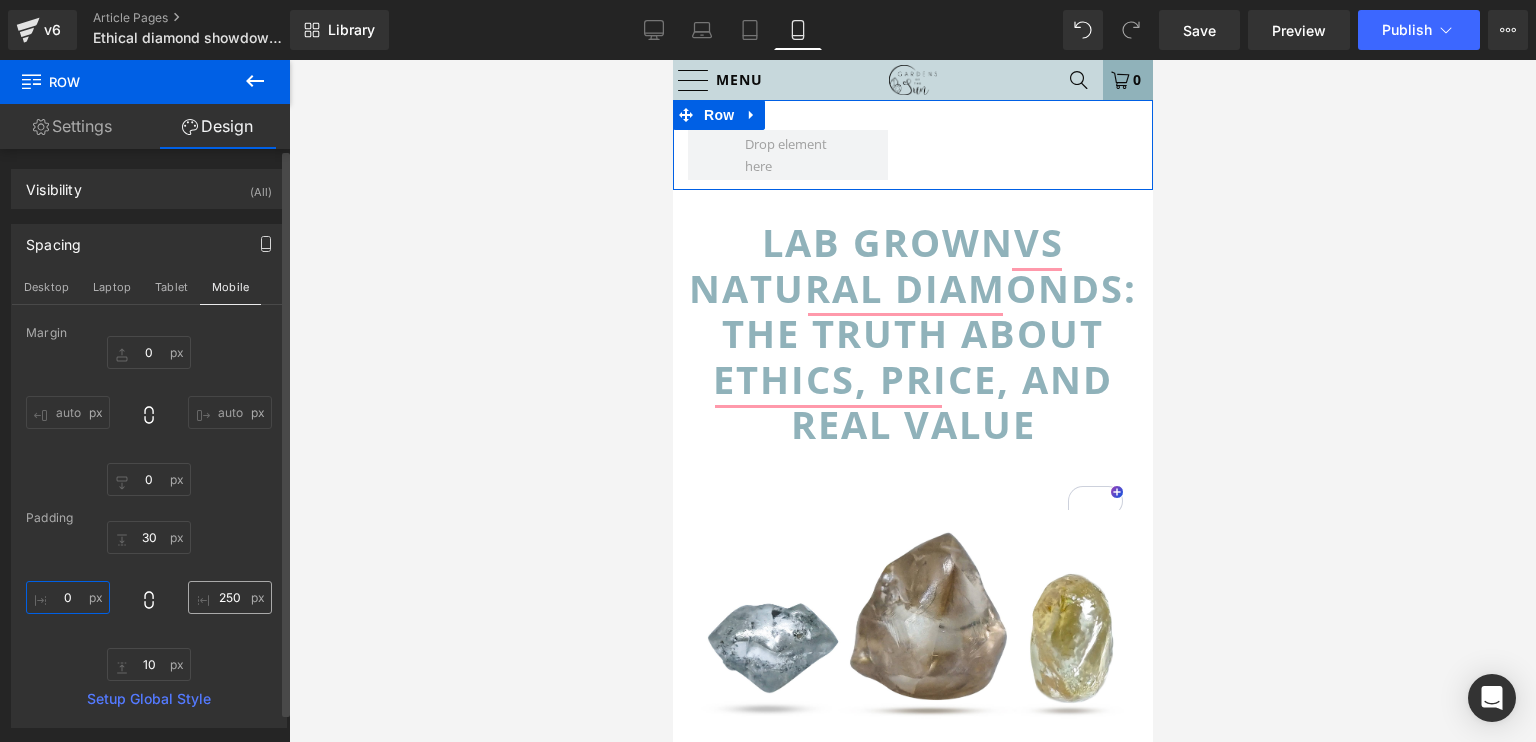 type on "0" 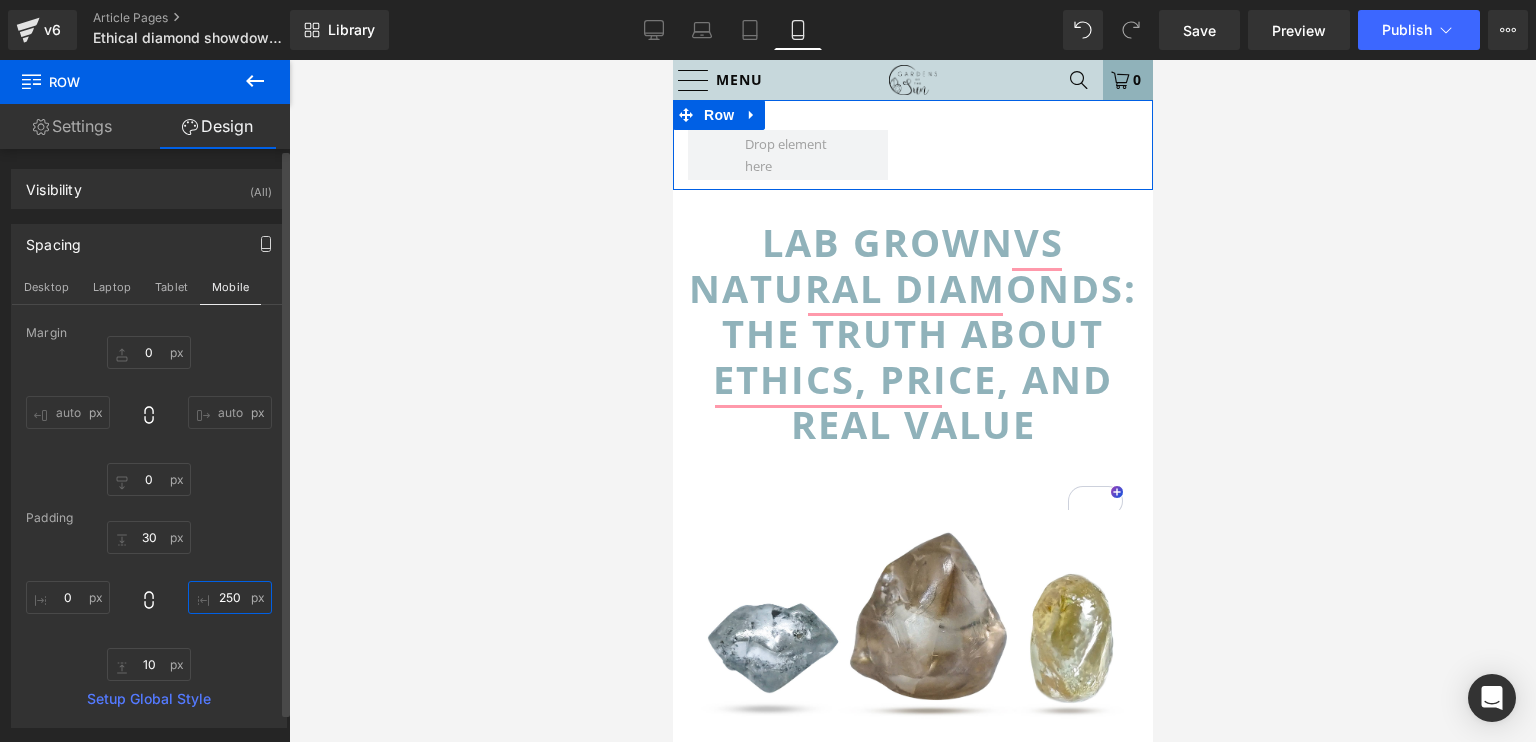 click on "250" at bounding box center [230, 597] 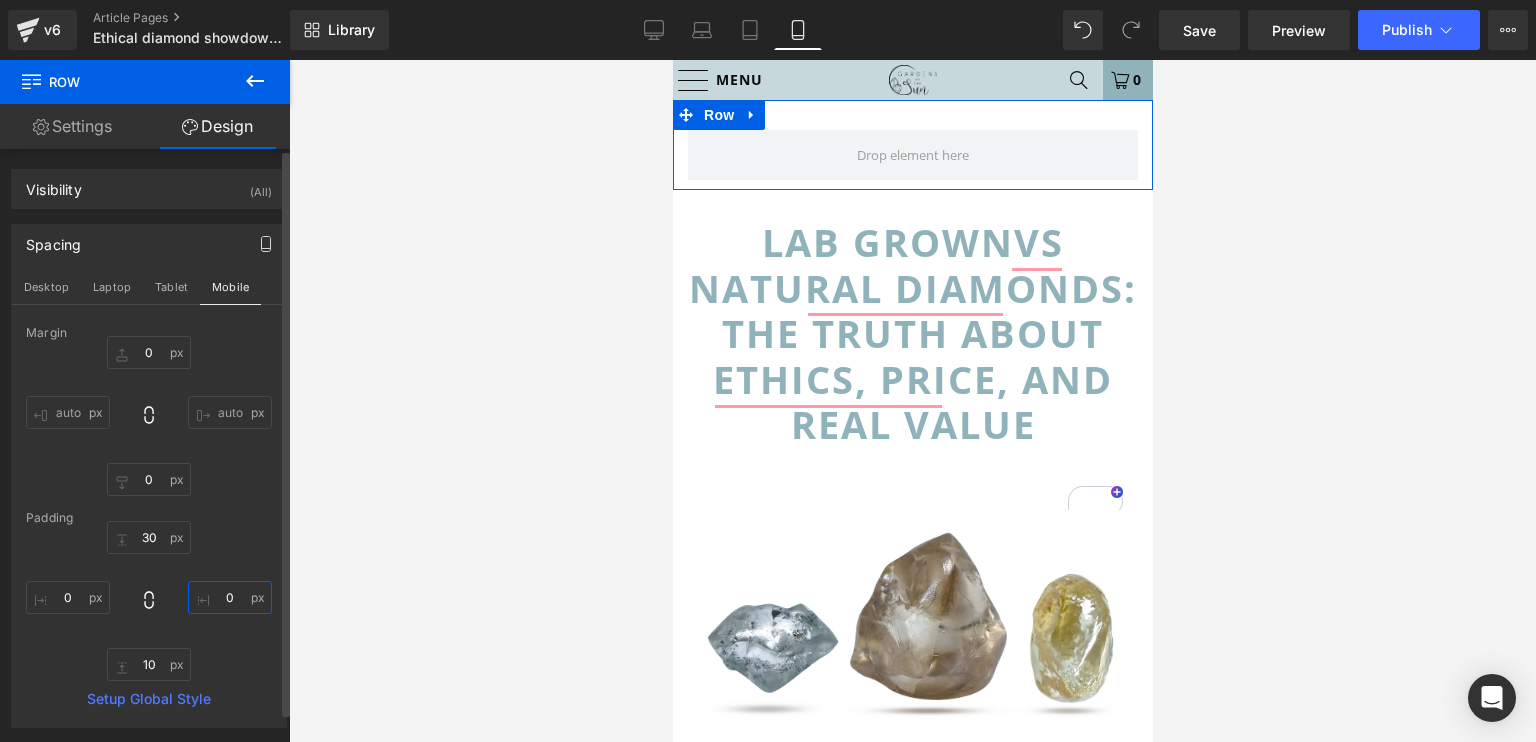 type on "0" 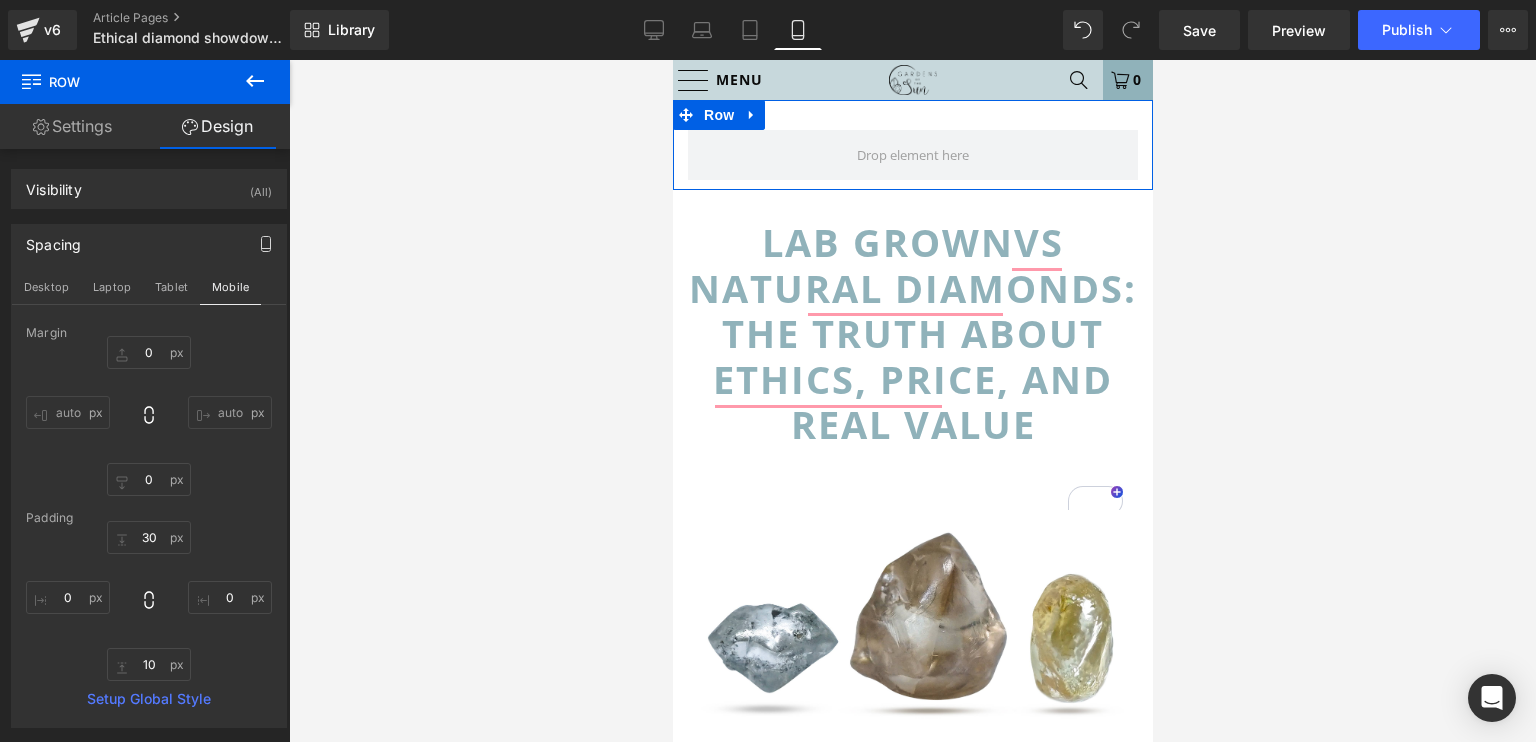 click on "Settings" at bounding box center (72, 126) 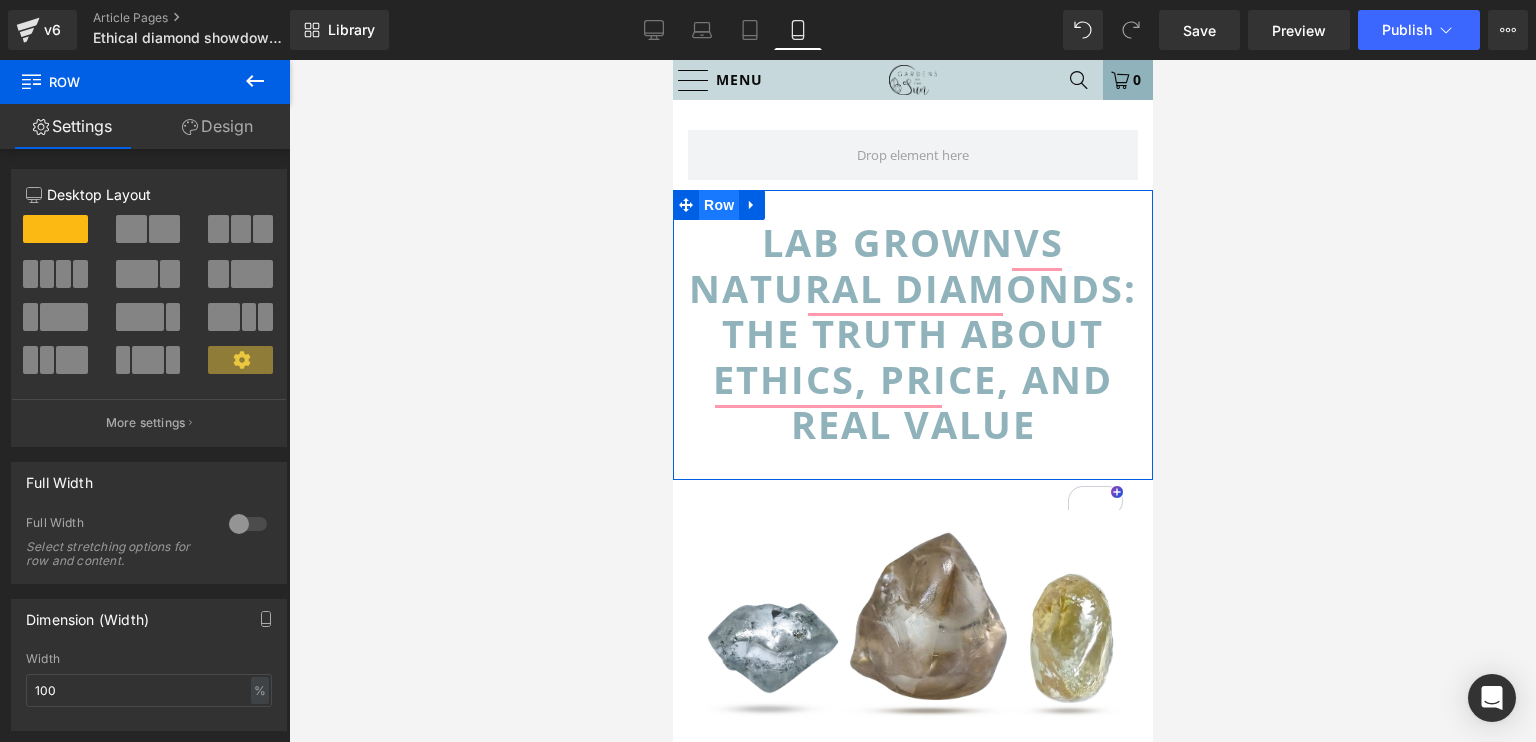 click on "Row" at bounding box center (718, 205) 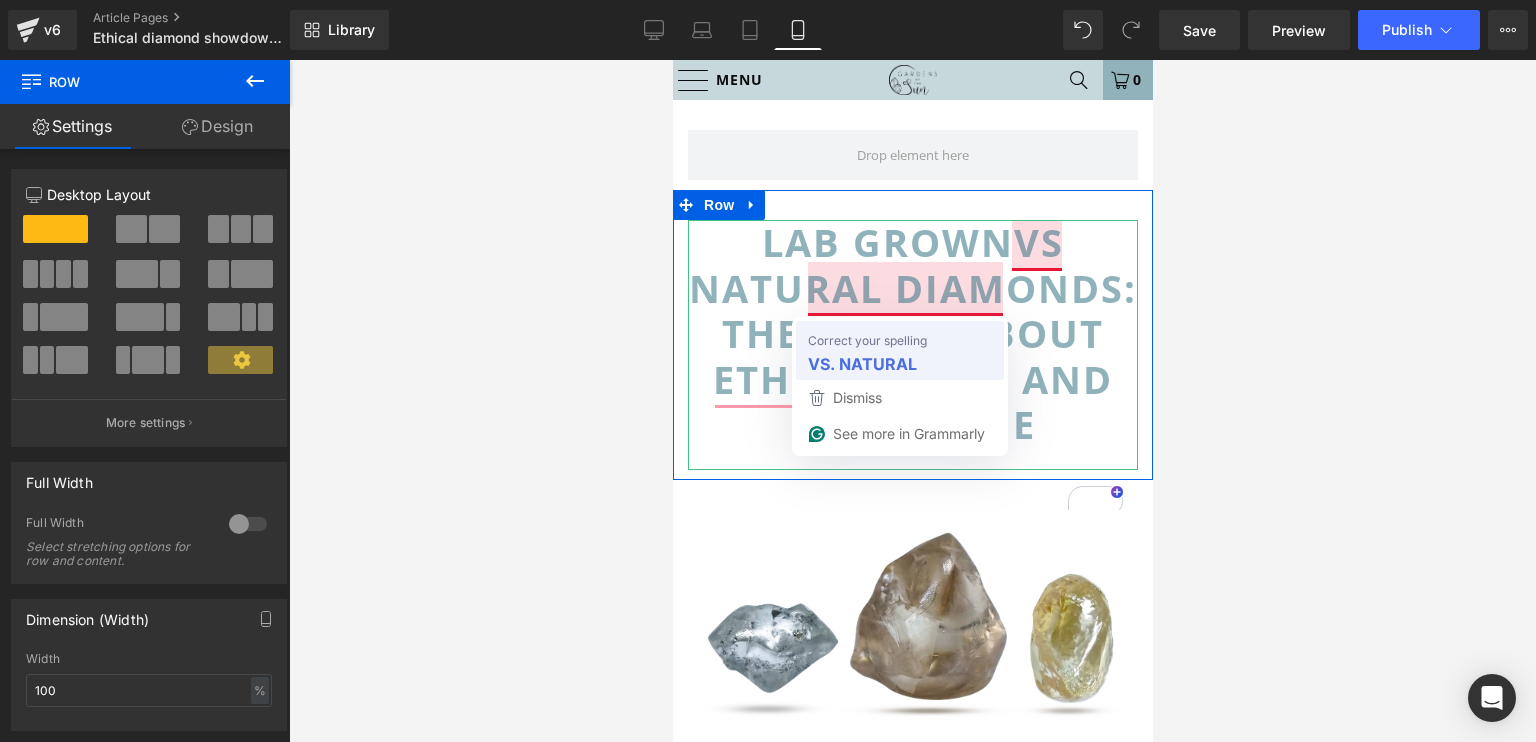 click on "VS. NATURAL" at bounding box center [862, 363] 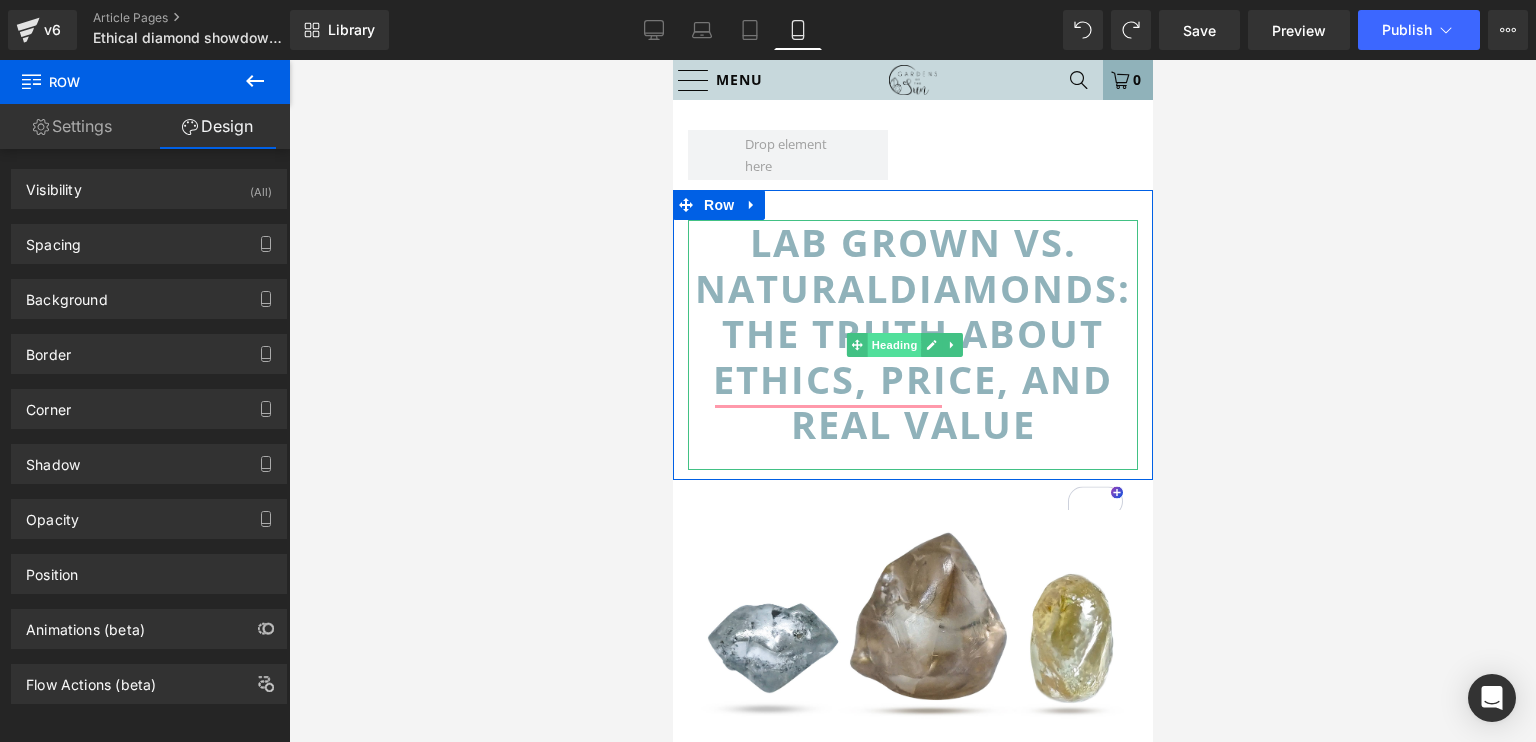 click on "Heading" at bounding box center (894, 345) 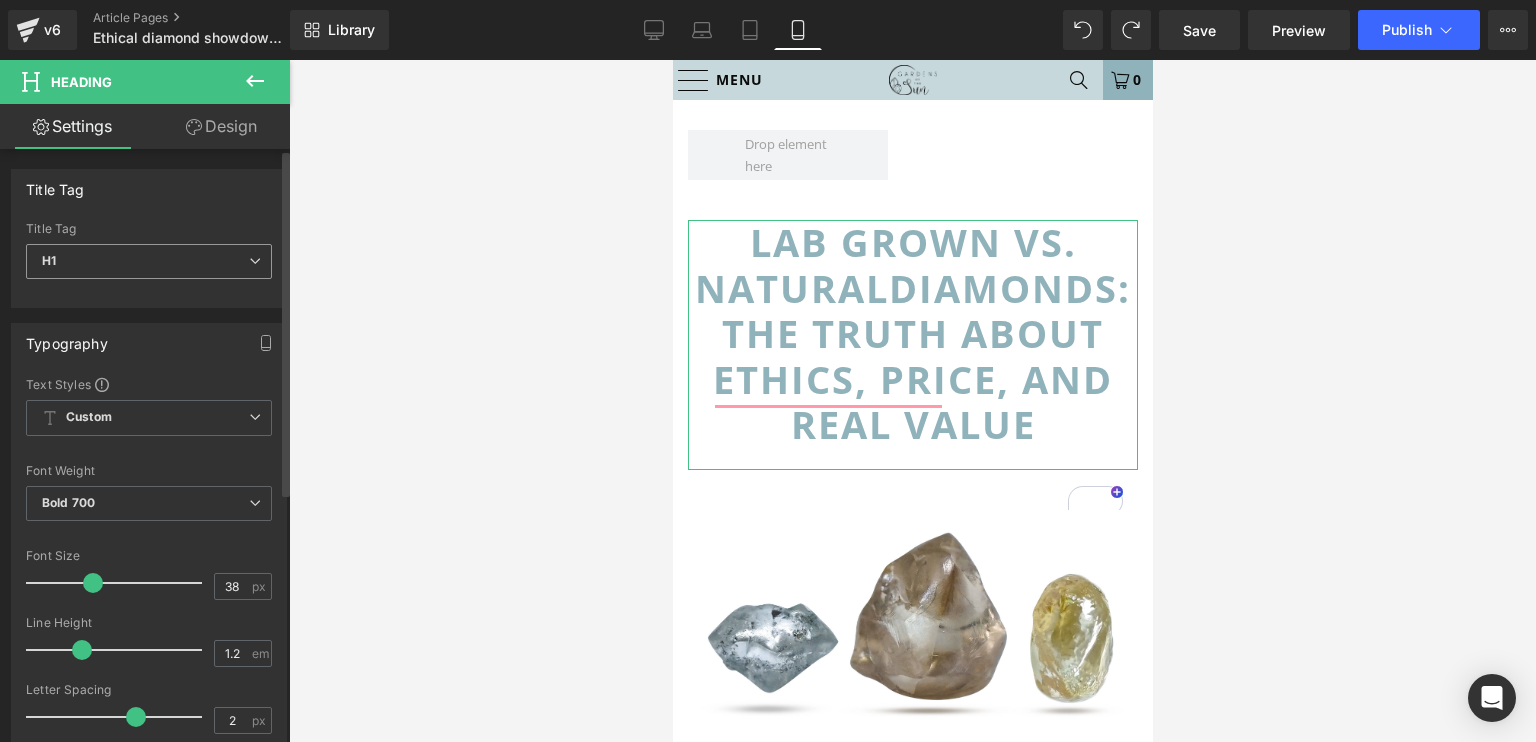 click on "H1" at bounding box center [149, 261] 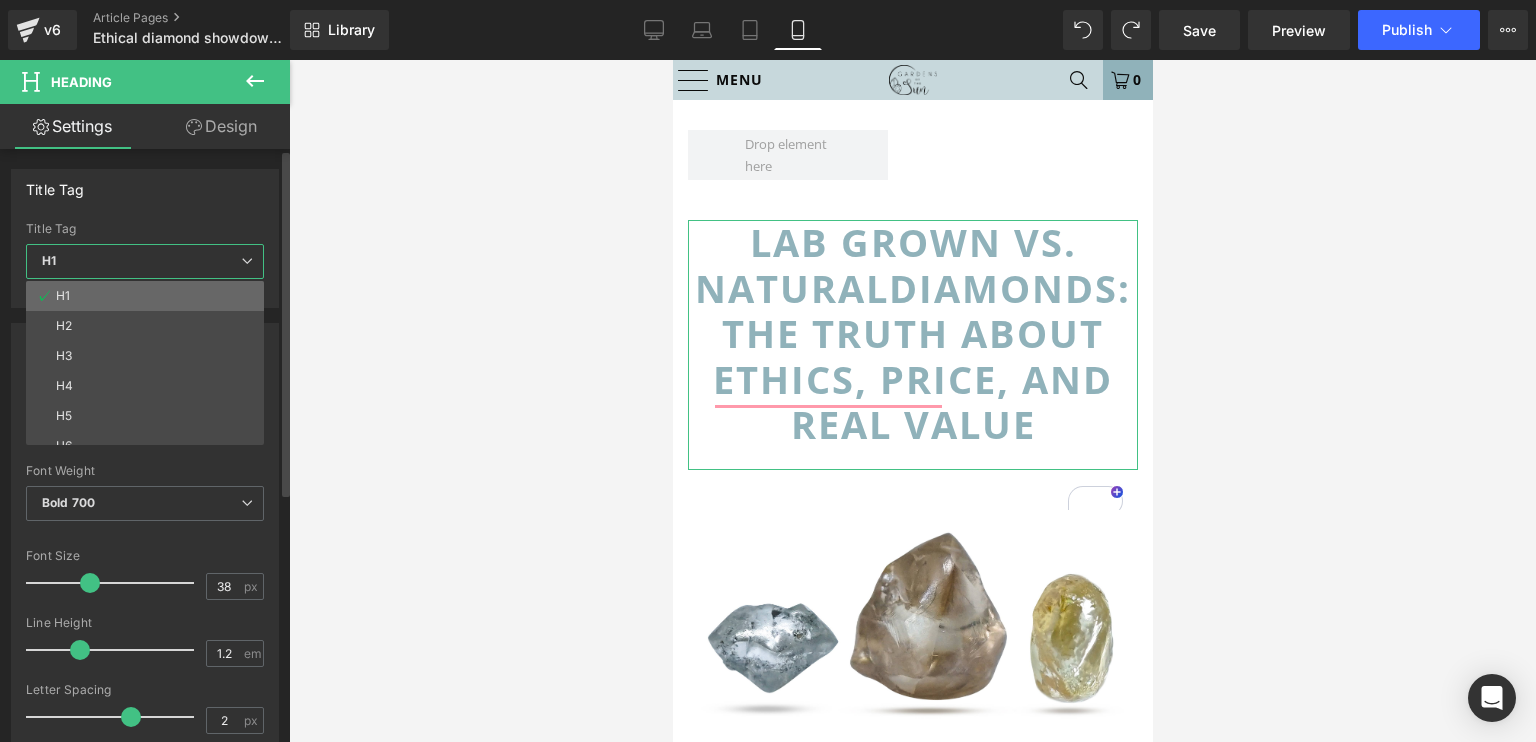 click on "H1" at bounding box center (149, 296) 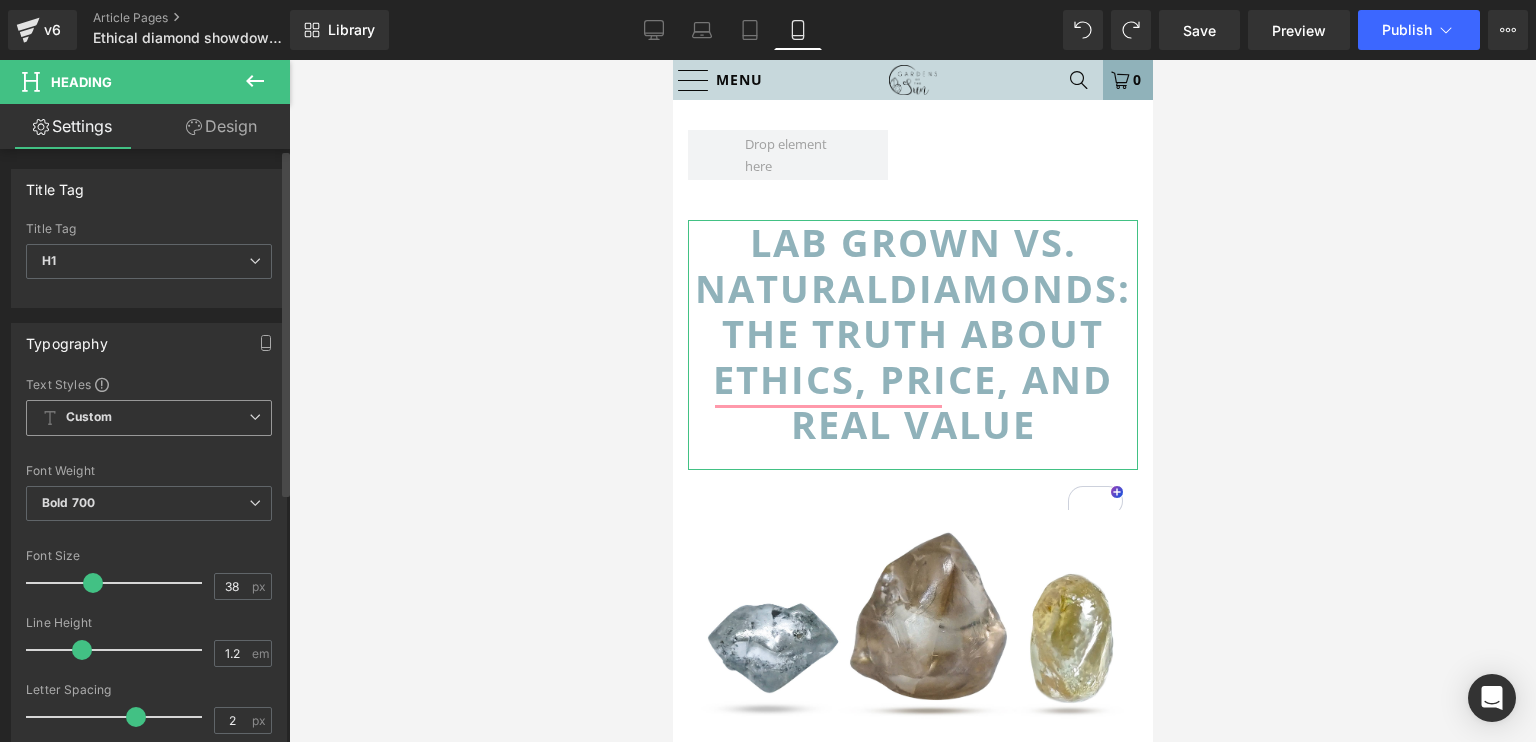 click on "Custom
Setup Global Style
Custom
Setup Global Style" at bounding box center (149, 423) 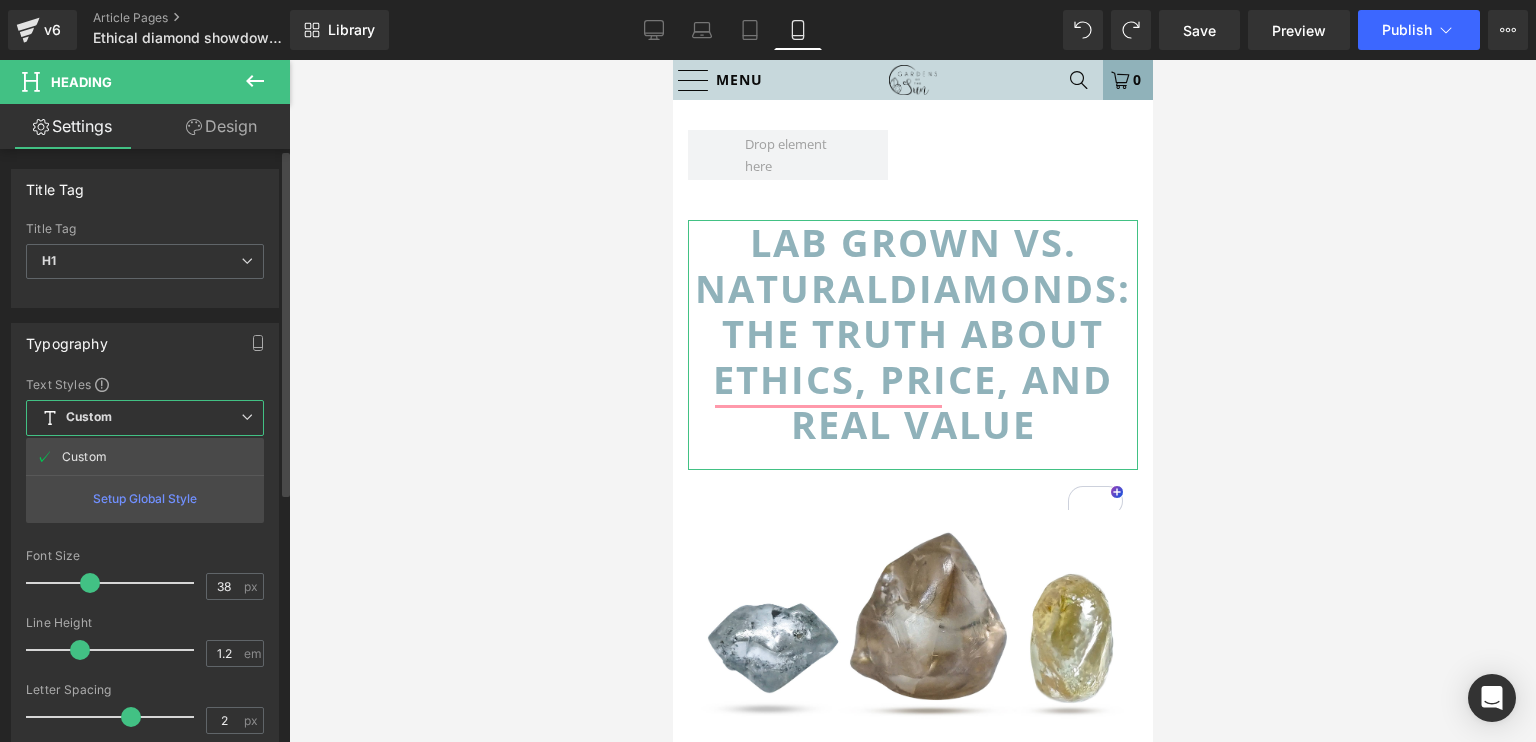 click on "Setup Global Style" at bounding box center [145, 498] 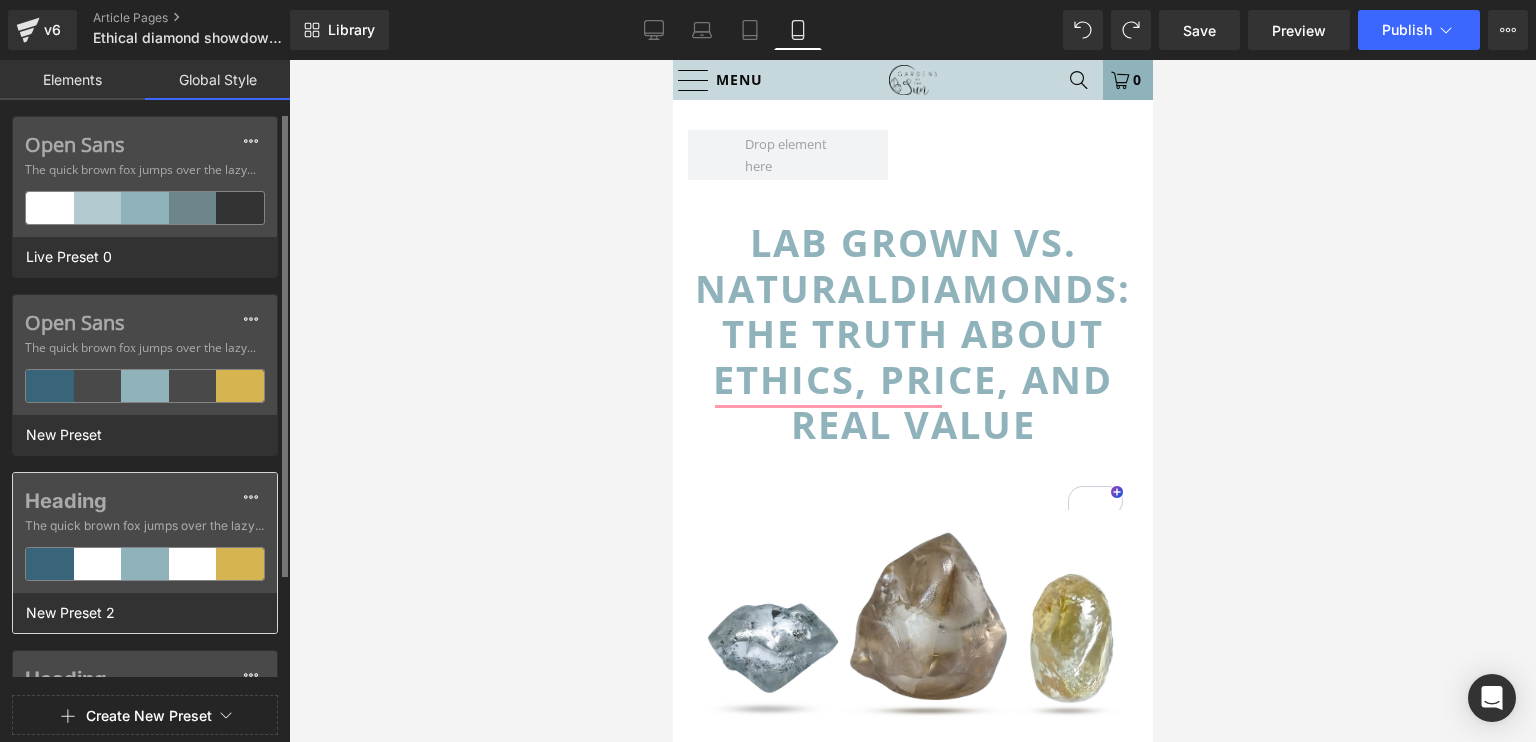 click on "The quick brown fox jumps over the lazy..." at bounding box center (145, 526) 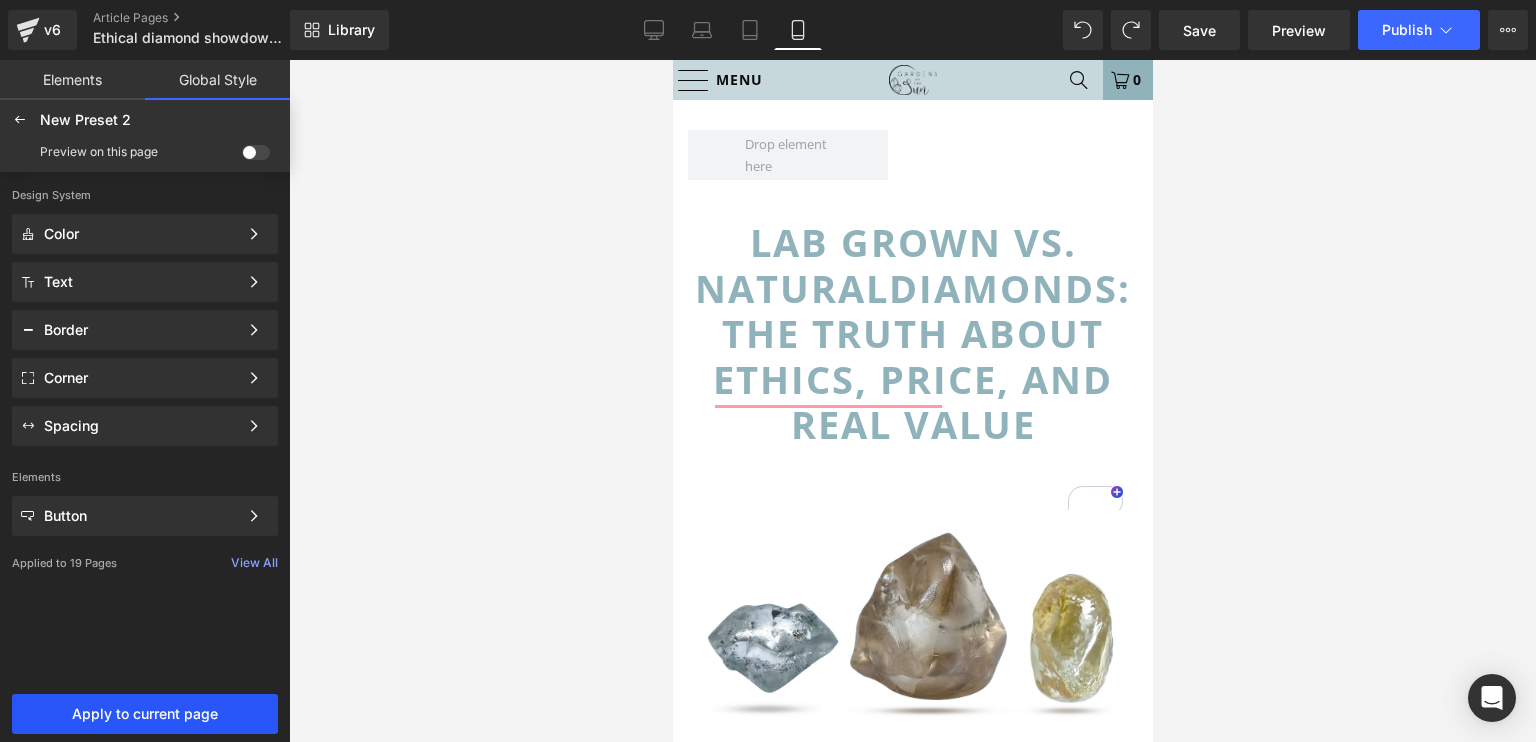 click on "Apply to current page" at bounding box center [145, 714] 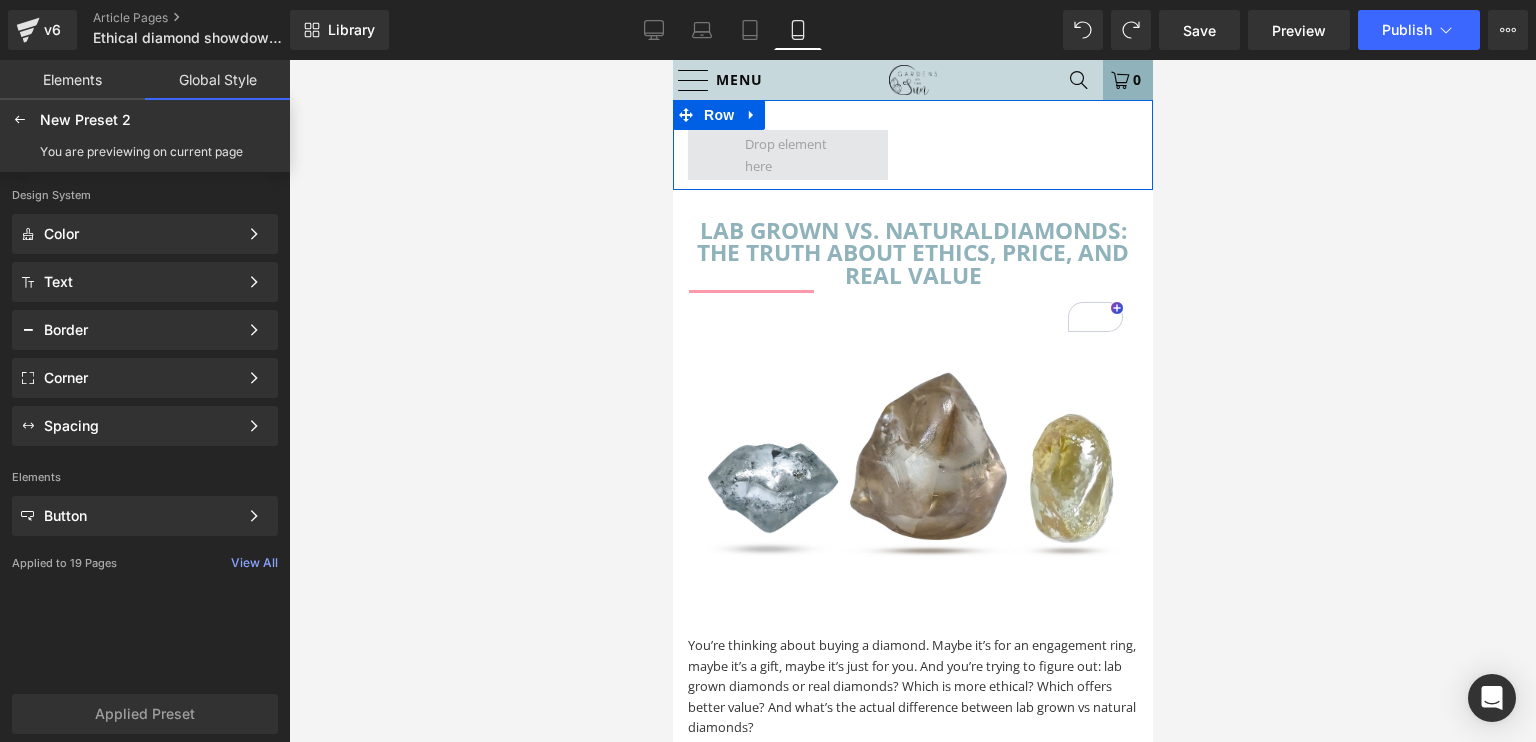 click at bounding box center (787, 155) 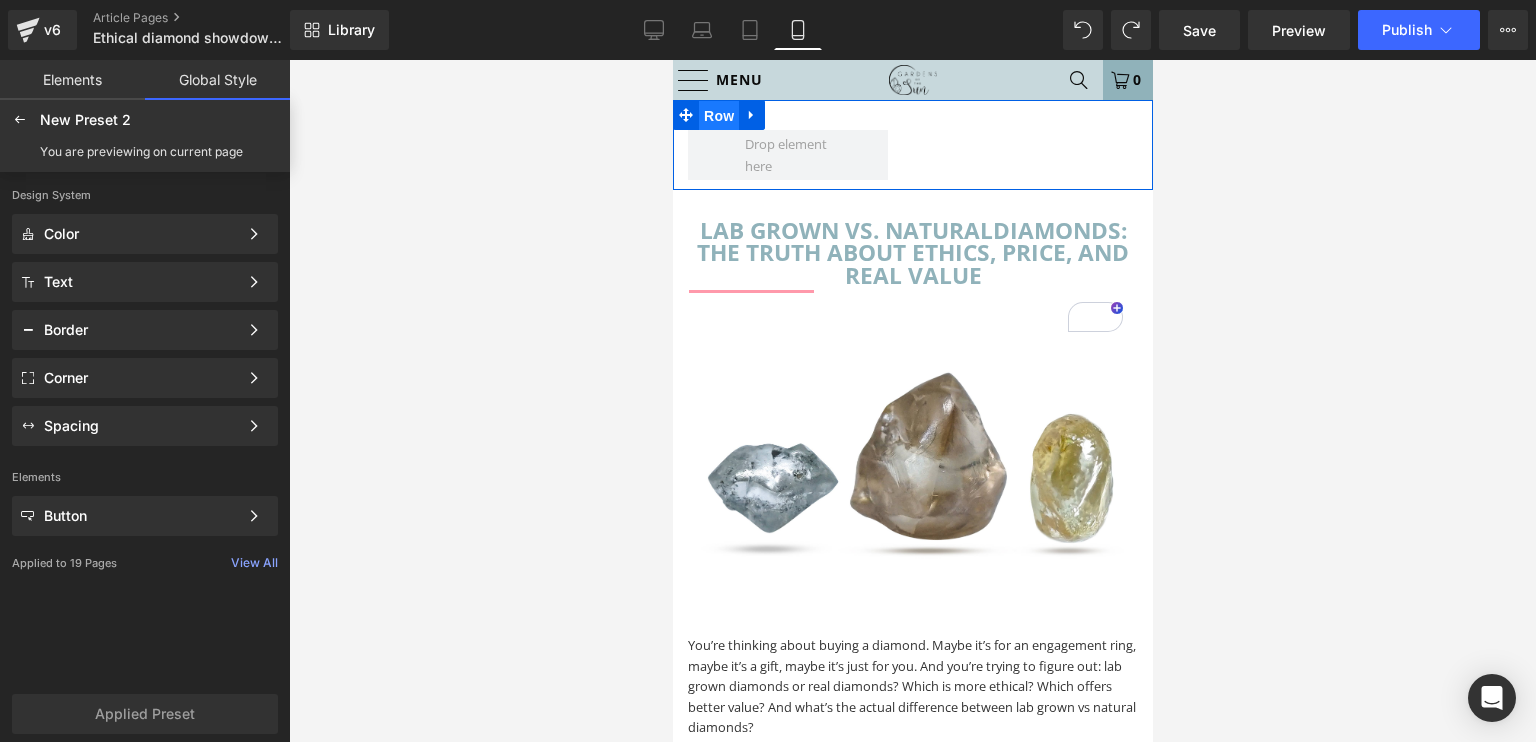 click on "Row" at bounding box center (718, 116) 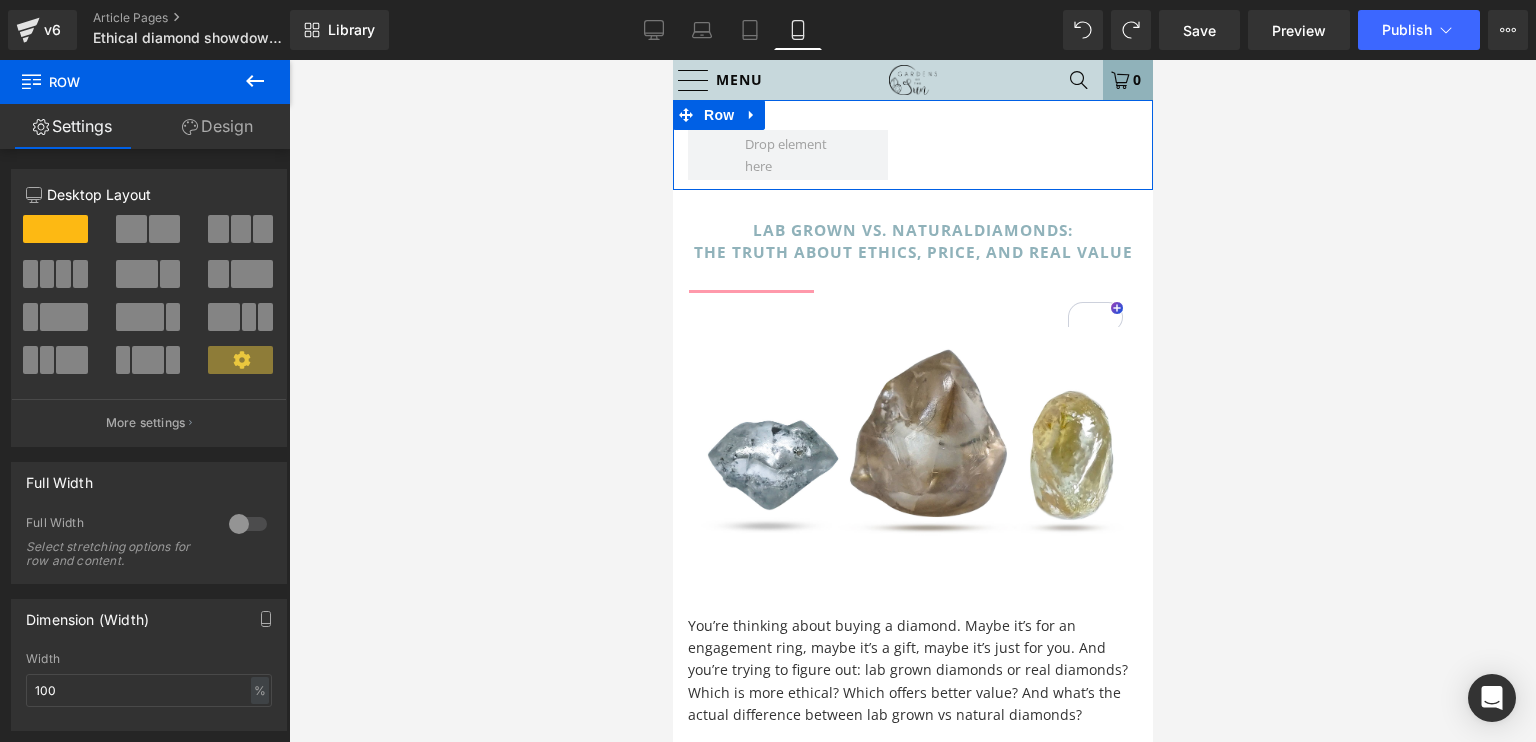 click on "Design" at bounding box center (217, 126) 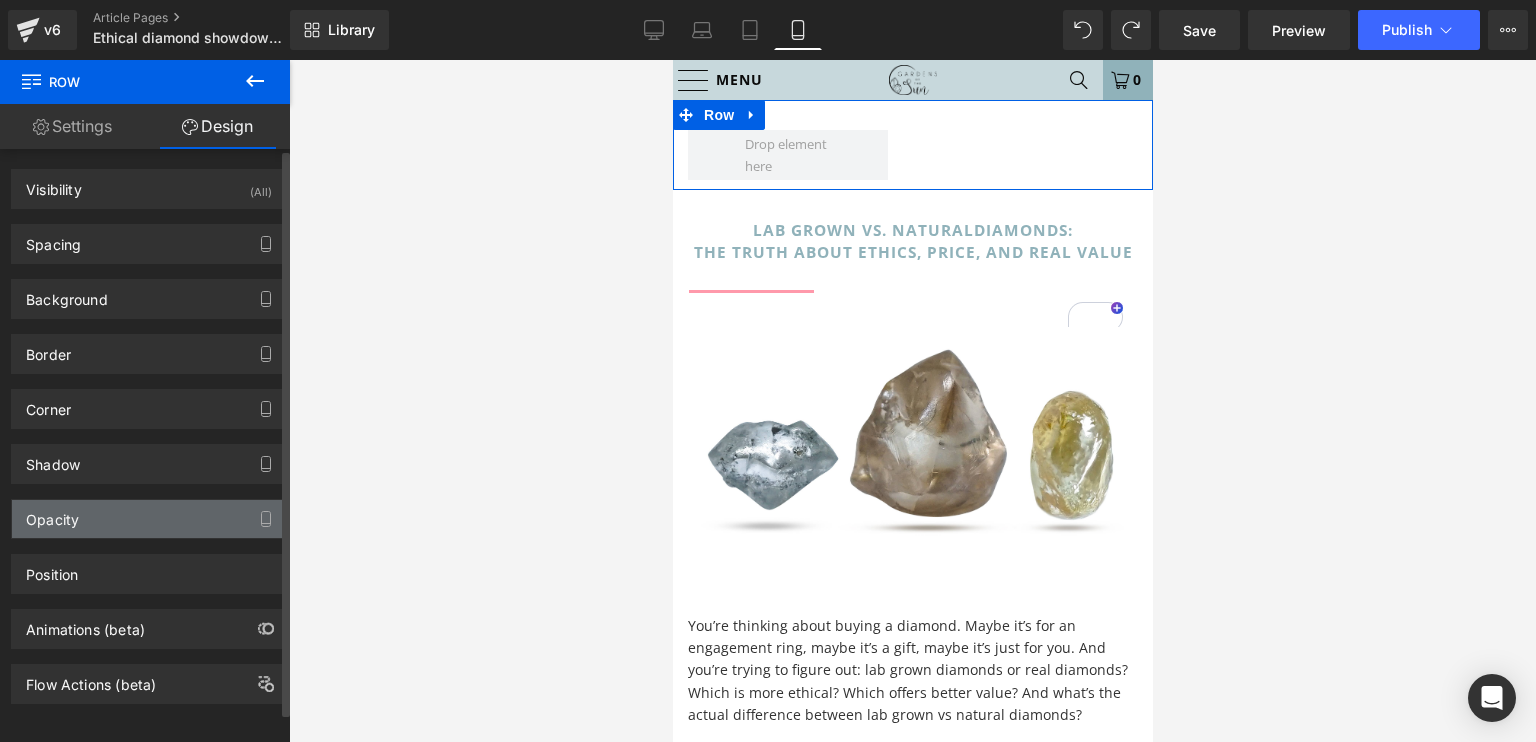 type on "0" 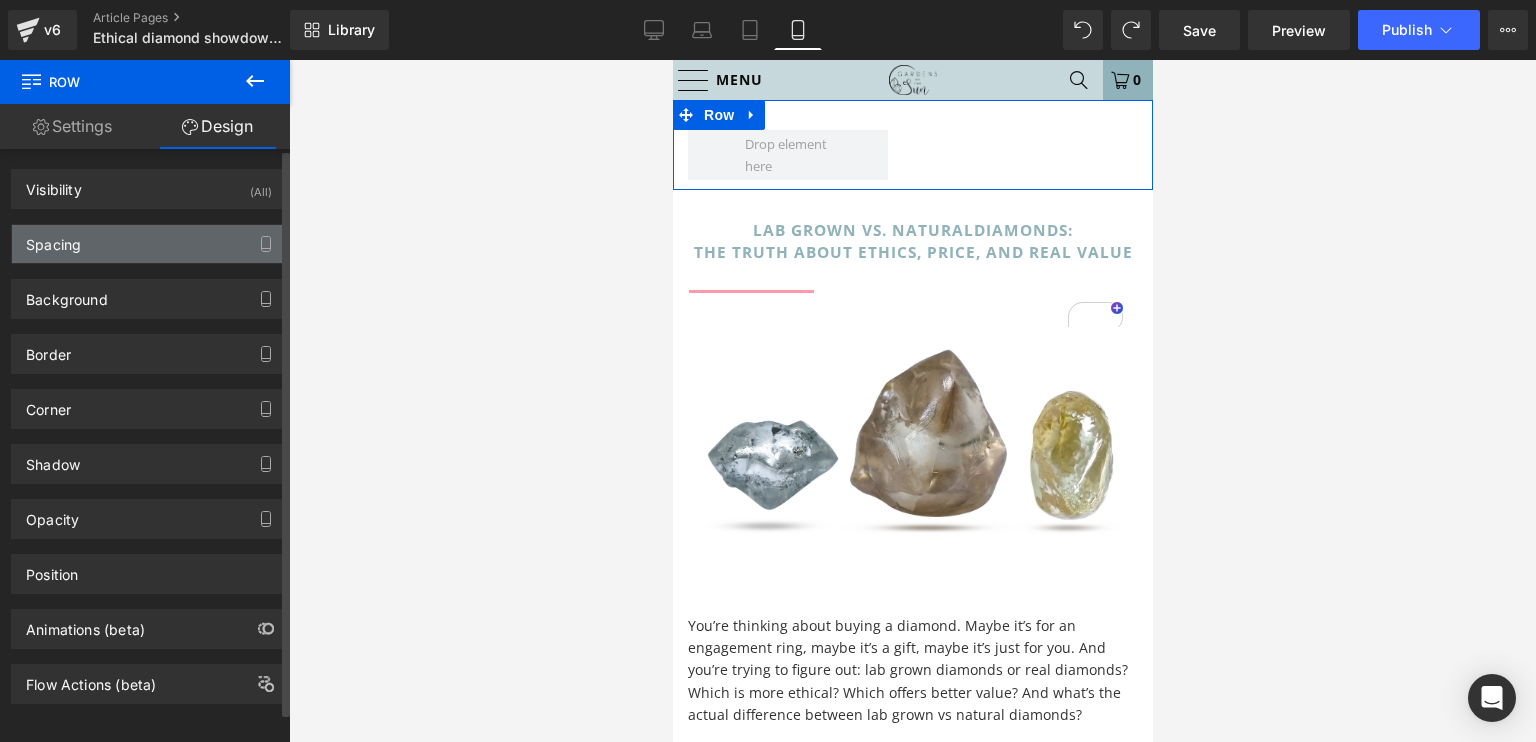 click on "Spacing" at bounding box center (149, 244) 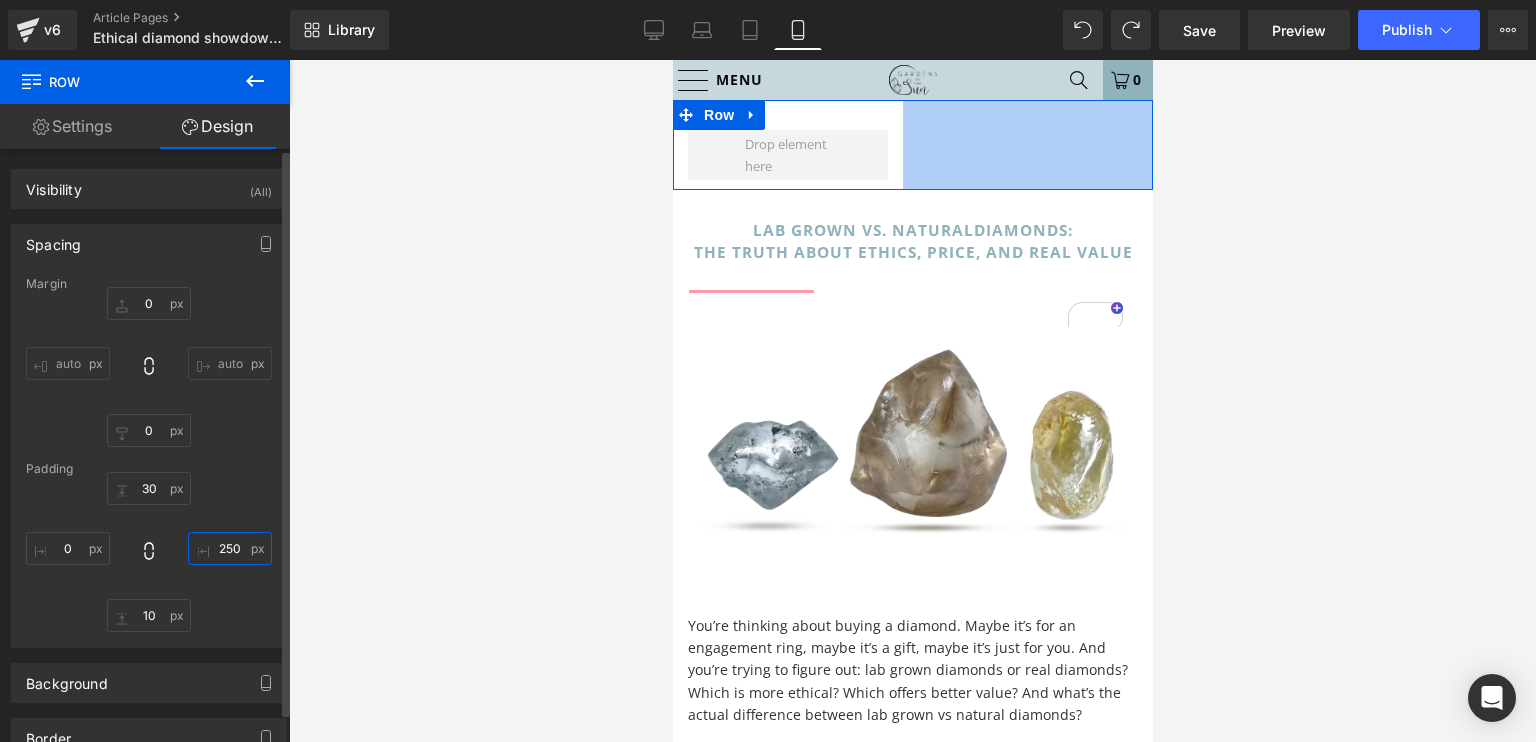 click on "250" at bounding box center (230, 548) 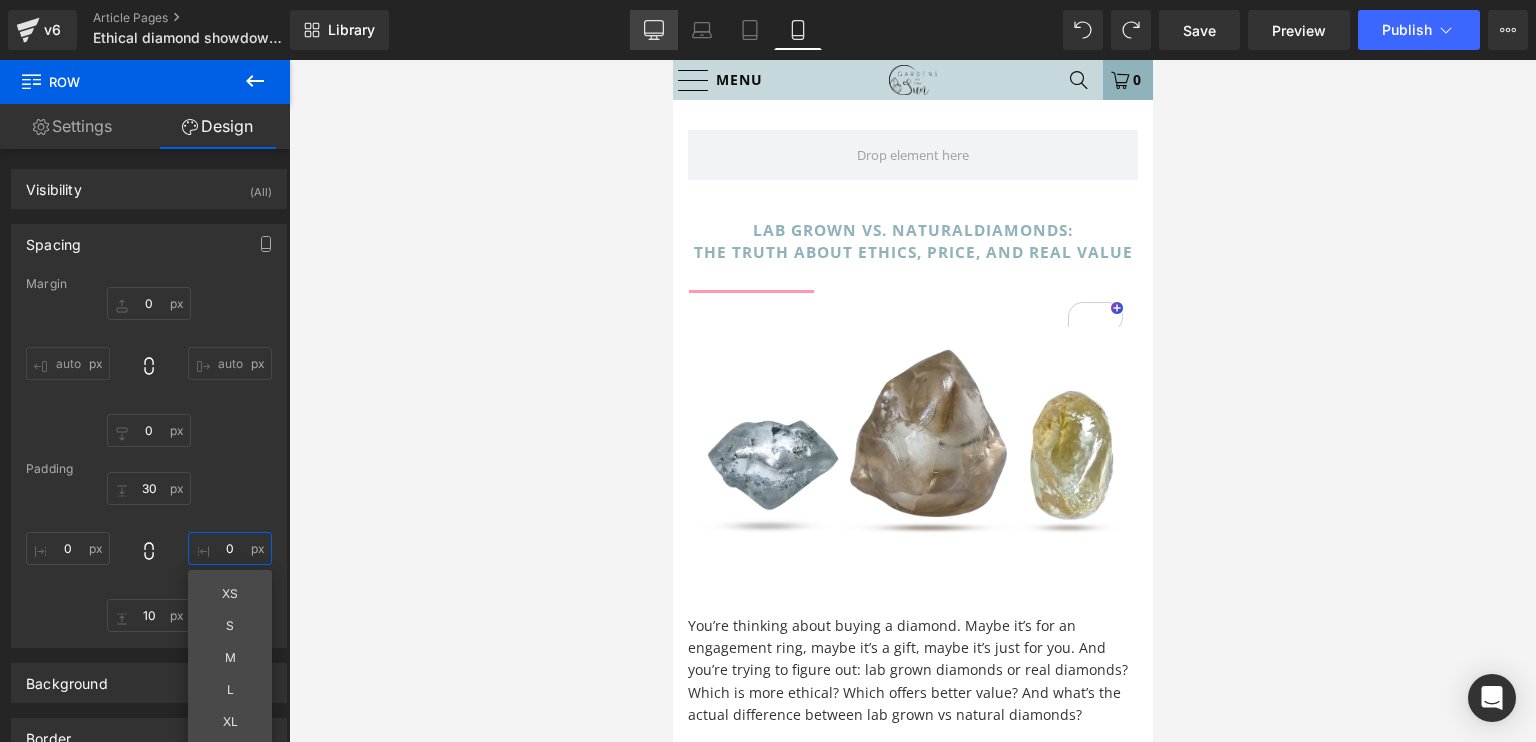 type on "0" 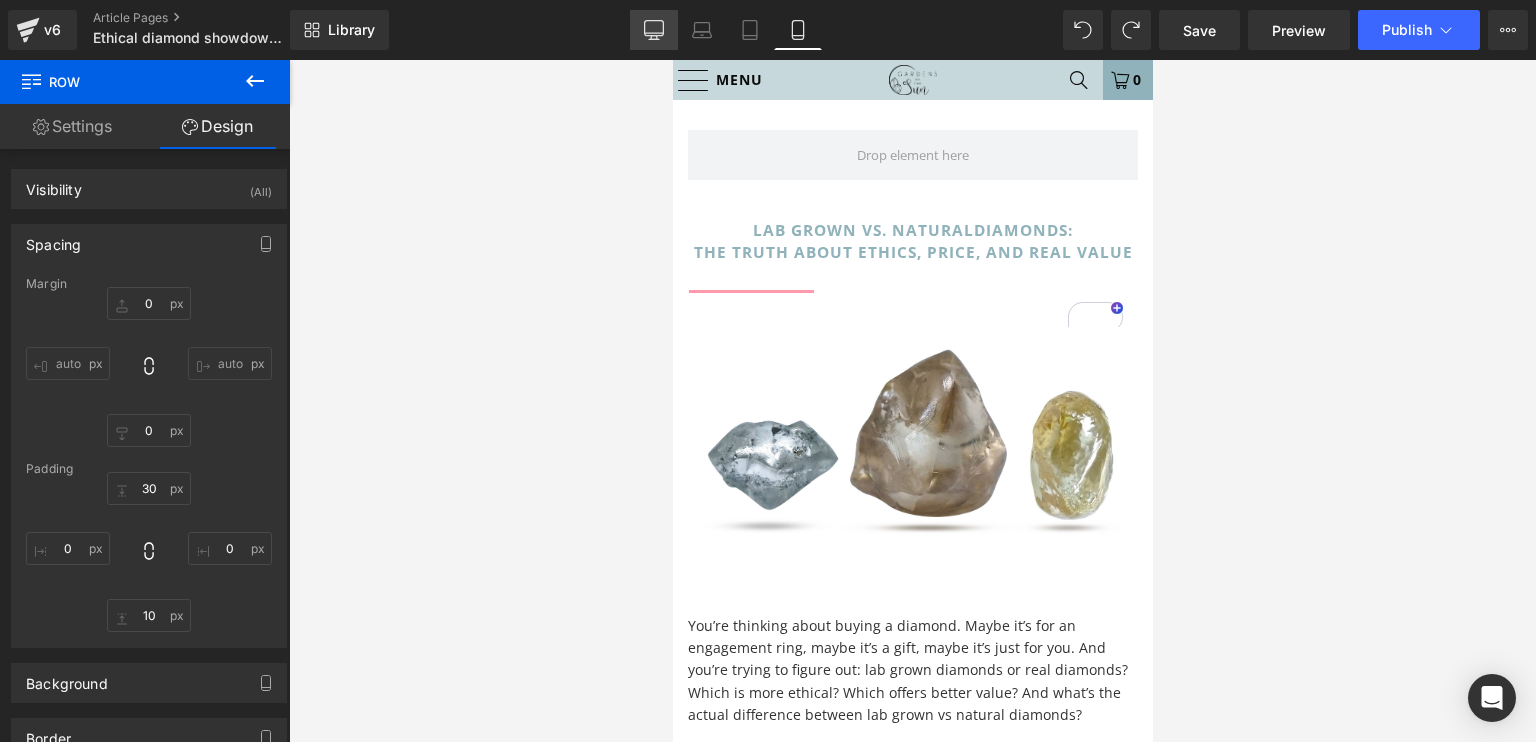 click 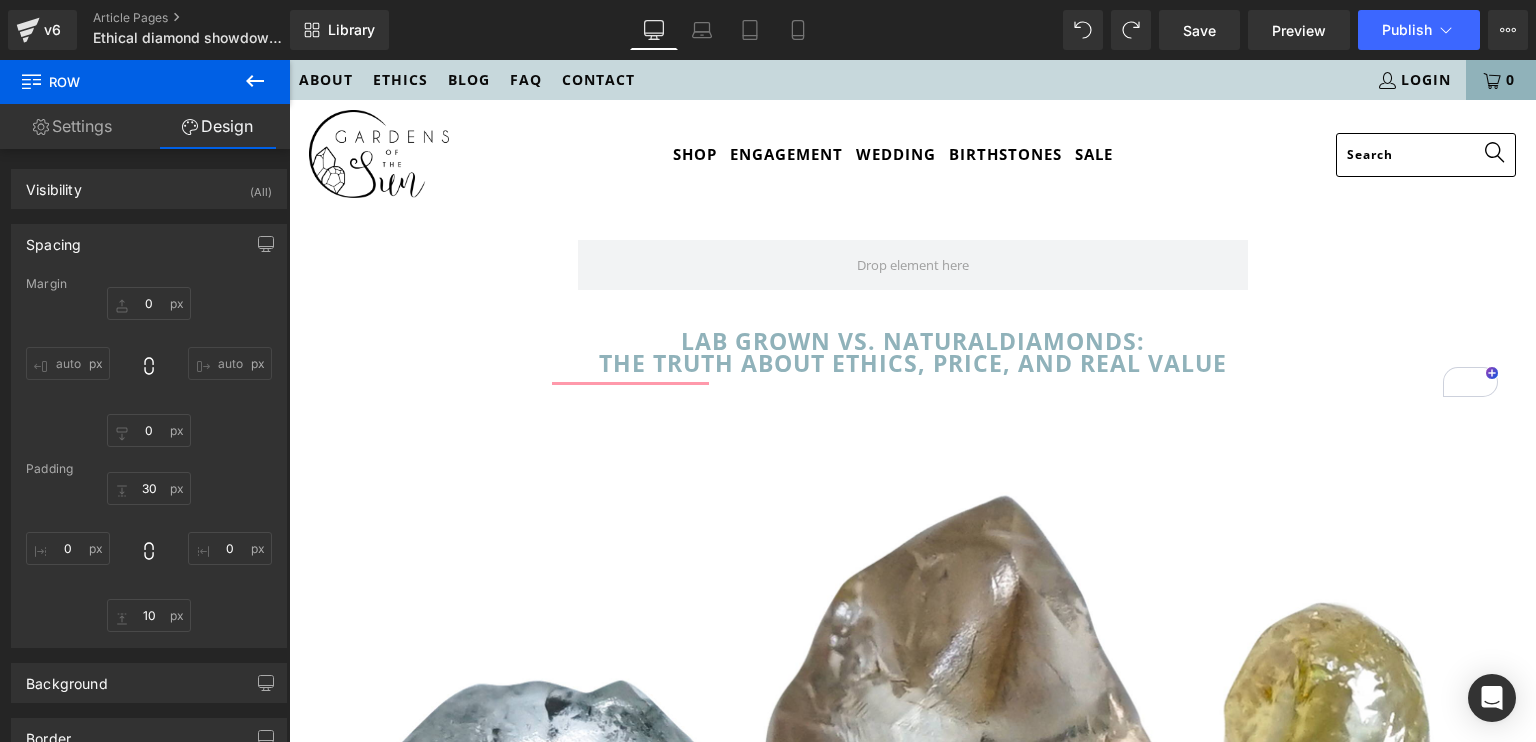 type on "0" 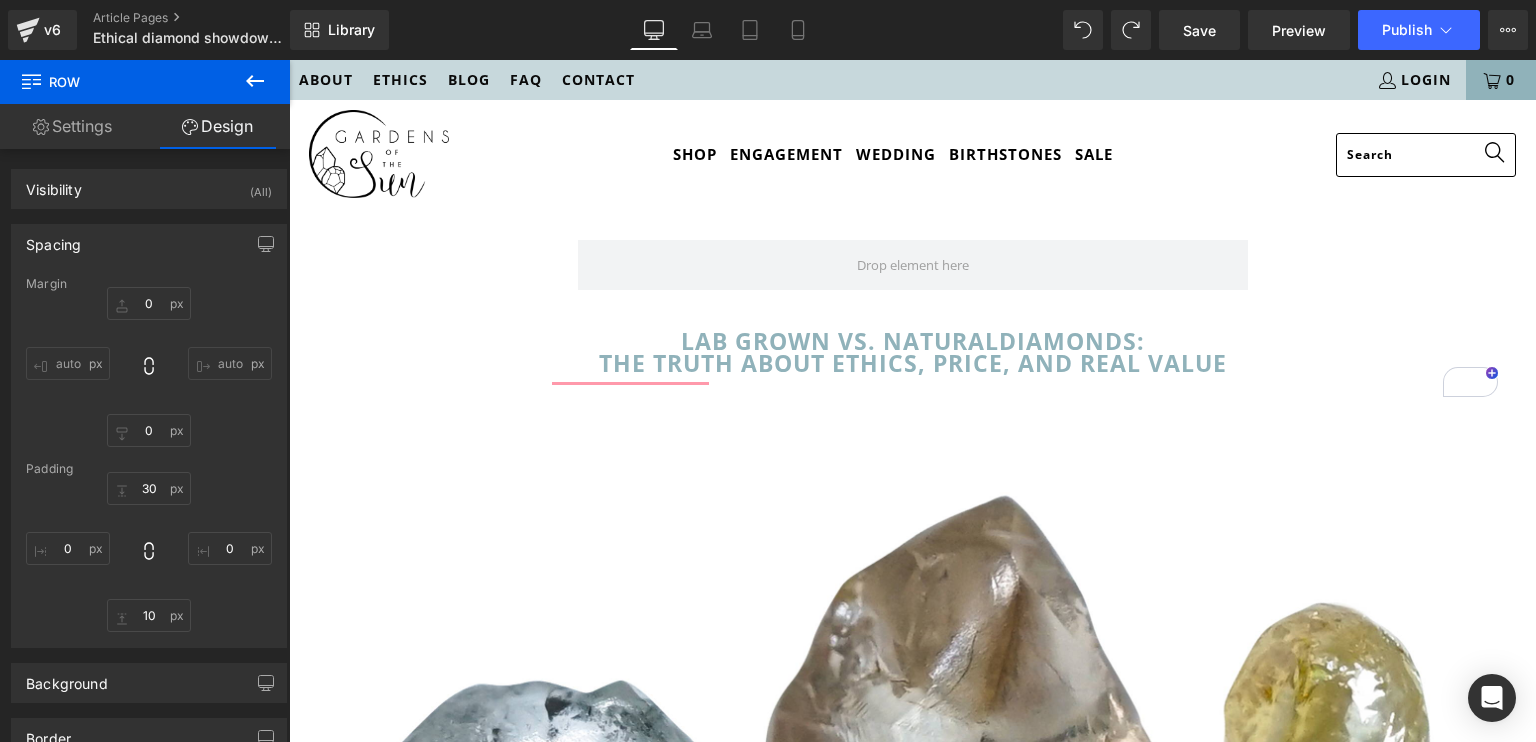 type on "0" 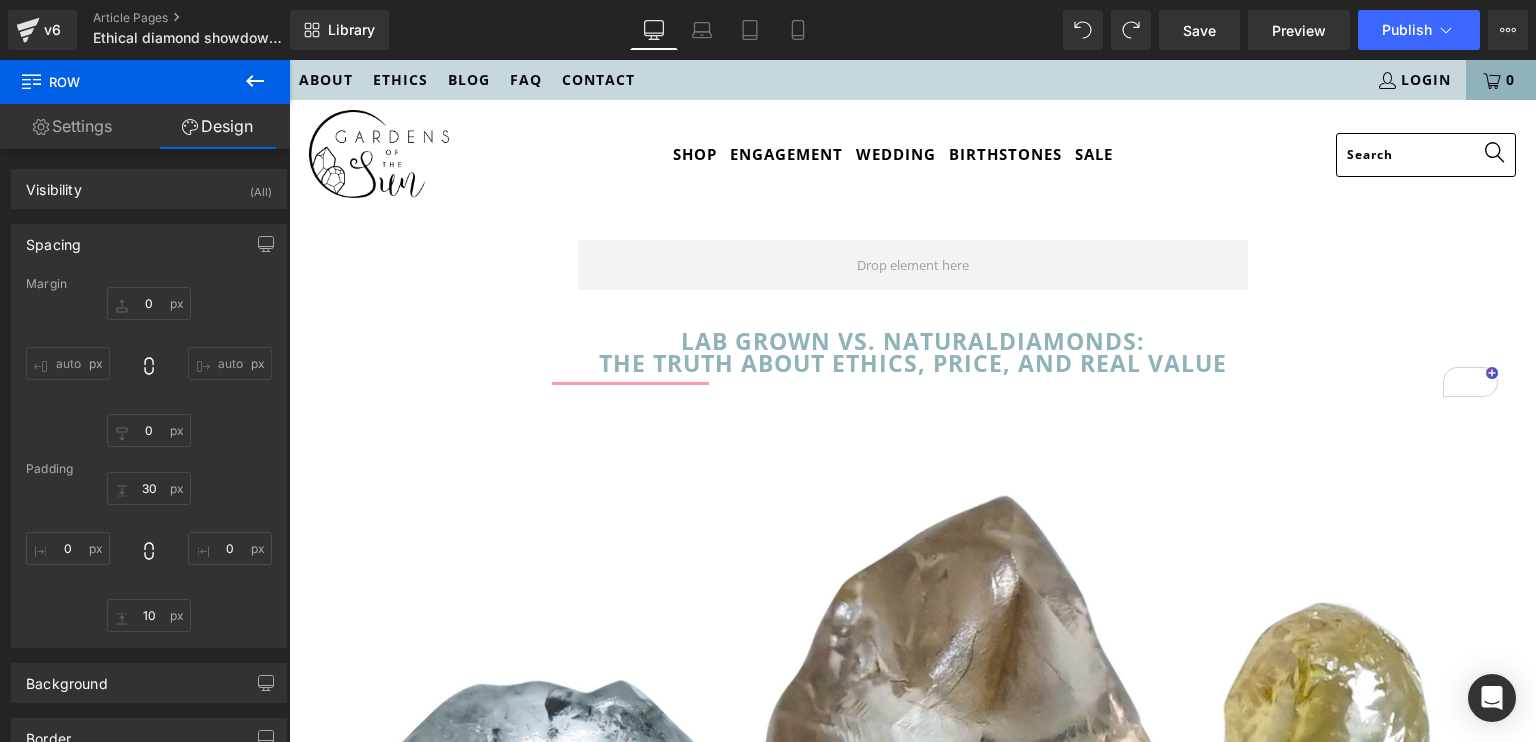 type on "250" 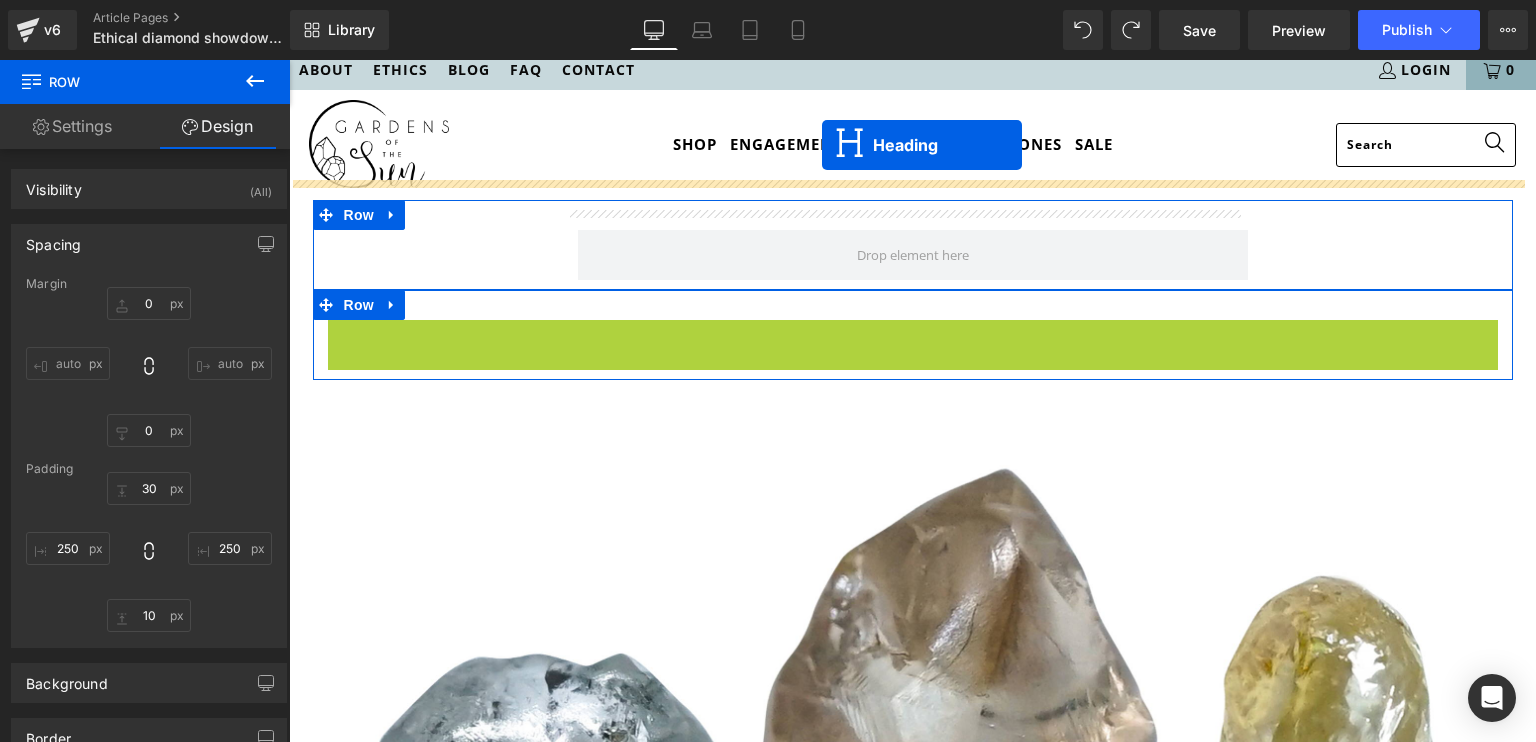 scroll, scrollTop: 0, scrollLeft: 0, axis: both 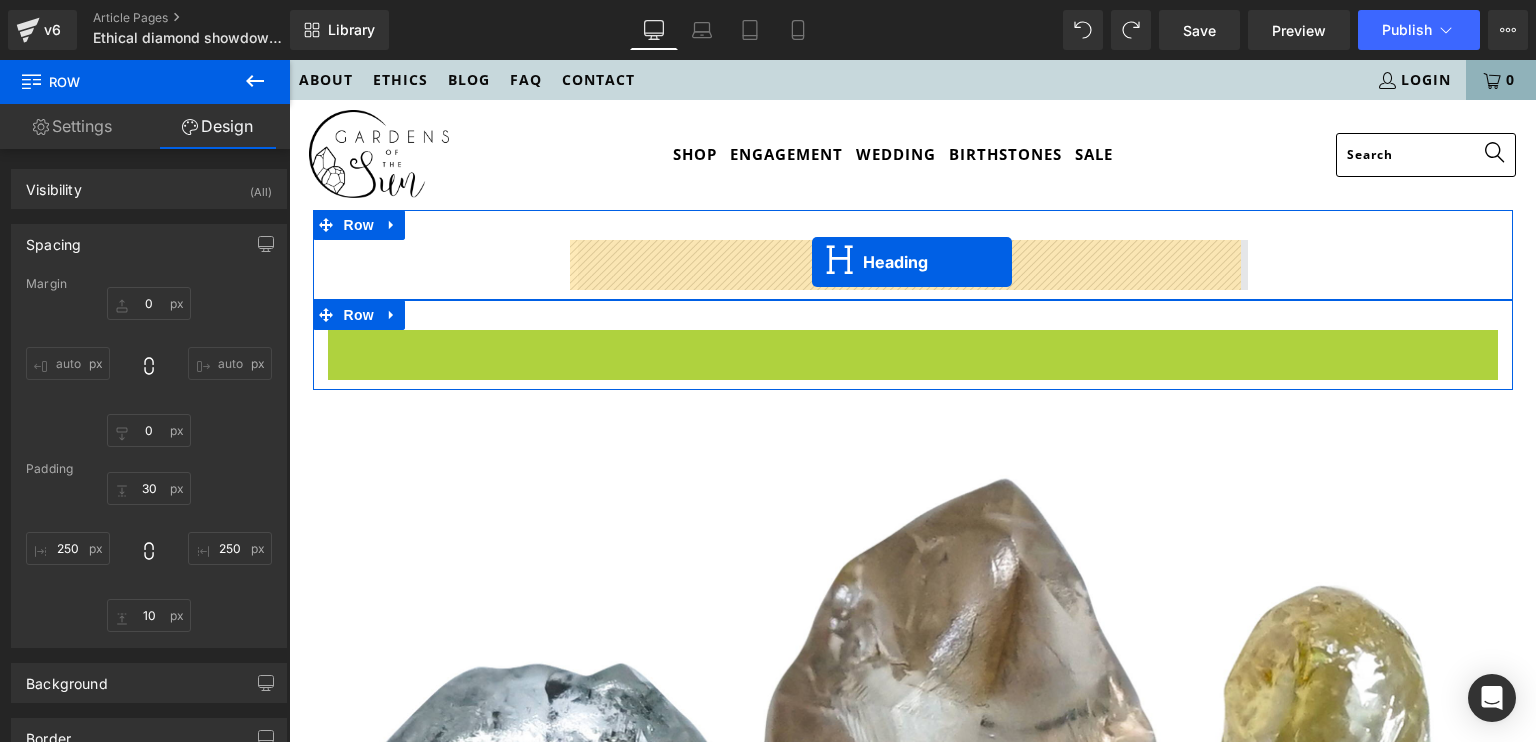 drag, startPoint x: 848, startPoint y: 254, endPoint x: 812, endPoint y: 262, distance: 36.878178 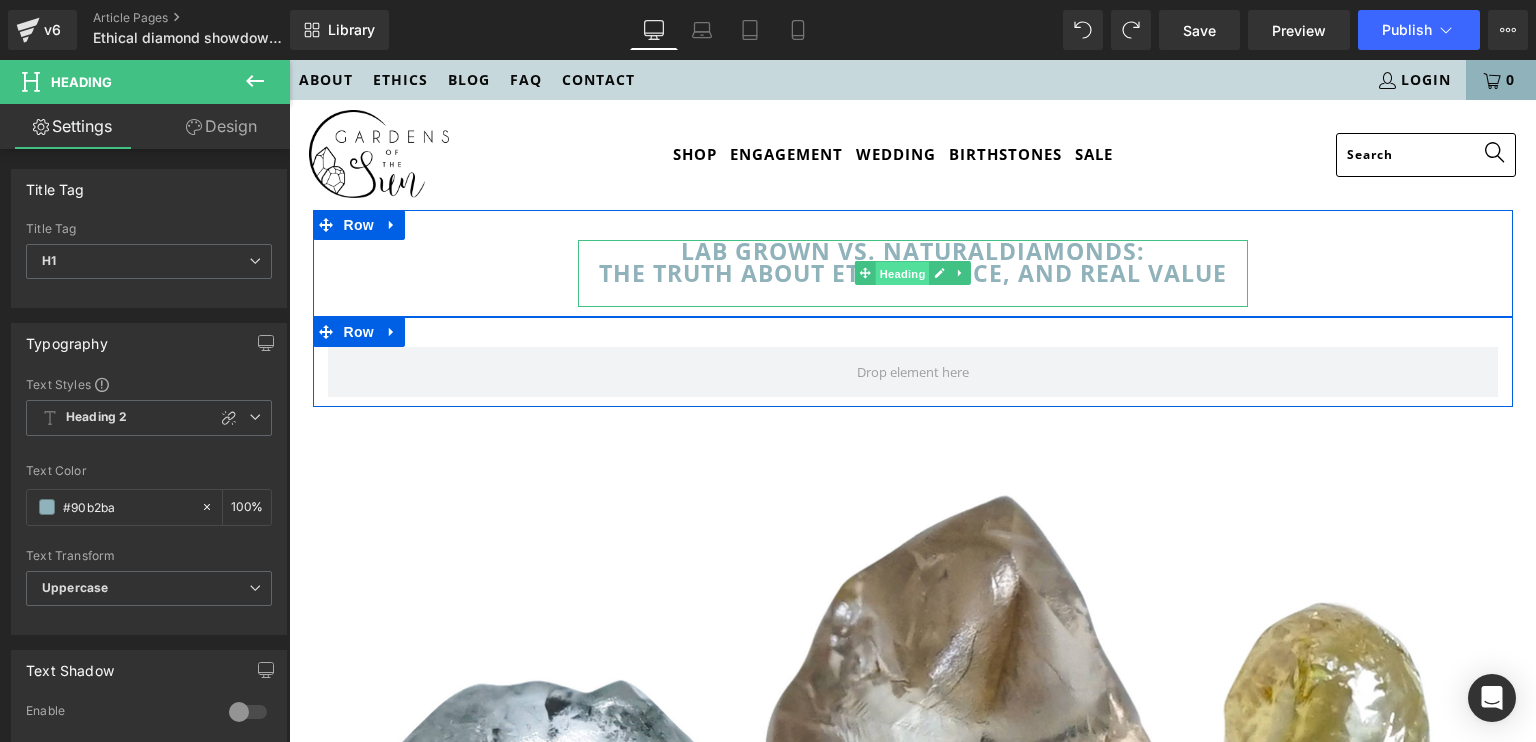 click on "Heading" at bounding box center (902, 274) 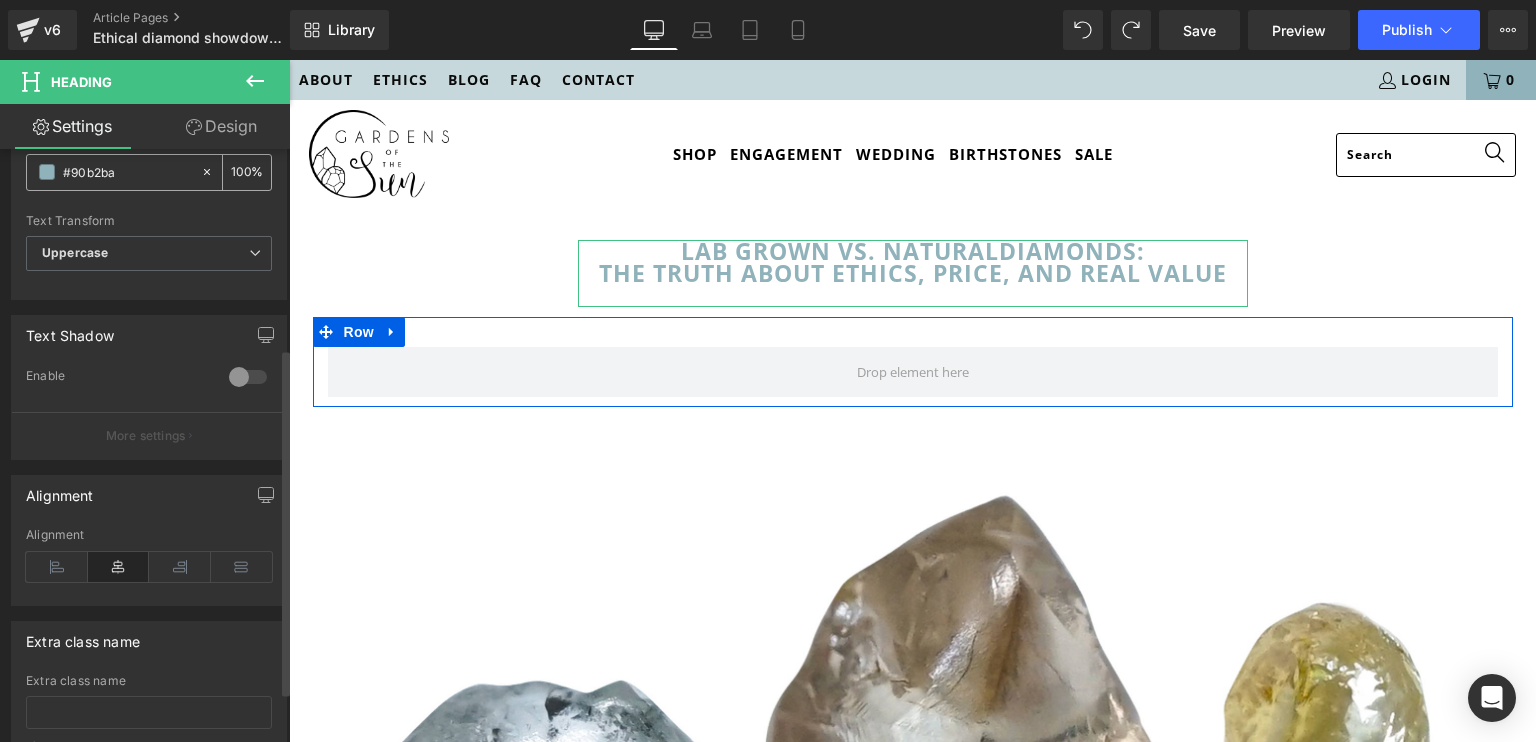 scroll, scrollTop: 340, scrollLeft: 0, axis: vertical 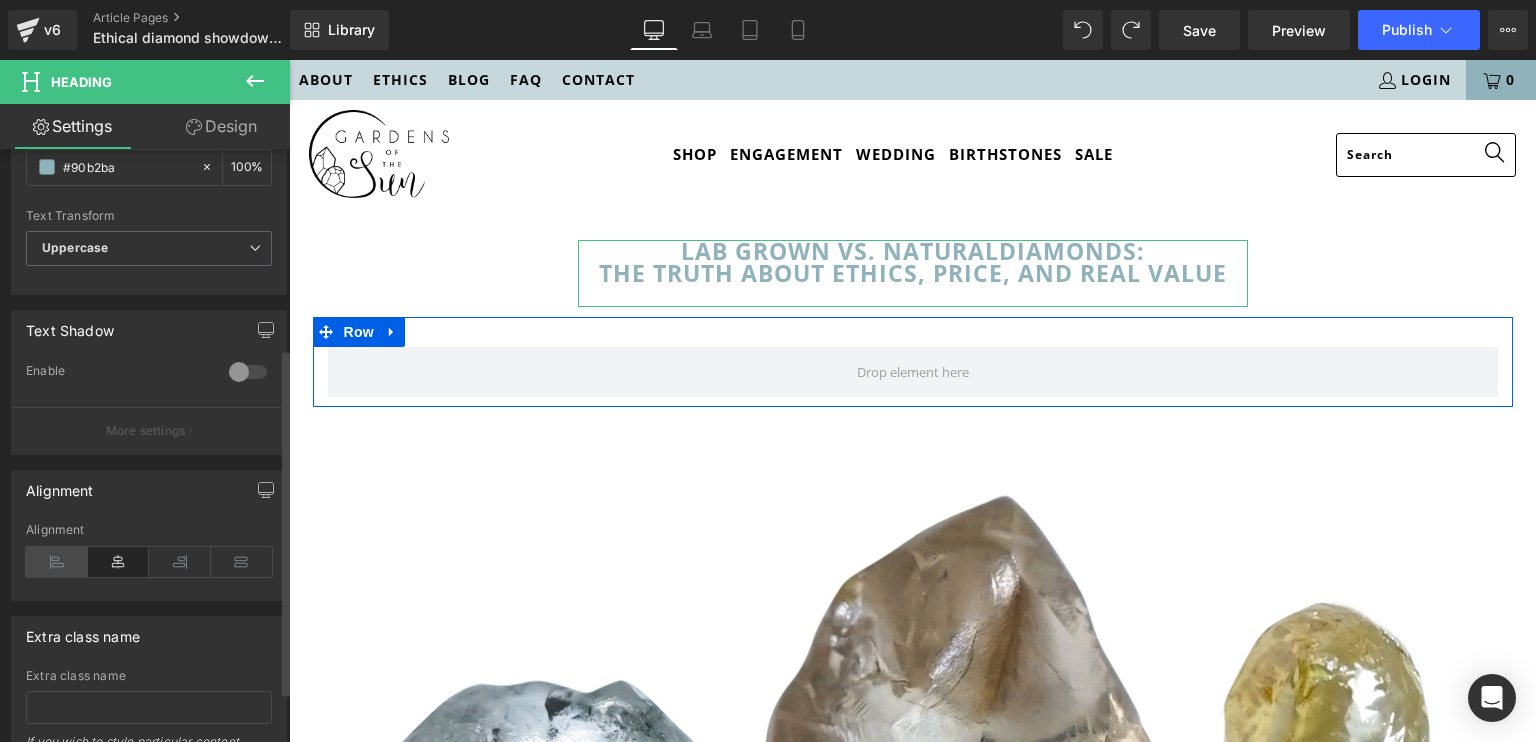 click at bounding box center (57, 562) 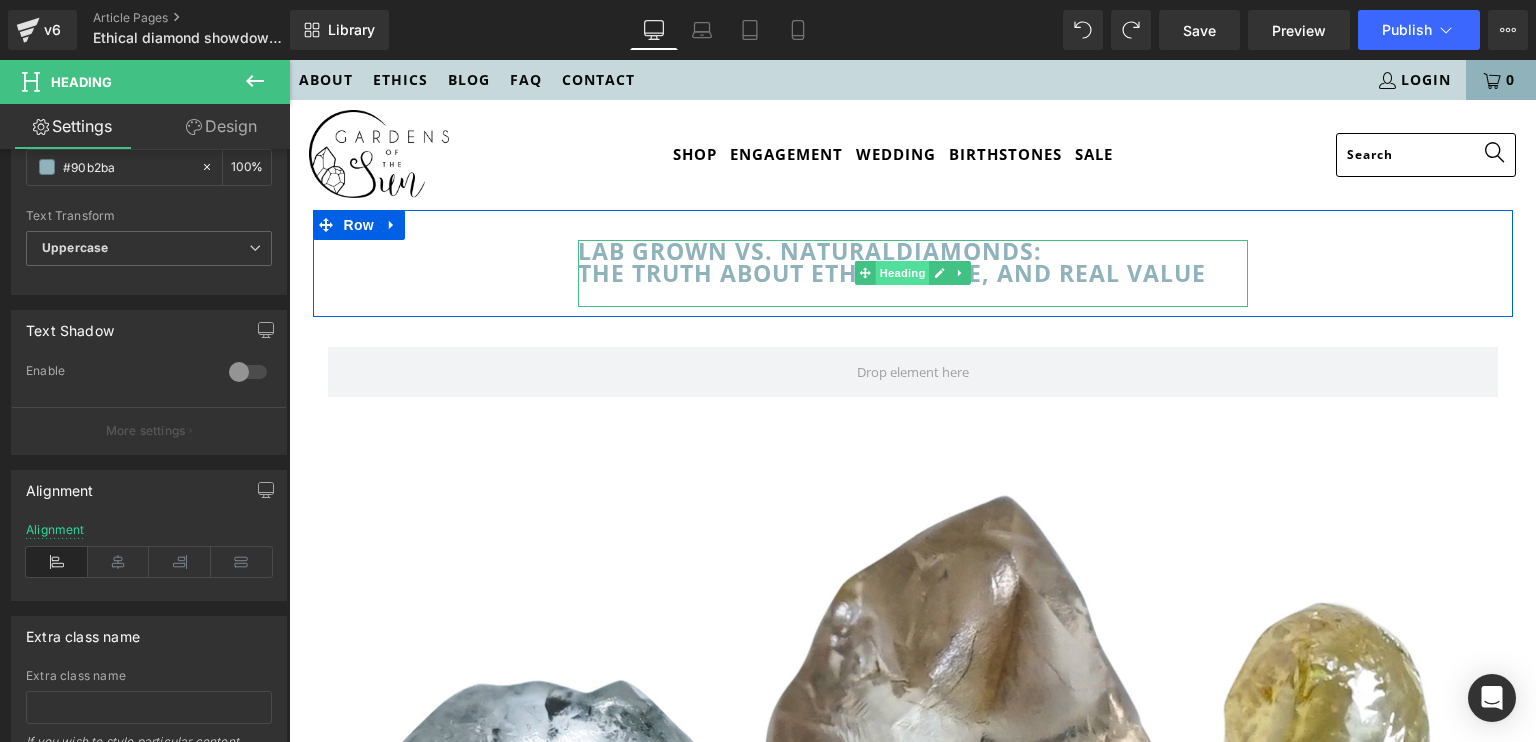click on "Heading" at bounding box center [902, 273] 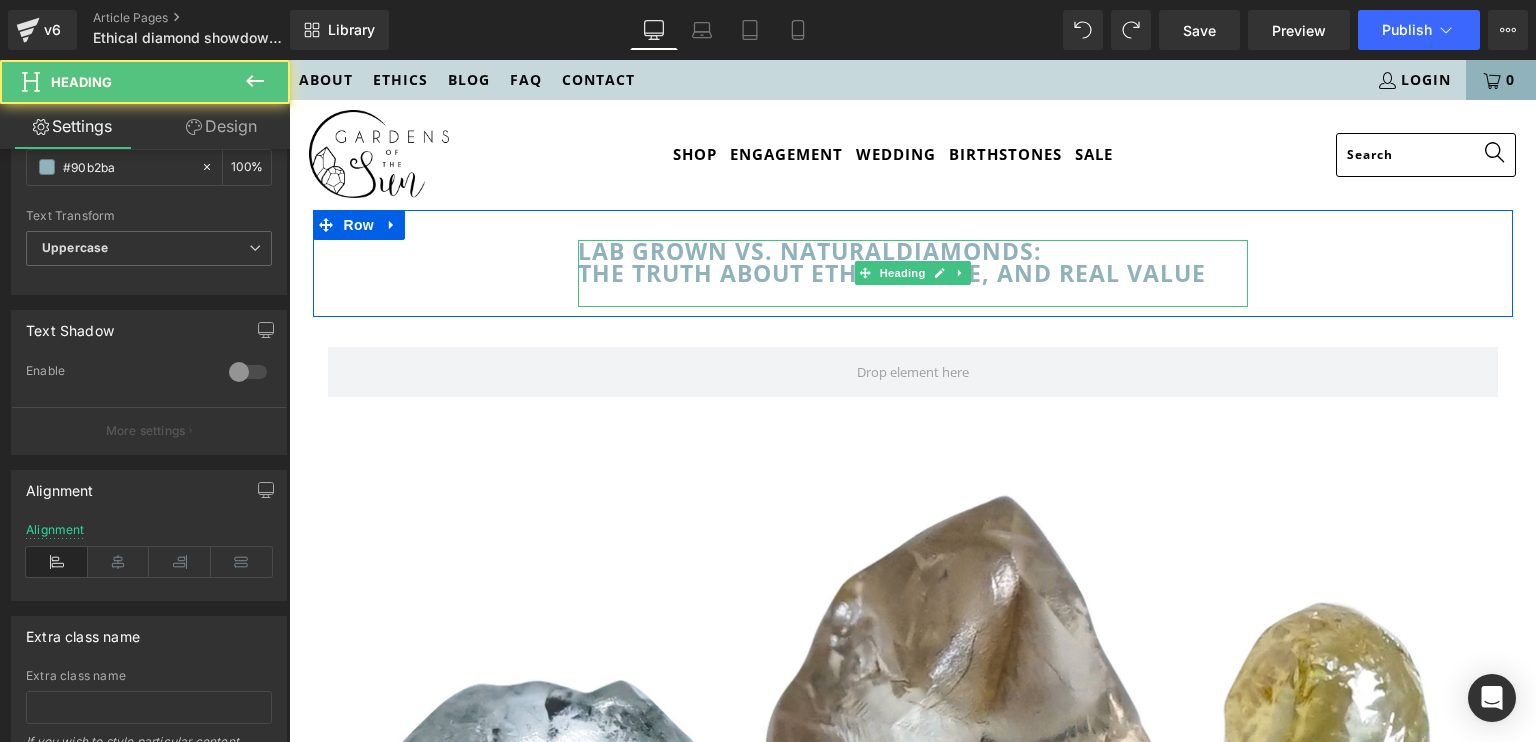 click at bounding box center (913, 296) 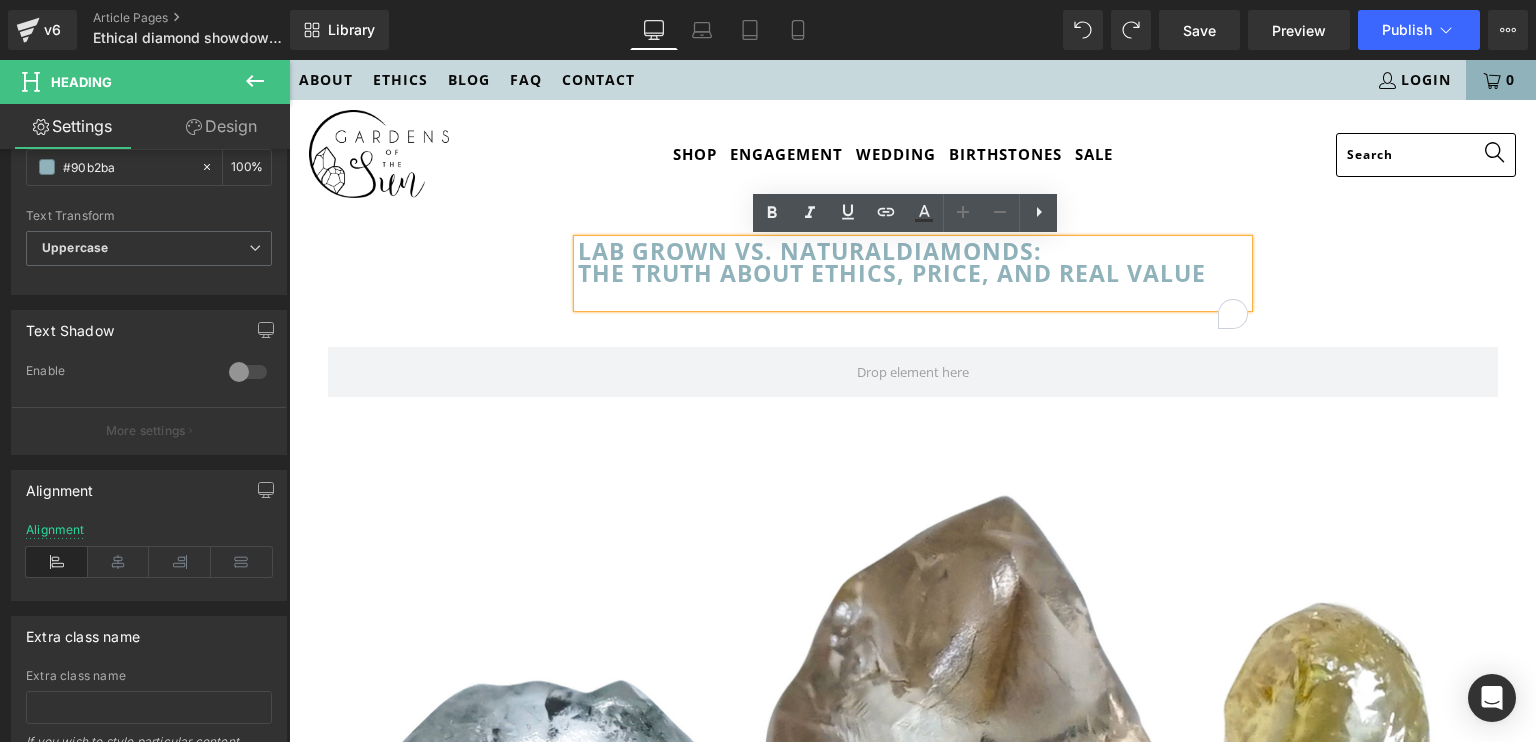 type 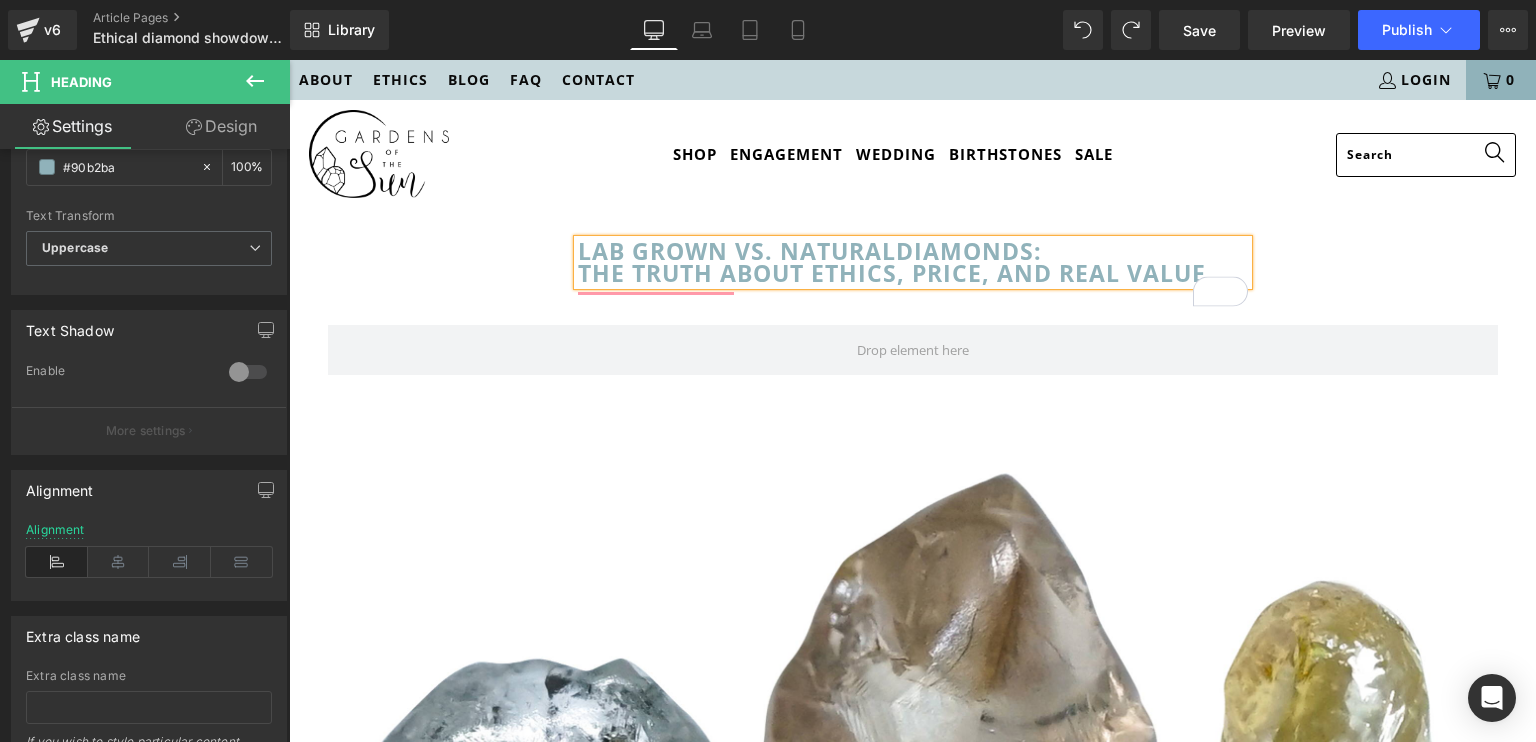click on "the Truth about Ethics, Price, and Real Value" at bounding box center [913, 273] 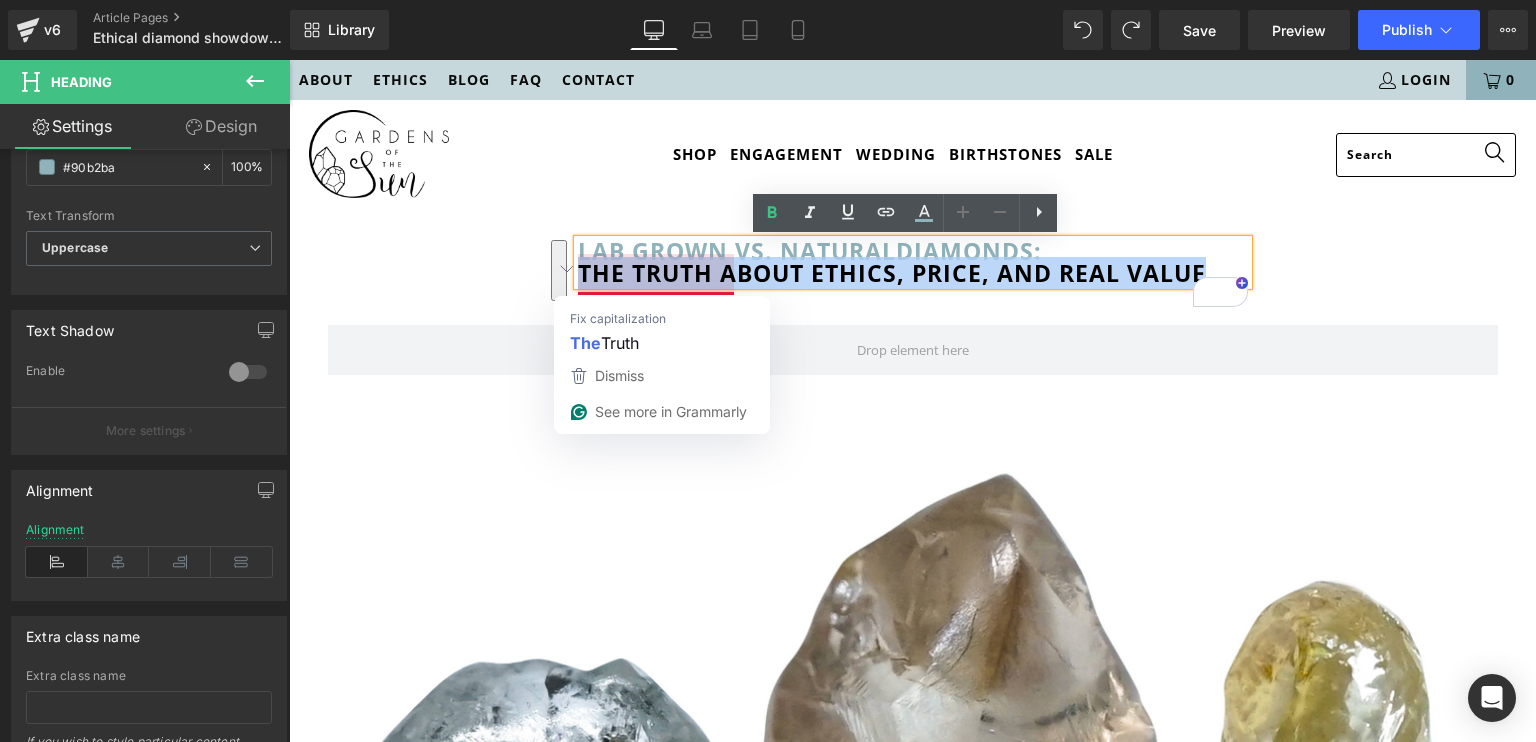 drag, startPoint x: 704, startPoint y: 303, endPoint x: 569, endPoint y: 285, distance: 136.19472 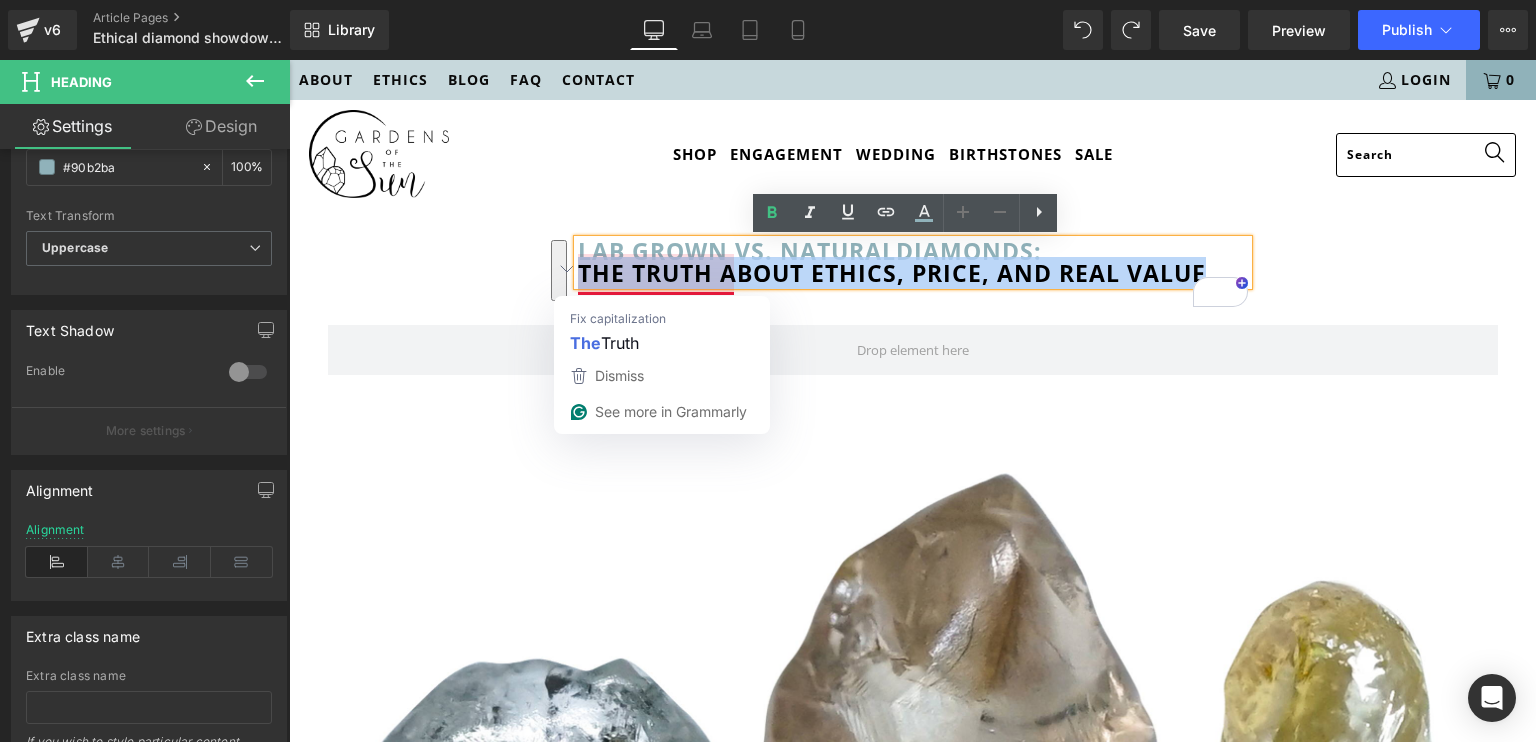 click on "the Truth about Ethics, Price, and Real Value" at bounding box center [913, 273] 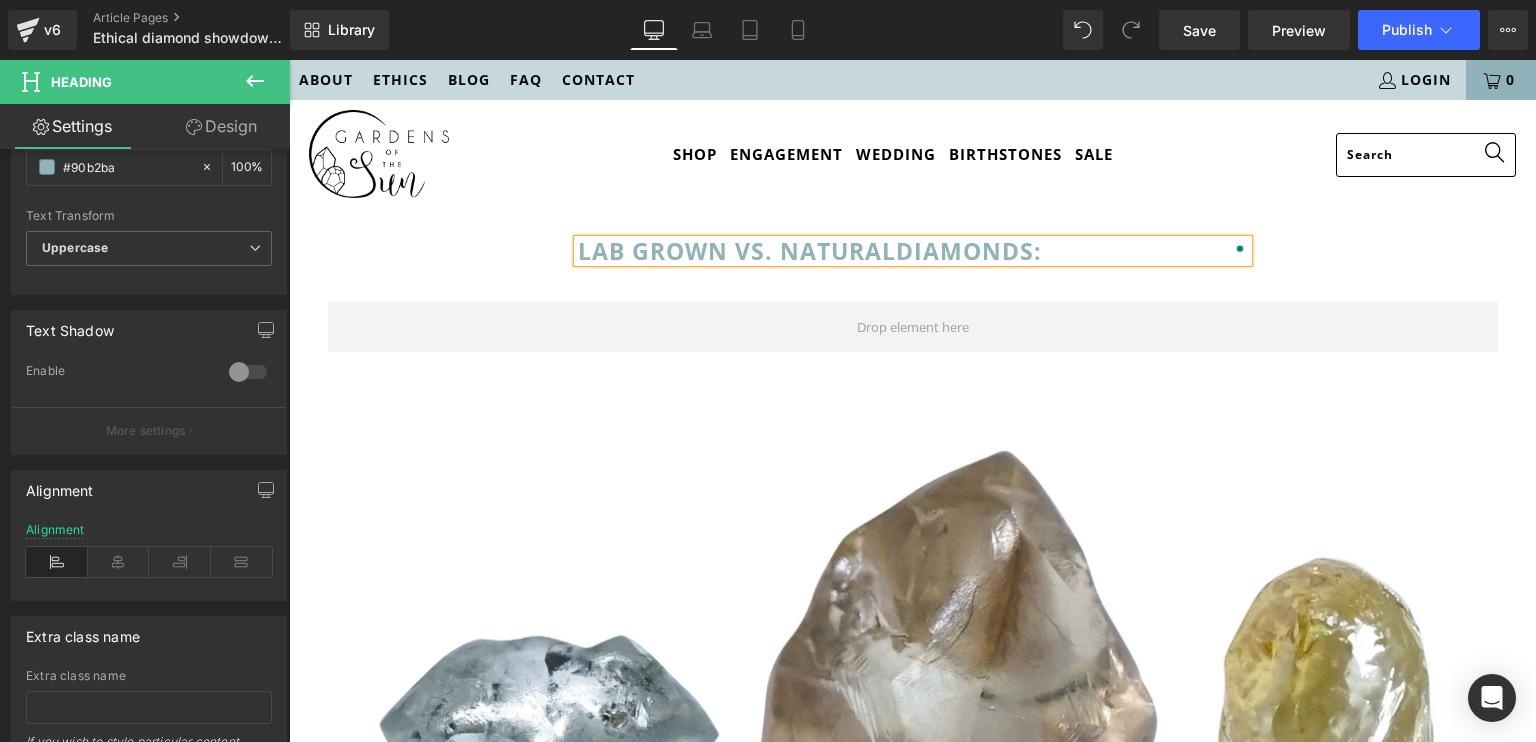click on "LAB GROWN VS. NATURAL  DIAMONDS:  Heading
Row" at bounding box center (913, 241) 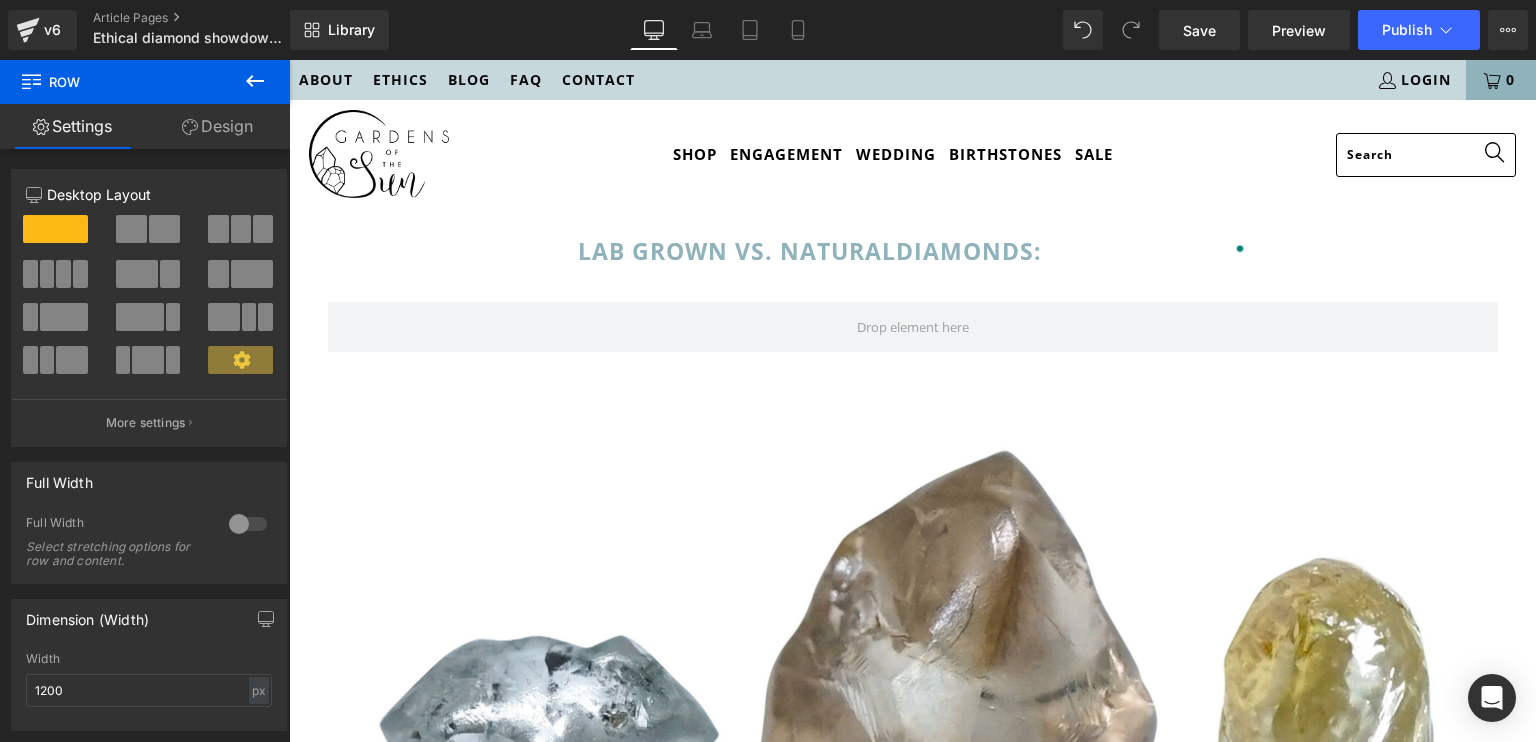 click 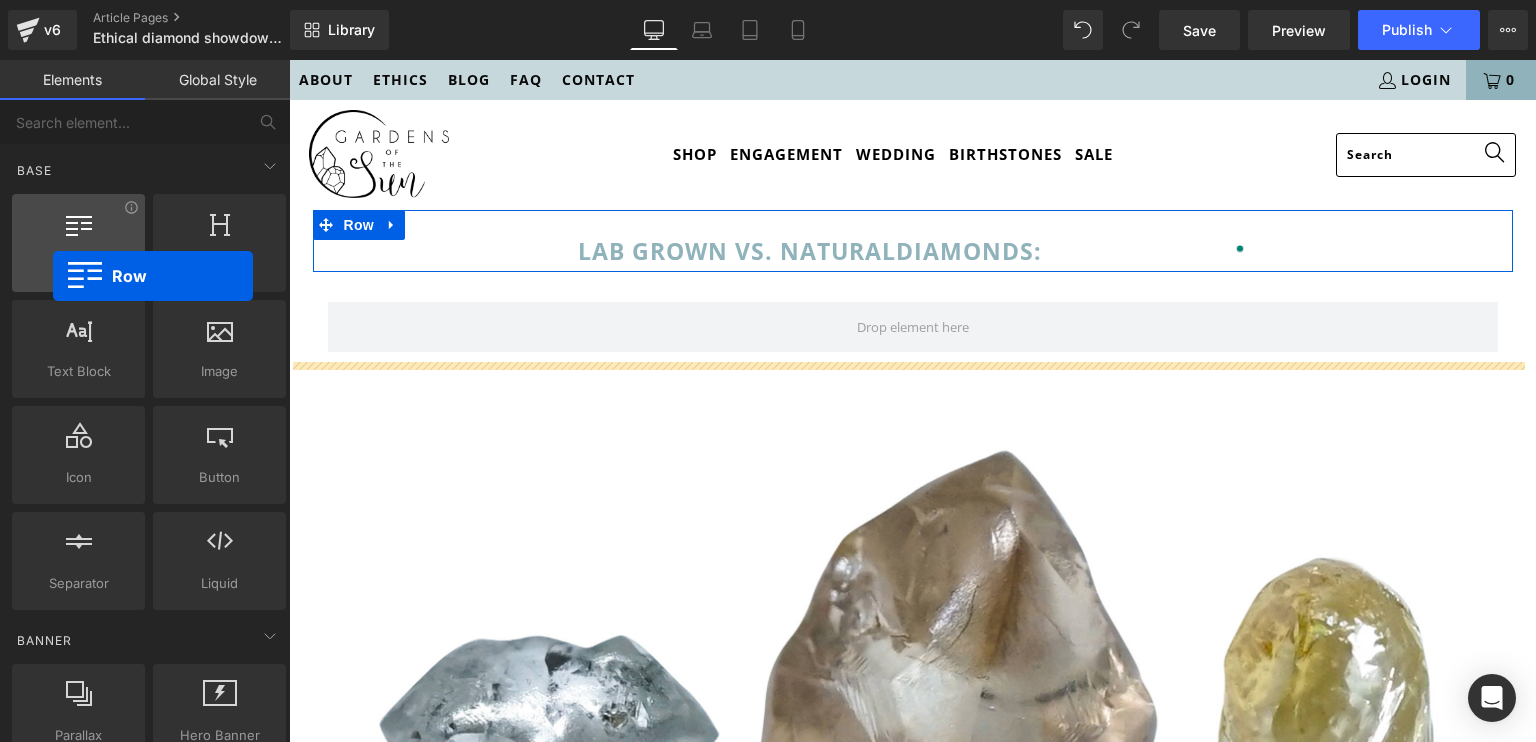 drag, startPoint x: 91, startPoint y: 279, endPoint x: 53, endPoint y: 276, distance: 38.118237 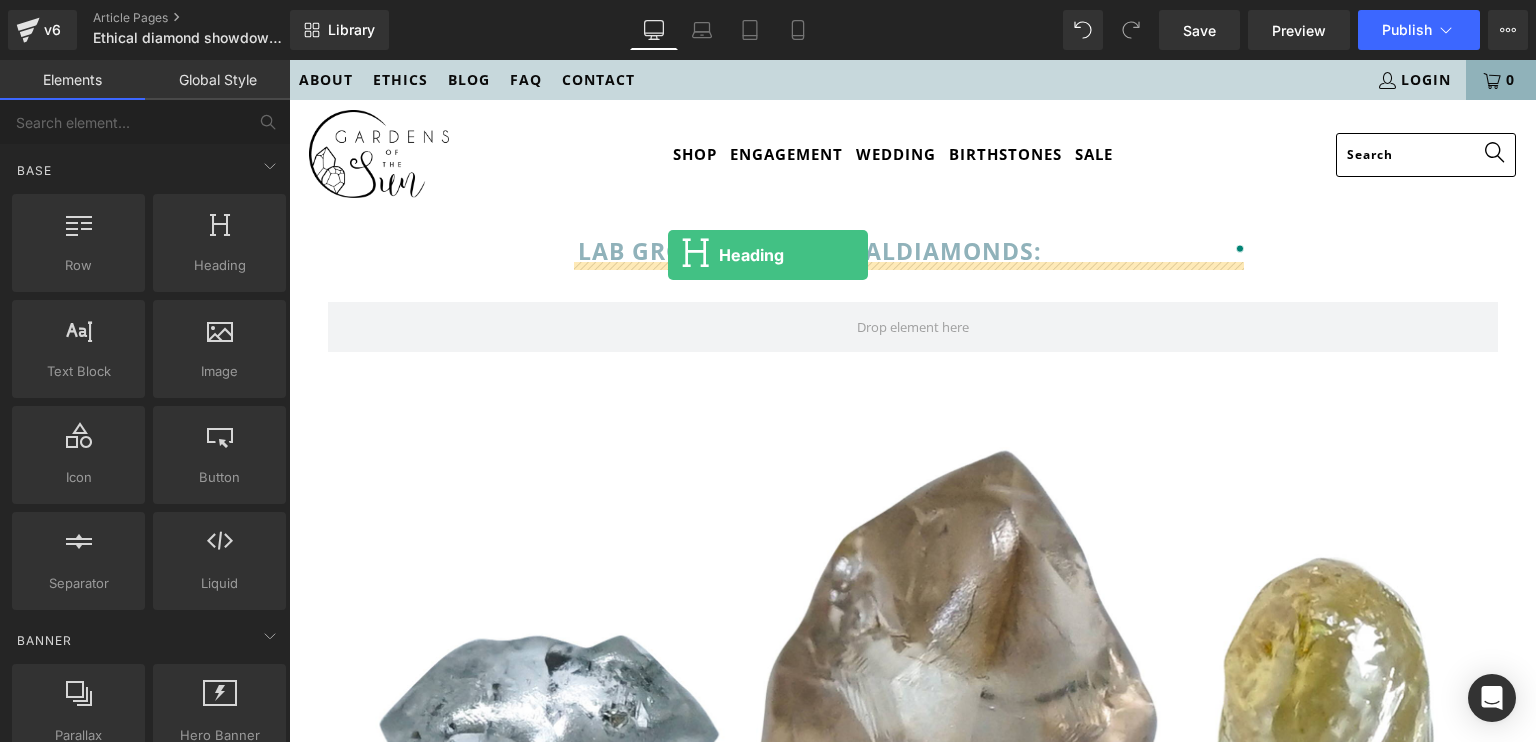 drag, startPoint x: 500, startPoint y: 305, endPoint x: 668, endPoint y: 255, distance: 175.28262 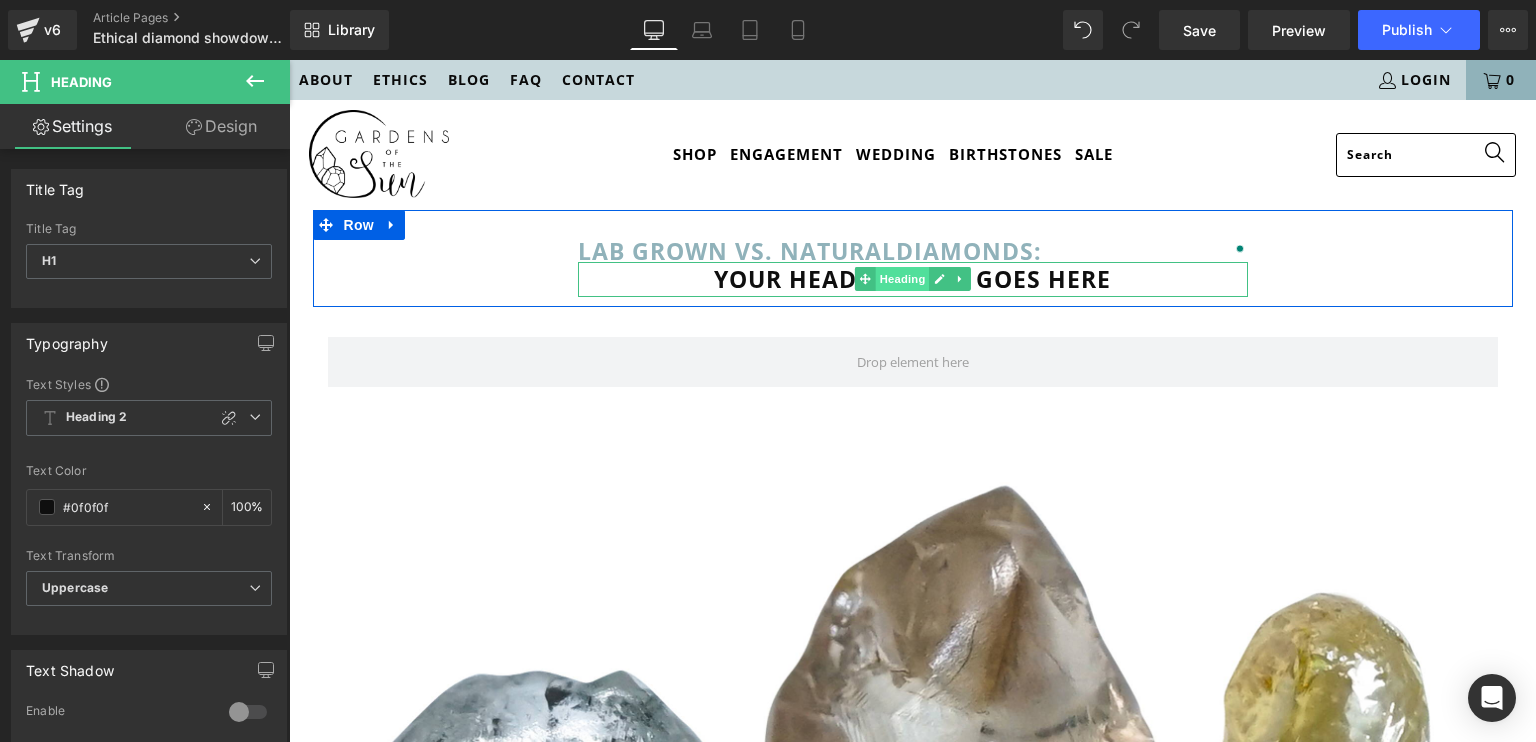 click on "Heading" at bounding box center (902, 279) 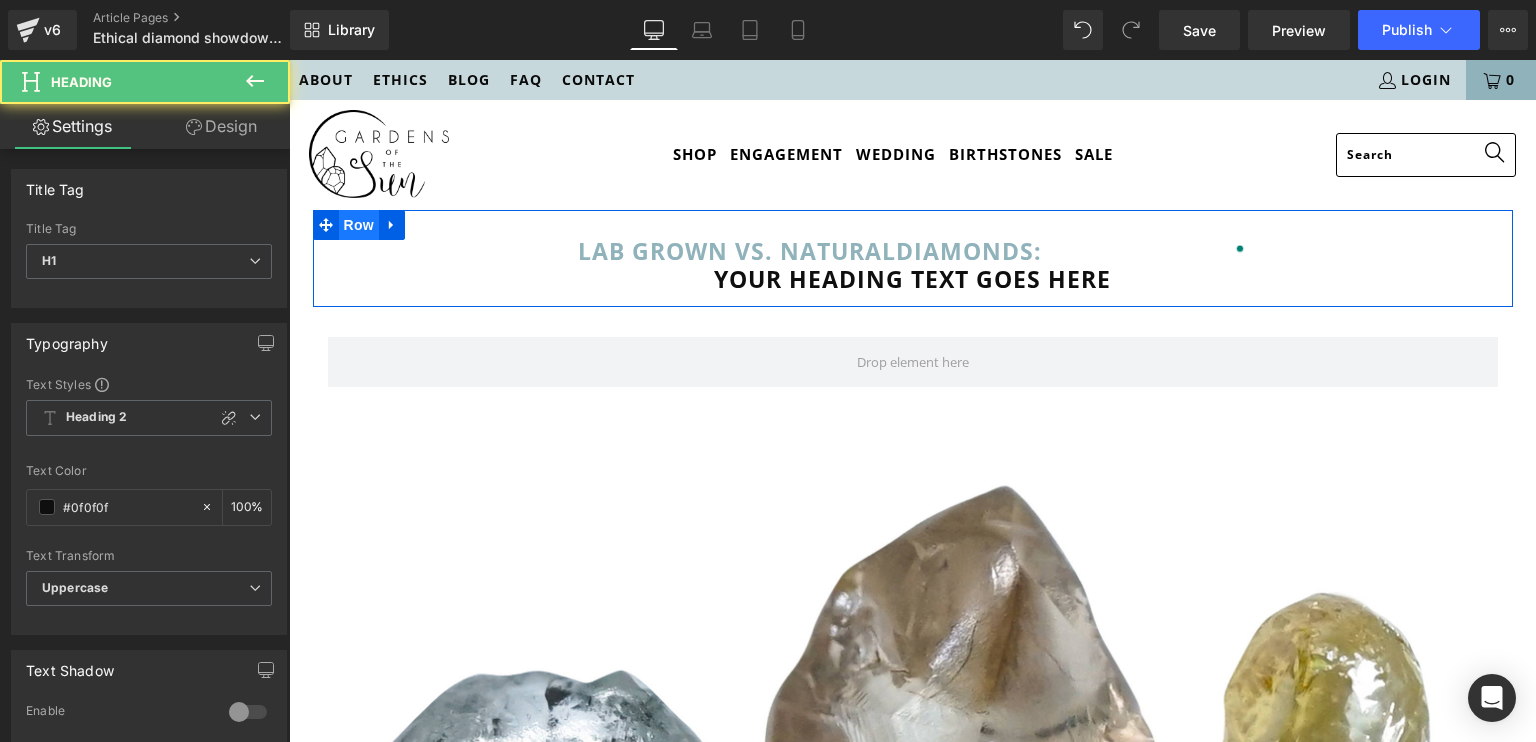 click on "Row" at bounding box center (359, 225) 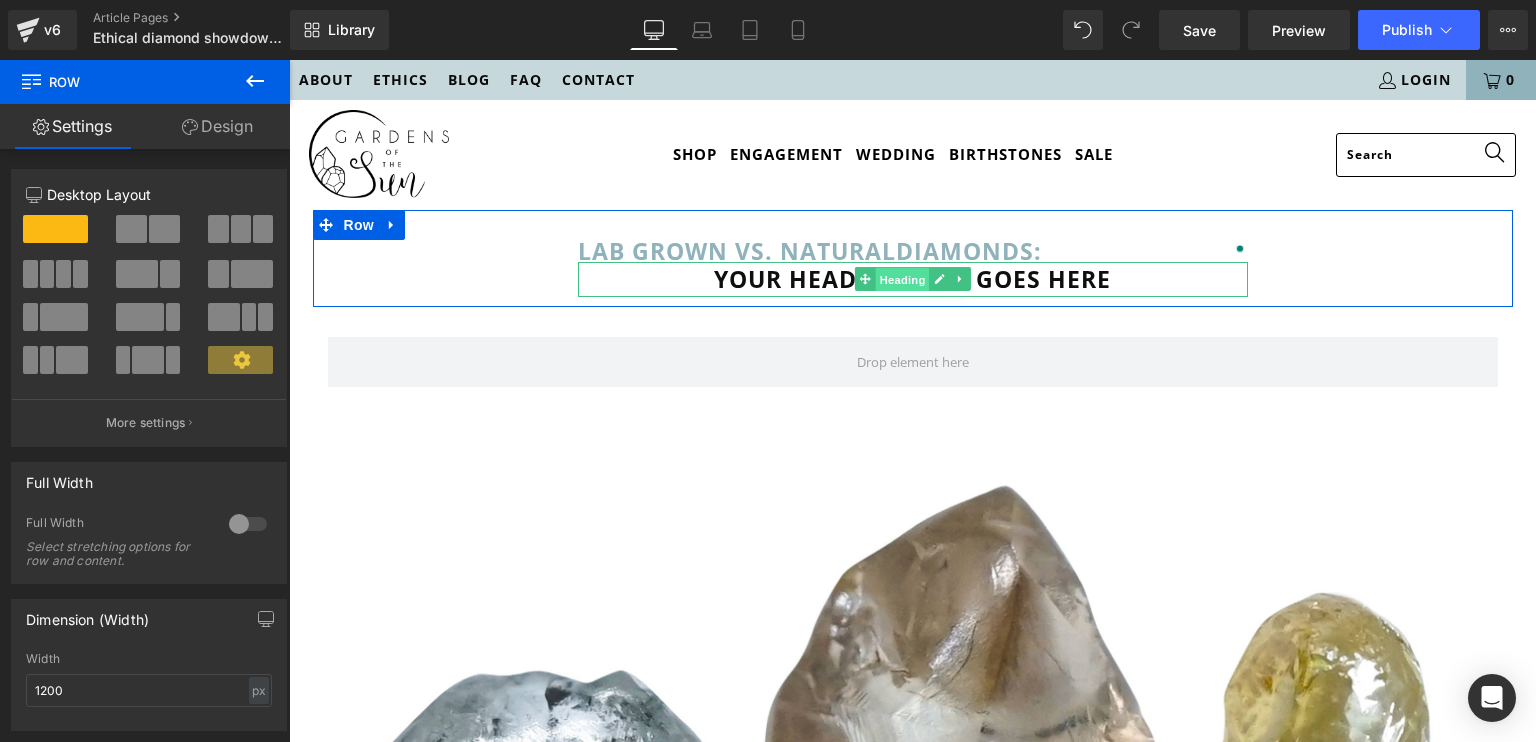 click on "Heading" at bounding box center [902, 280] 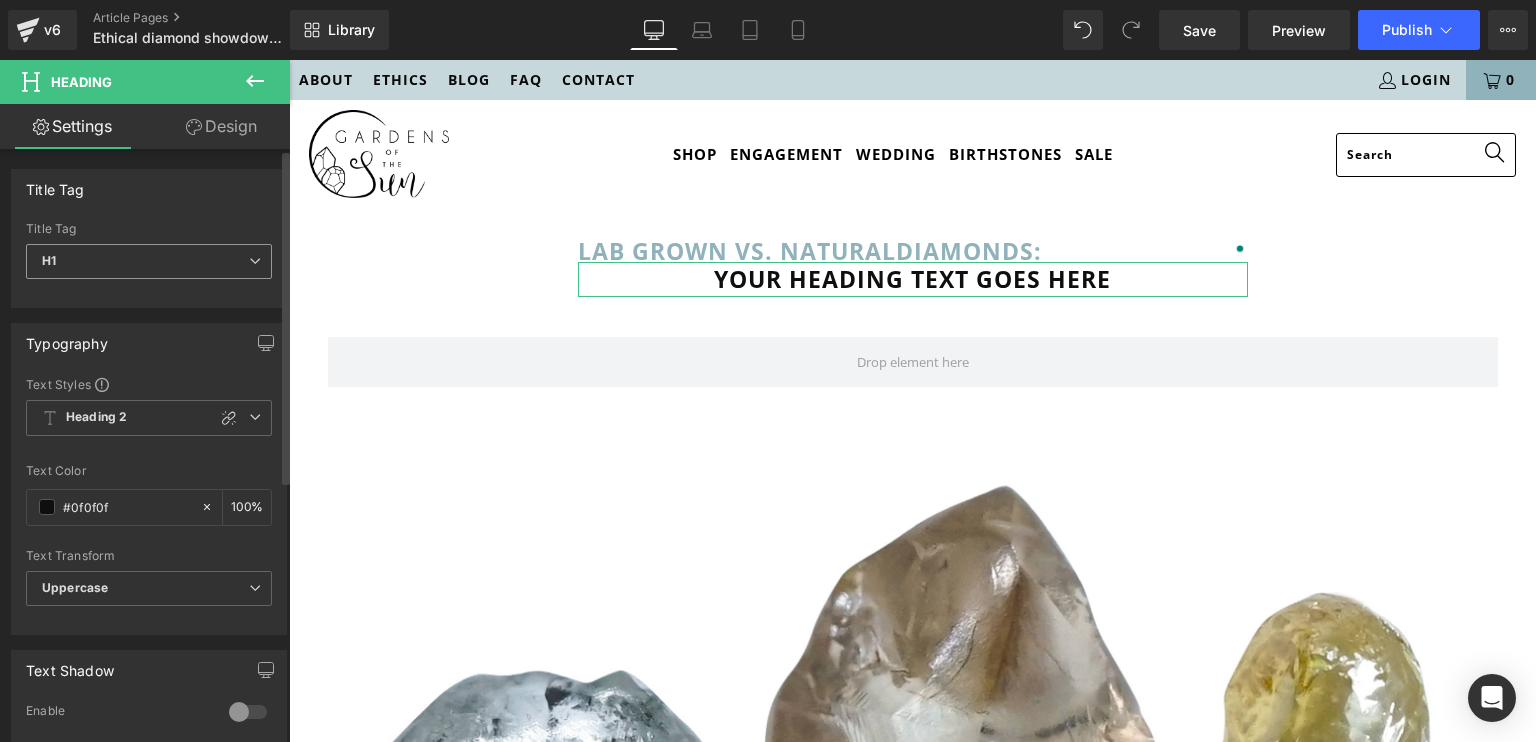 click on "H1" at bounding box center [149, 261] 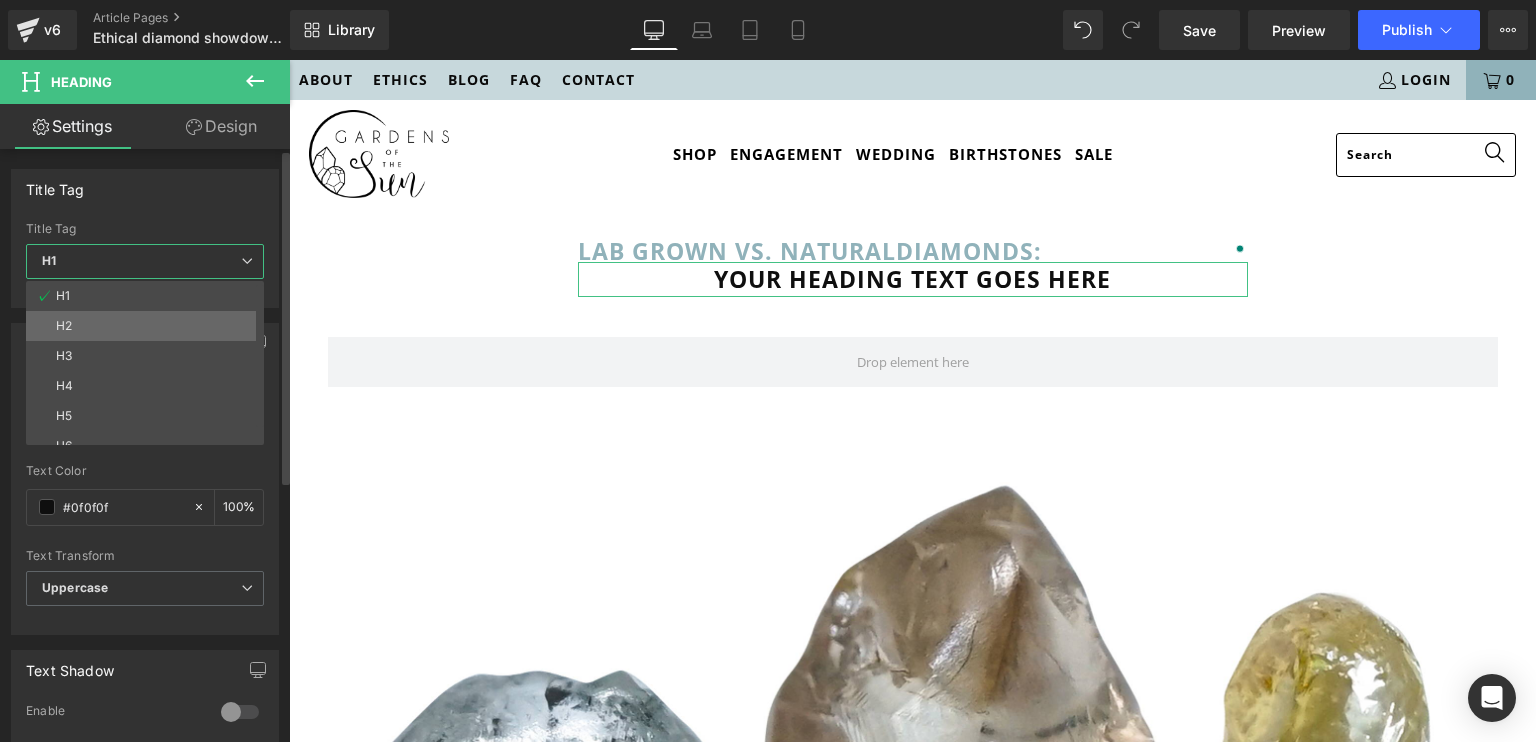 click on "H2" at bounding box center (149, 326) 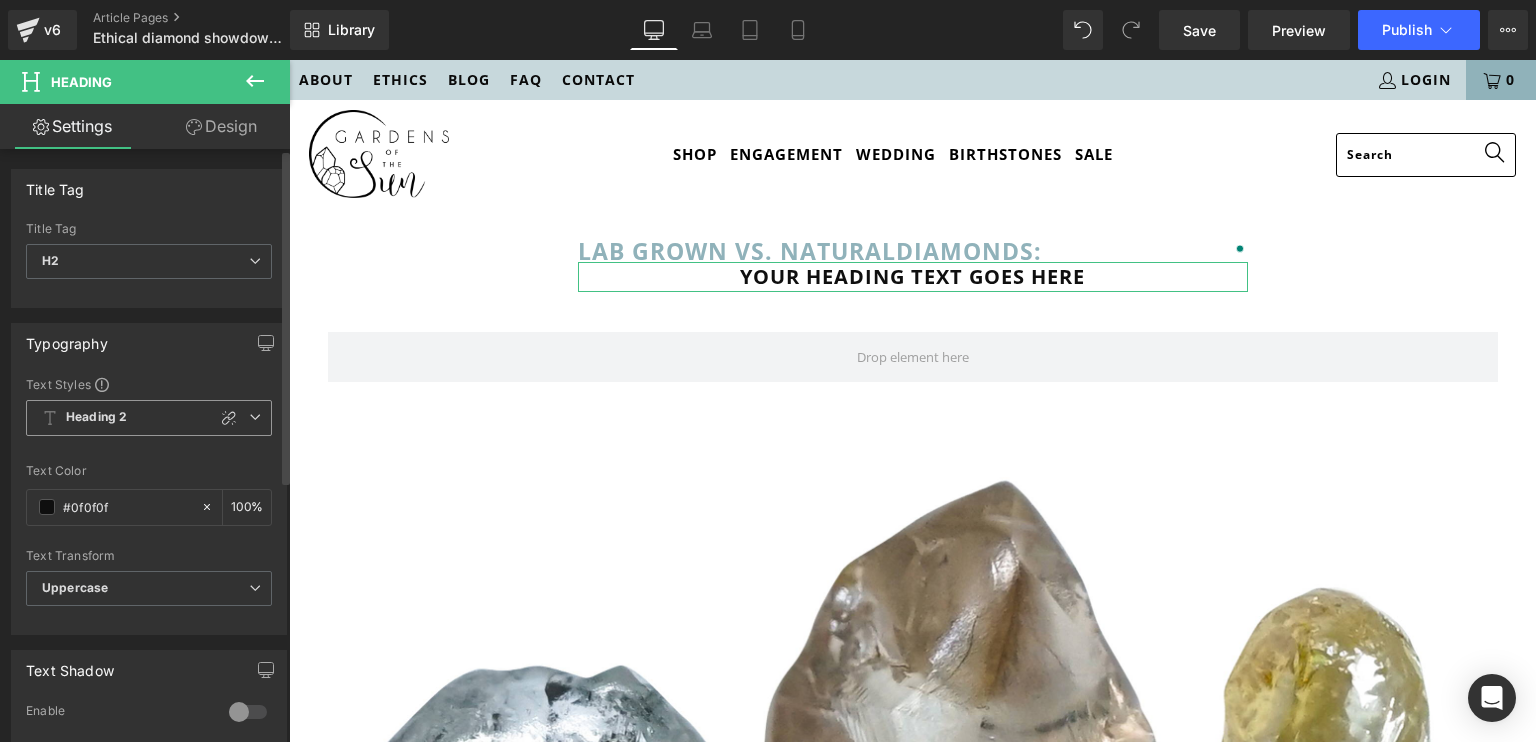click on "Heading 2" at bounding box center [96, 417] 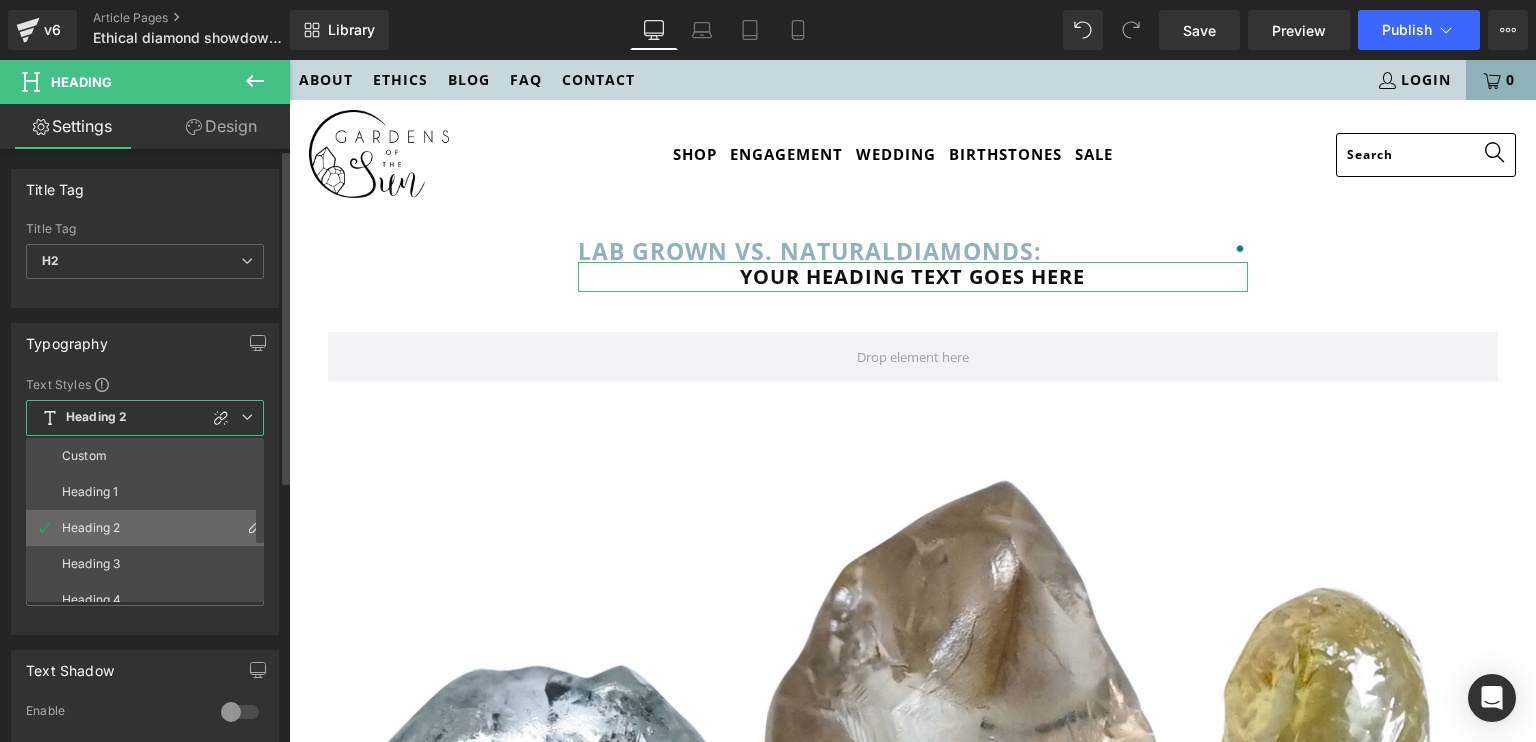 click on "Heading 2" at bounding box center [91, 528] 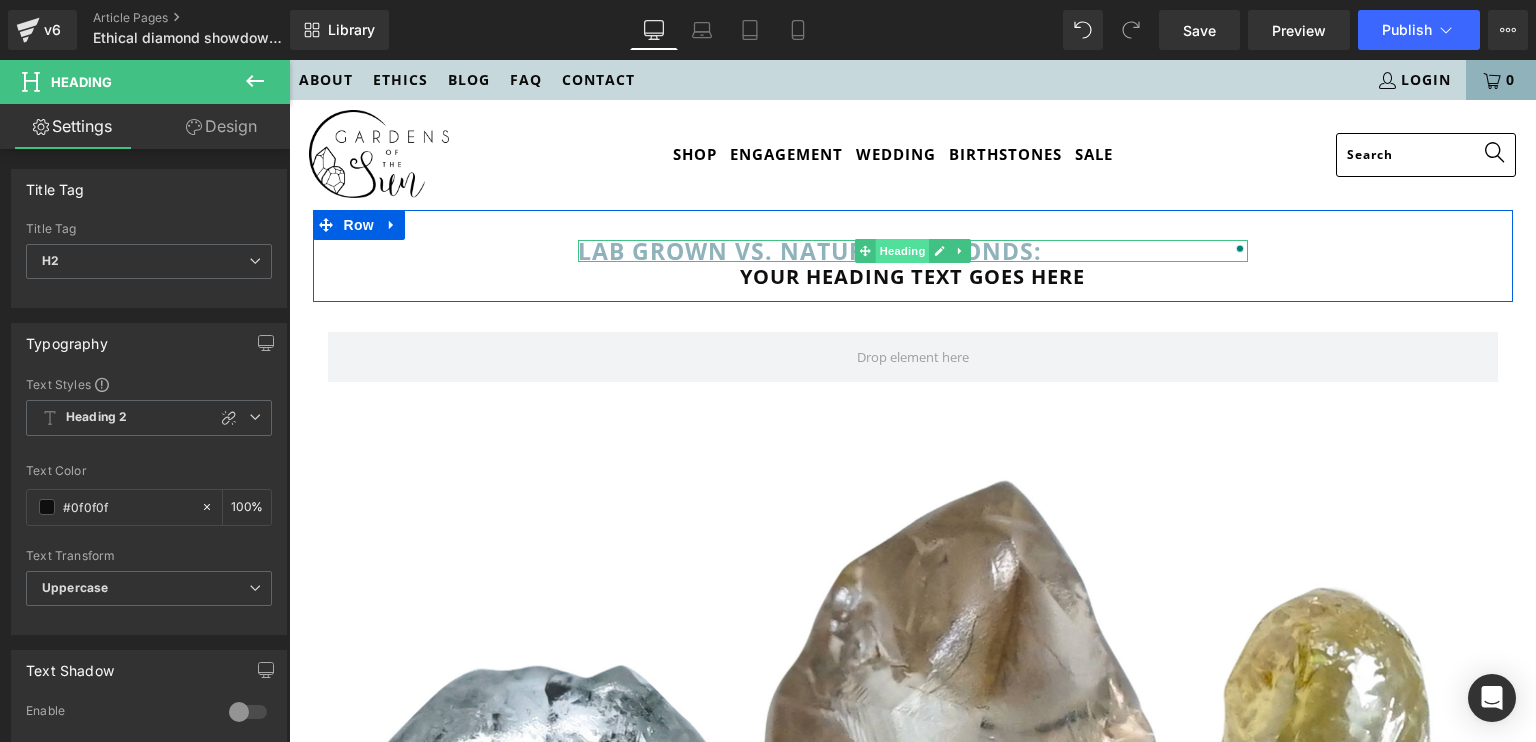 click on "Heading" at bounding box center (902, 251) 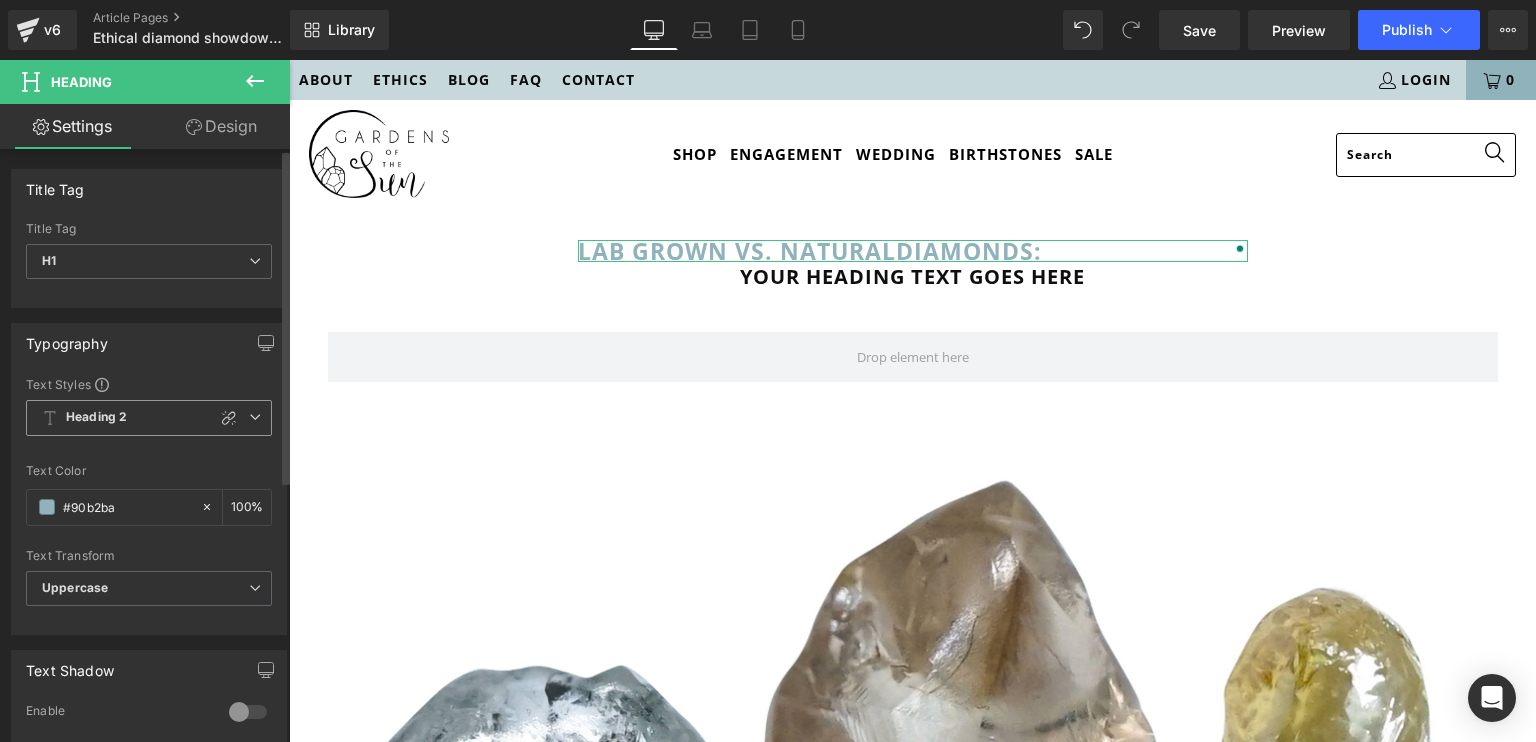 click on "Heading 2" at bounding box center [149, 418] 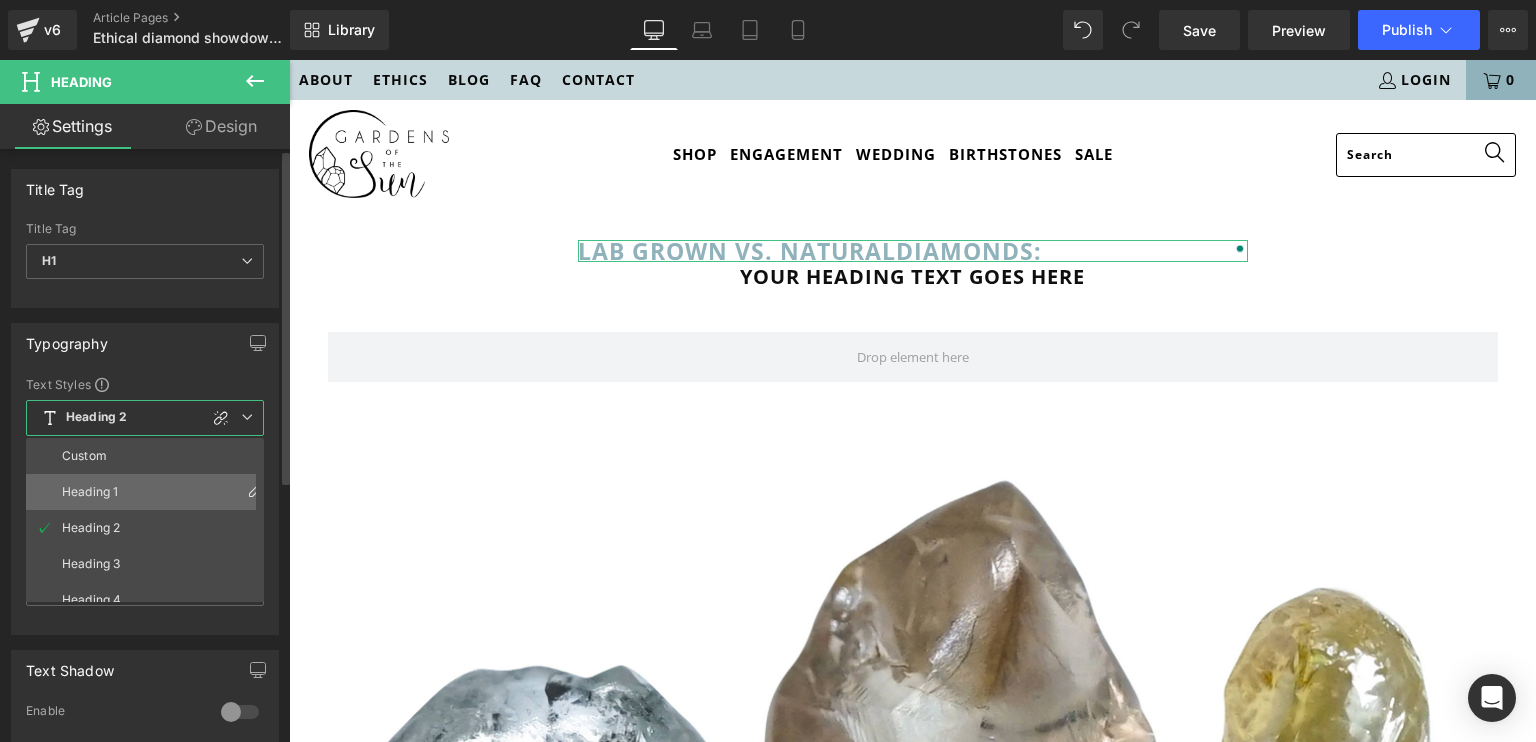 click on "Heading 1" at bounding box center [149, 492] 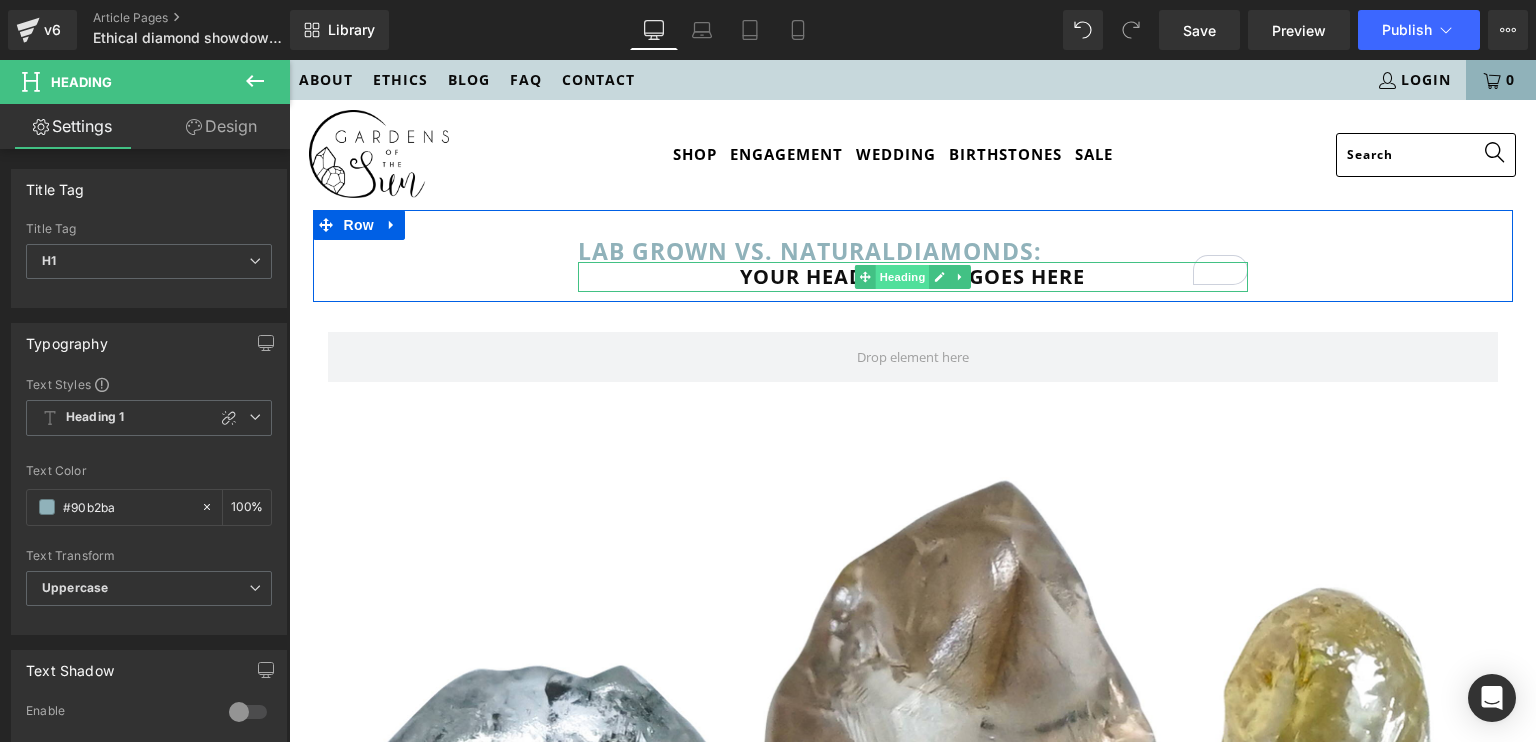 click on "Heading" at bounding box center (902, 277) 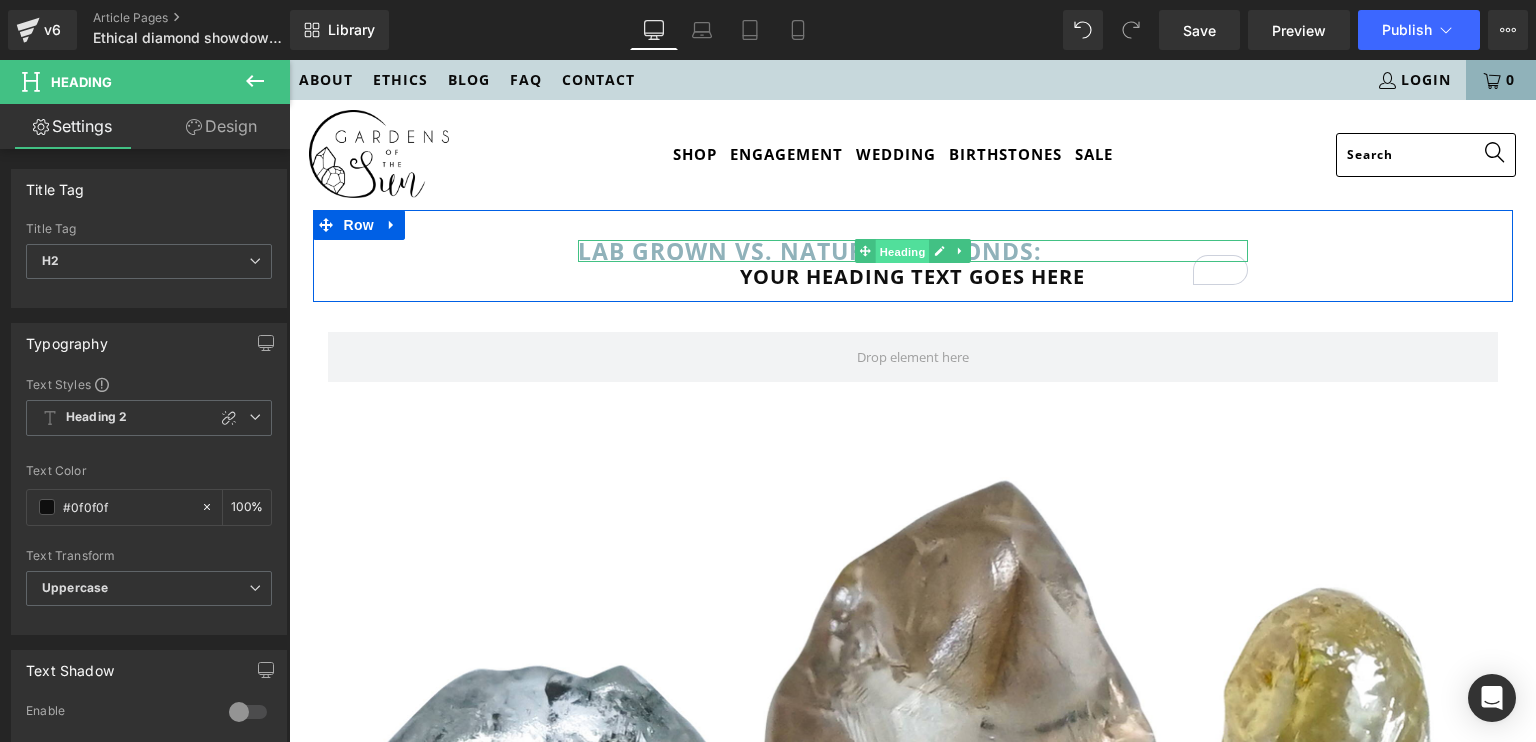 click on "Heading" at bounding box center (902, 252) 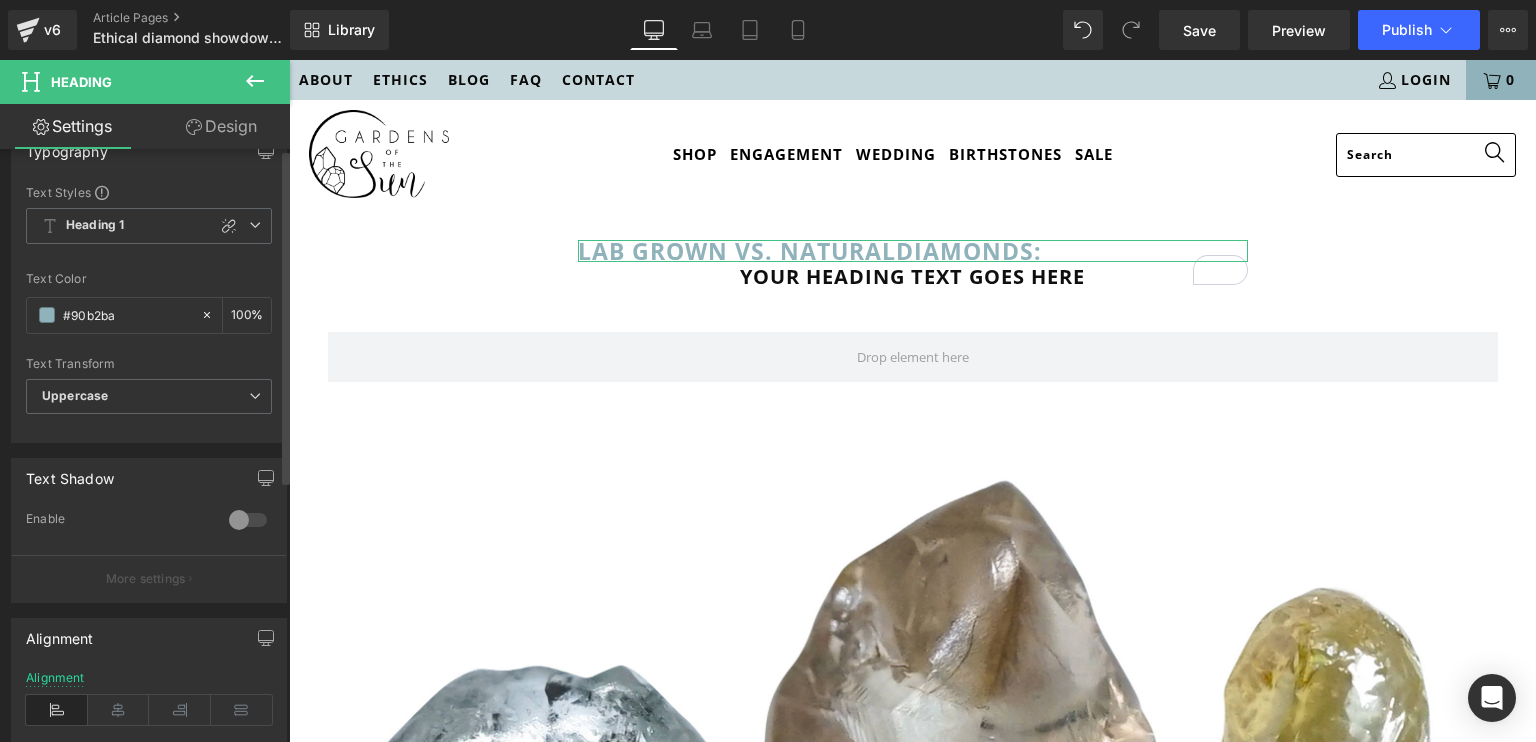 scroll, scrollTop: 0, scrollLeft: 0, axis: both 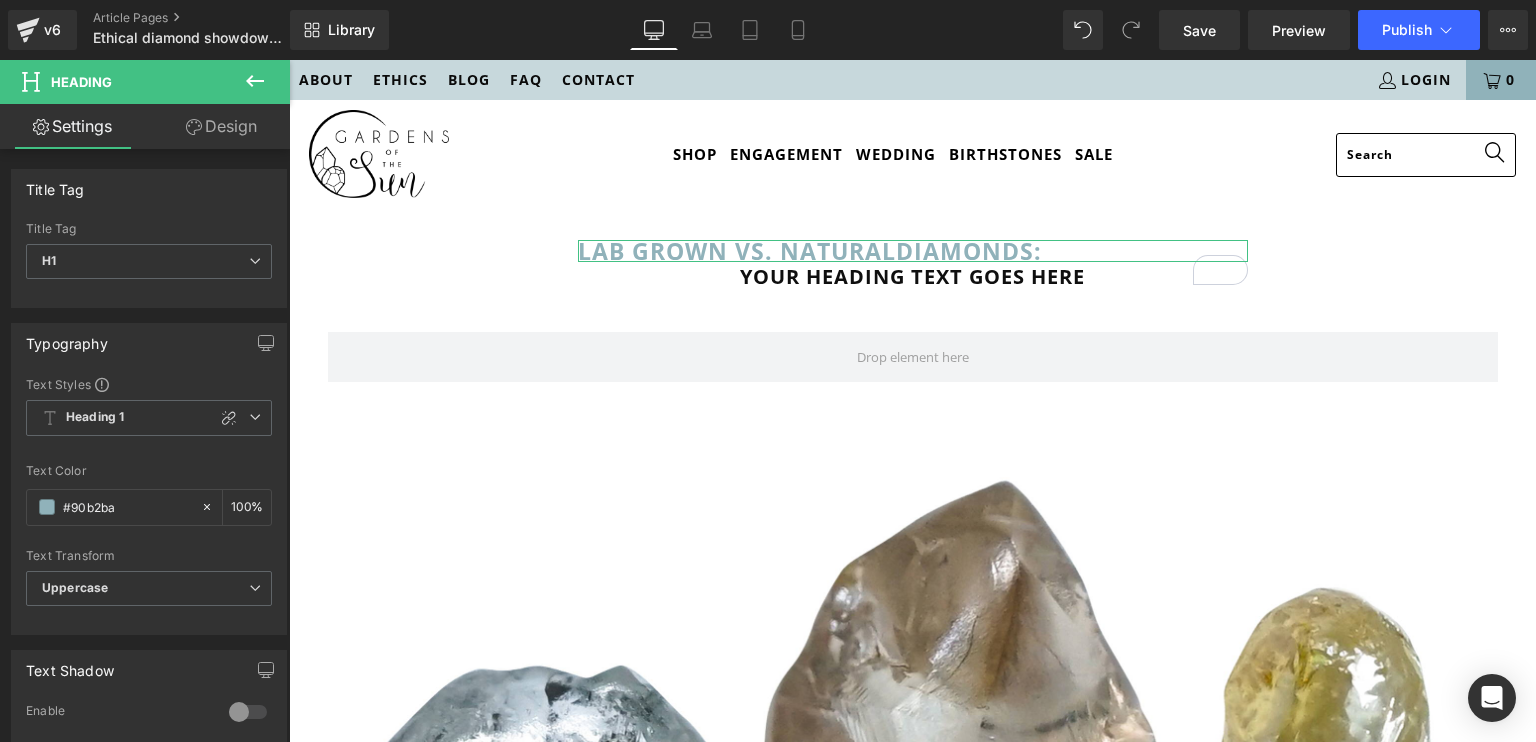 click on "Design" at bounding box center [221, 126] 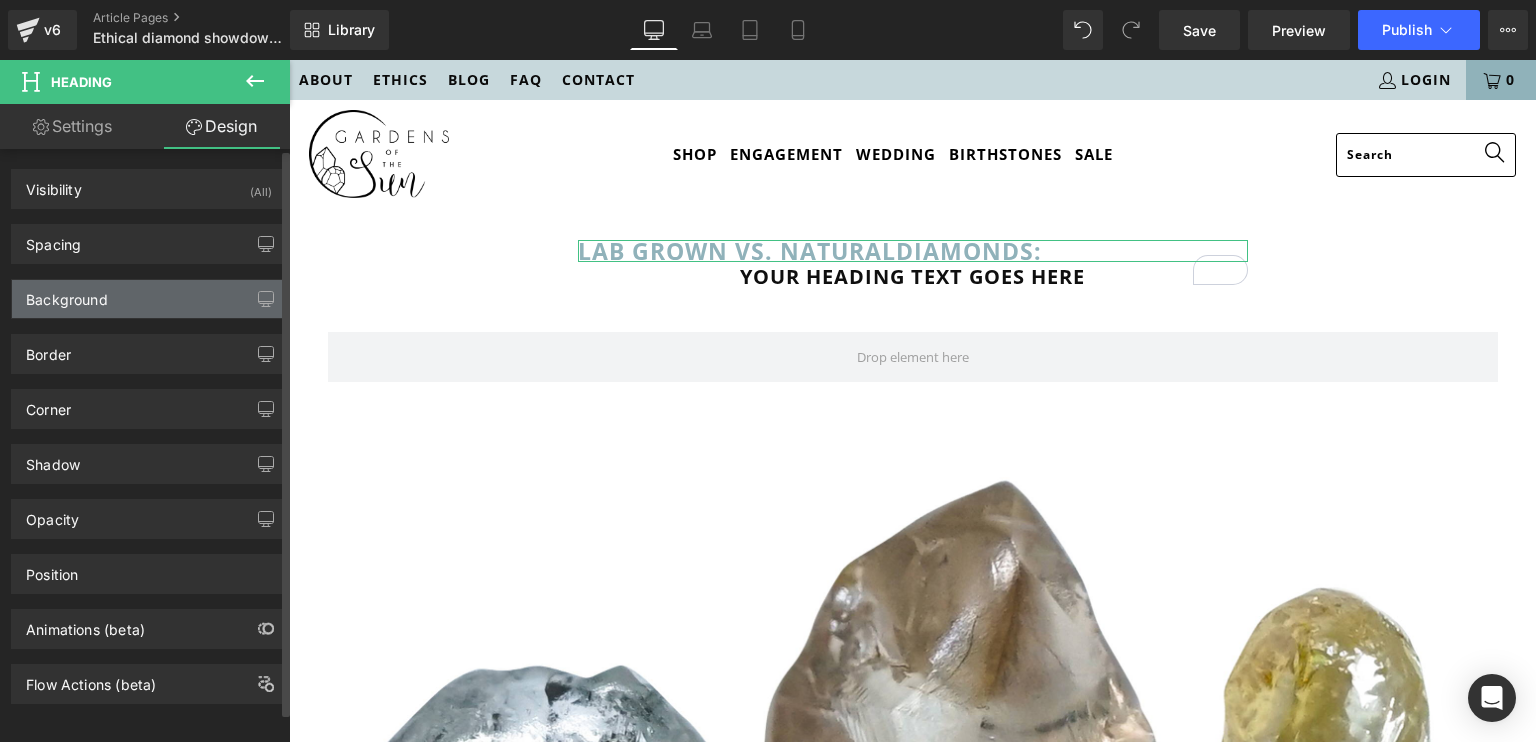 type on "0" 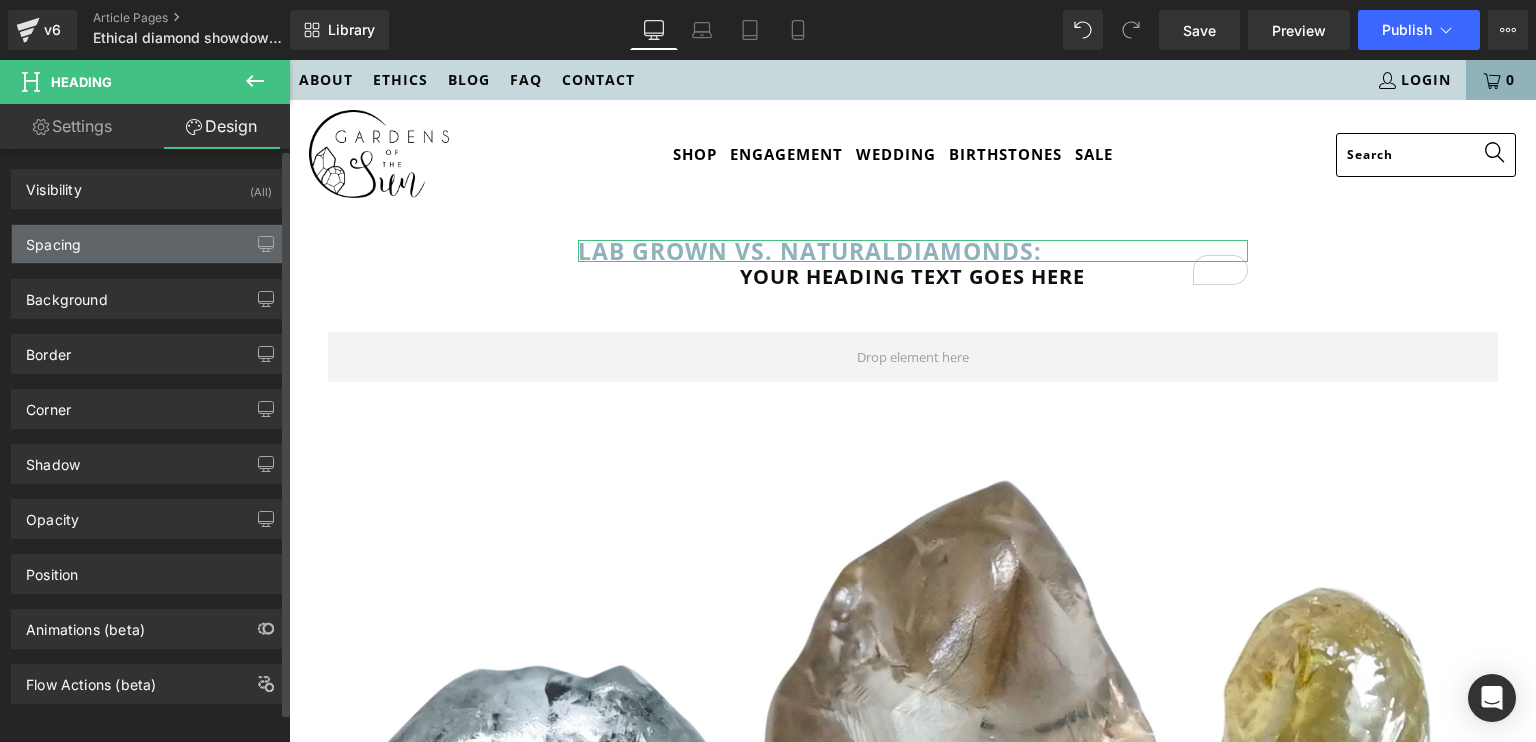 click on "Spacing" at bounding box center (149, 244) 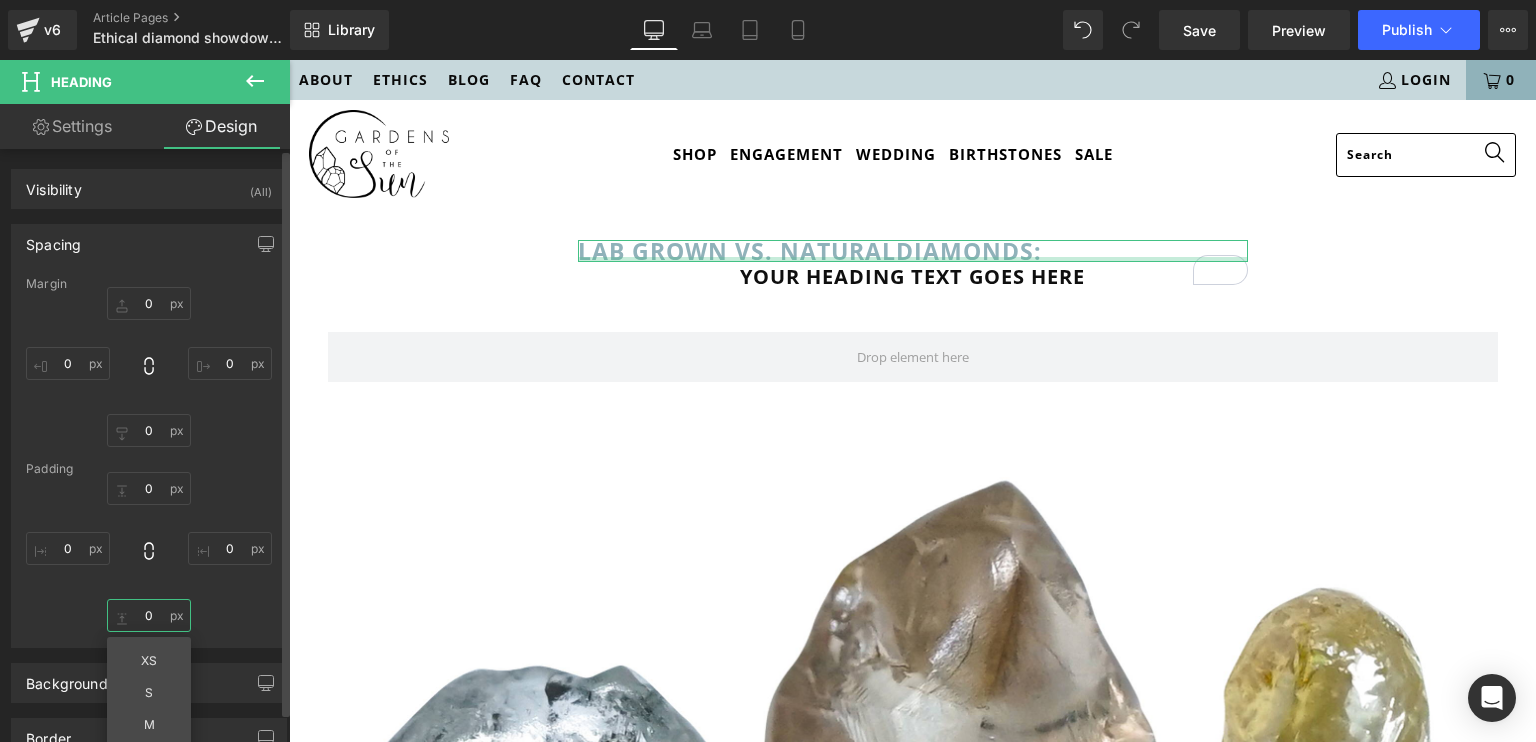 click on "0" at bounding box center [149, 615] 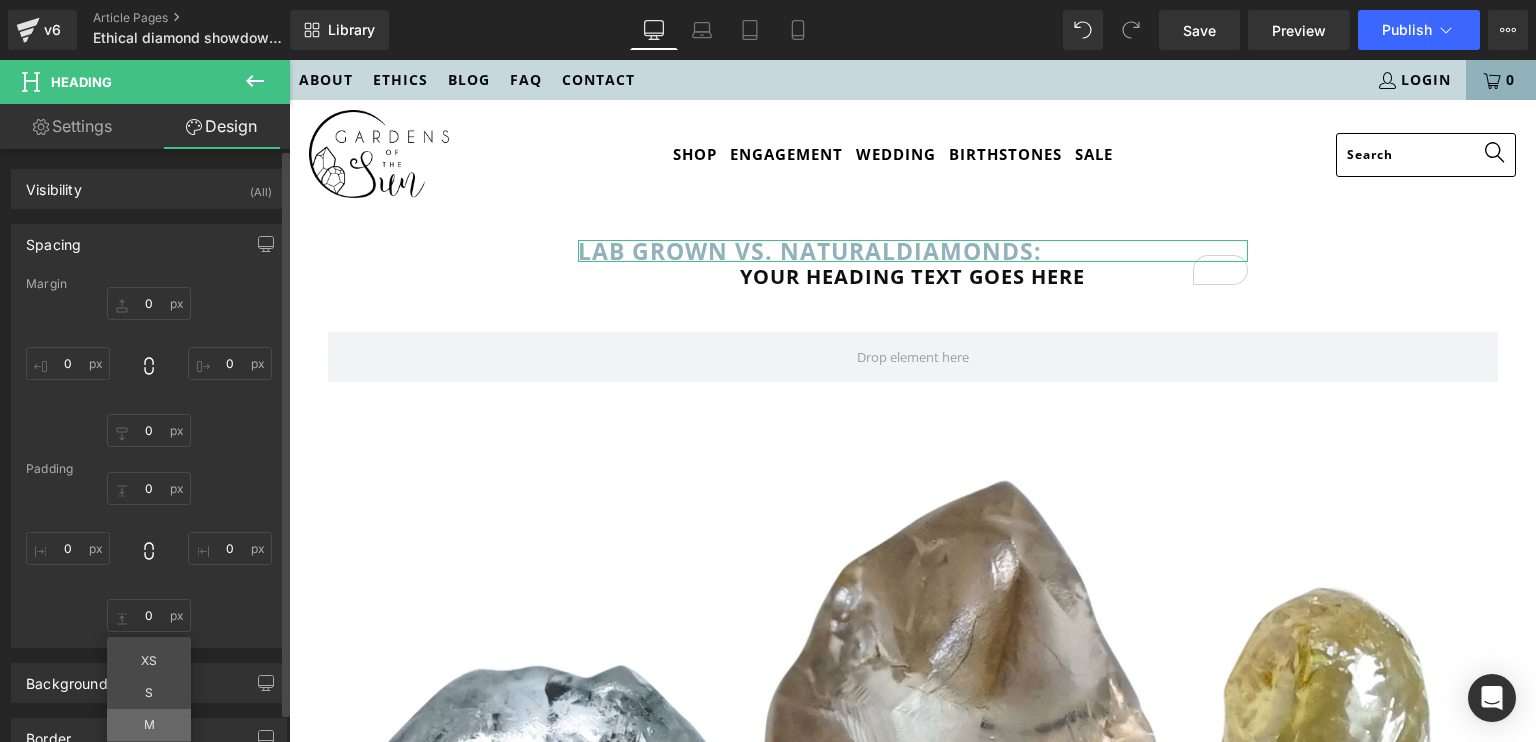 type on "M" 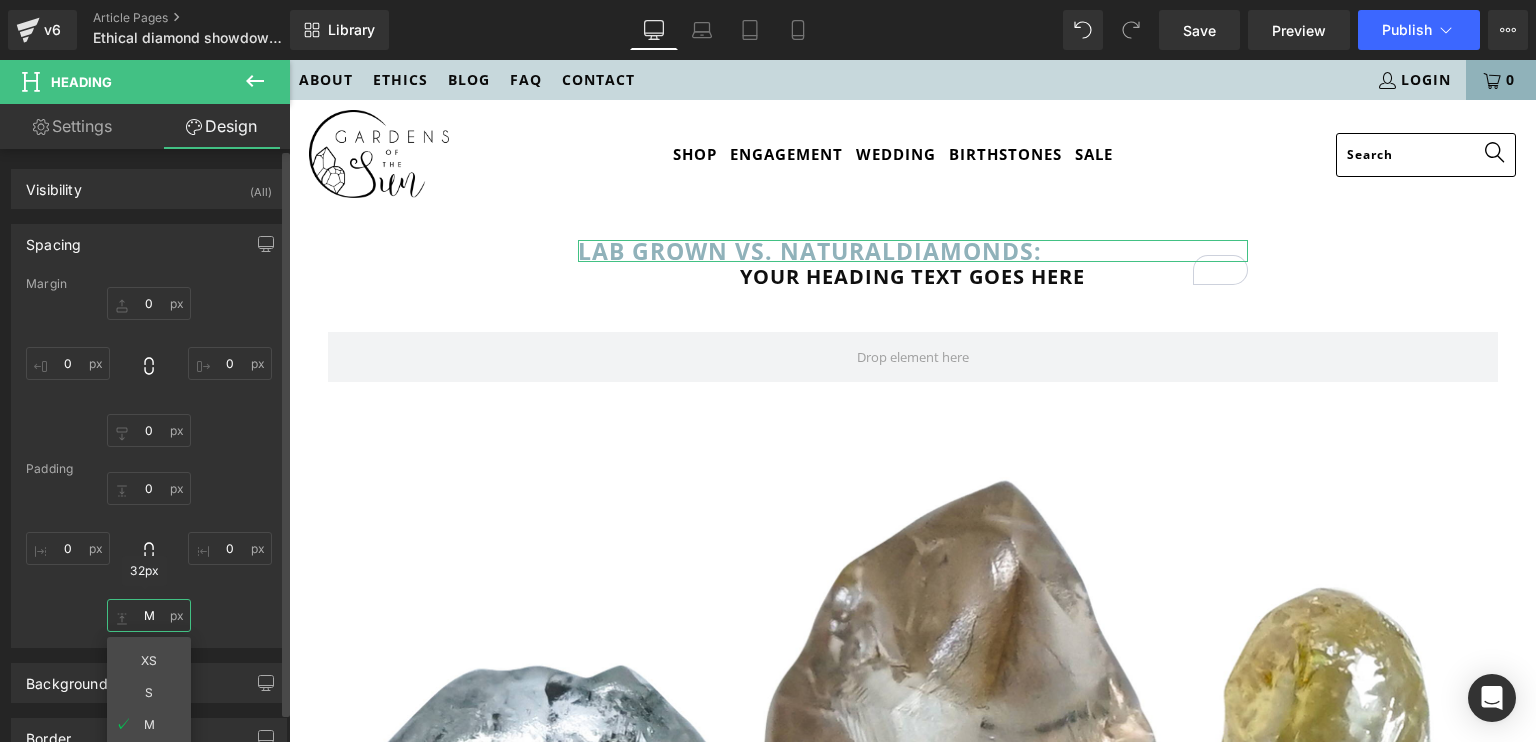 click on "M" at bounding box center (149, 615) 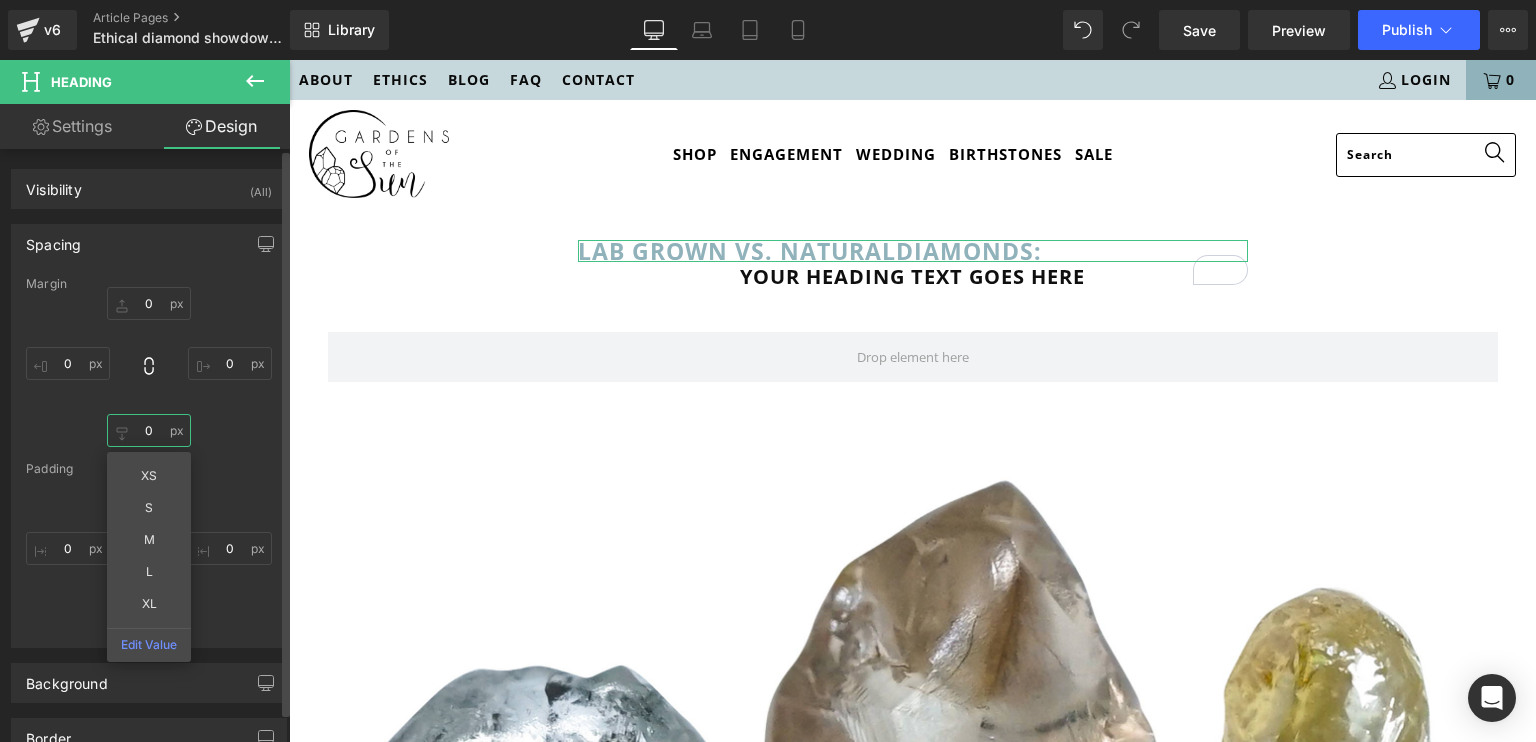 click on "0" at bounding box center (149, 430) 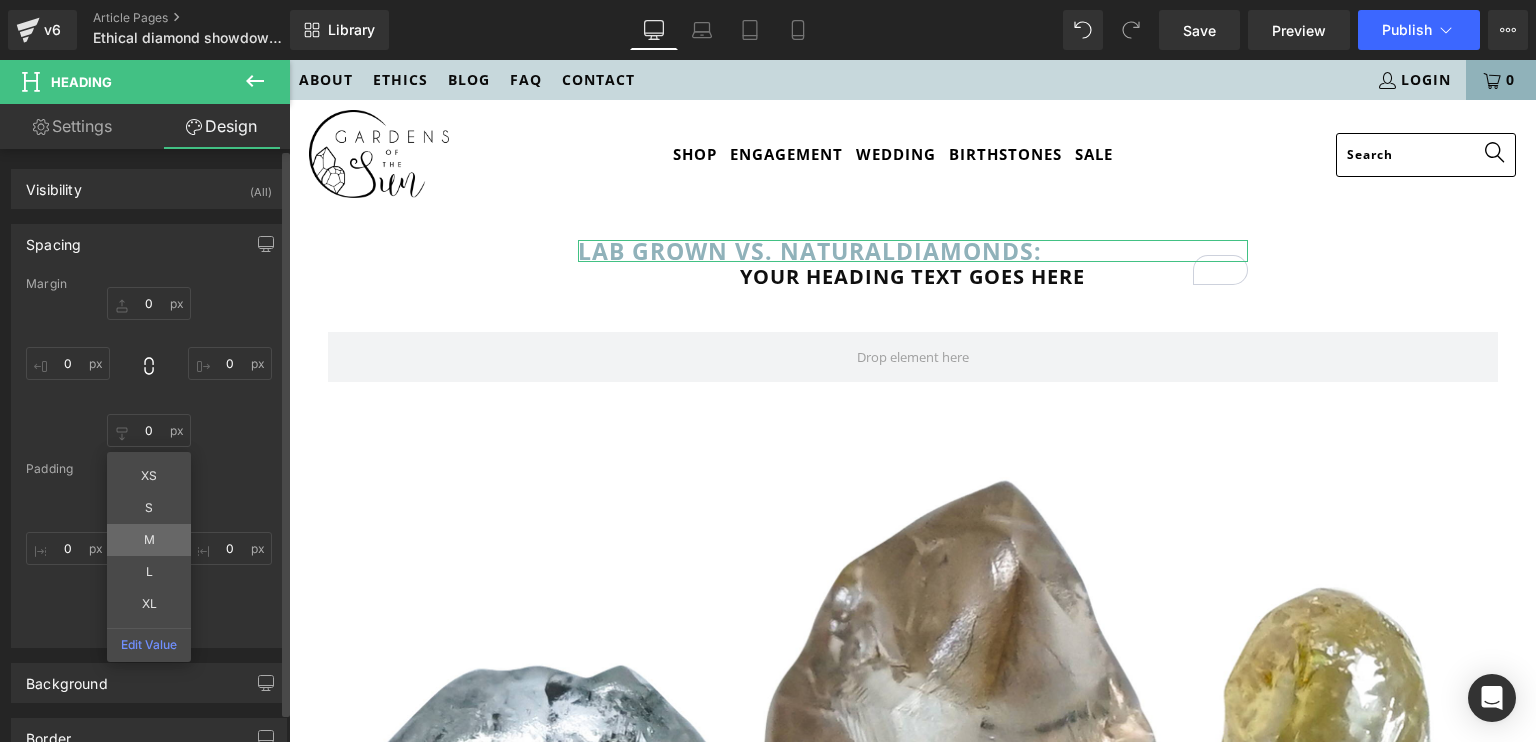type on "M" 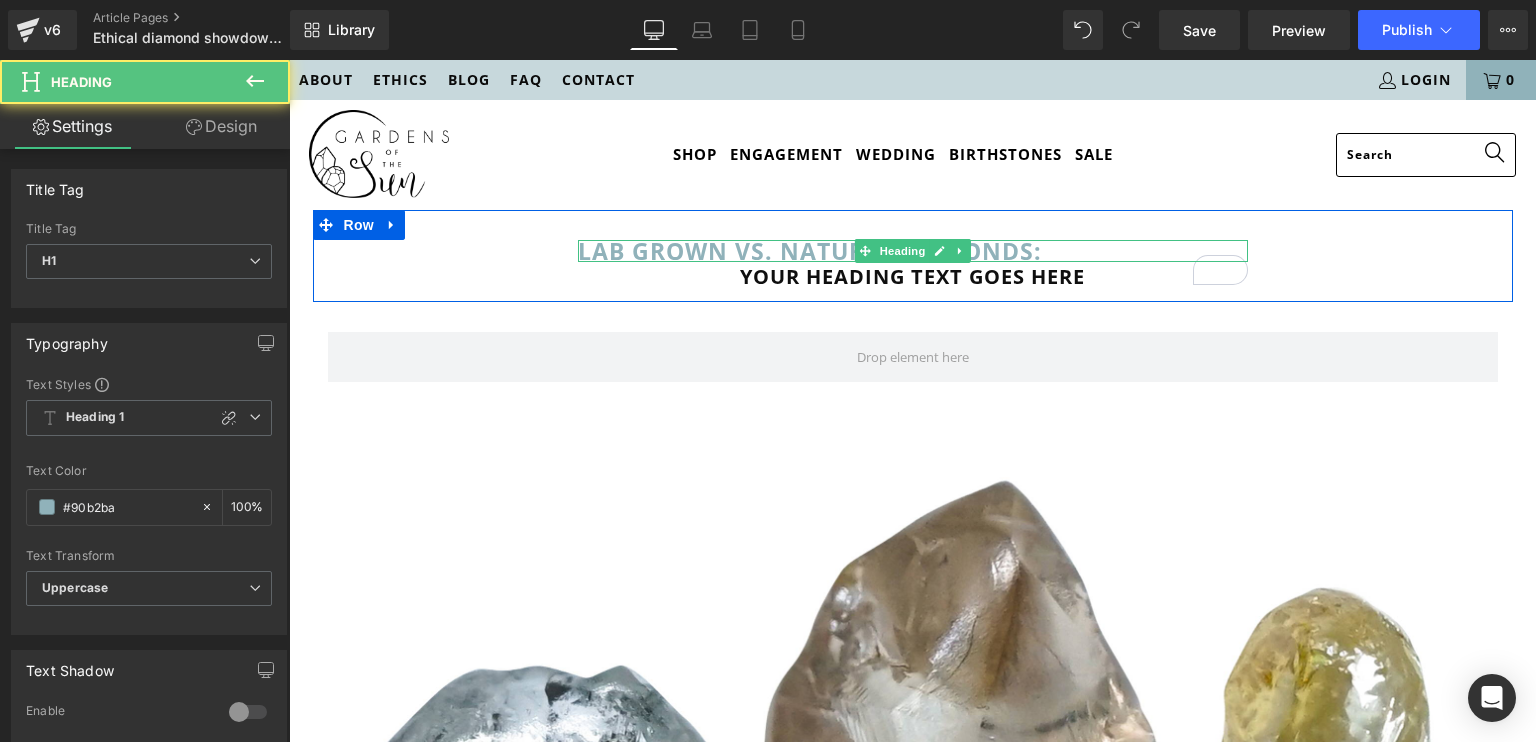 click on "LAB GROWN VS. NATURAL  DIAMONDS:" at bounding box center [913, 251] 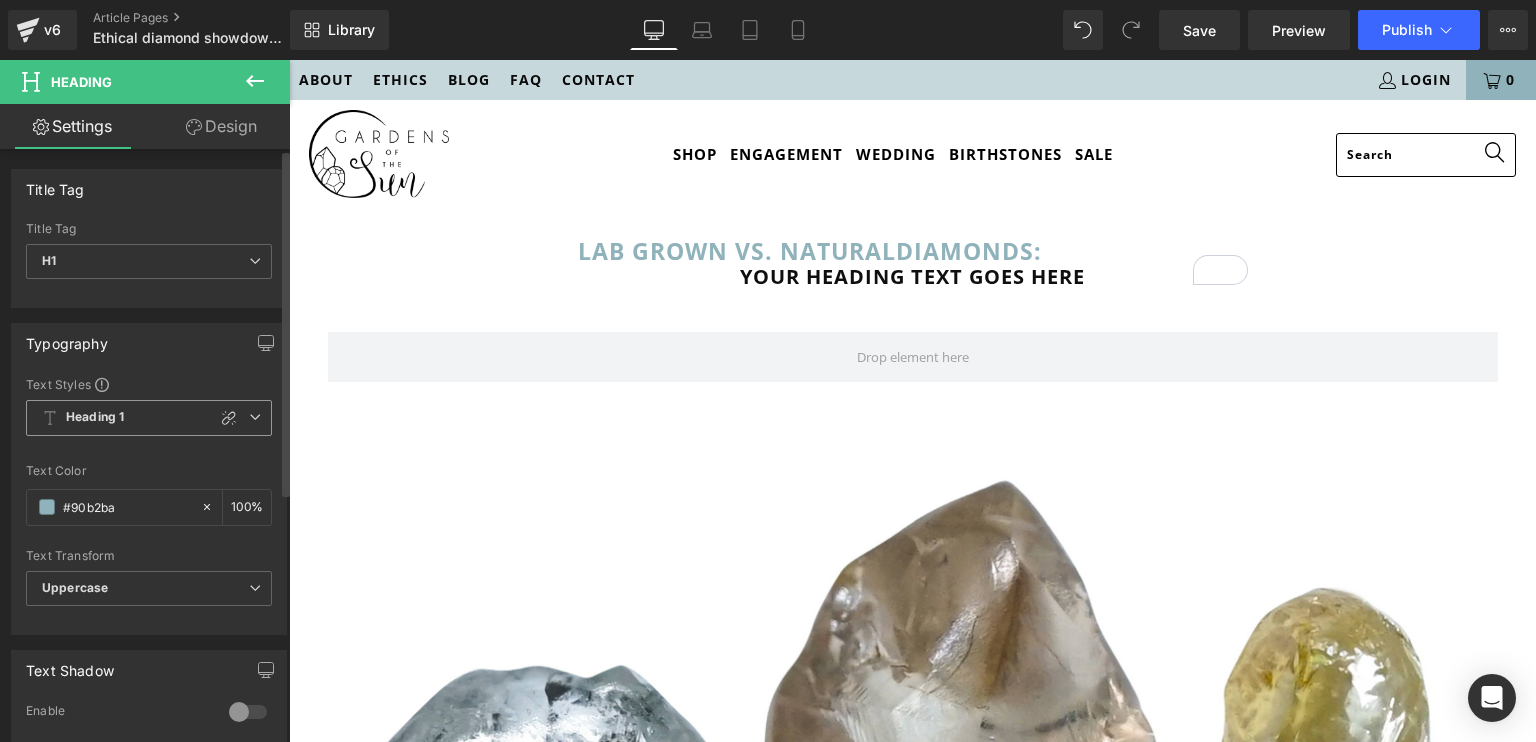 click at bounding box center (255, 417) 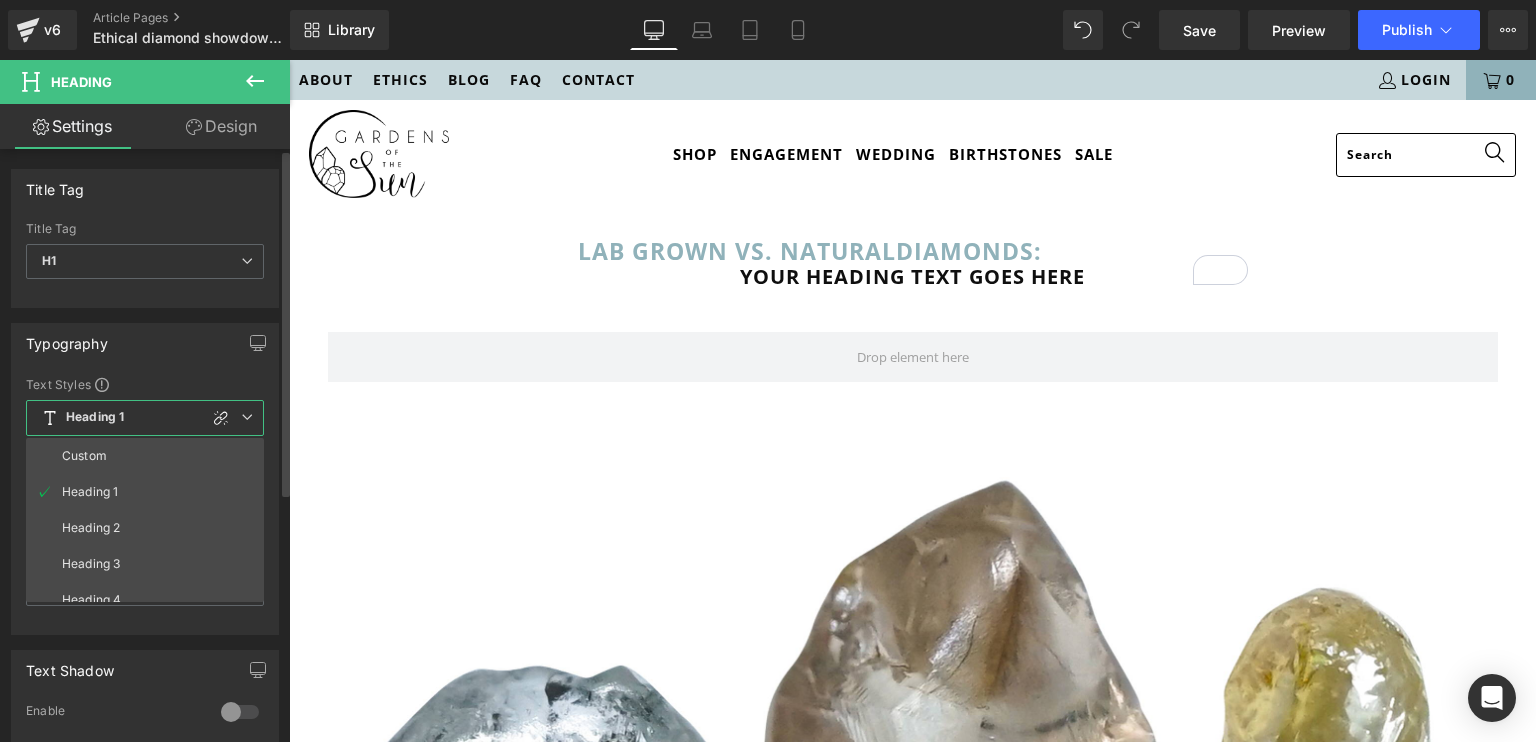 click on "Typography" at bounding box center (145, 343) 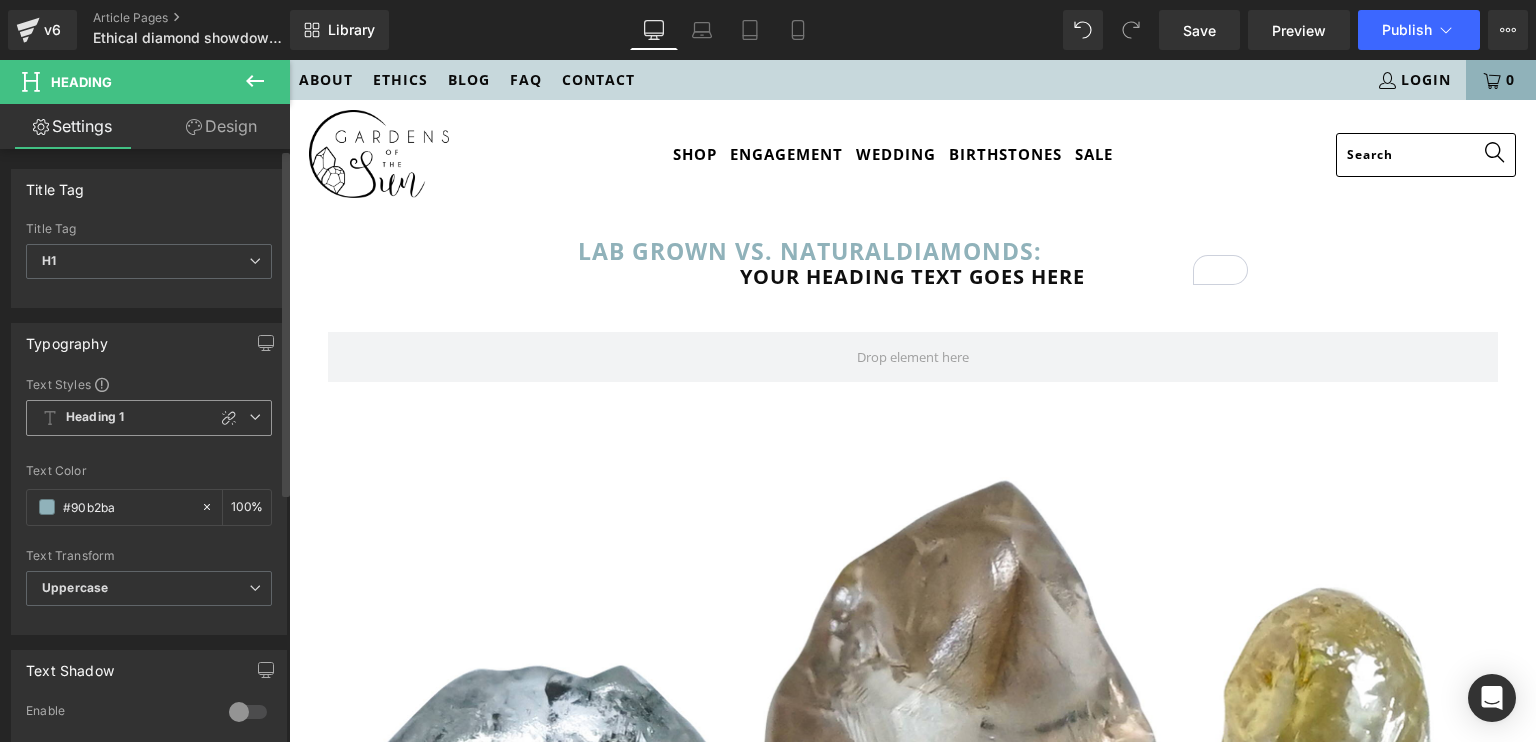 click on "Heading 1" at bounding box center [149, 418] 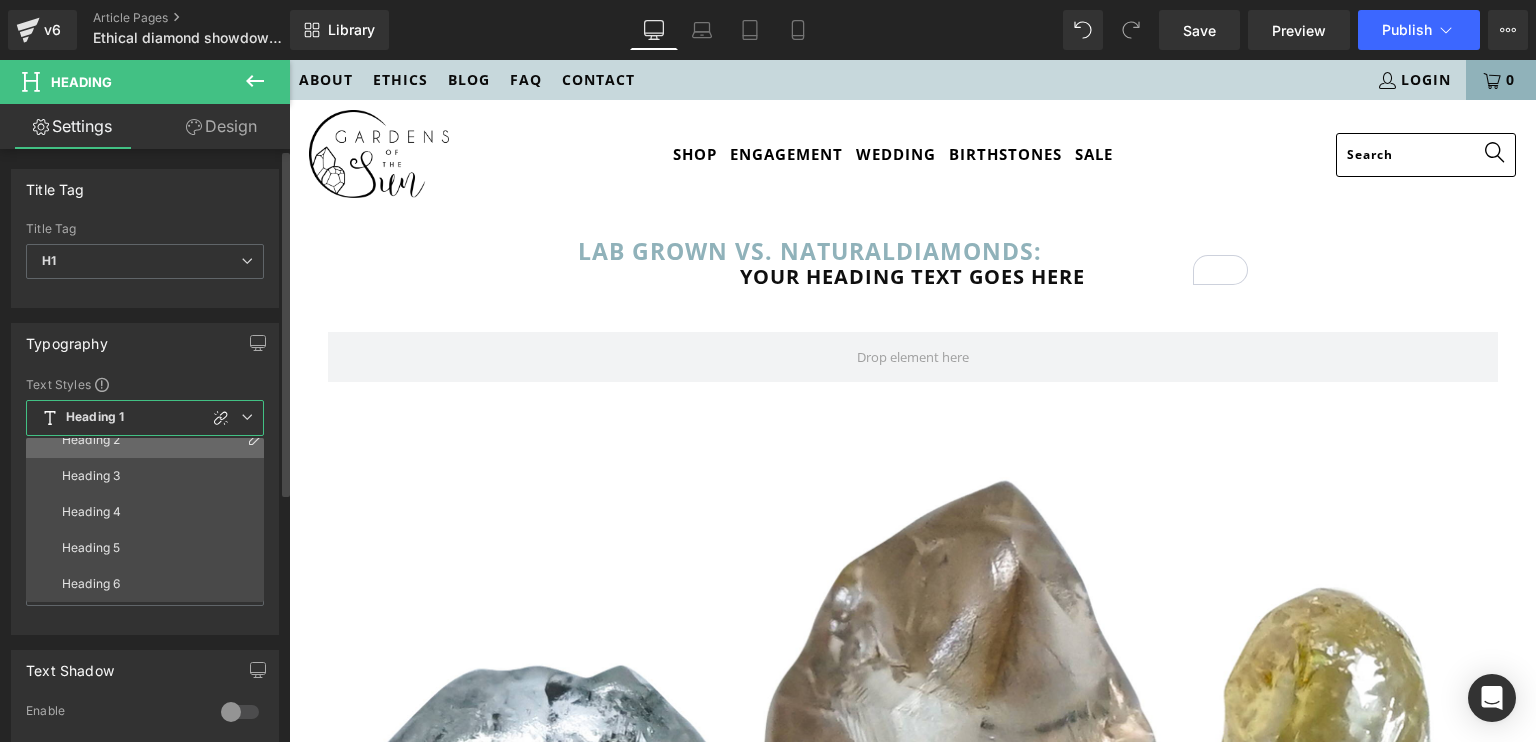 scroll, scrollTop: 0, scrollLeft: 0, axis: both 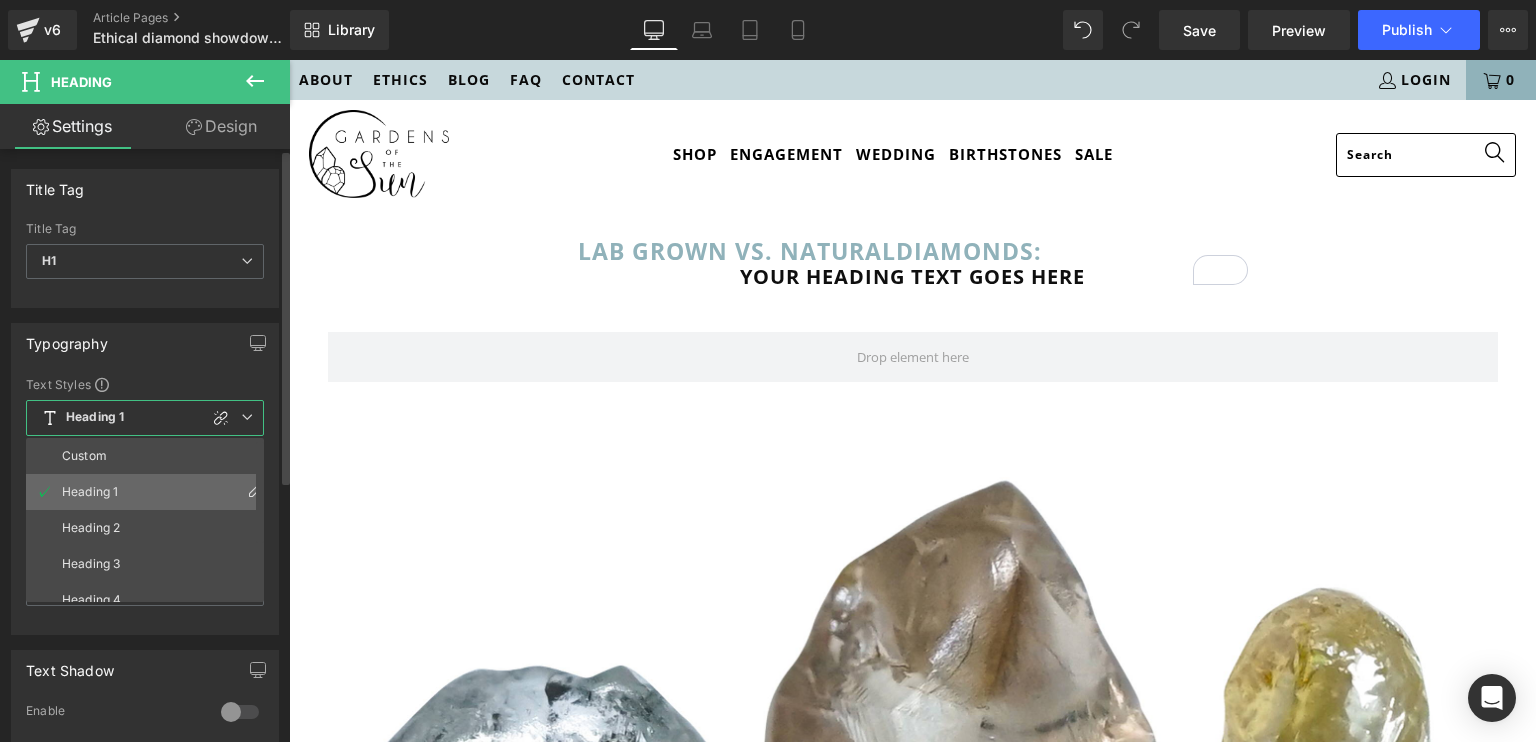 click on "Heading 1" at bounding box center (149, 492) 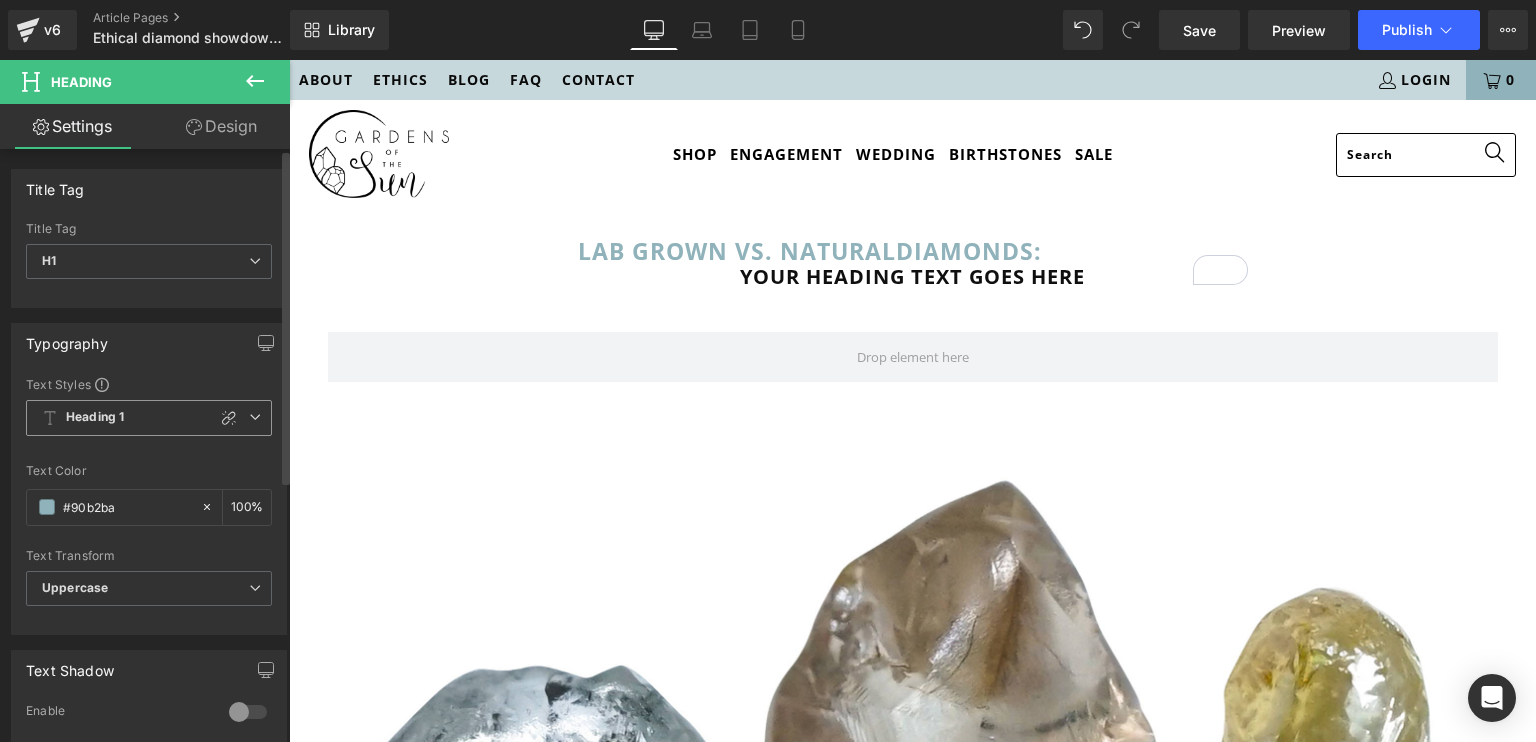 click on "Heading 1" at bounding box center [149, 418] 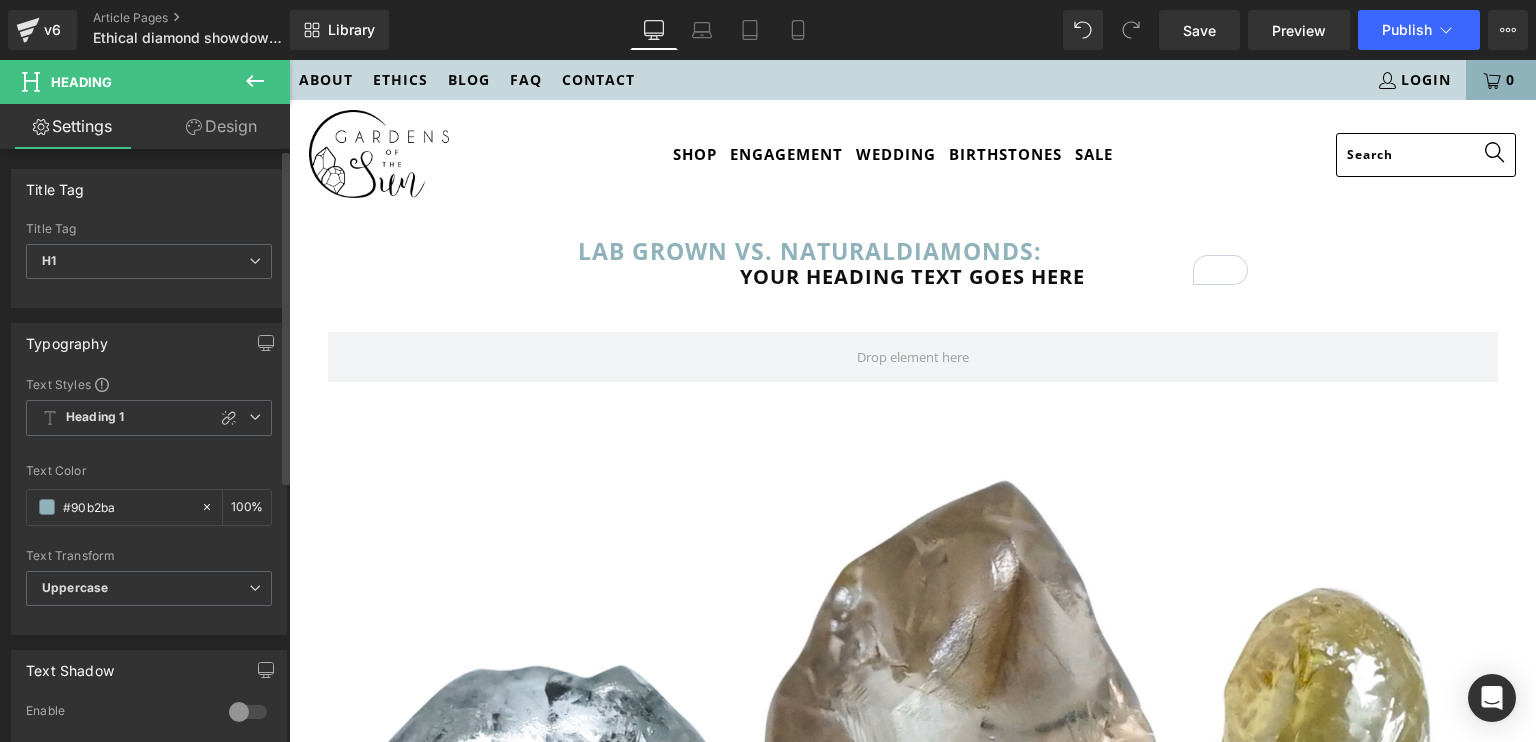 click on "Text Styles" at bounding box center [149, 384] 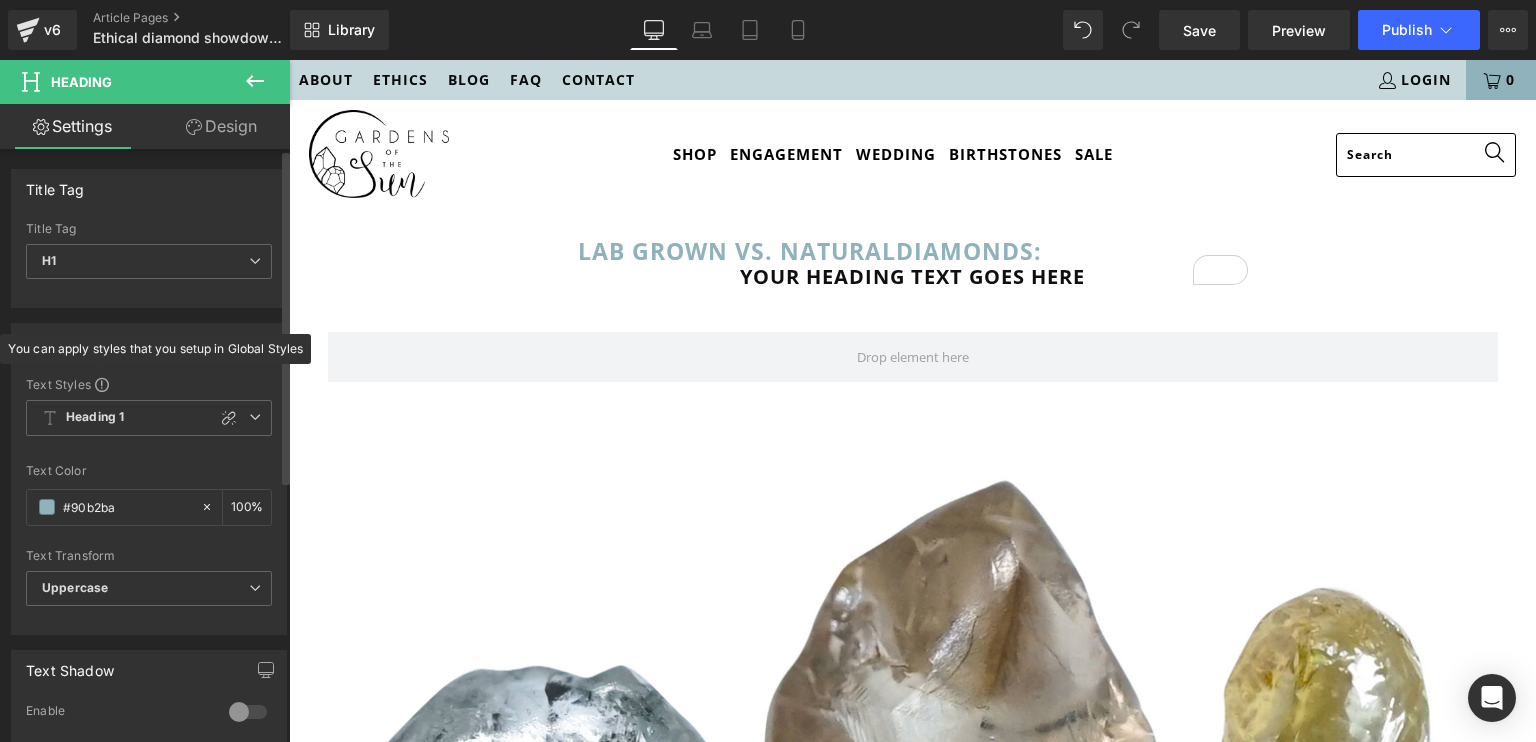click on "Typography Text Styles Custom Heading 1 Heading 2 Heading 3 Heading 4 Heading 5 Heading 6
Heading 1
Custom
Heading 1
Heading 2
Heading 3
Heading 4
Heading 5
Heading 6 Thin 100 Semi Thin 200 Light 300 Regular 400 Medium 500 Semi Bold 600 Super Bold 800 Boldest 900 Bold 700 Lighter Bolder Font Weight
Regular 400
Thin 100 Semi Thin 200 Light 300 Regular 400 Medium 500 Semi Bold 600 Super Bold 800 Boldest 900 Bold 700 Lighter Bolder 37.92px Font Size 37.92 px 0.59em Line Height 0.59 em 0px Letter Spacing 0 px #90b2ba Text Color #90b2ba 100 % inherit
Font
Default" at bounding box center [149, 479] 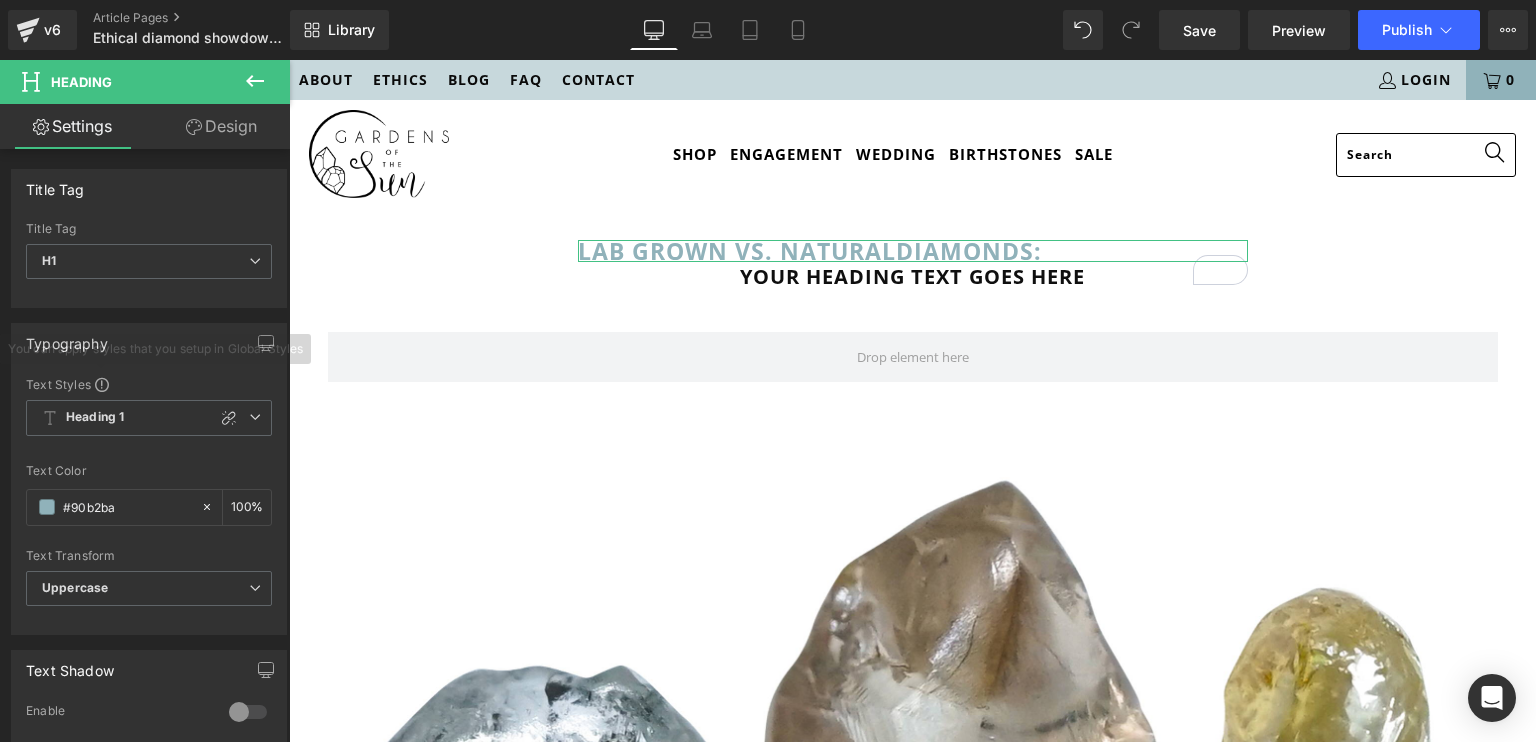 click on "Design" at bounding box center (221, 126) 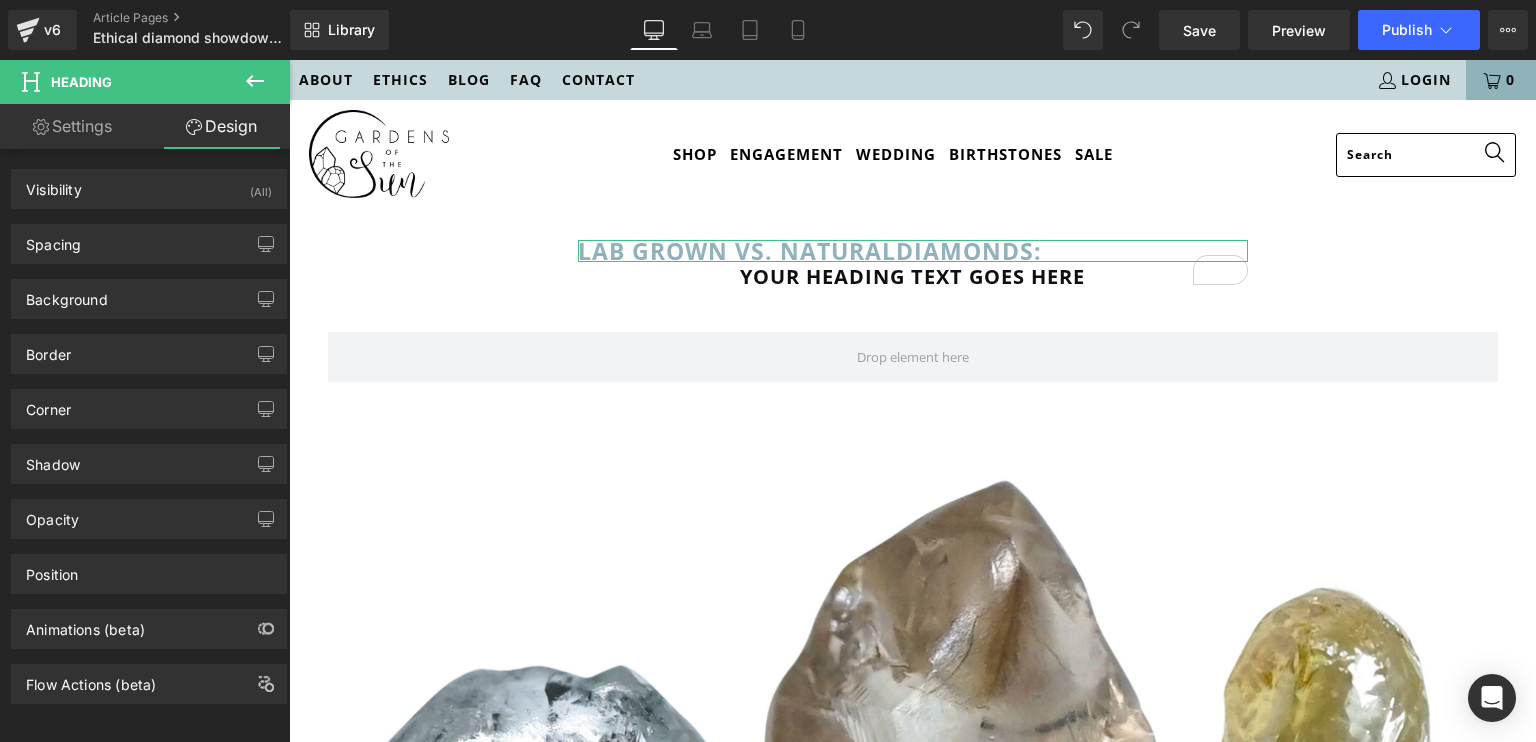 click on "Settings" at bounding box center (72, 126) 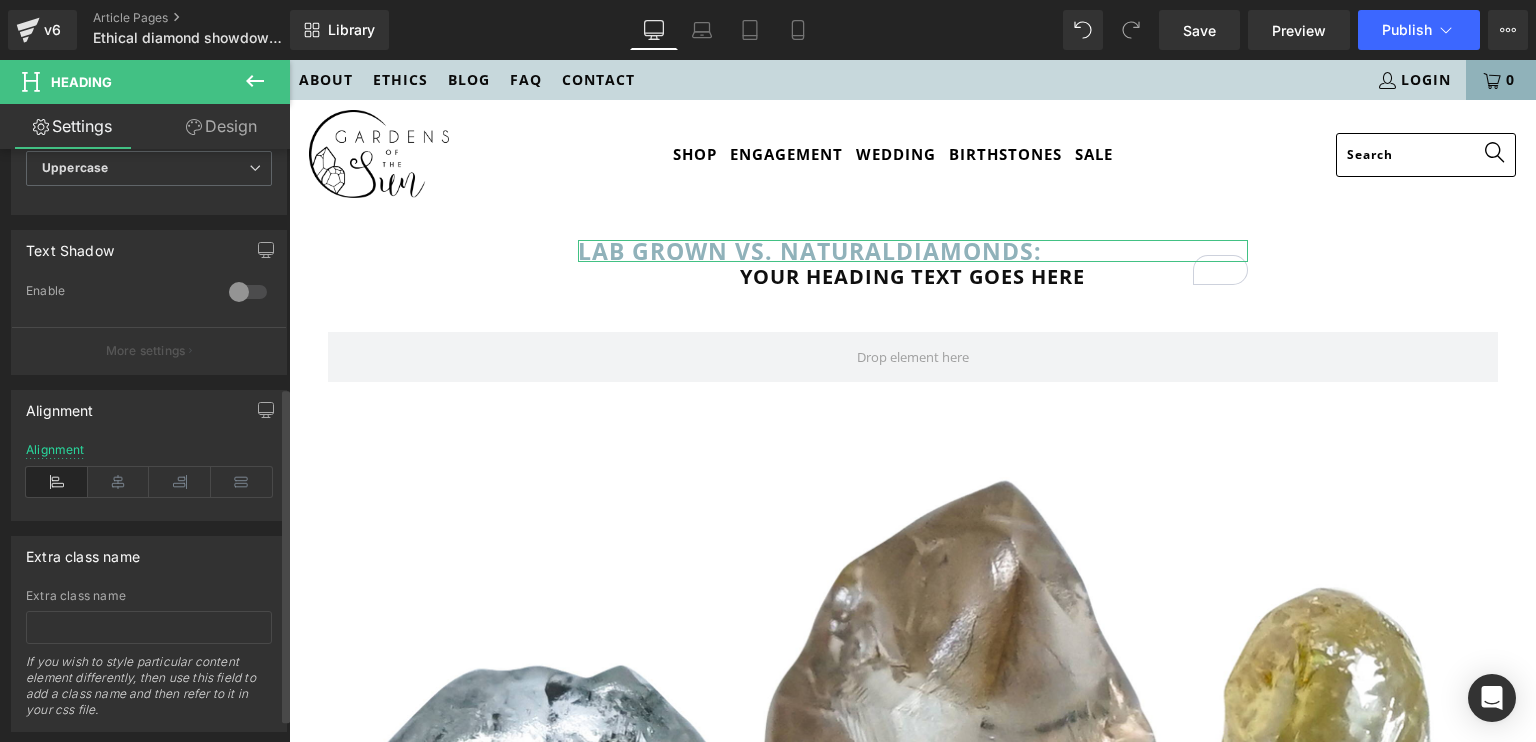 scroll, scrollTop: 0, scrollLeft: 0, axis: both 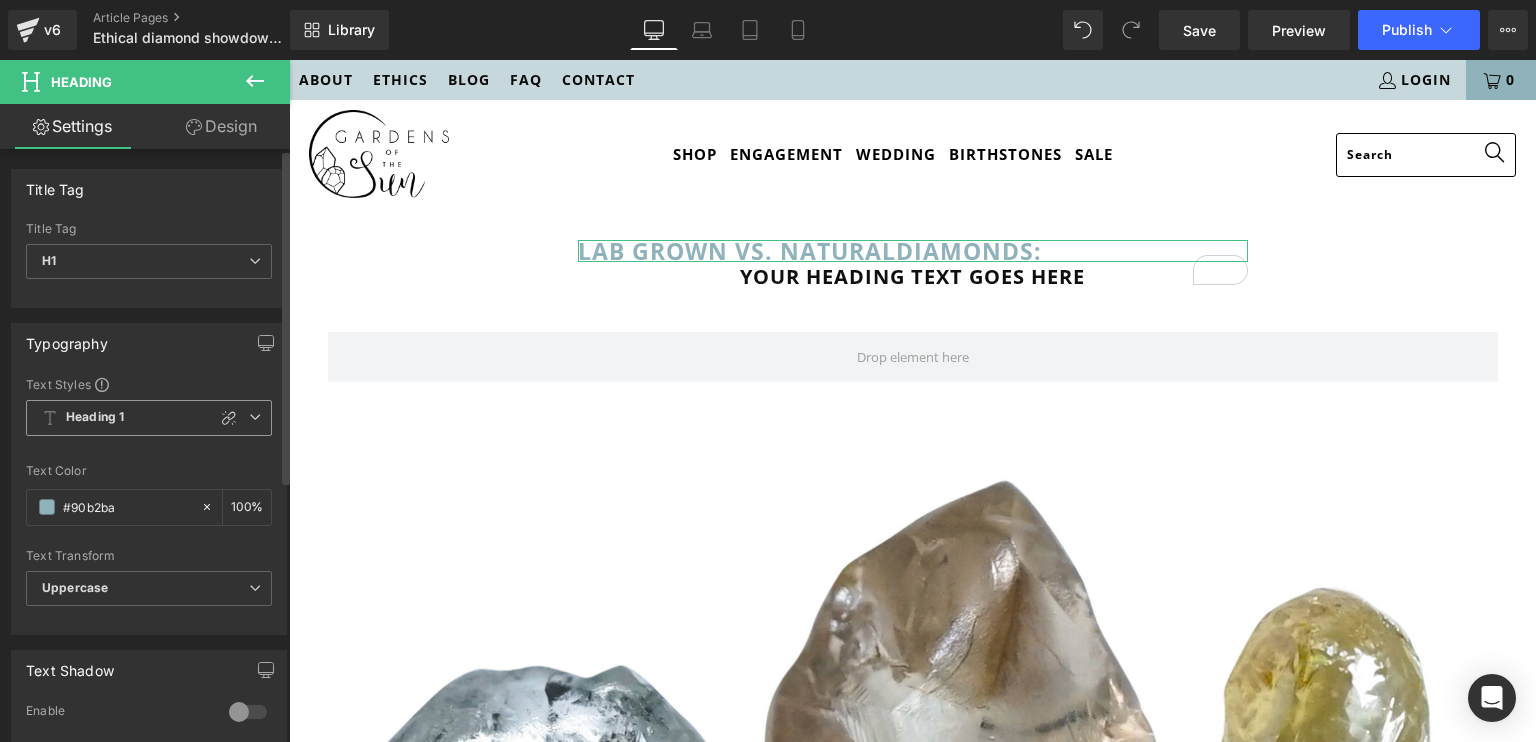 click on "Heading 1" at bounding box center (149, 418) 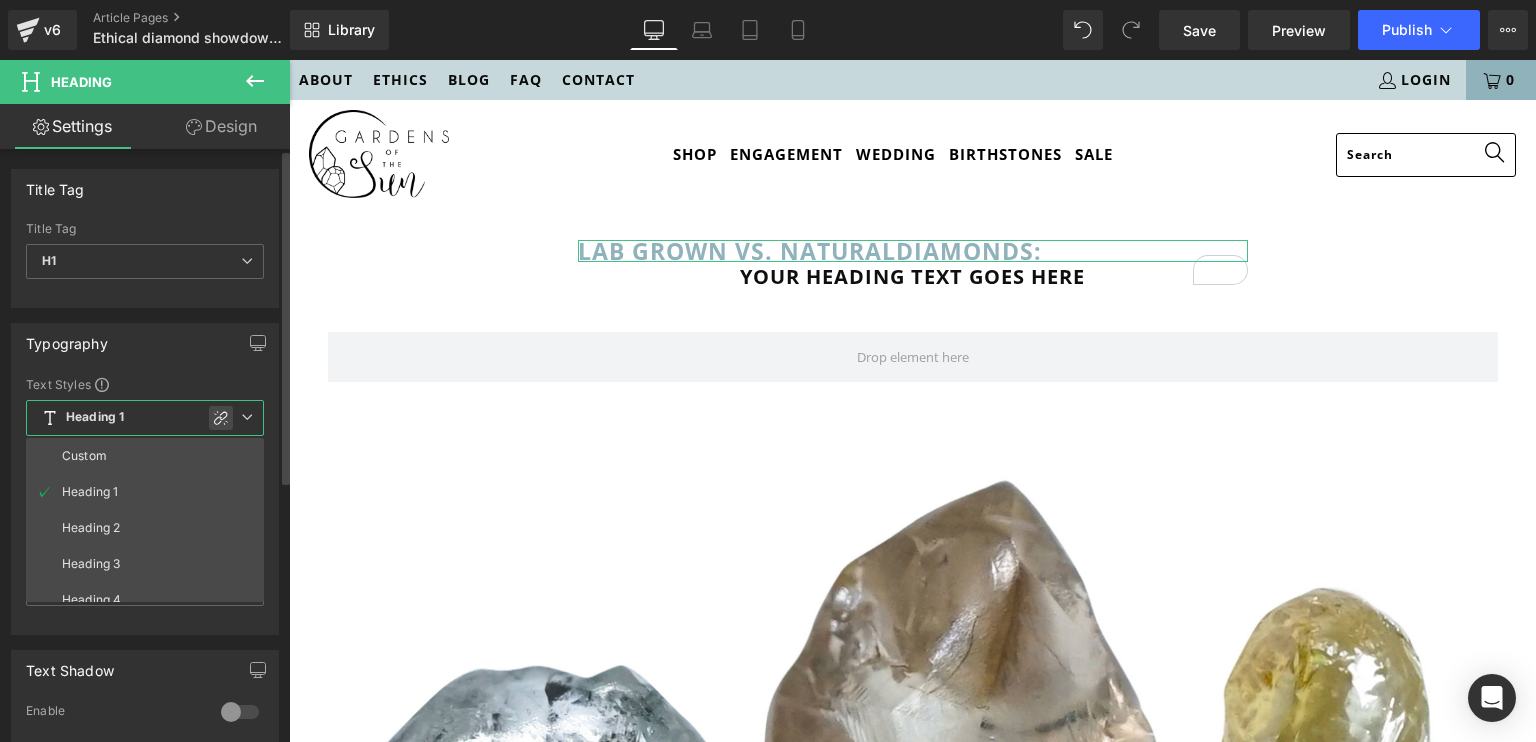 click 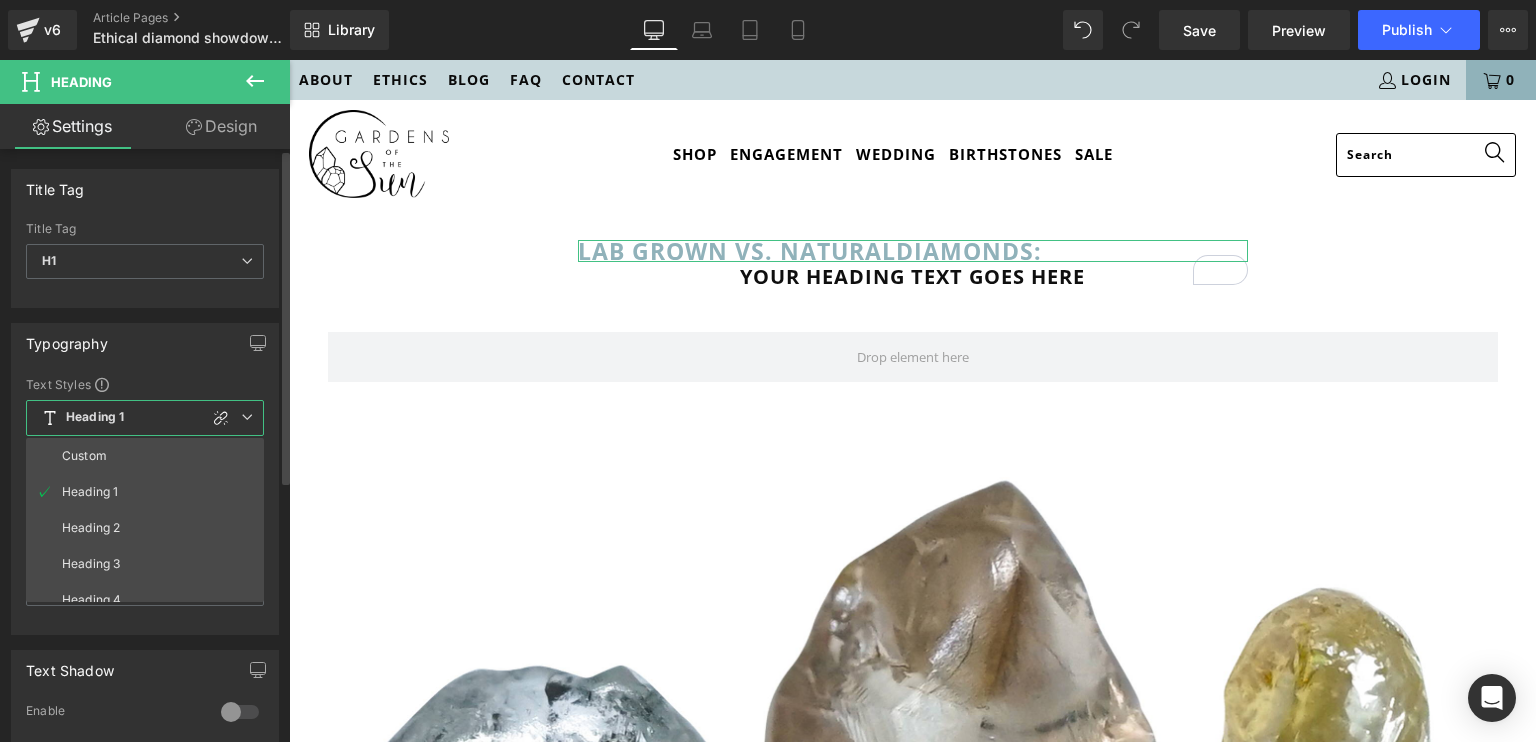 type on "1.2" 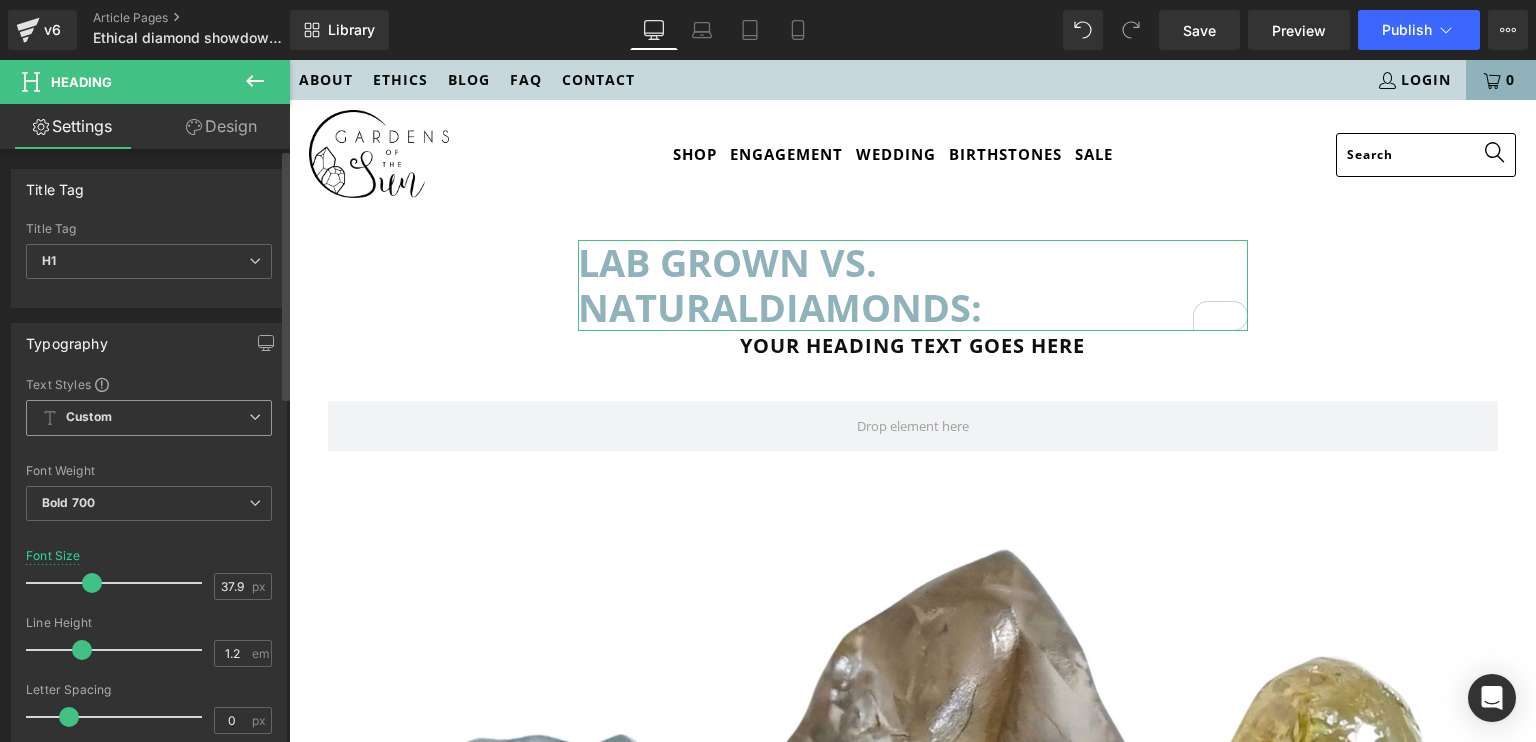 click at bounding box center (255, 417) 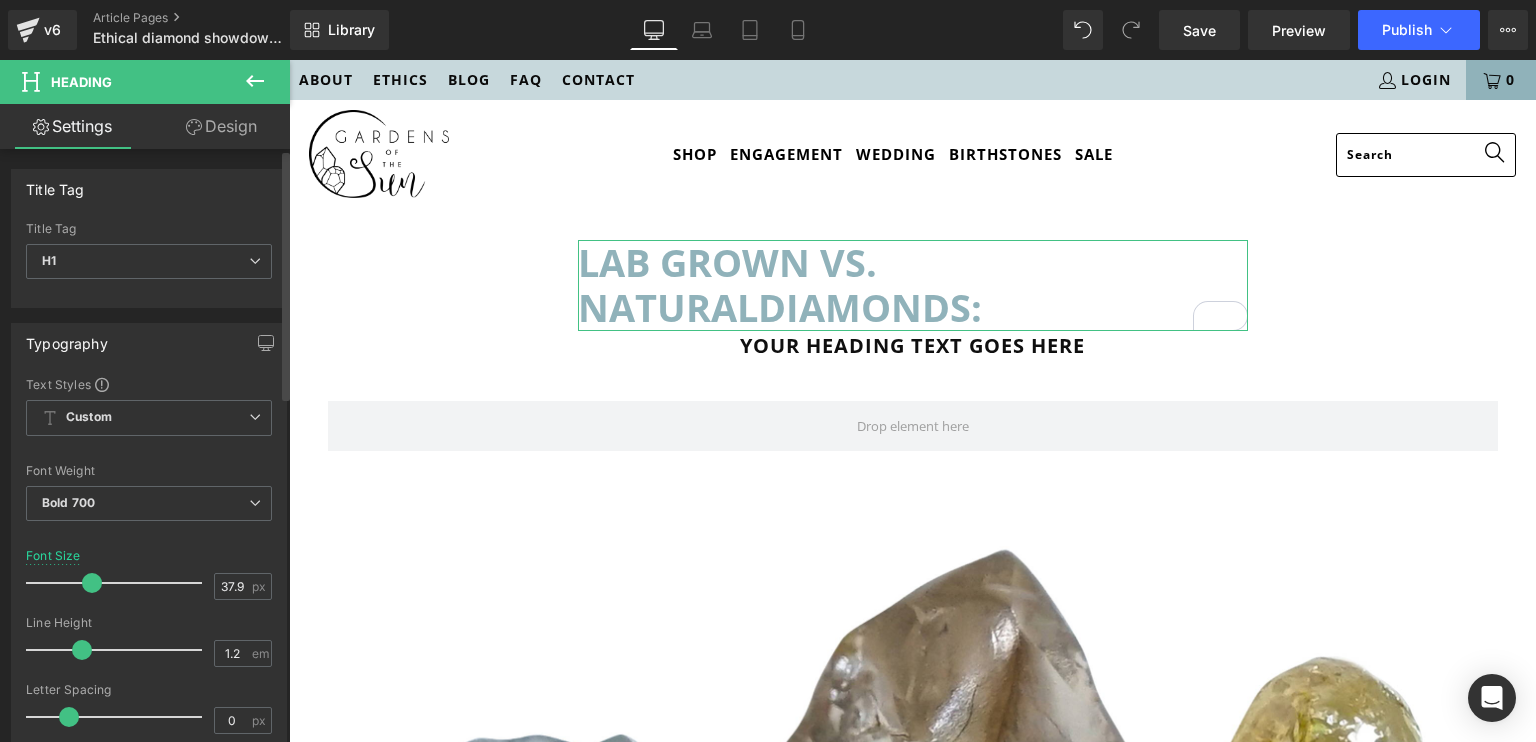 click on "Text Styles" at bounding box center (149, 384) 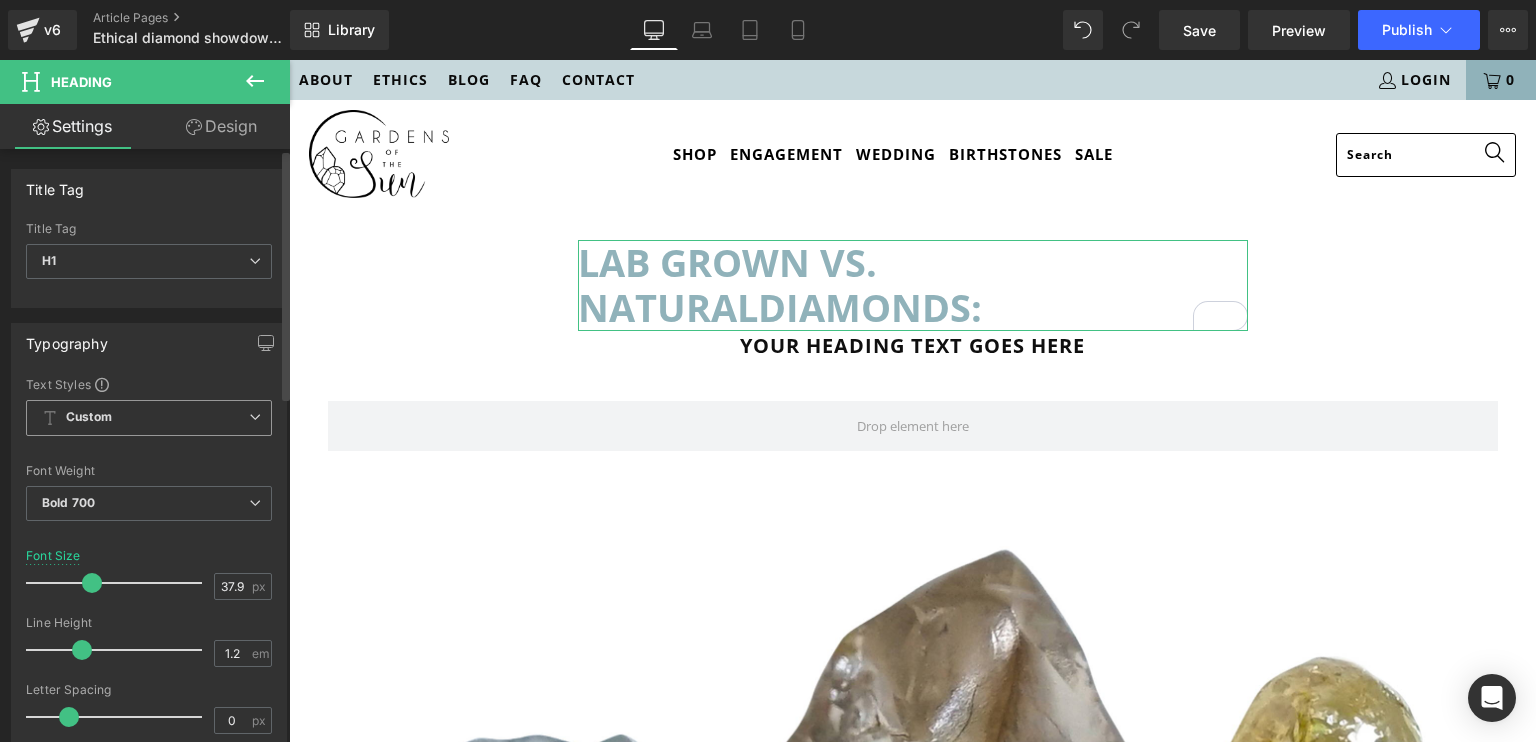 click on "Custom" at bounding box center (149, 418) 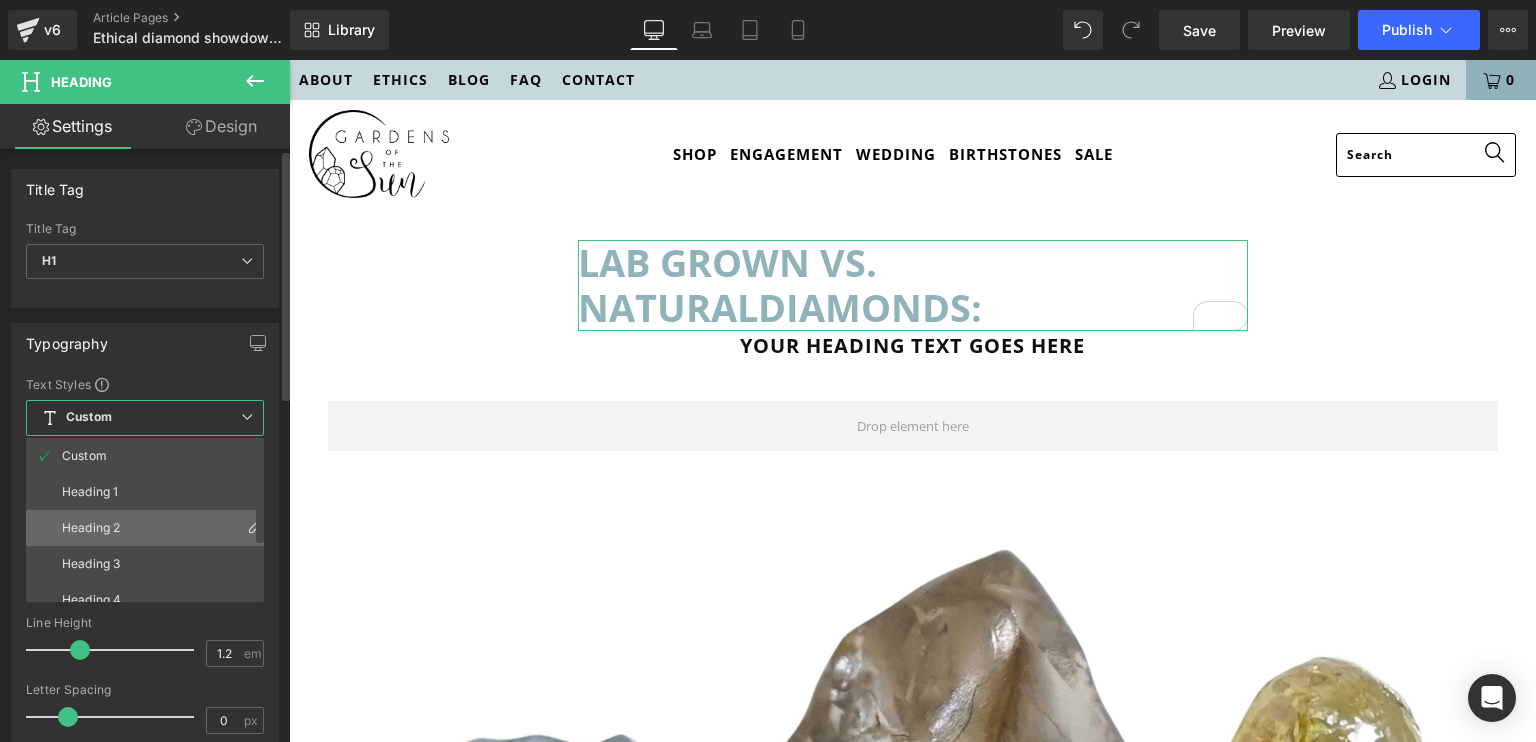click on "Heading 2" at bounding box center (149, 528) 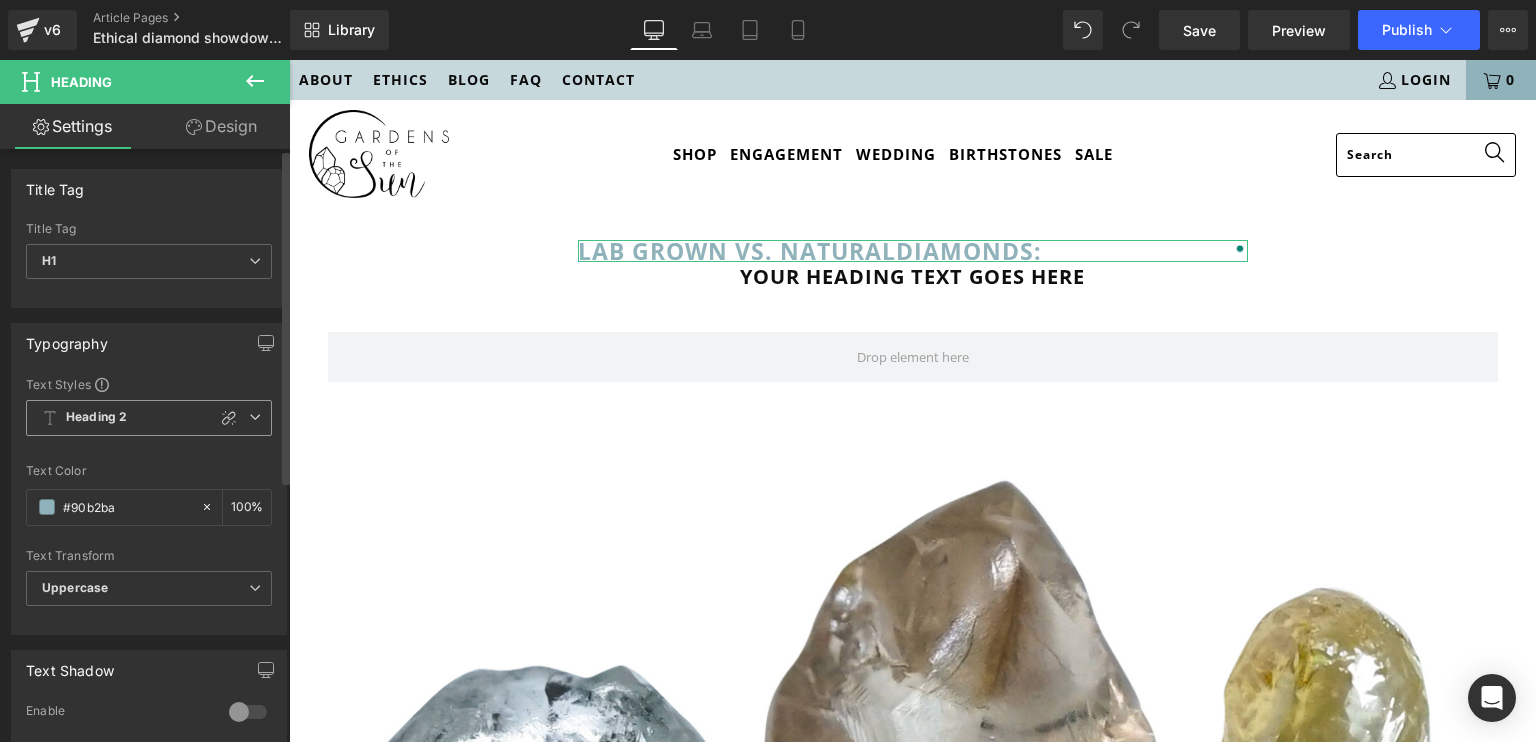 click on "Heading 2" at bounding box center [149, 418] 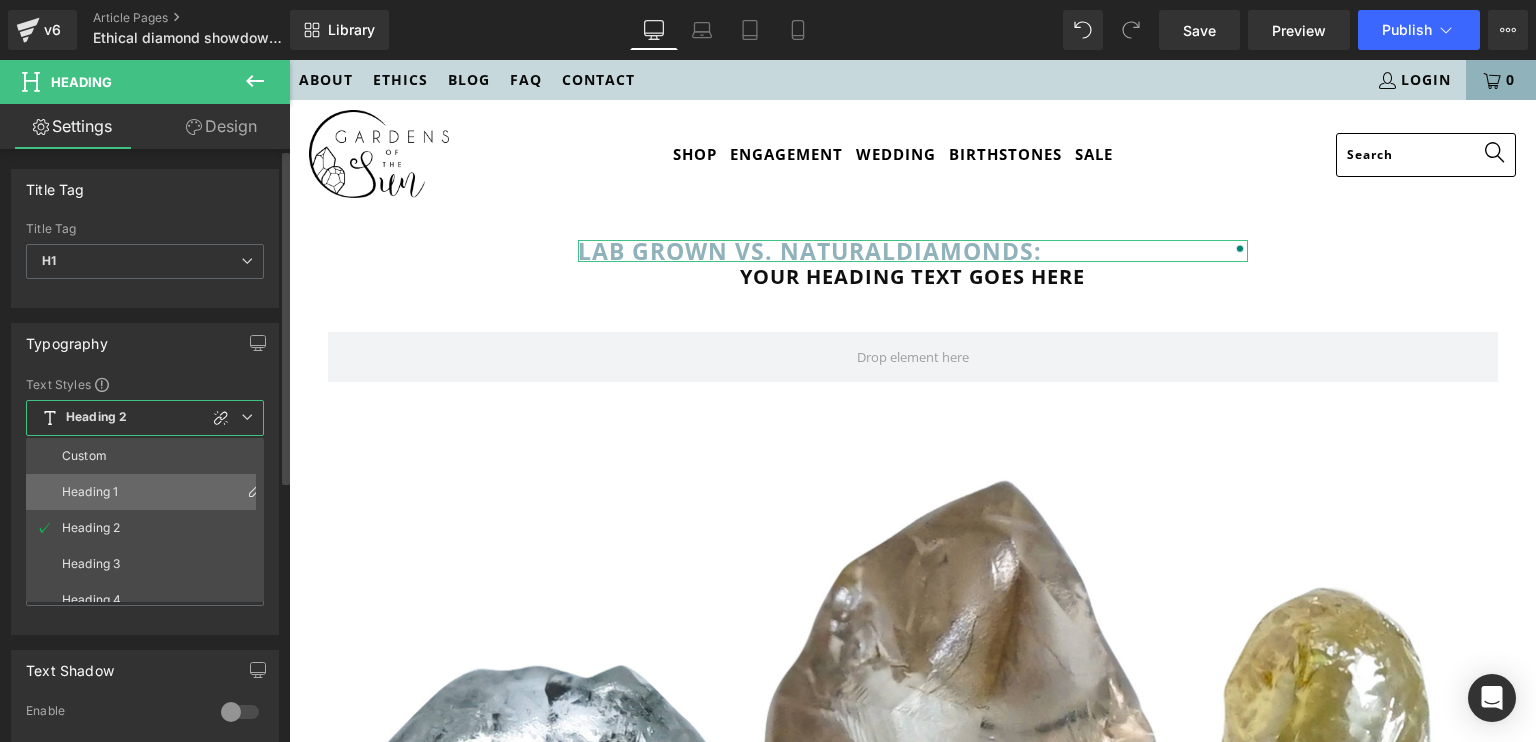 click on "Heading 1" at bounding box center (90, 492) 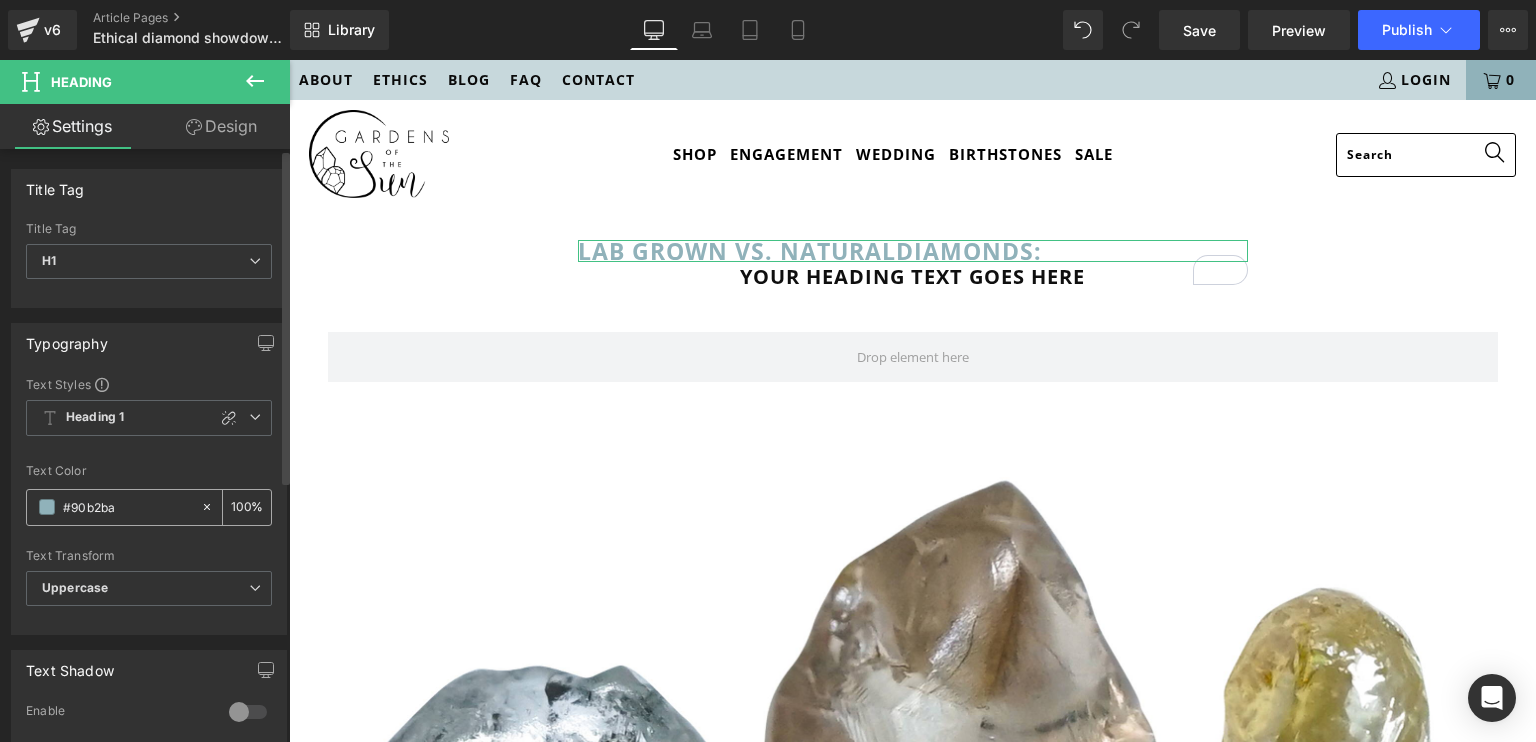click 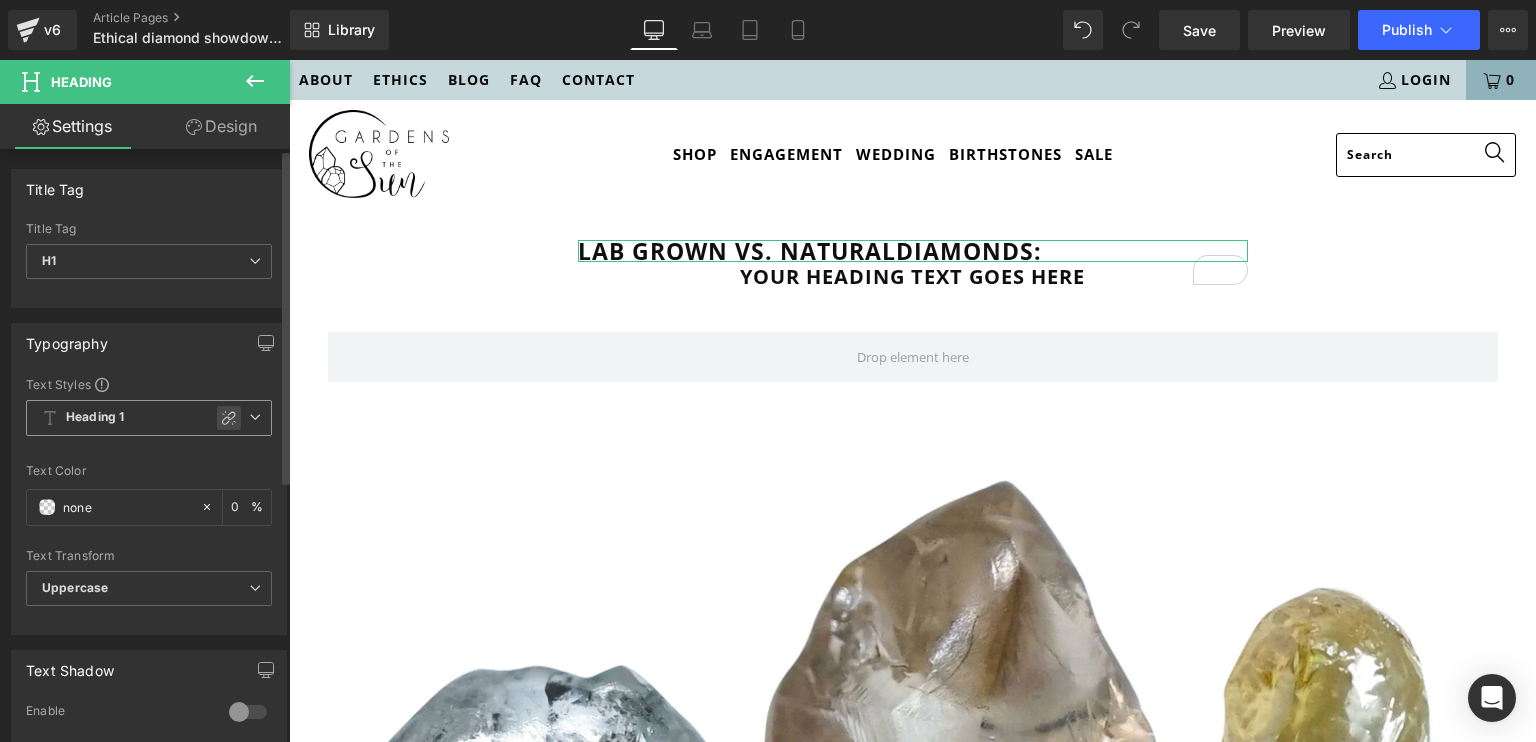 click 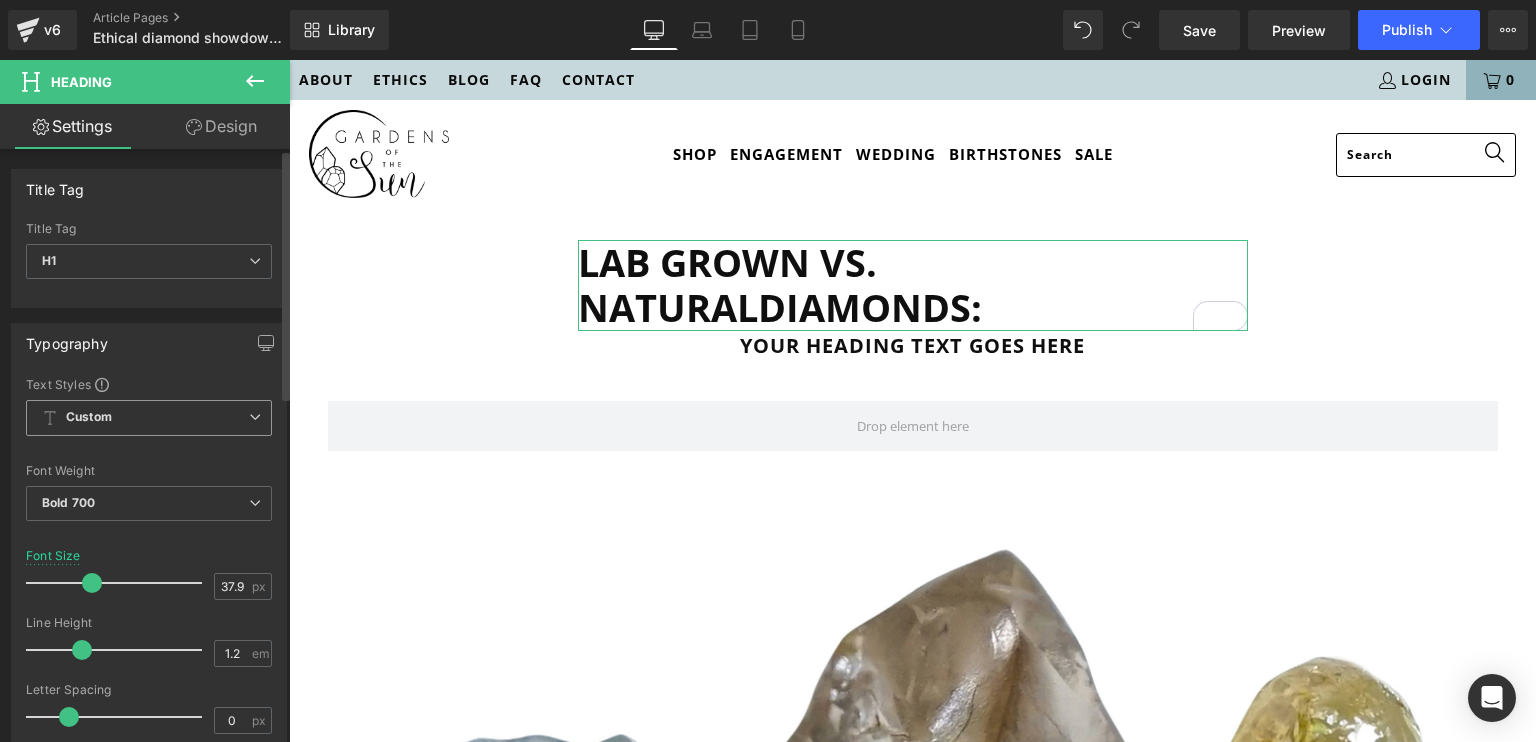 click at bounding box center (255, 417) 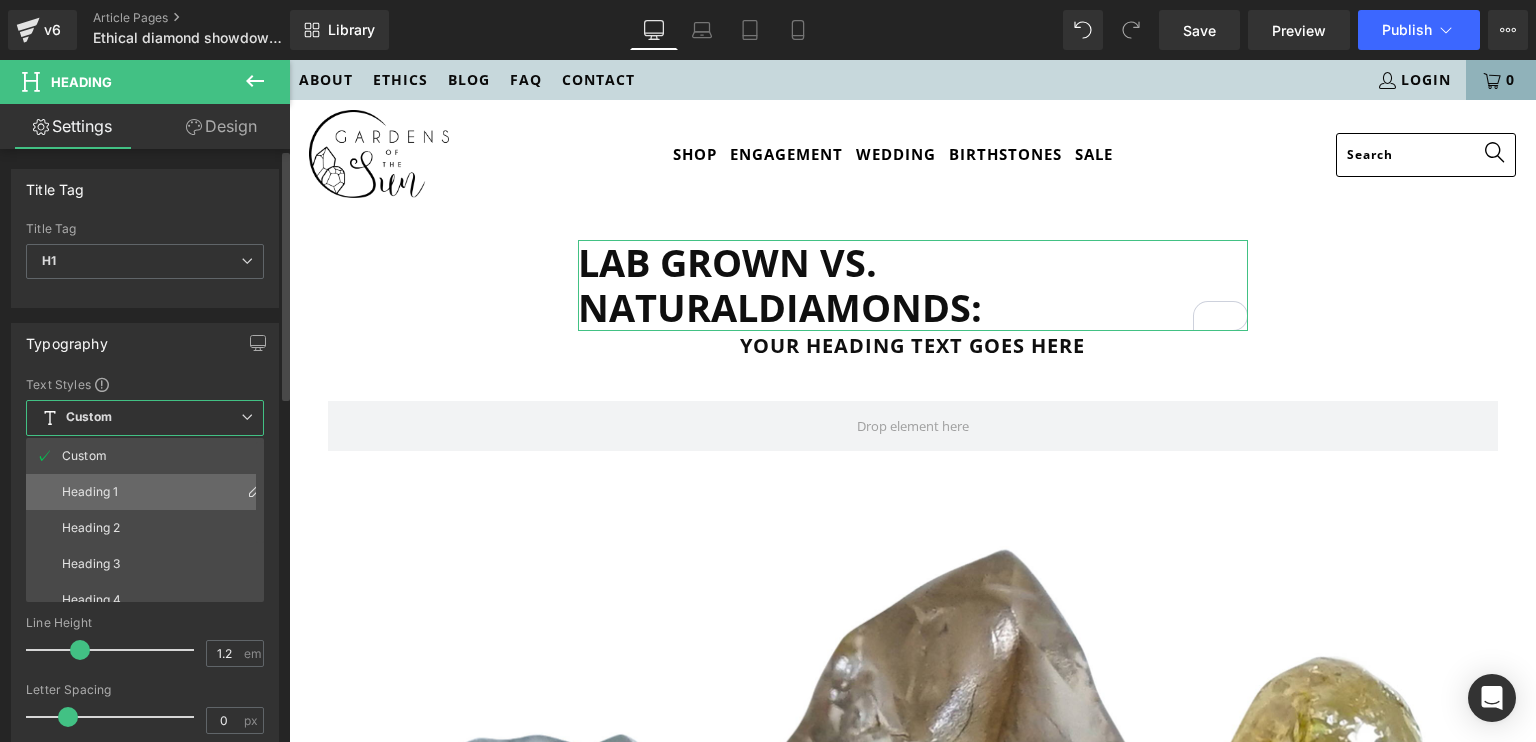 click on "Heading 1" at bounding box center [149, 492] 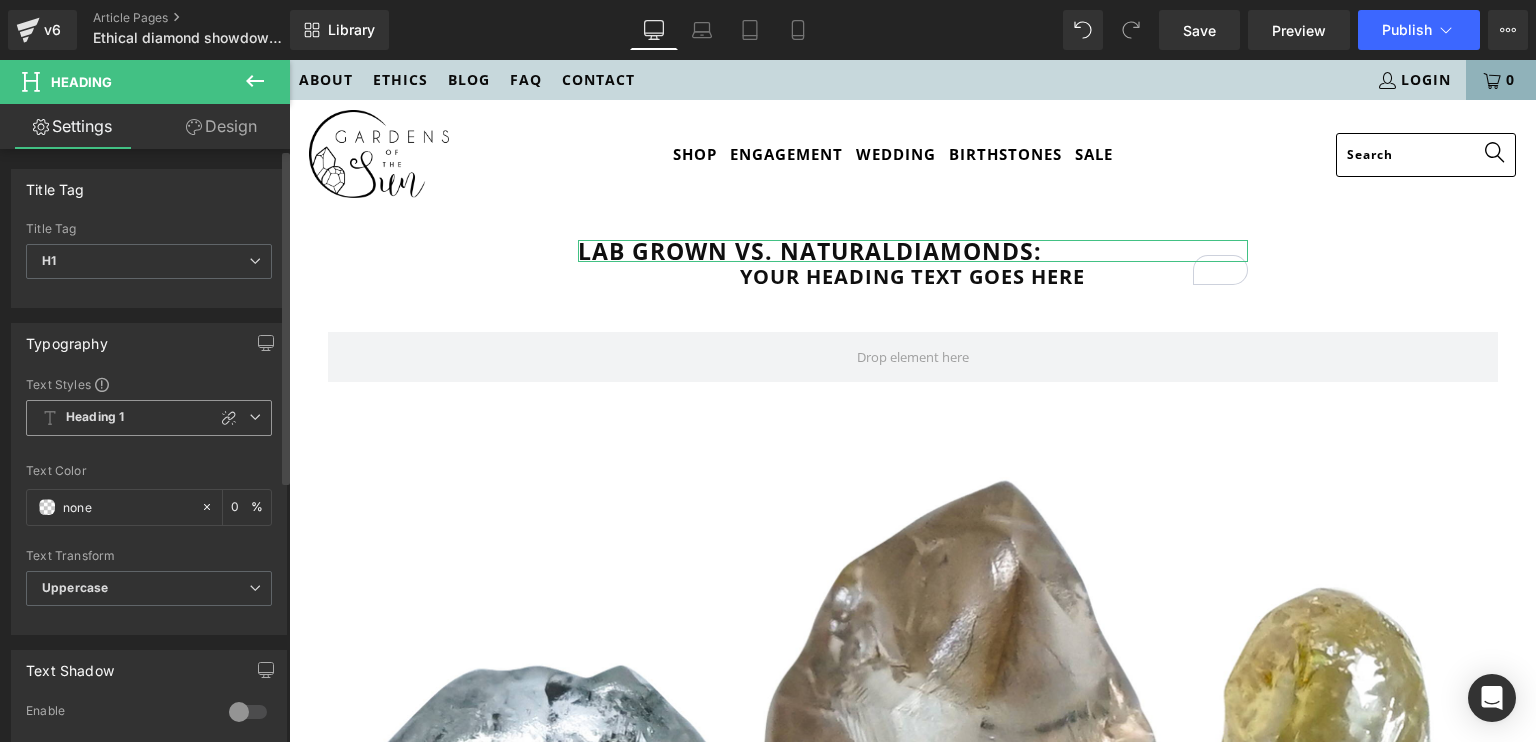 click at bounding box center [255, 417] 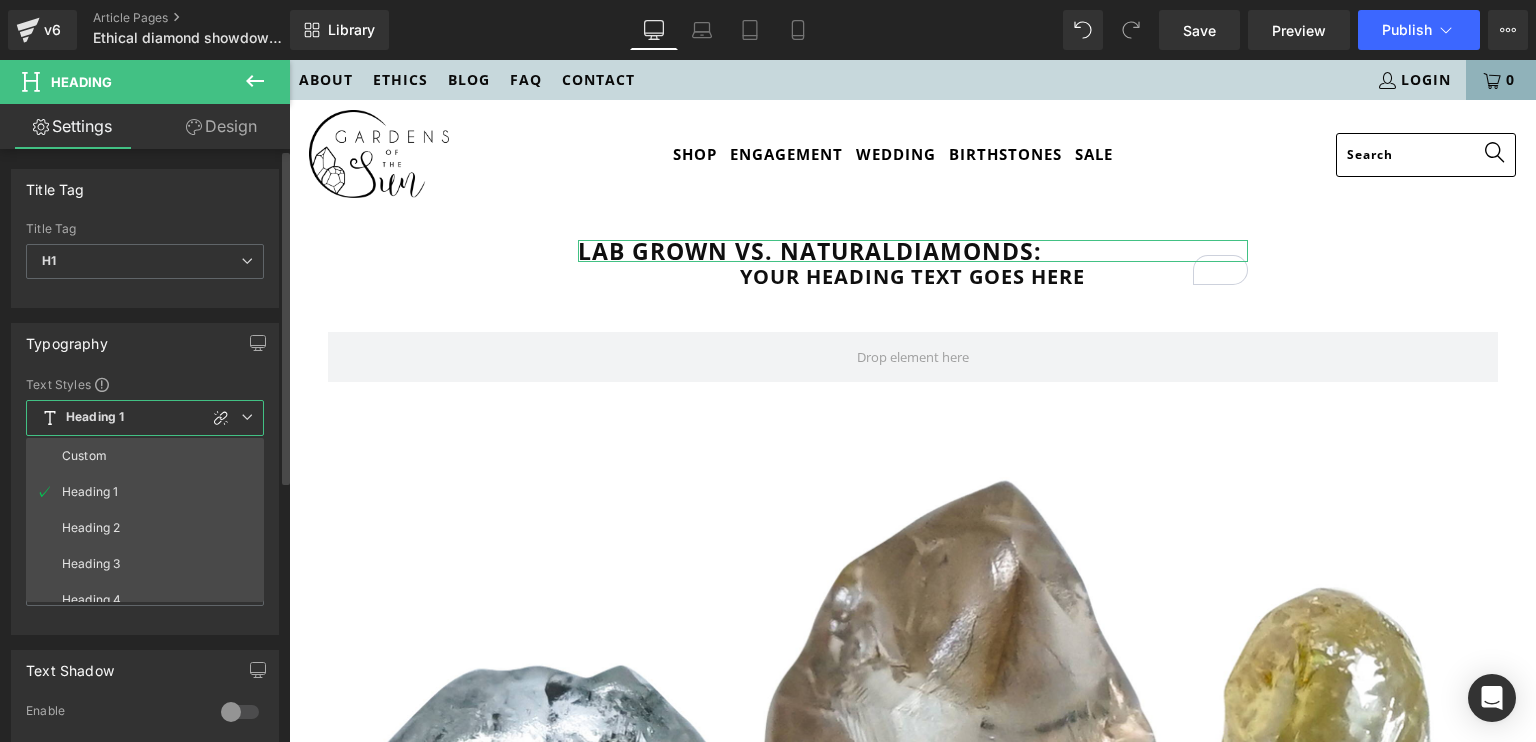 drag, startPoint x: 215, startPoint y: 456, endPoint x: 188, endPoint y: 451, distance: 27.45906 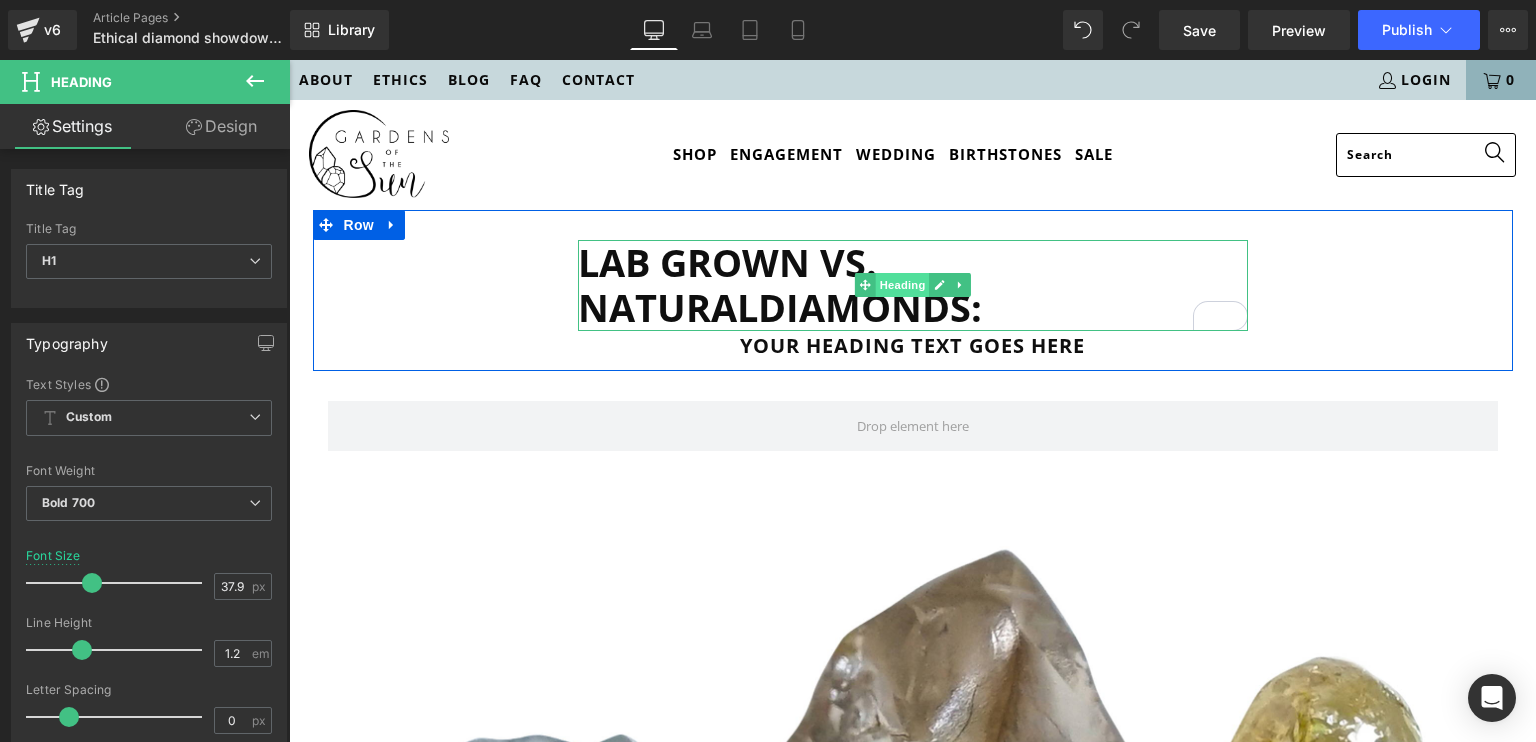 click on "Heading" at bounding box center (902, 285) 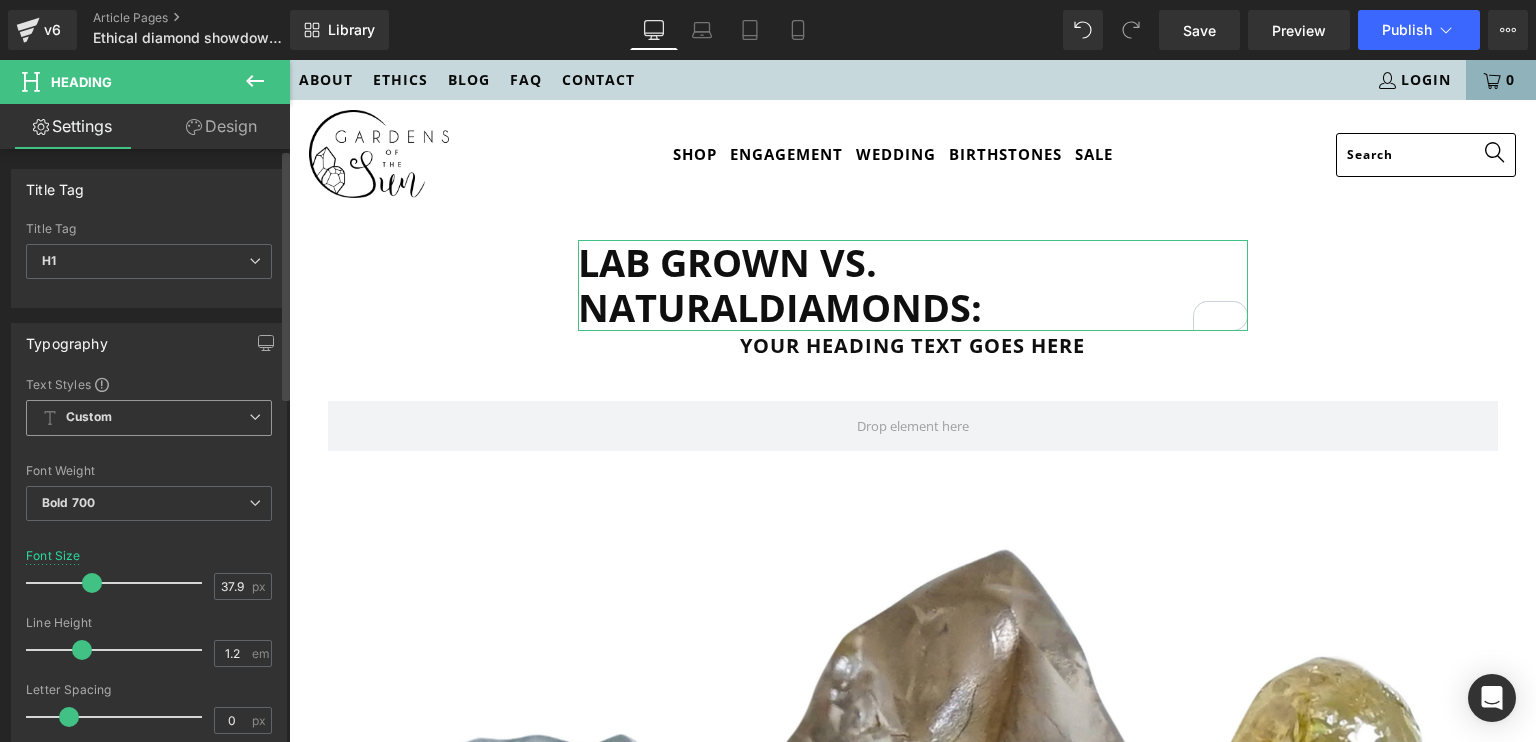 click on "Custom" at bounding box center (149, 418) 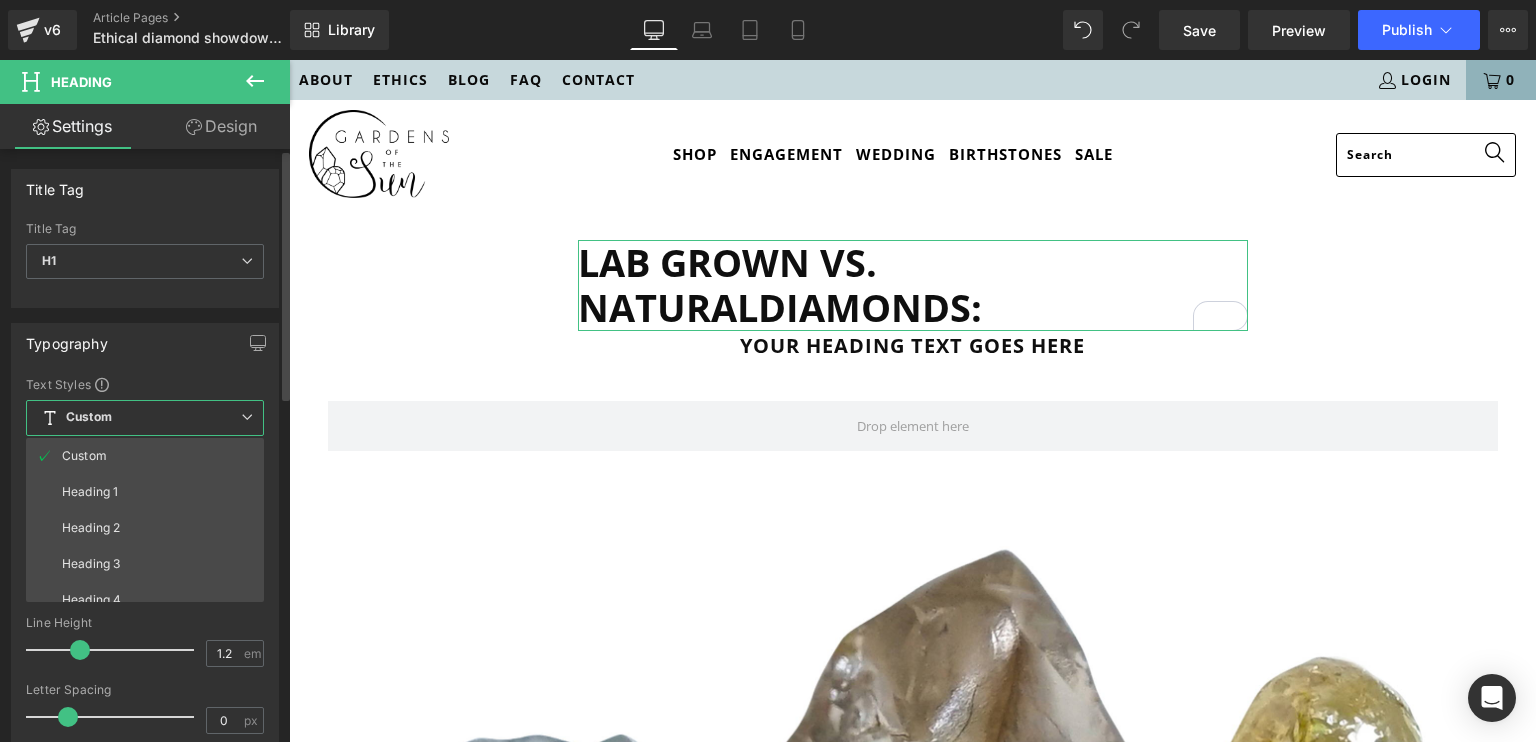 click on "Text Styles" at bounding box center [145, 384] 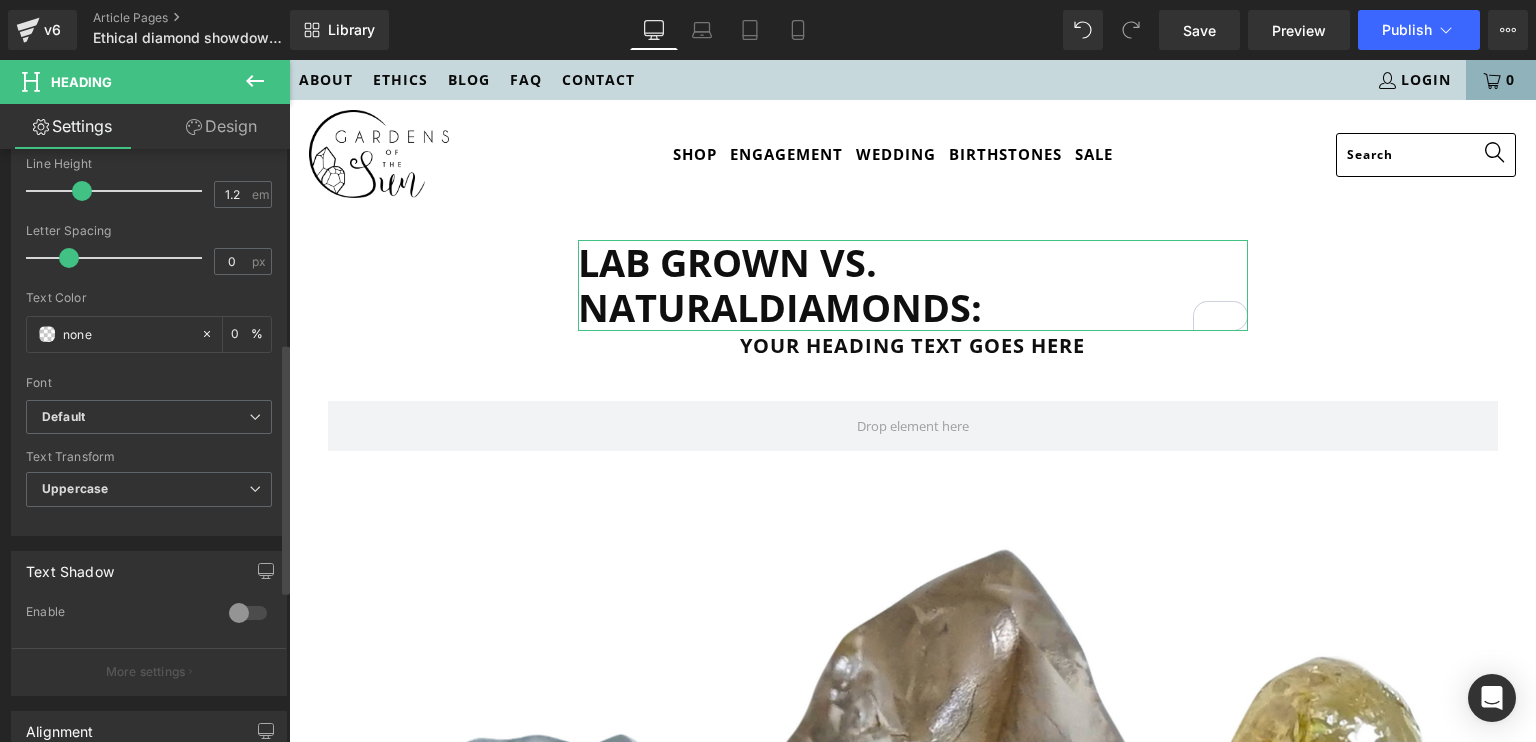 scroll, scrollTop: 460, scrollLeft: 0, axis: vertical 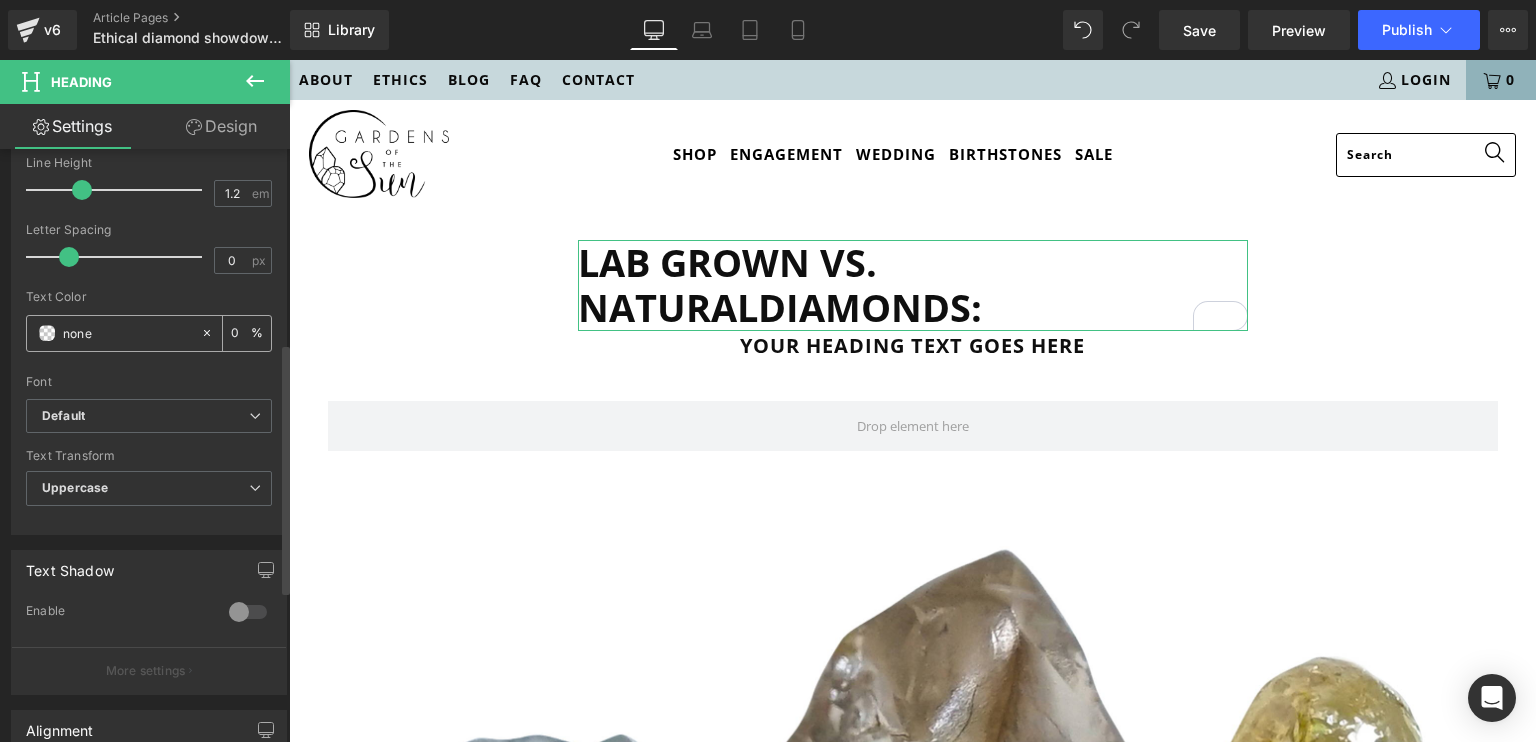 click on "none" at bounding box center [127, 333] 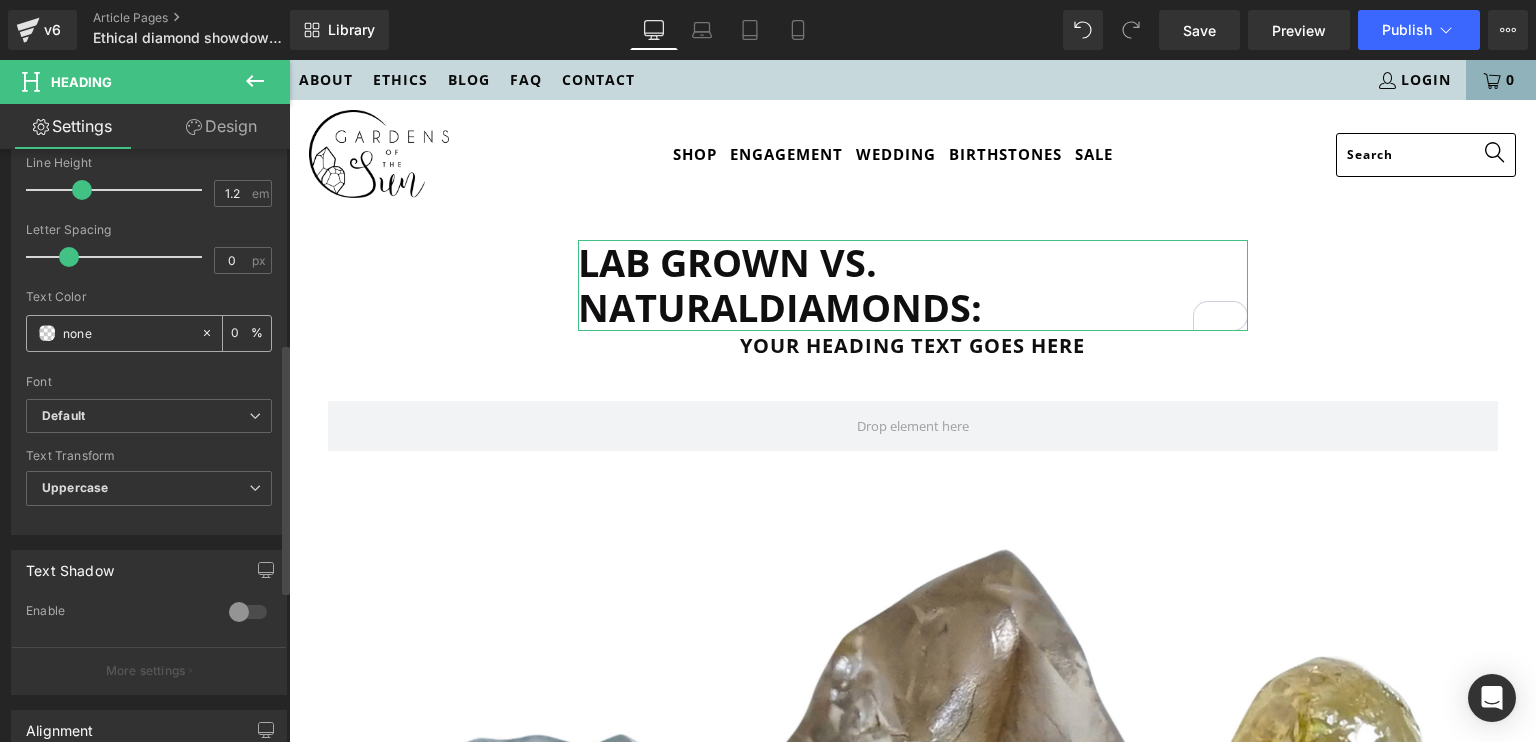 click at bounding box center [47, 333] 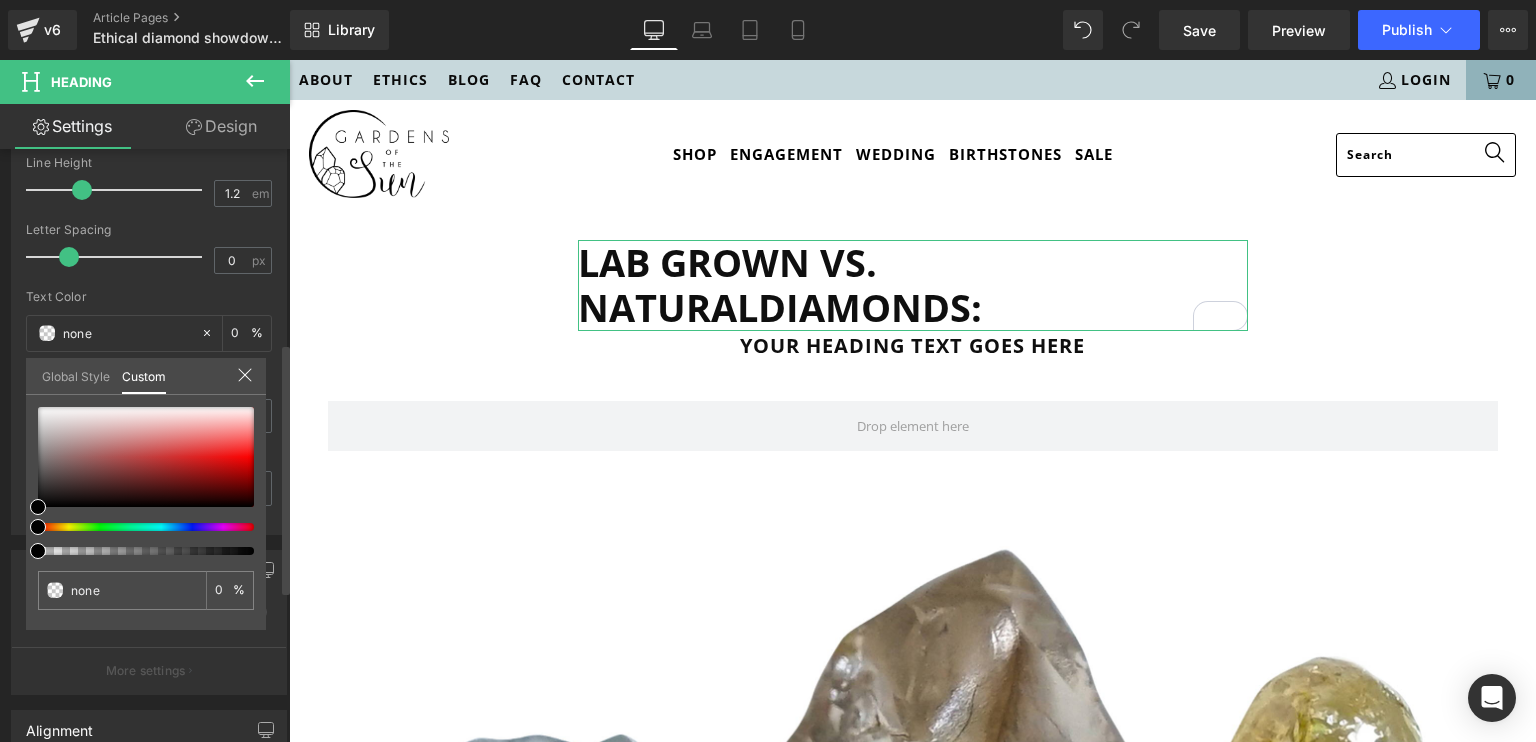 click on "Global Style" at bounding box center (76, 375) 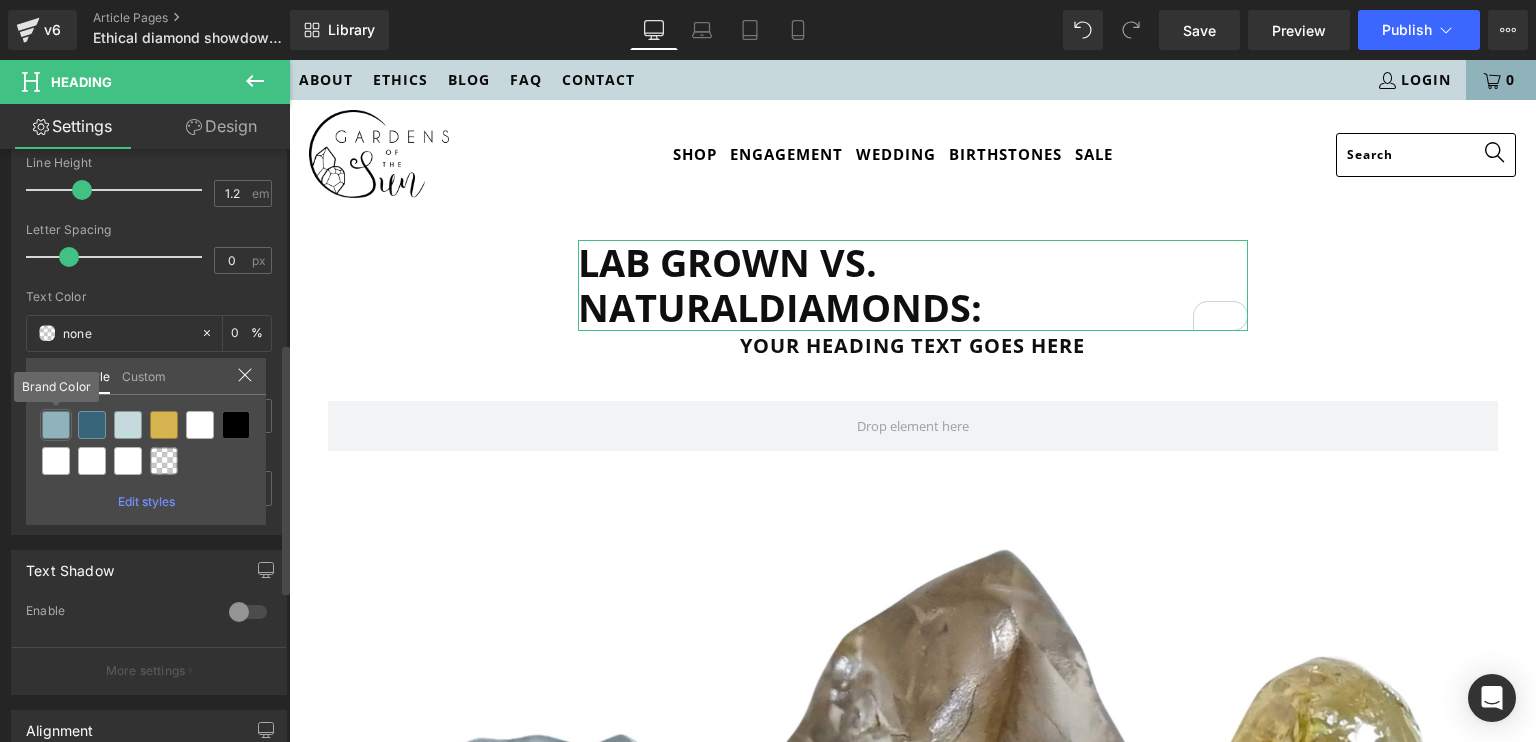click at bounding box center (56, 425) 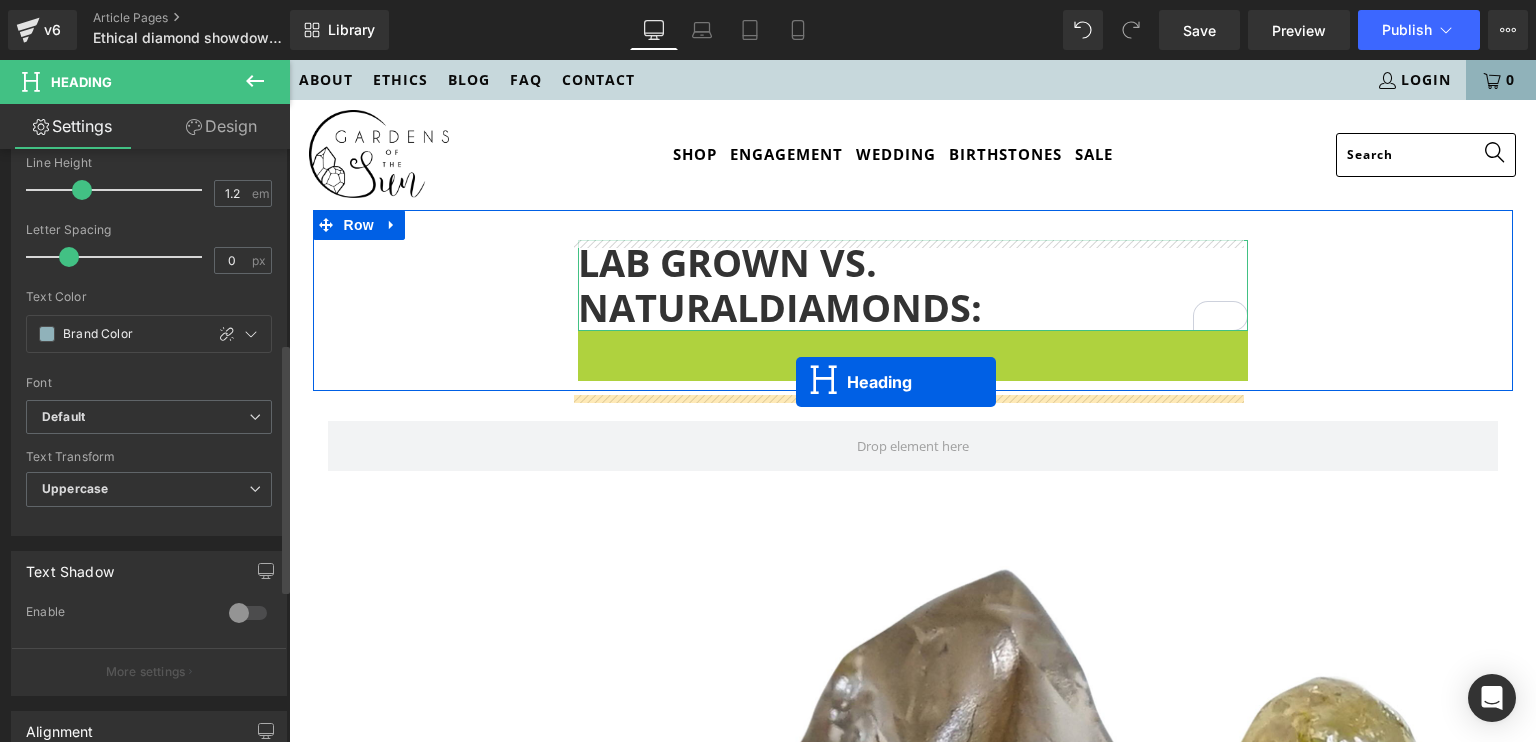 drag, startPoint x: 860, startPoint y: 412, endPoint x: 791, endPoint y: 316, distance: 118.224365 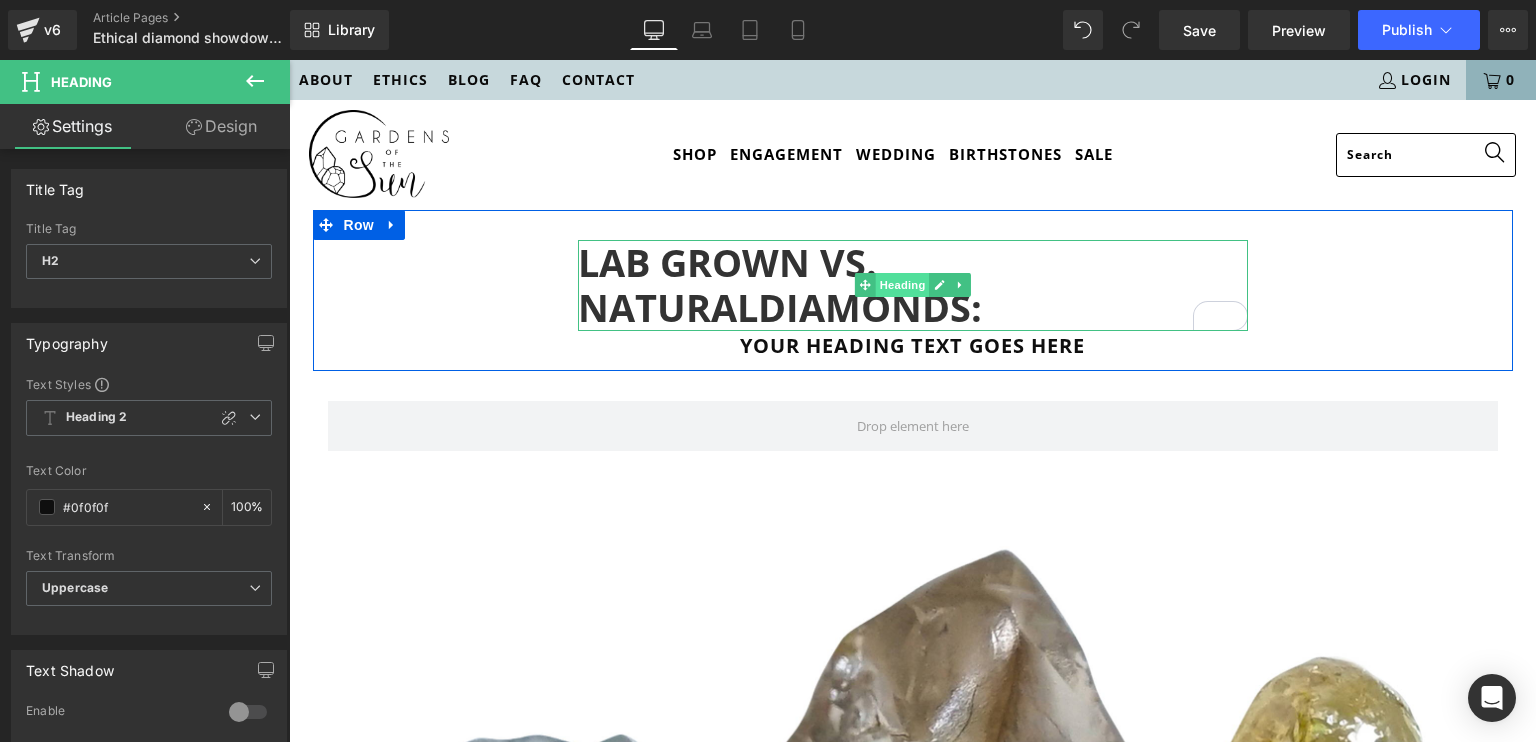 click on "Heading" at bounding box center [902, 285] 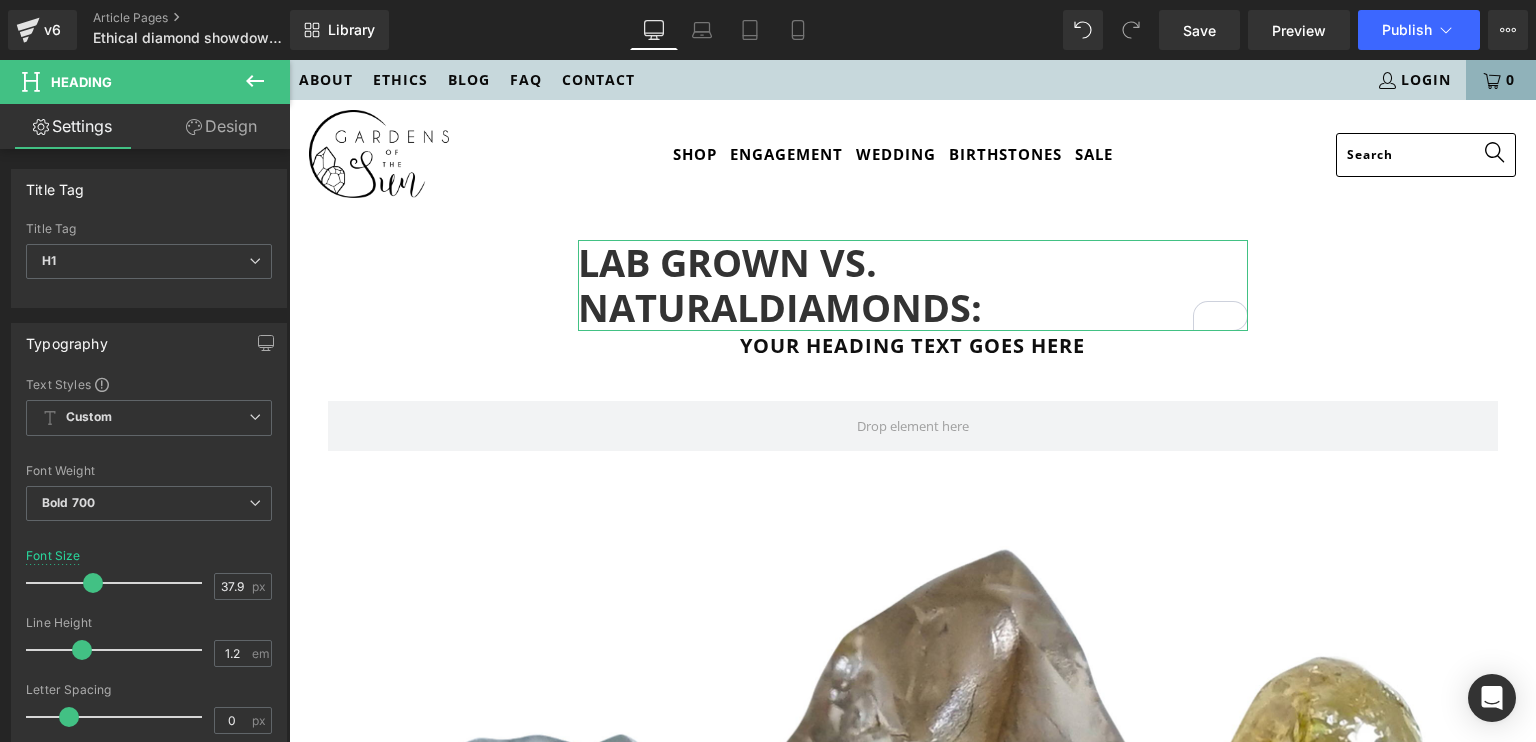 click on "Design" at bounding box center (221, 126) 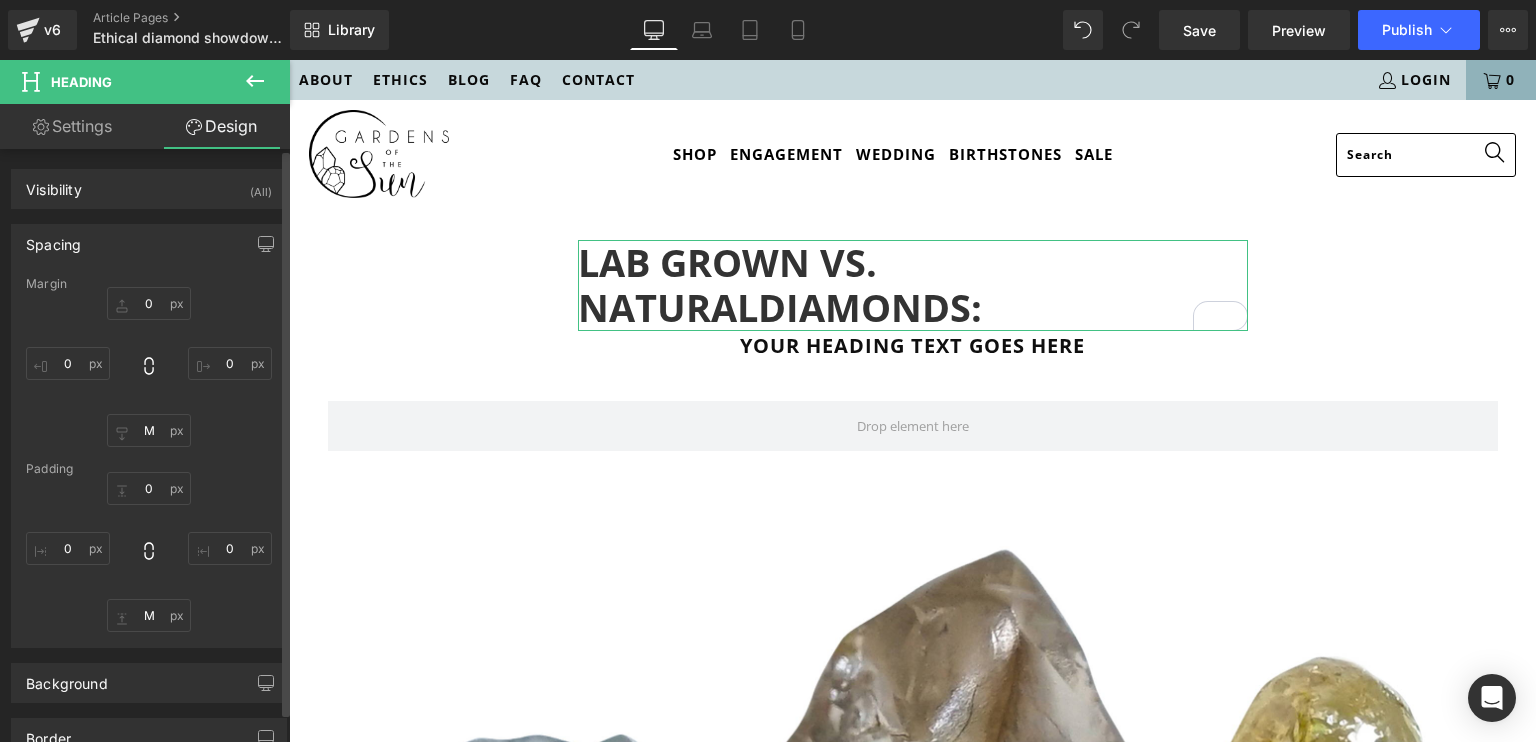 type on "0" 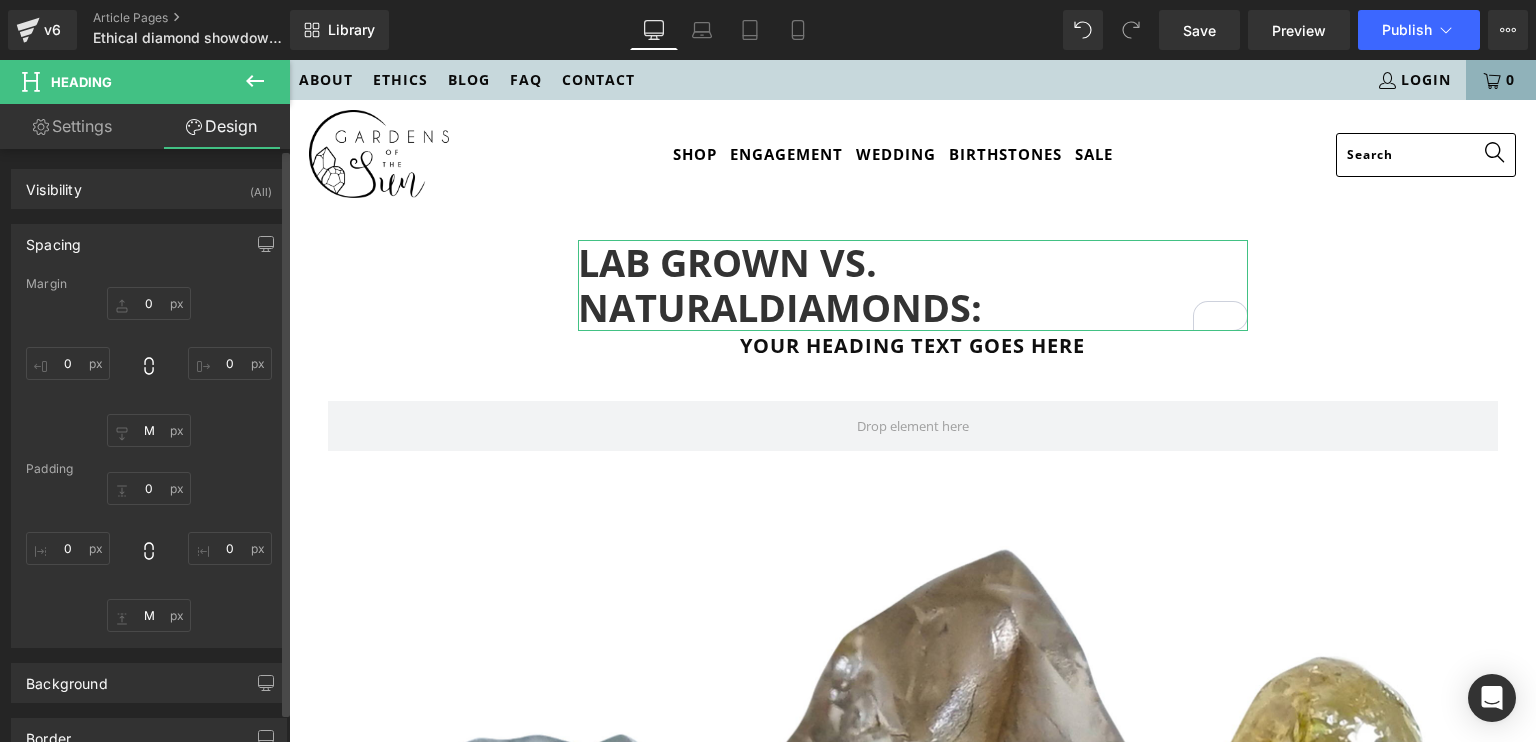 type on "0" 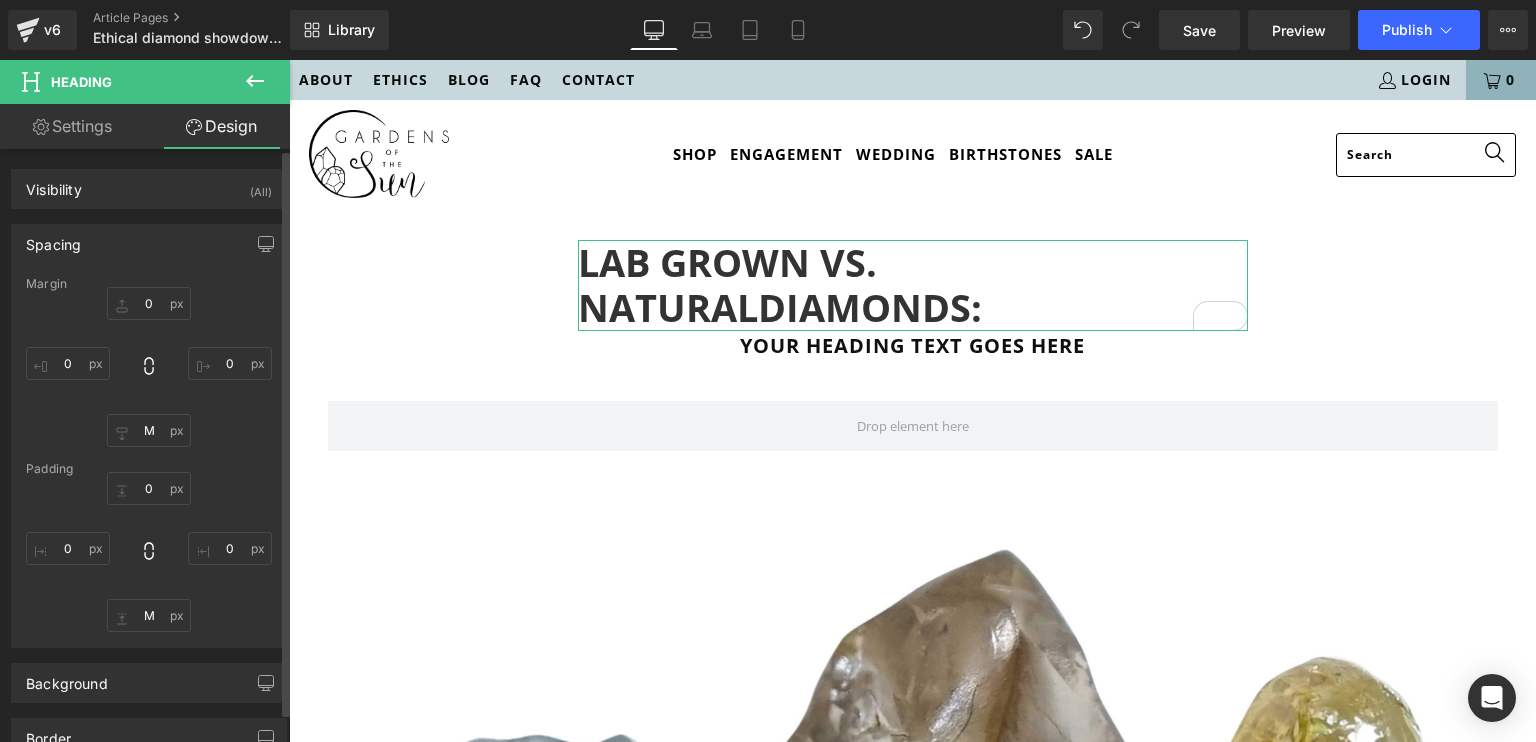 type on "0" 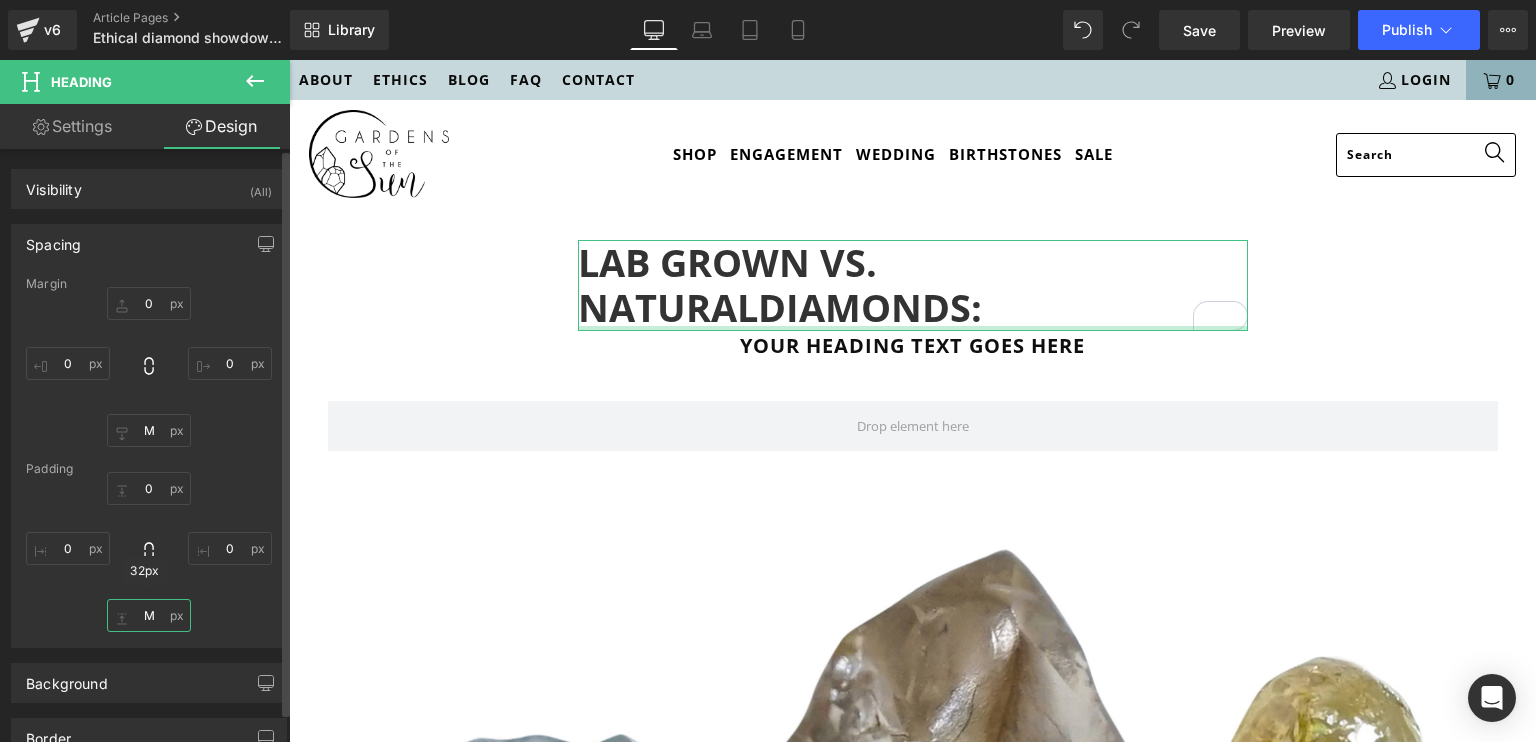 click on "M" at bounding box center [149, 615] 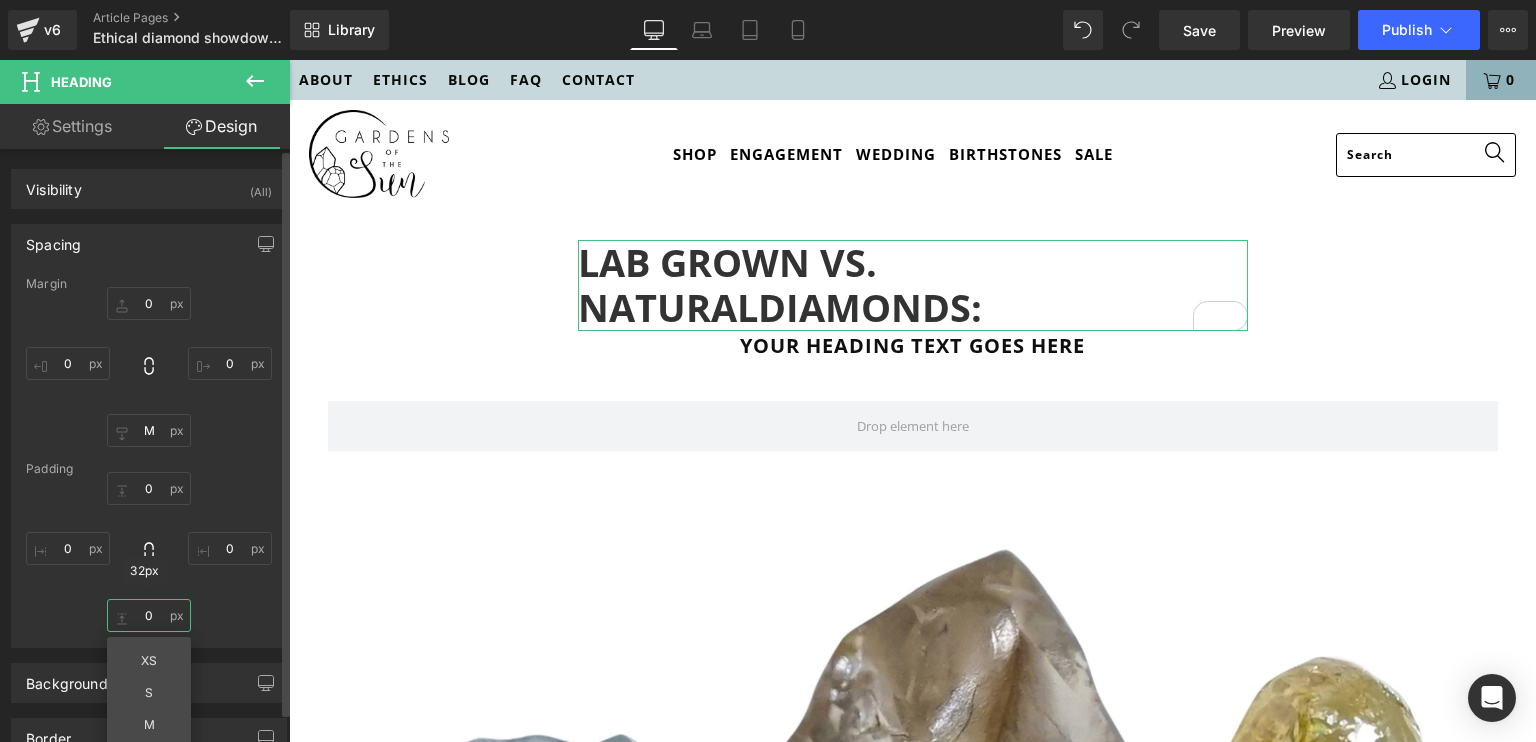 type on "0" 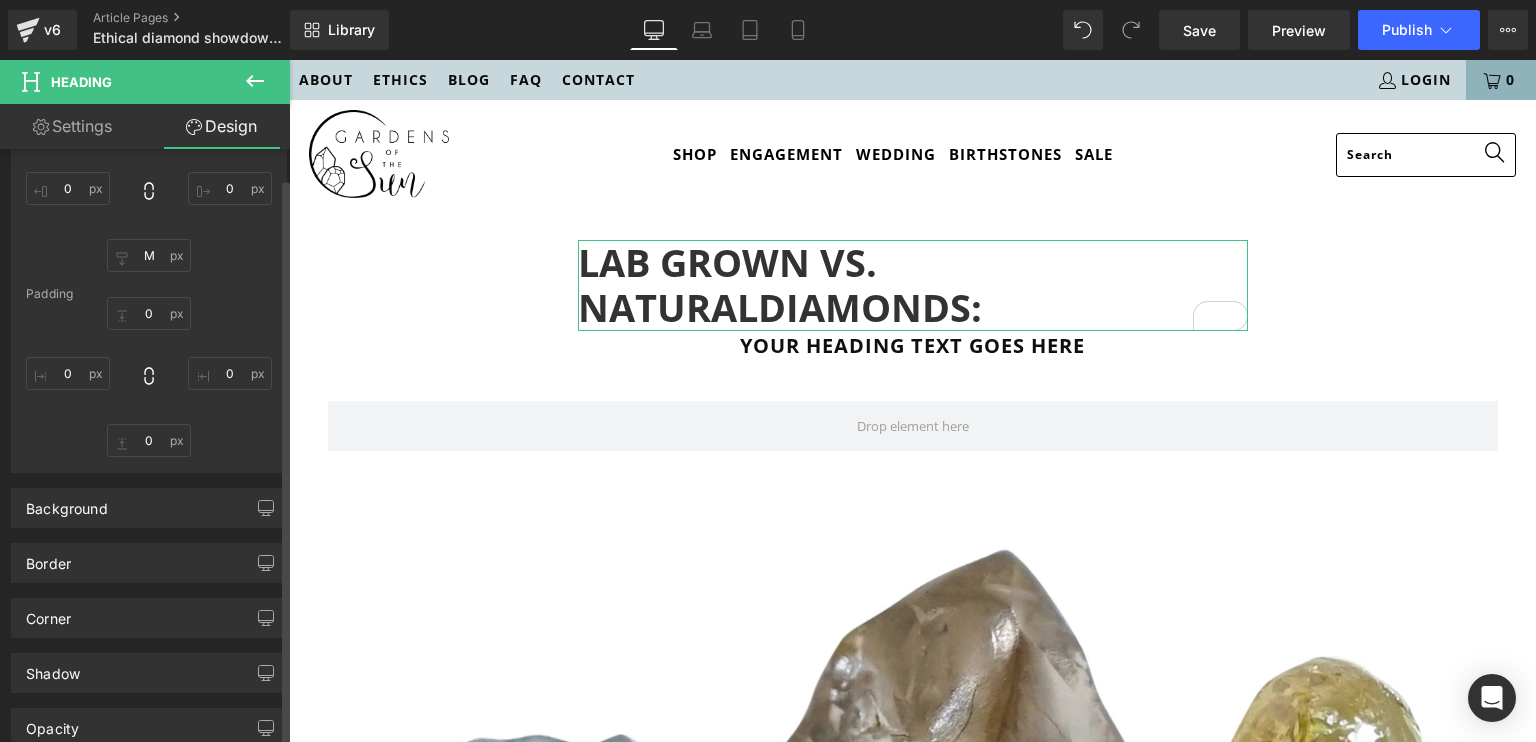 scroll, scrollTop: 0, scrollLeft: 0, axis: both 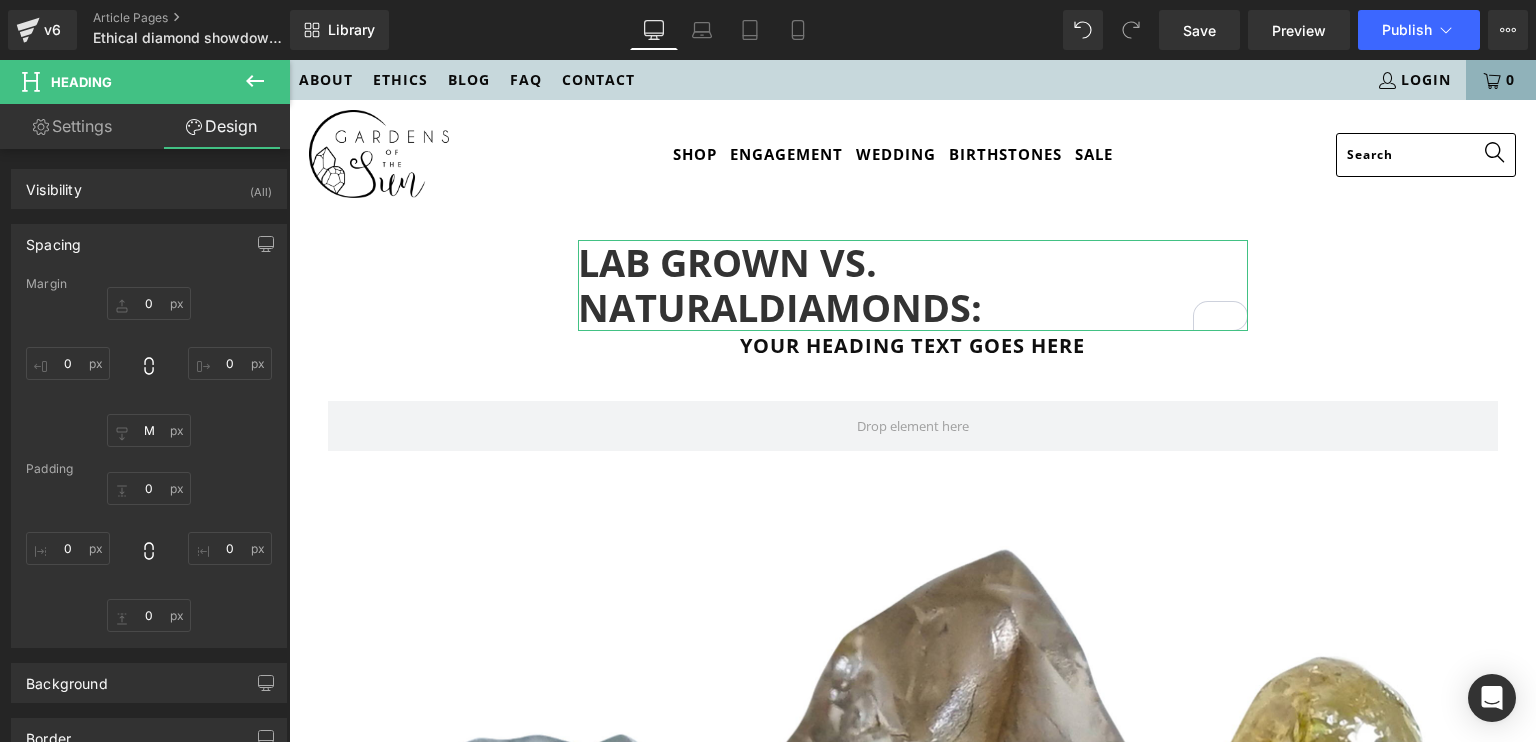 click on "Settings" at bounding box center [72, 126] 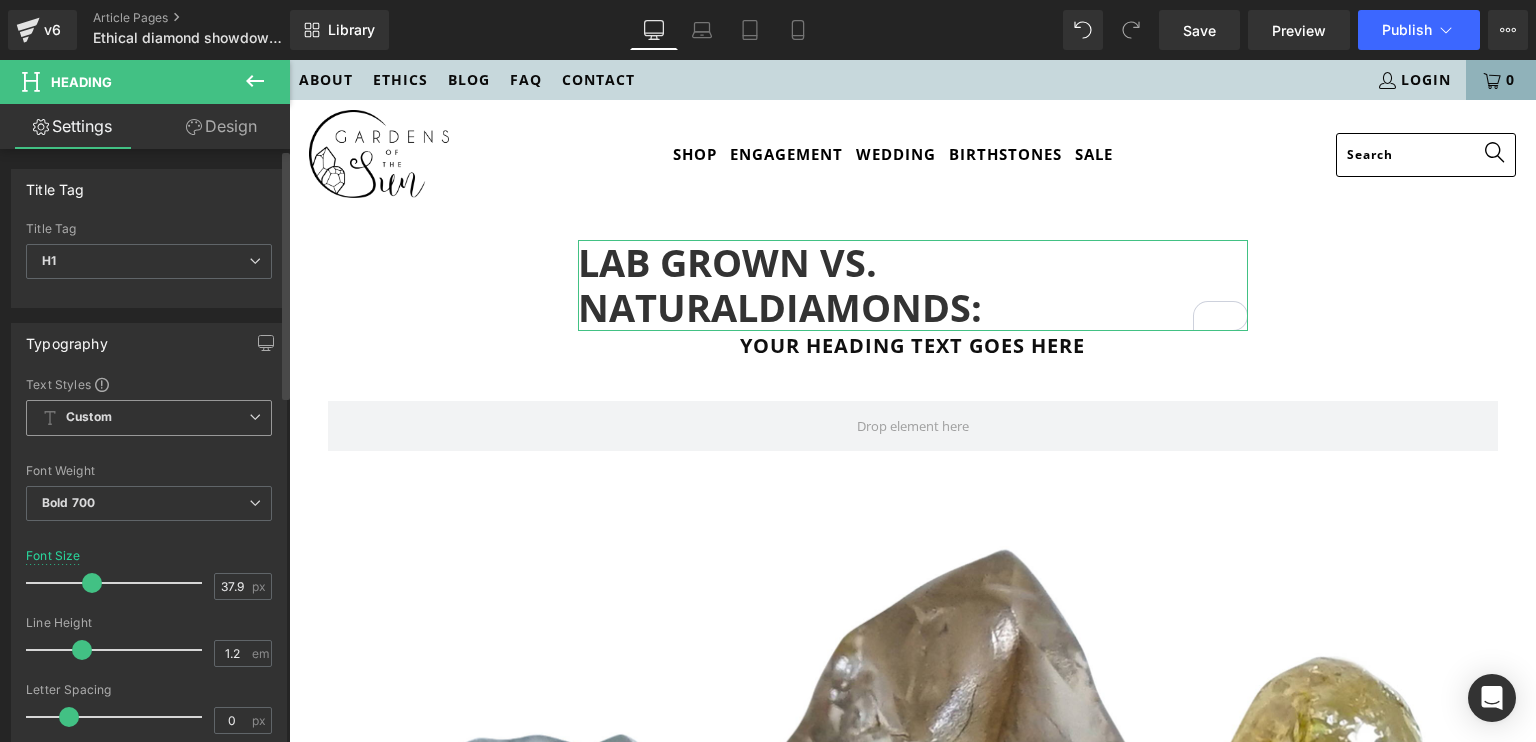 click on "Custom" at bounding box center (149, 418) 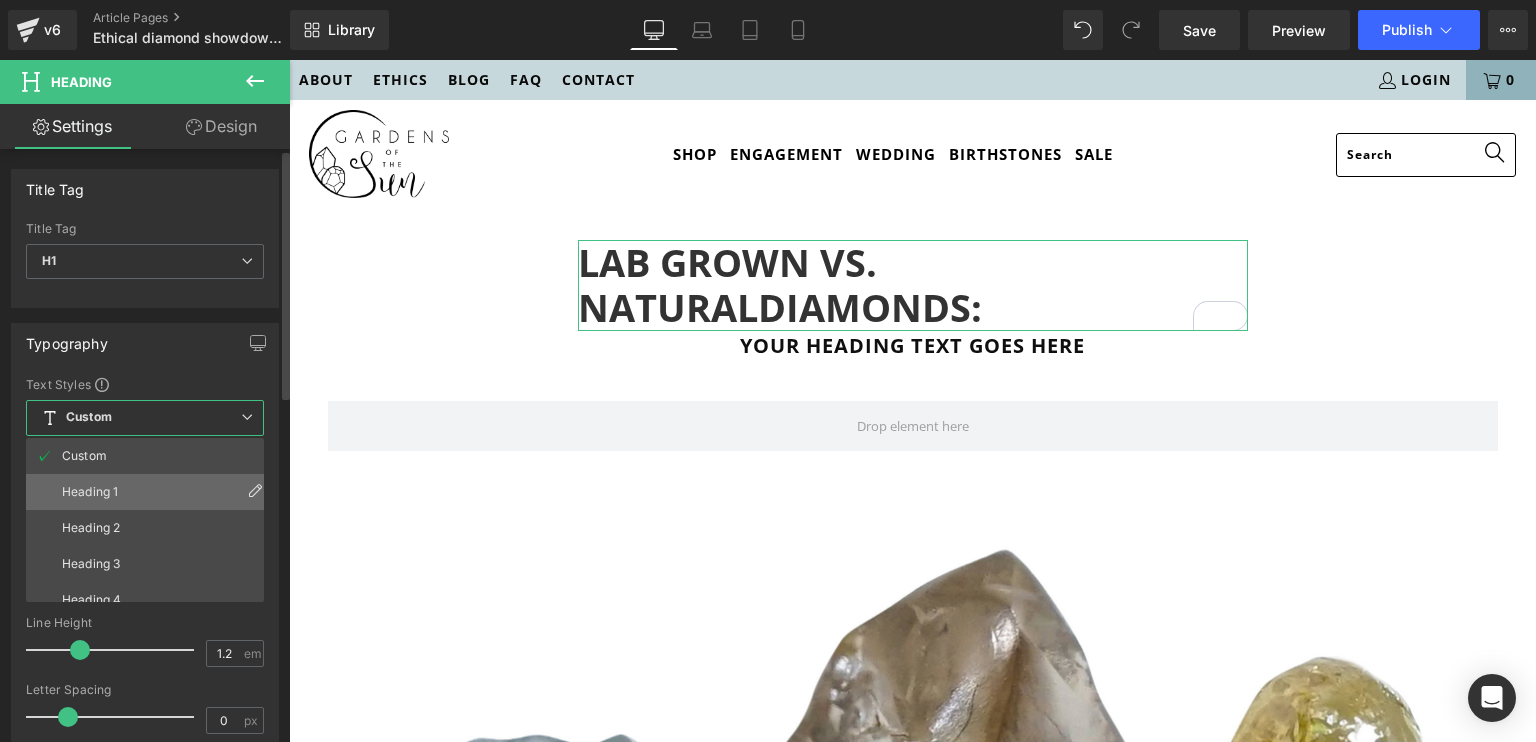click at bounding box center [255, 490] 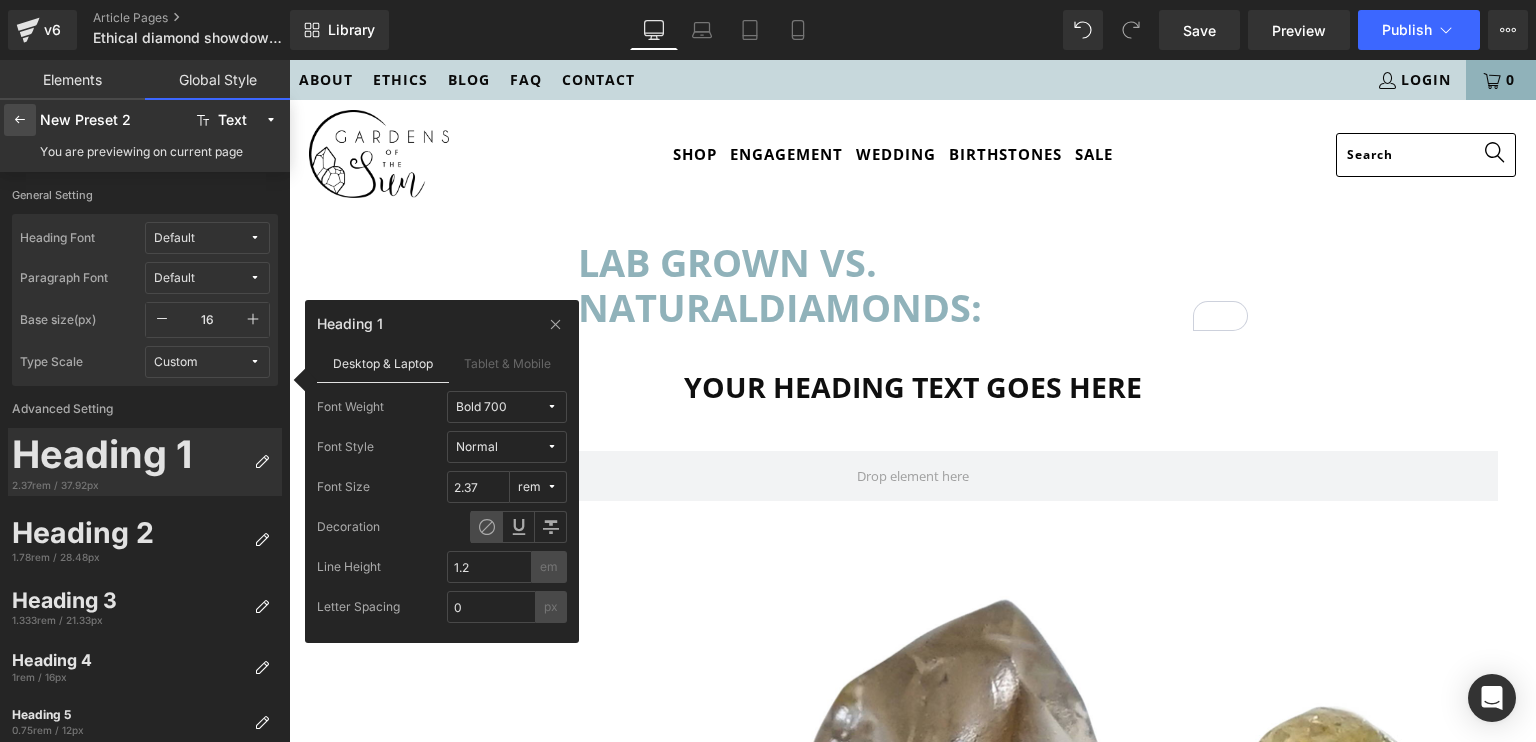 click at bounding box center [20, 120] 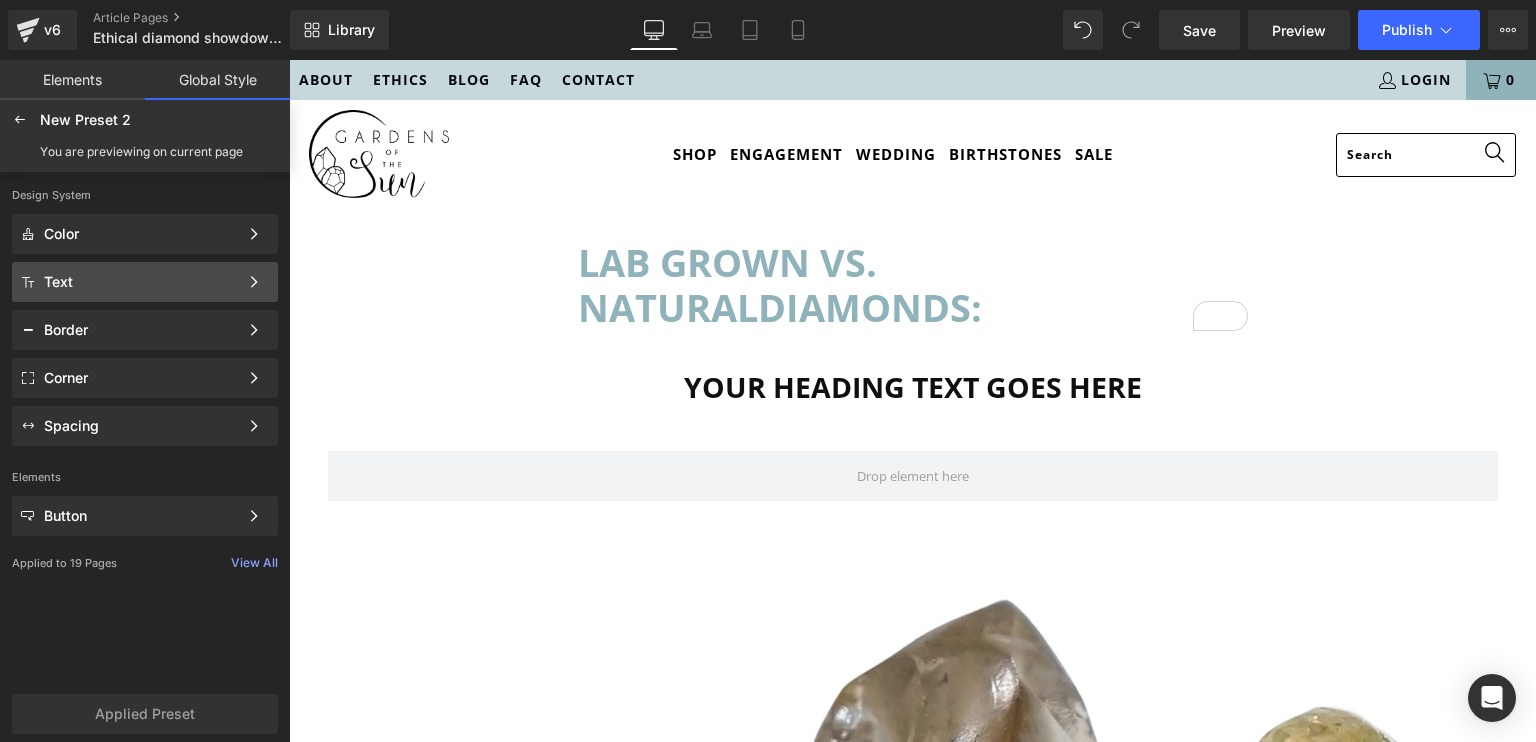click on "Text" at bounding box center [141, 282] 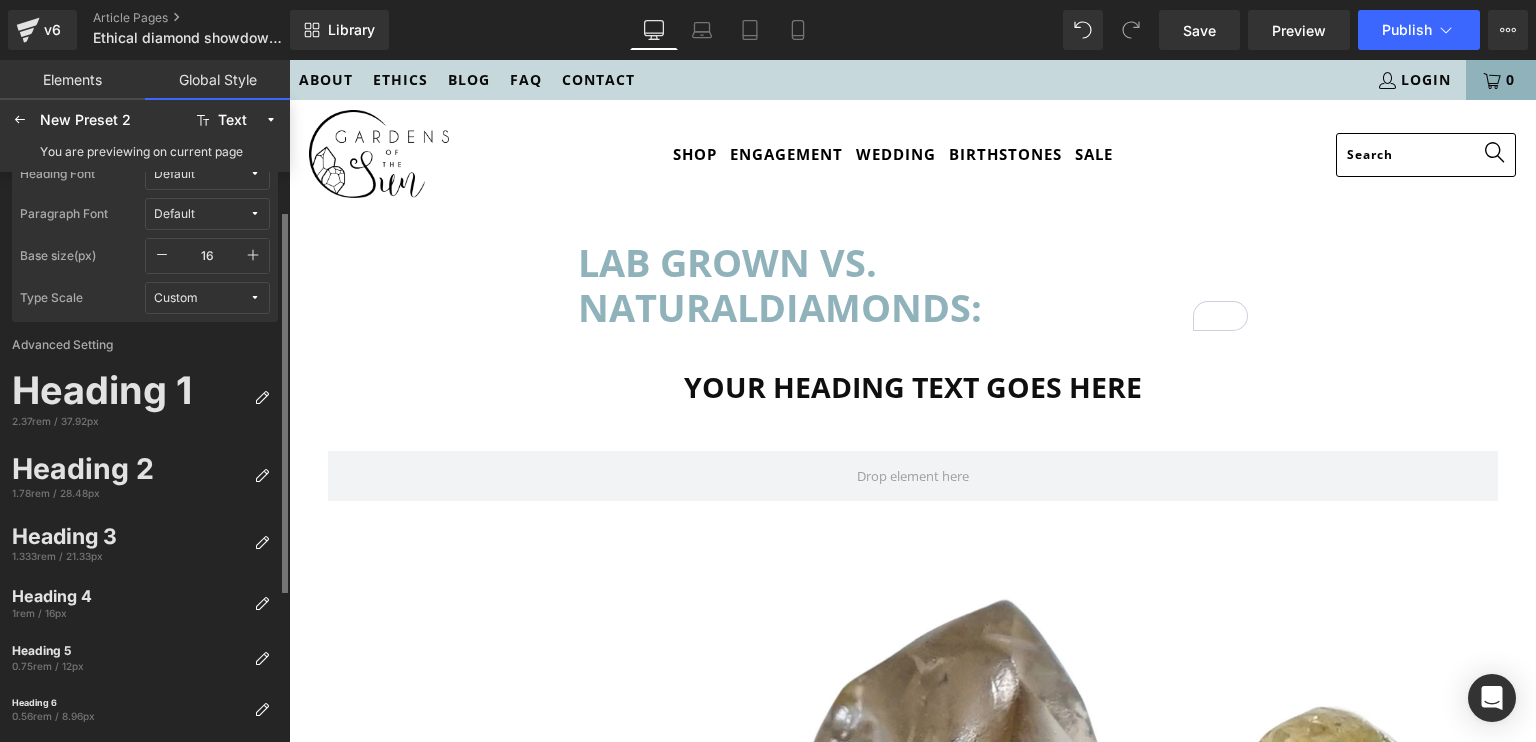 scroll, scrollTop: 64, scrollLeft: 0, axis: vertical 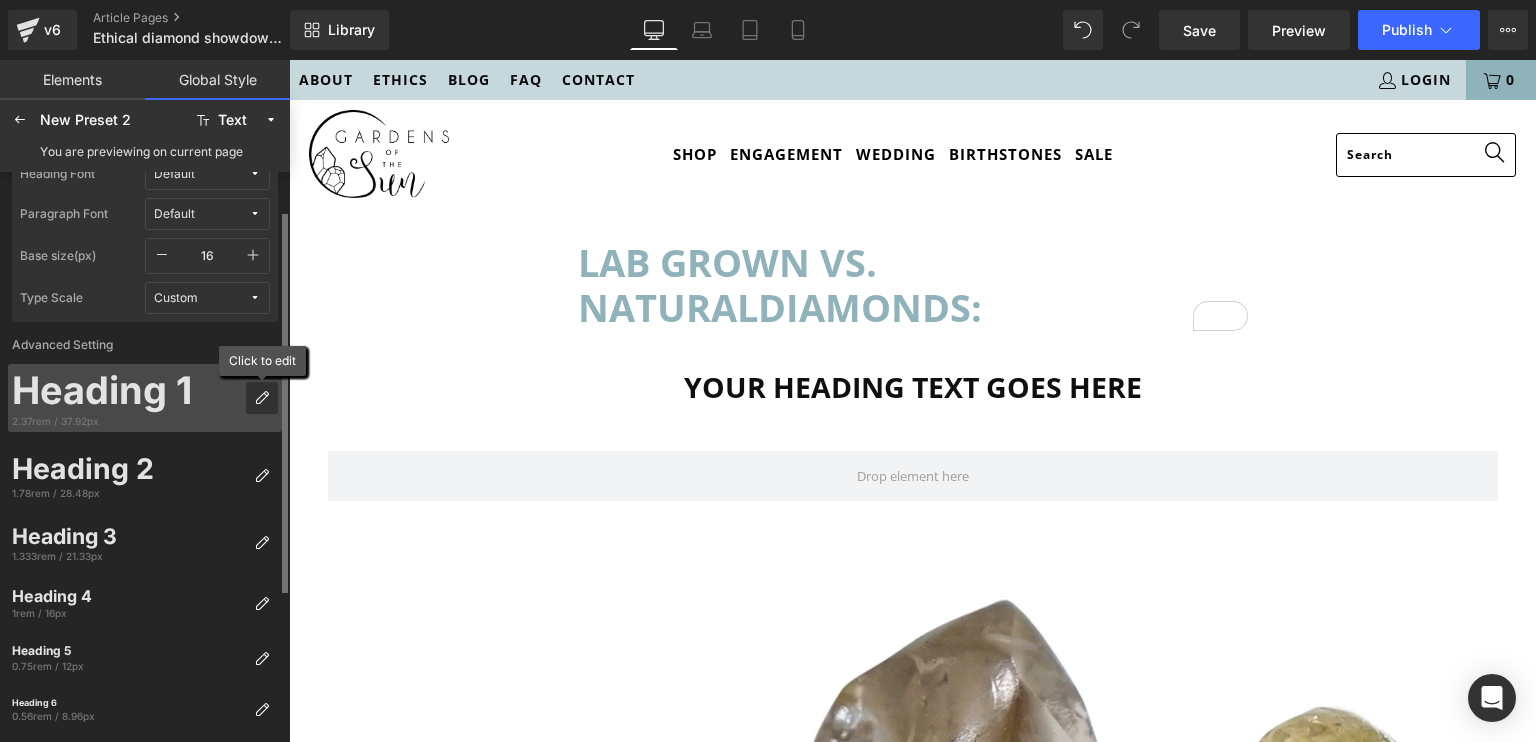 click at bounding box center [262, 398] 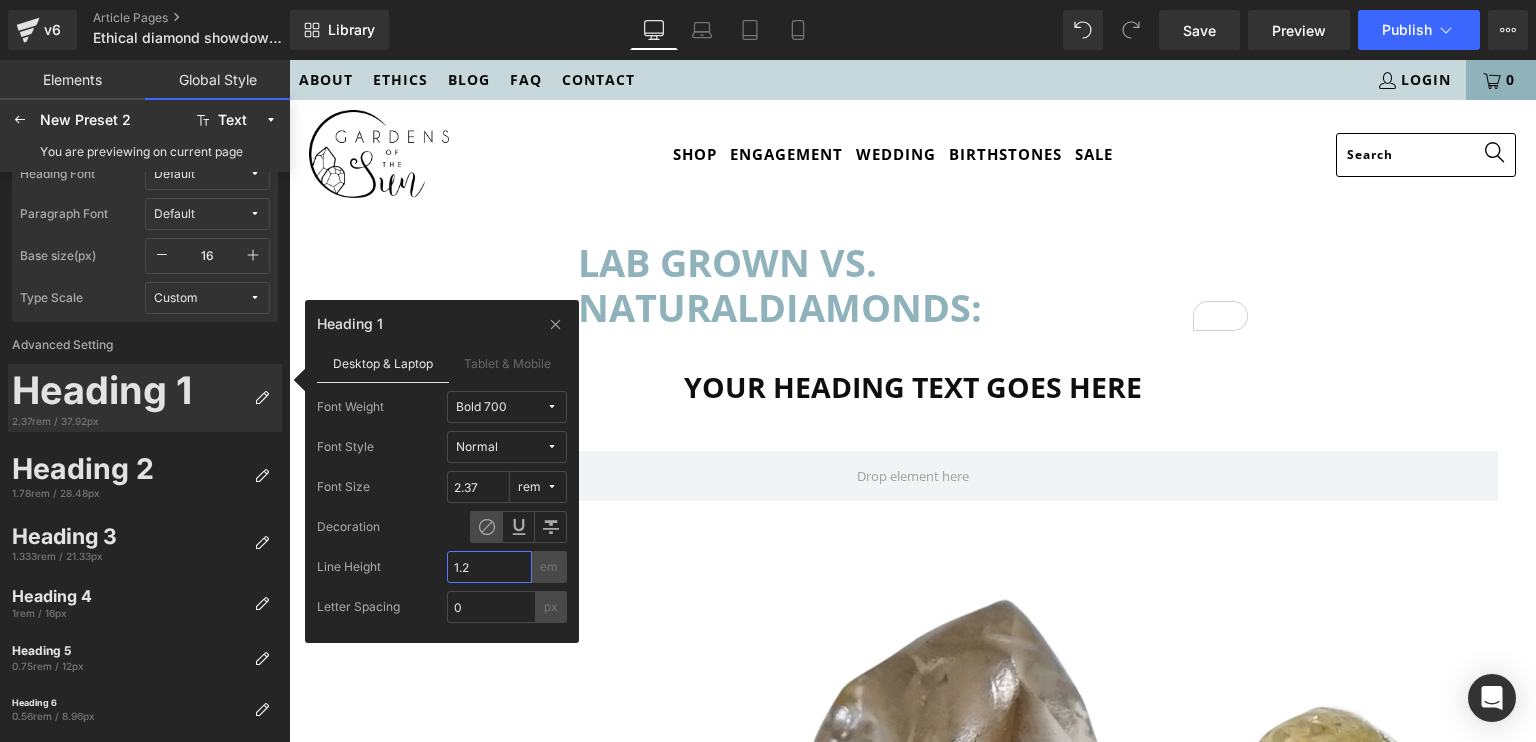 click on "1.2" at bounding box center (489, 567) 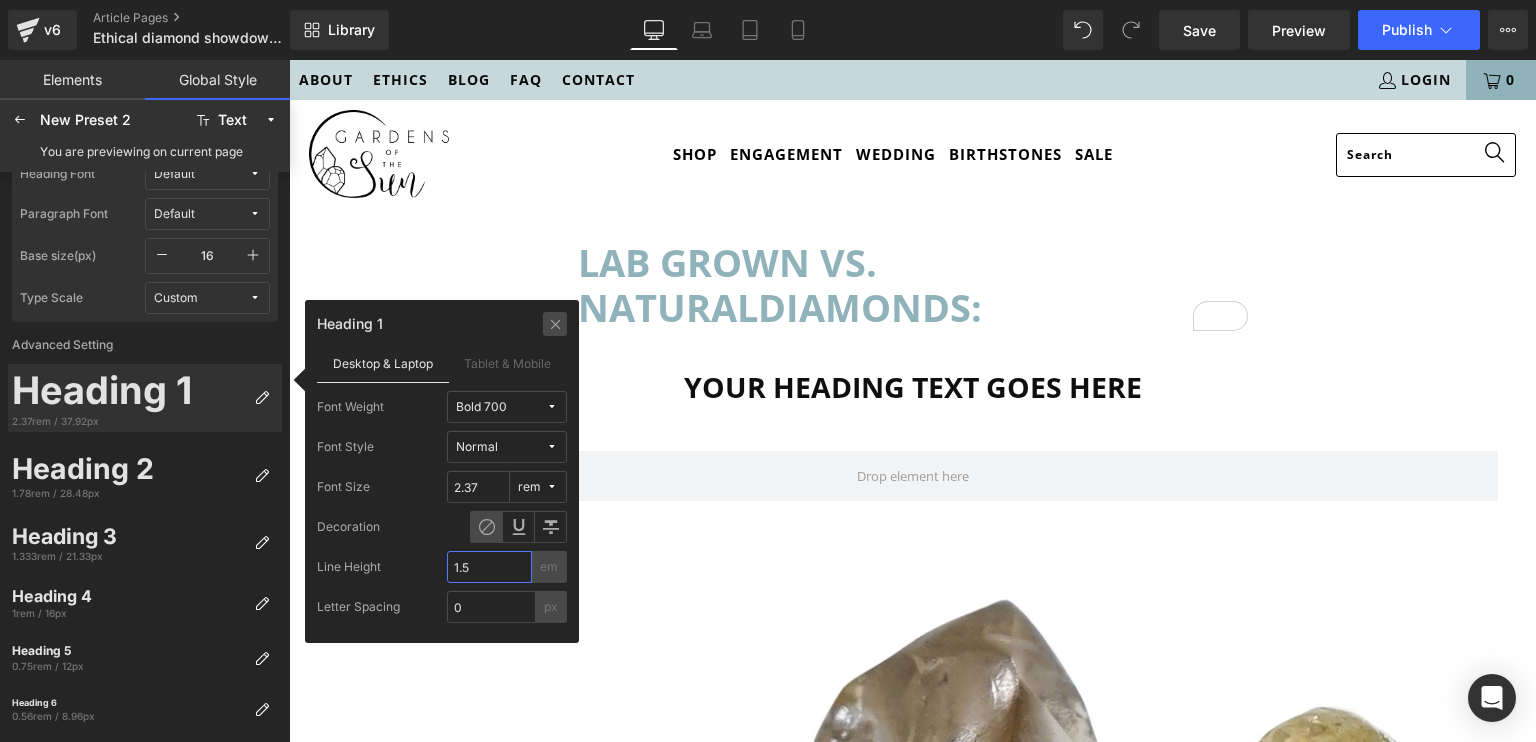 type on "1.5" 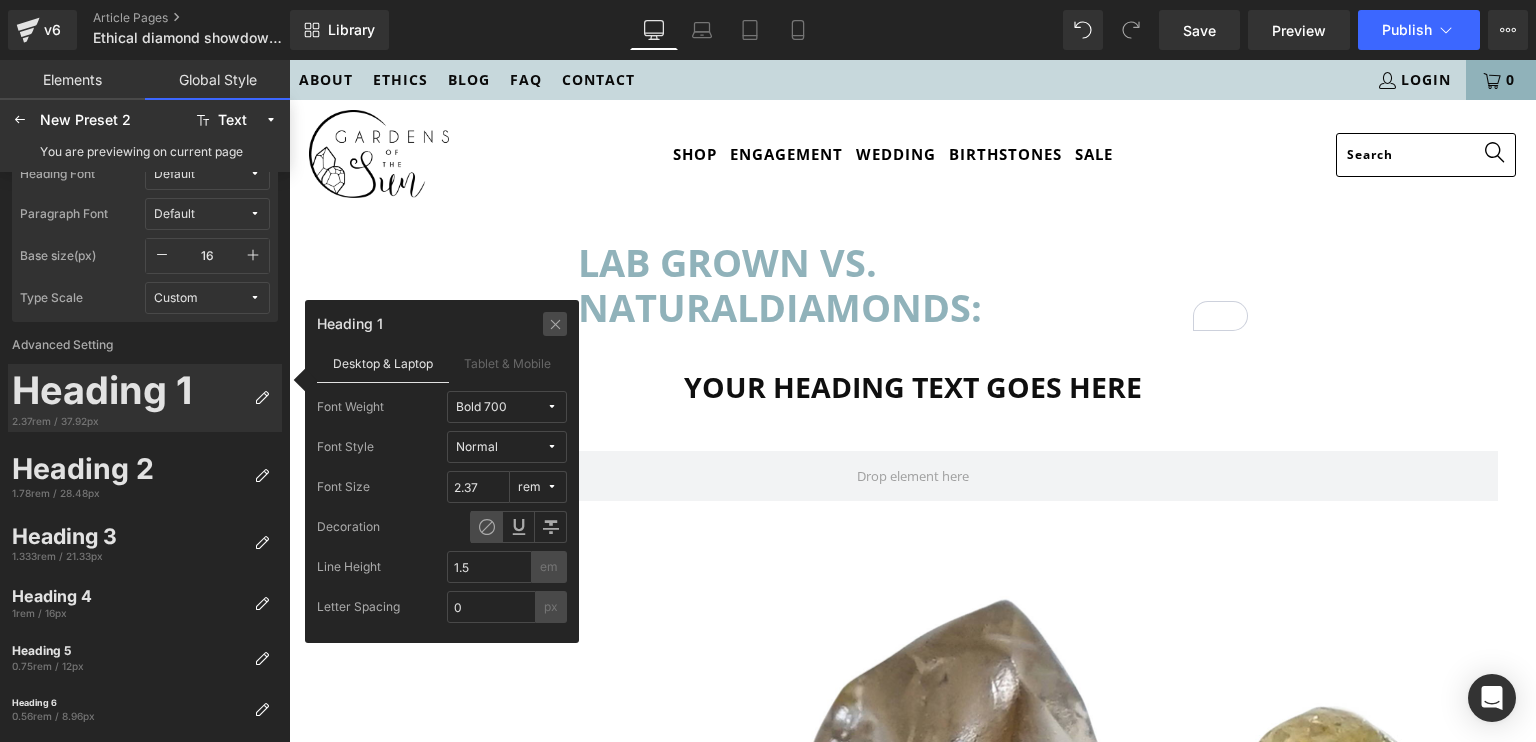 click at bounding box center (555, 324) 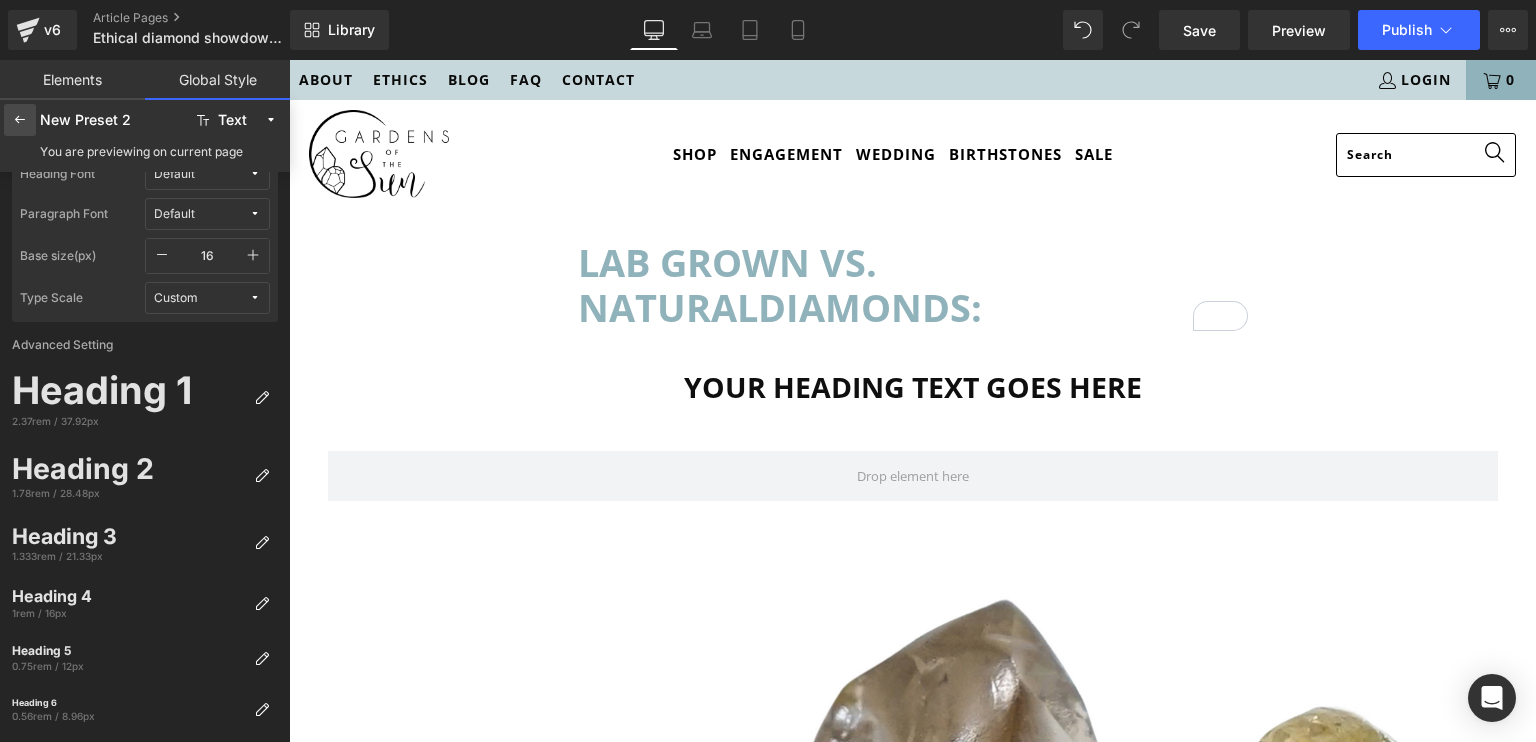 click at bounding box center [20, 120] 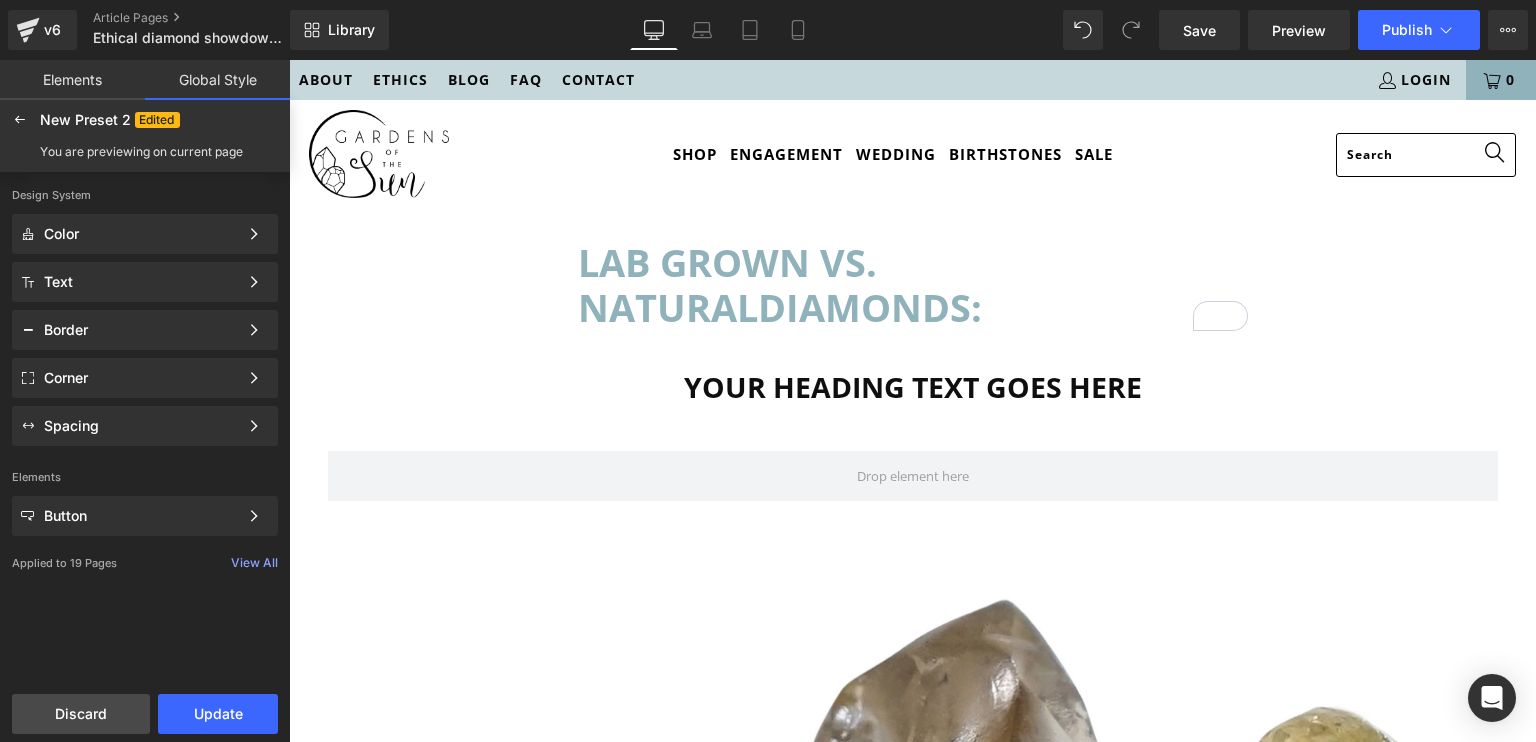 click on "Discard" at bounding box center (81, 714) 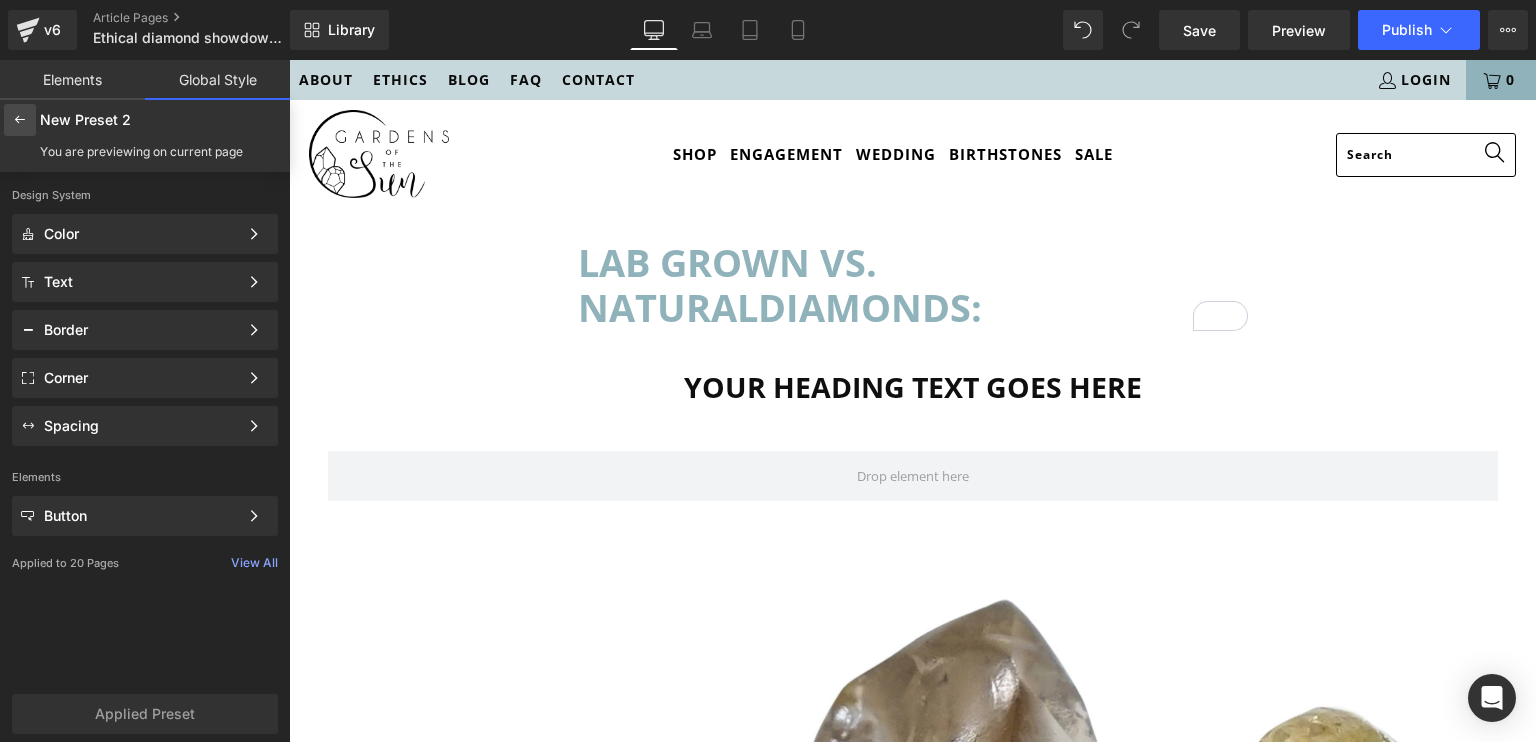 click at bounding box center [20, 120] 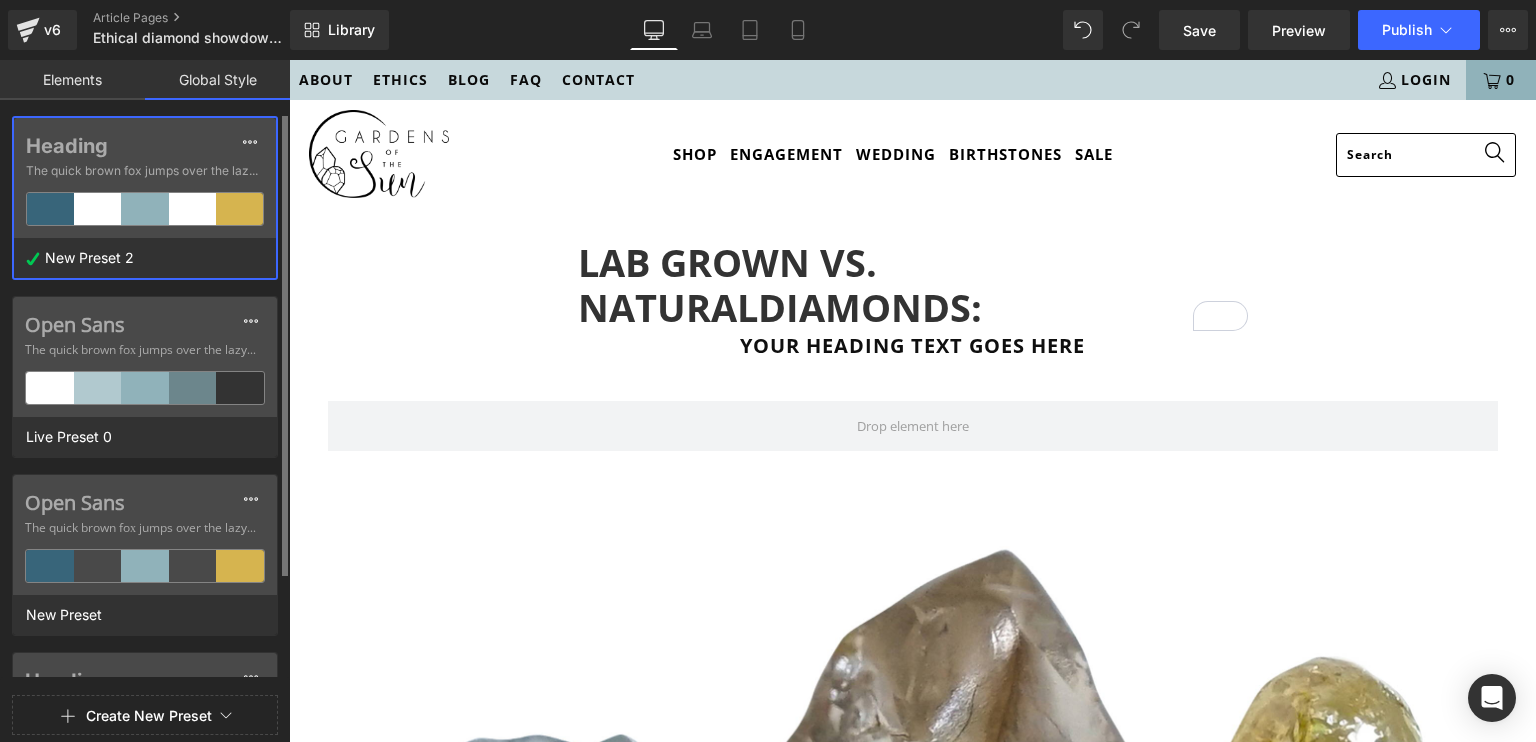 scroll, scrollTop: 0, scrollLeft: 0, axis: both 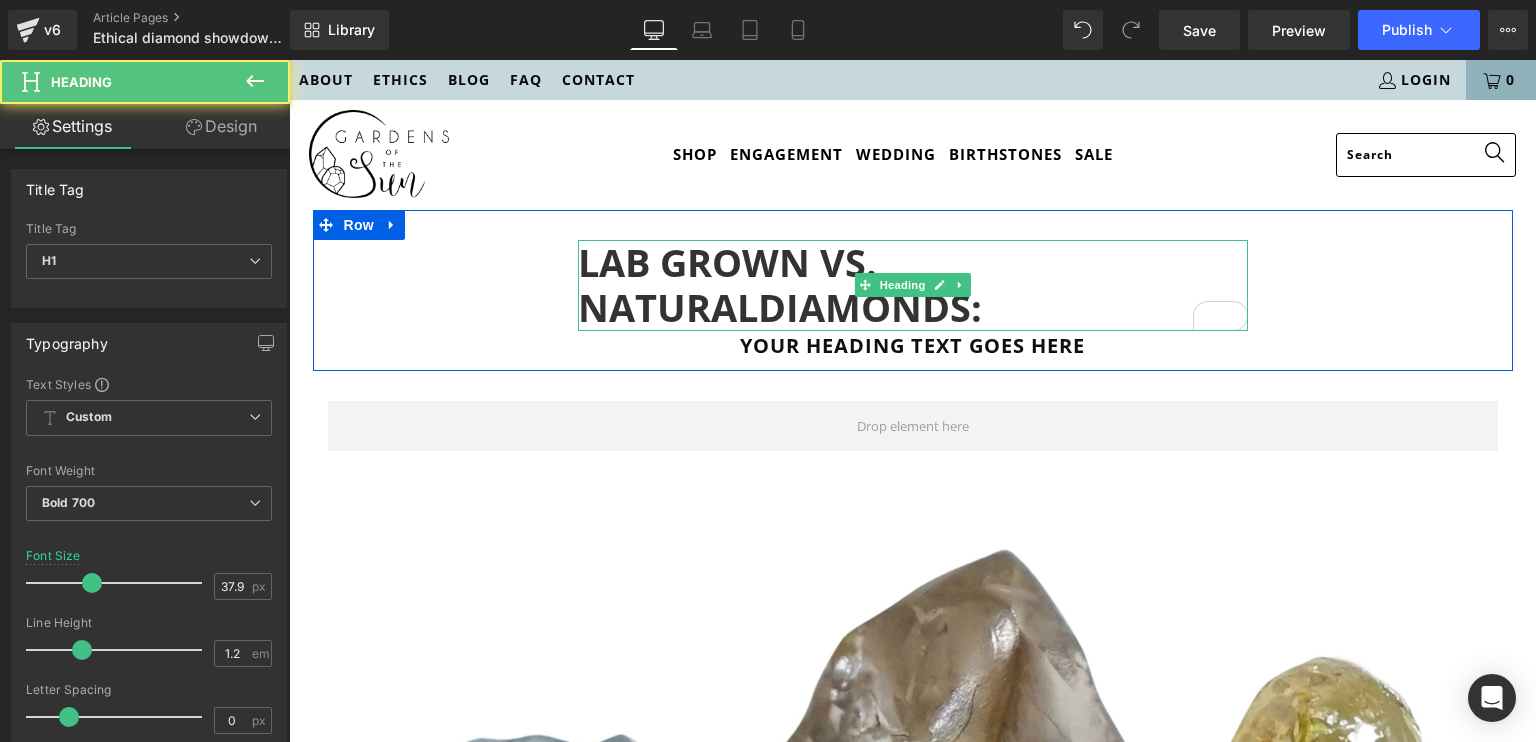 click on "DIAMONDS:" at bounding box center (870, 307) 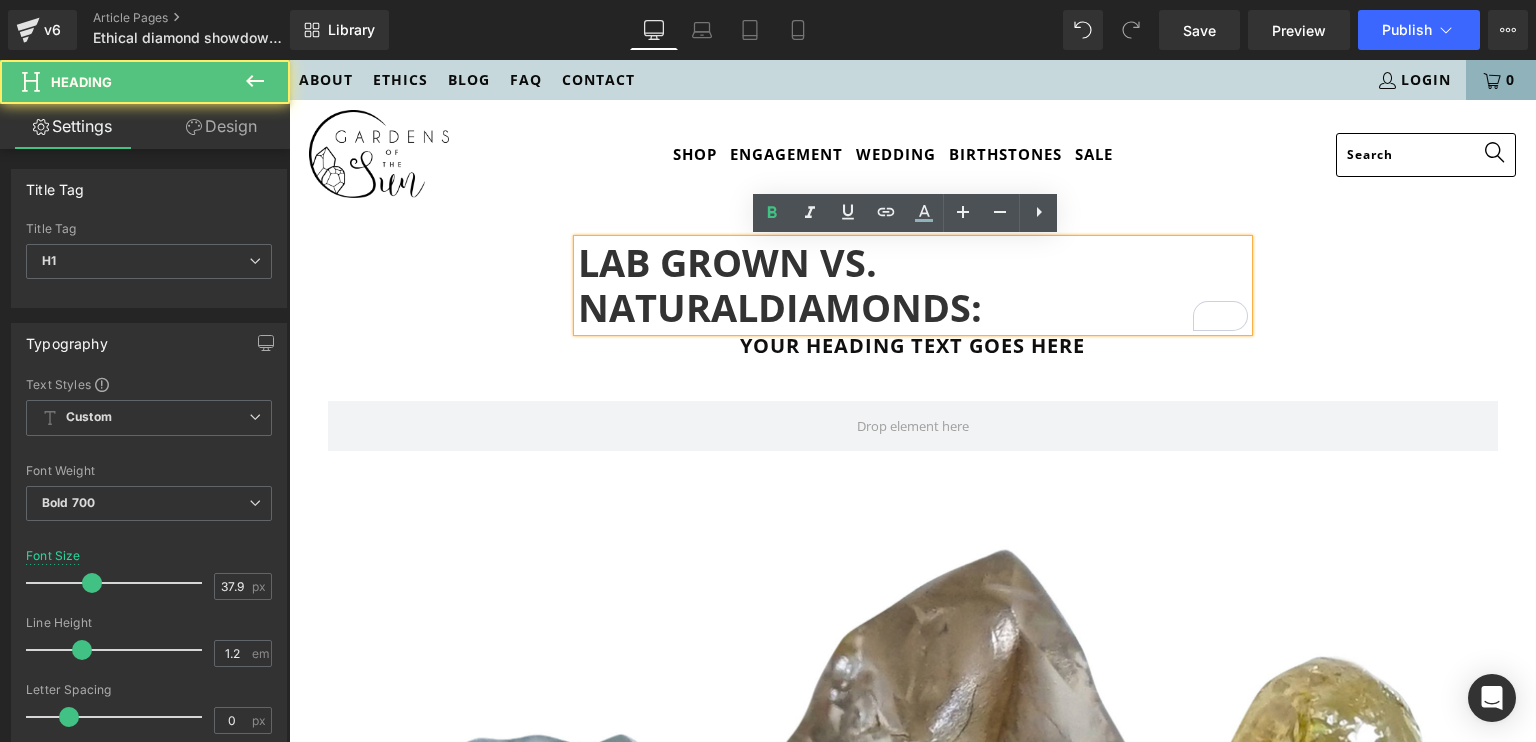 click on "LAB GROWN VS. NATURAL  DIAMONDS:  Heading
Your heading text goes here
Heading" at bounding box center (913, 300) 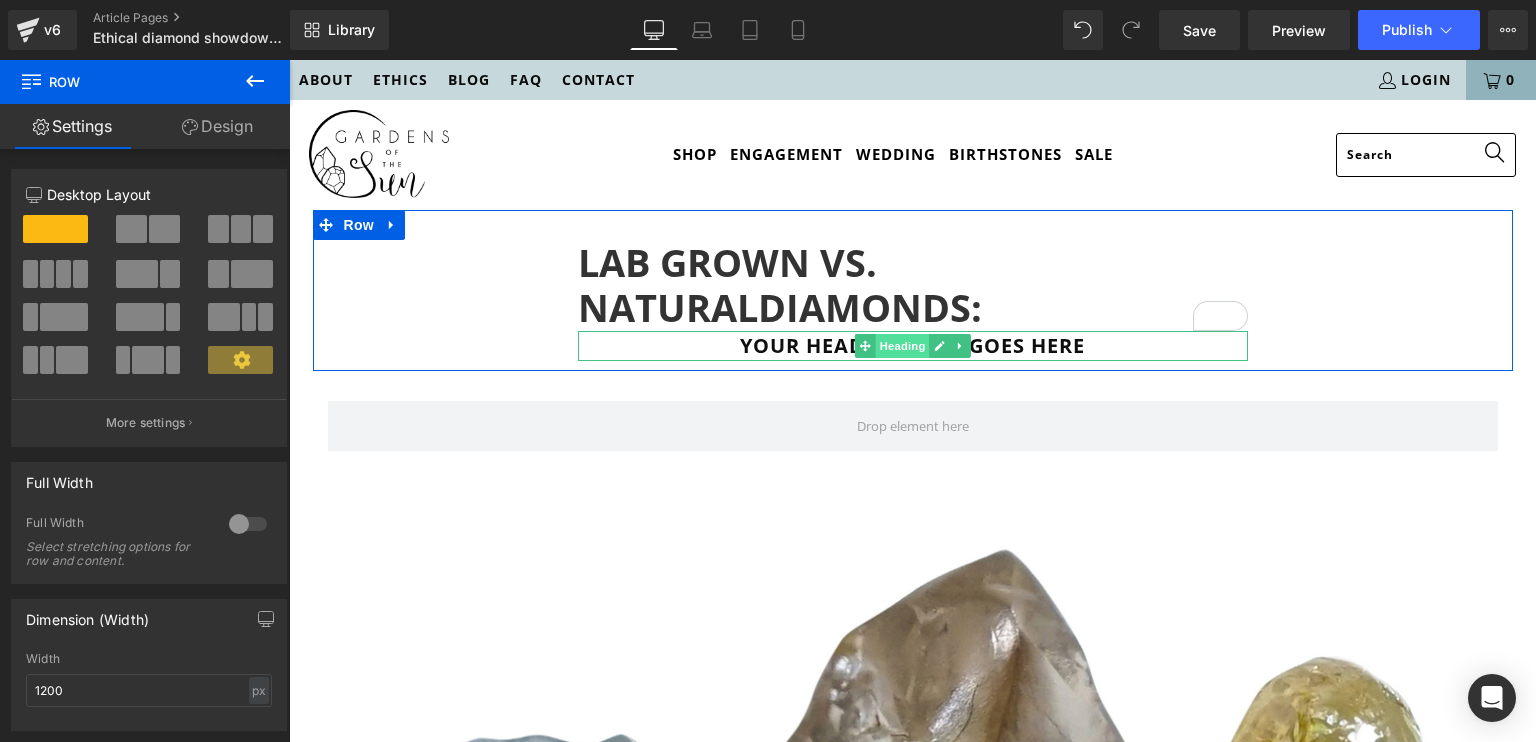 click on "Heading" at bounding box center (902, 346) 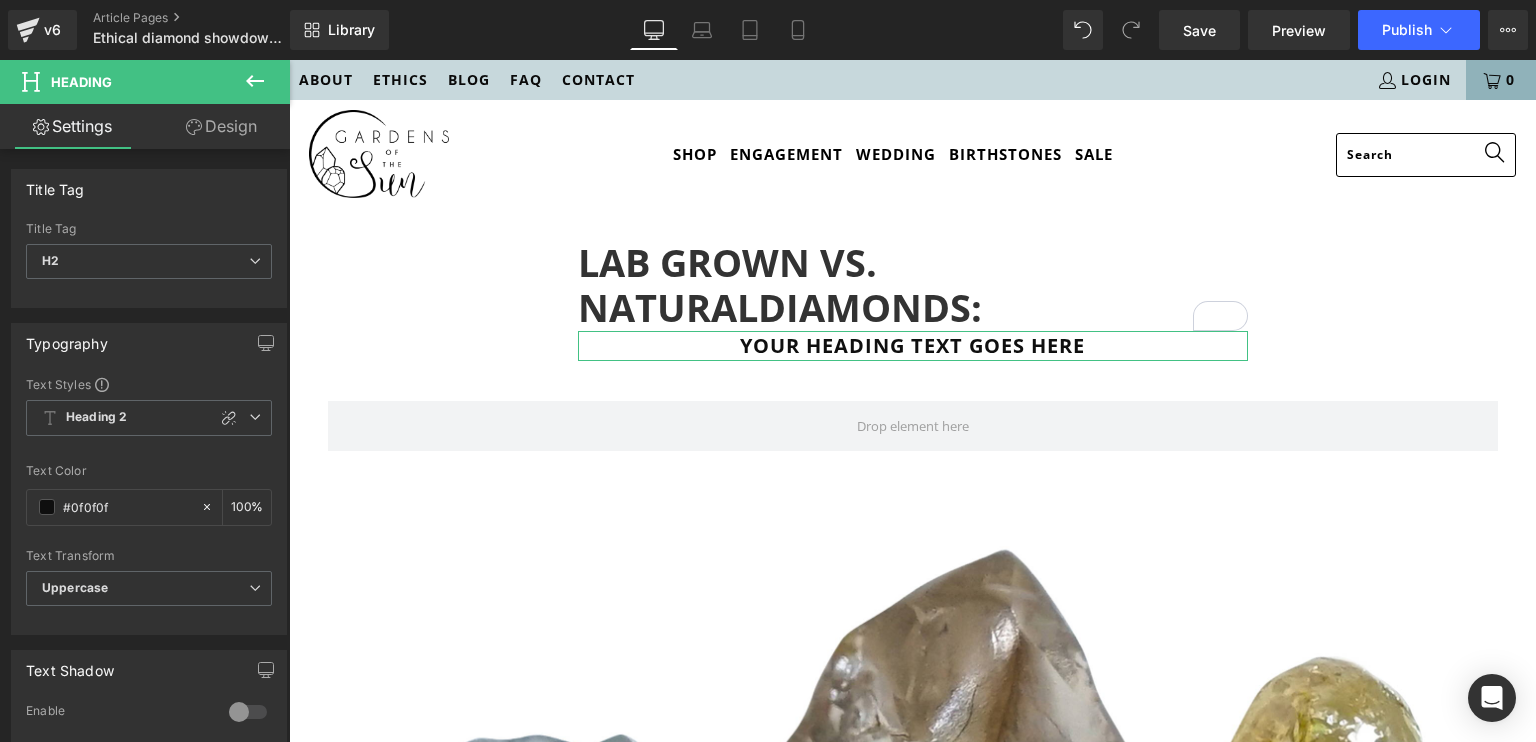 click on "Design" at bounding box center [221, 126] 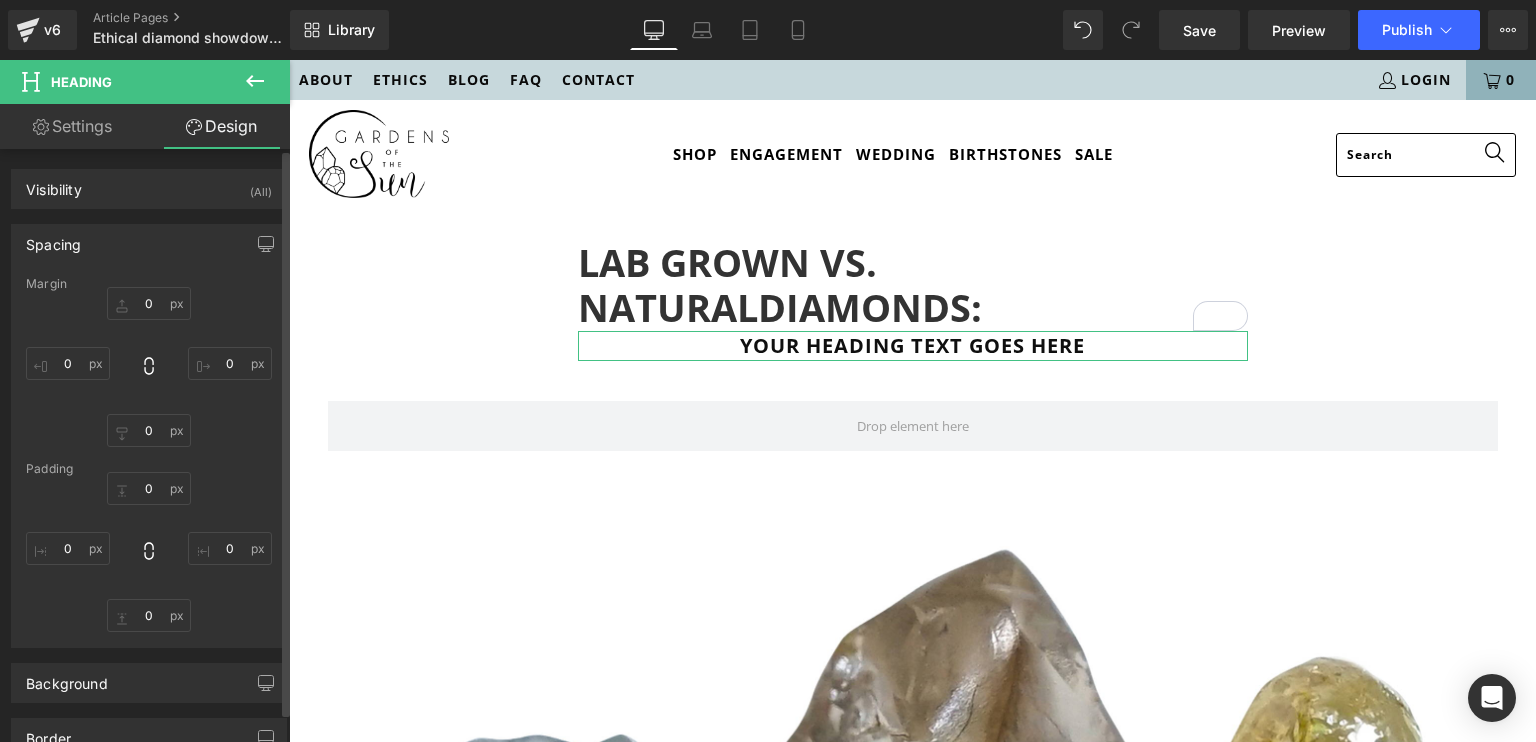 type on "0" 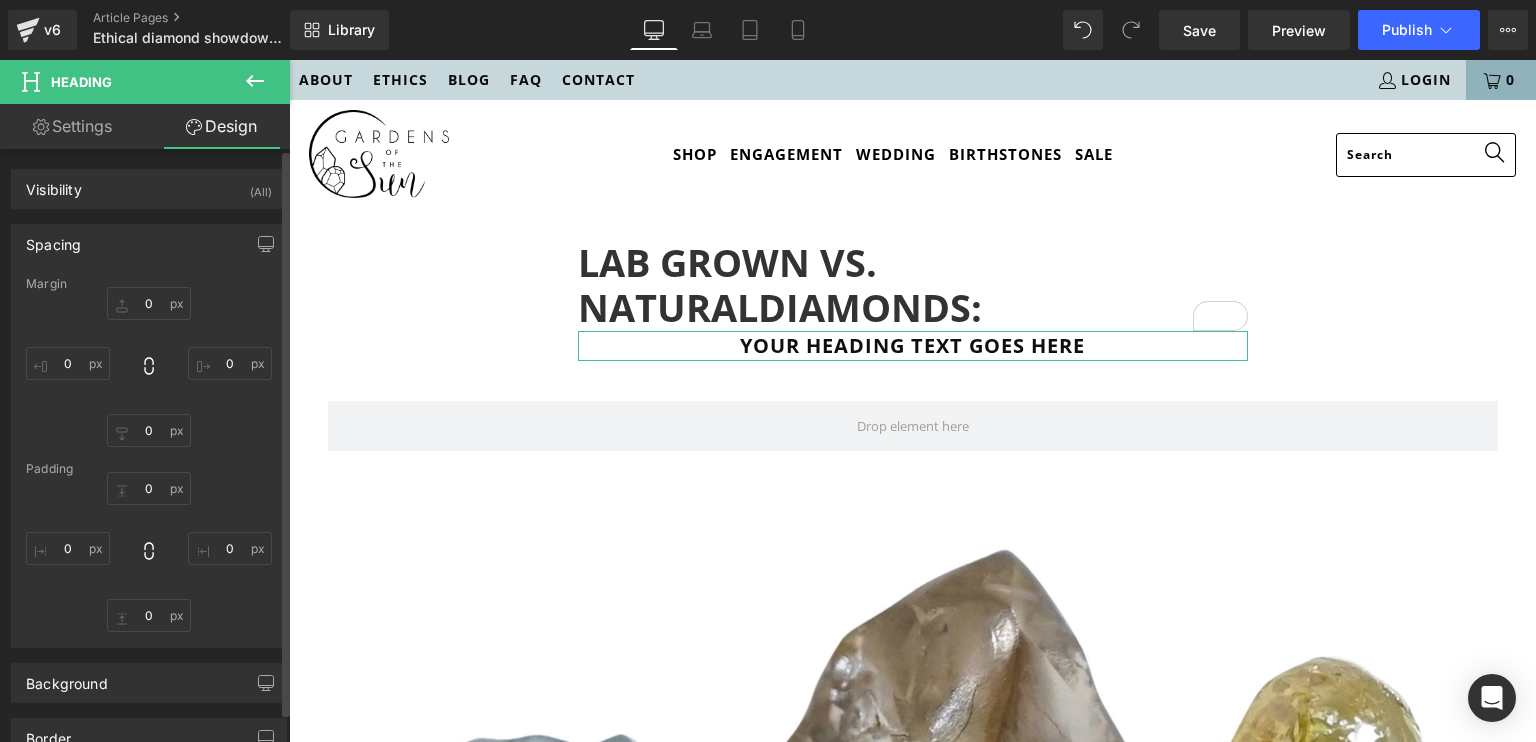 type on "0" 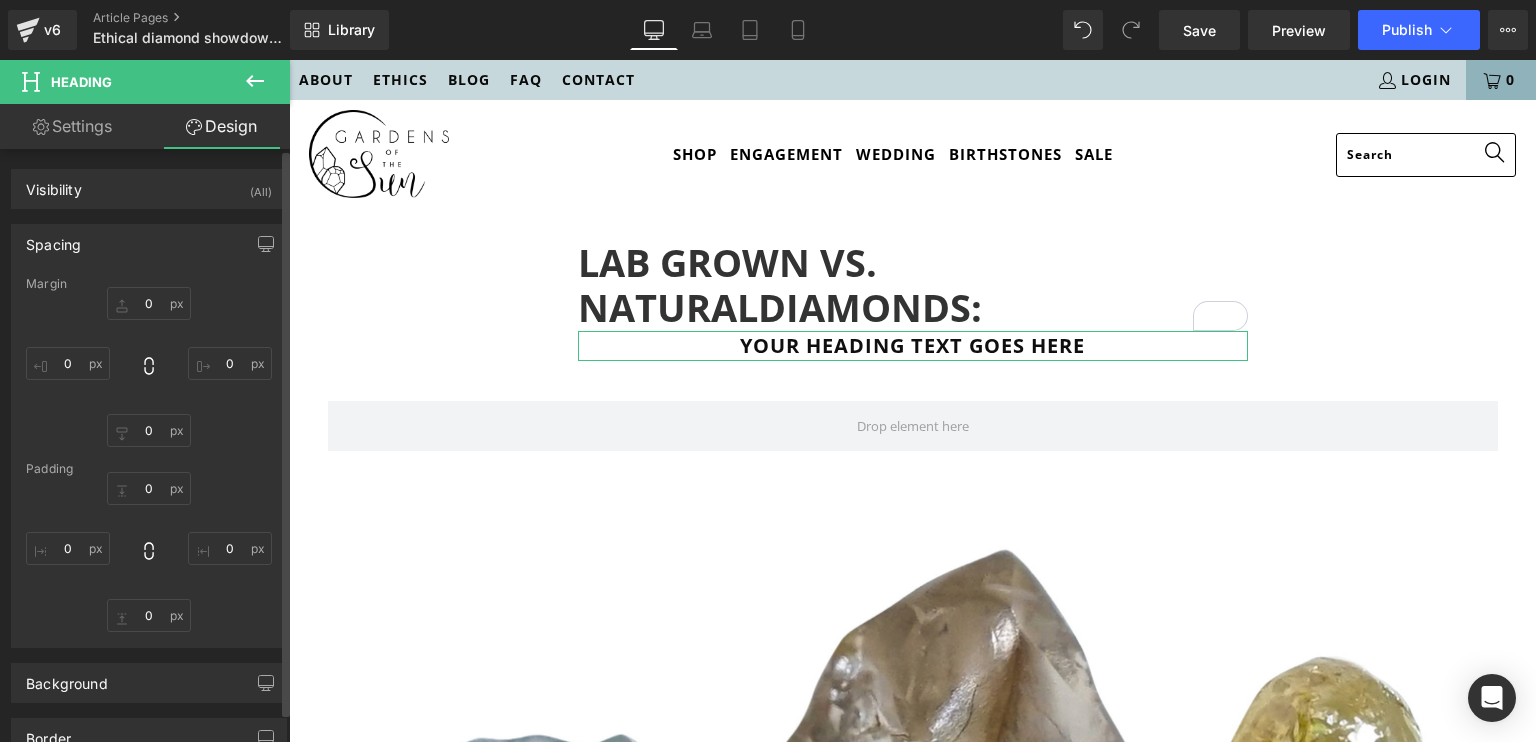 type on "0" 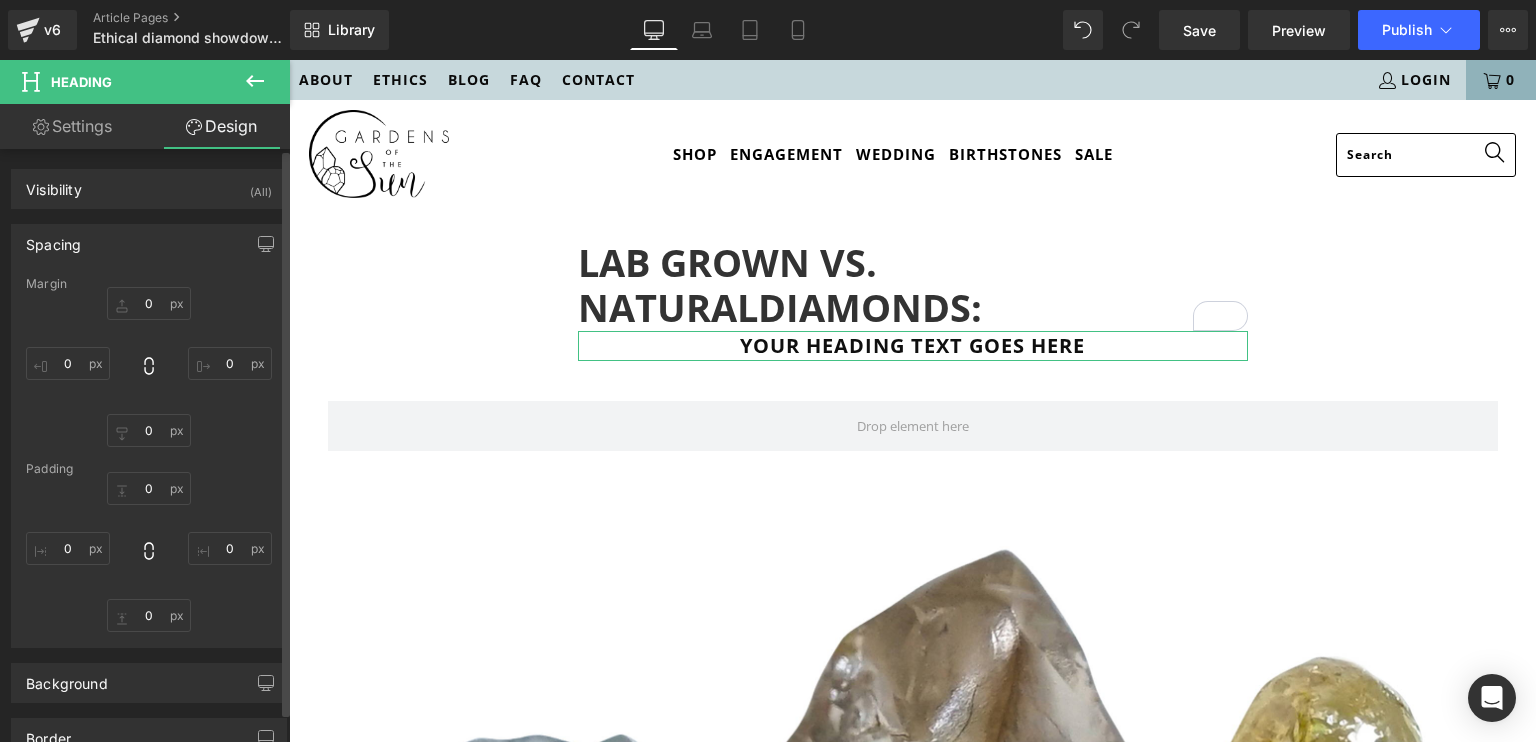 type on "0" 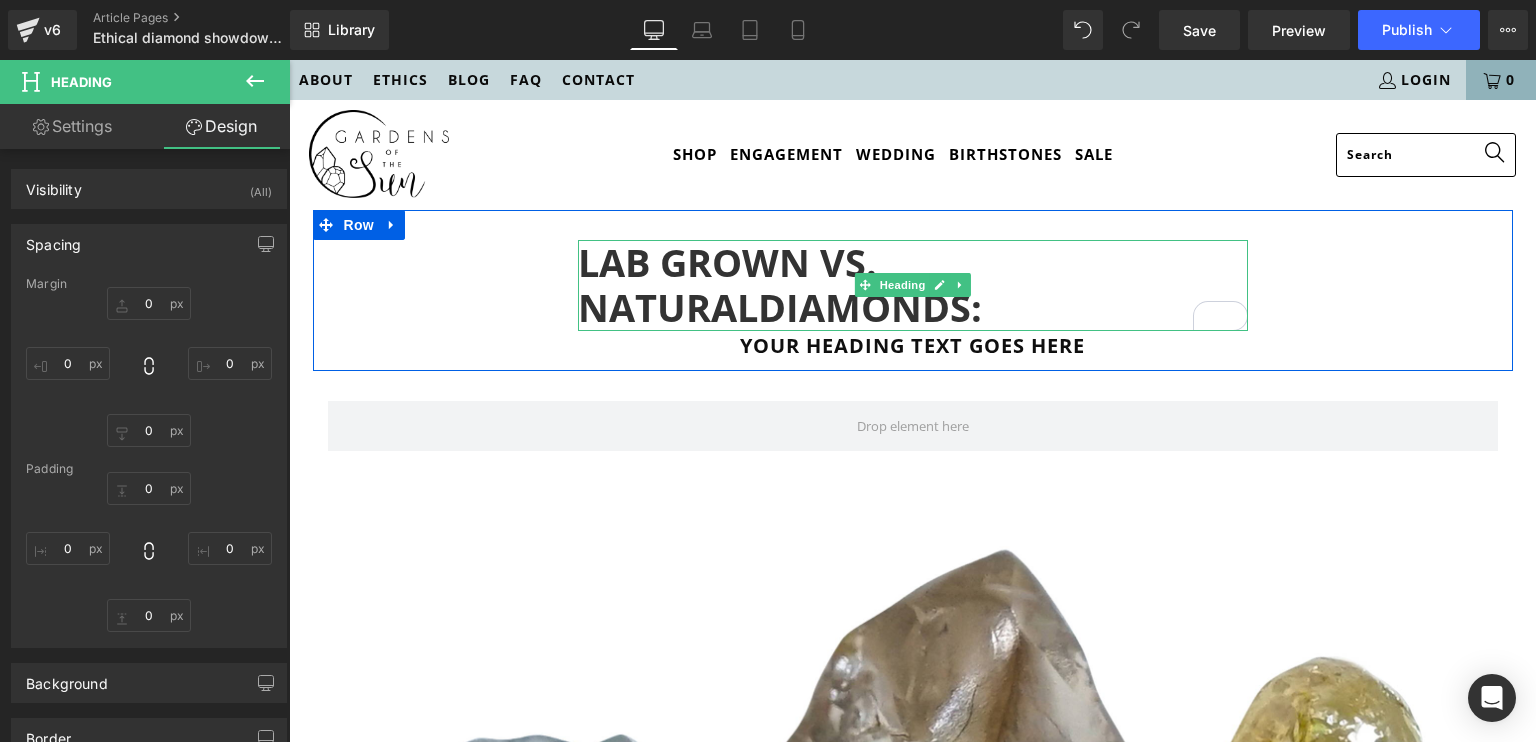 click on "LAB GROWN VS. NATURAL  DIAMONDS:" at bounding box center [913, 285] 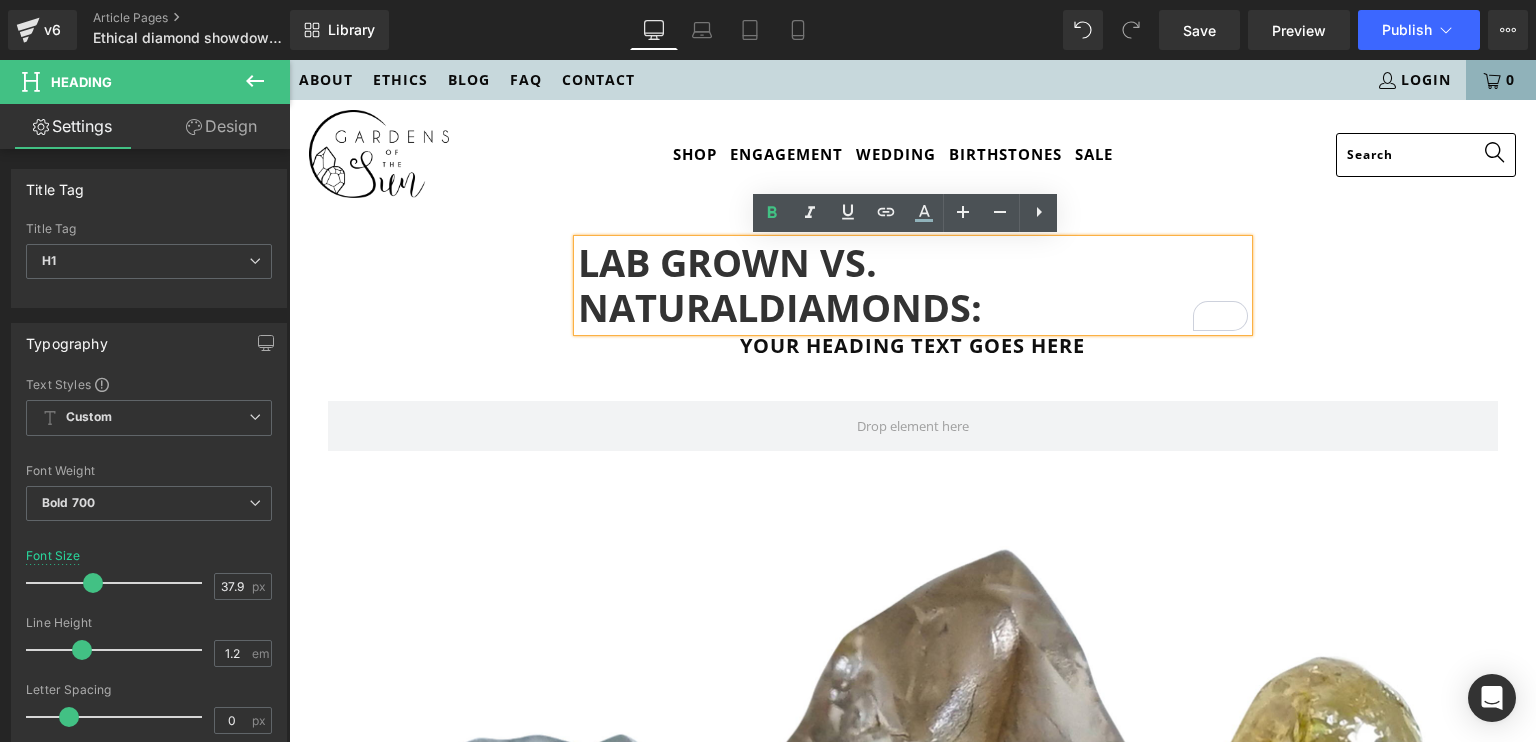 click on "LAB GROWN VS. NATURAL  DIAMONDS:  Heading
Your heading text goes here
Heading
Row" at bounding box center (913, 290) 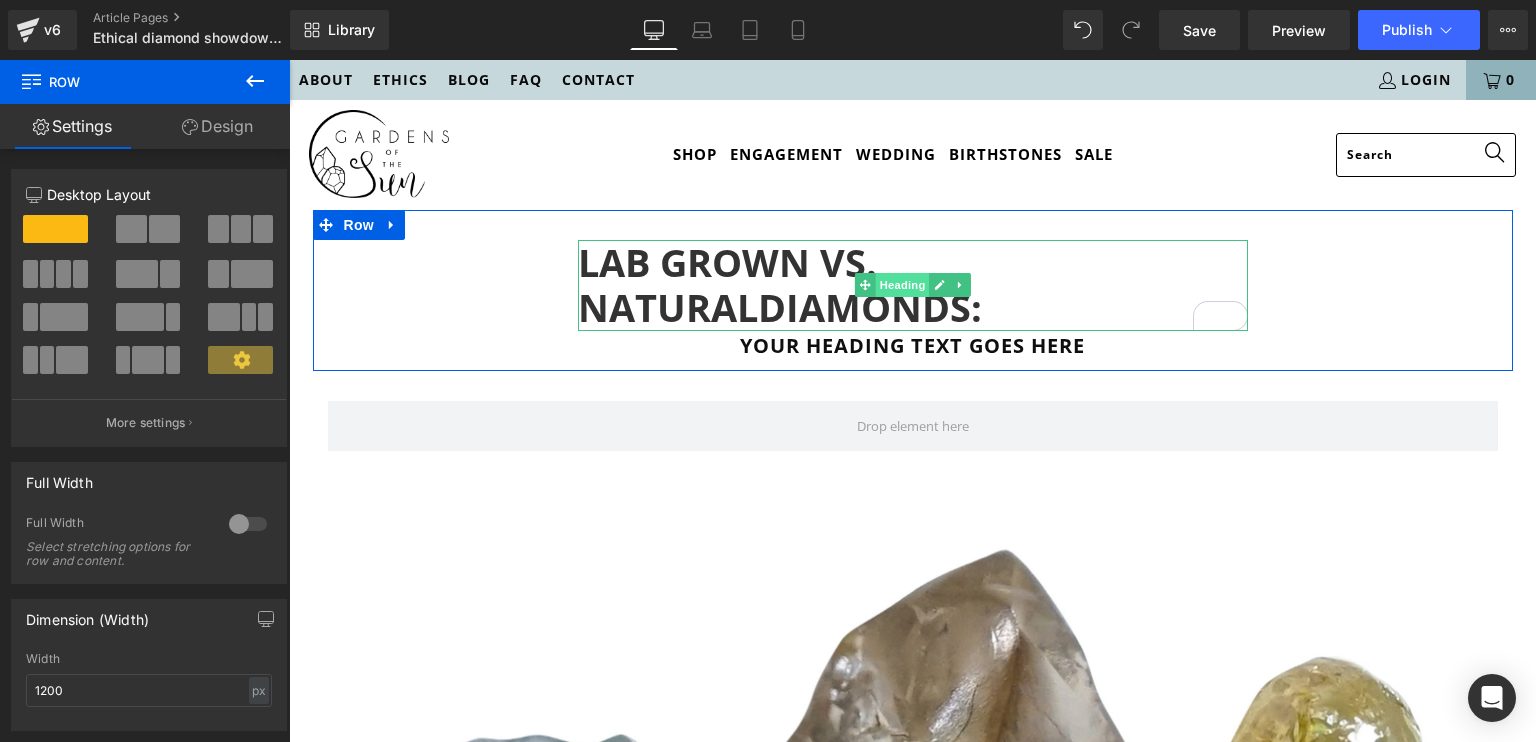 click on "Heading" at bounding box center (902, 285) 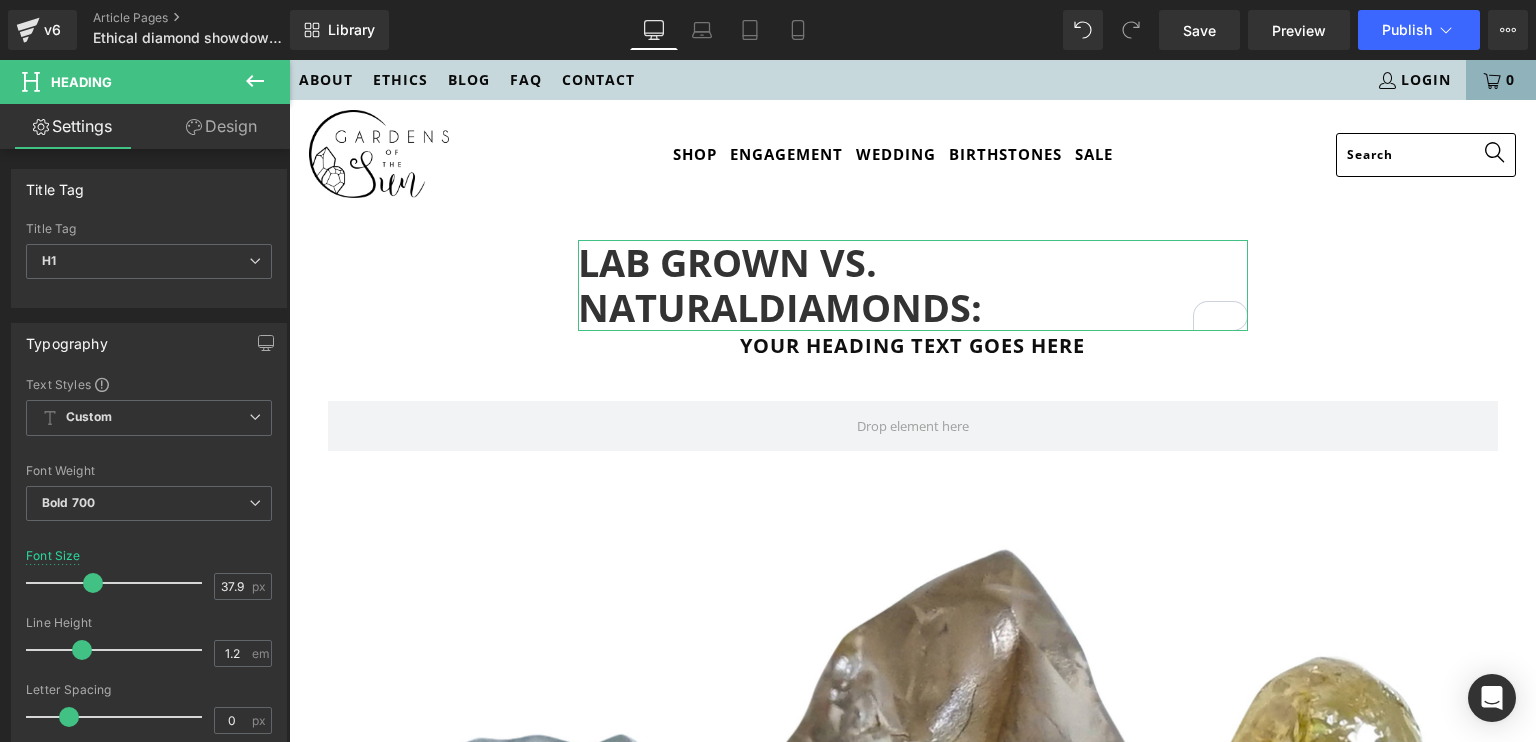 click on "Design" at bounding box center (221, 126) 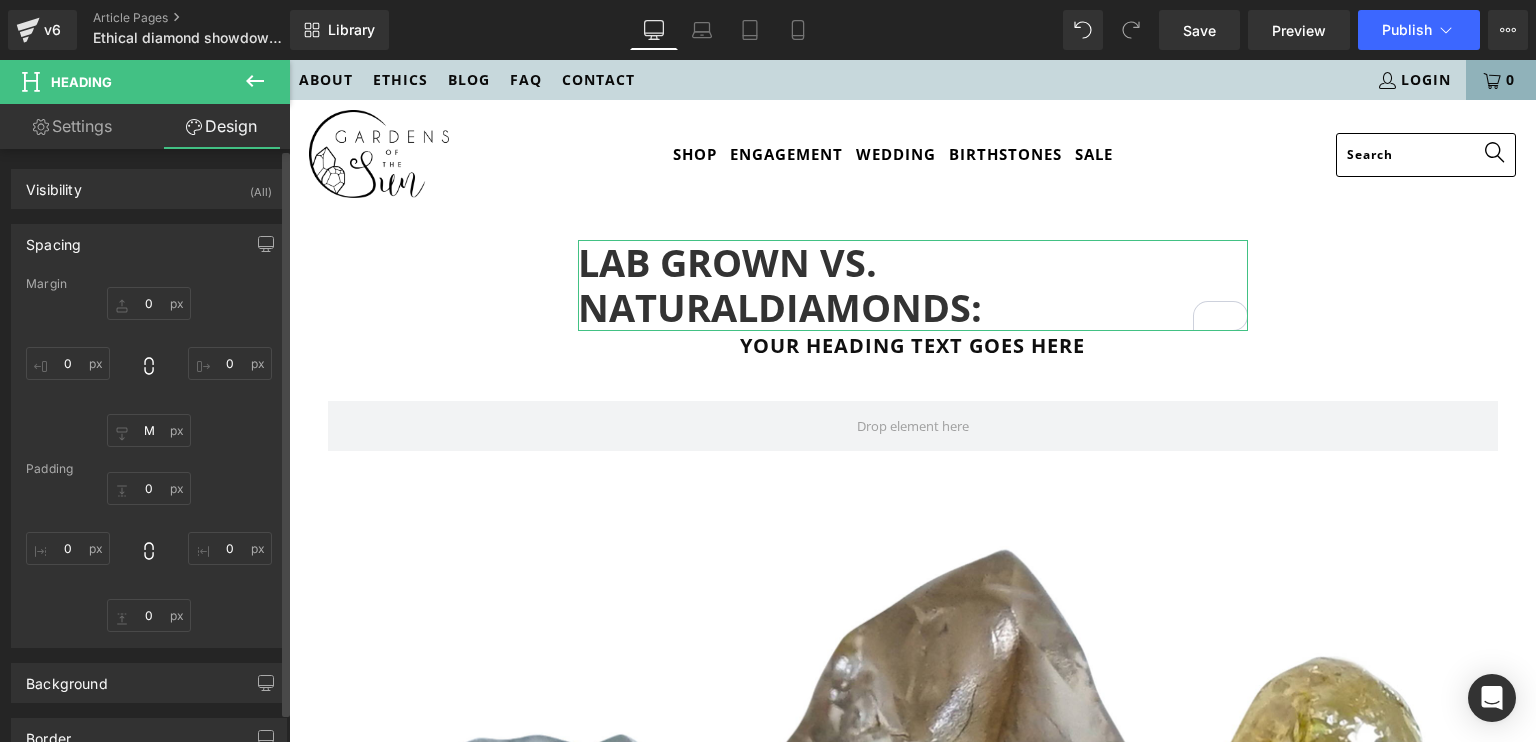 type on "0" 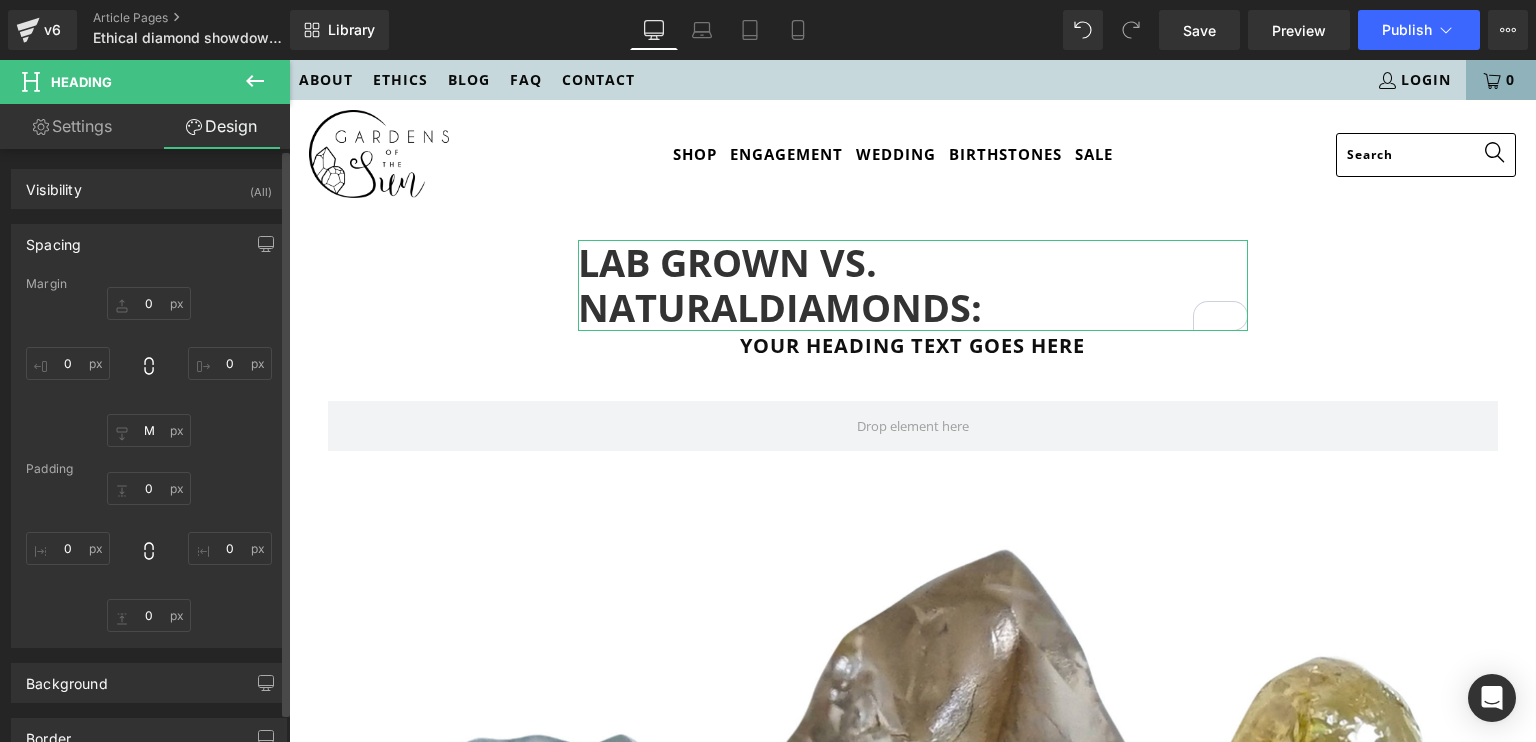 type on "0" 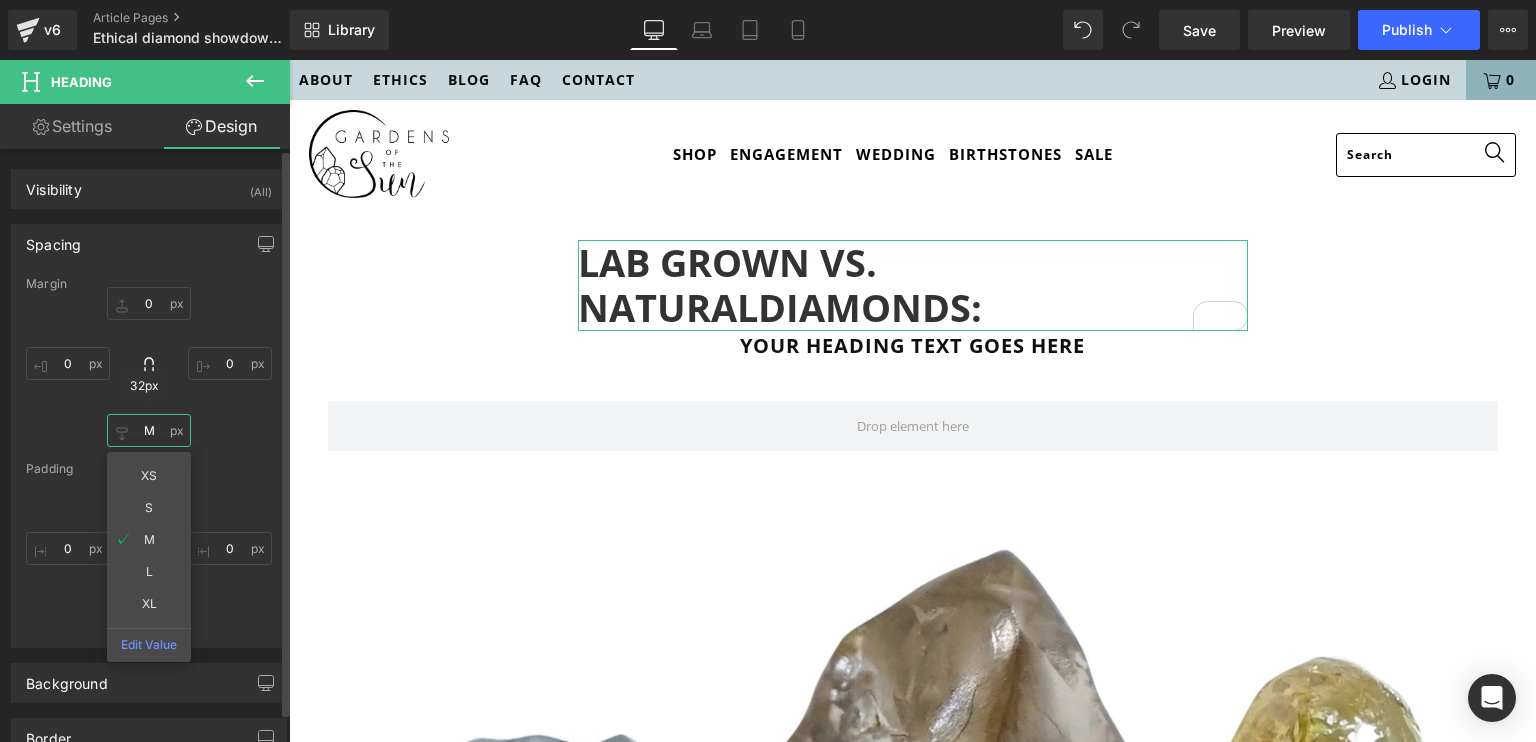click on "M" at bounding box center [149, 430] 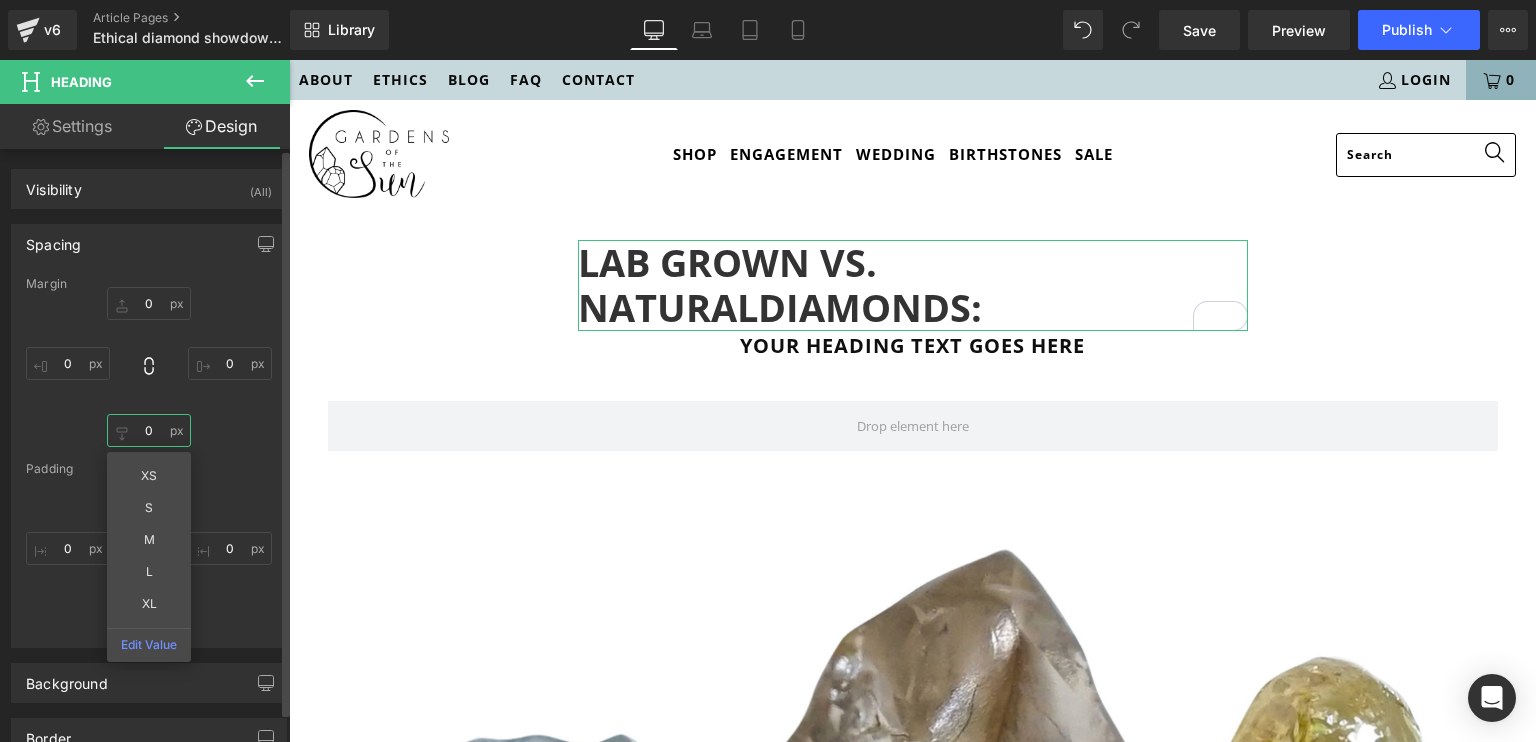 type on "0" 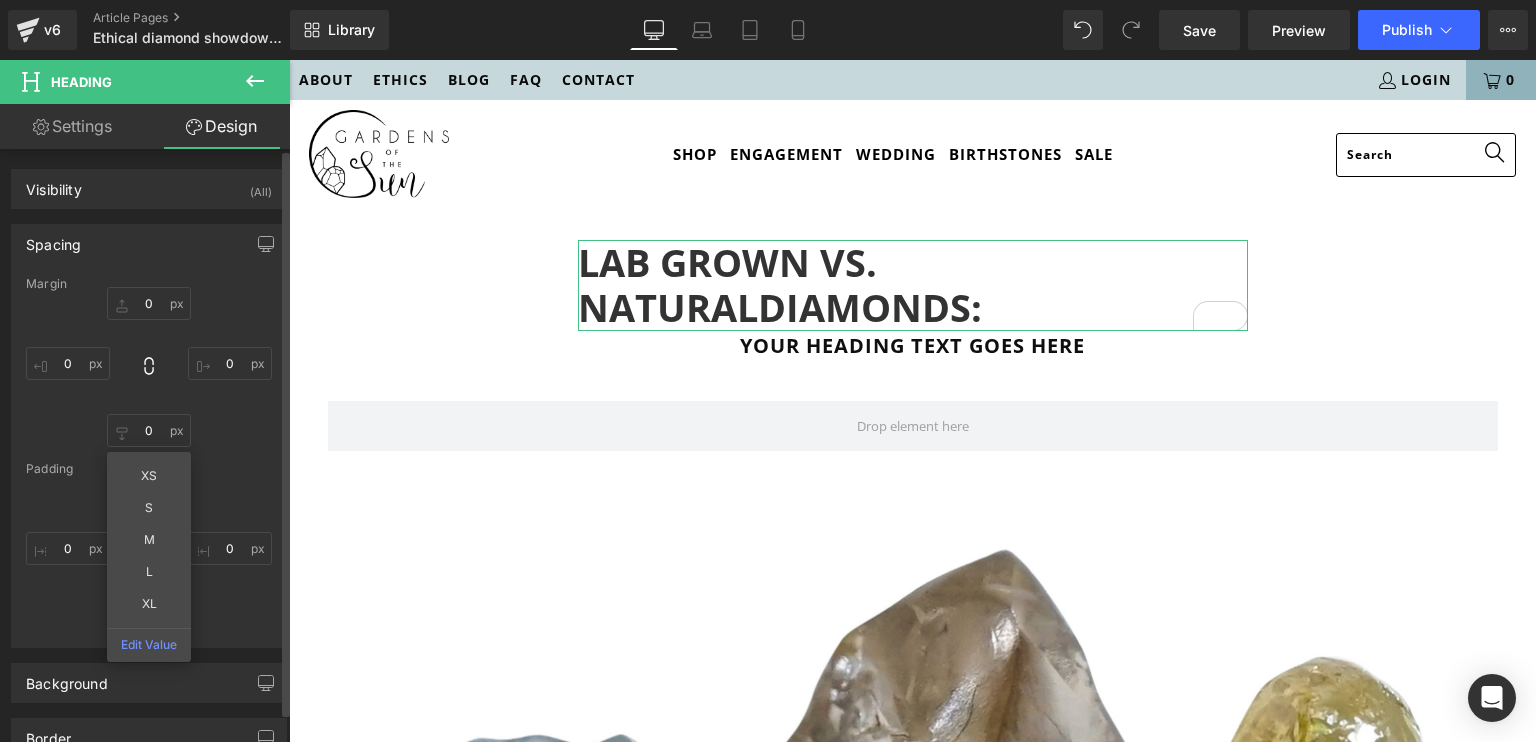 click on "Margin
0px 0
0px 0
0 0 XS S M L XL Edit Value
0px 0
Padding
0px 0
0px 0
0px 0
0px 0" at bounding box center [149, 462] 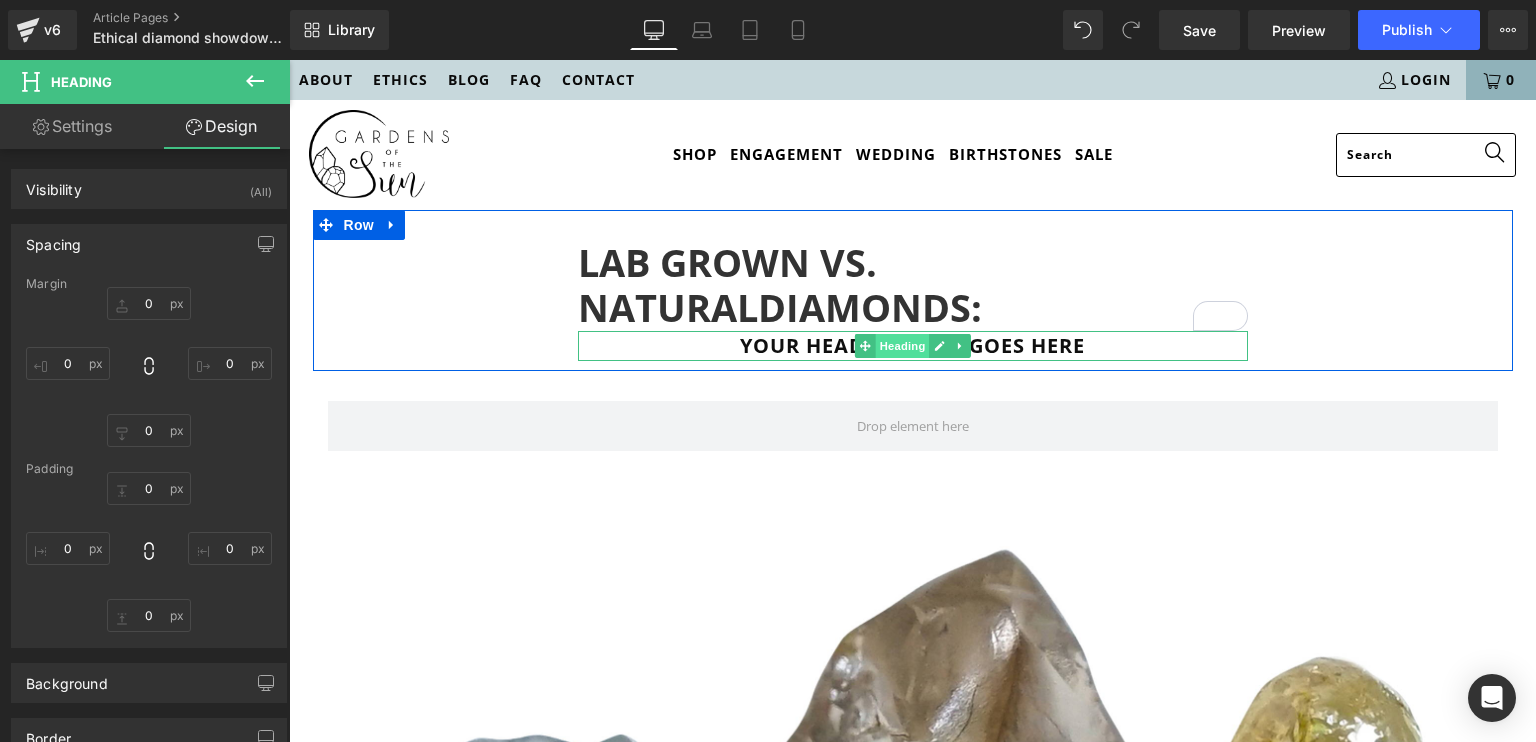 click on "Heading" at bounding box center [902, 346] 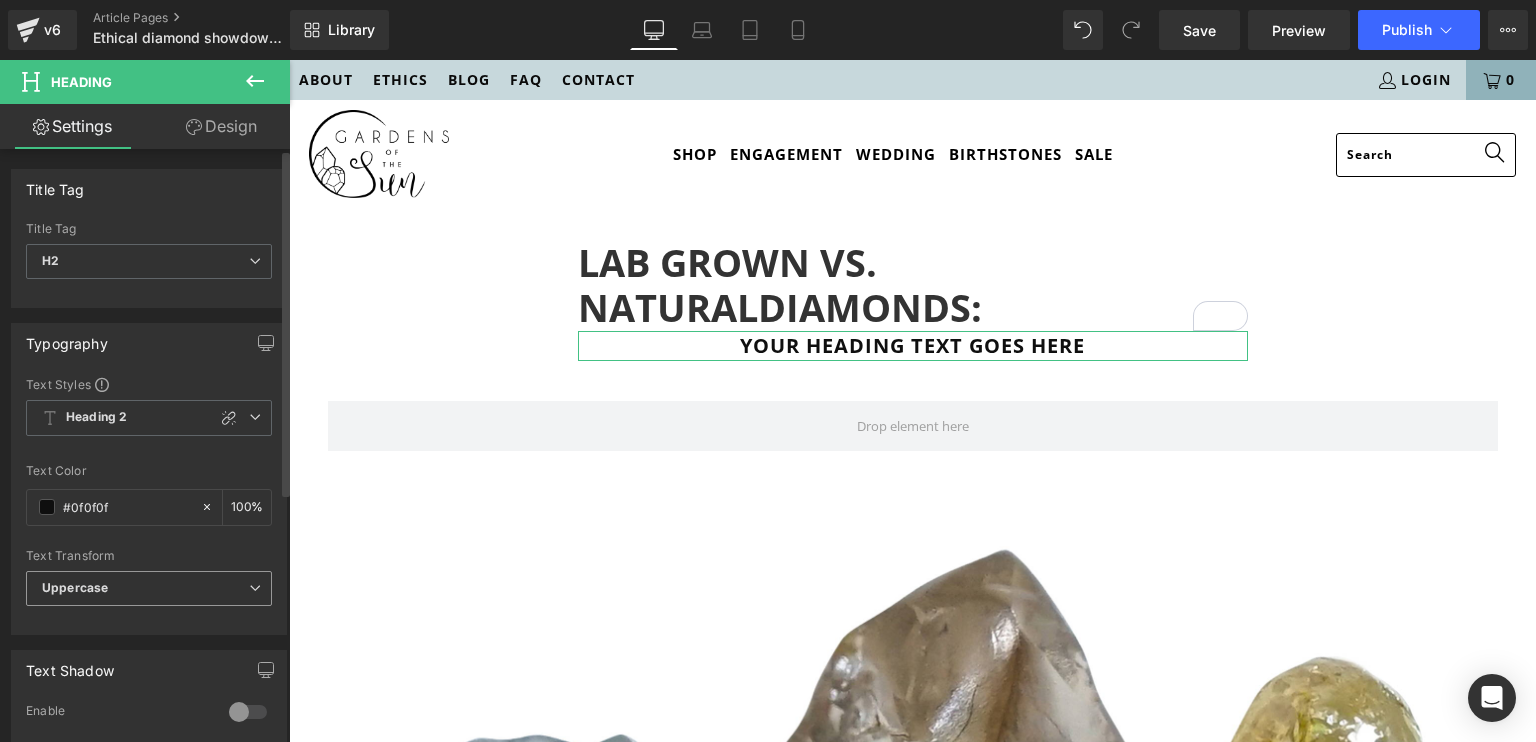 click on "Uppercase" at bounding box center (75, 587) 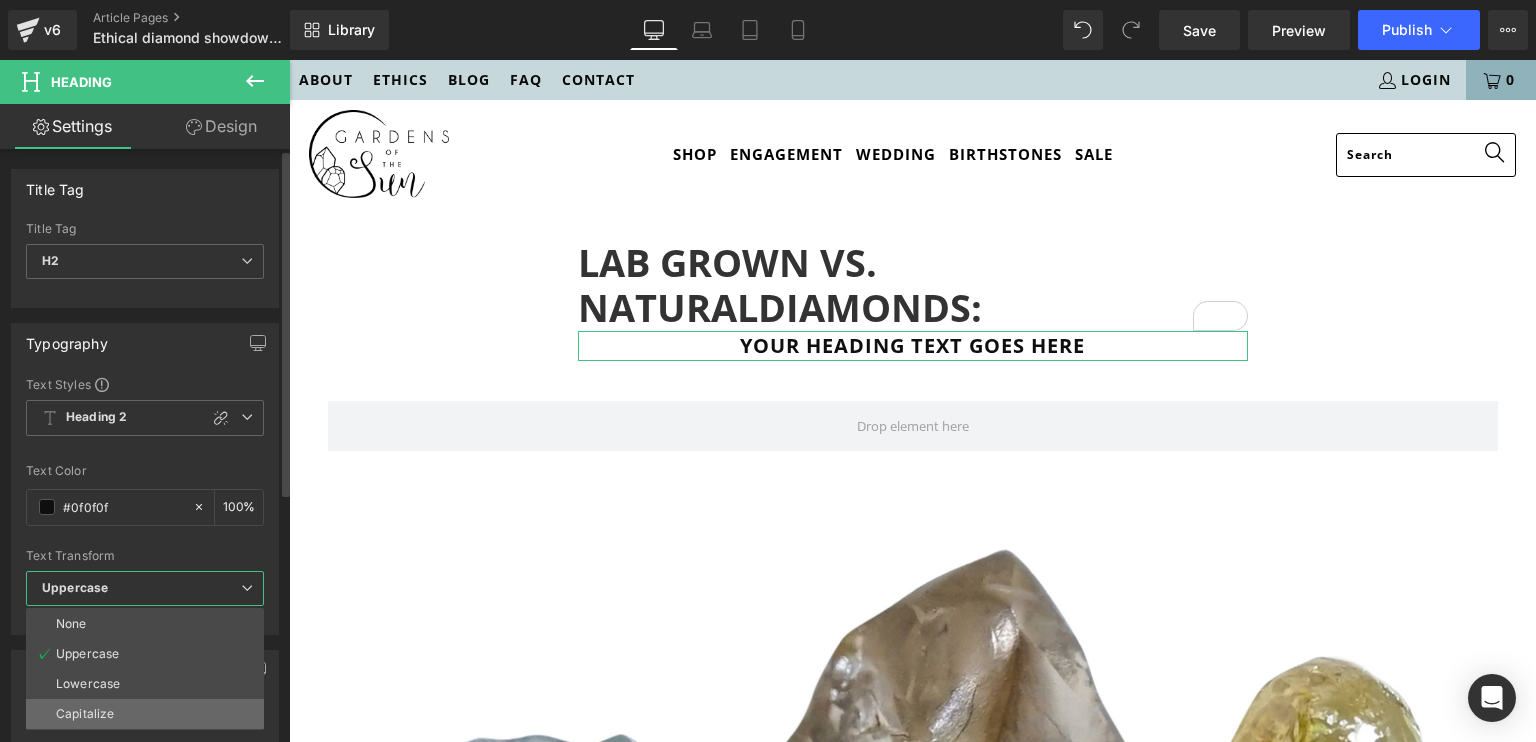 click on "Capitalize" at bounding box center (85, 714) 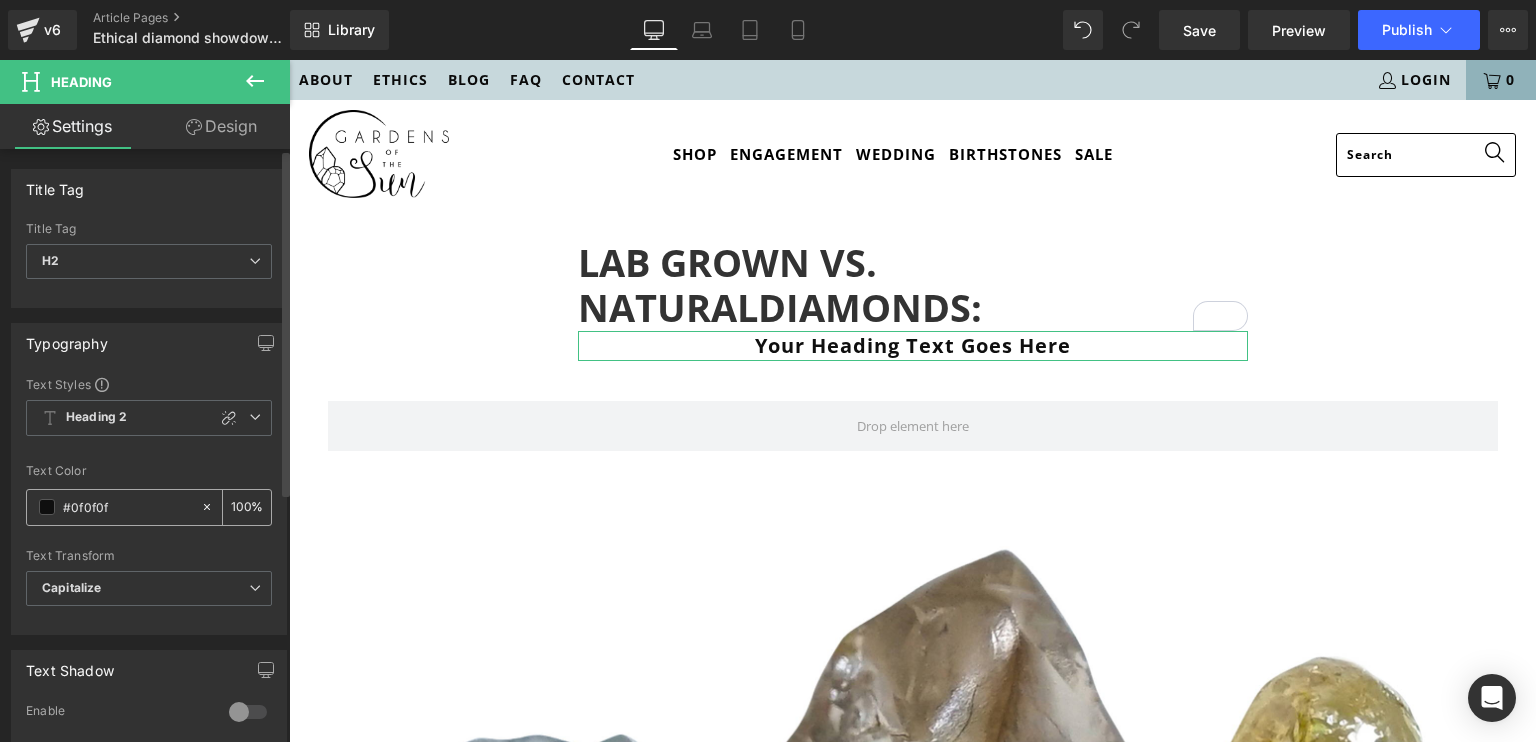 click at bounding box center [47, 507] 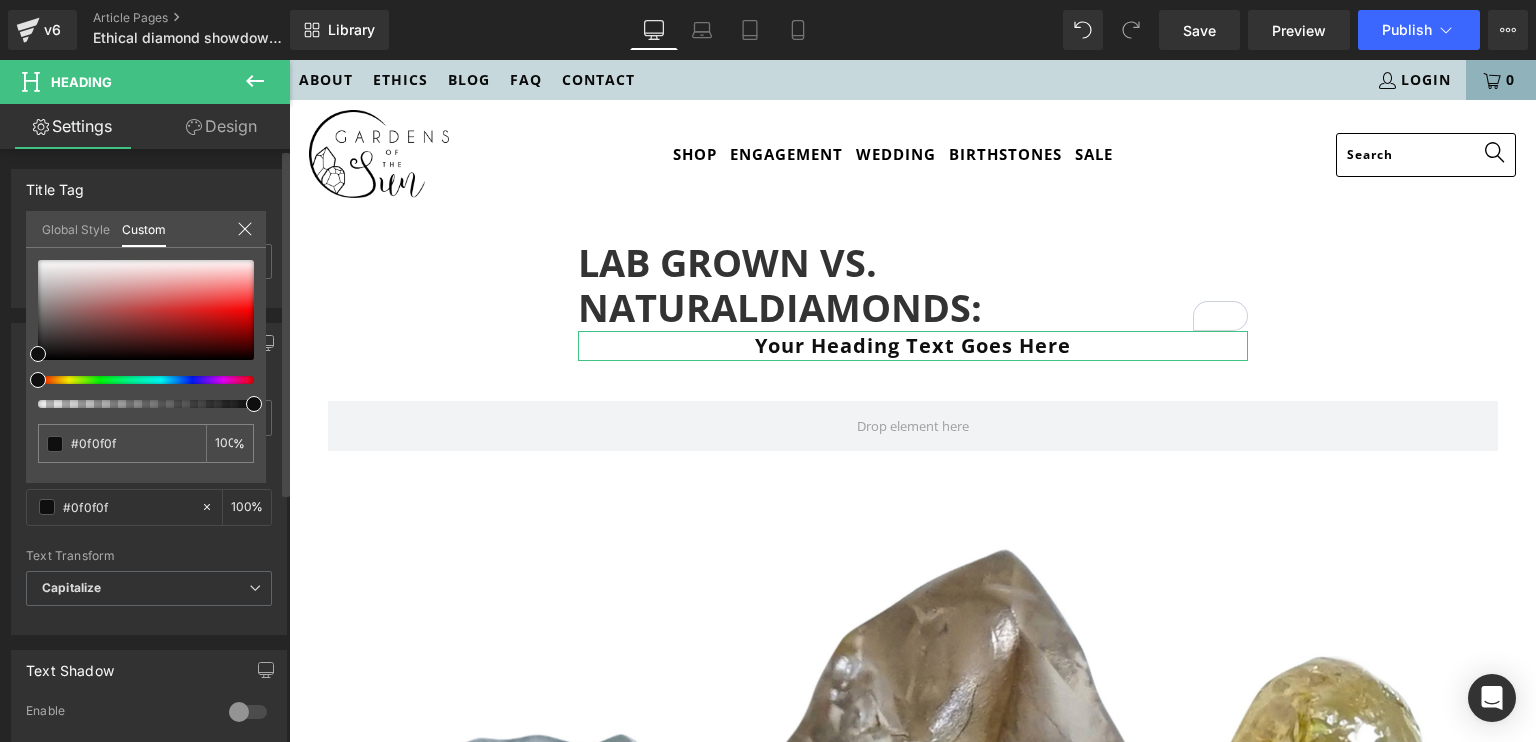 click on "Global Style" at bounding box center [76, 228] 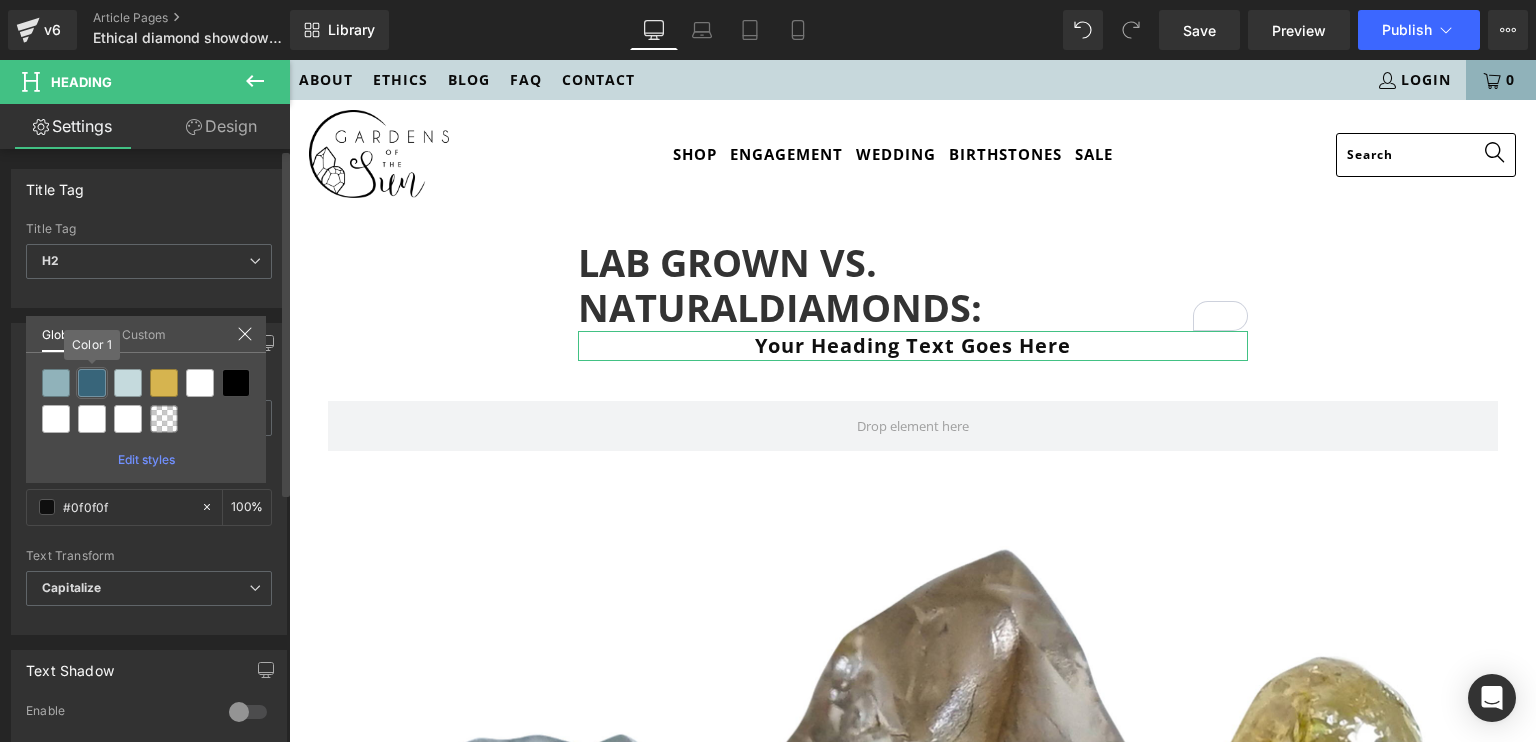click at bounding box center [92, 383] 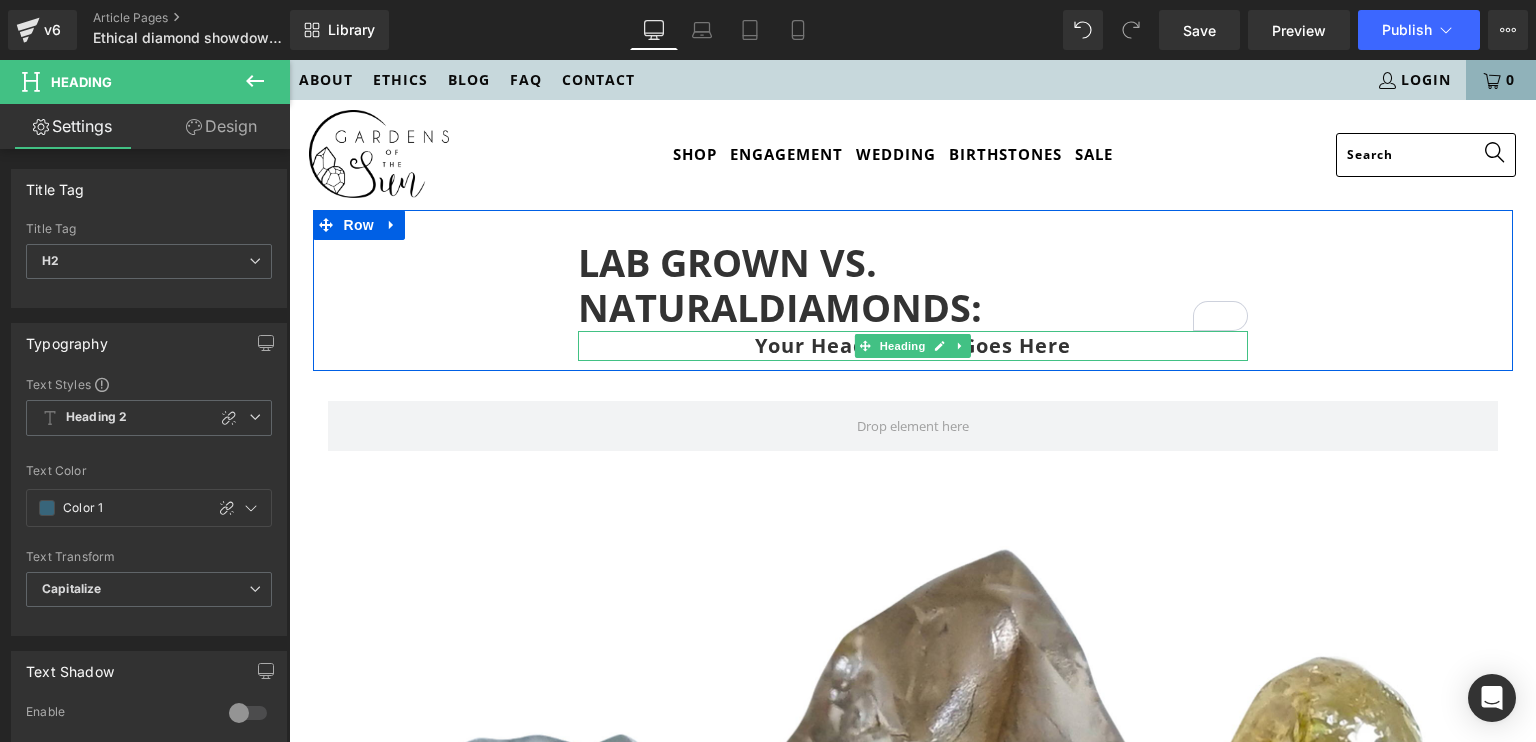 click on "Your heading text goes here" at bounding box center [913, 346] 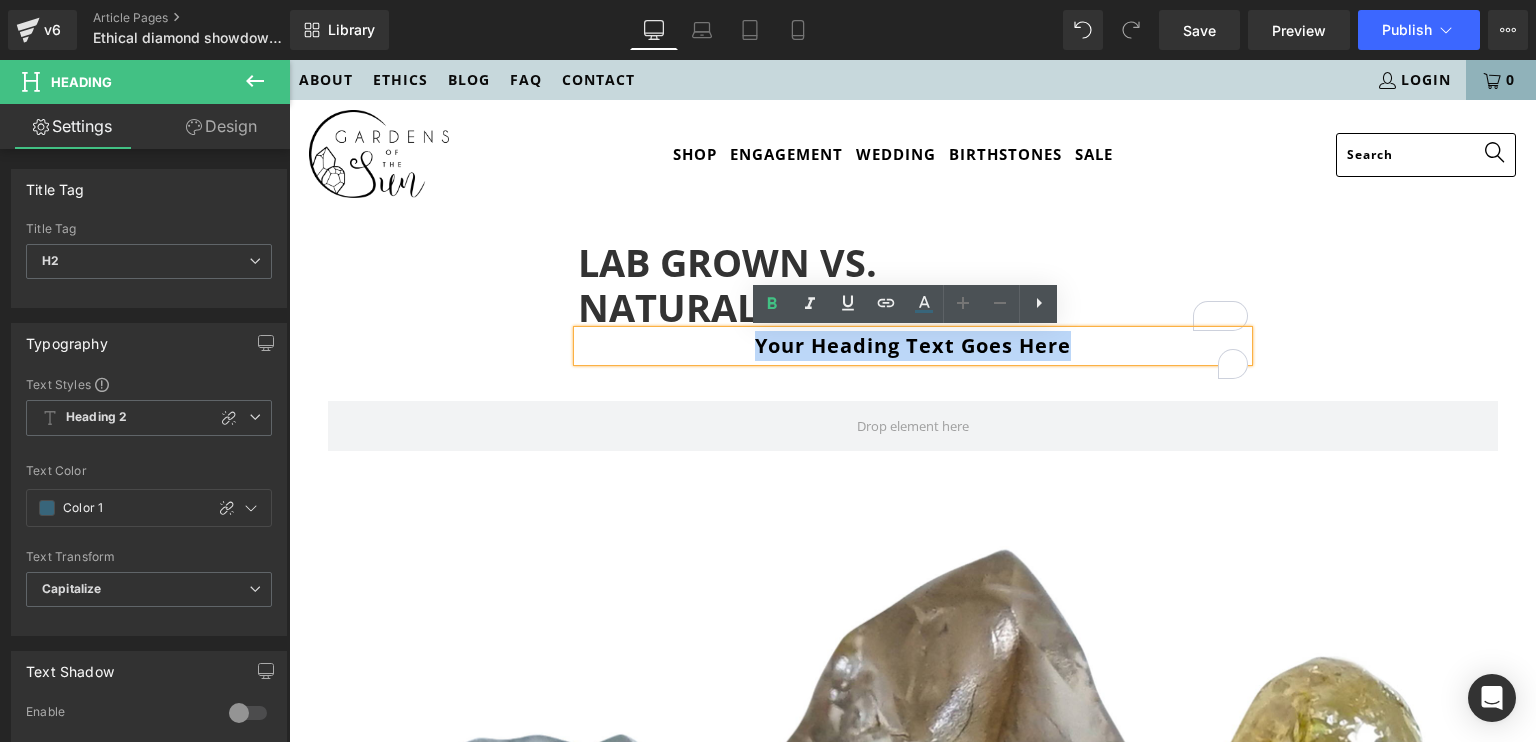 paste 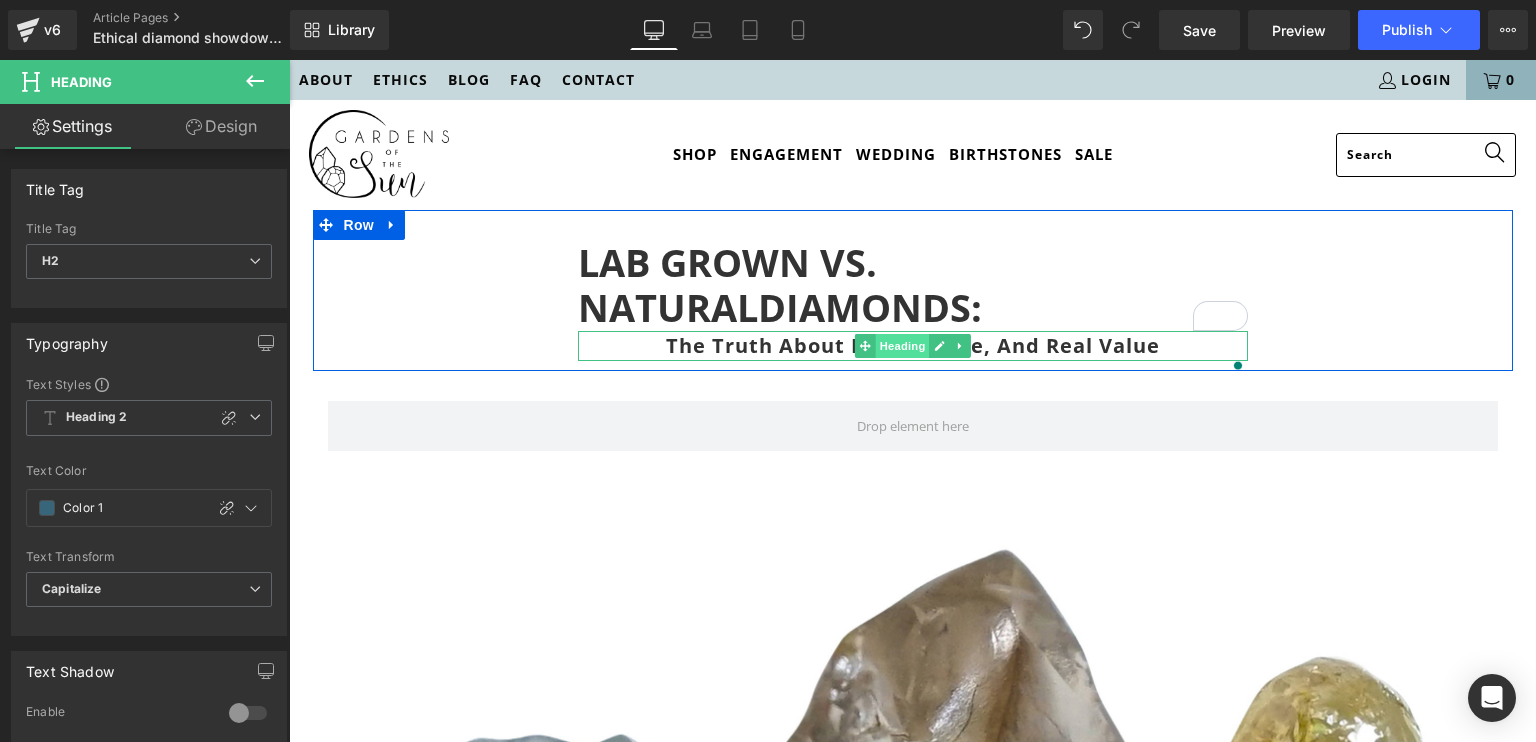 click on "Heading" at bounding box center (902, 346) 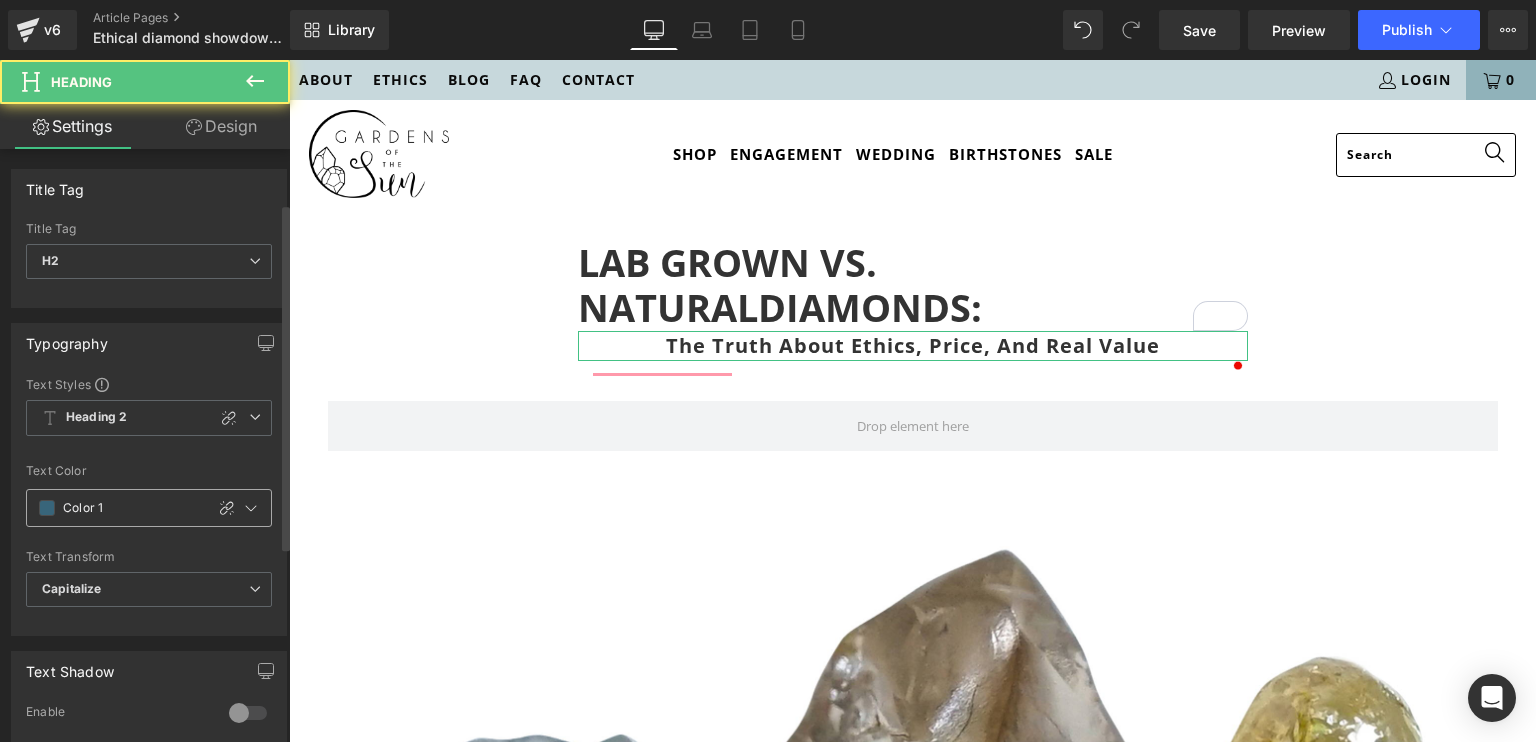 scroll, scrollTop: 382, scrollLeft: 0, axis: vertical 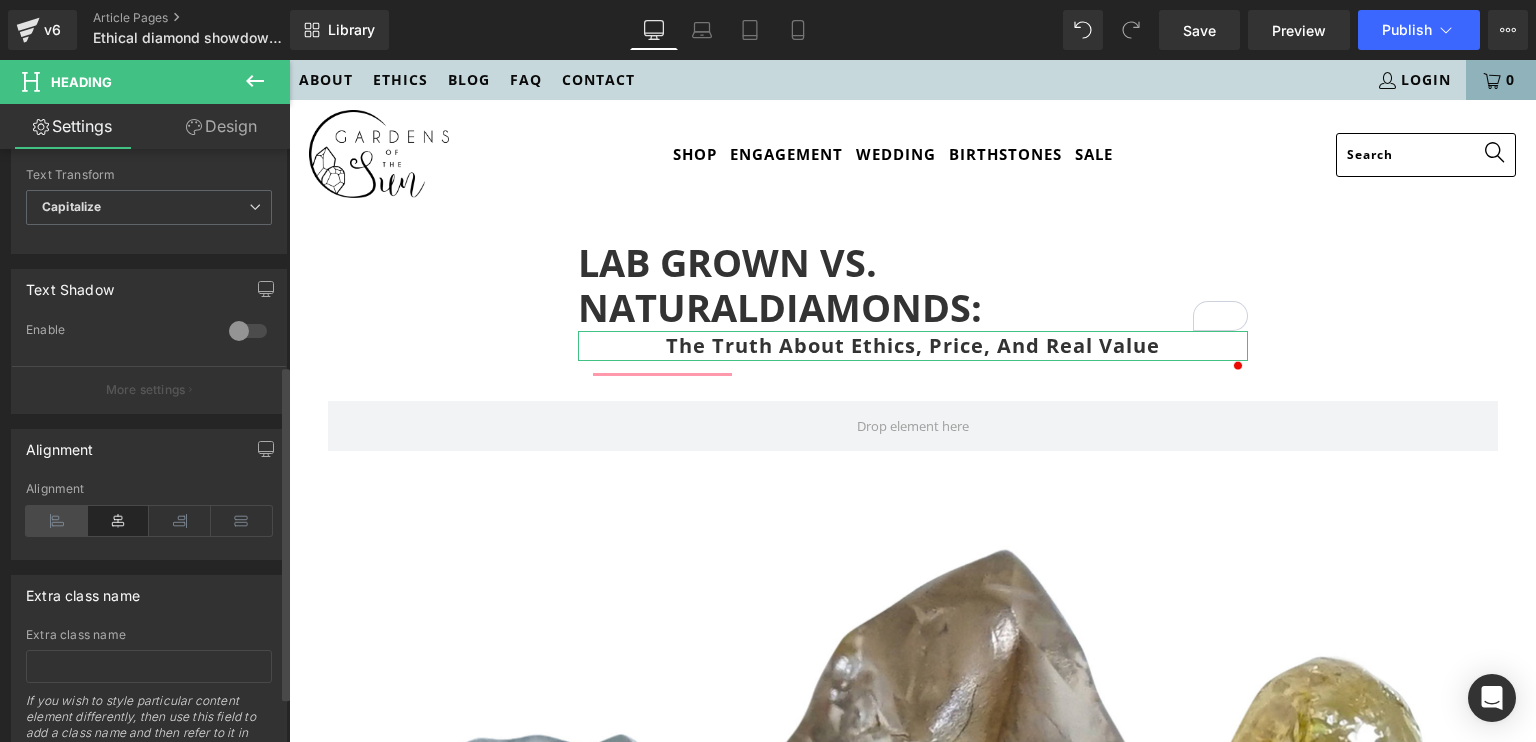 click at bounding box center [57, 521] 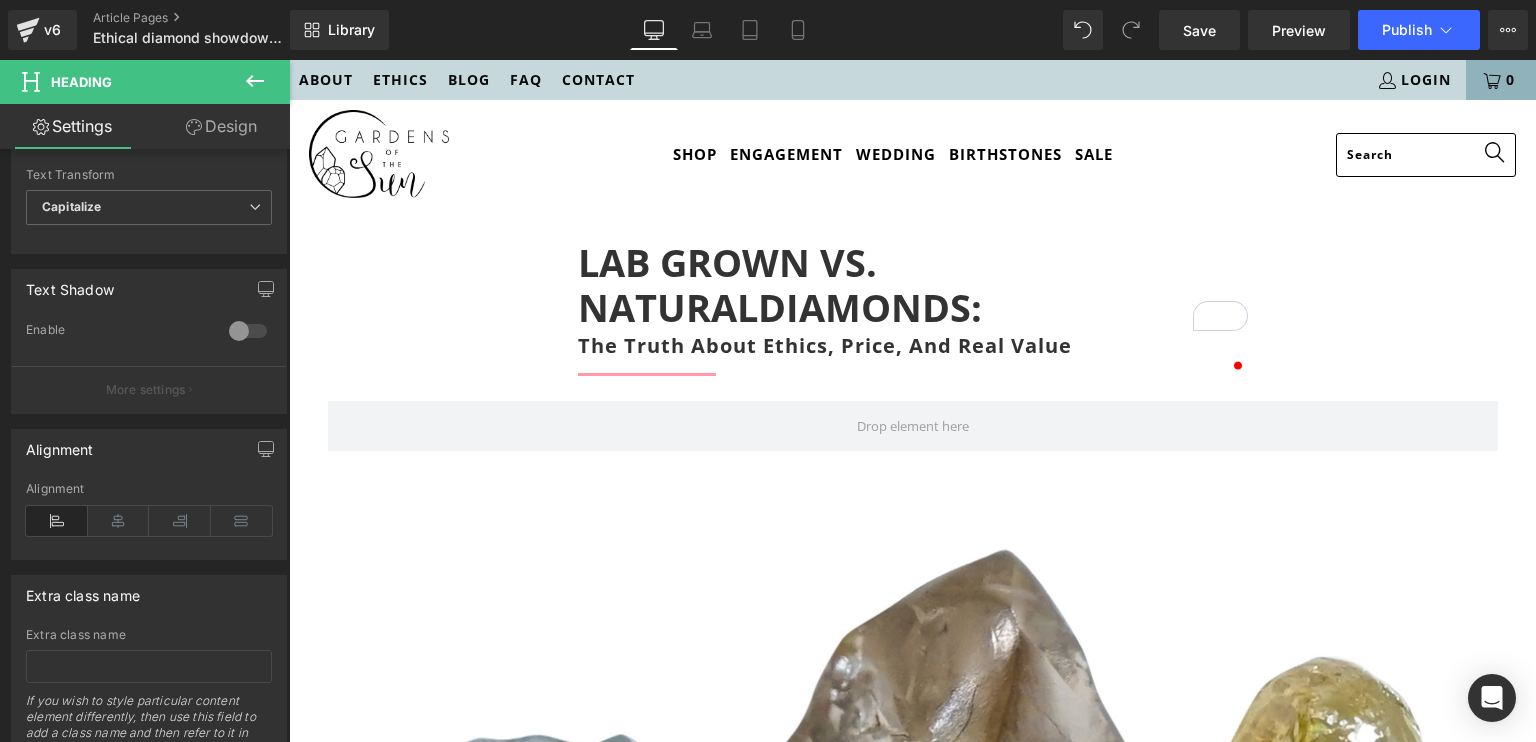 click 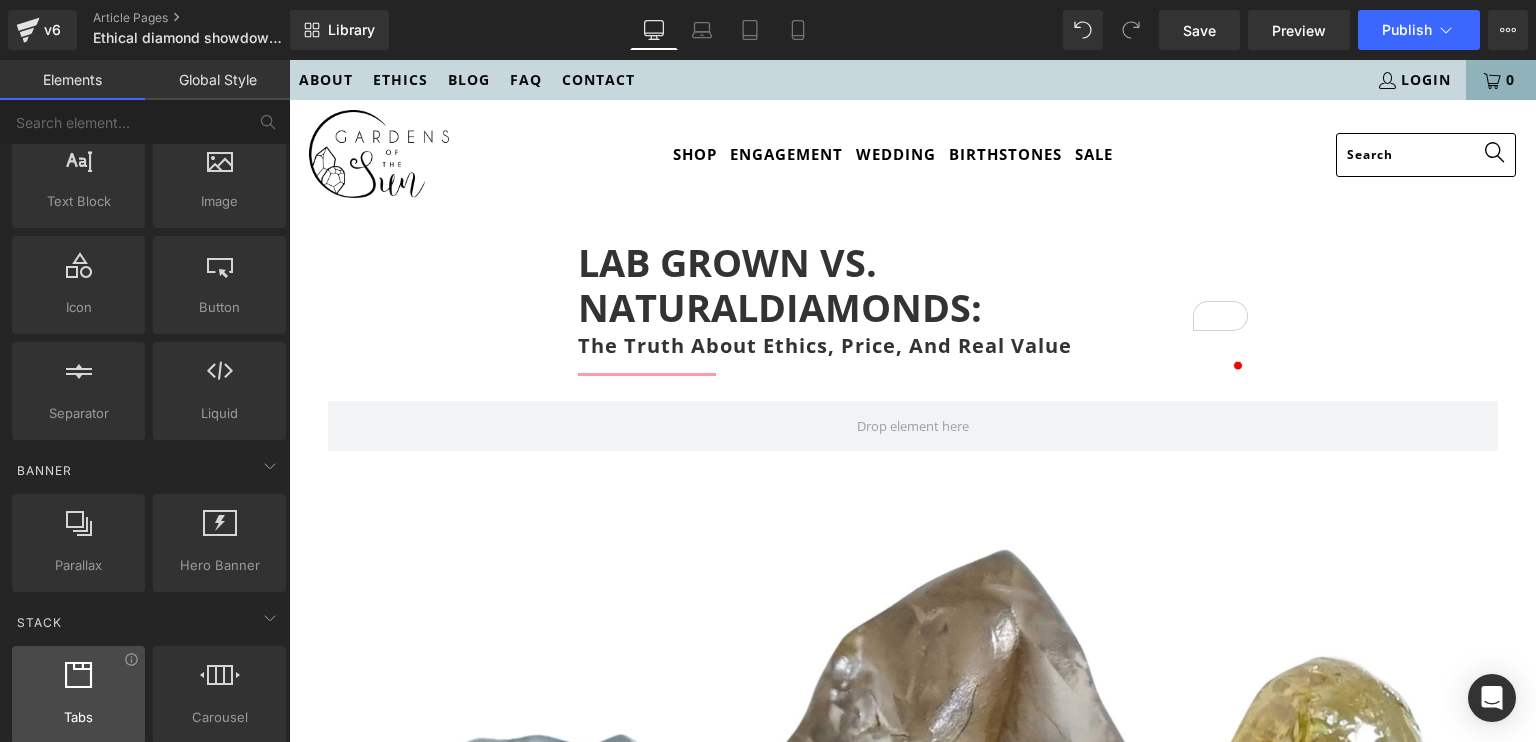 scroll, scrollTop: 143, scrollLeft: 0, axis: vertical 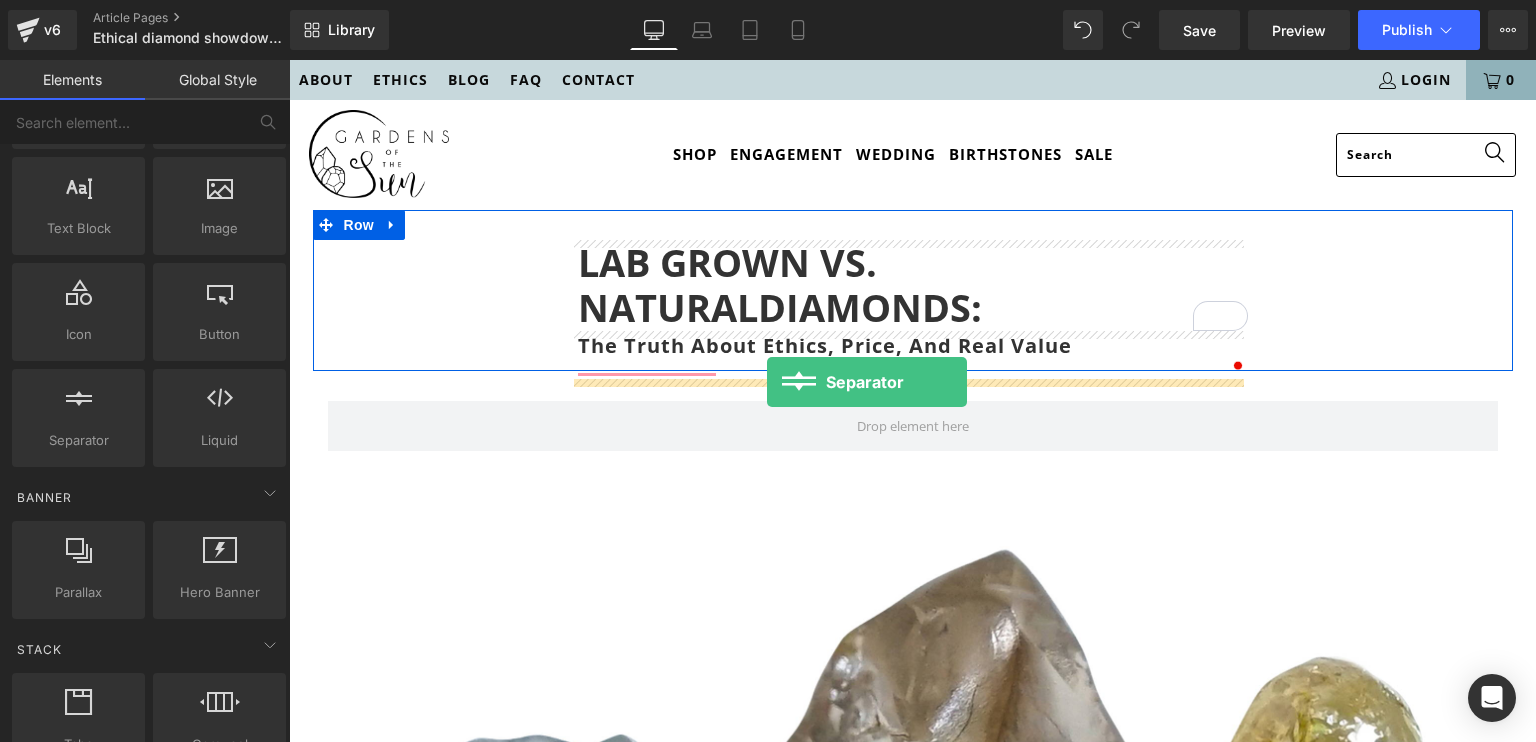 drag, startPoint x: 379, startPoint y: 479, endPoint x: 767, endPoint y: 382, distance: 399.94125 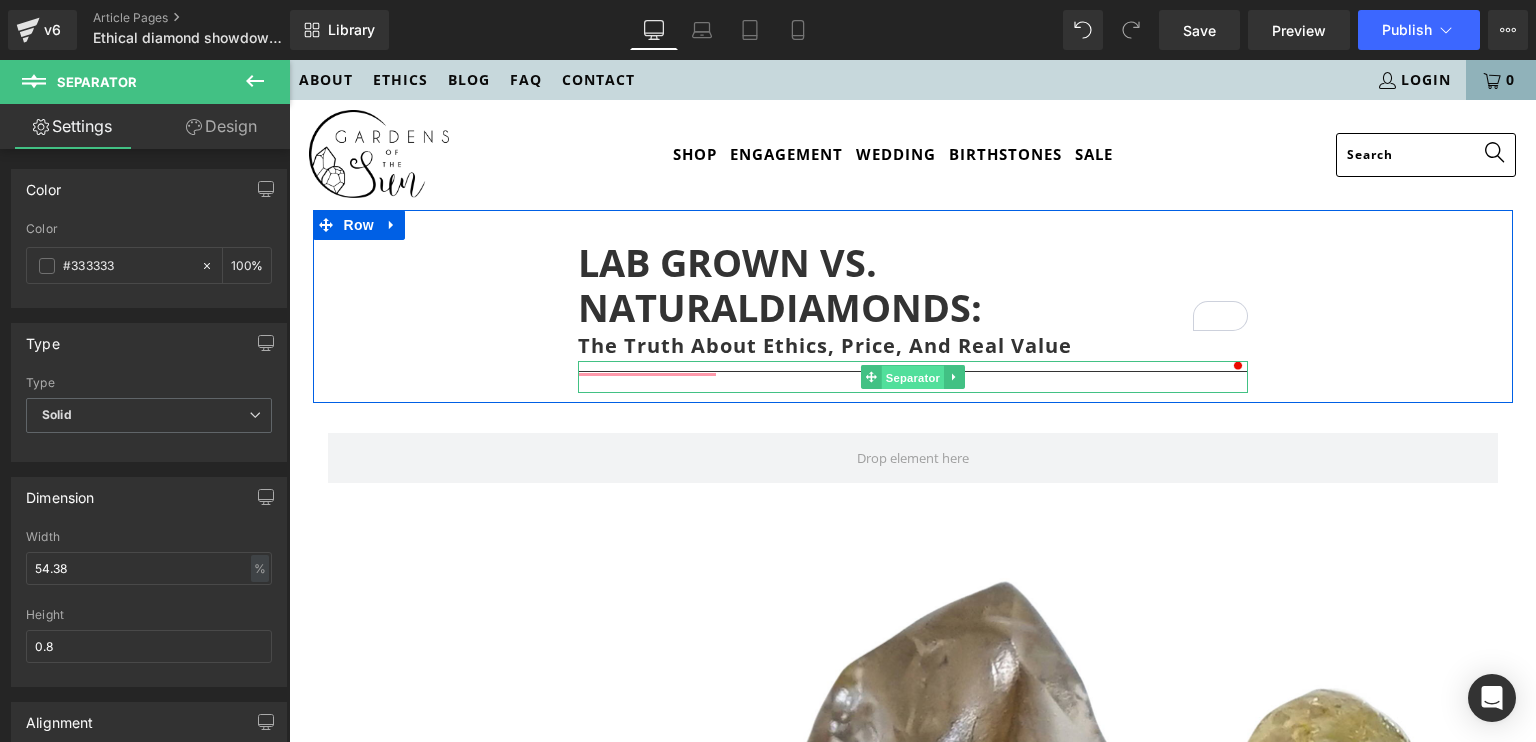 click on "Separator" at bounding box center (912, 378) 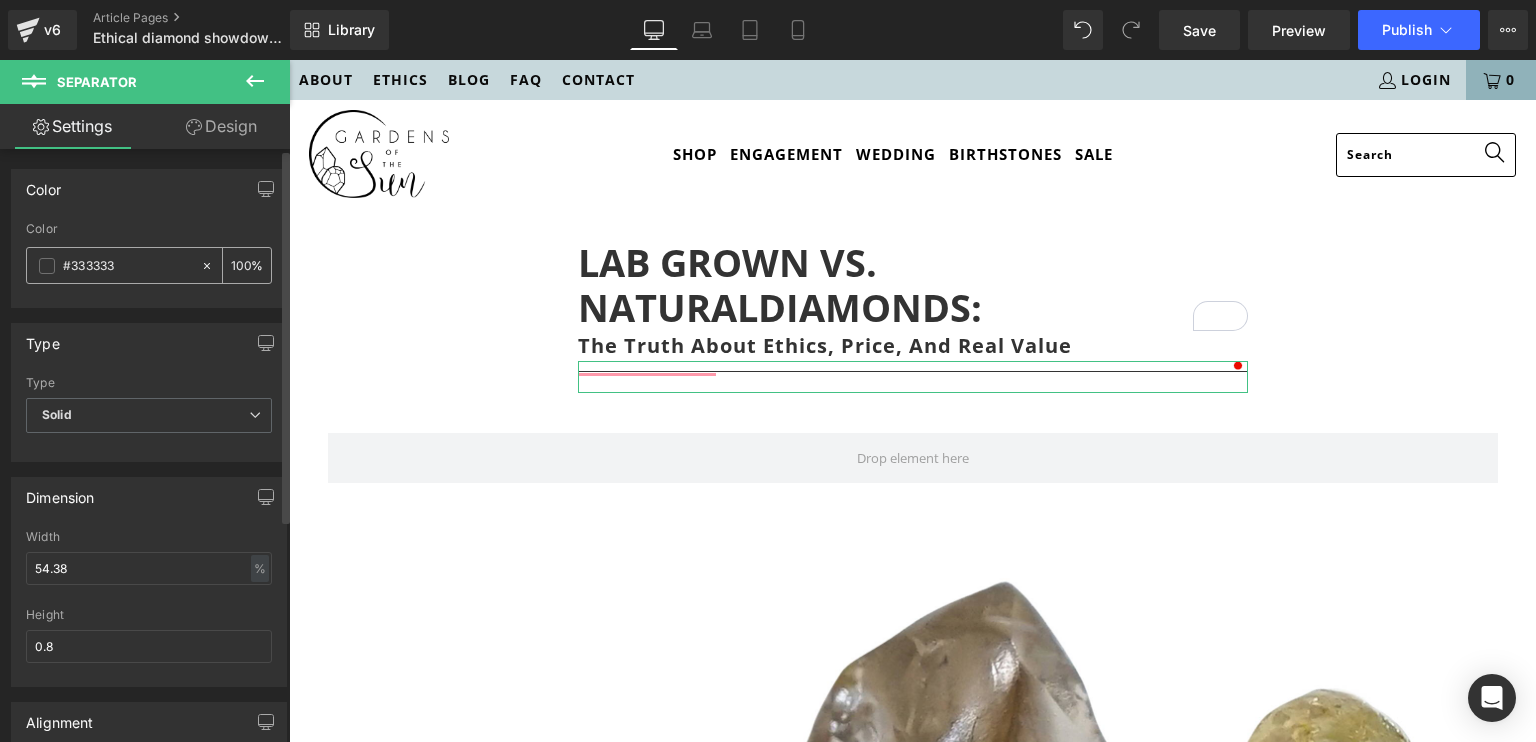 click at bounding box center (47, 266) 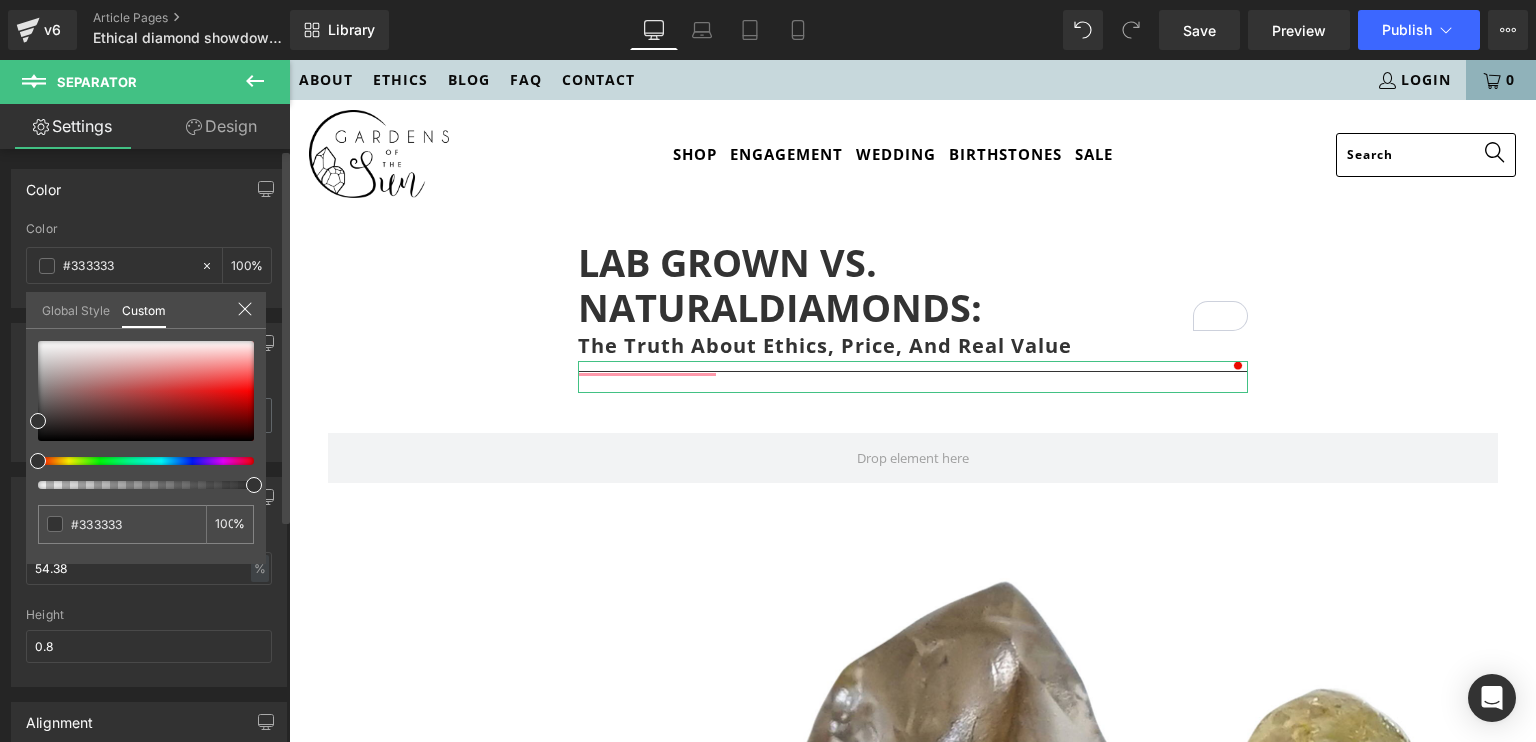 click on "Global Style" at bounding box center (76, 309) 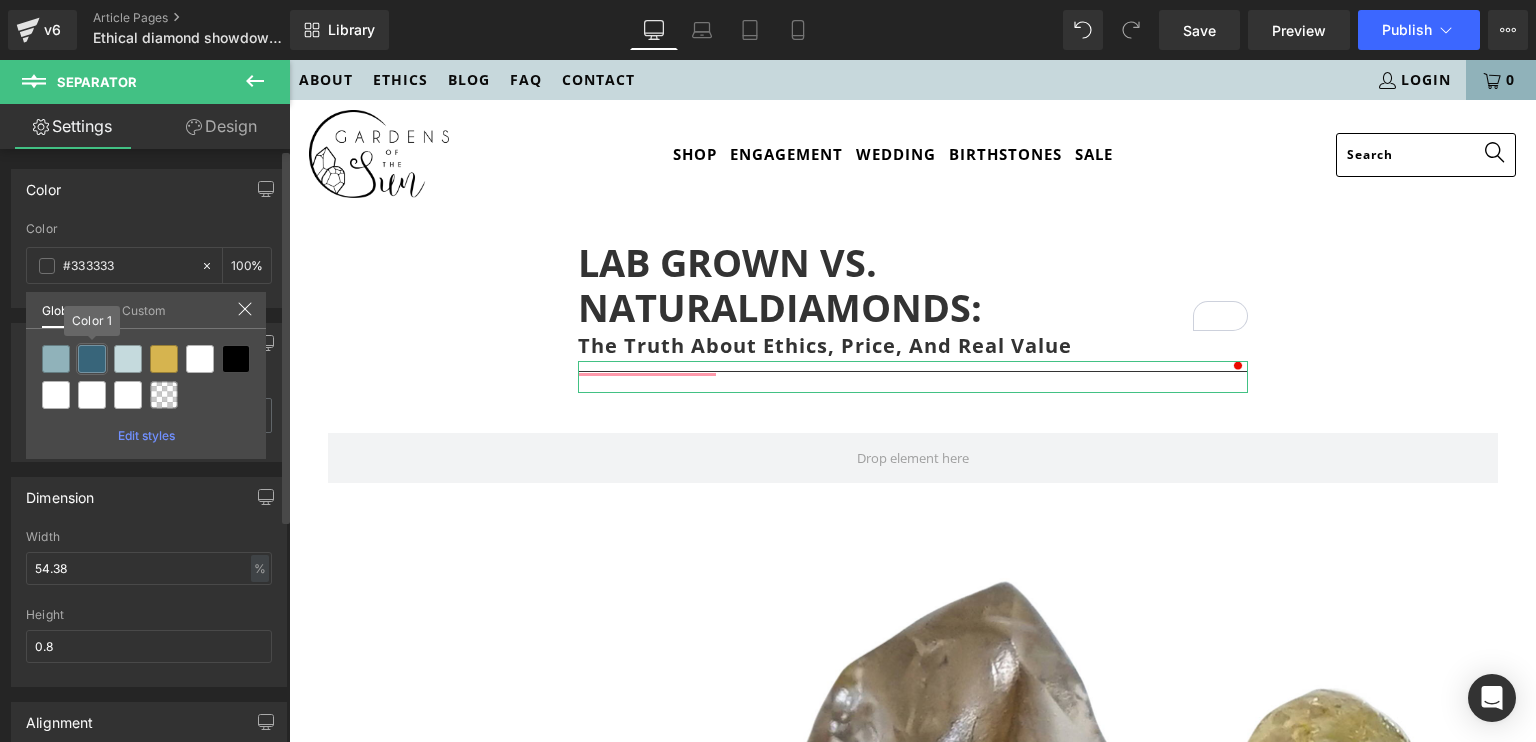 click at bounding box center [92, 359] 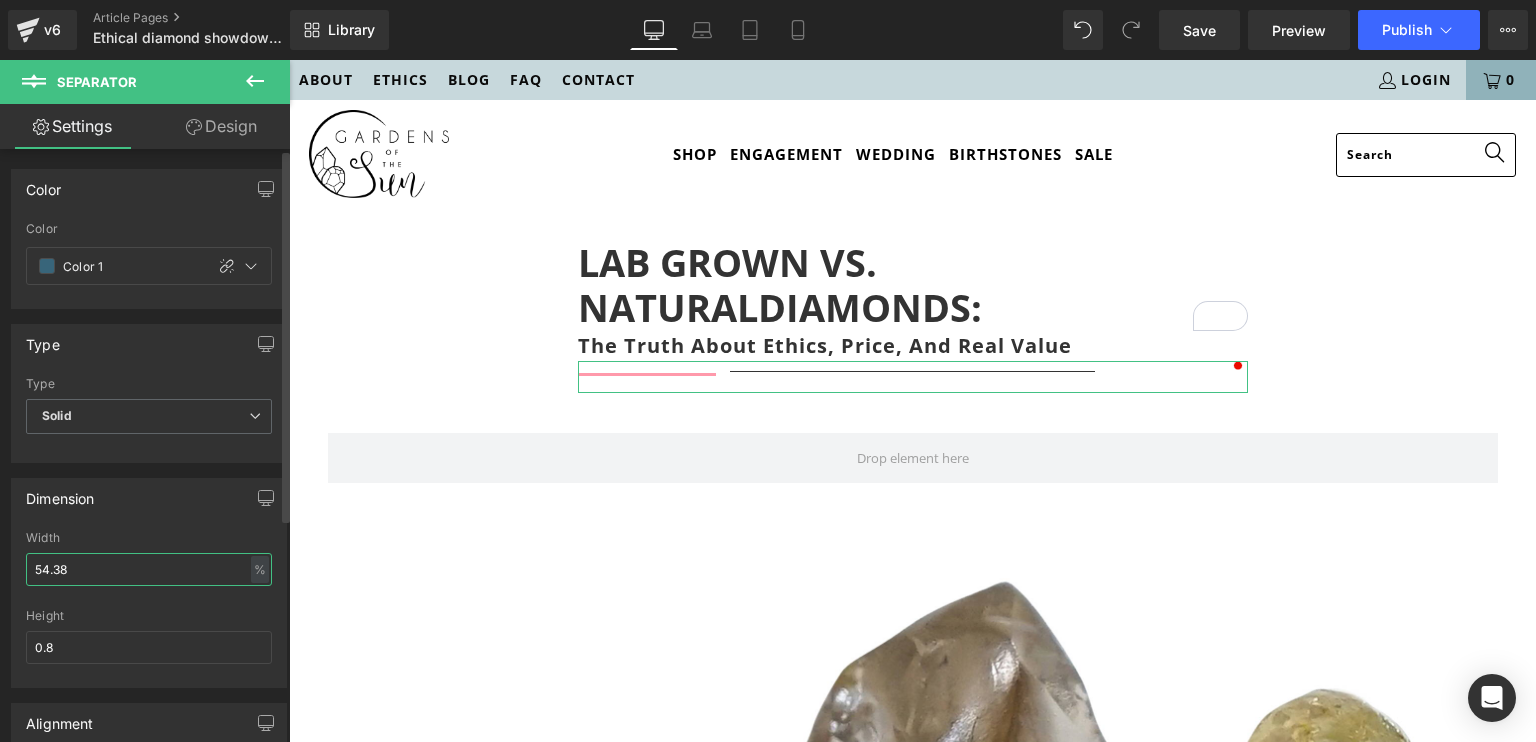 drag, startPoint x: 132, startPoint y: 565, endPoint x: 3, endPoint y: 579, distance: 129.75746 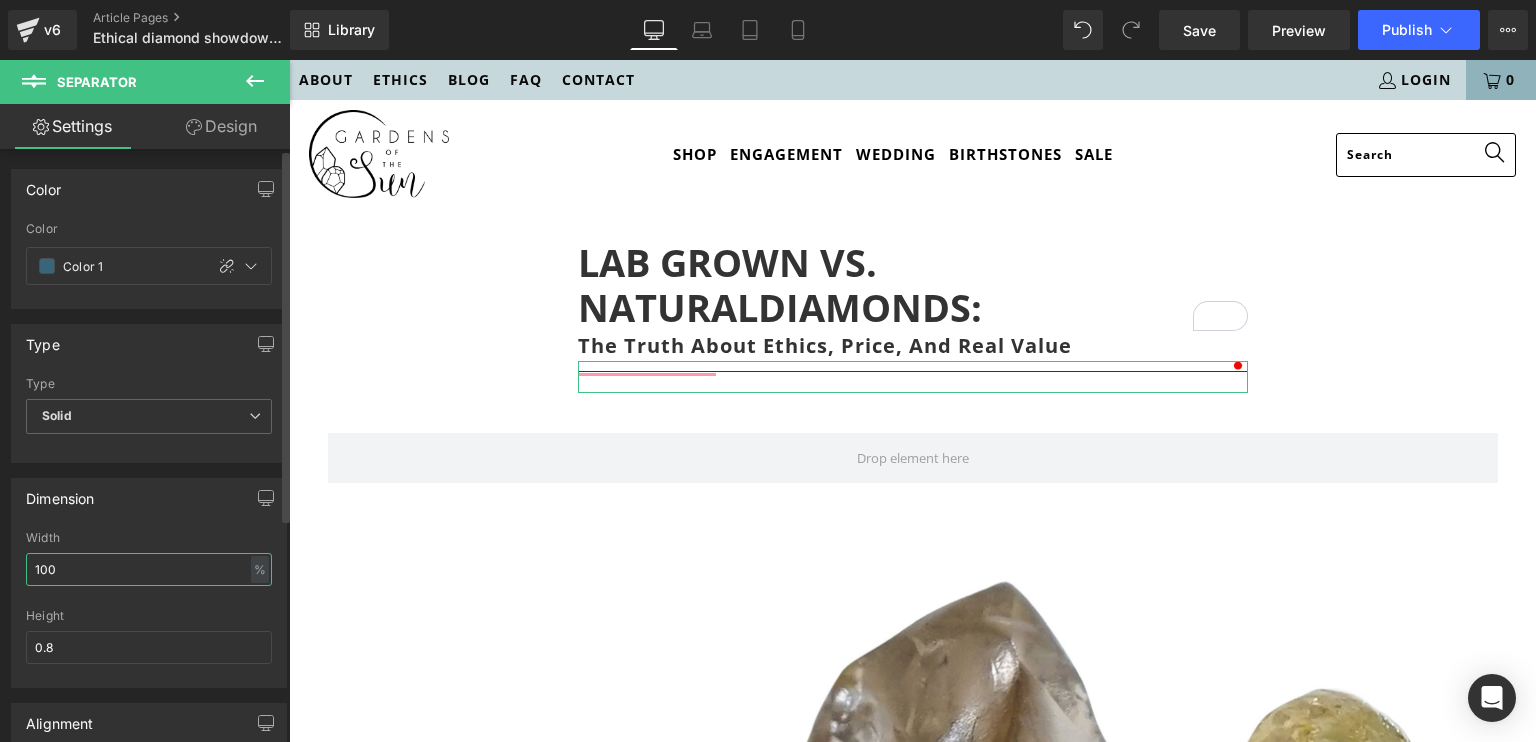 type on "100" 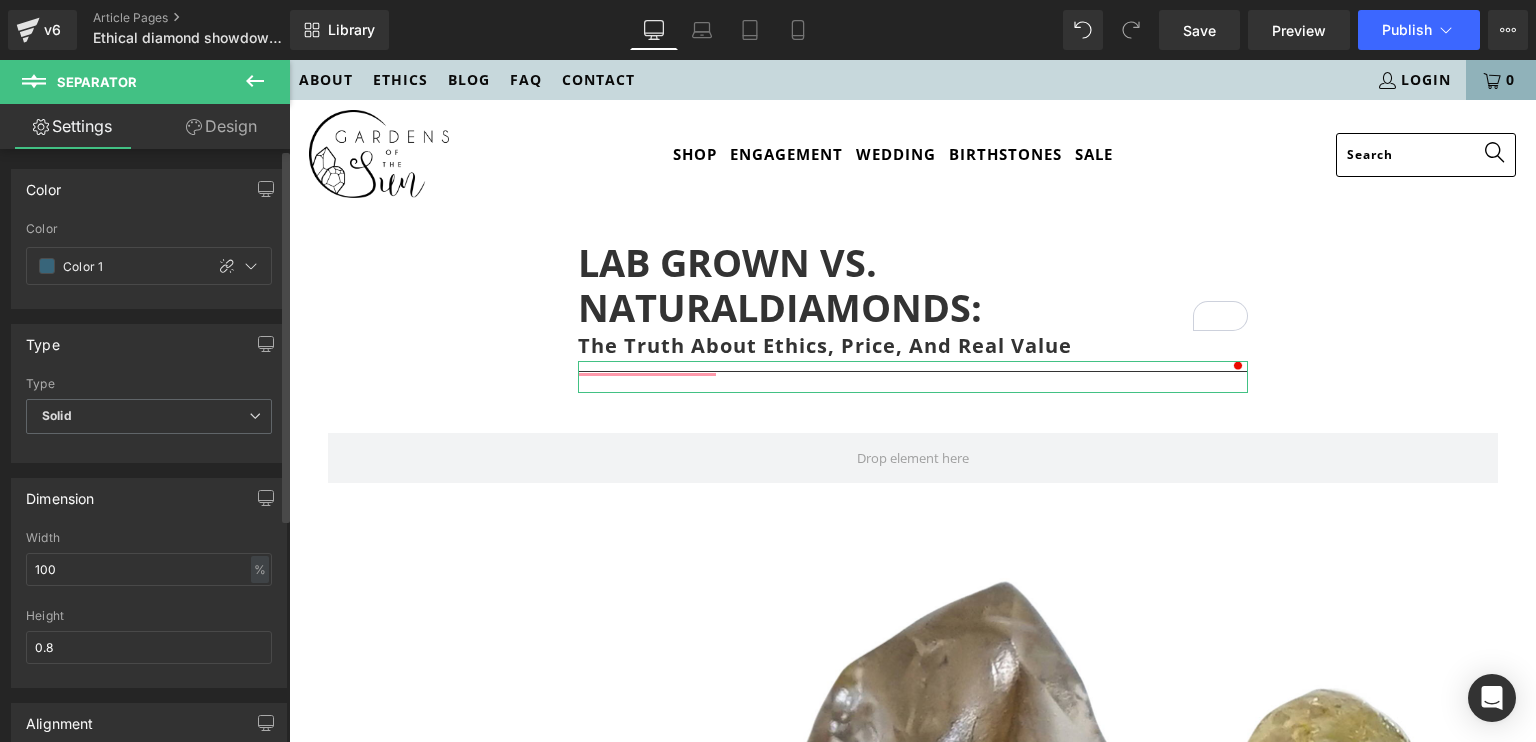 click on "Width" at bounding box center (149, 538) 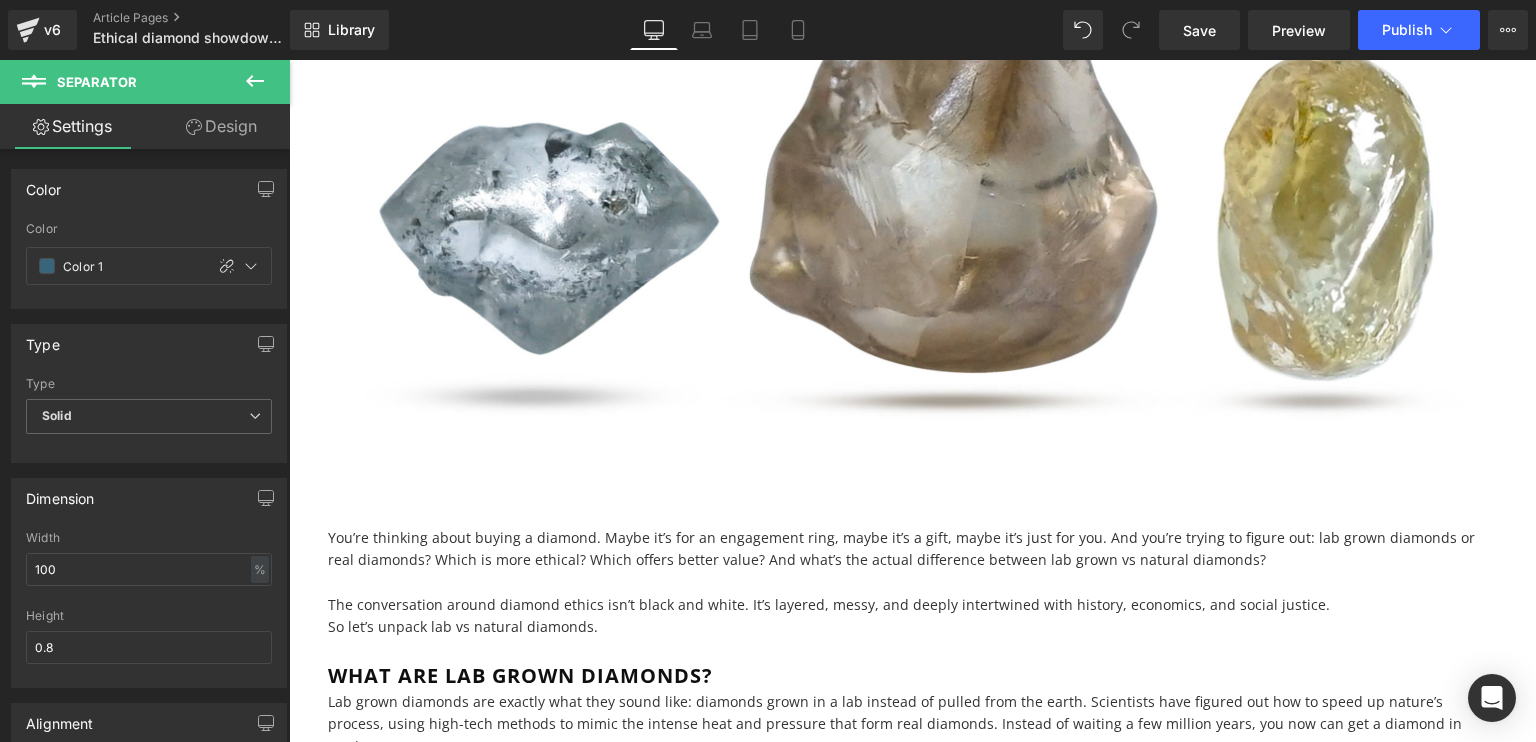 scroll, scrollTop: 267, scrollLeft: 0, axis: vertical 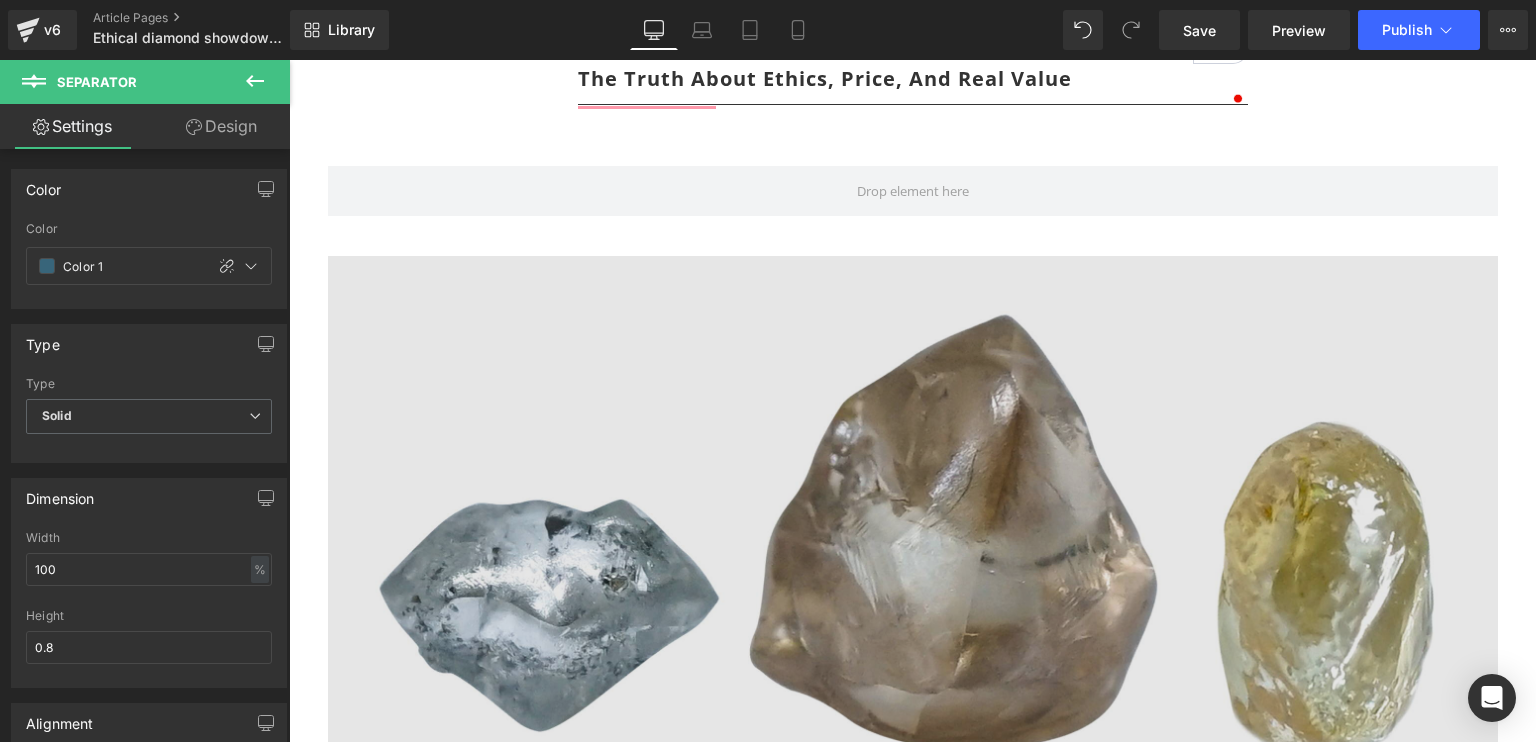 click at bounding box center (913, 548) 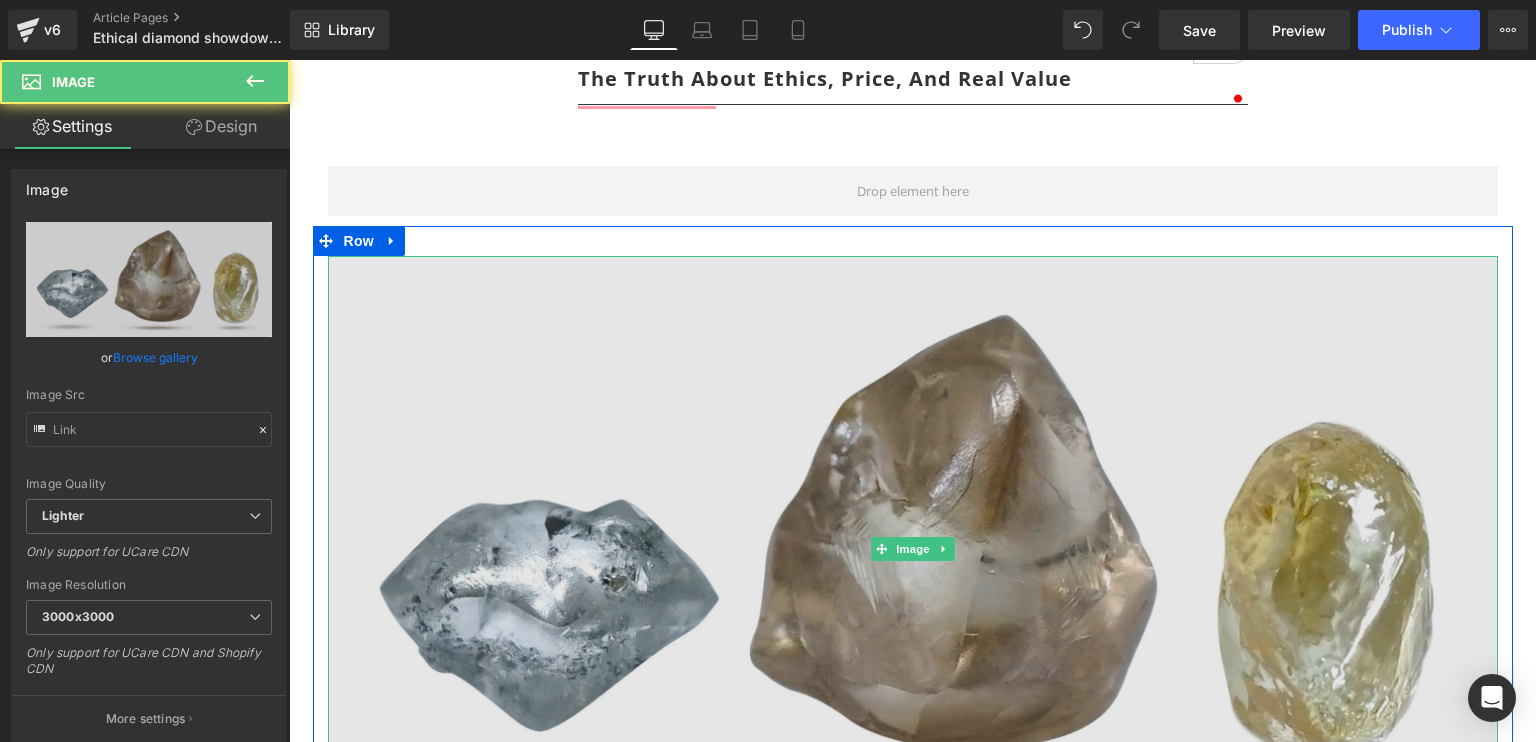 type on "https://ucarecdn.com/6475a58e-350b-4558-8c86-163067768362/-/format/auto/-/preview/3000x3000/-/quality/lighter/IMAGE%201%20-%20RAW%20DIAMONDS.jpg" 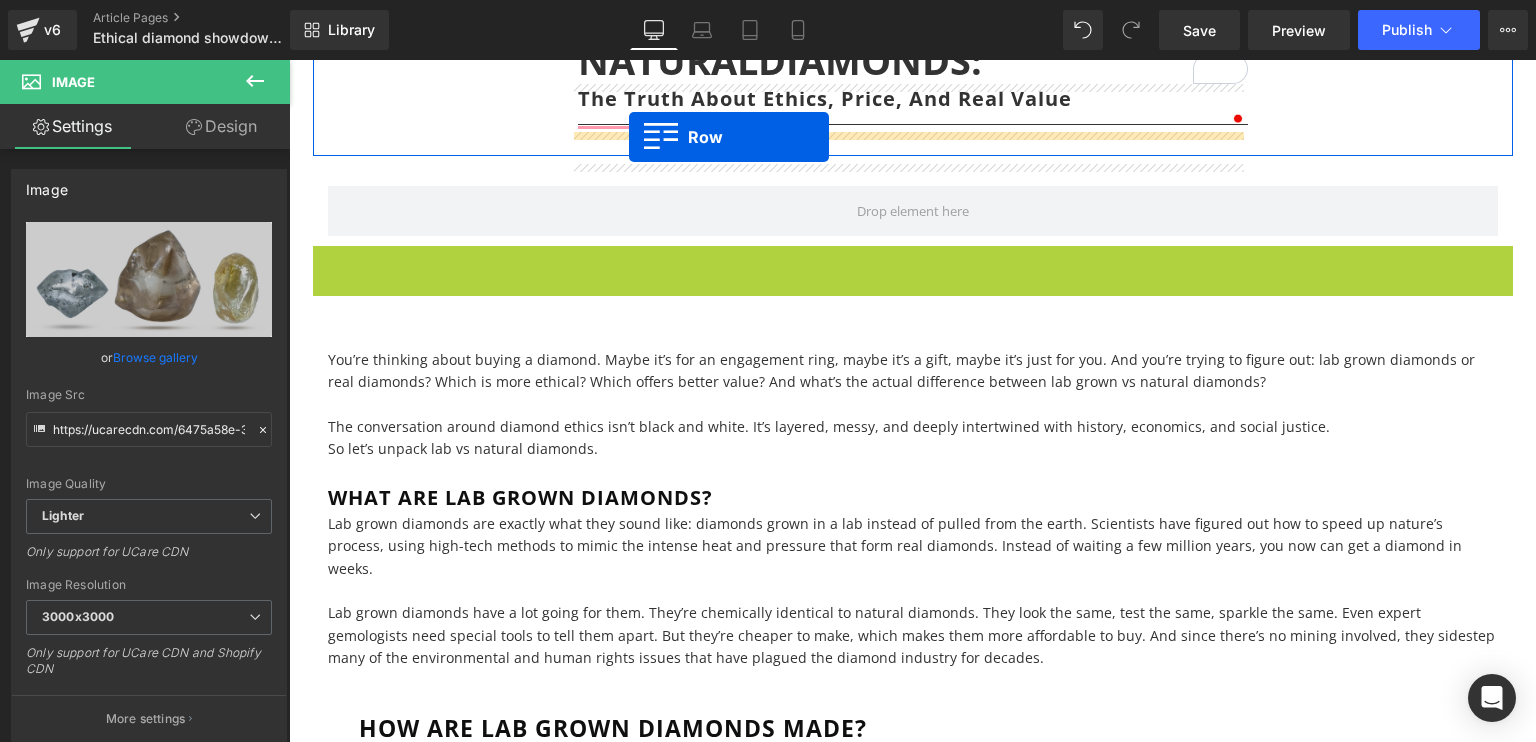 scroll, scrollTop: 187, scrollLeft: 0, axis: vertical 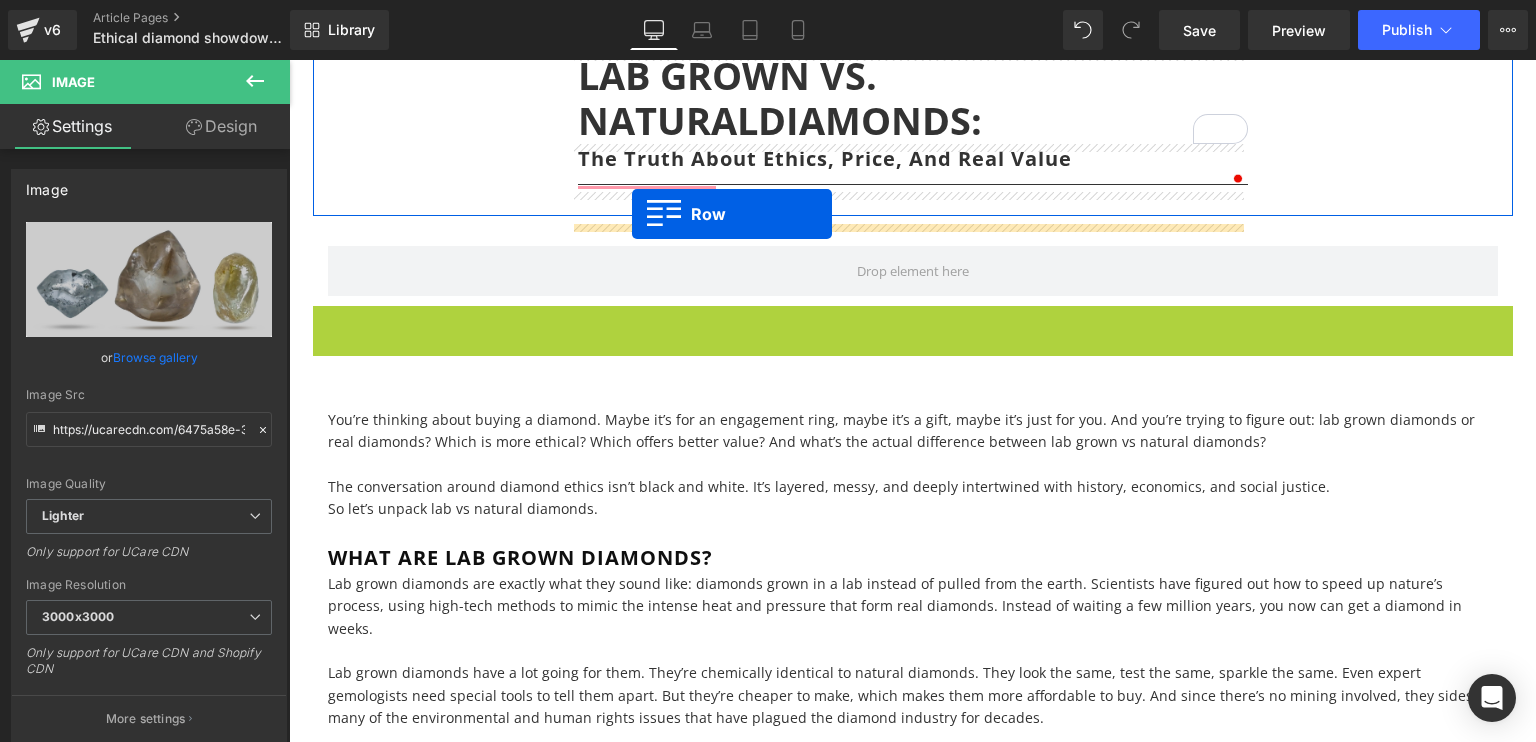drag, startPoint x: 315, startPoint y: 254, endPoint x: 632, endPoint y: 214, distance: 319.5137 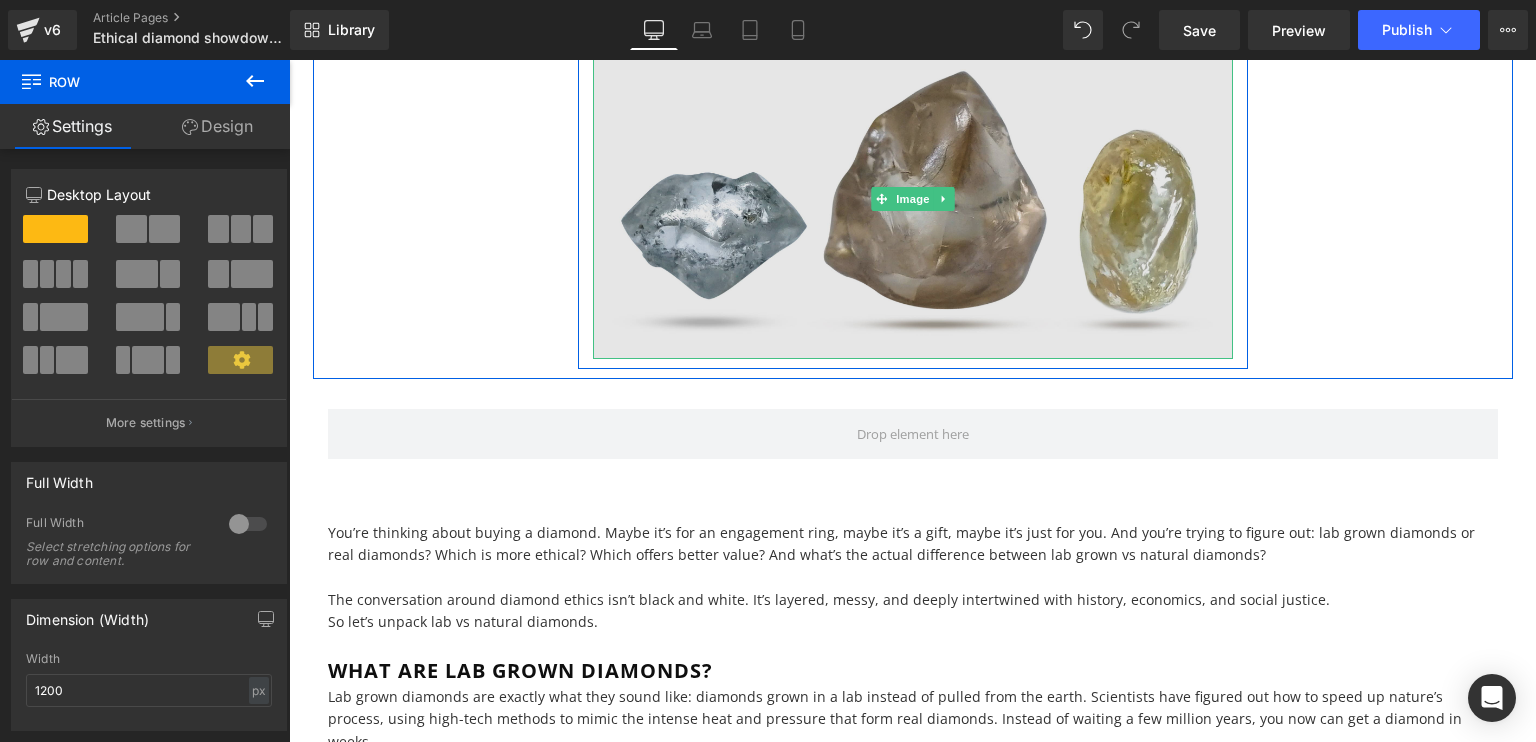 scroll, scrollTop: 520, scrollLeft: 0, axis: vertical 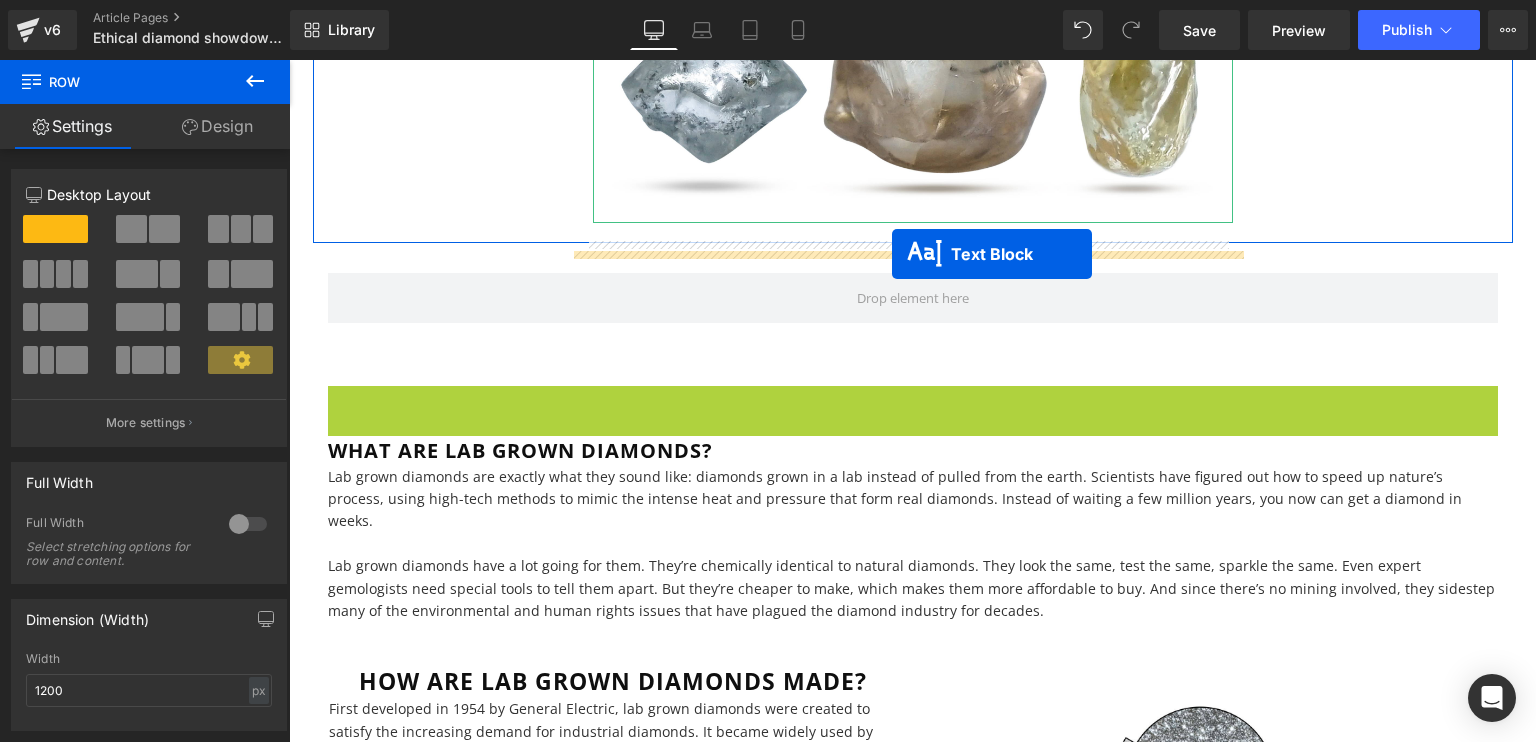 drag, startPoint x: 845, startPoint y: 484, endPoint x: 1451, endPoint y: 103, distance: 715.8191 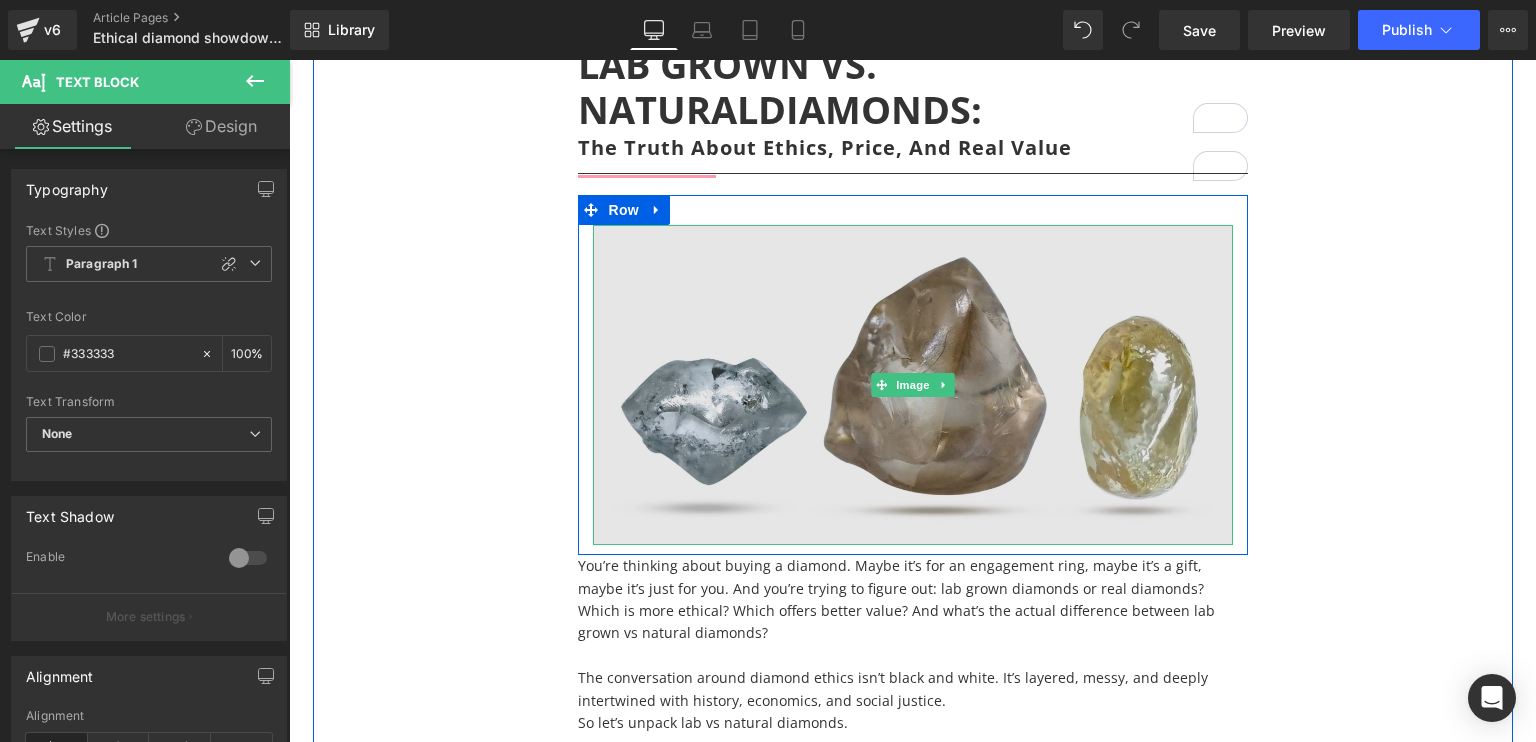 scroll, scrollTop: 199, scrollLeft: 0, axis: vertical 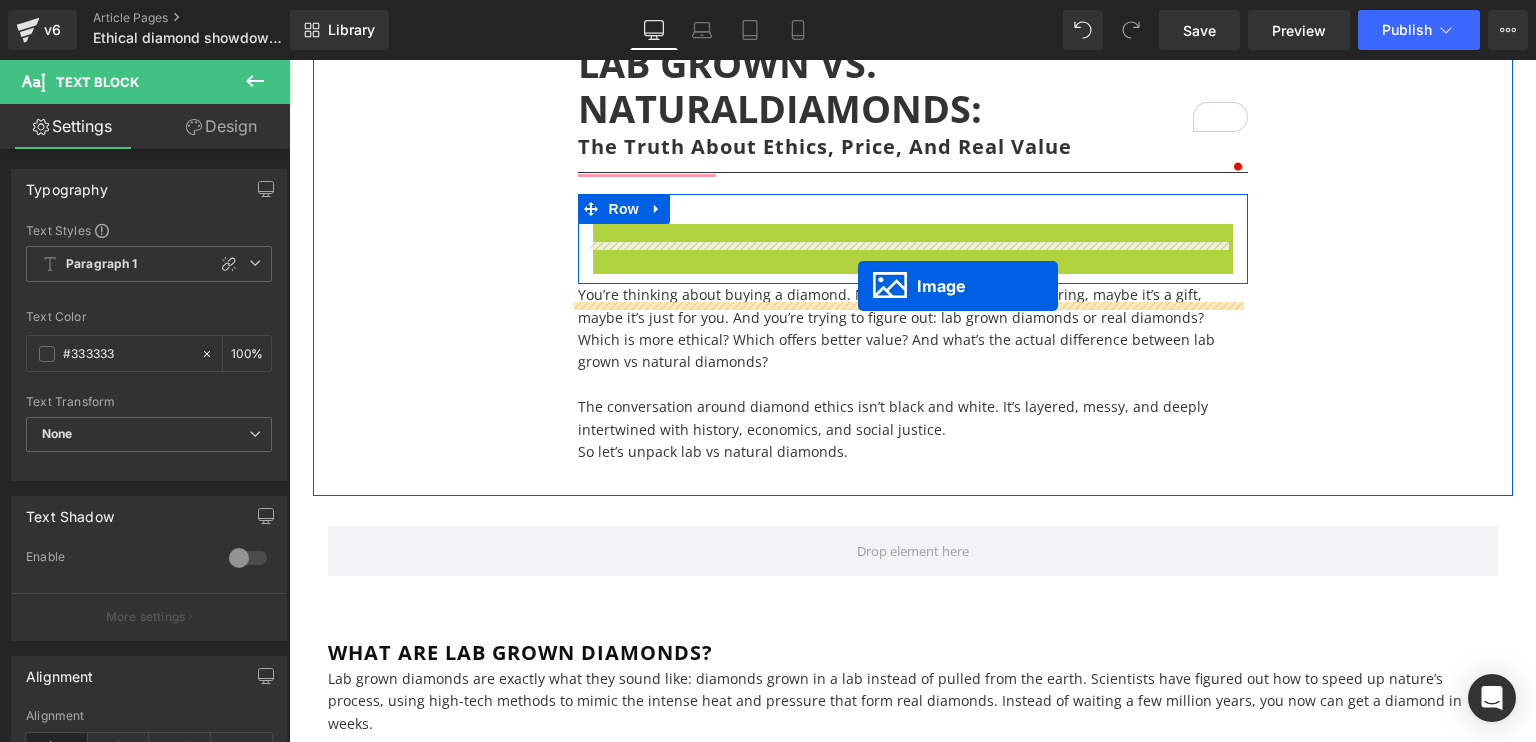 drag, startPoint x: 874, startPoint y: 405, endPoint x: 858, endPoint y: 286, distance: 120.070816 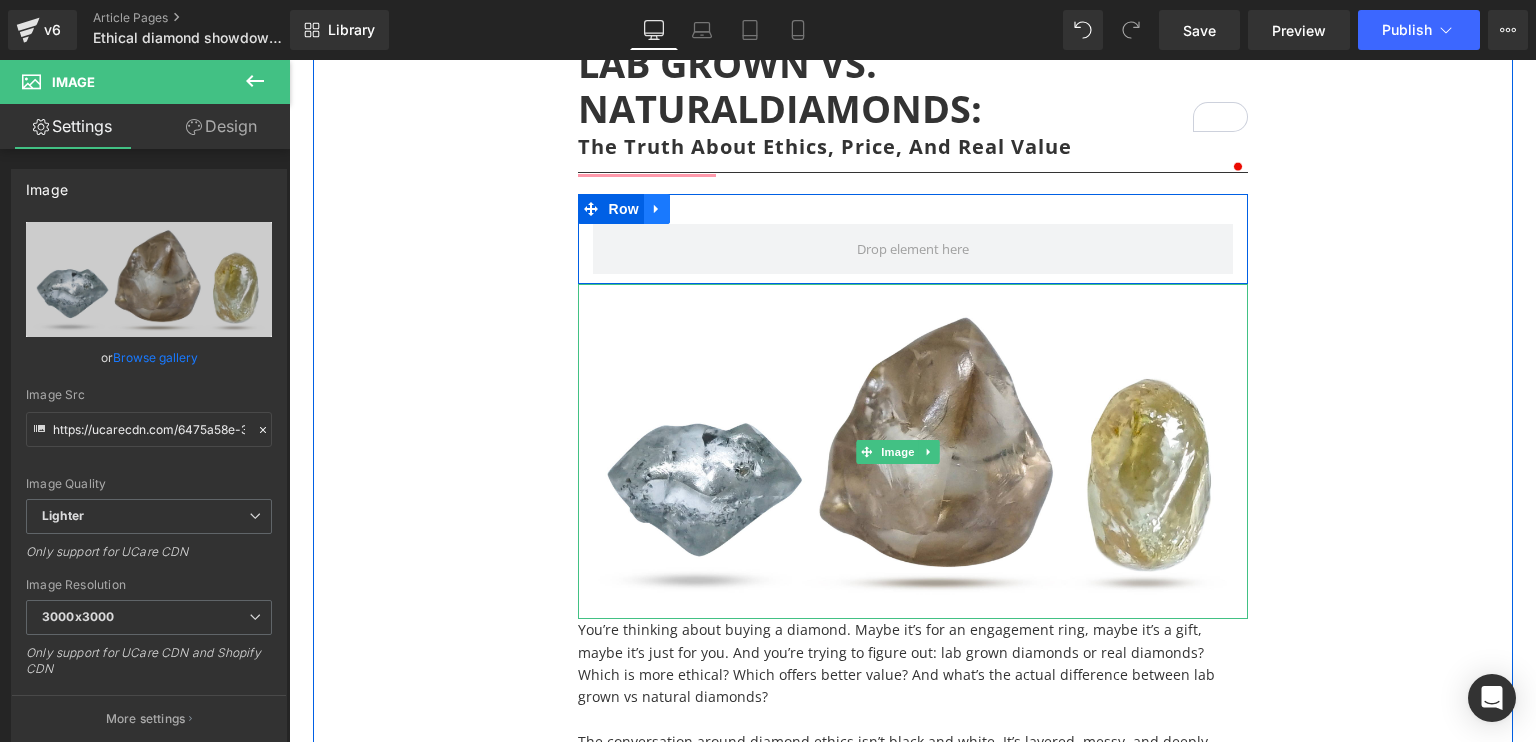 click 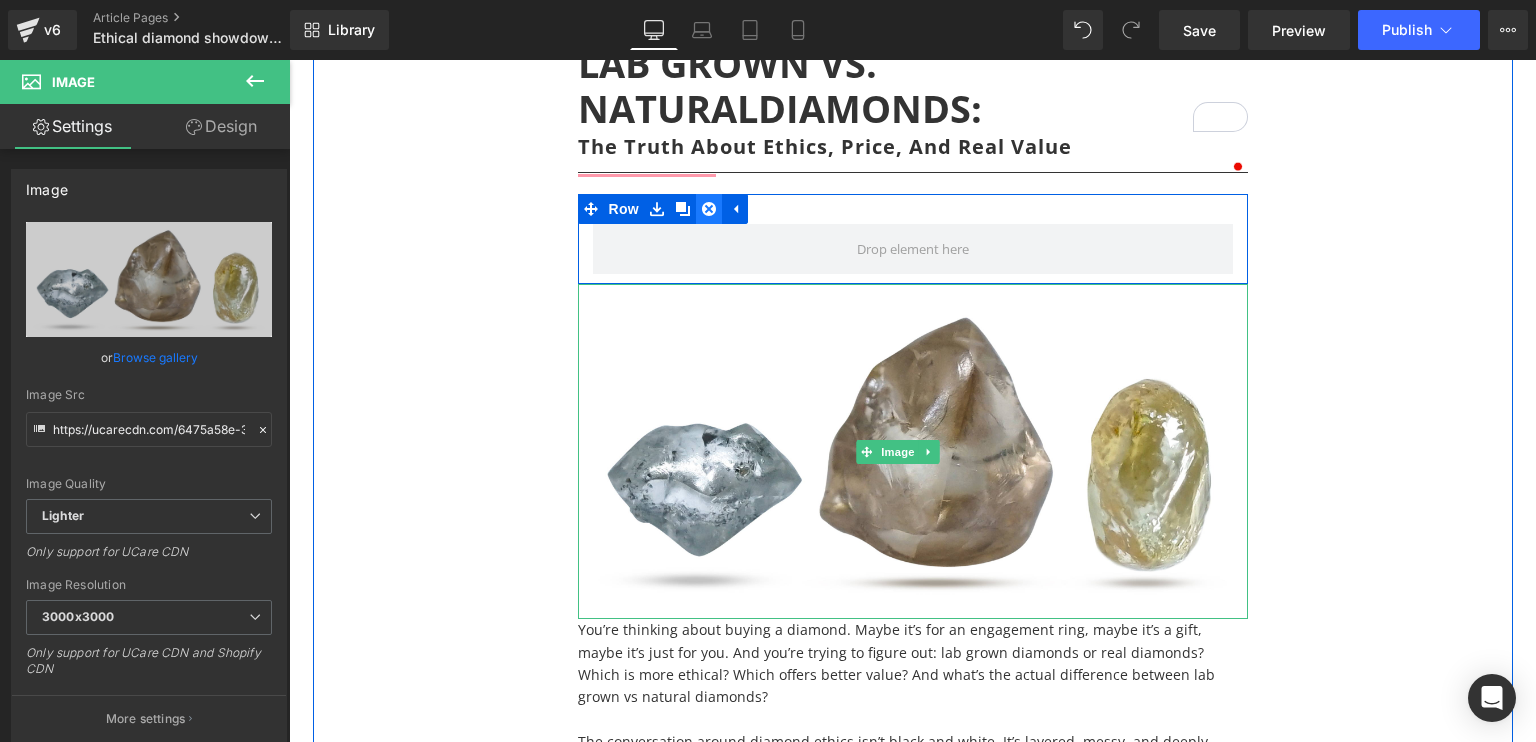 click 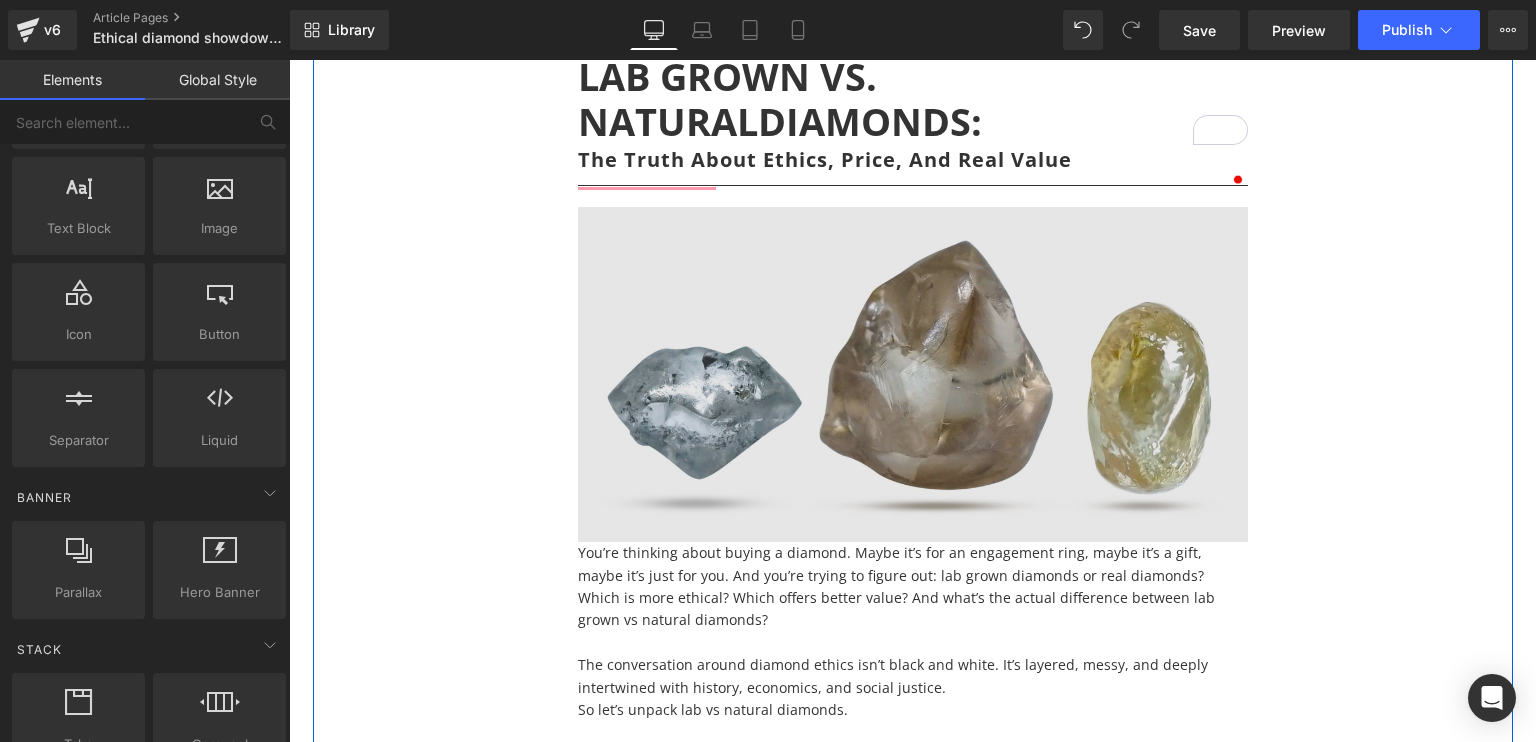 scroll, scrollTop: 28, scrollLeft: 0, axis: vertical 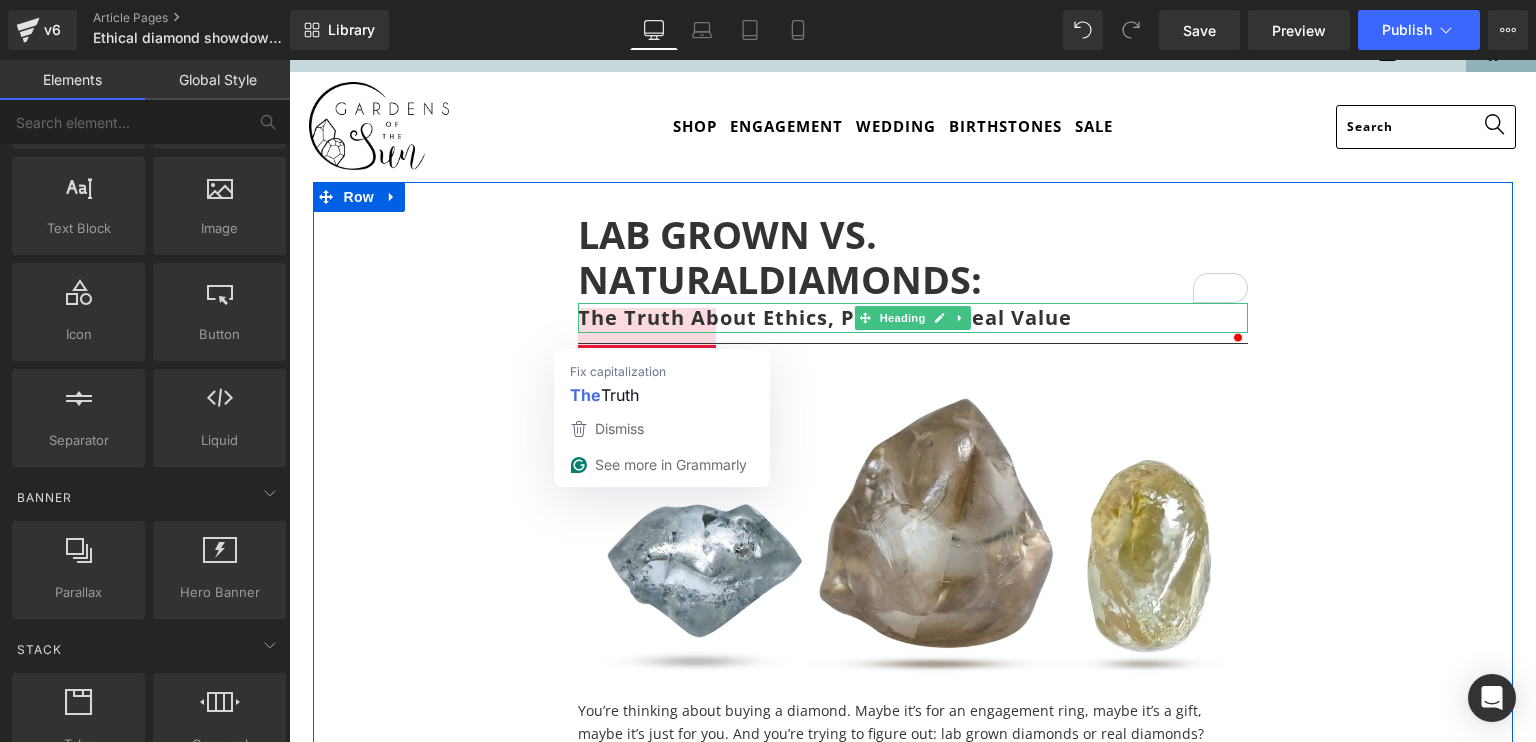 click on "the Truth about Ethics, Price, and Real Value" at bounding box center [913, 318] 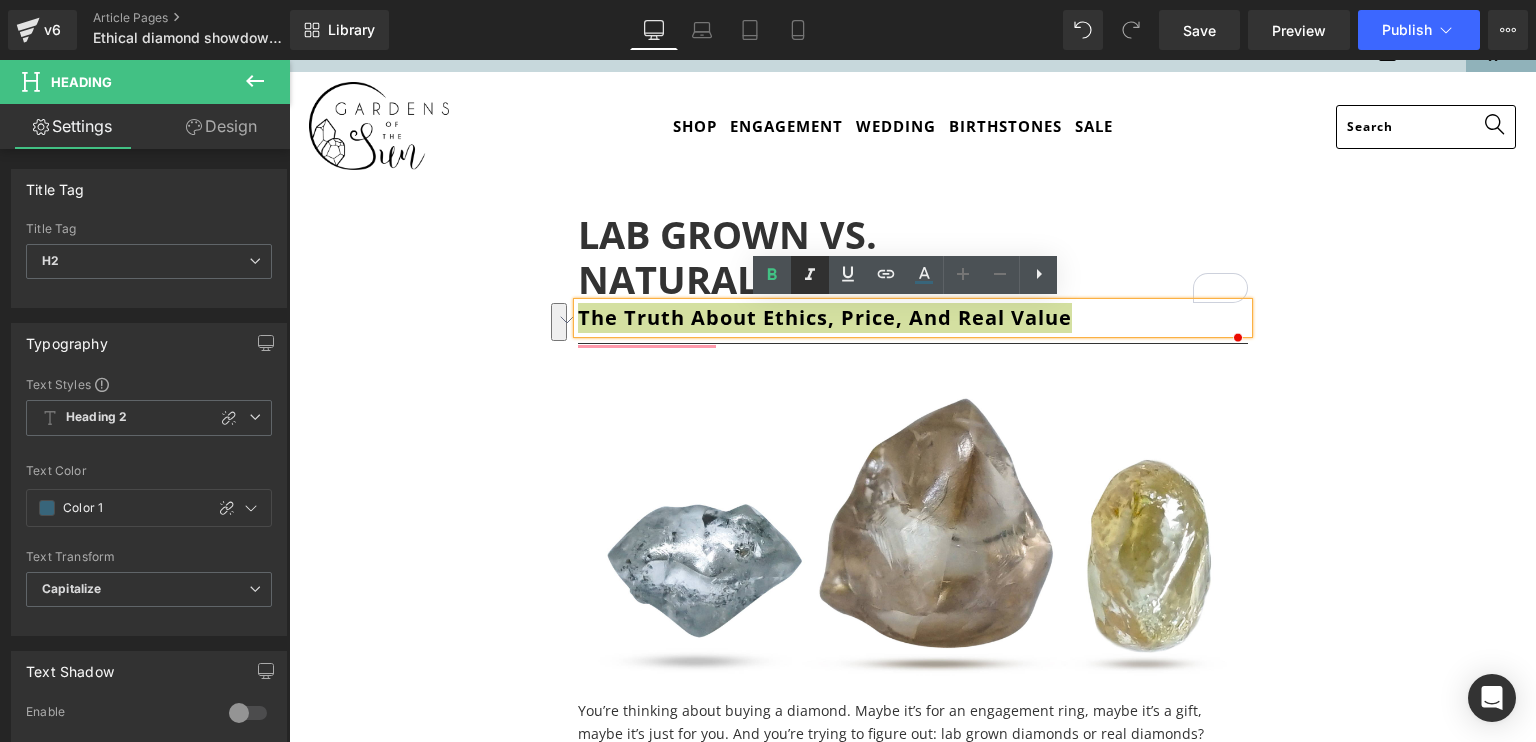 click 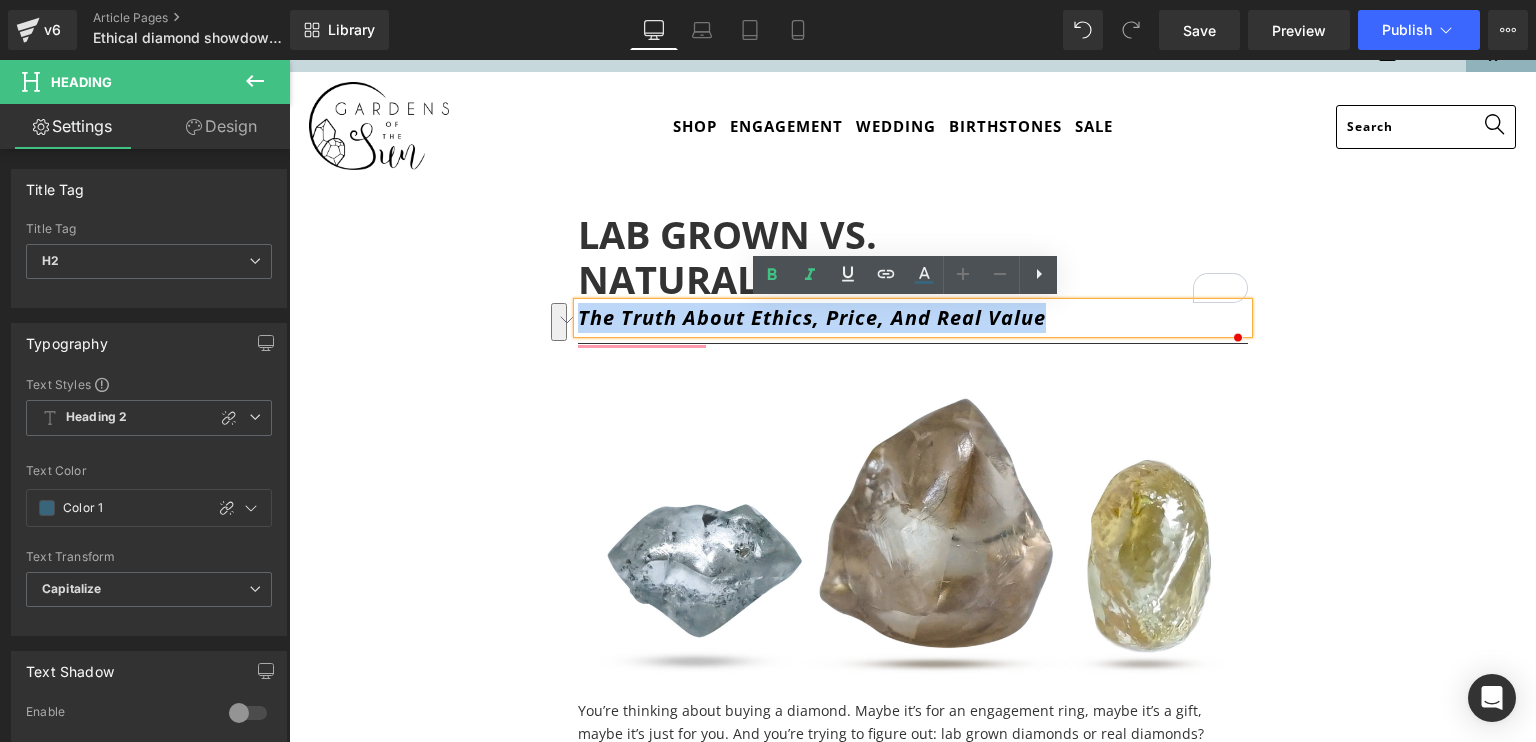 click on "LAB GROWN VS. NATURAL  DIAMONDS:  Heading
the Truth about Ethics, Price, and Real Value
Heading
Separator         Image         You’re thinking about buying a diamond. Maybe it’s for an engagement ring, maybe it’s a gift, maybe it’s just for you. And you’re trying to figure out: lab grown diamonds or real diamonds? Which is more ethical? Which offers better value? And what’s the actual difference between lab grown vs natural diamonds? The conversation around diamond ethics isn’t black and white. It’s layered, messy, and deeply intertwined with history, economics, and social justice.  So let’s unpack lab vs natural diamonds. Text Block
Row" at bounding box center [913, 547] 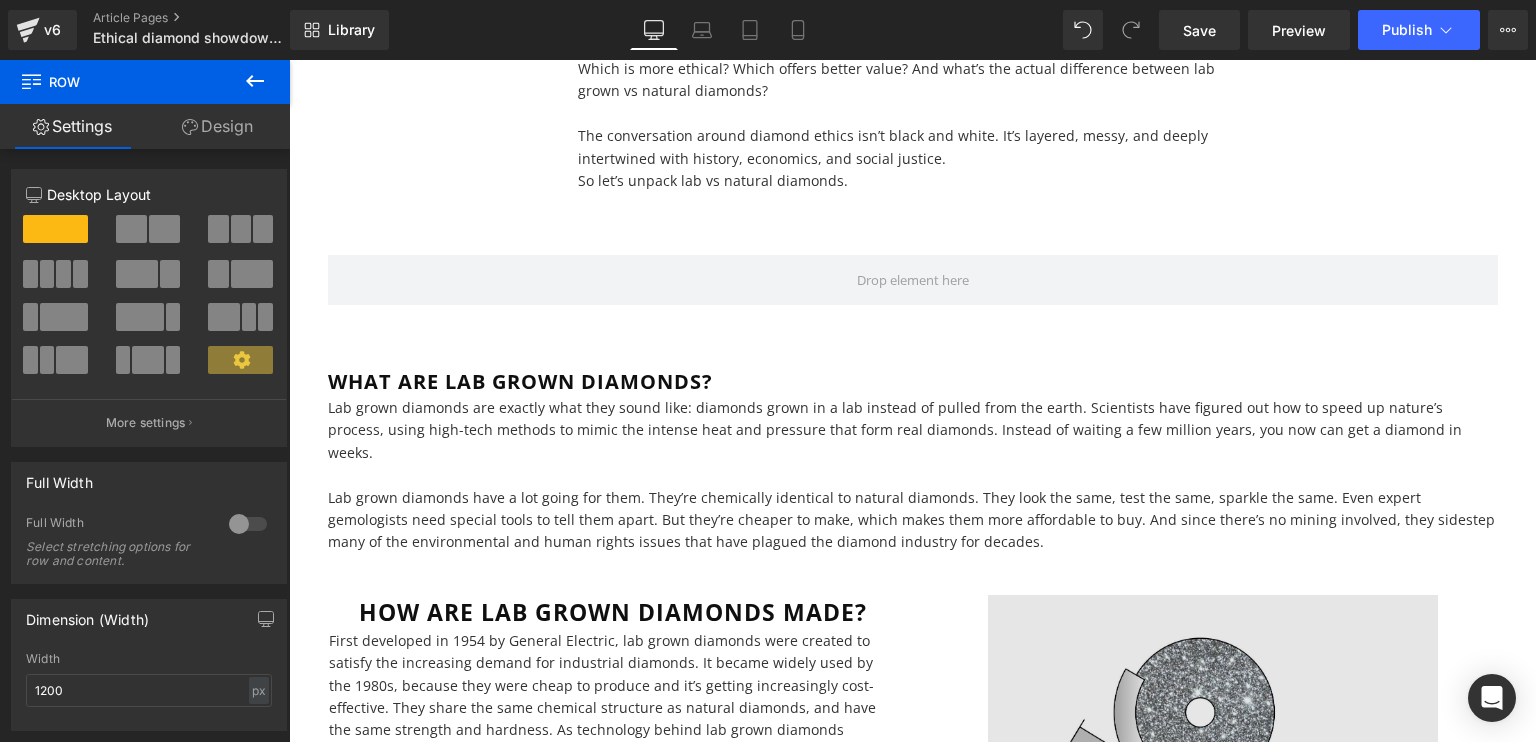 scroll, scrollTop: 643, scrollLeft: 0, axis: vertical 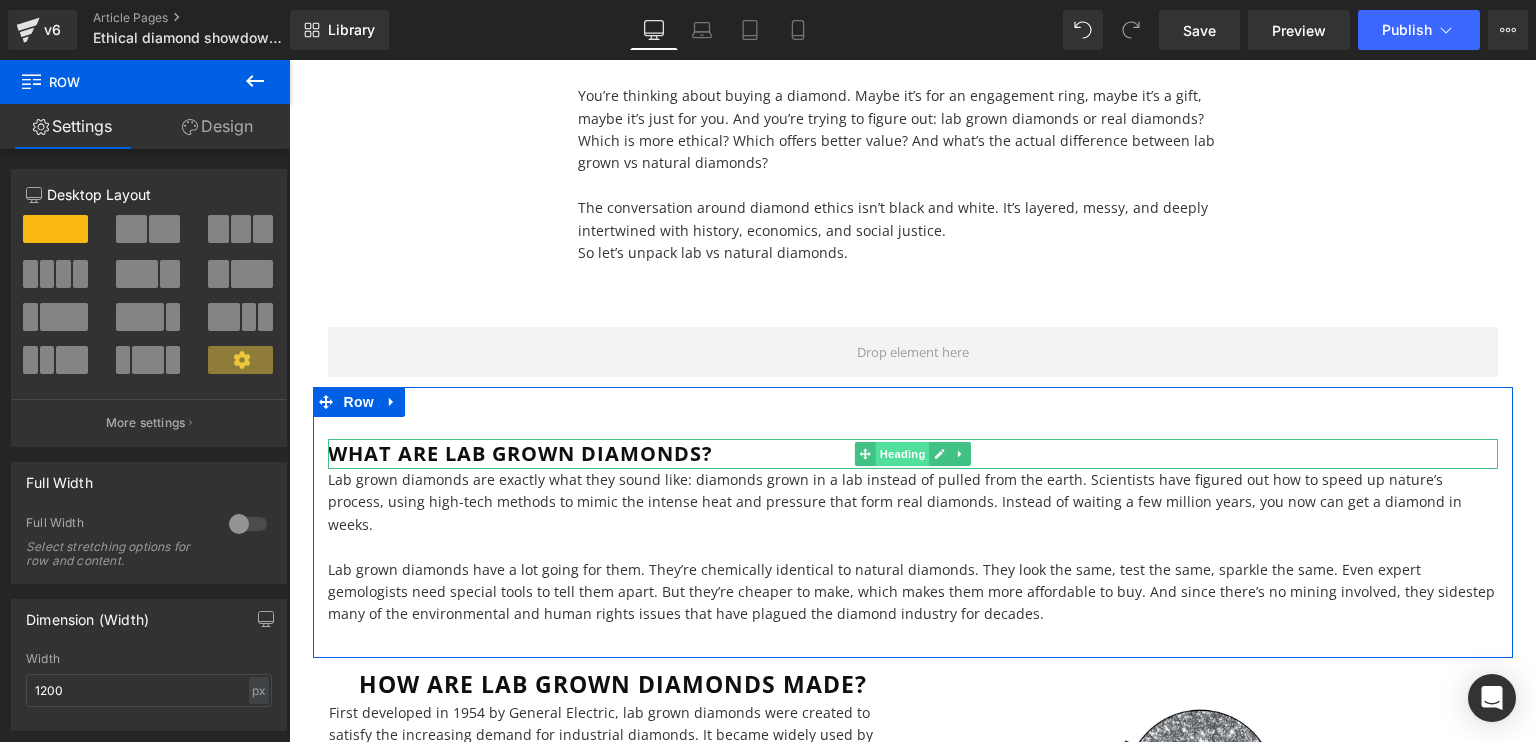click on "Heading" at bounding box center (902, 454) 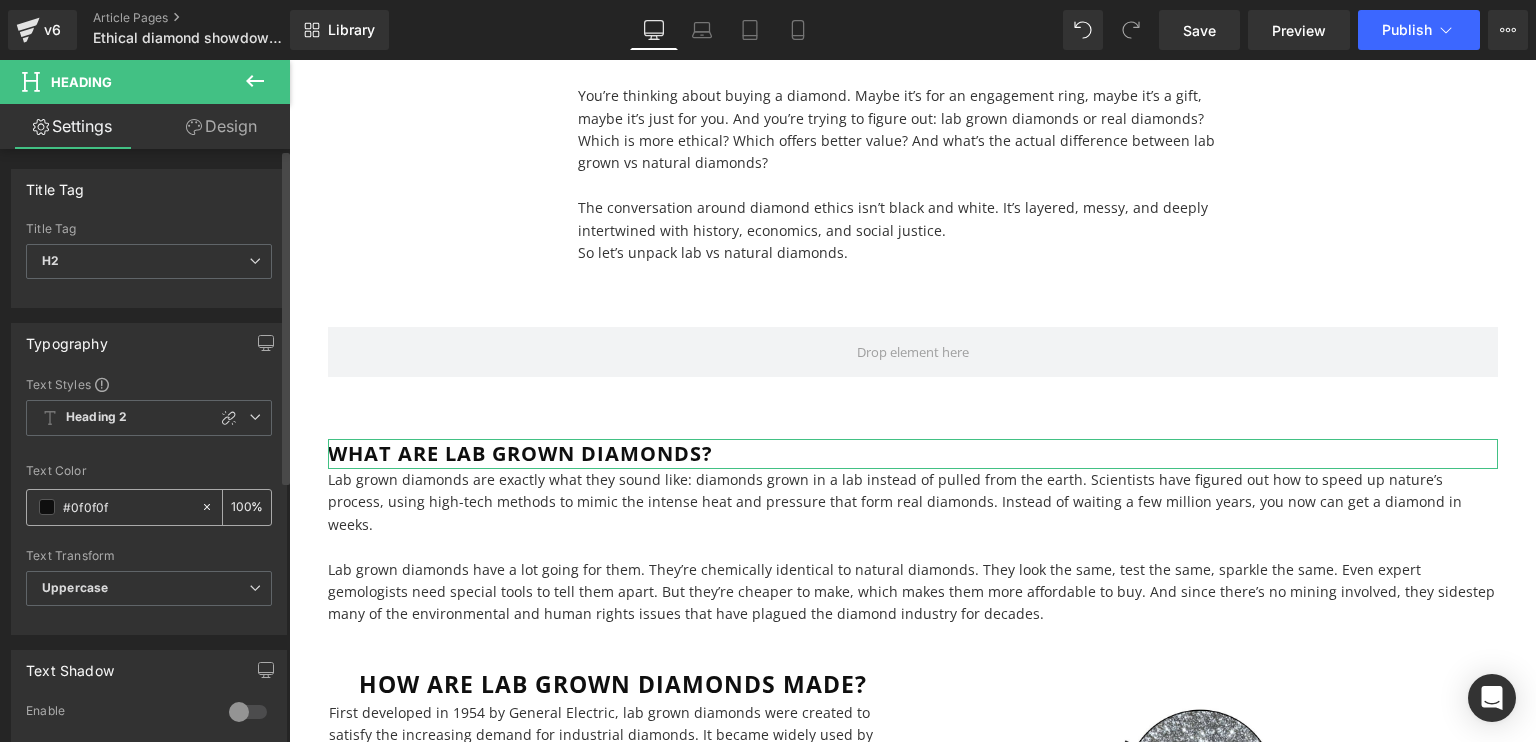 click at bounding box center (47, 507) 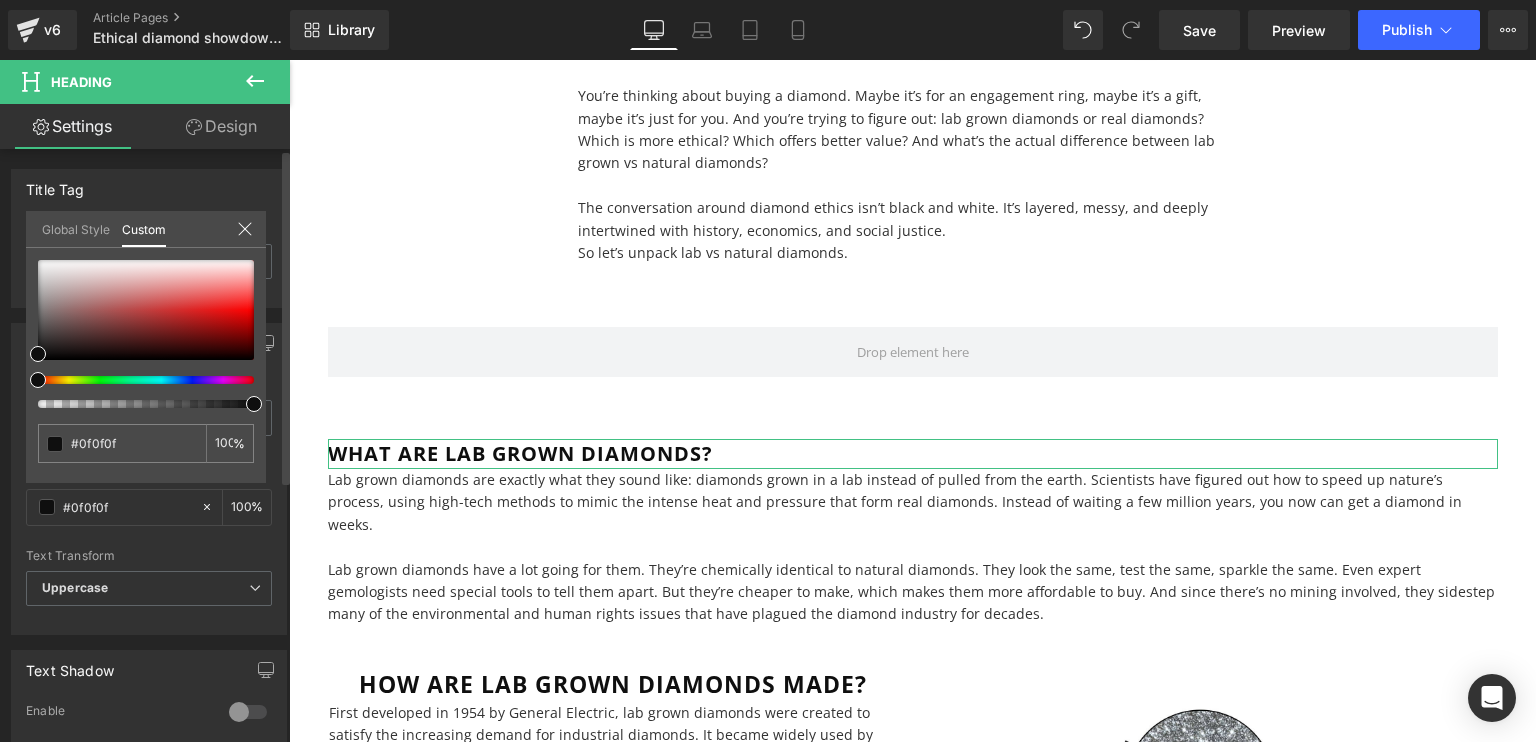 click on "Global Style" at bounding box center [76, 228] 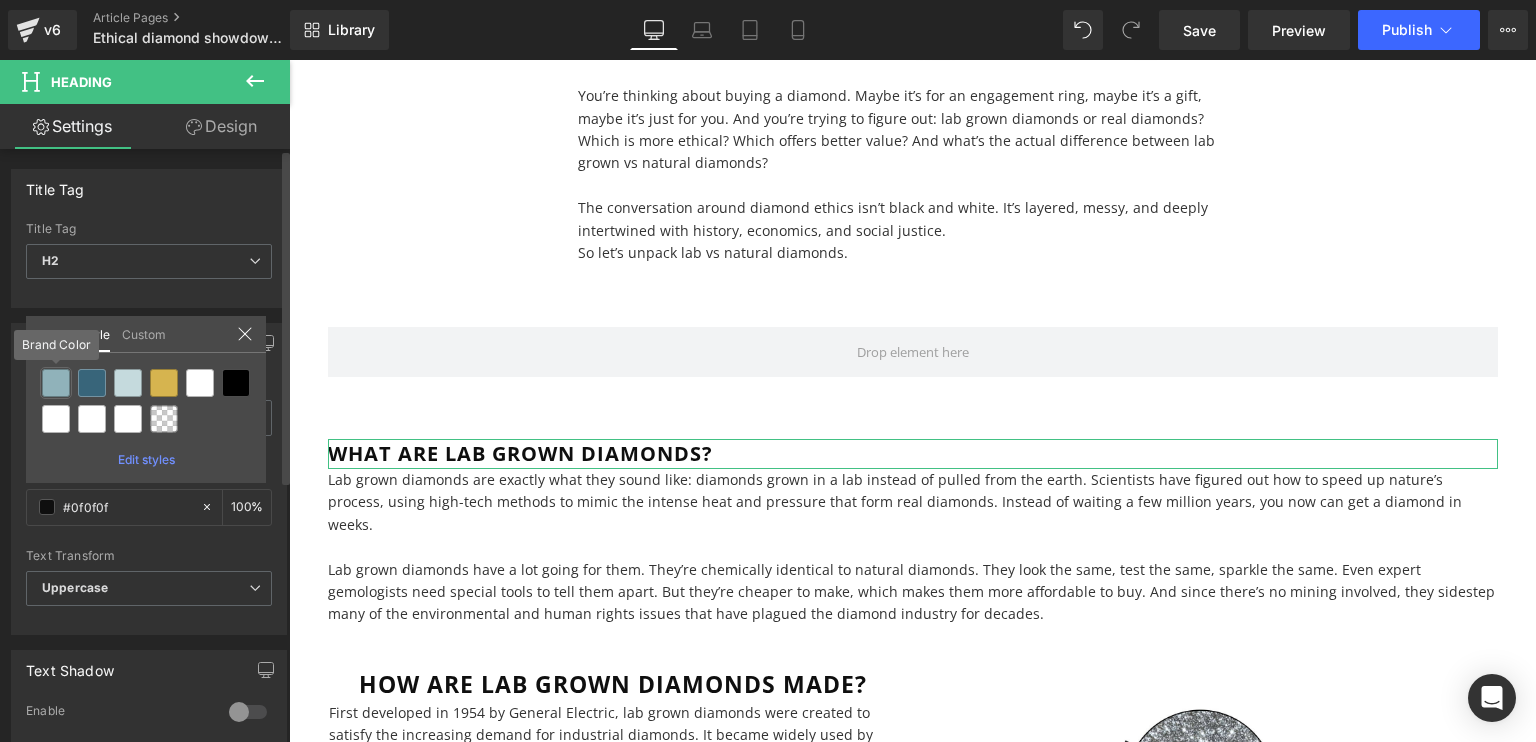 click at bounding box center [56, 383] 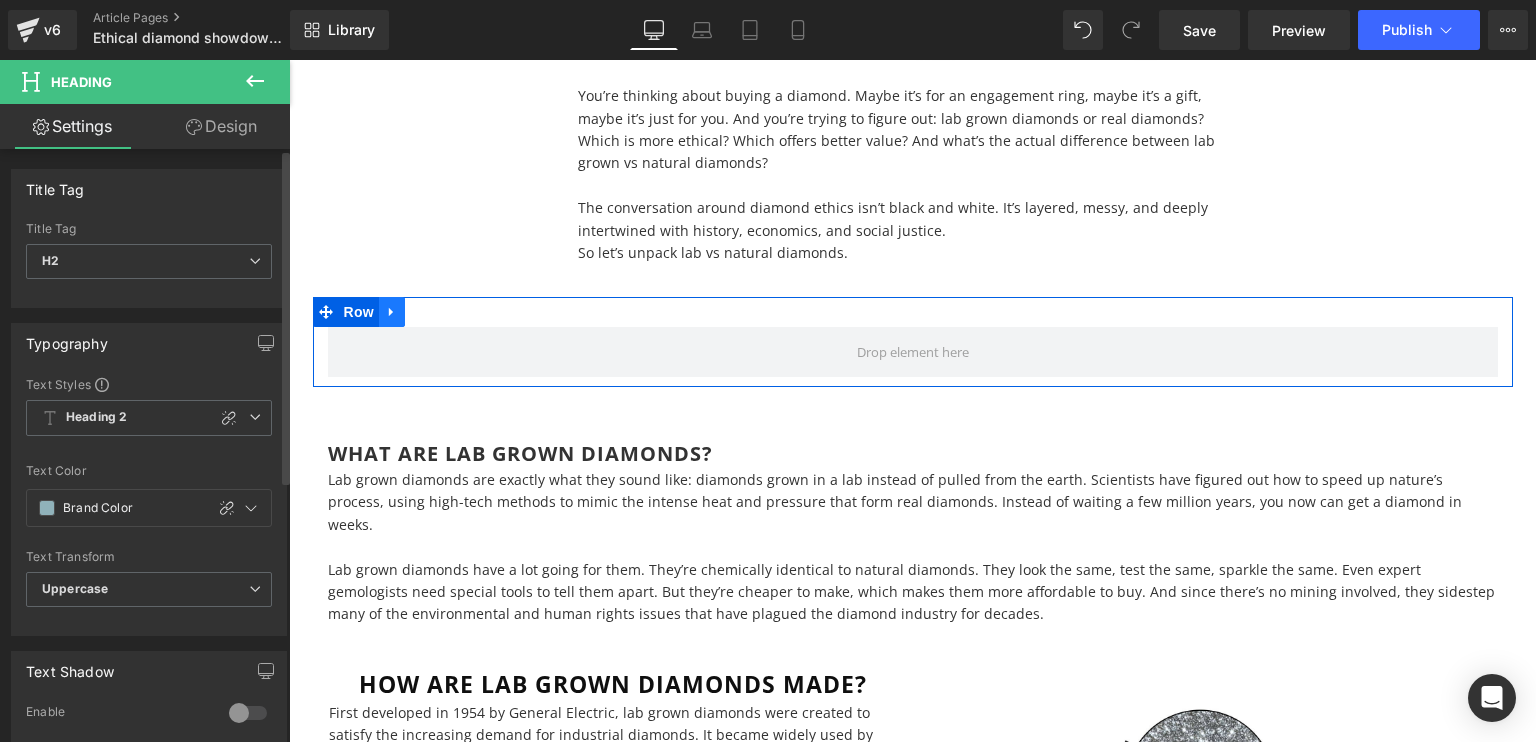 click 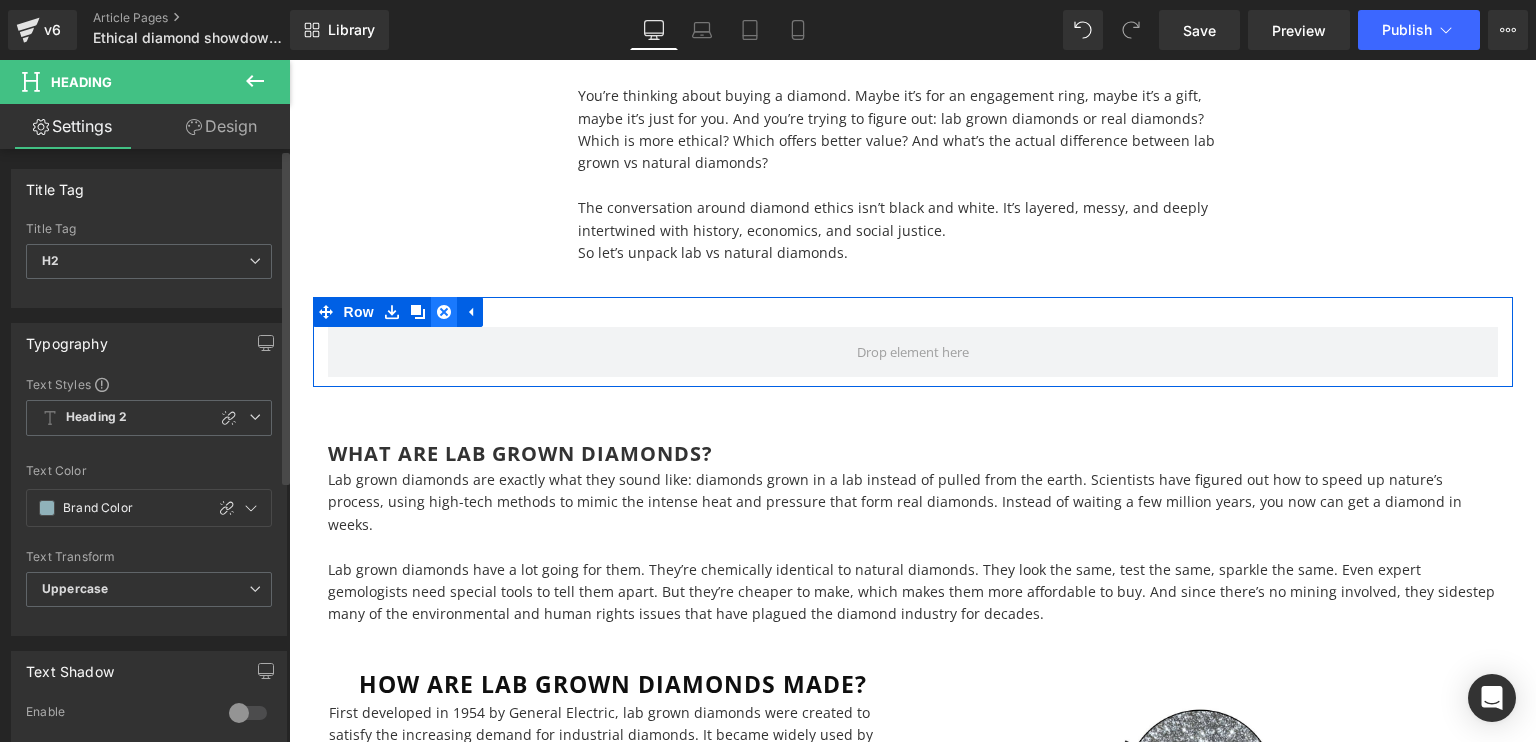 click 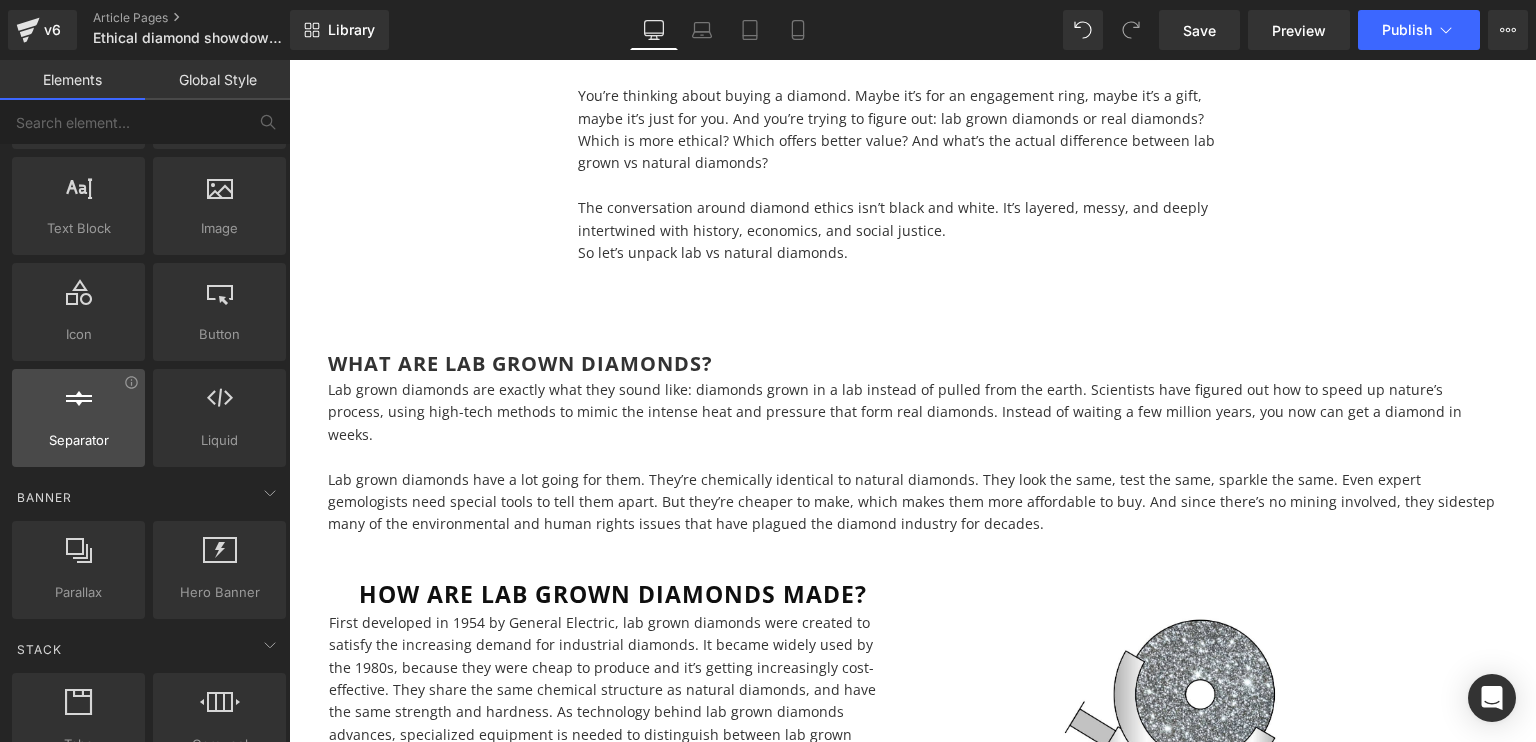 scroll, scrollTop: 0, scrollLeft: 0, axis: both 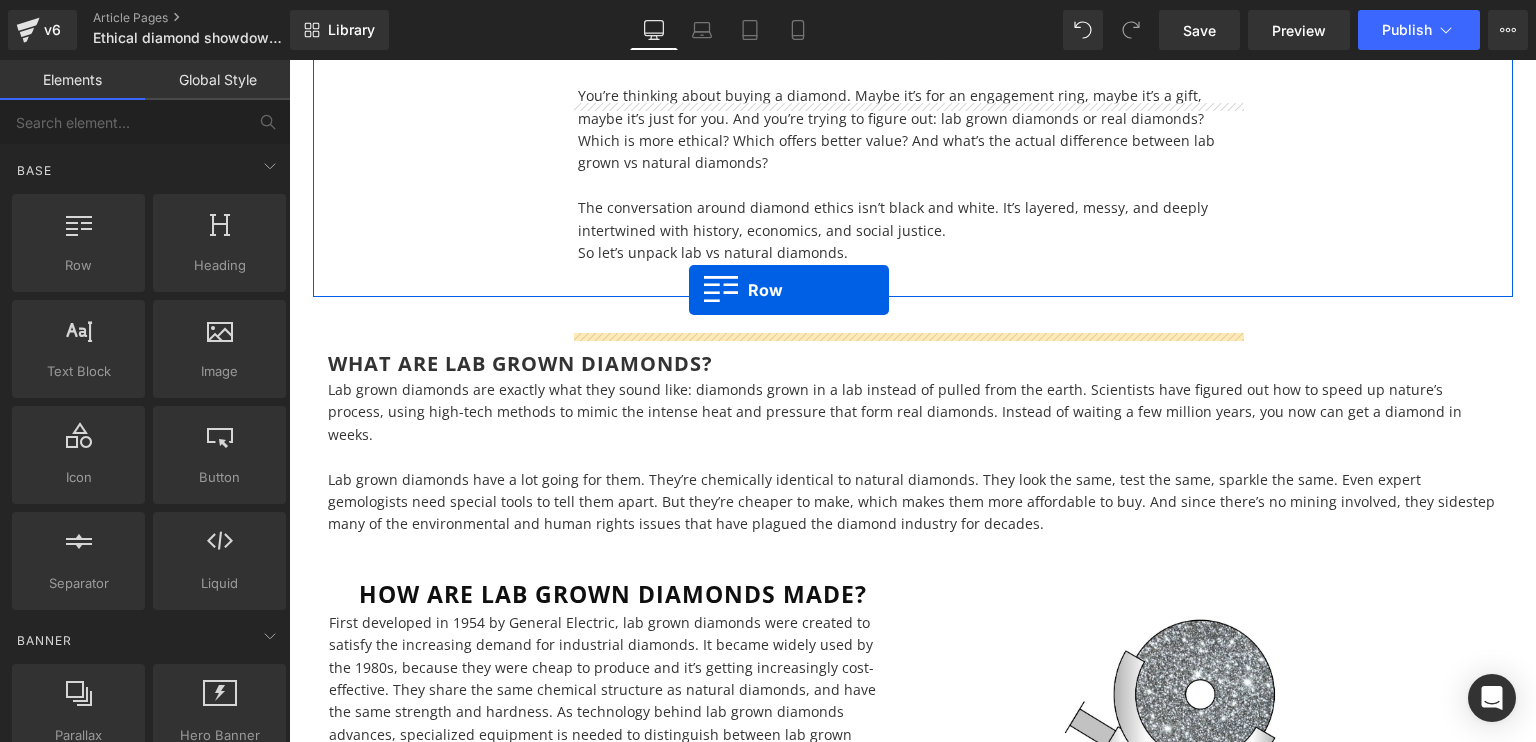 drag, startPoint x: 381, startPoint y: 303, endPoint x: 684, endPoint y: 289, distance: 303.32327 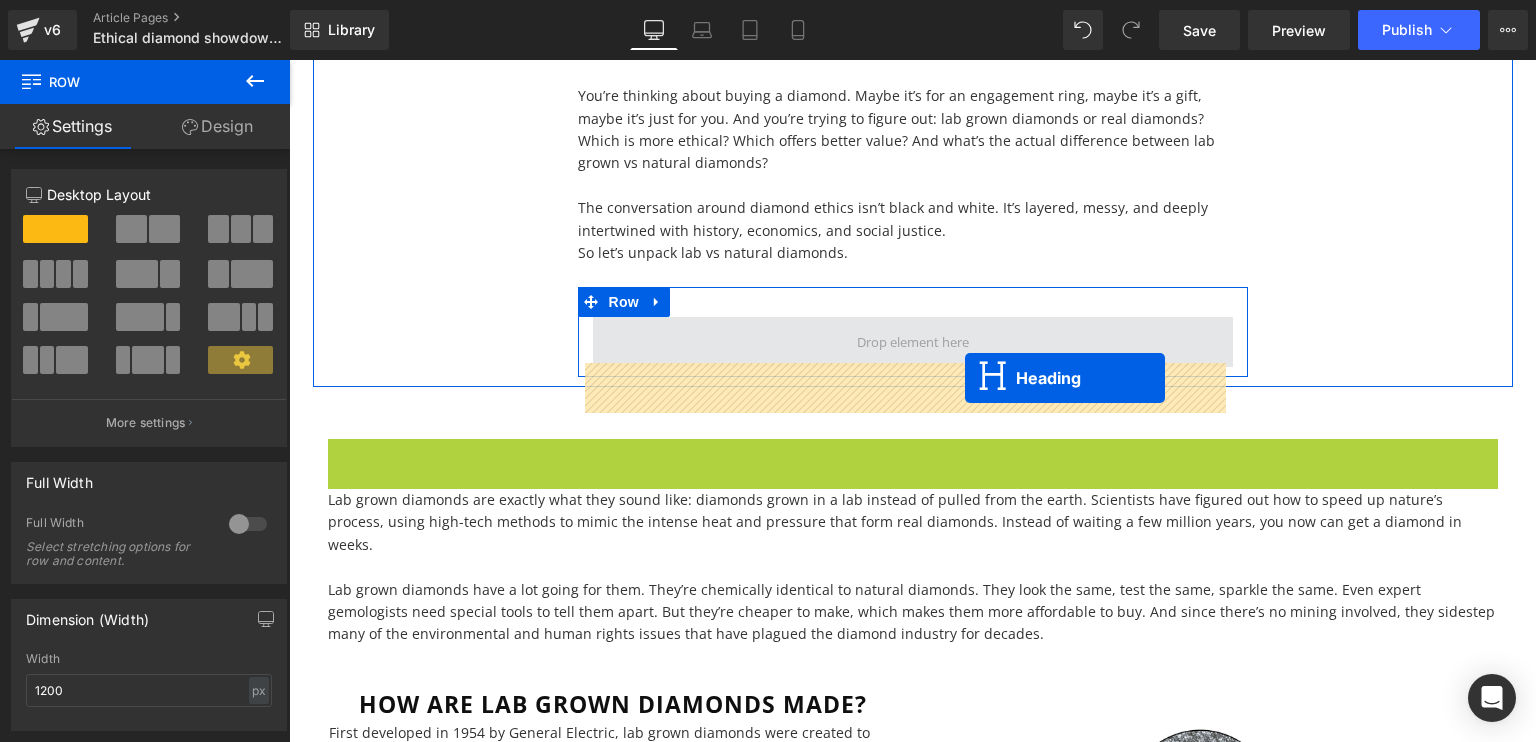 drag, startPoint x: 889, startPoint y: 511, endPoint x: 965, endPoint y: 378, distance: 153.18289 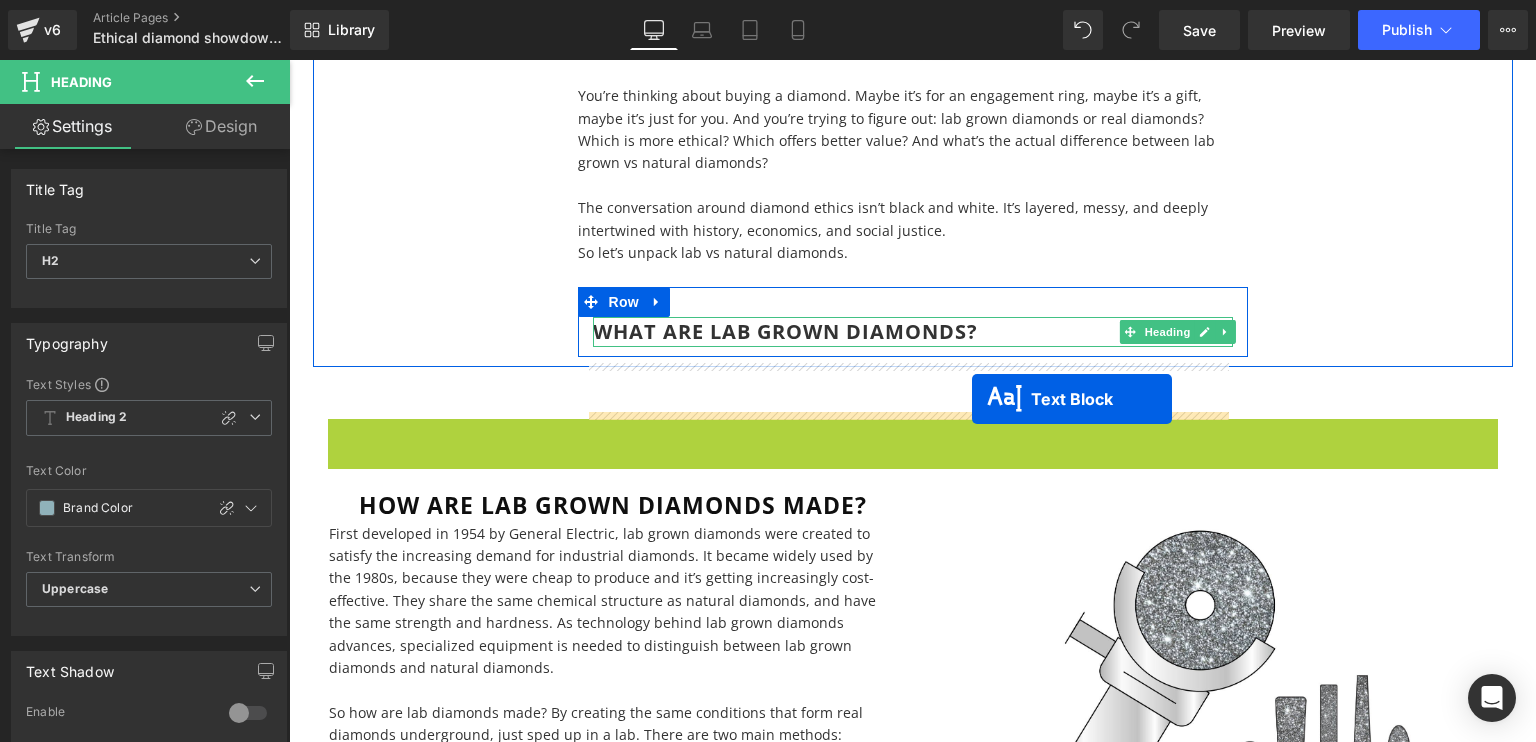drag, startPoint x: 844, startPoint y: 587, endPoint x: 865, endPoint y: 391, distance: 197.1218 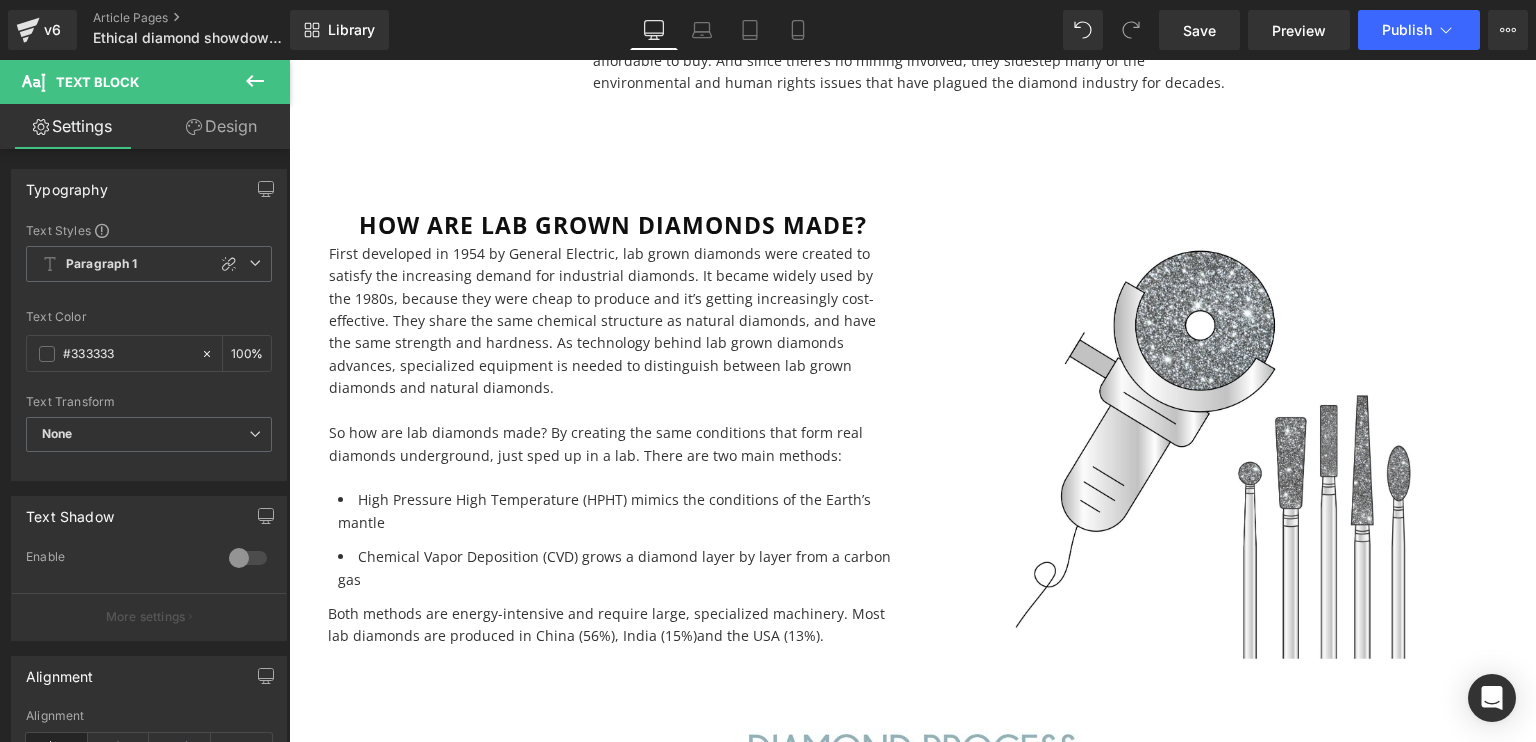 scroll, scrollTop: 1124, scrollLeft: 0, axis: vertical 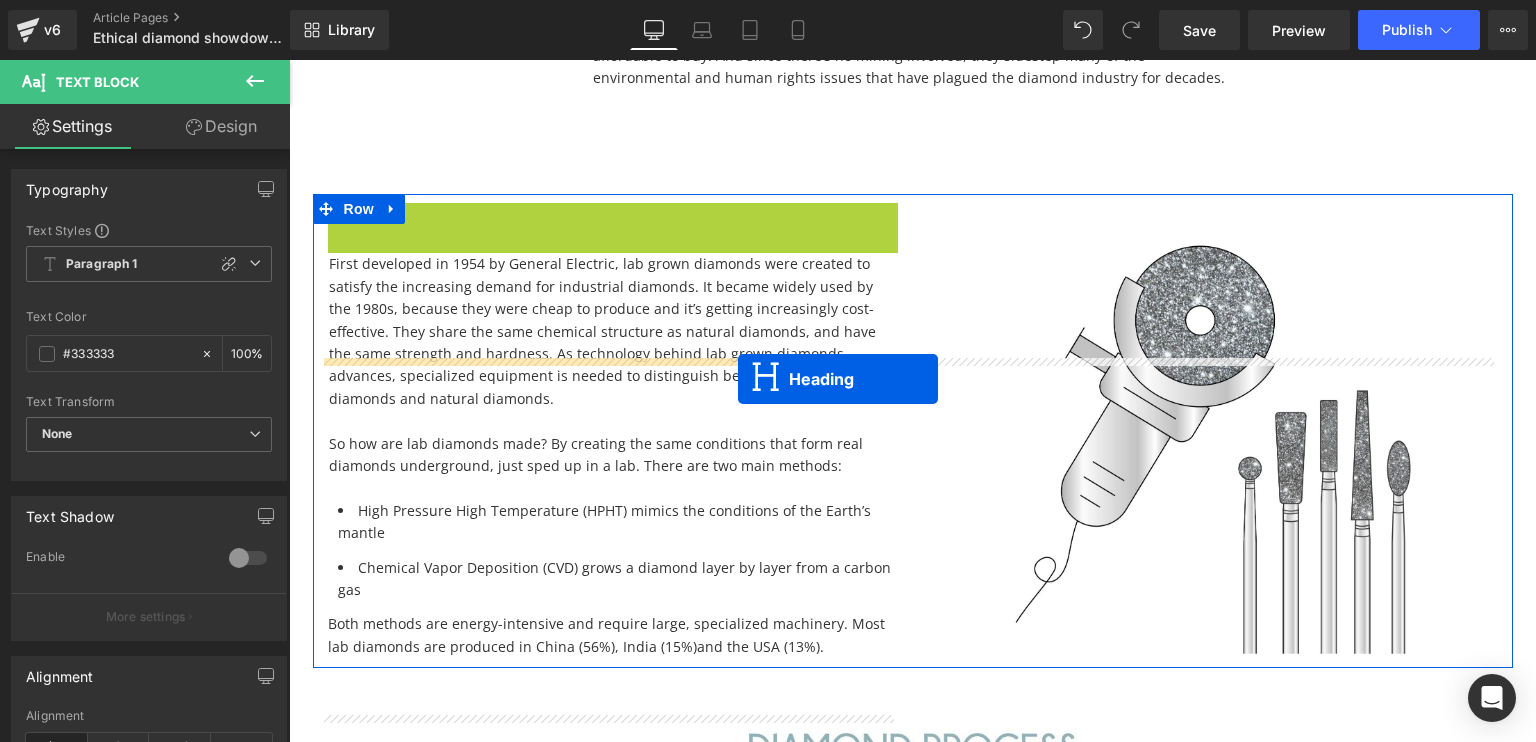 drag, startPoint x: 558, startPoint y: 400, endPoint x: 837, endPoint y: 281, distance: 303.31833 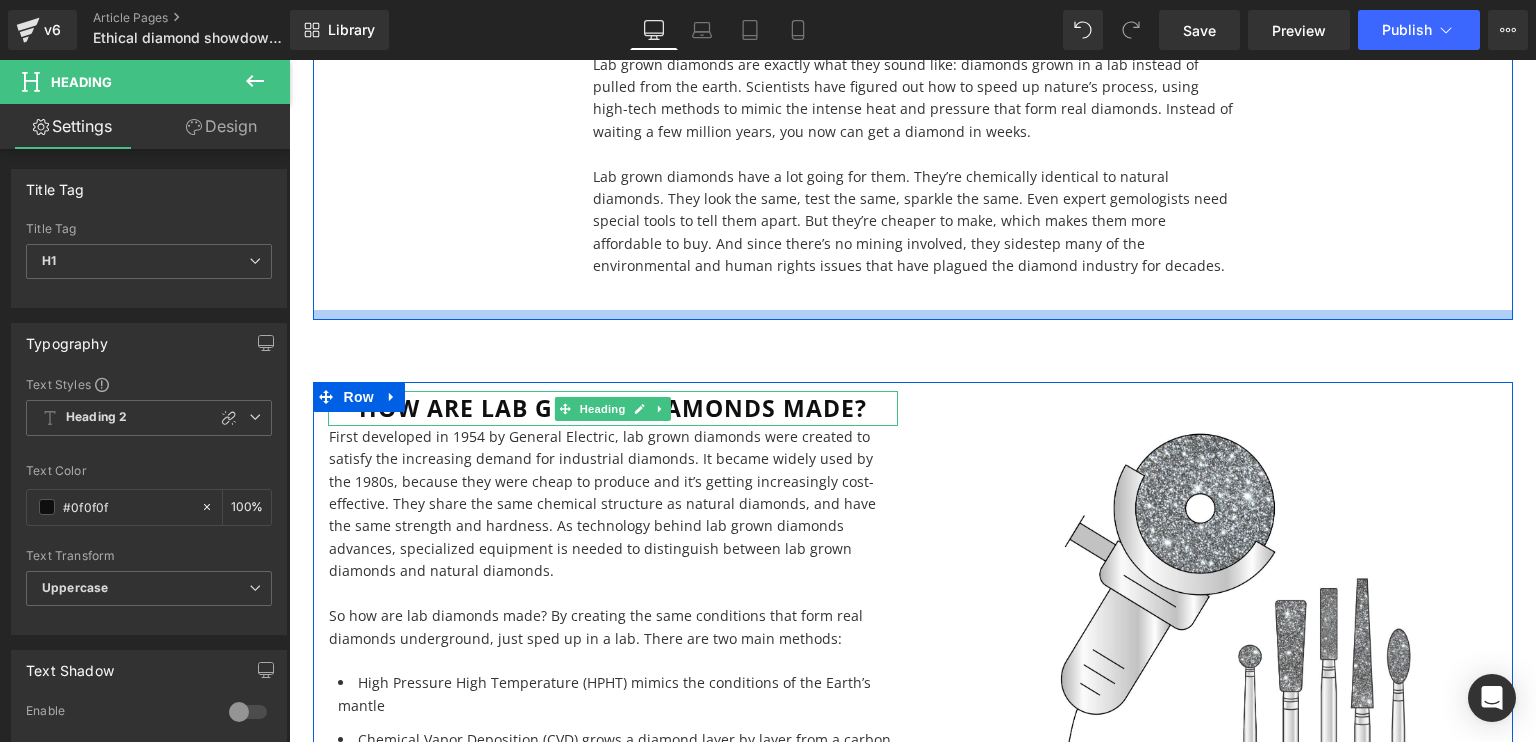 scroll, scrollTop: 927, scrollLeft: 0, axis: vertical 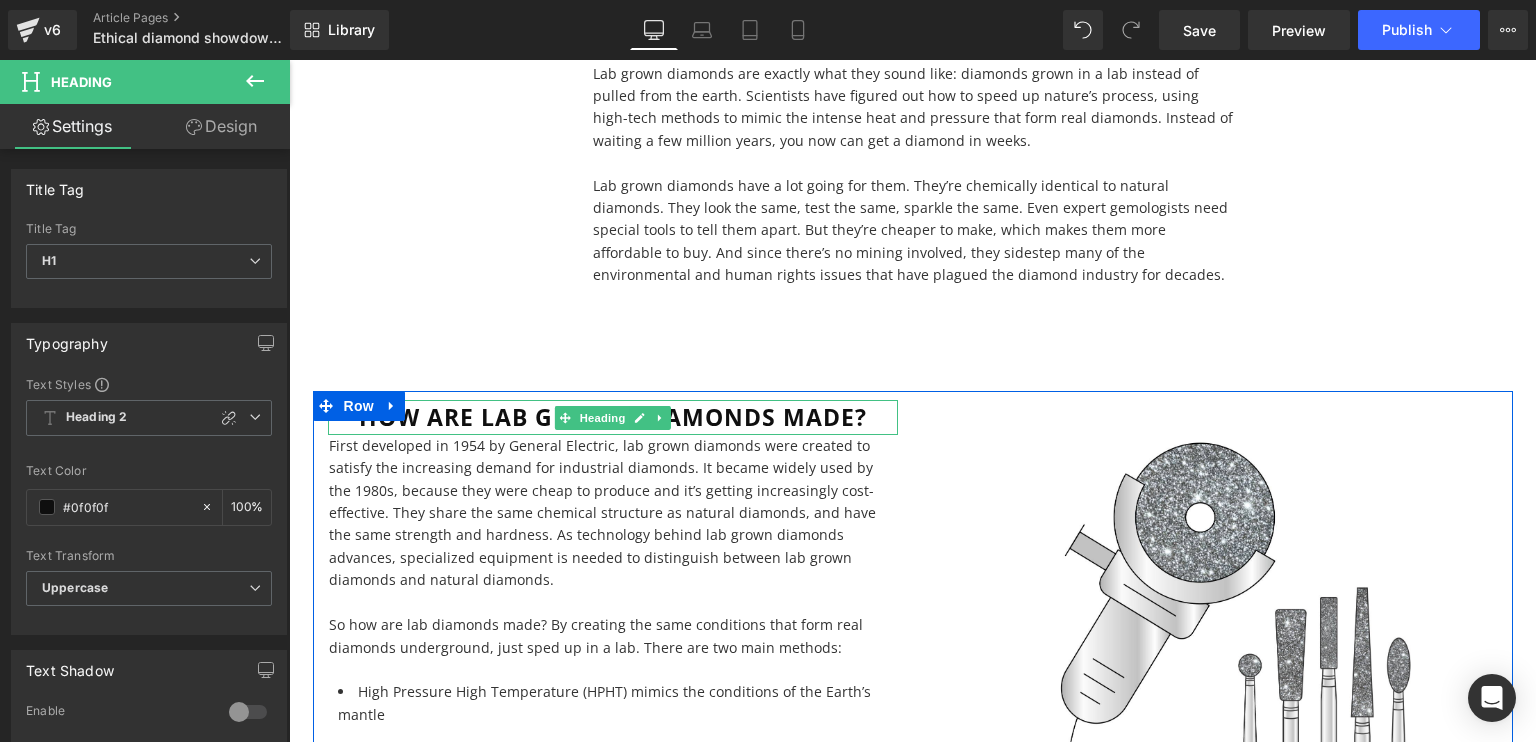 click 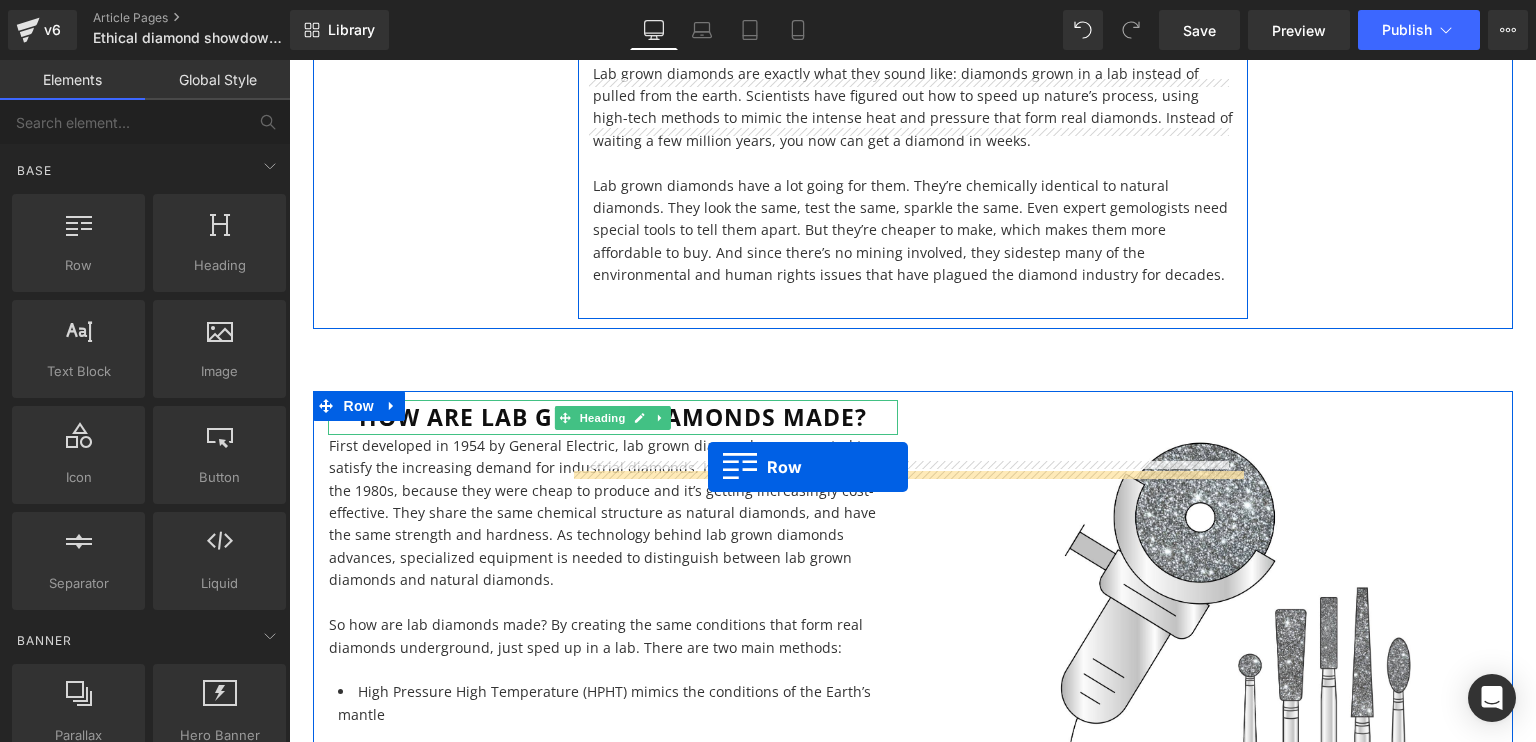 drag, startPoint x: 379, startPoint y: 294, endPoint x: 708, endPoint y: 467, distance: 371.71225 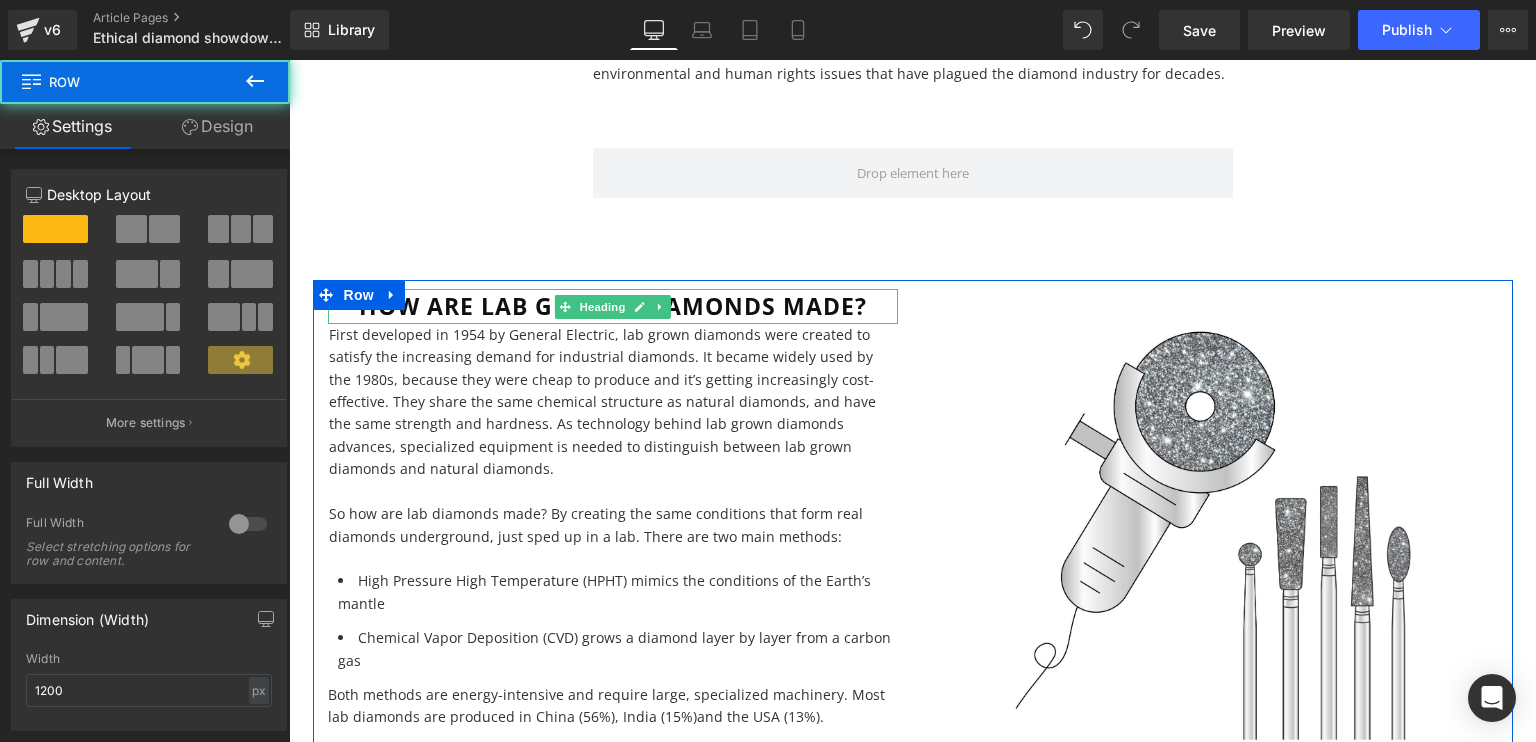 scroll, scrollTop: 1127, scrollLeft: 0, axis: vertical 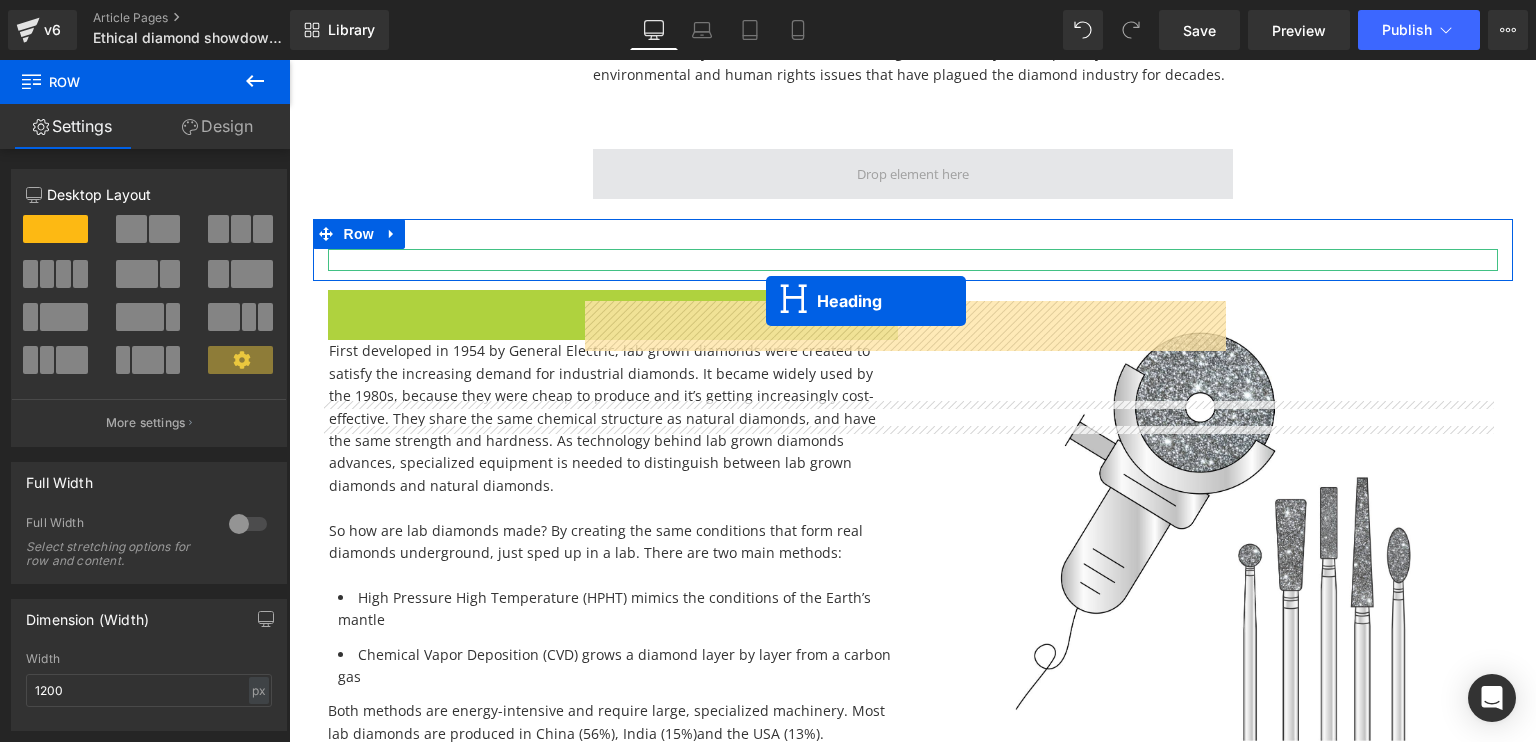 drag, startPoint x: 553, startPoint y: 492, endPoint x: 766, endPoint y: 301, distance: 286.0944 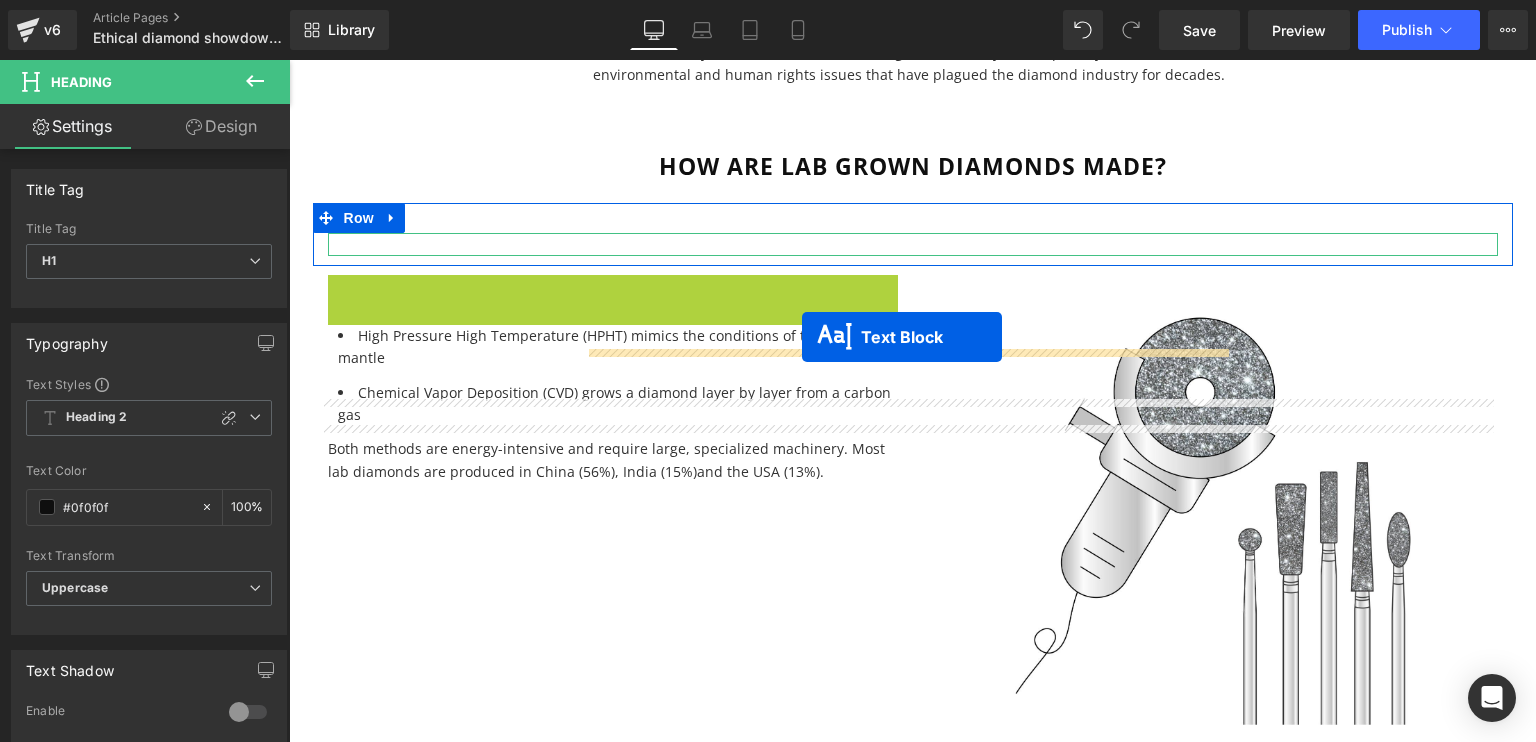 drag, startPoint x: 551, startPoint y: 597, endPoint x: 802, endPoint y: 337, distance: 361.3876 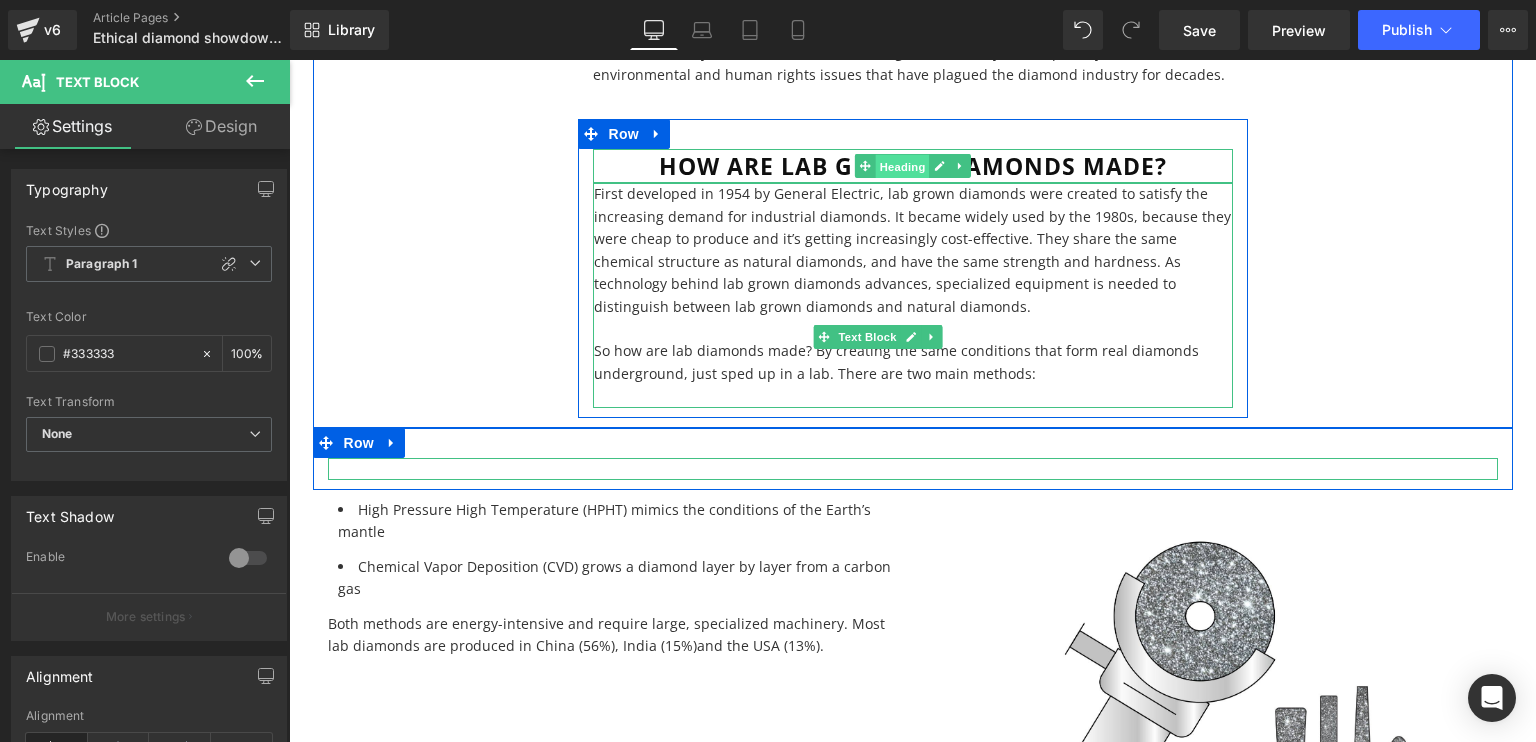 click on "Heading" at bounding box center (902, 167) 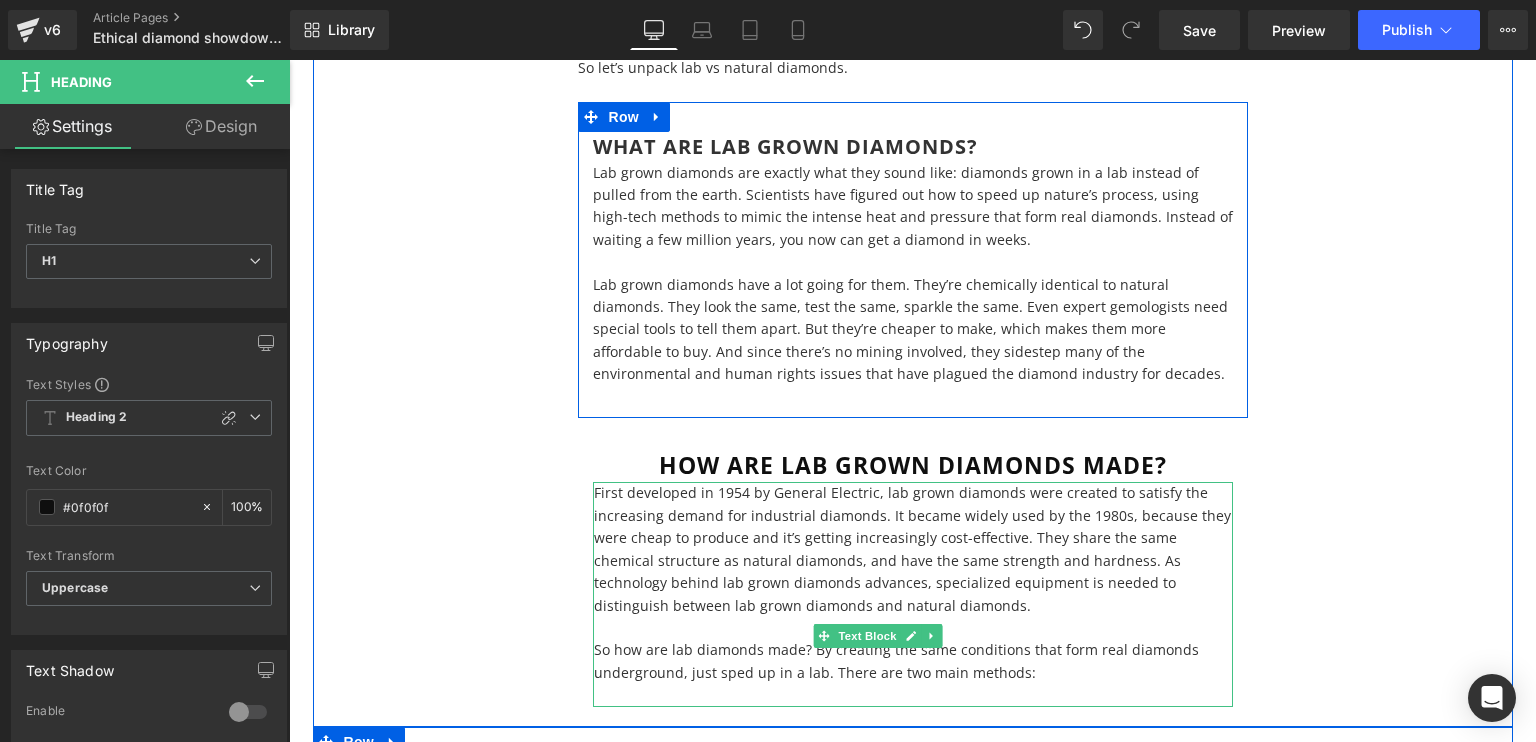 scroll, scrollTop: 828, scrollLeft: 0, axis: vertical 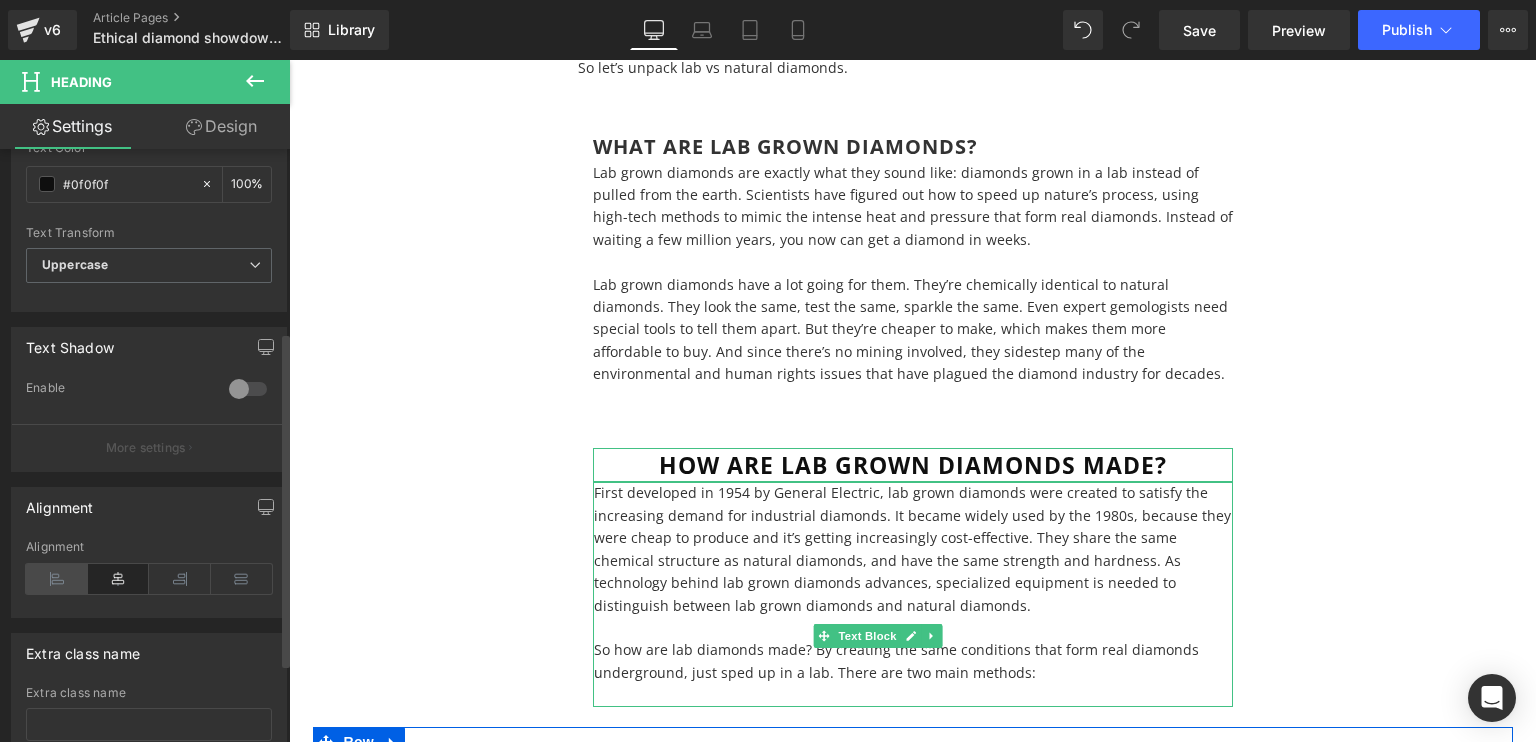 click at bounding box center (57, 579) 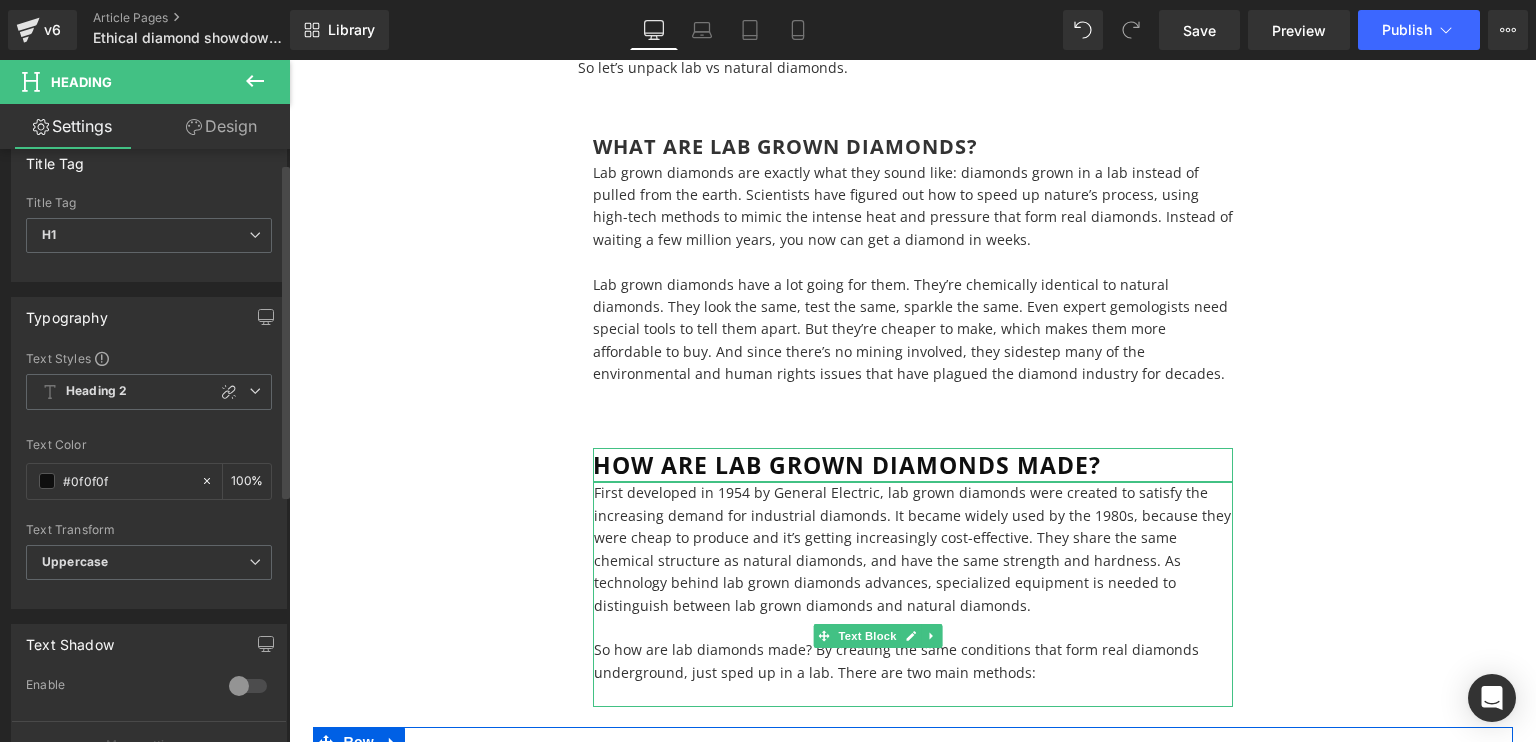 scroll, scrollTop: 24, scrollLeft: 0, axis: vertical 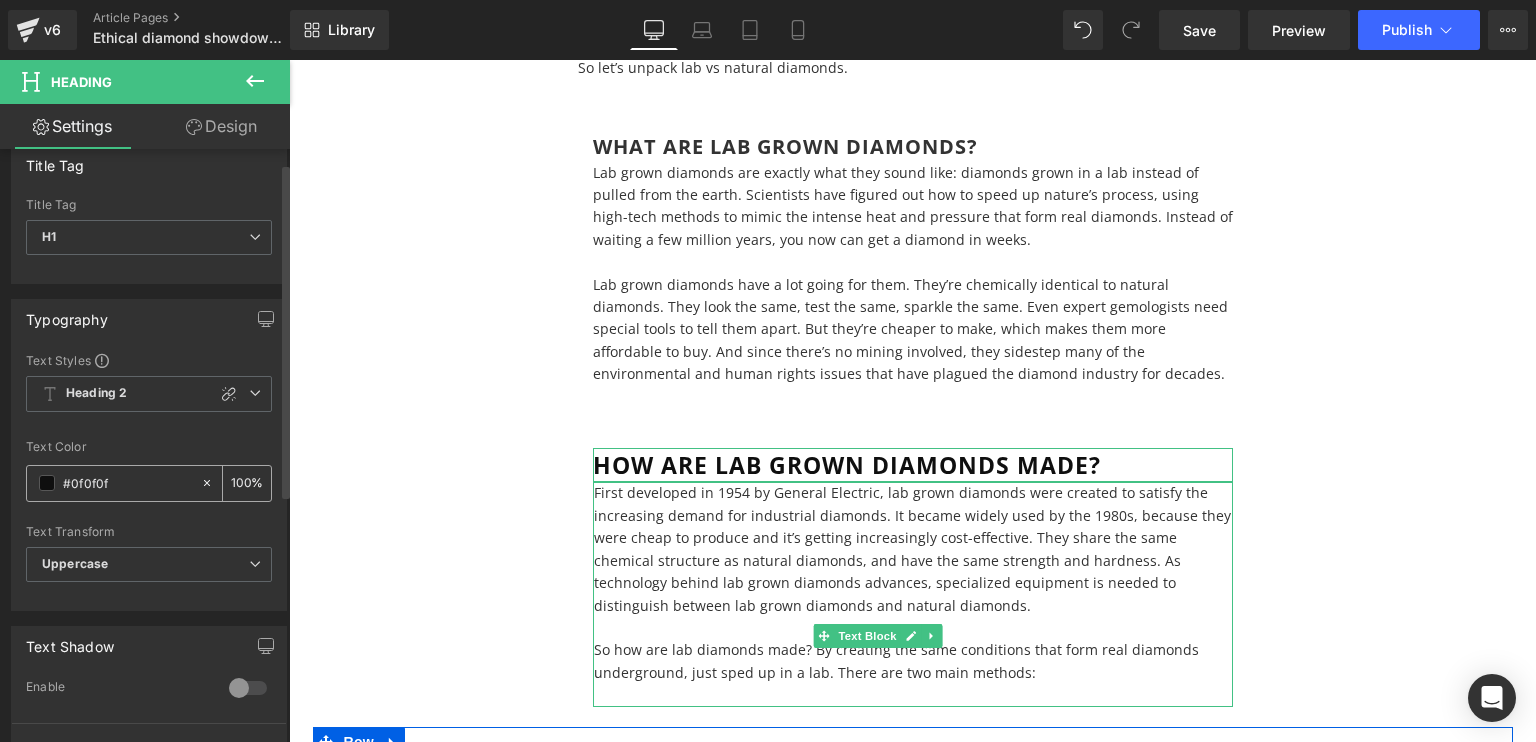 click at bounding box center [47, 483] 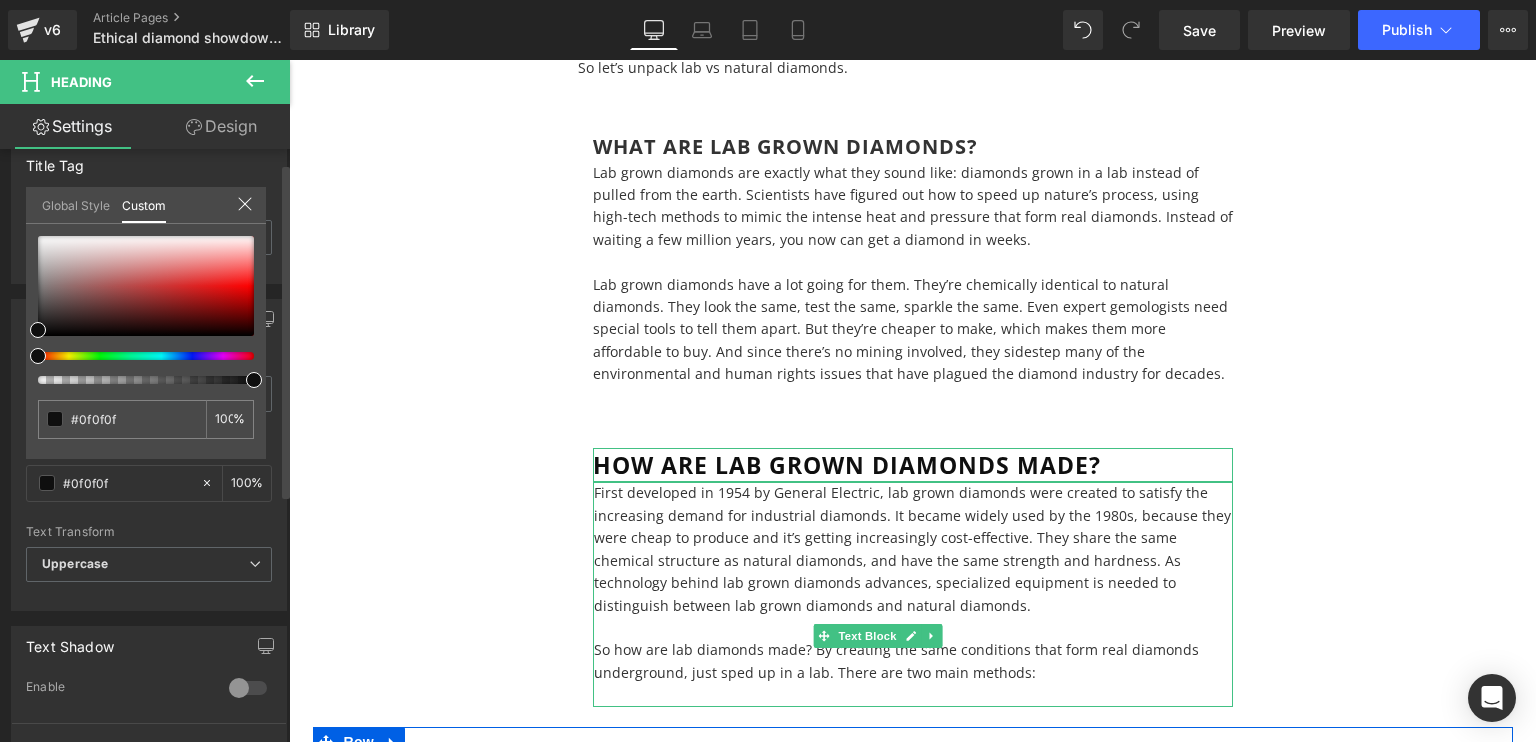 click on "Global Style" at bounding box center (76, 204) 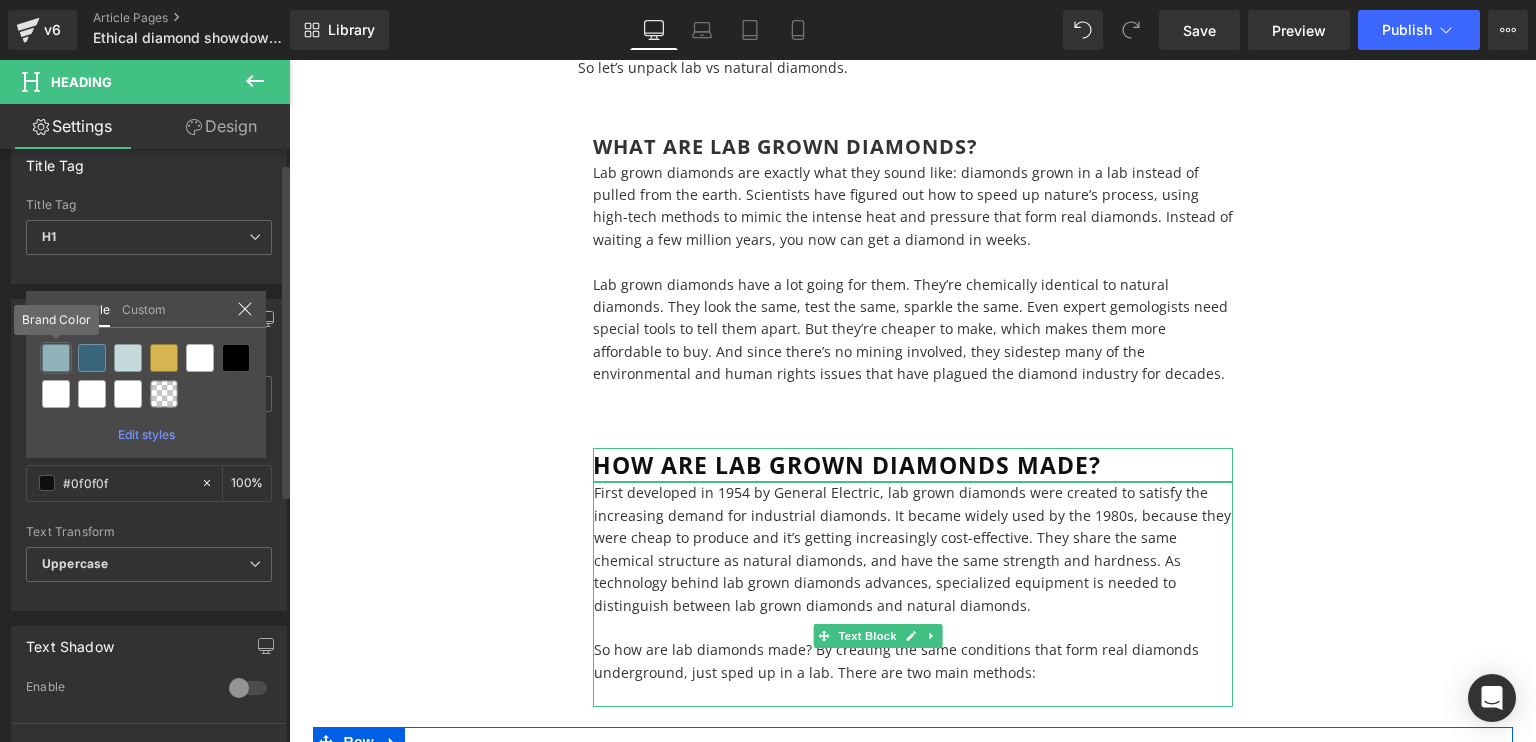 click at bounding box center (56, 358) 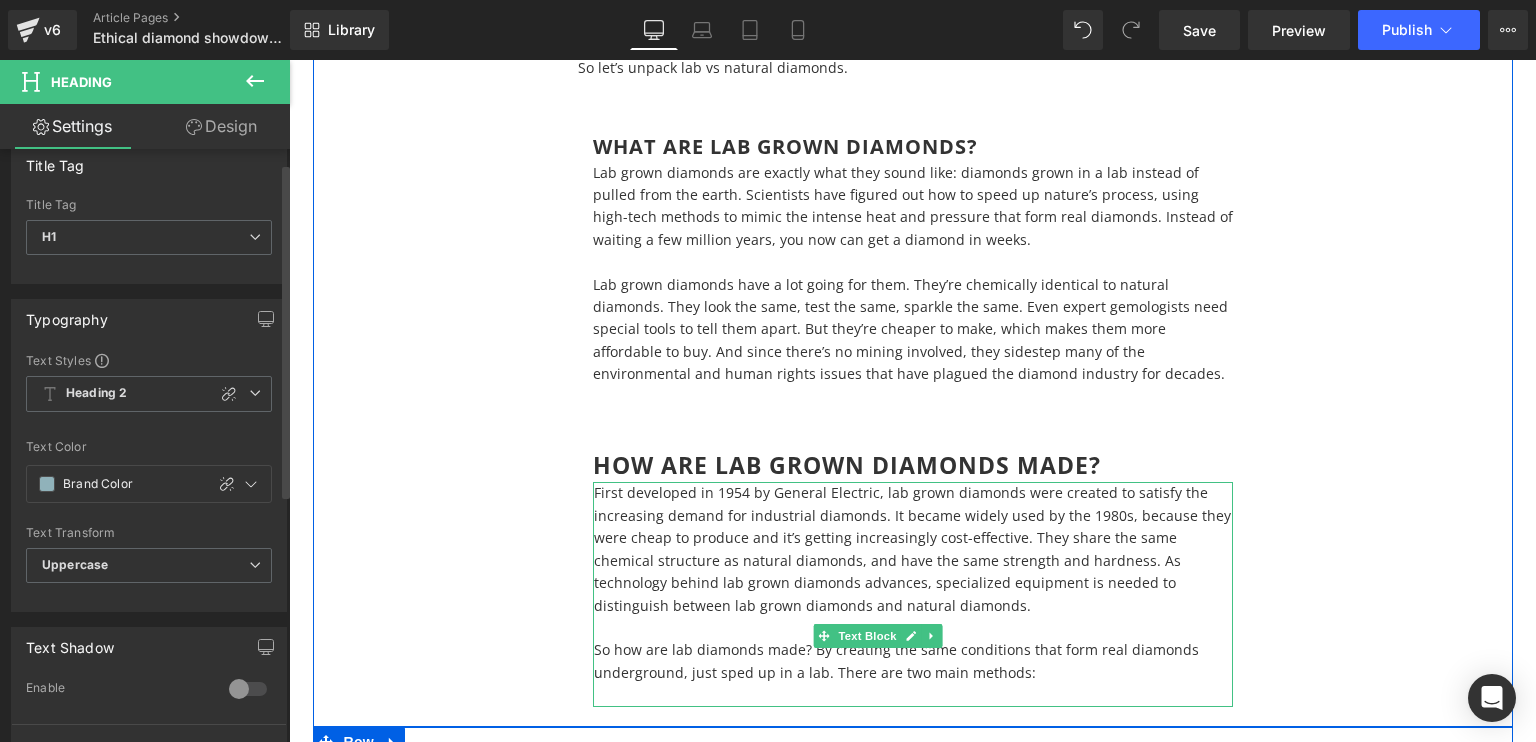 scroll, scrollTop: 904, scrollLeft: 0, axis: vertical 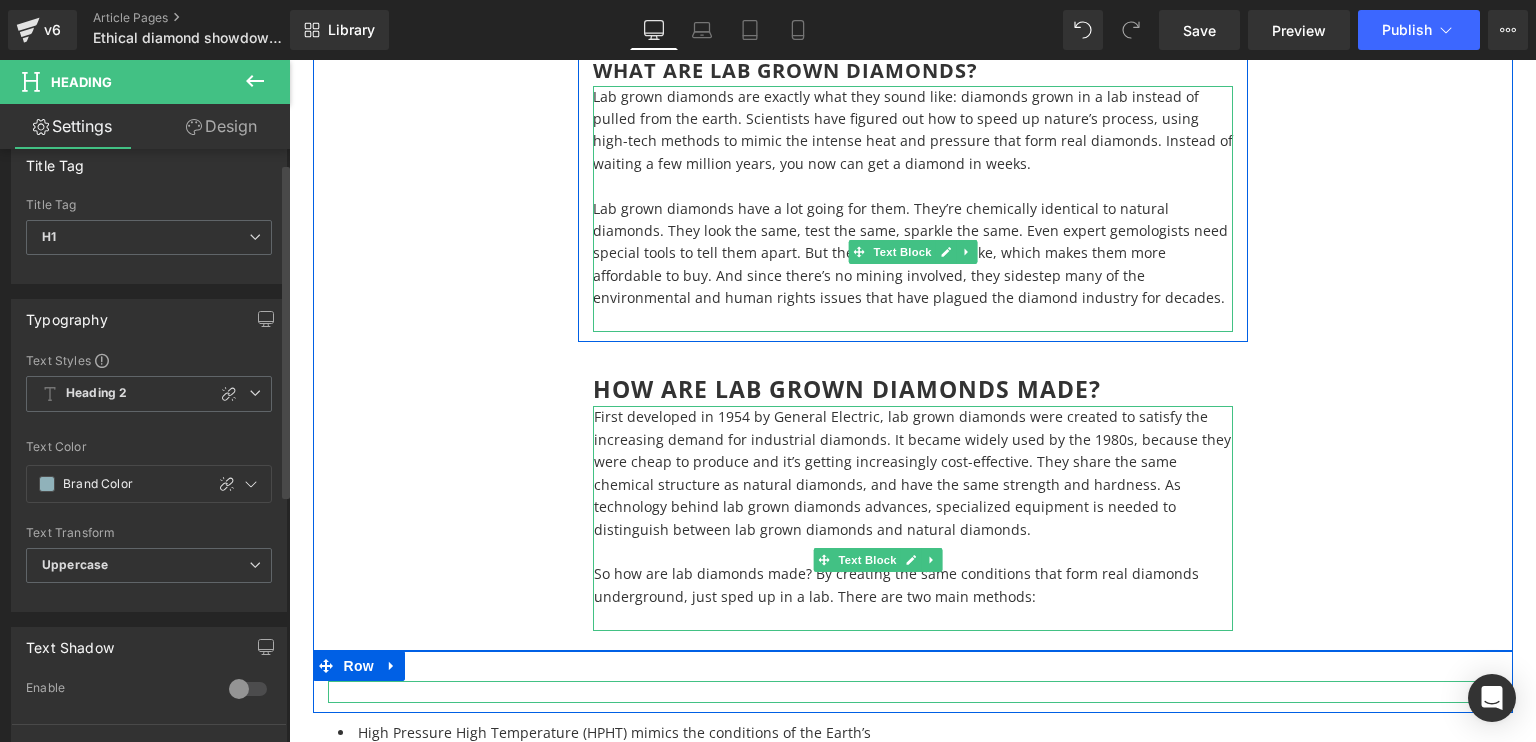 click at bounding box center [913, 321] 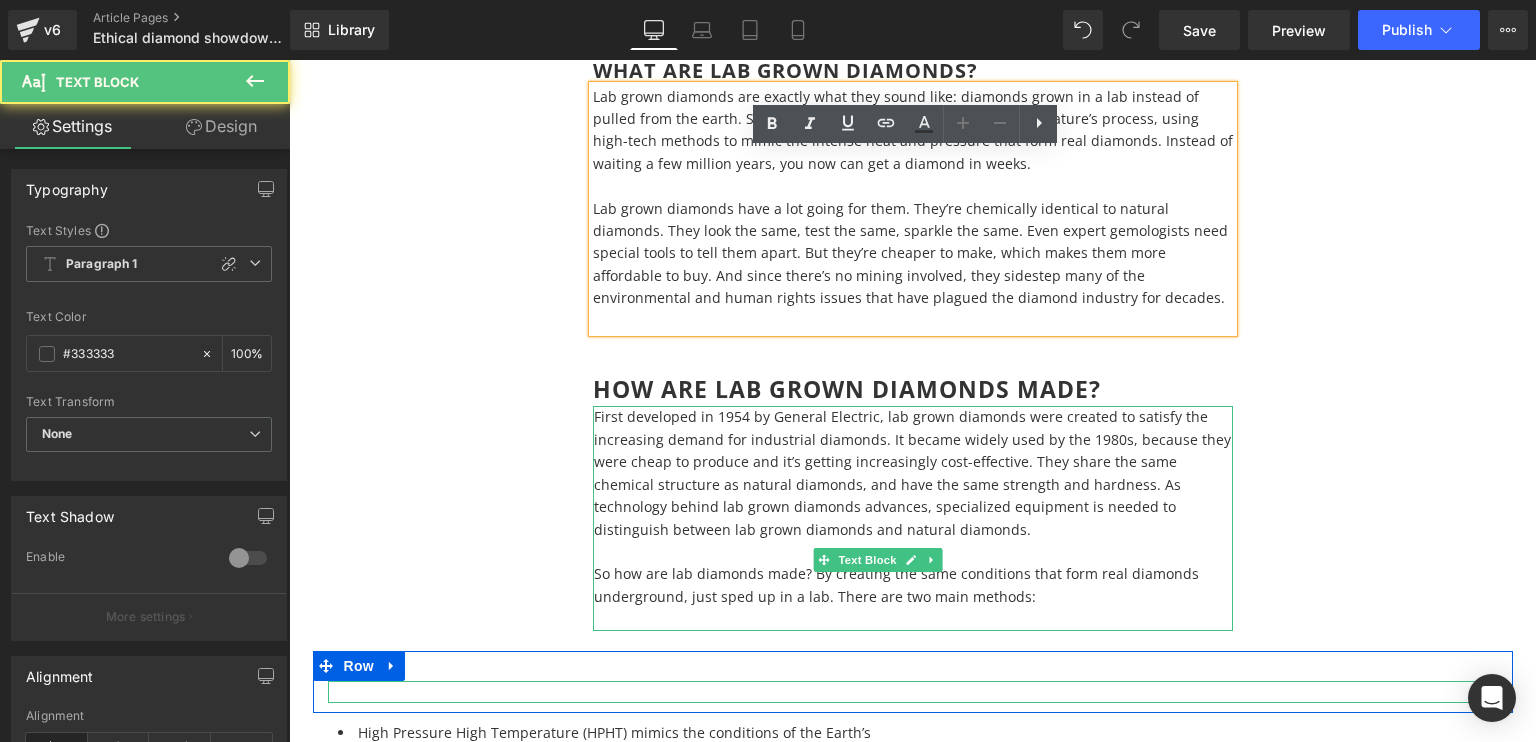 click on "Lab grown diamonds have a lot going for them. They’re chemically identical to natural diamonds. They look the same, test the same, sparkle the same. Even expert gemologists need special tools to tell them apart. But they’re cheaper to make, which makes them more affordable to buy. And since there’s no mining involved, they sidestep many of the environmental and human rights issues that have plagued the diamond industry for decades." at bounding box center [913, 254] 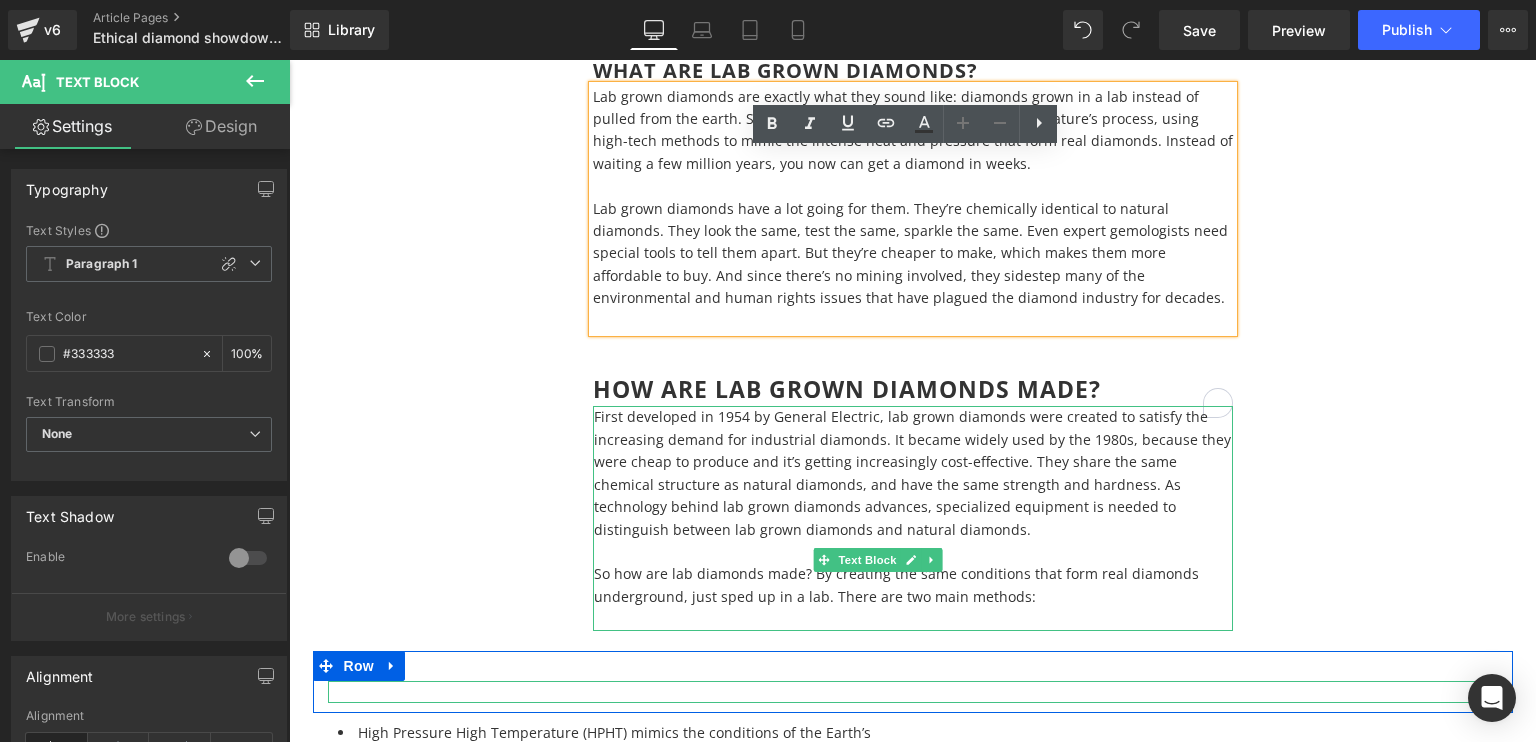 type 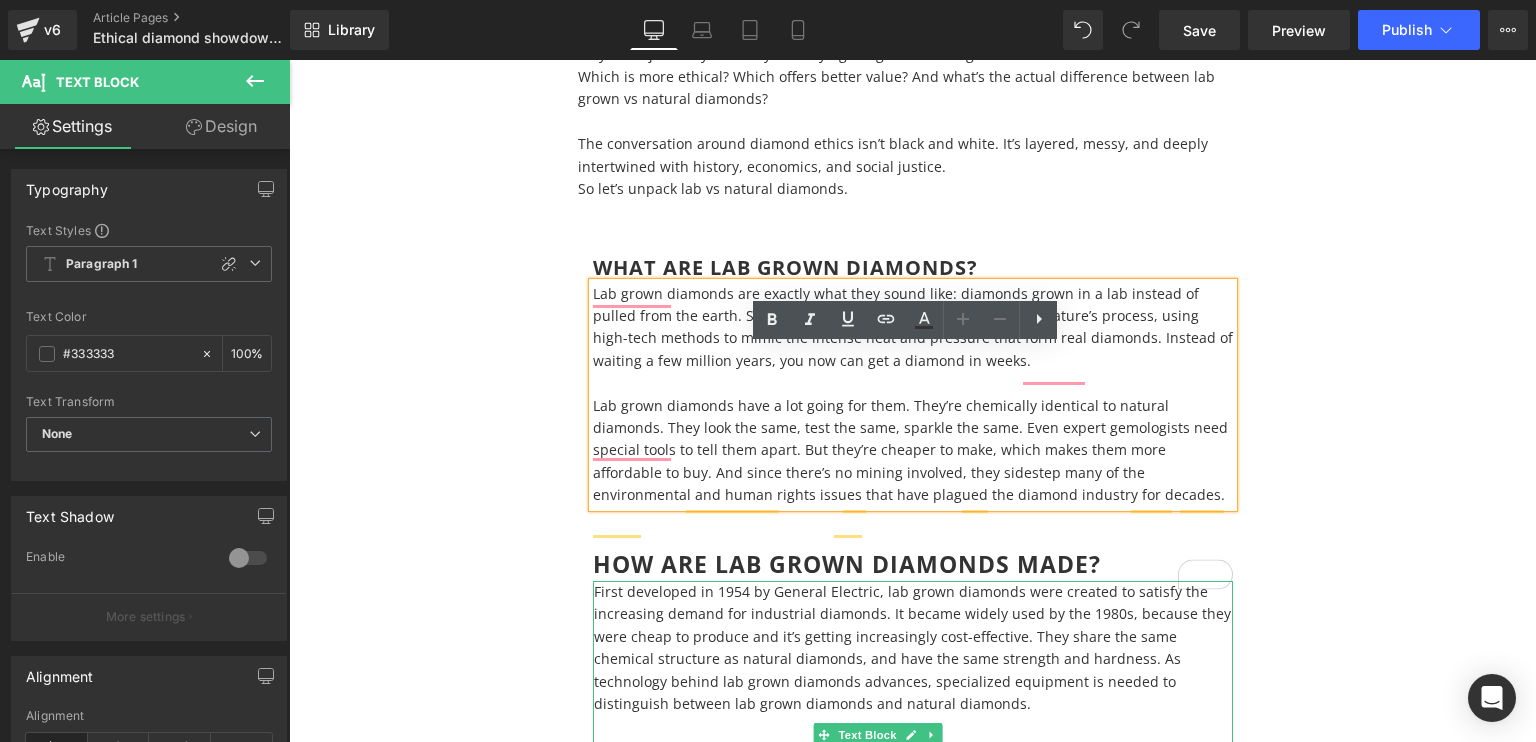 scroll, scrollTop: 708, scrollLeft: 0, axis: vertical 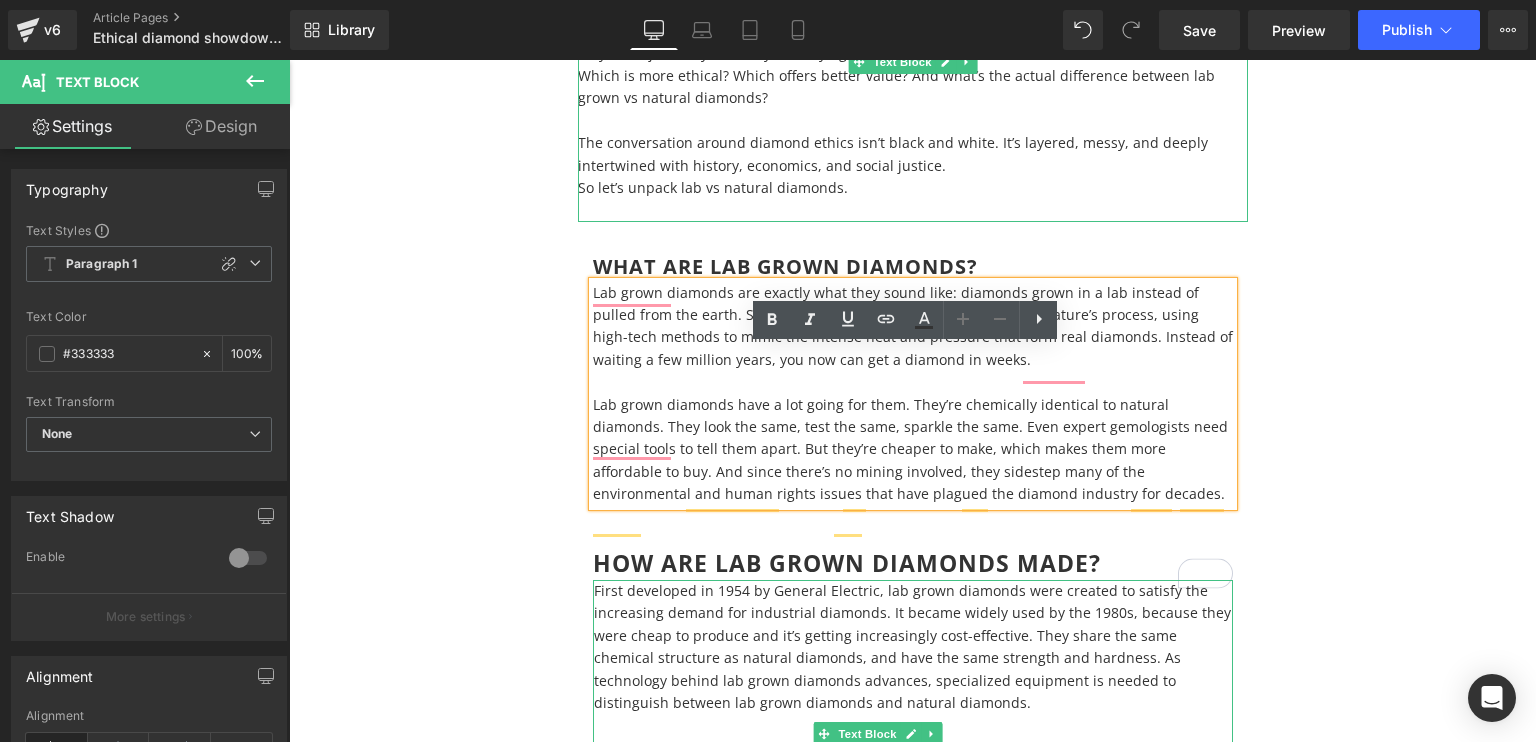 click on "So let’s unpack lab vs natural diamonds." at bounding box center [913, 188] 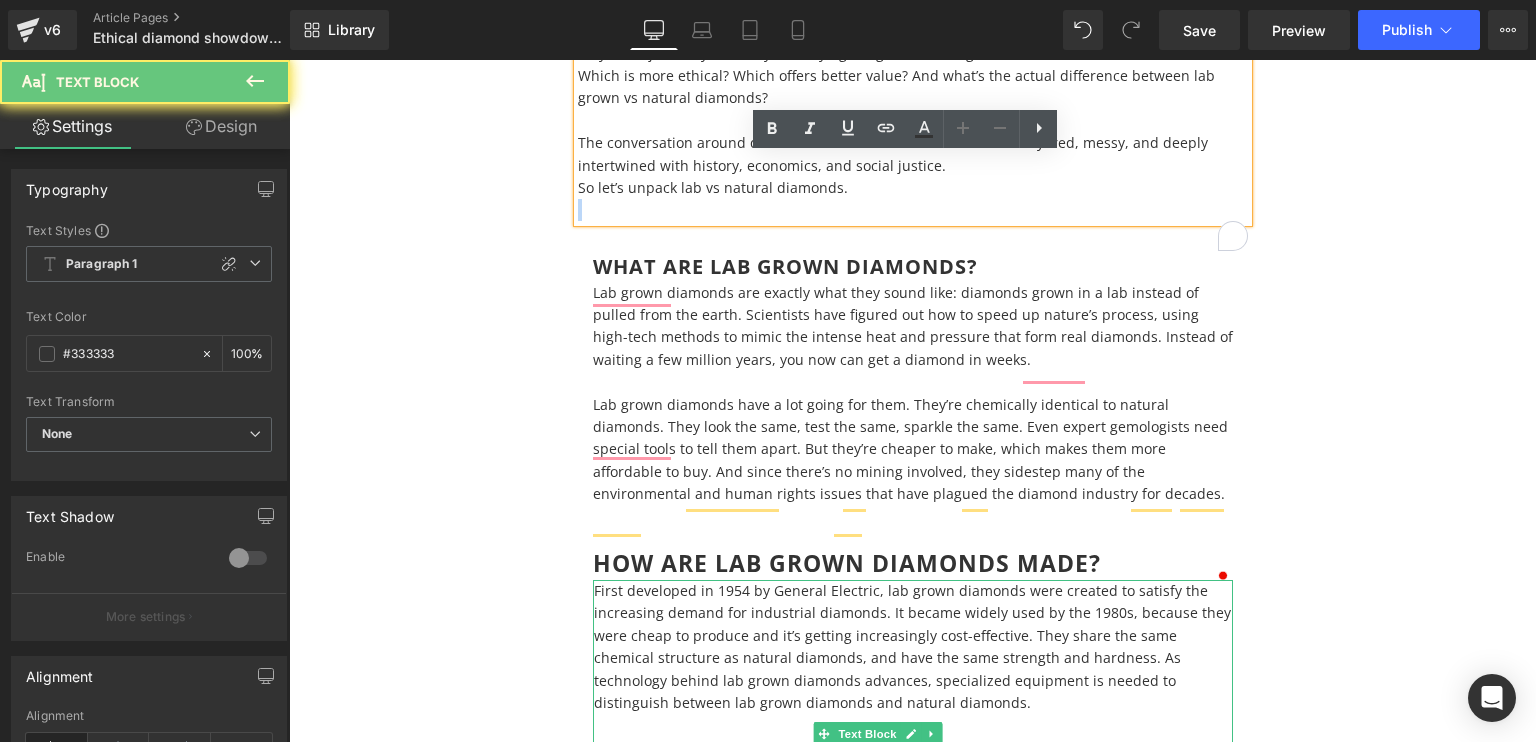 click on "So let’s unpack lab vs natural diamonds." at bounding box center (913, 188) 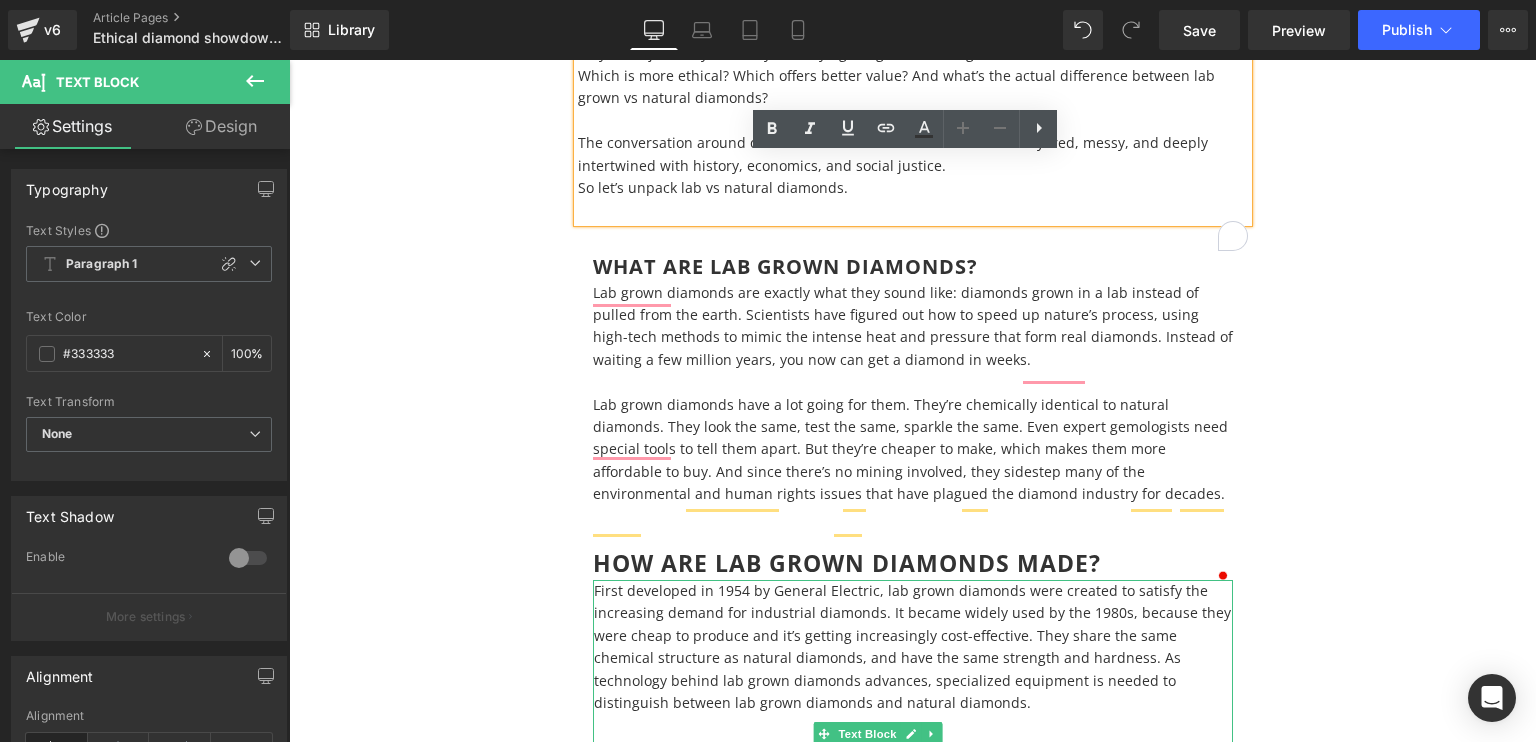 type 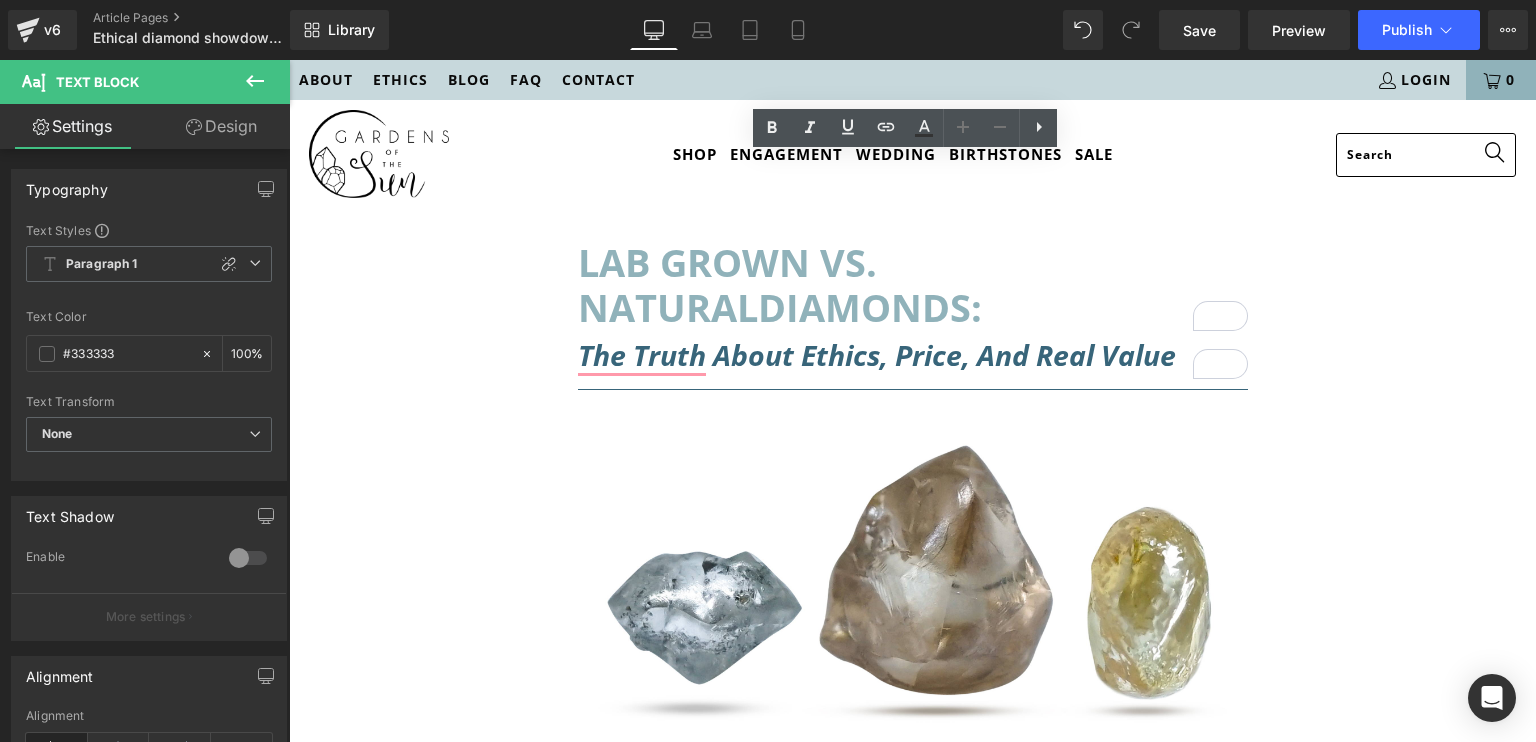 scroll, scrollTop: 1270, scrollLeft: 0, axis: vertical 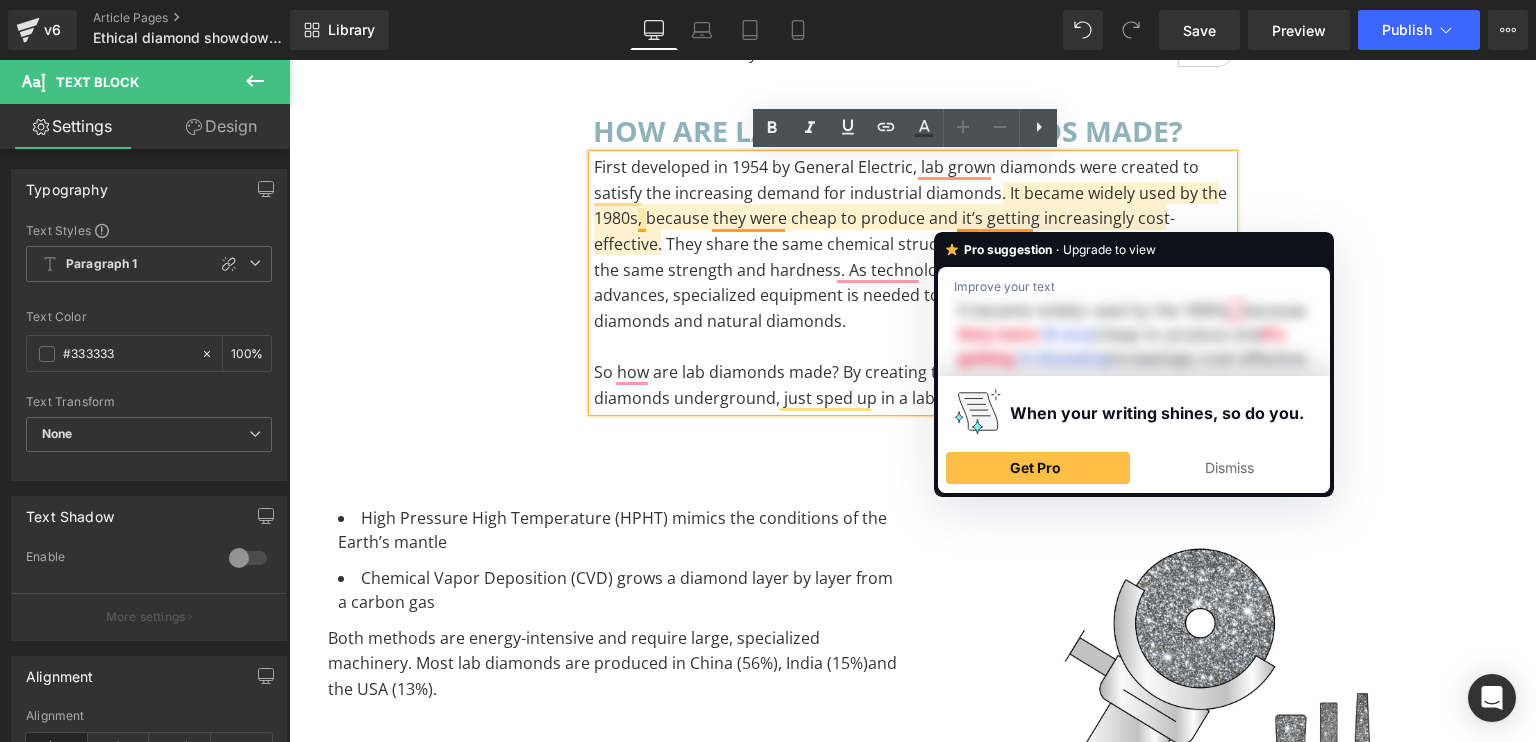 click on "Pro suggestion · Upgrade to view" at bounding box center [1134, 249] 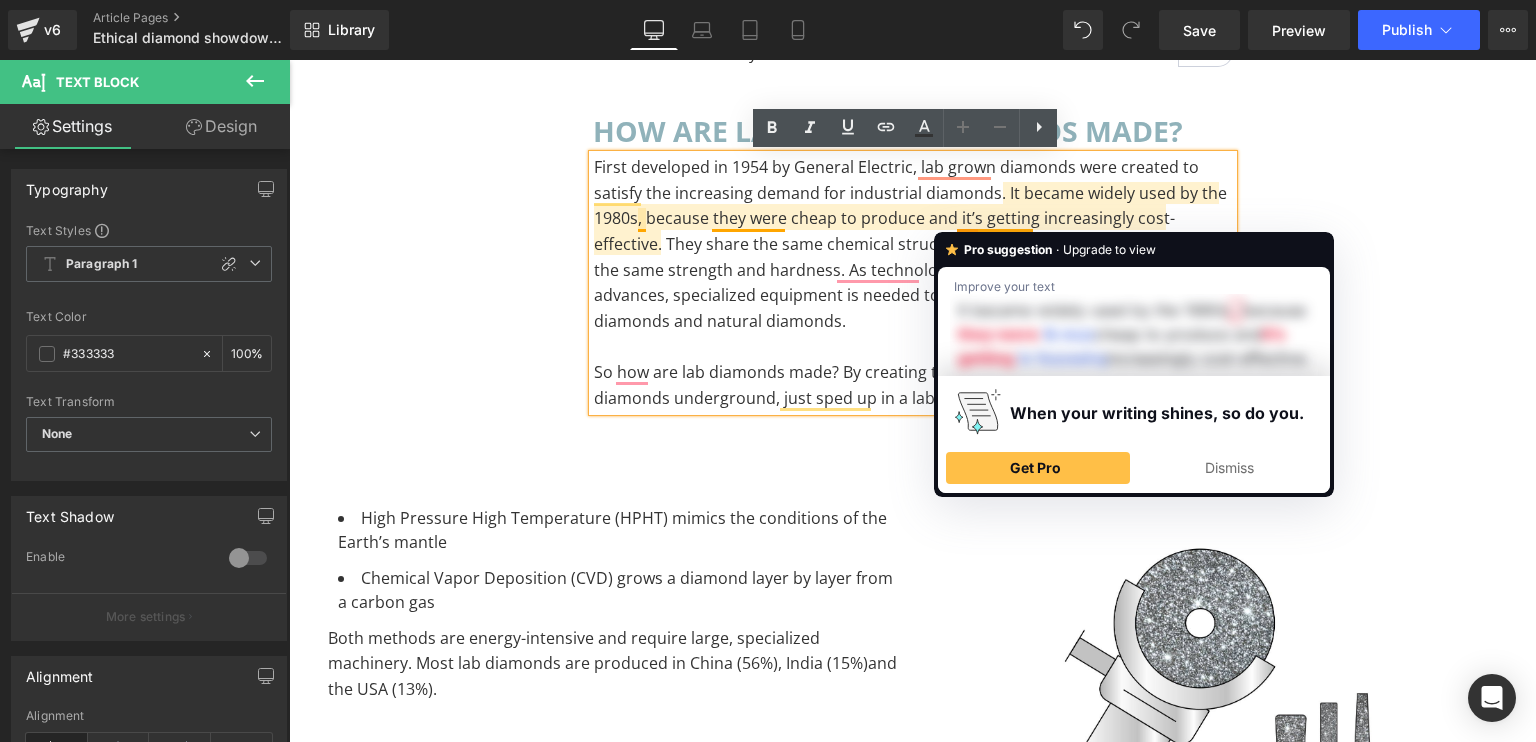 click on "LAB GROWN VS. NATURAL  DIAMONDS:  Heading
the Truth about Ethics, Price, and Real Value
Heading
Separator         Image         You’re thinking about buying a diamond. Maybe it’s for an engagement ring, maybe it’s a gift, maybe it’s just for you. And you’re trying to figure out: lab grown diamonds or real diamonds? Which is more ethical? Which offers better value? And what’s the actual difference between lab grown vs natural diamonds? The conversation around diamond ethics isn’t black and white. It’s layered, messy, and deeply intertwined with history, economics, and social justice.  So let’s unpack lab vs natural diamonds. Text Block
What are lab grown diamonds? Heading         Text Block
Row
how are lab grown diamonds made? Heading         So how are lab diamonds made? By creating the same conditions that form real diamonds underground, just sped up in a lab. There are two main methods:" at bounding box center [913, -315] 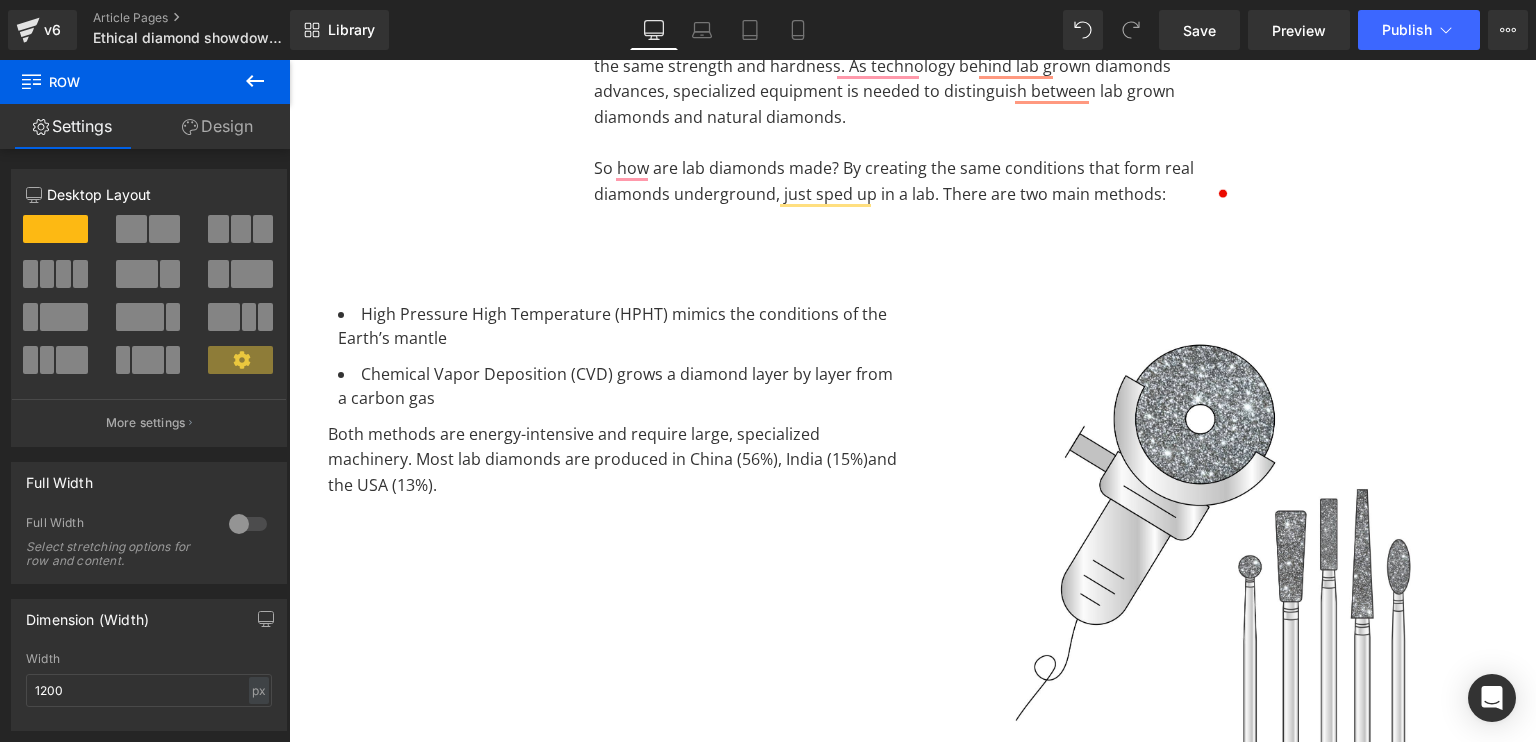 scroll, scrollTop: 1756, scrollLeft: 0, axis: vertical 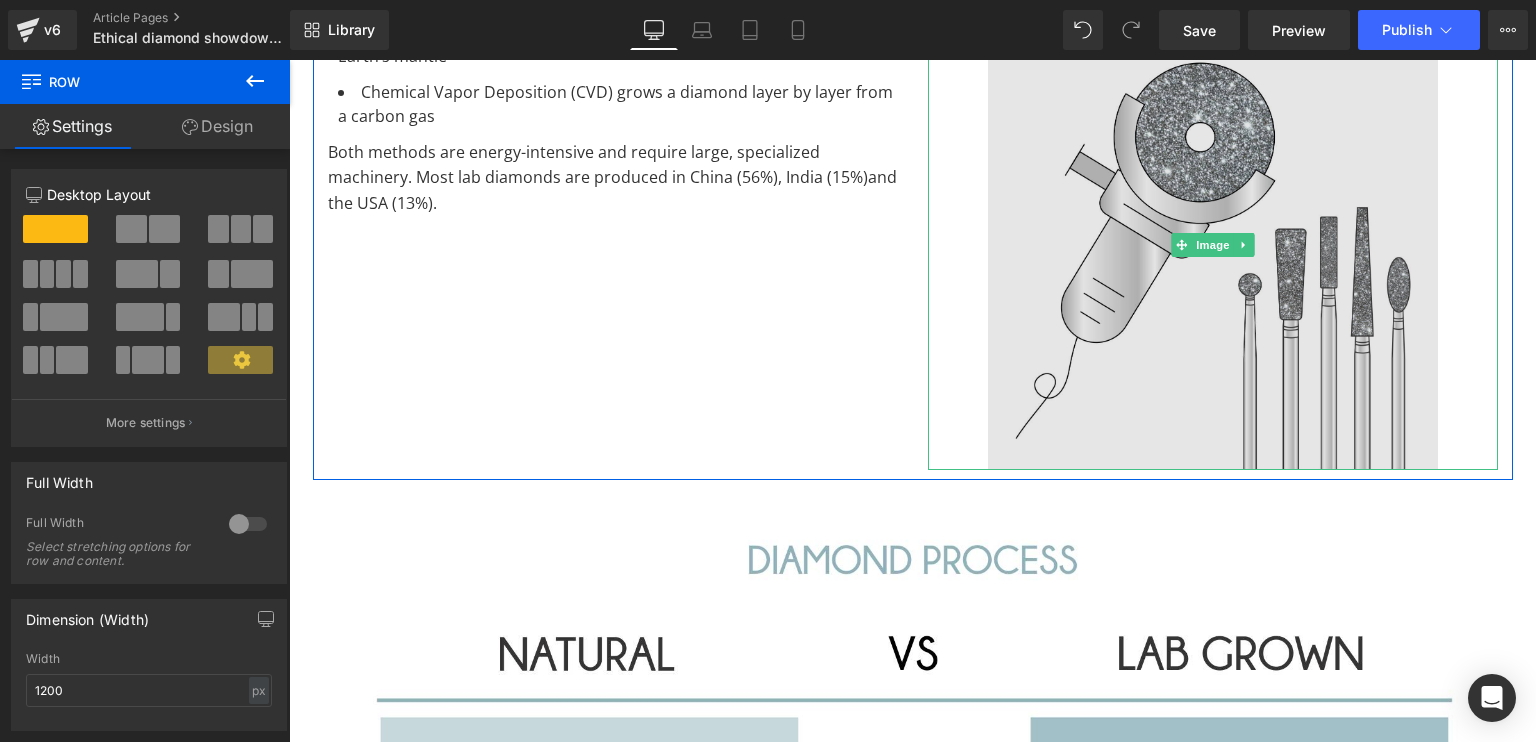 click at bounding box center (1213, 245) 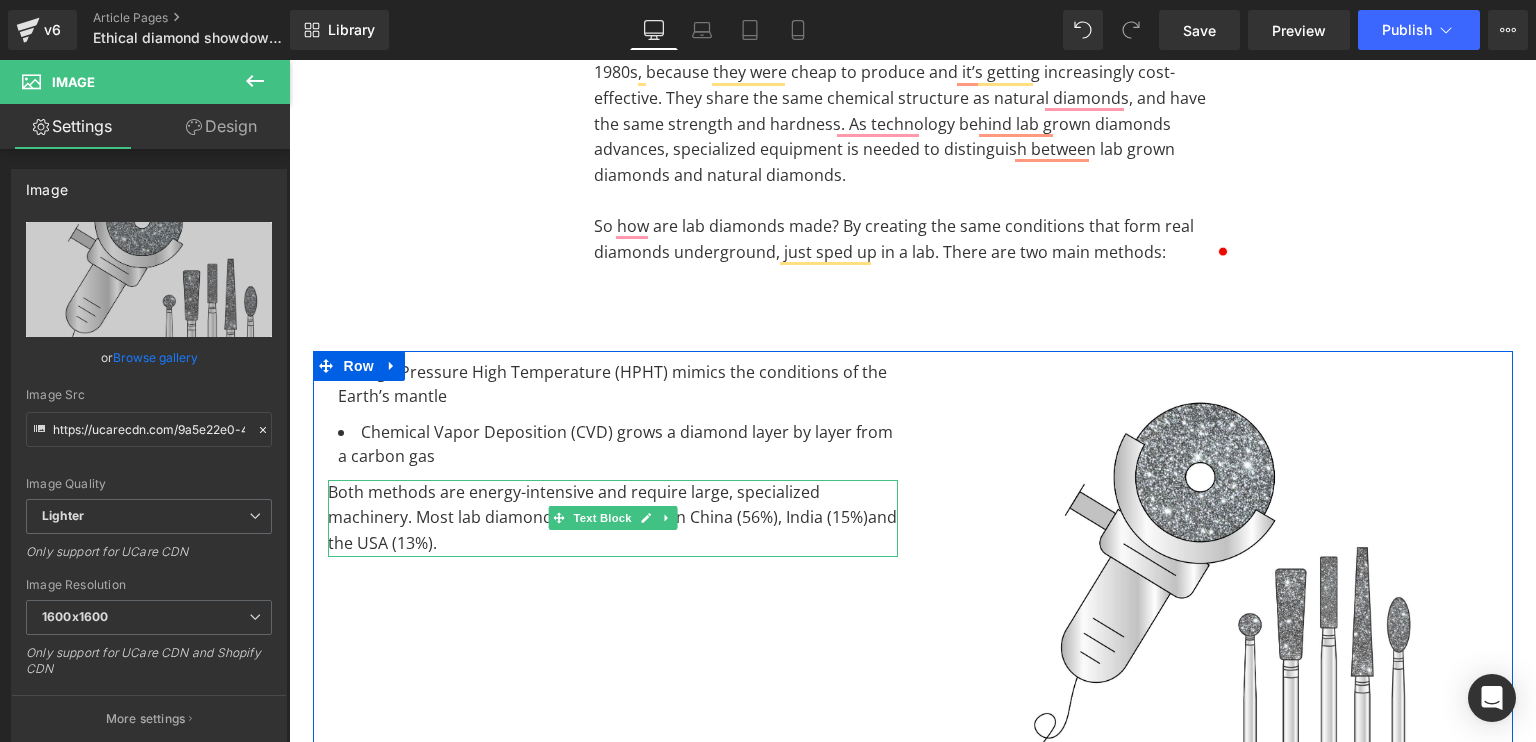 scroll, scrollTop: 1416, scrollLeft: 0, axis: vertical 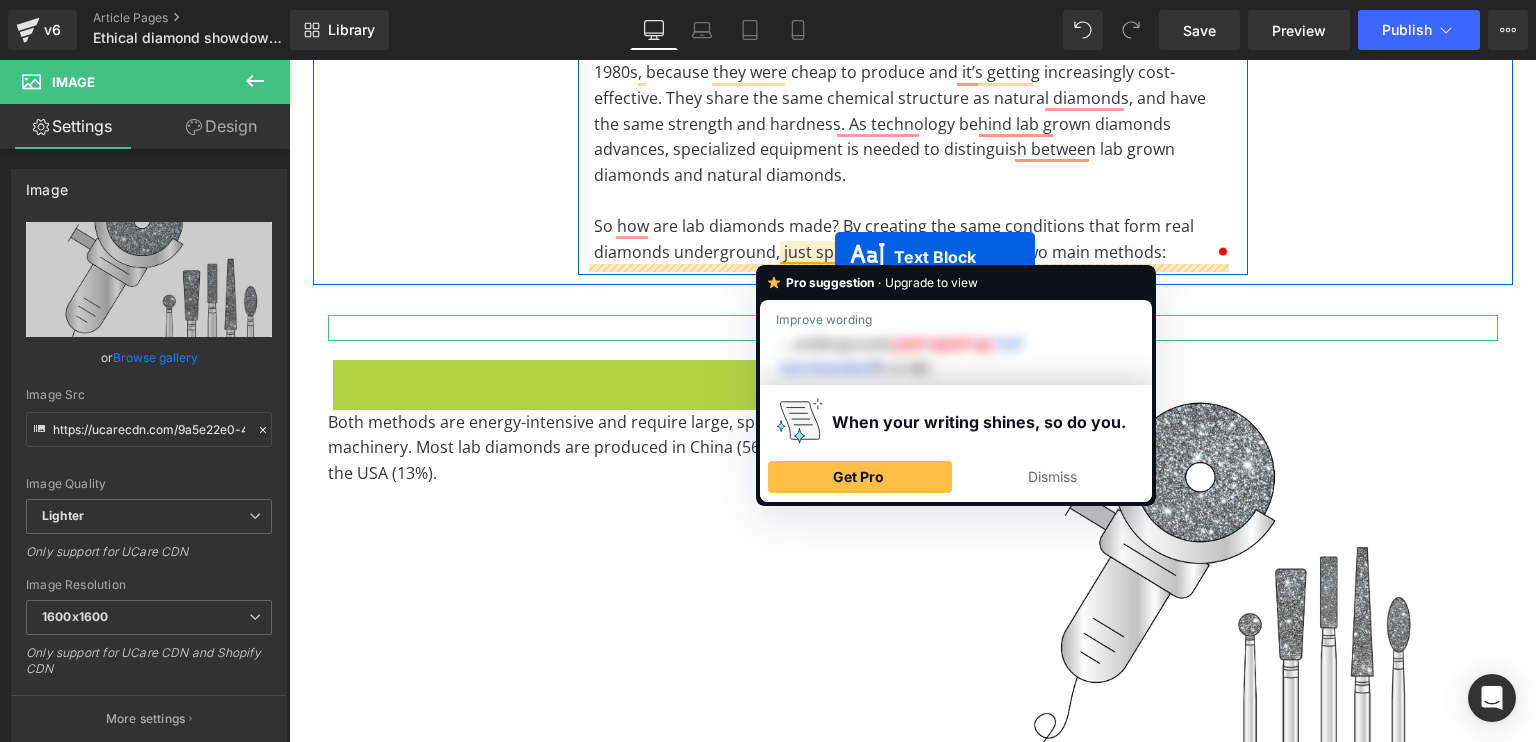 drag, startPoint x: 553, startPoint y: 418, endPoint x: 835, endPoint y: 257, distance: 324.72296 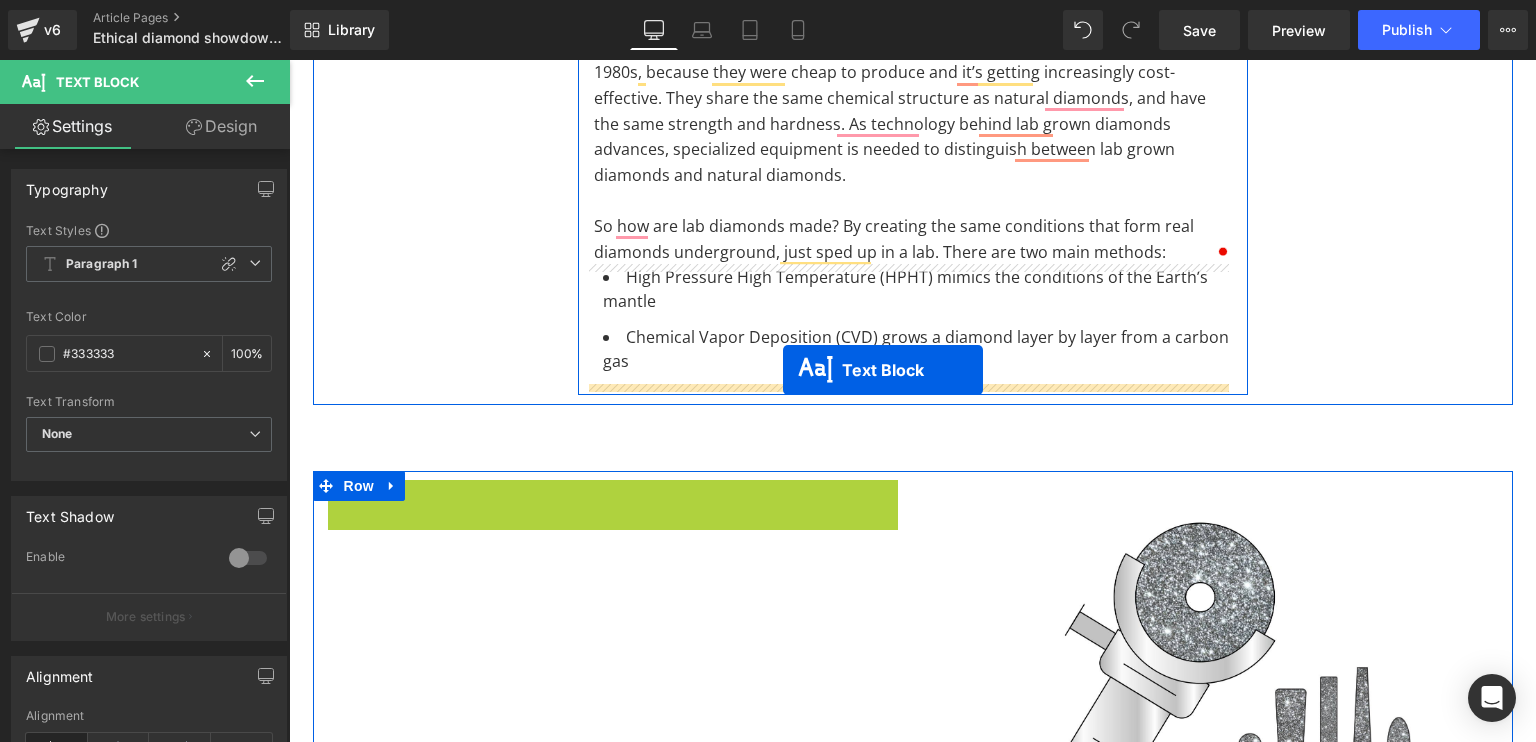 drag, startPoint x: 548, startPoint y: 523, endPoint x: 783, endPoint y: 370, distance: 280.41754 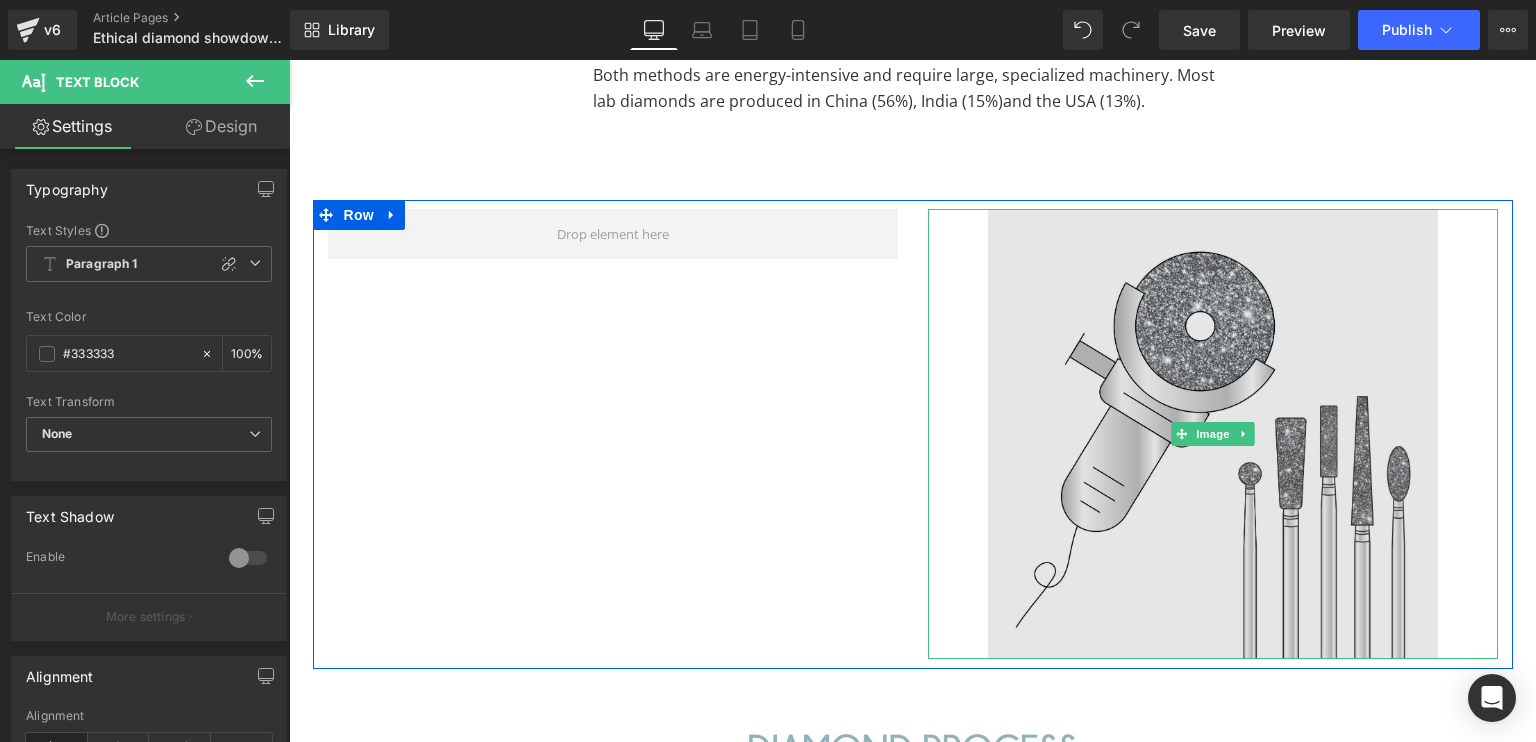 scroll, scrollTop: 1728, scrollLeft: 0, axis: vertical 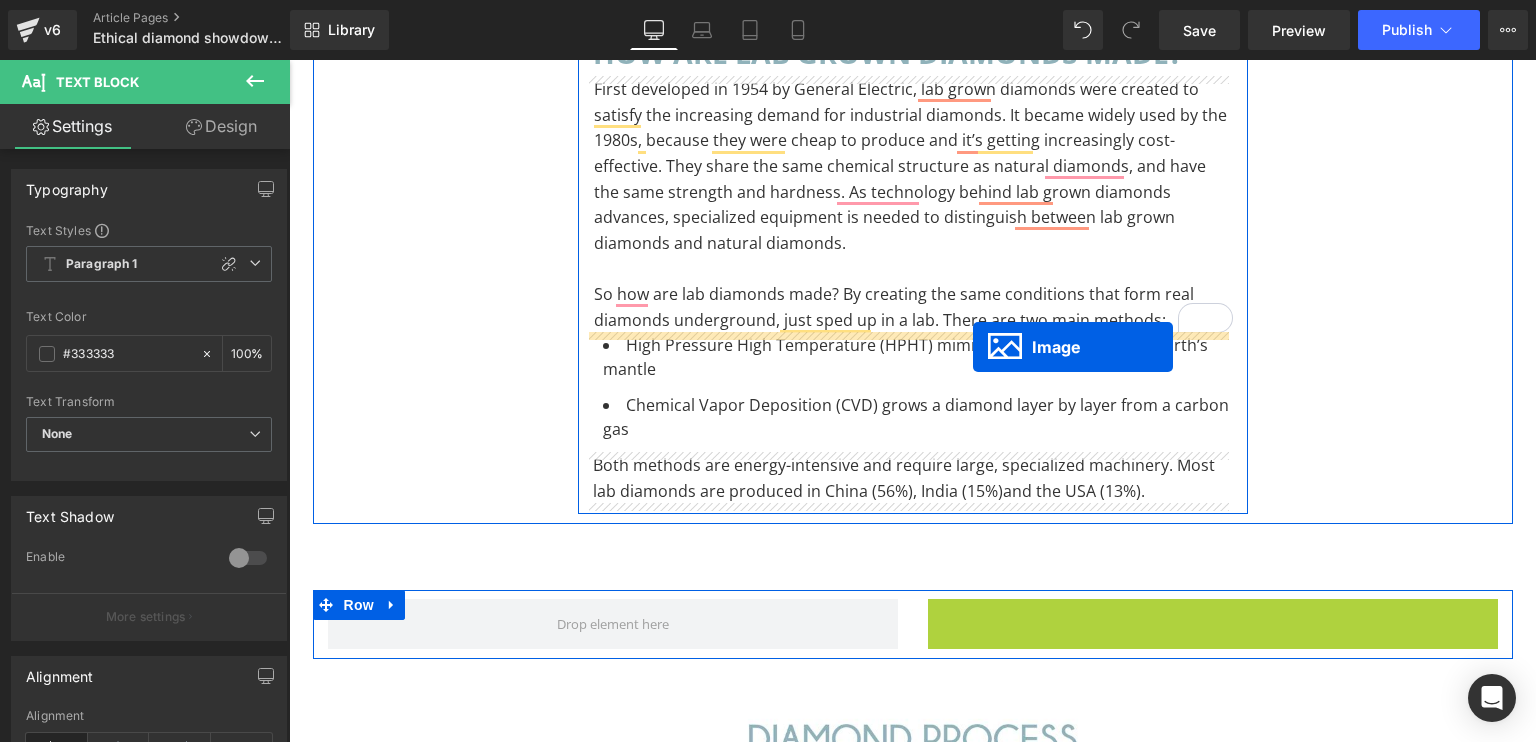 drag, startPoint x: 1168, startPoint y: 442, endPoint x: 972, endPoint y: 345, distance: 218.68927 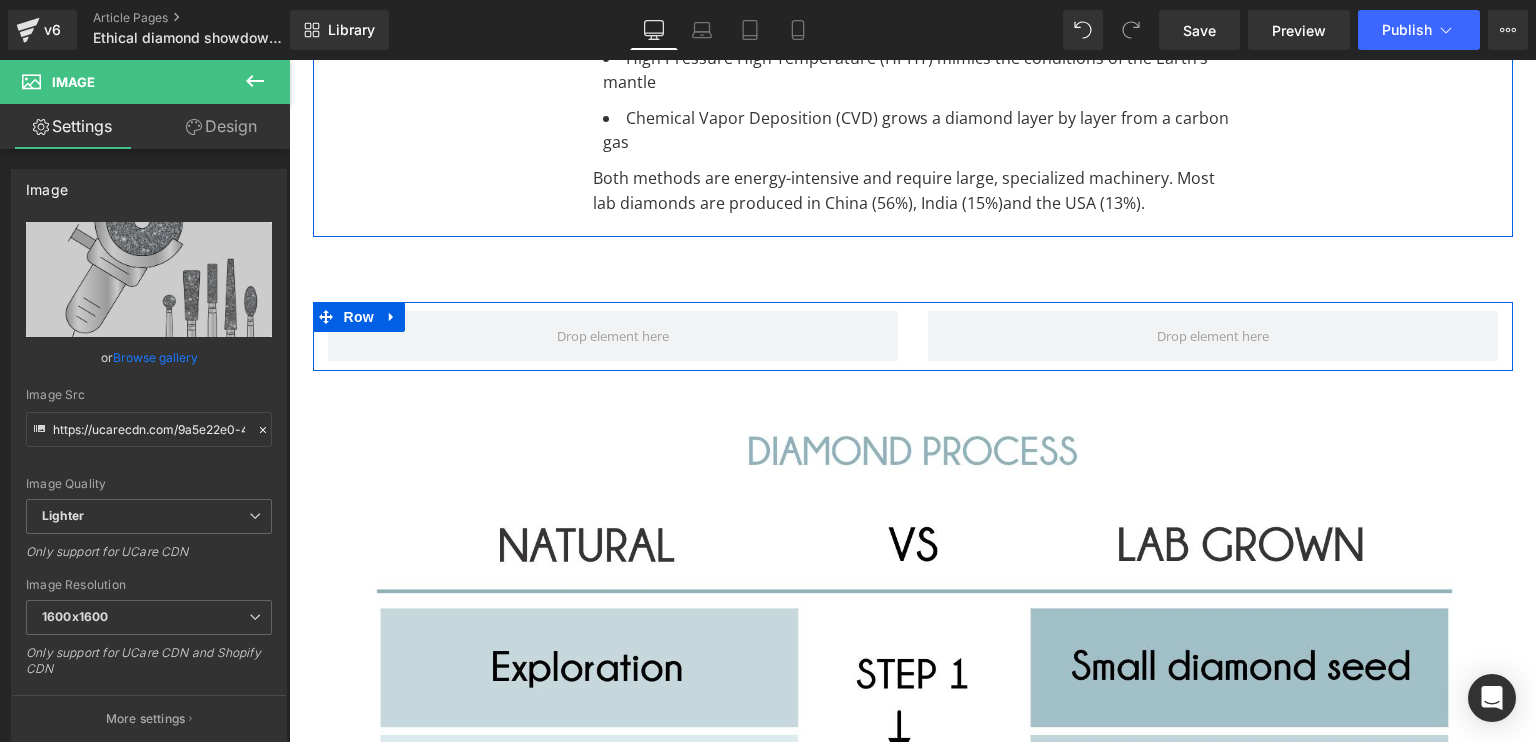 scroll, scrollTop: 2084, scrollLeft: 0, axis: vertical 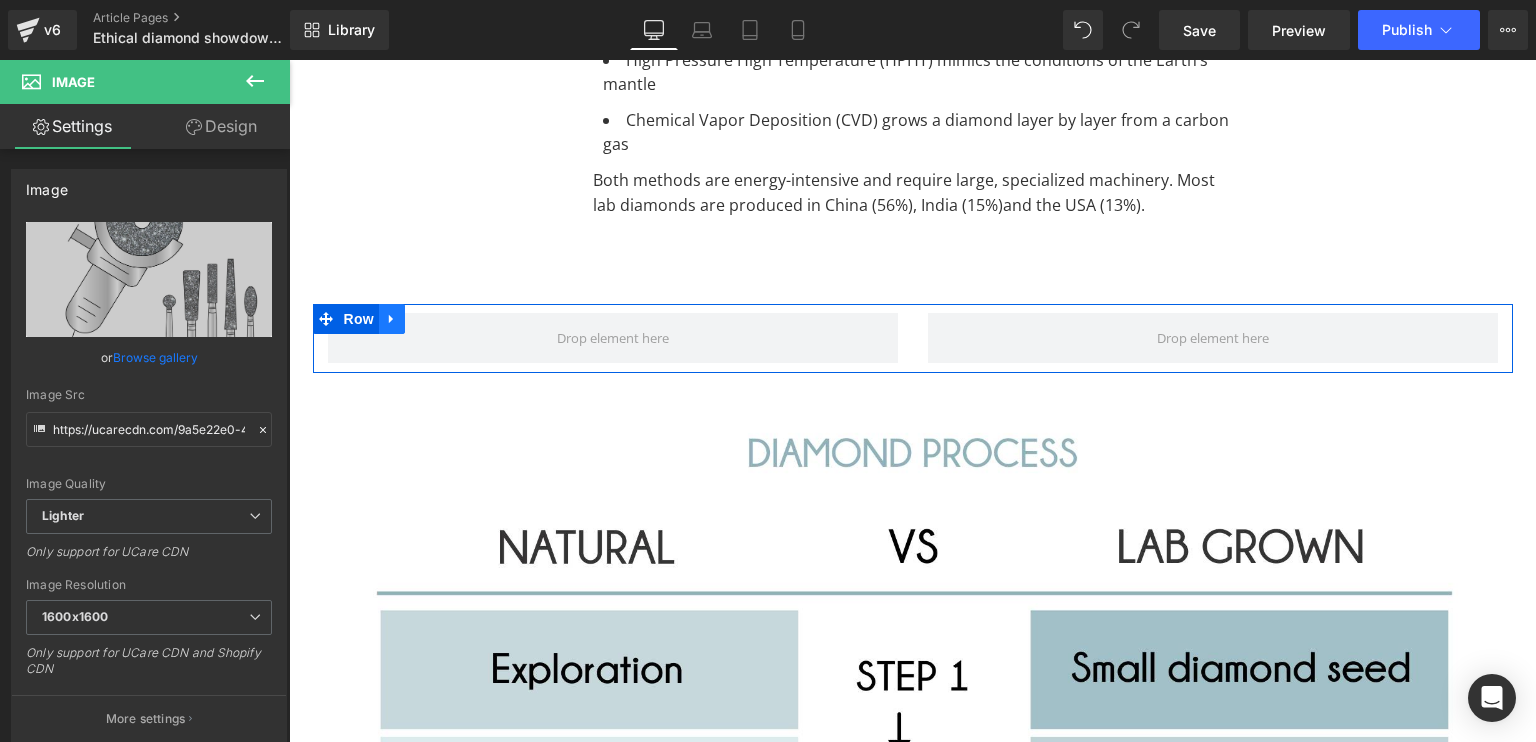 click 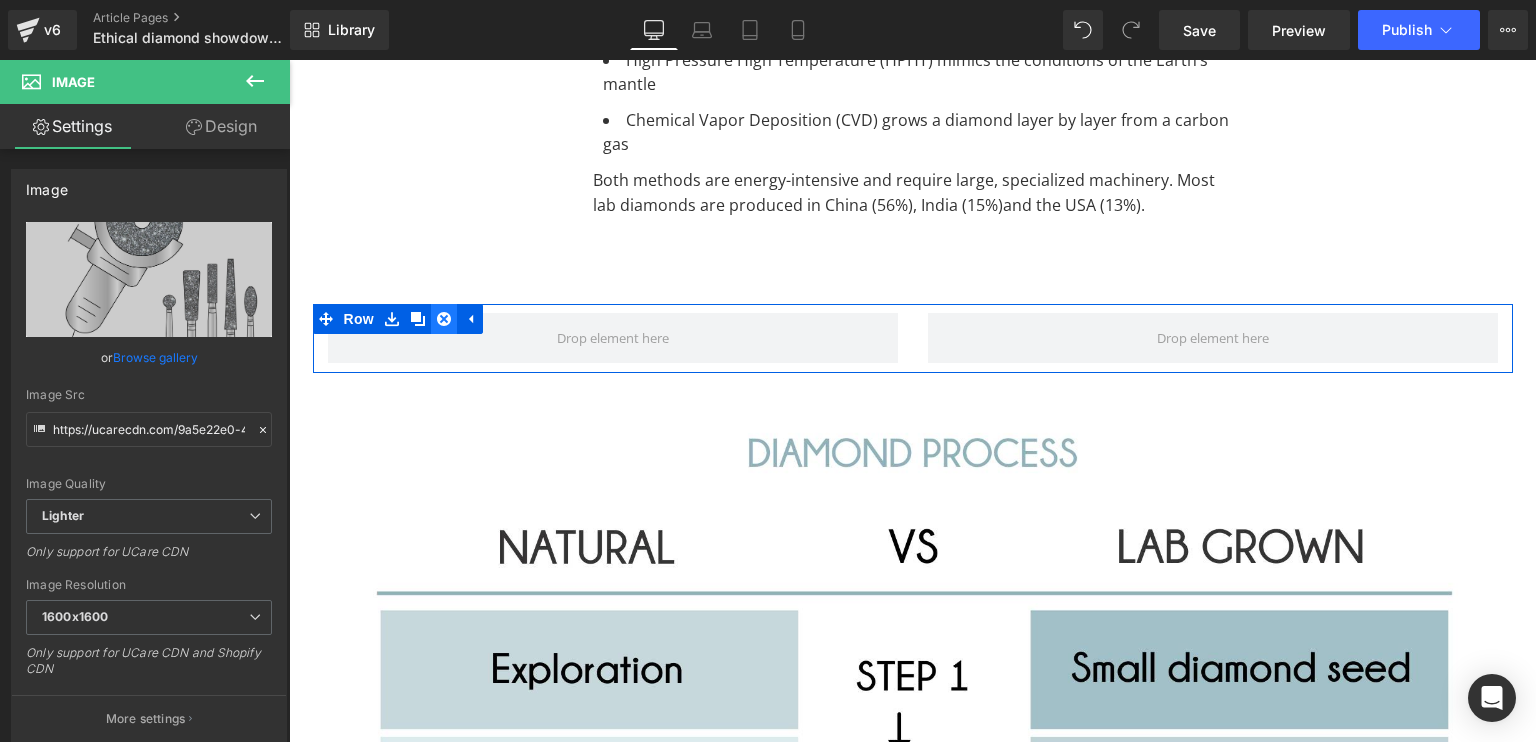 click 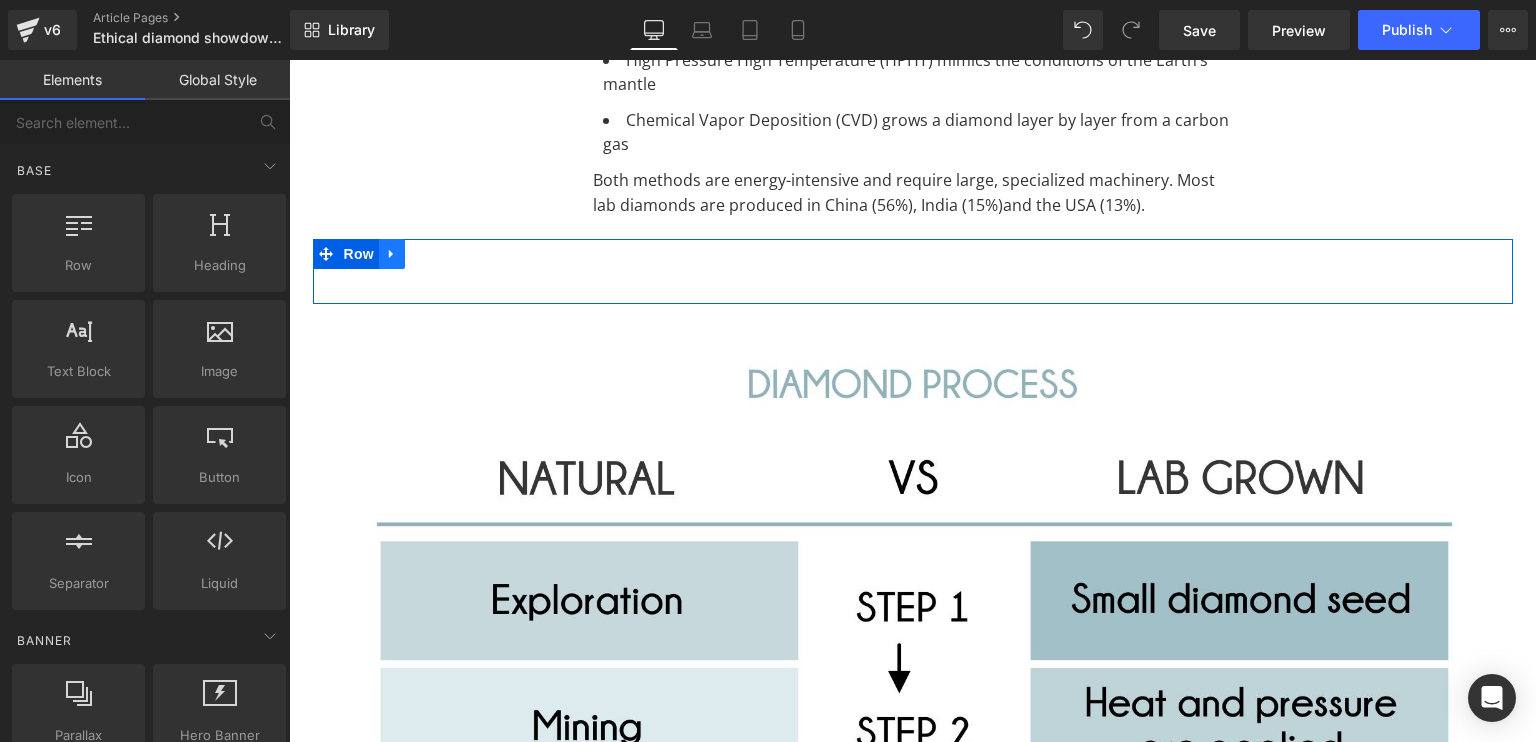 click 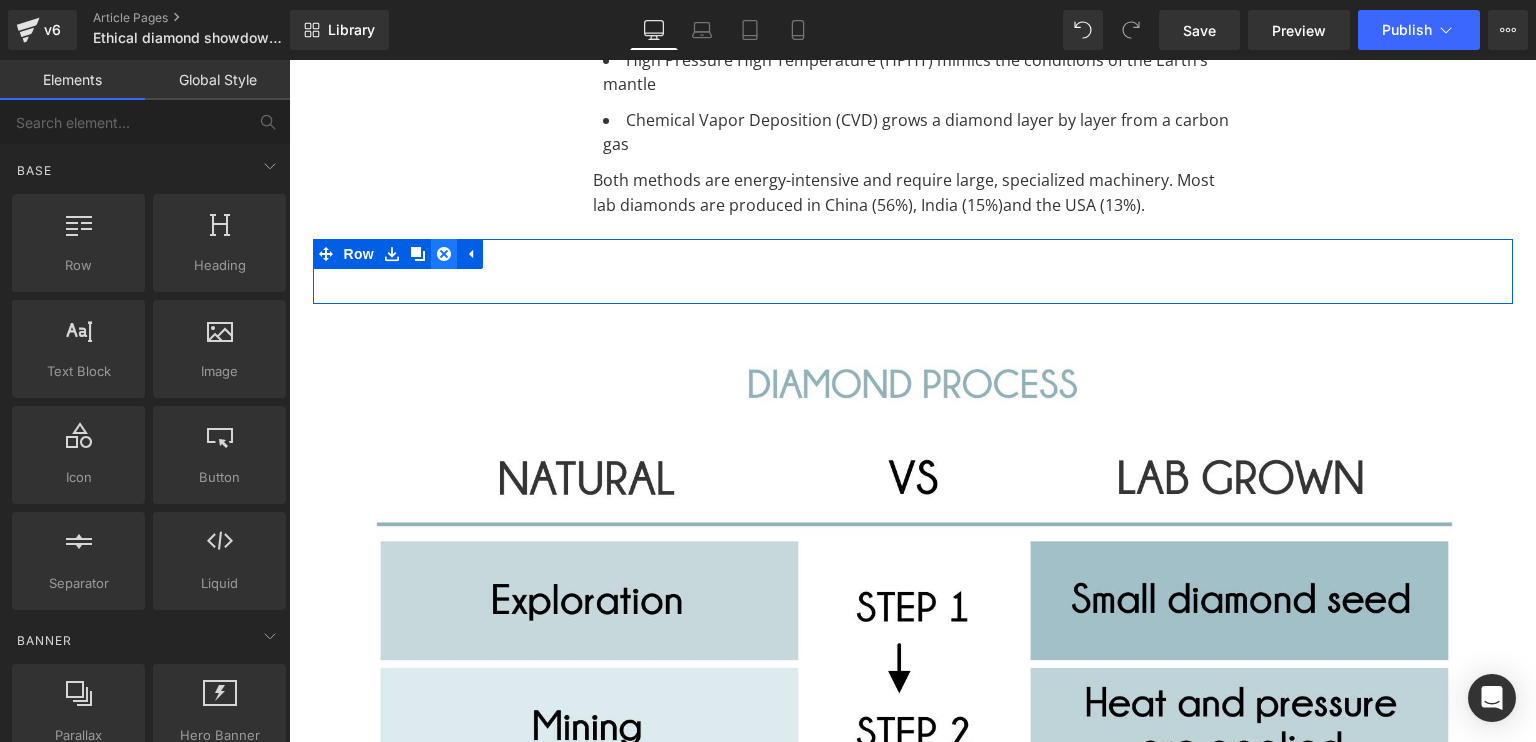 click 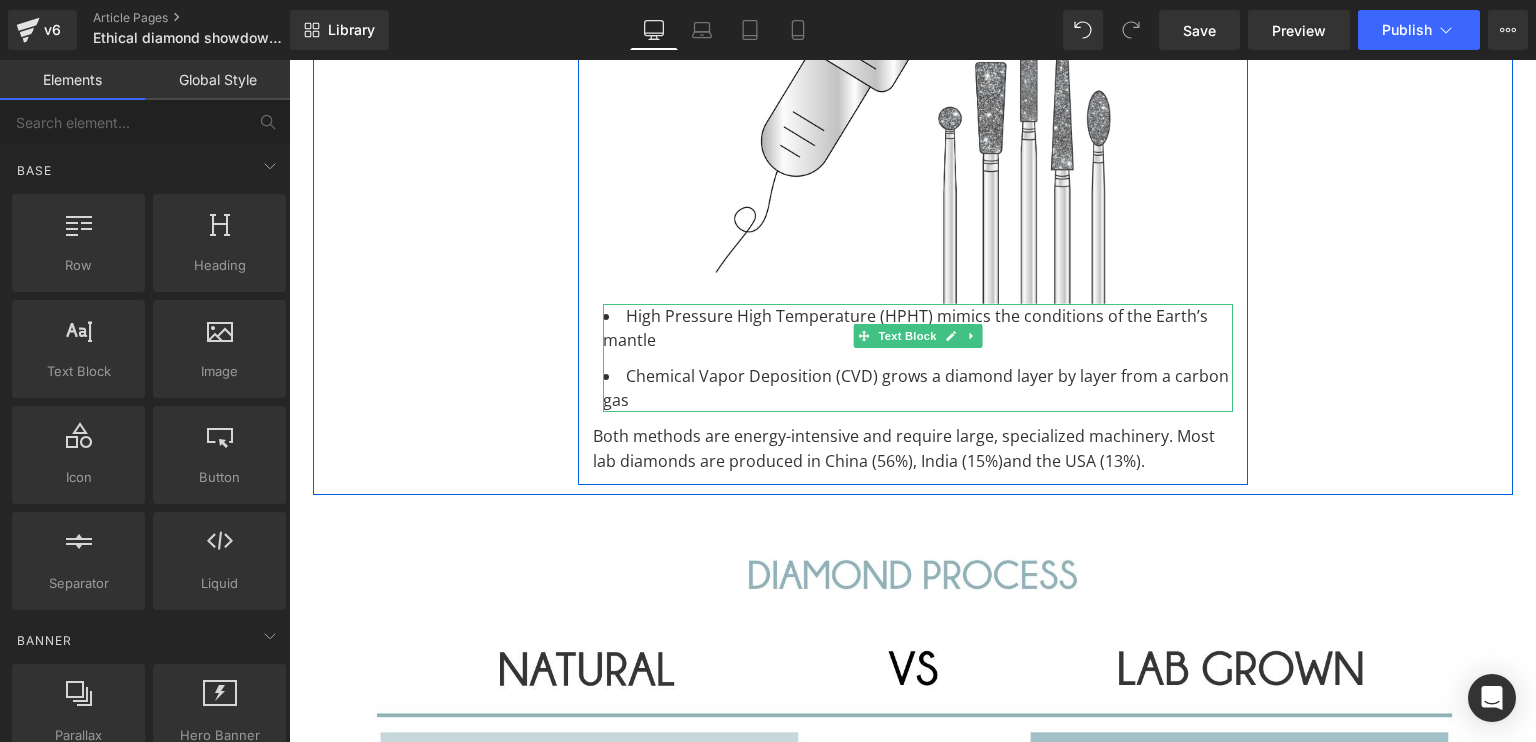 scroll, scrollTop: 1822, scrollLeft: 0, axis: vertical 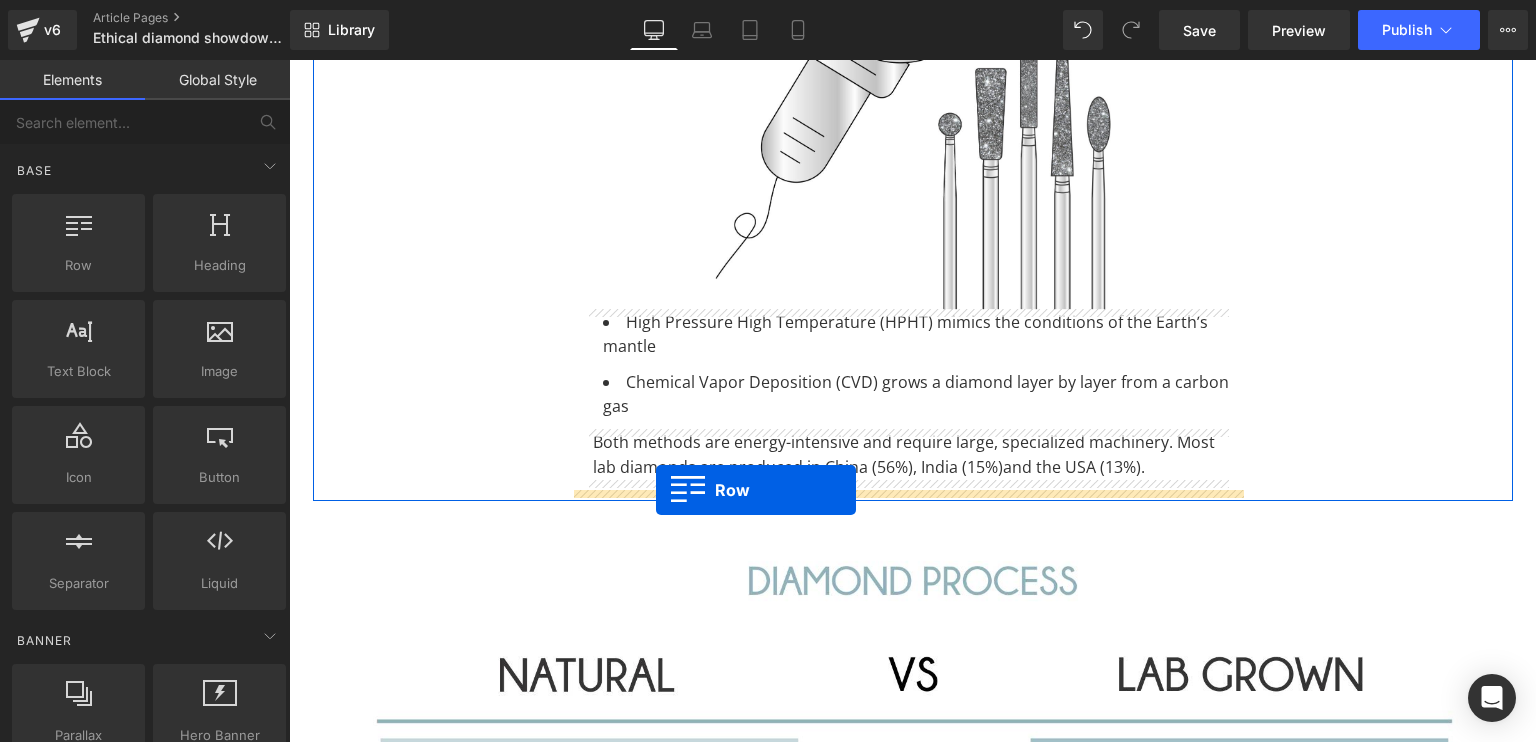 drag, startPoint x: 385, startPoint y: 317, endPoint x: 656, endPoint y: 490, distance: 321.51205 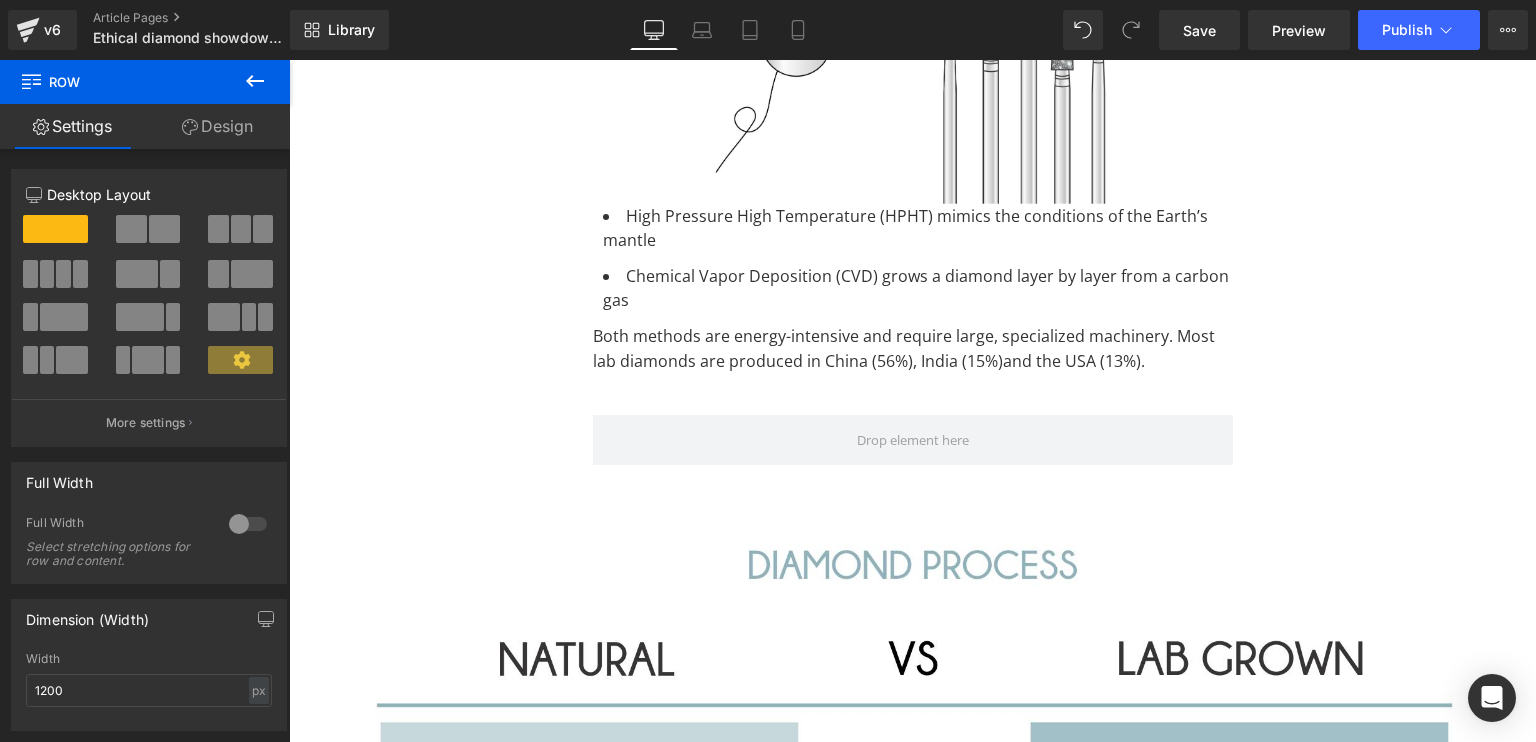 scroll, scrollTop: 1940, scrollLeft: 0, axis: vertical 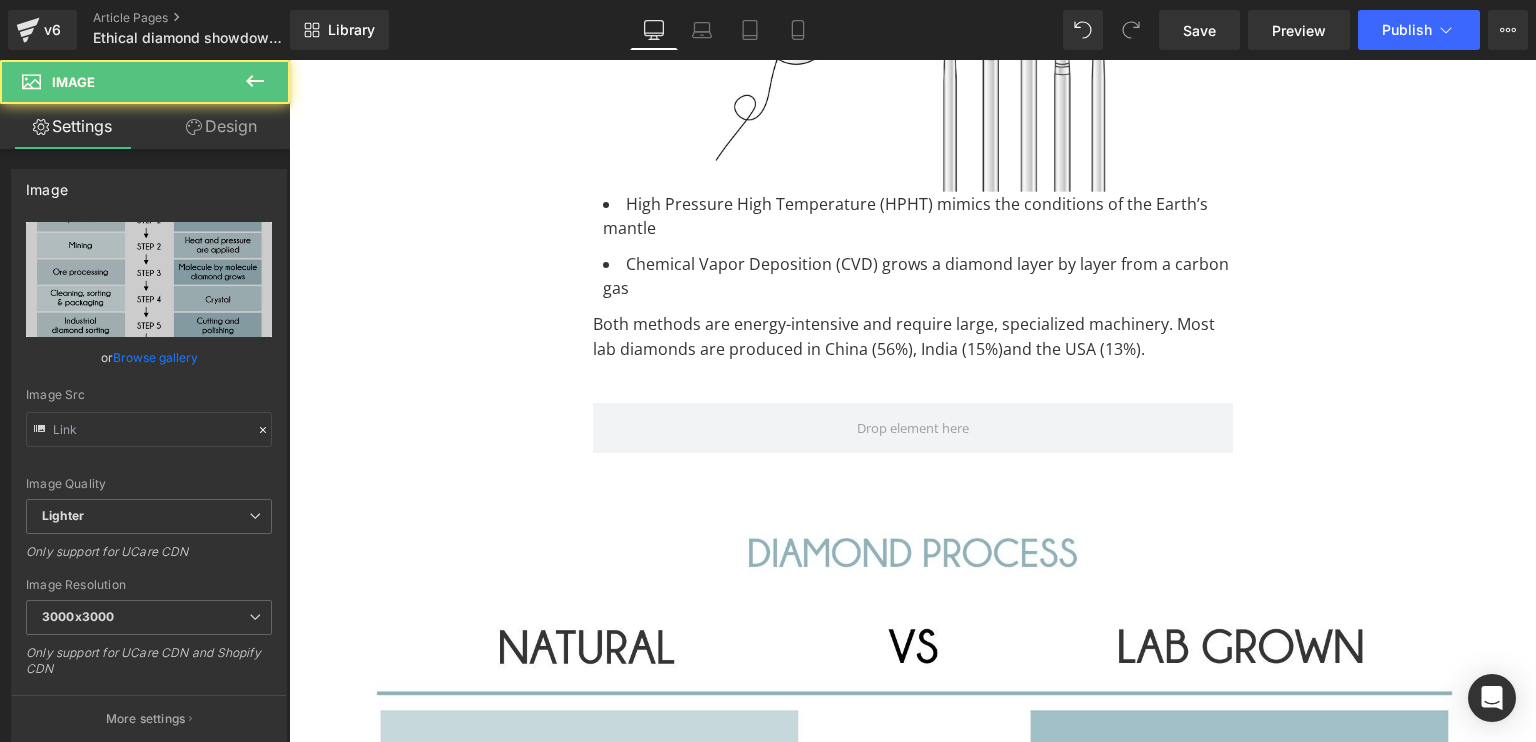 type on "https://ucarecdn.com/8f175274-3d79-4afe-a1c3-8b2b4f55aacf/-/format/auto/-/preview/3000x3000/-/quality/lighter/IMAGE%203%20TABLE%20OF%20LAB%20GROWN%20VS%20NATURAL%20PROCESS.jpg" 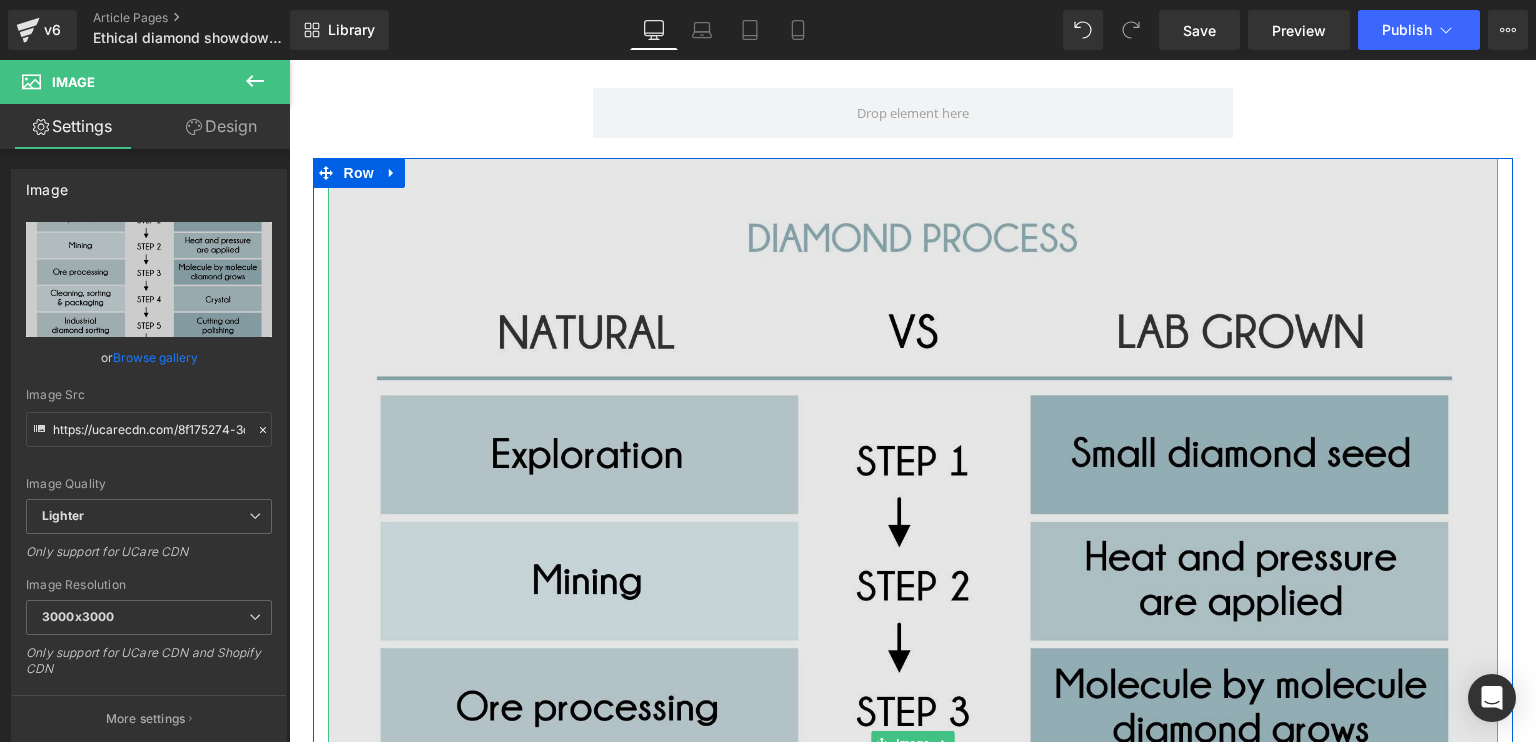 scroll, scrollTop: 2384, scrollLeft: 0, axis: vertical 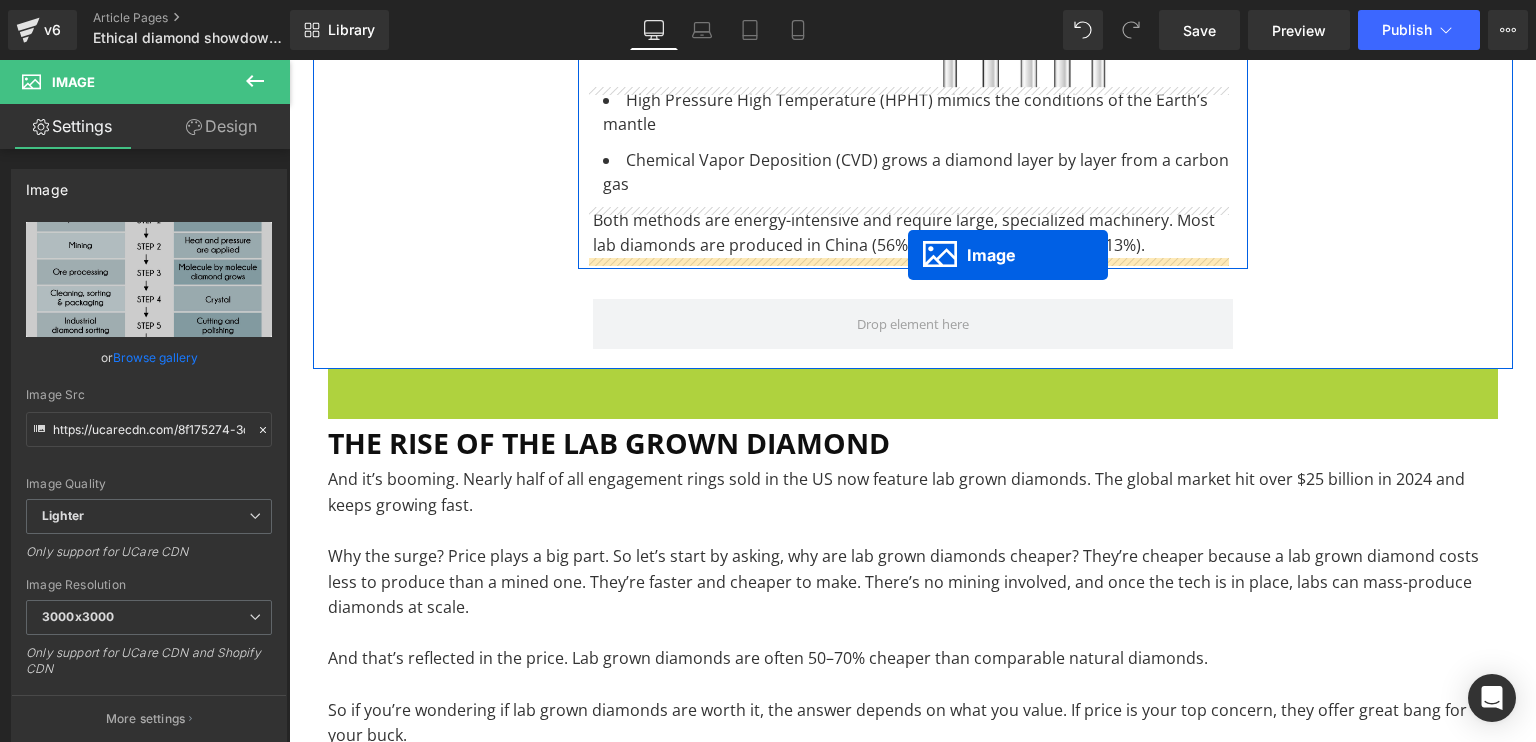 drag, startPoint x: 873, startPoint y: 615, endPoint x: 908, endPoint y: 258, distance: 358.71158 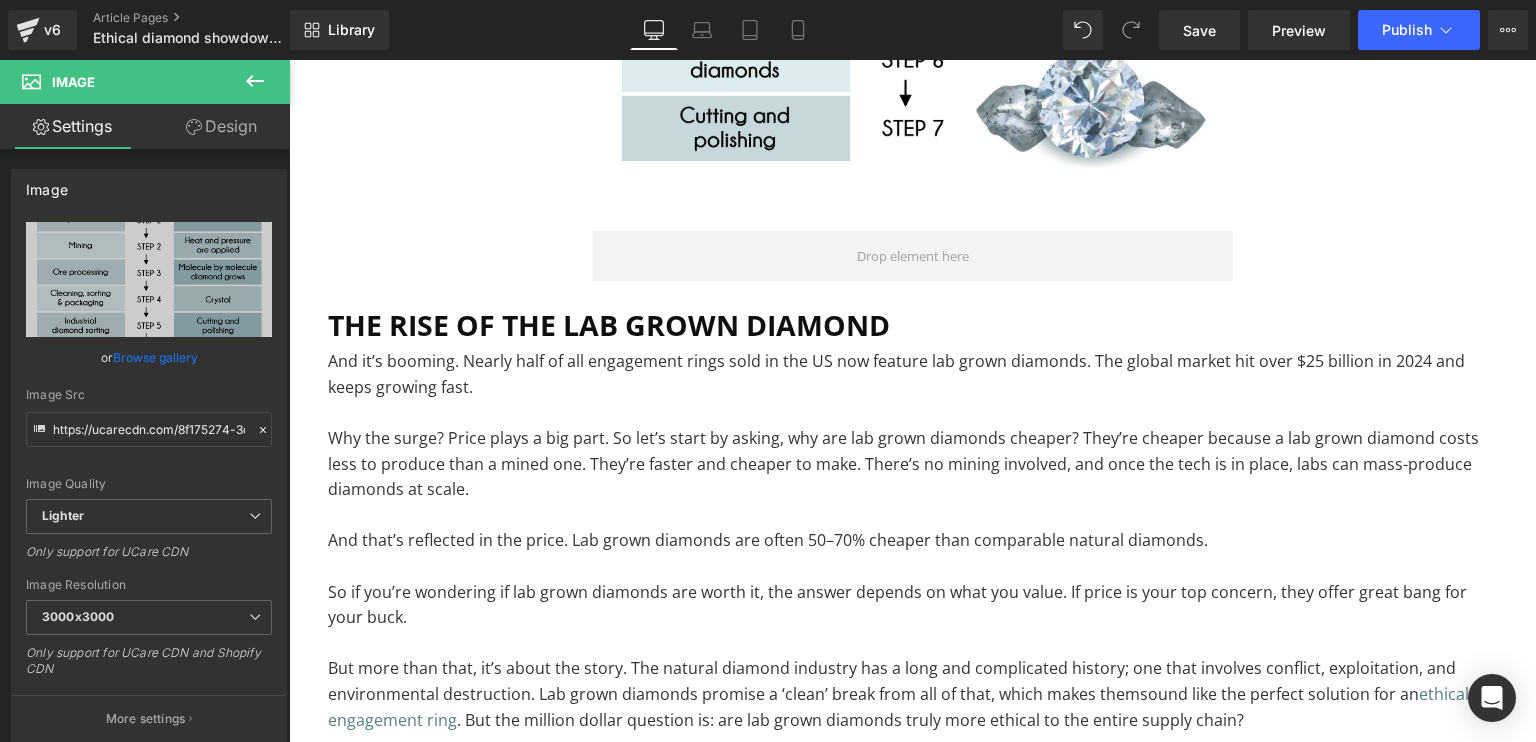 scroll, scrollTop: 2464, scrollLeft: 0, axis: vertical 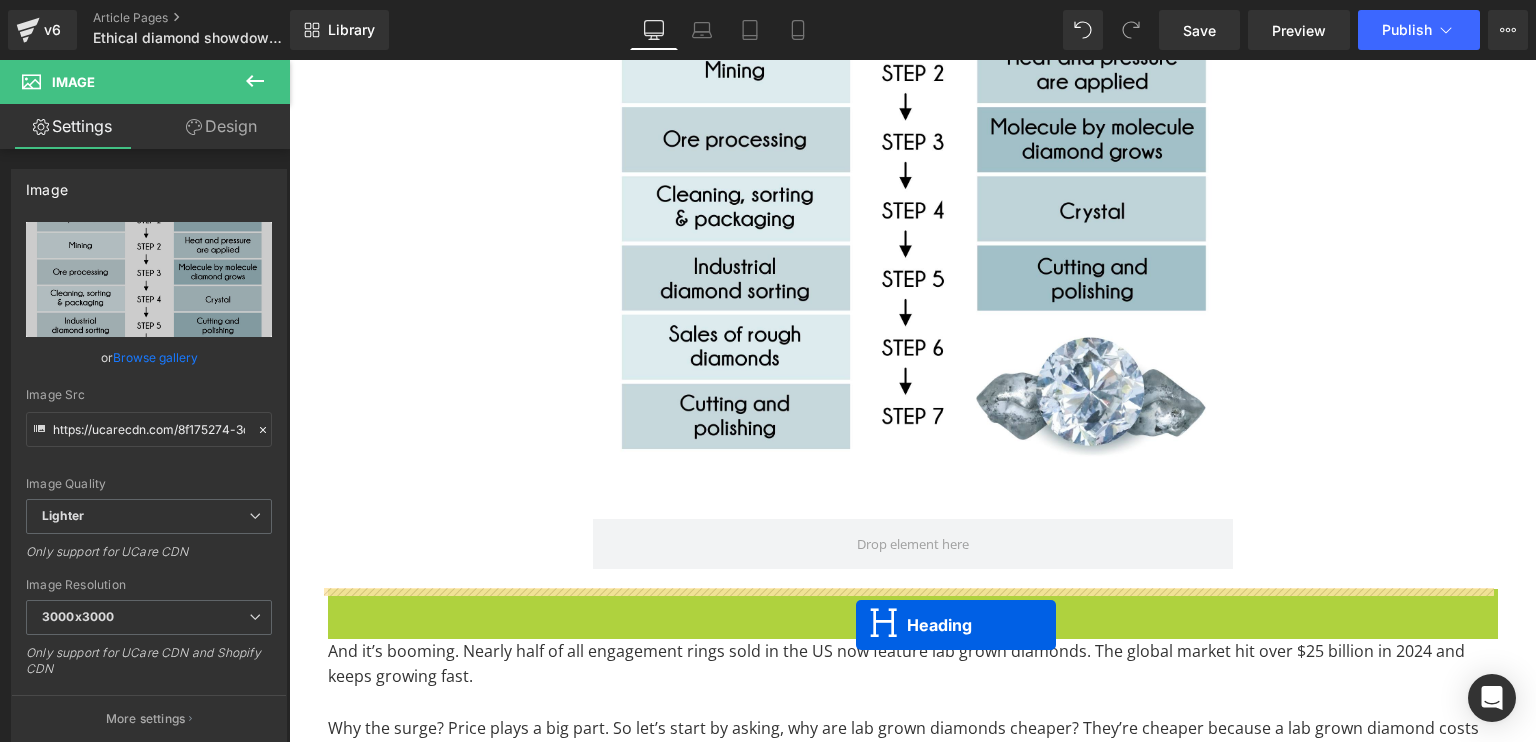 drag, startPoint x: 849, startPoint y: 611, endPoint x: 856, endPoint y: 625, distance: 15.652476 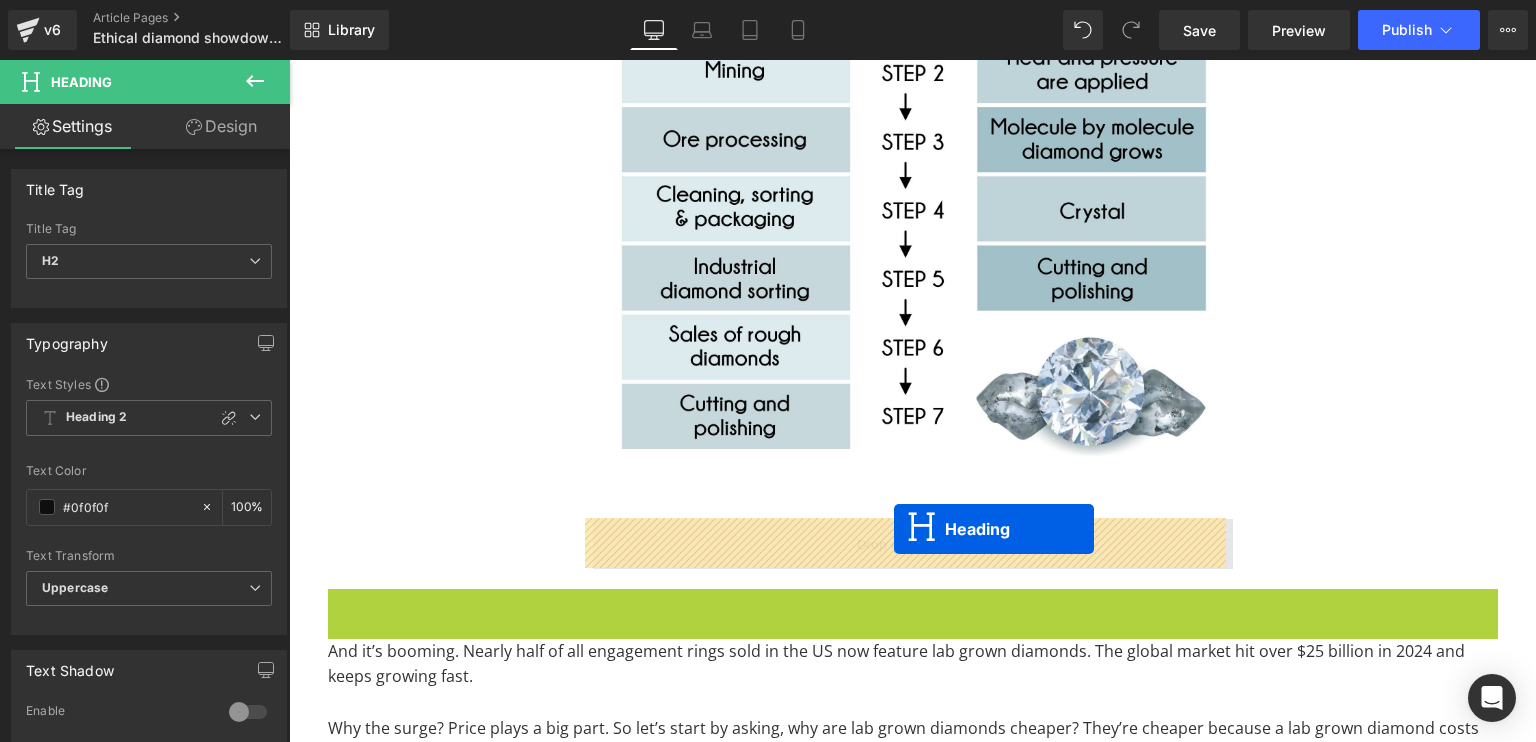 drag, startPoint x: 856, startPoint y: 614, endPoint x: 894, endPoint y: 531, distance: 91.28527 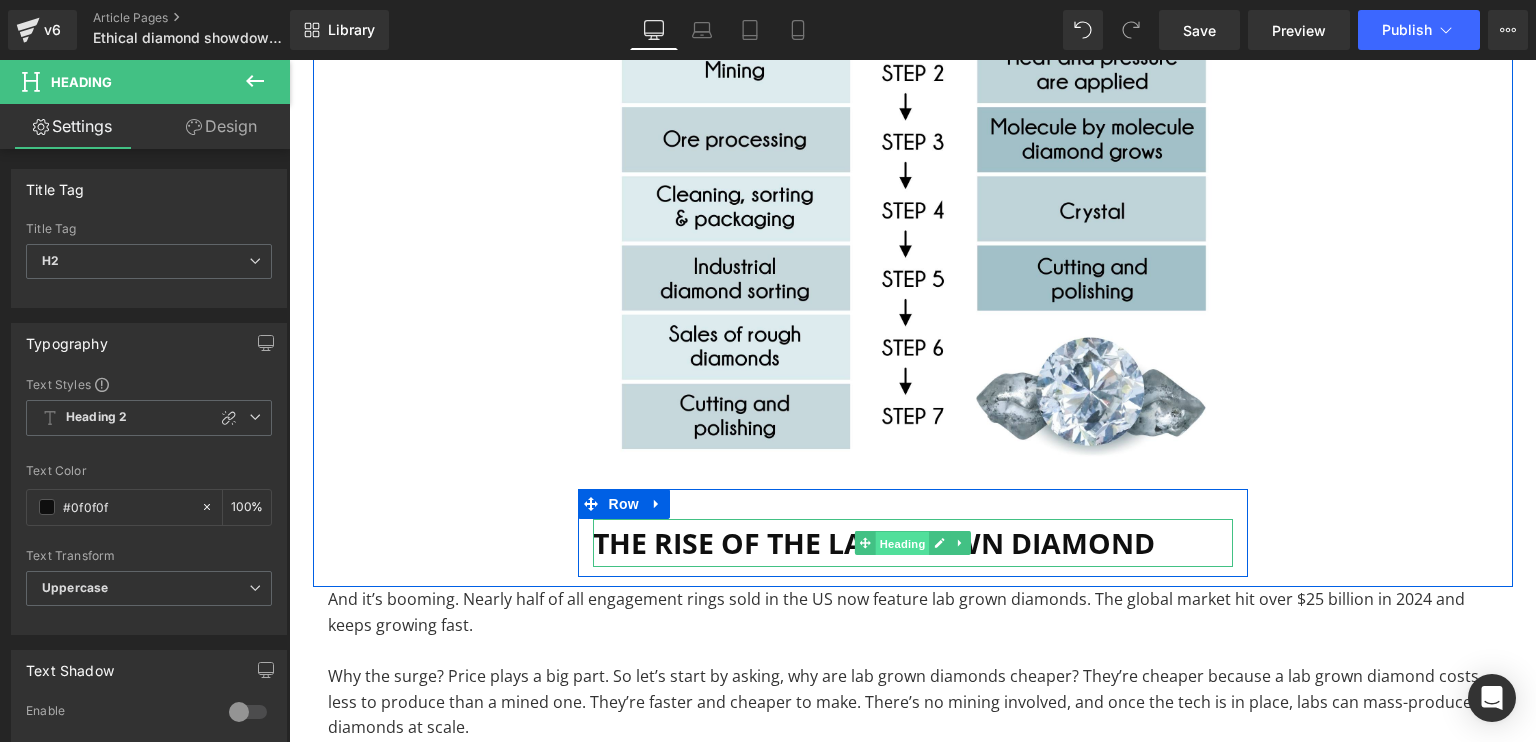 click on "Heading" at bounding box center (902, 544) 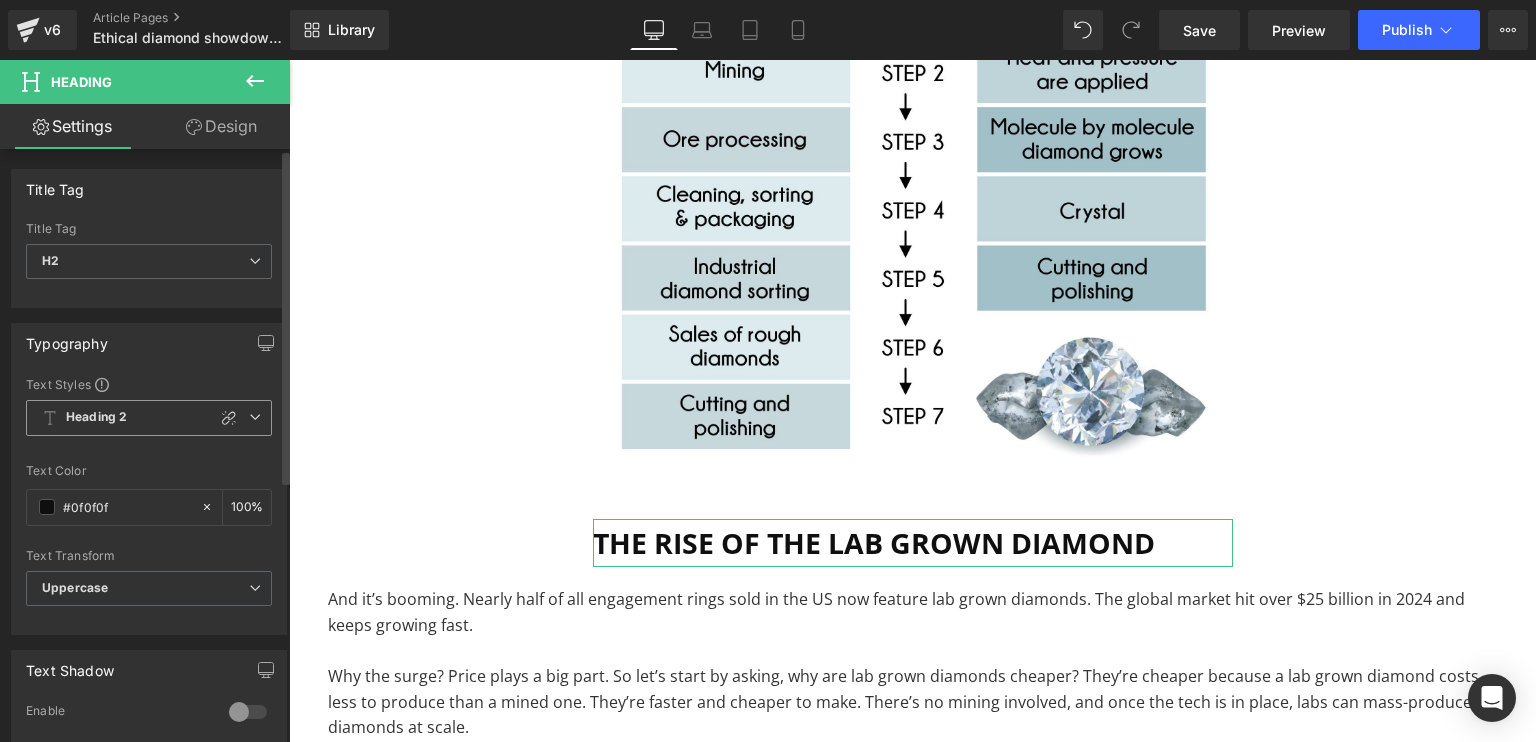 click on "Heading 2" at bounding box center (149, 418) 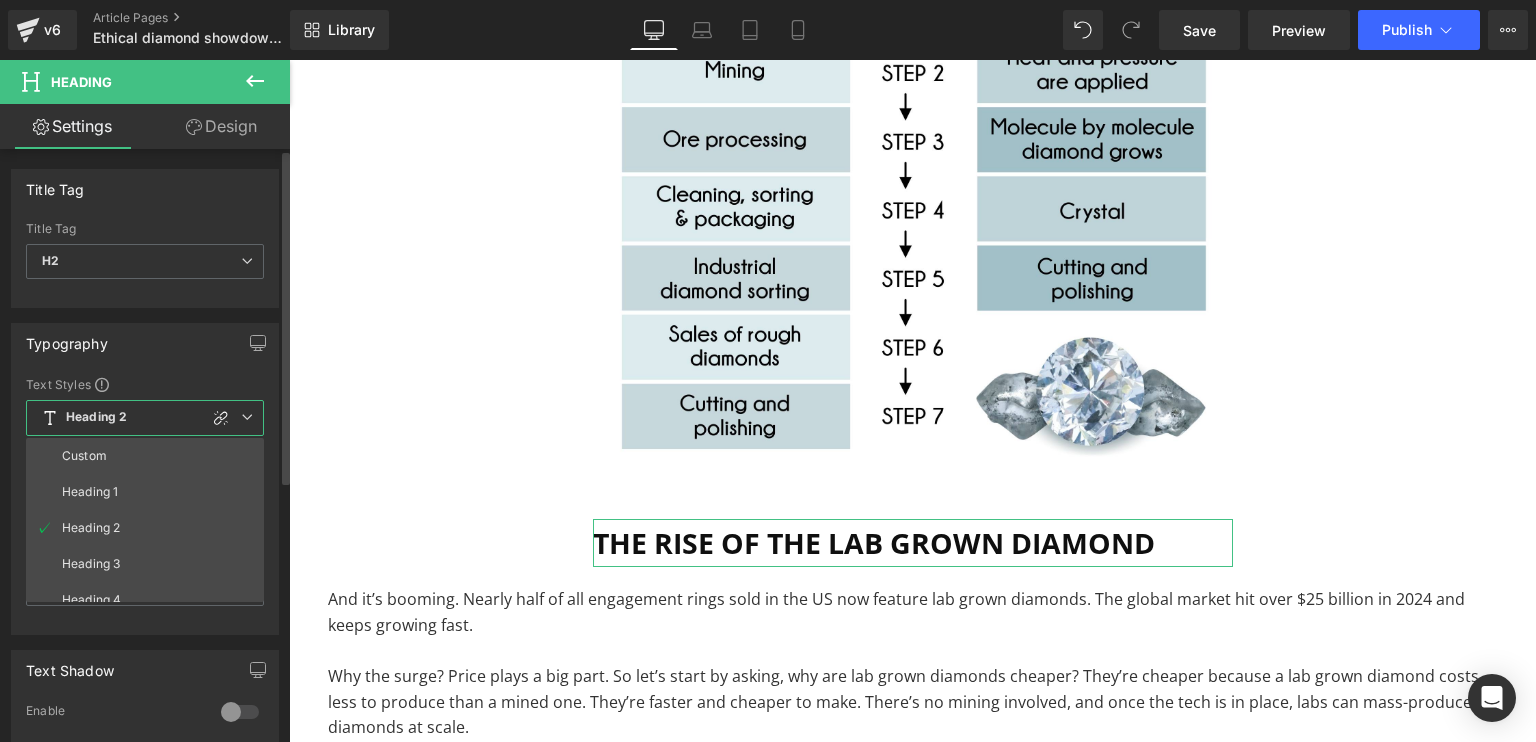 click on "Heading 2" at bounding box center [145, 418] 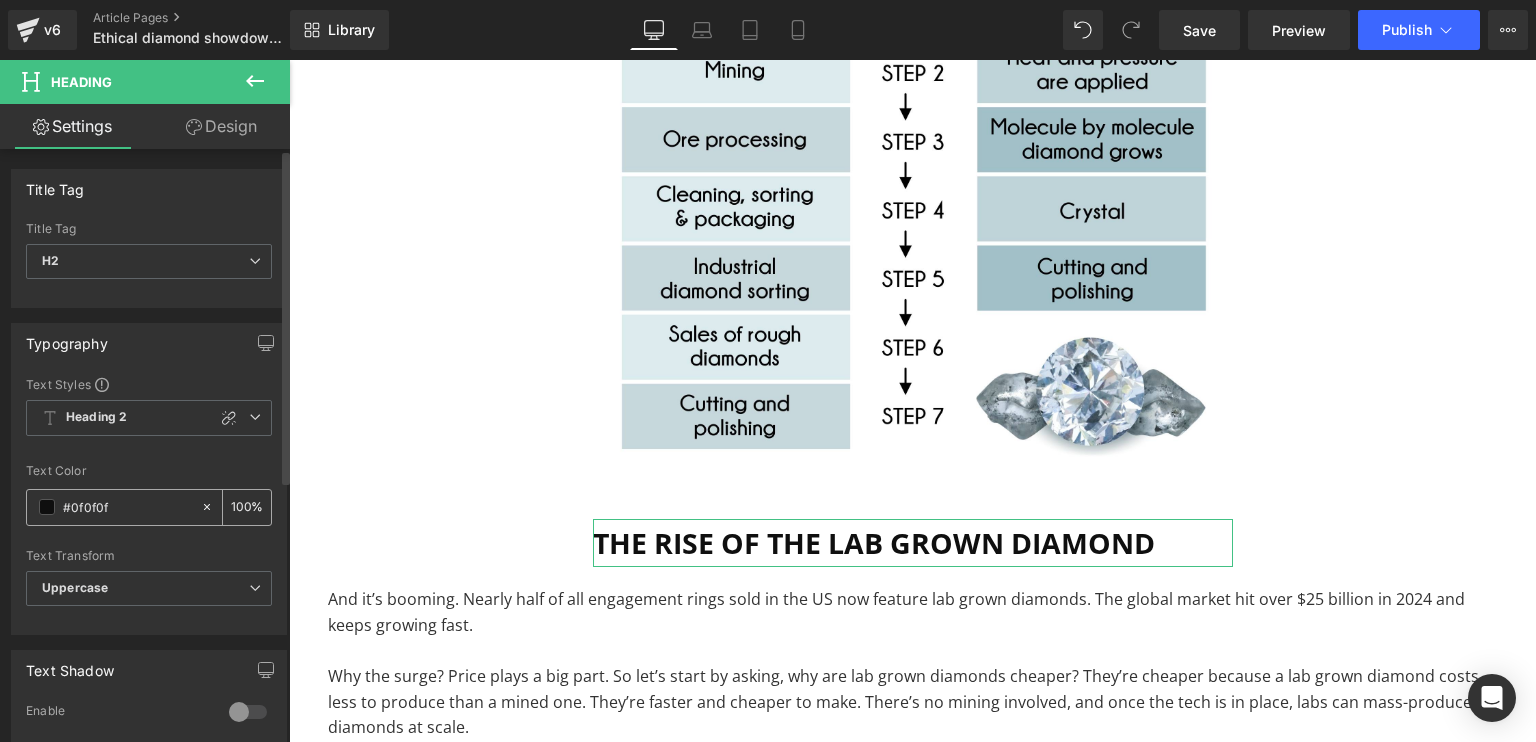 click at bounding box center [47, 507] 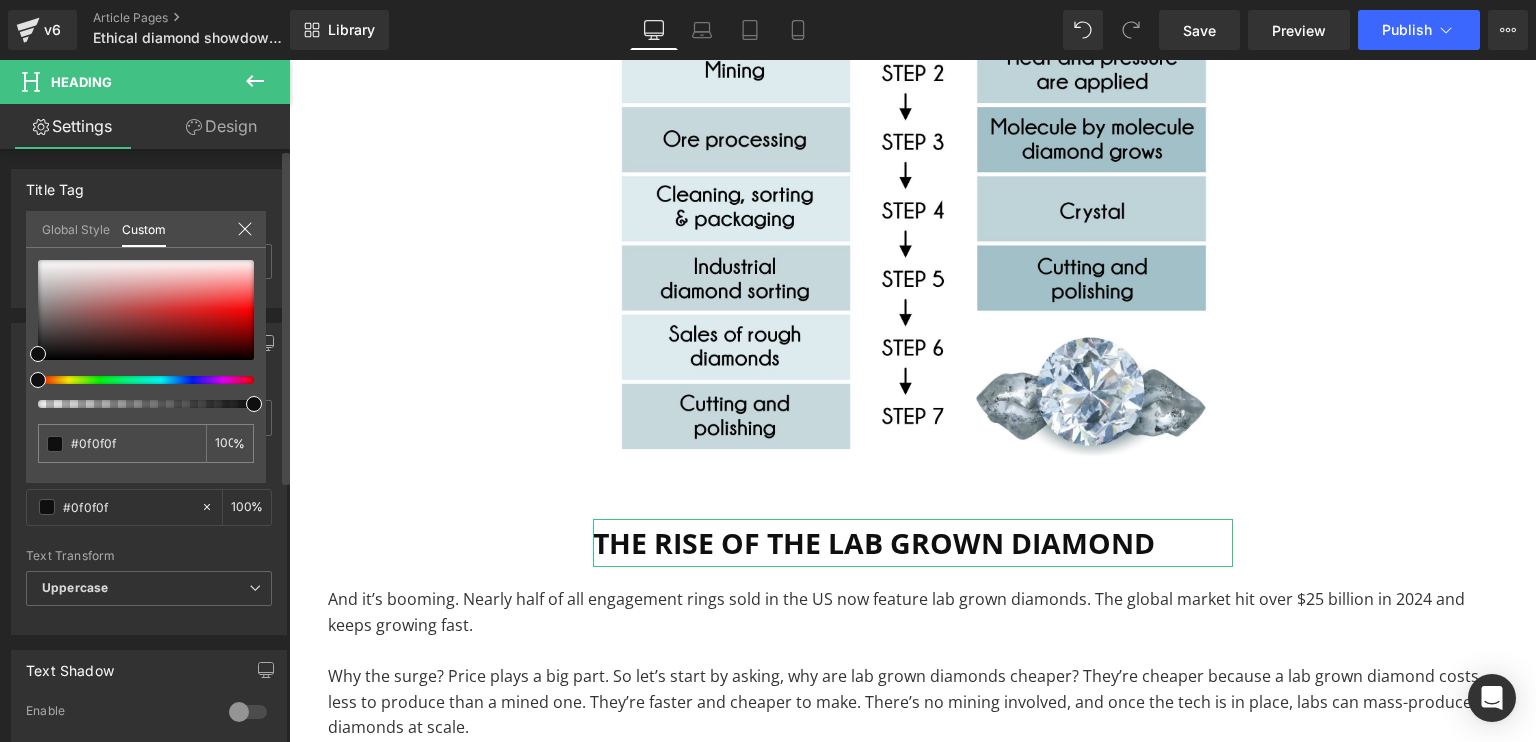 click on "Global Style" at bounding box center [76, 228] 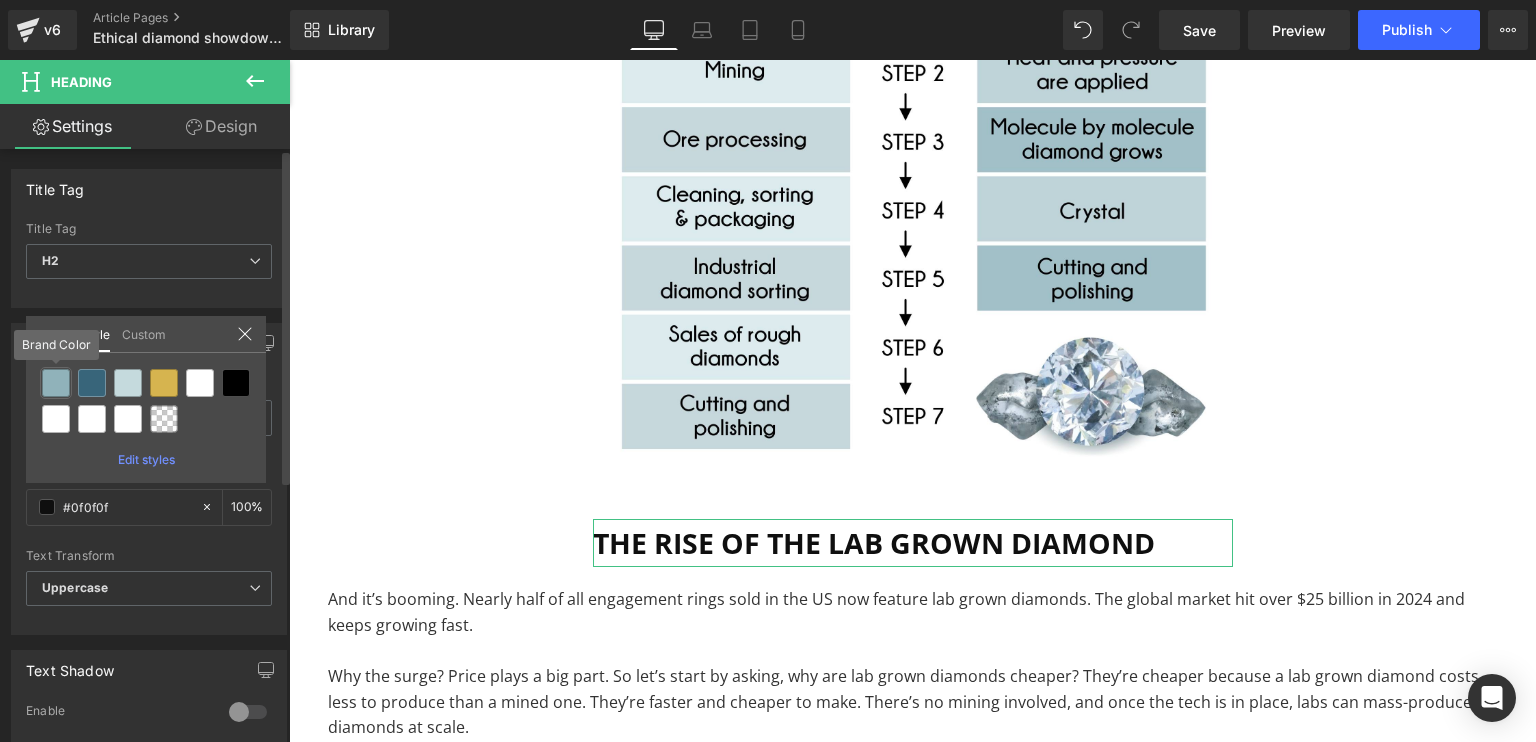 click at bounding box center (56, 383) 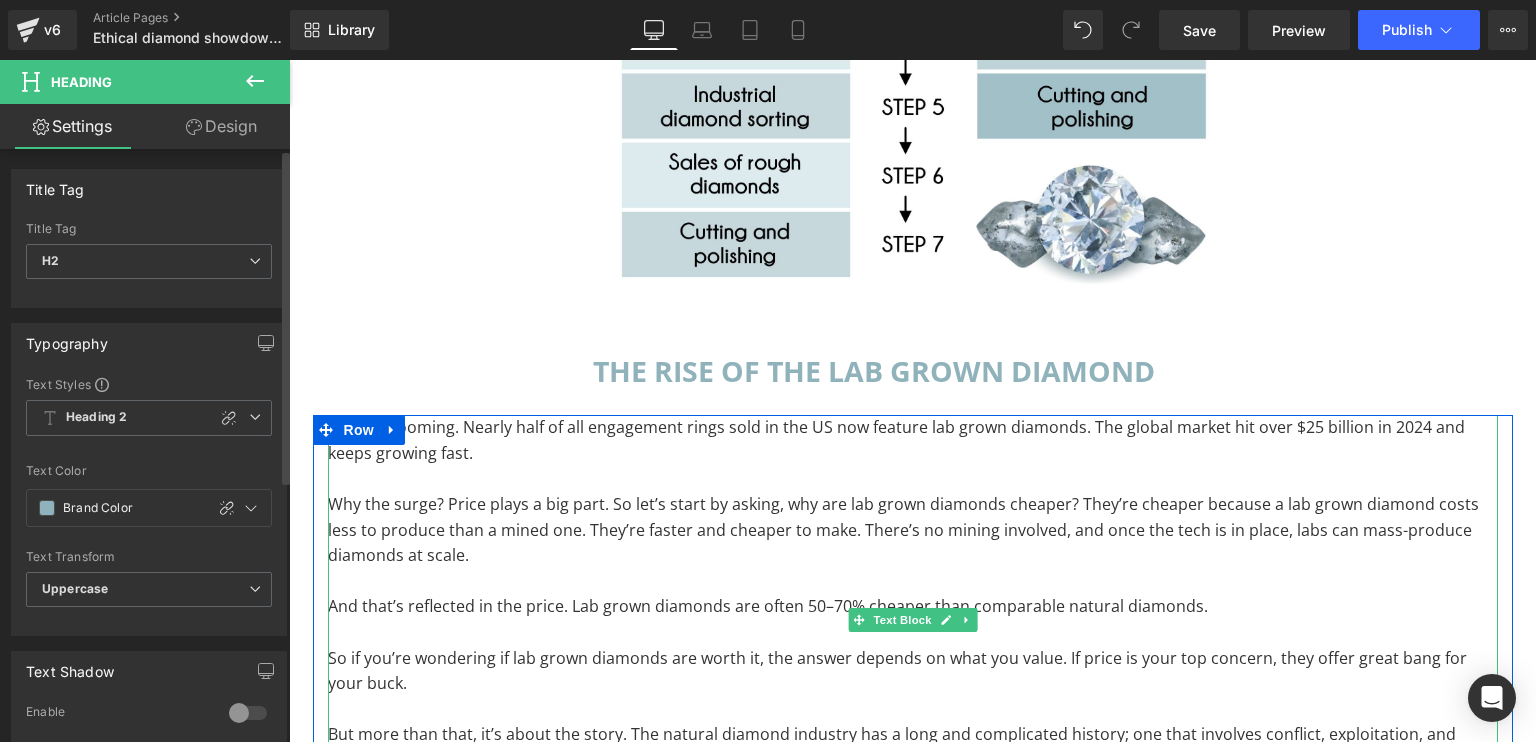 scroll, scrollTop: 2638, scrollLeft: 0, axis: vertical 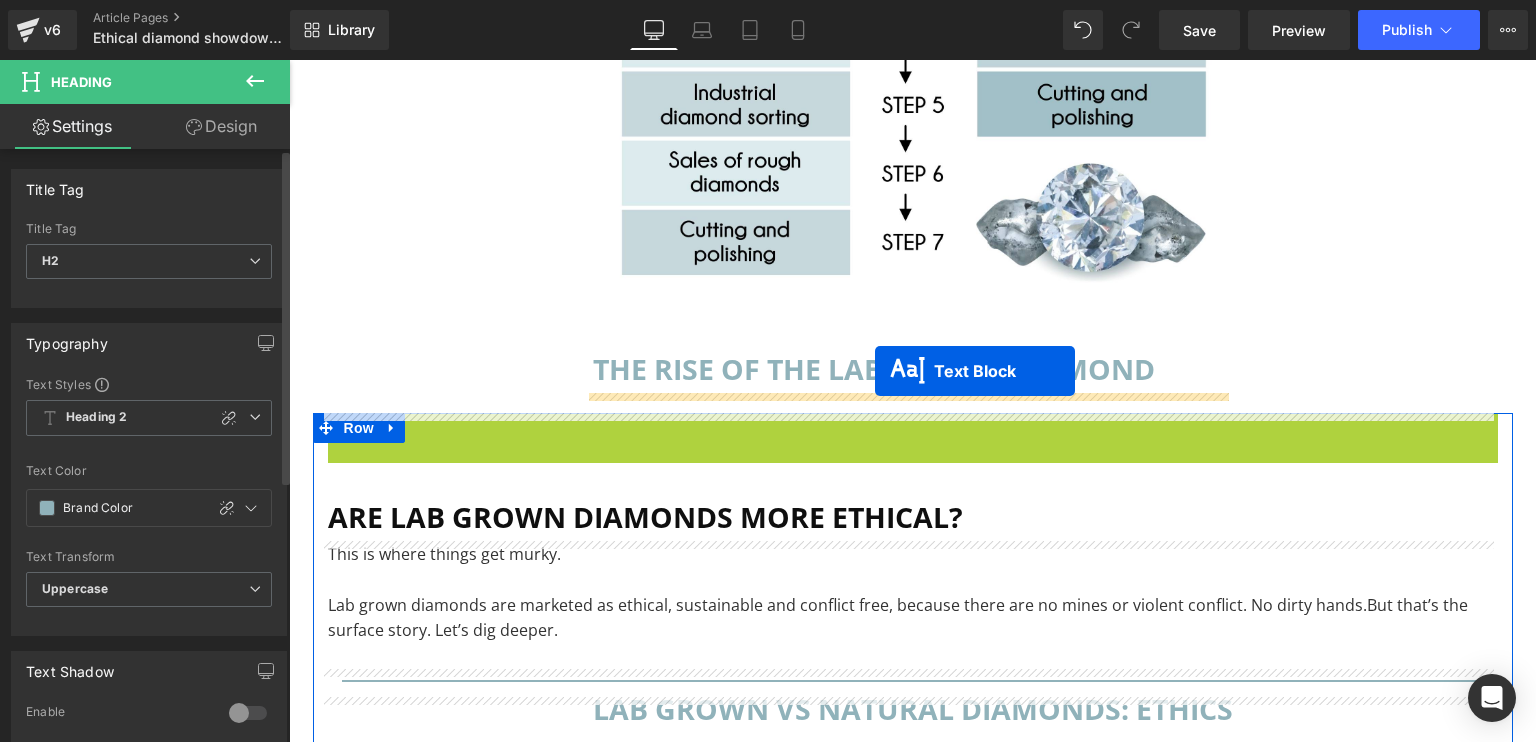 drag, startPoint x: 847, startPoint y: 618, endPoint x: 875, endPoint y: 371, distance: 248.58199 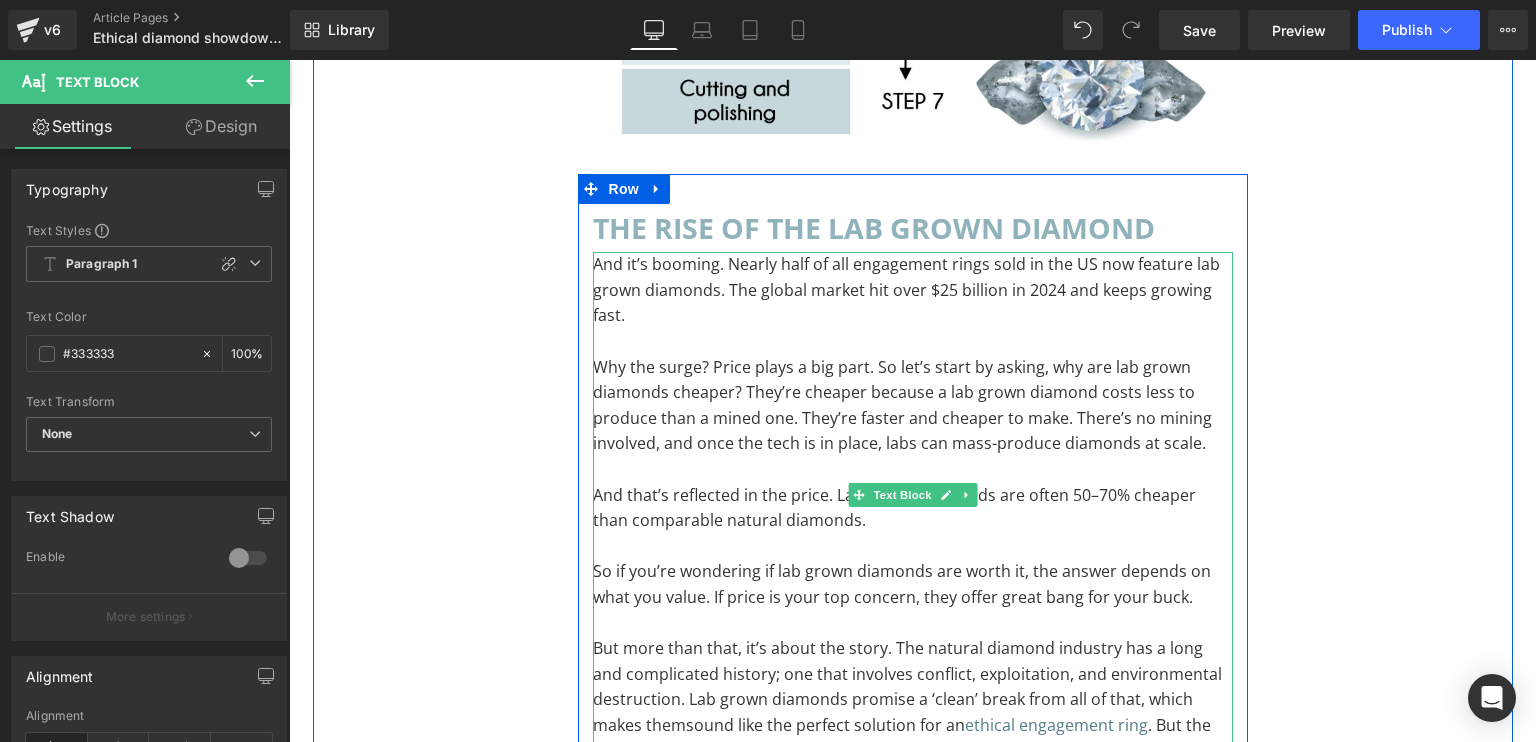 scroll, scrollTop: 3070, scrollLeft: 0, axis: vertical 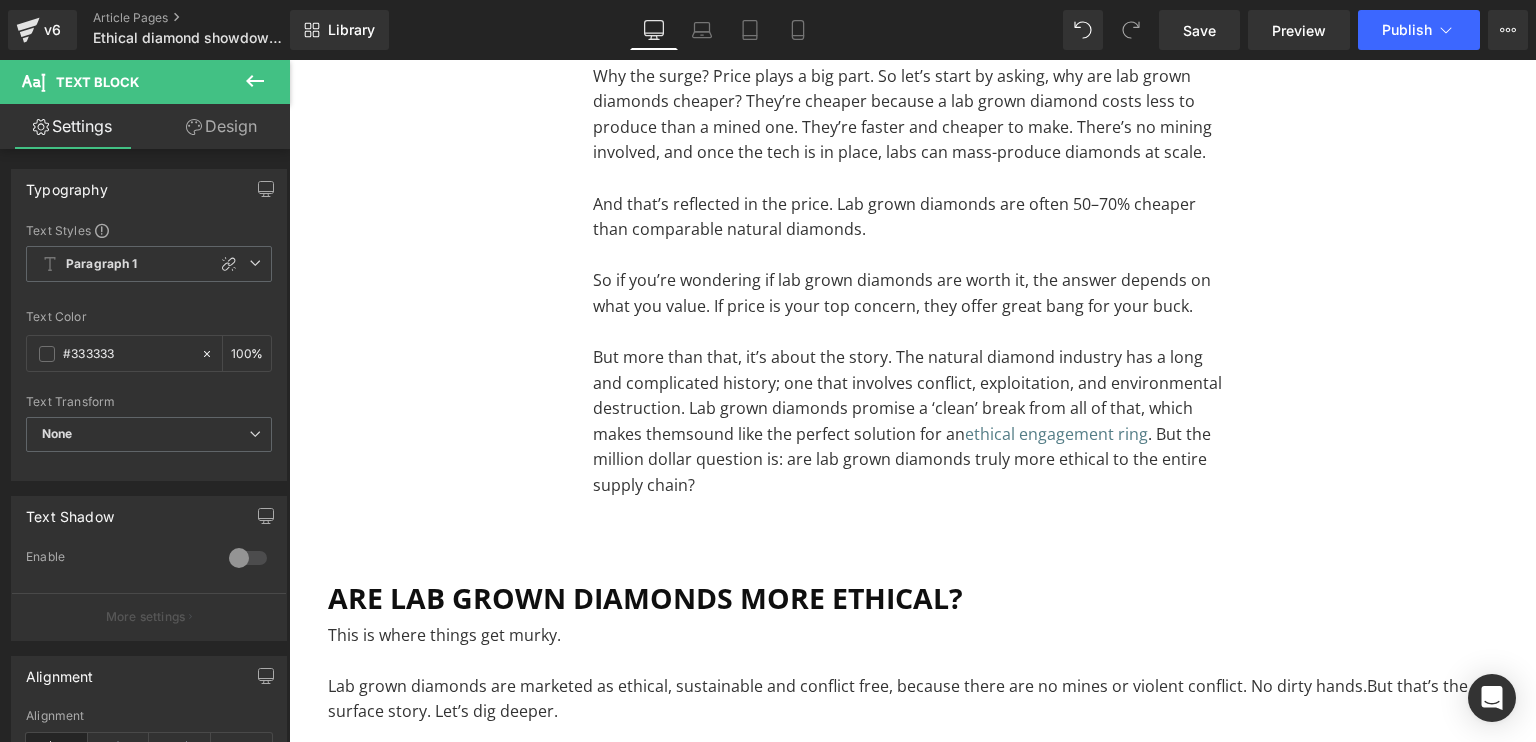 click 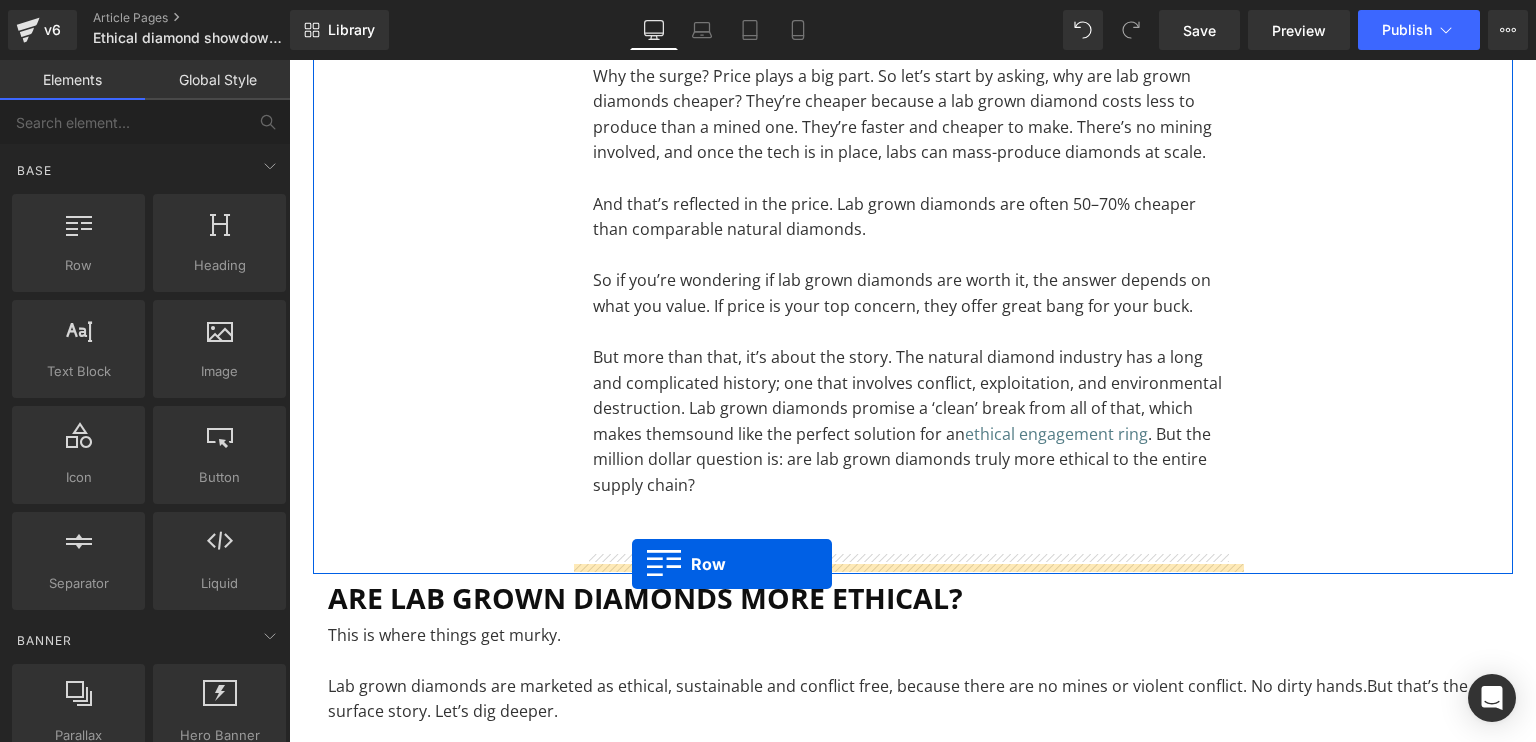 drag, startPoint x: 357, startPoint y: 301, endPoint x: 632, endPoint y: 564, distance: 380.51807 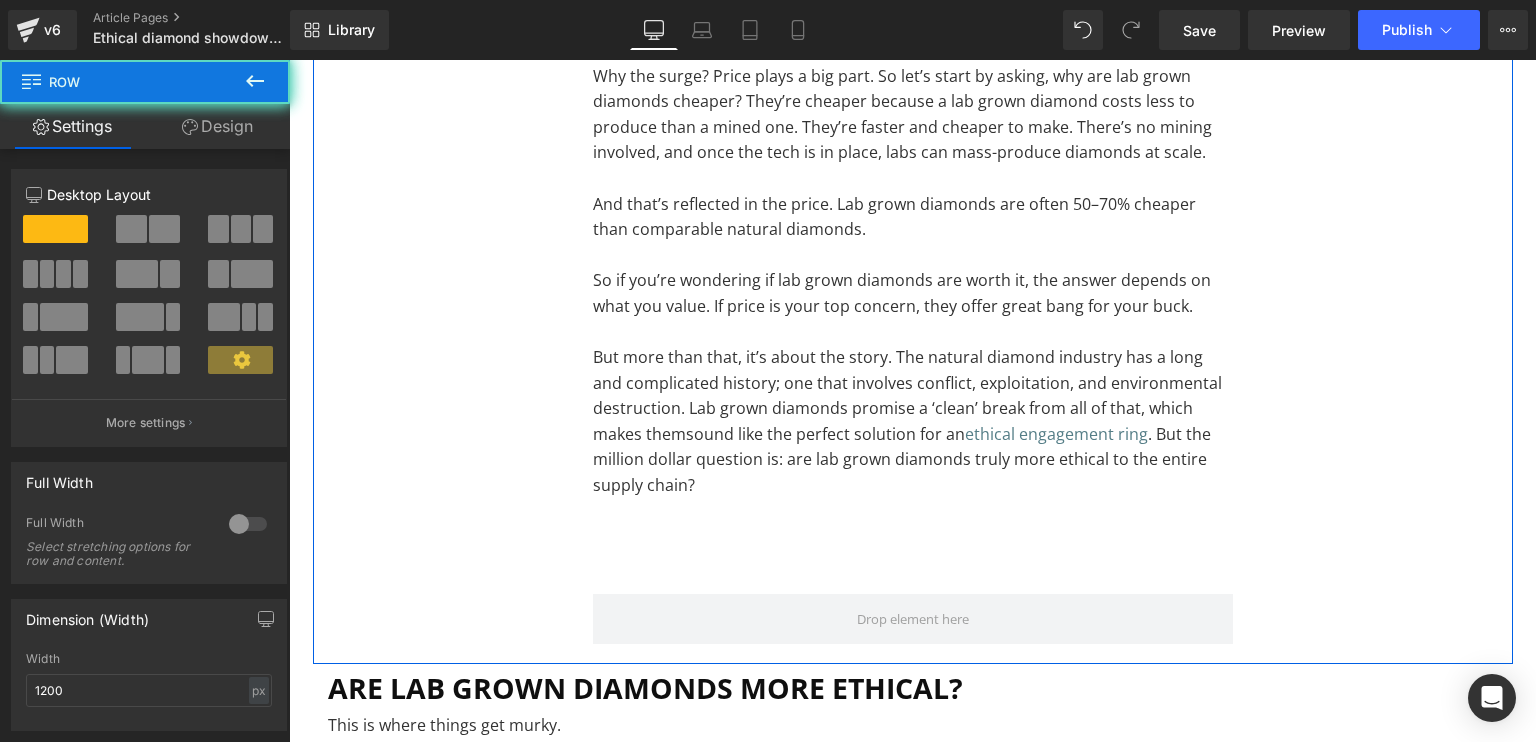 click on "The rise of the lab grown diamond Heading         And it’s booming. Nearly half of all engagement rings sold in the US now feature lab grown diamonds. The global market hit over $25 billion in 2024 and keeps growing fast. Why the surge? Price plays a big part. So let’s start by asking, why are lab grown diamonds cheaper? They’re cheaper because a lab grown diamond costs less to produce than a mined one. They’re faster and cheaper to make. There’s no mining involved, and once the tech is in place, labs can mass-produce diamonds at scale. And that’s reflected in the price. Lab grown diamonds are often 50–70% cheaper than comparable natural diamonds.  So if you’re wondering if lab grown diamonds are worth it, the answer depends on what you value. If price is your top concern, they offer great bang for your buck.  sound like the perfect solution for an  ethical engagement ring . But the million dollar question is: are lab grown diamonds truly more ethical to the entire supply chain? Text Block" at bounding box center (913, 233) 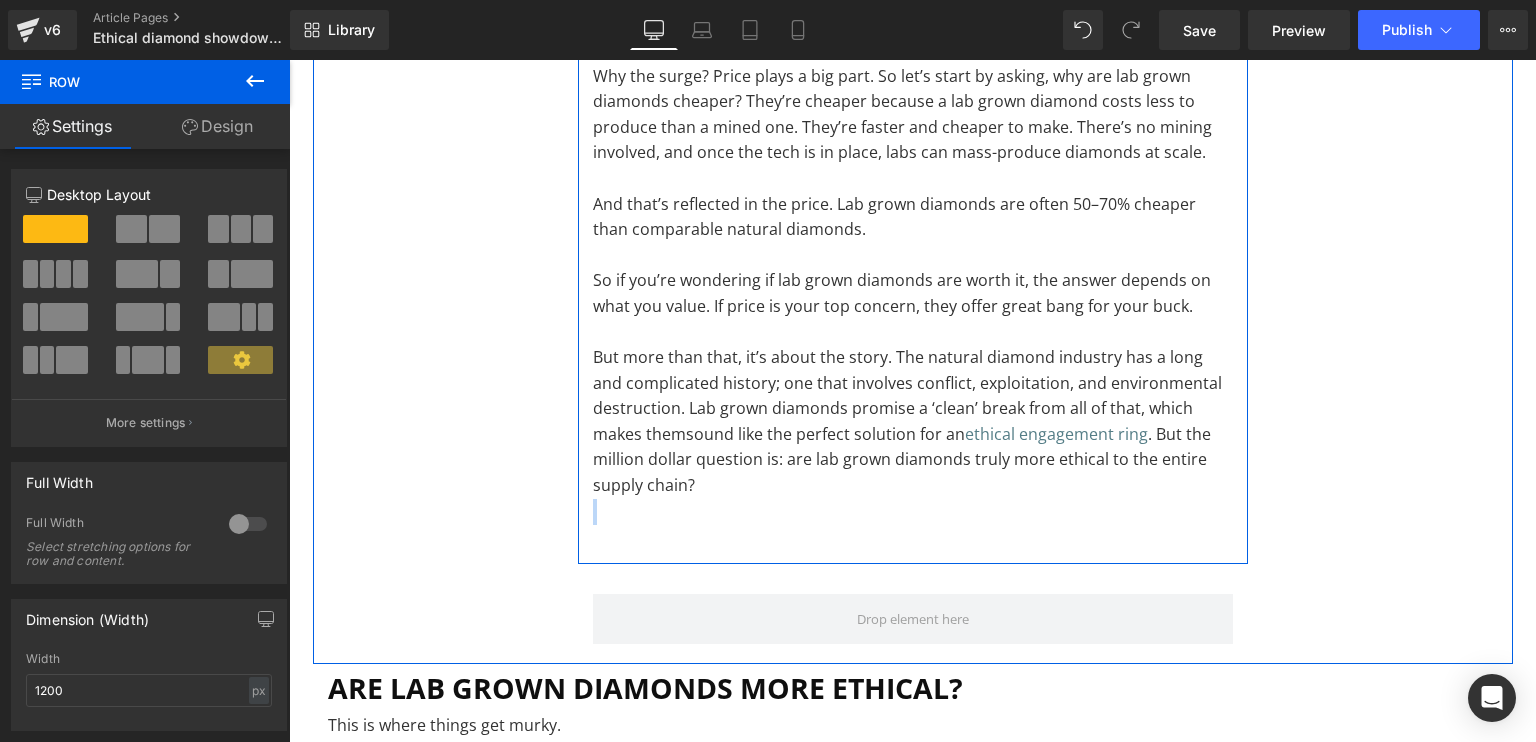click on "The rise of the lab grown diamond Heading         And it’s booming. Nearly half of all engagement rings sold in the US now feature lab grown diamonds. The global market hit over $25 billion in 2024 and keeps growing fast. Why the surge? Price plays a big part. So let’s start by asking, why are lab grown diamonds cheaper? They’re cheaper because a lab grown diamond costs less to produce than a mined one. They’re faster and cheaper to make. There’s no mining involved, and once the tech is in place, labs can mass-produce diamonds at scale. And that’s reflected in the price. Lab grown diamonds are often 50–70% cheaper than comparable natural diamonds.  So if you’re wondering if lab grown diamonds are worth it, the answer depends on what you value. If price is your top concern, they offer great bang for your buck.  sound like the perfect solution for an  ethical engagement ring . But the million dollar question is: are lab grown diamonds truly more ethical to the entire supply chain? Text Block" at bounding box center (913, 233) 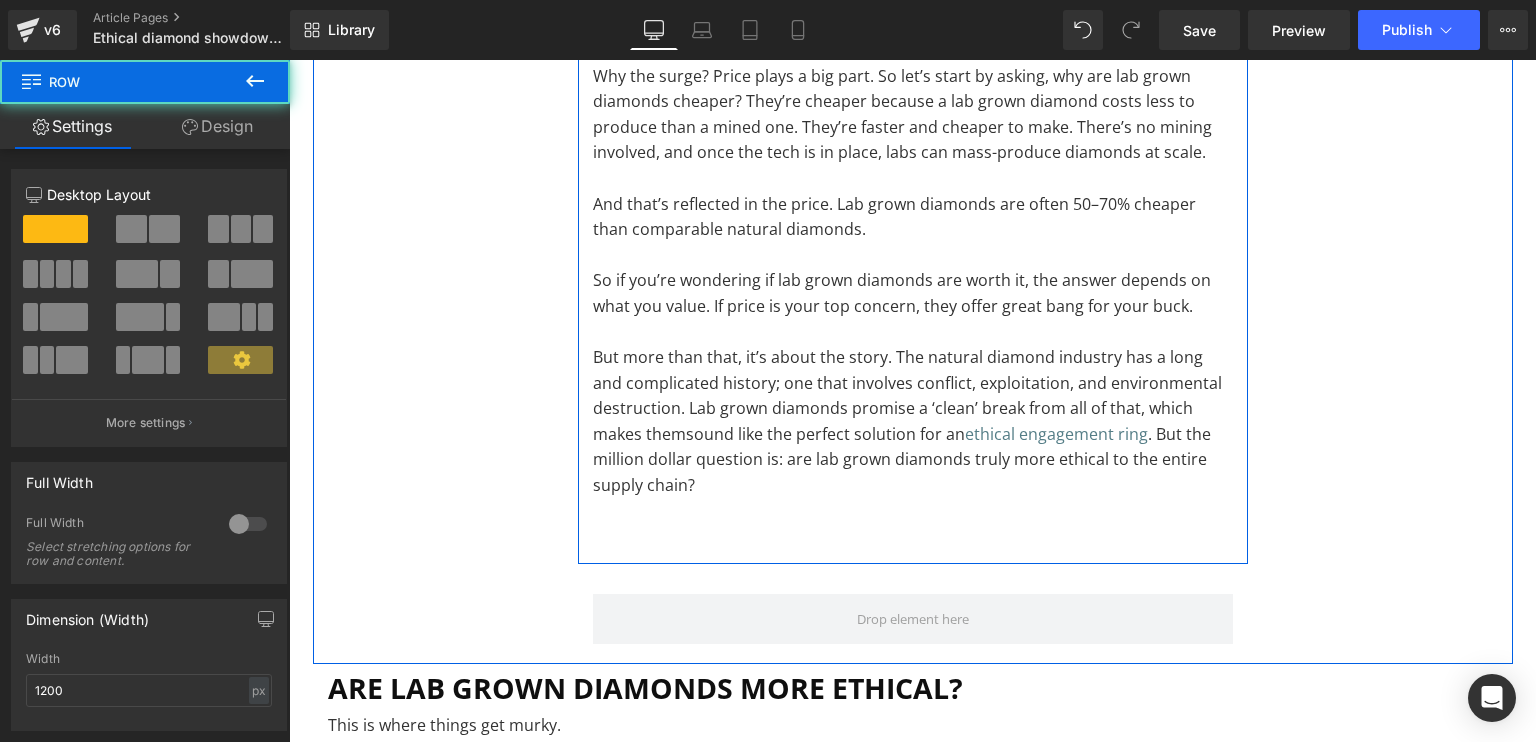 click on "The rise of the lab grown diamond Heading         And it’s booming. Nearly half of all engagement rings sold in the US now feature lab grown diamonds. The global market hit over $25 billion in 2024 and keeps growing fast. Why the surge? Price plays a big part. So let’s start by asking, why are lab grown diamonds cheaper? They’re cheaper because a lab grown diamond costs less to produce than a mined one. They’re faster and cheaper to make. There’s no mining involved, and once the tech is in place, labs can mass-produce diamonds at scale. And that’s reflected in the price. Lab grown diamonds are often 50–70% cheaper than comparable natural diamonds.  So if you’re wondering if lab grown diamonds are worth it, the answer depends on what you value. If price is your top concern, they offer great bang for your buck.  sound like the perfect solution for an  ethical engagement ring . But the million dollar question is: are lab grown diamonds truly more ethical to the entire supply chain? Text Block" at bounding box center [913, 233] 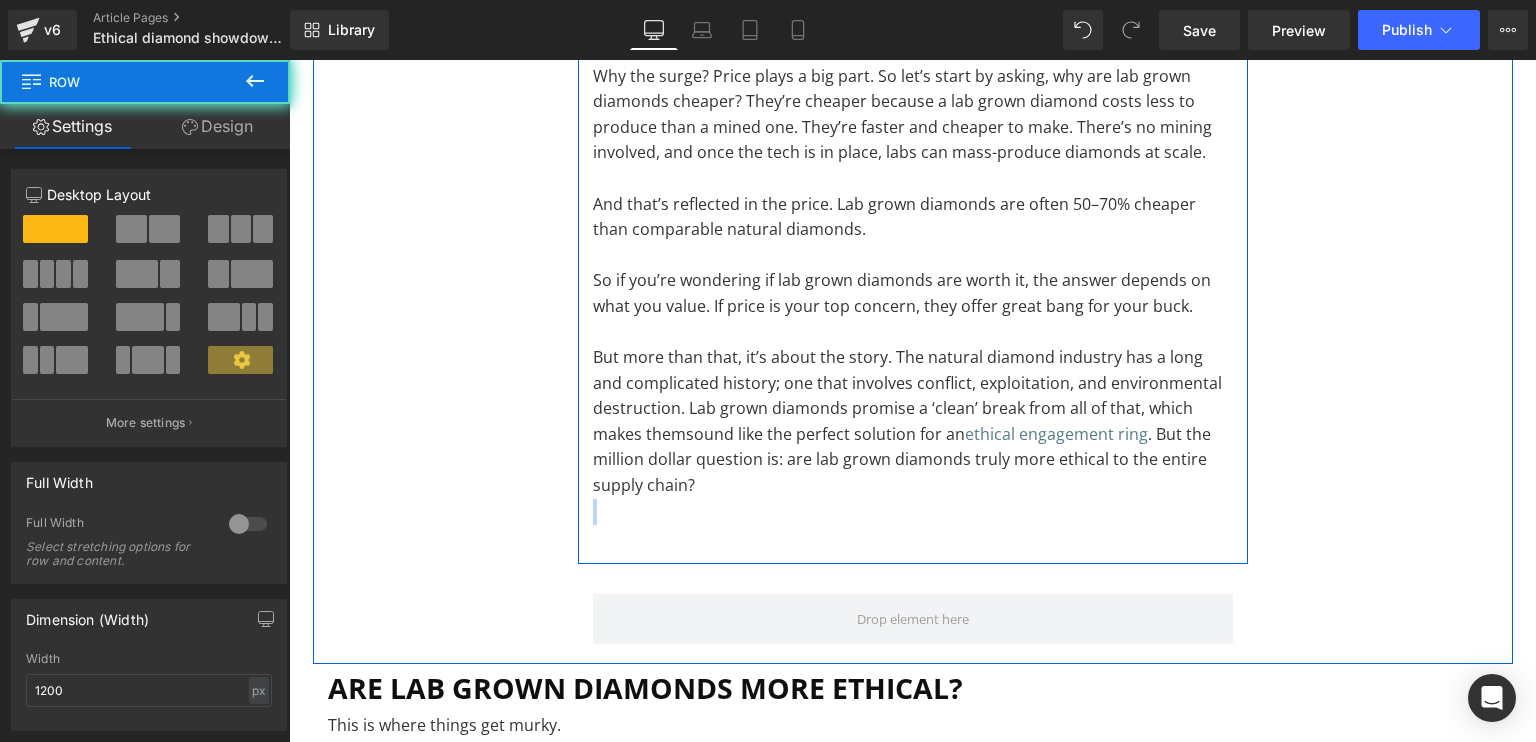click on "The rise of the lab grown diamond Heading         And it’s booming. Nearly half of all engagement rings sold in the US now feature lab grown diamonds. The global market hit over $25 billion in 2024 and keeps growing fast. Why the surge? Price plays a big part. So let’s start by asking, why are lab grown diamonds cheaper? They’re cheaper because a lab grown diamond costs less to produce than a mined one. They’re faster and cheaper to make. There’s no mining involved, and once the tech is in place, labs can mass-produce diamonds at scale. And that’s reflected in the price. Lab grown diamonds are often 50–70% cheaper than comparable natural diamonds.  So if you’re wondering if lab grown diamonds are worth it, the answer depends on what you value. If price is your top concern, they offer great bang for your buck.  sound like the perfect solution for an  ethical engagement ring . But the million dollar question is: are lab grown diamonds truly more ethical to the entire supply chain? Text Block" at bounding box center (913, 233) 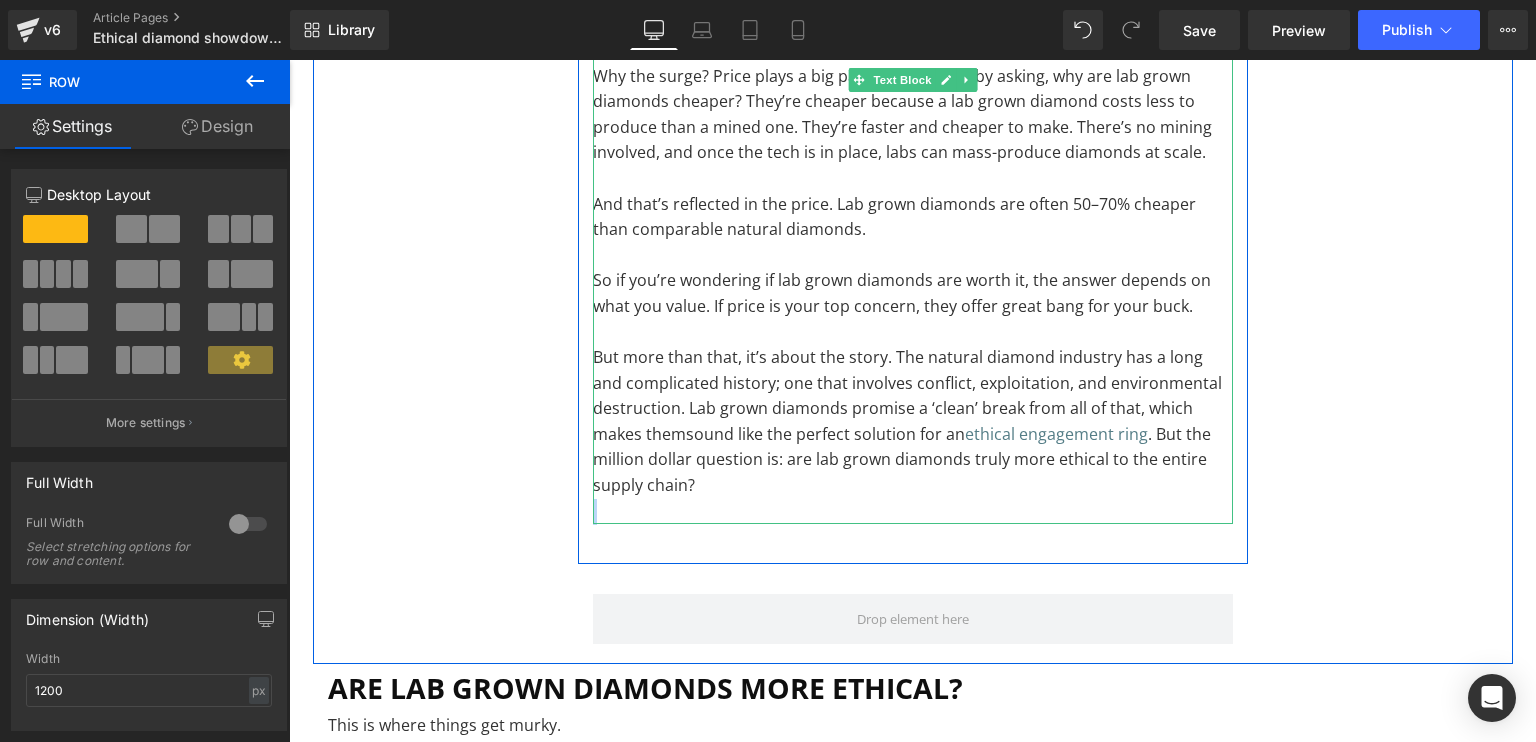 click at bounding box center (913, 512) 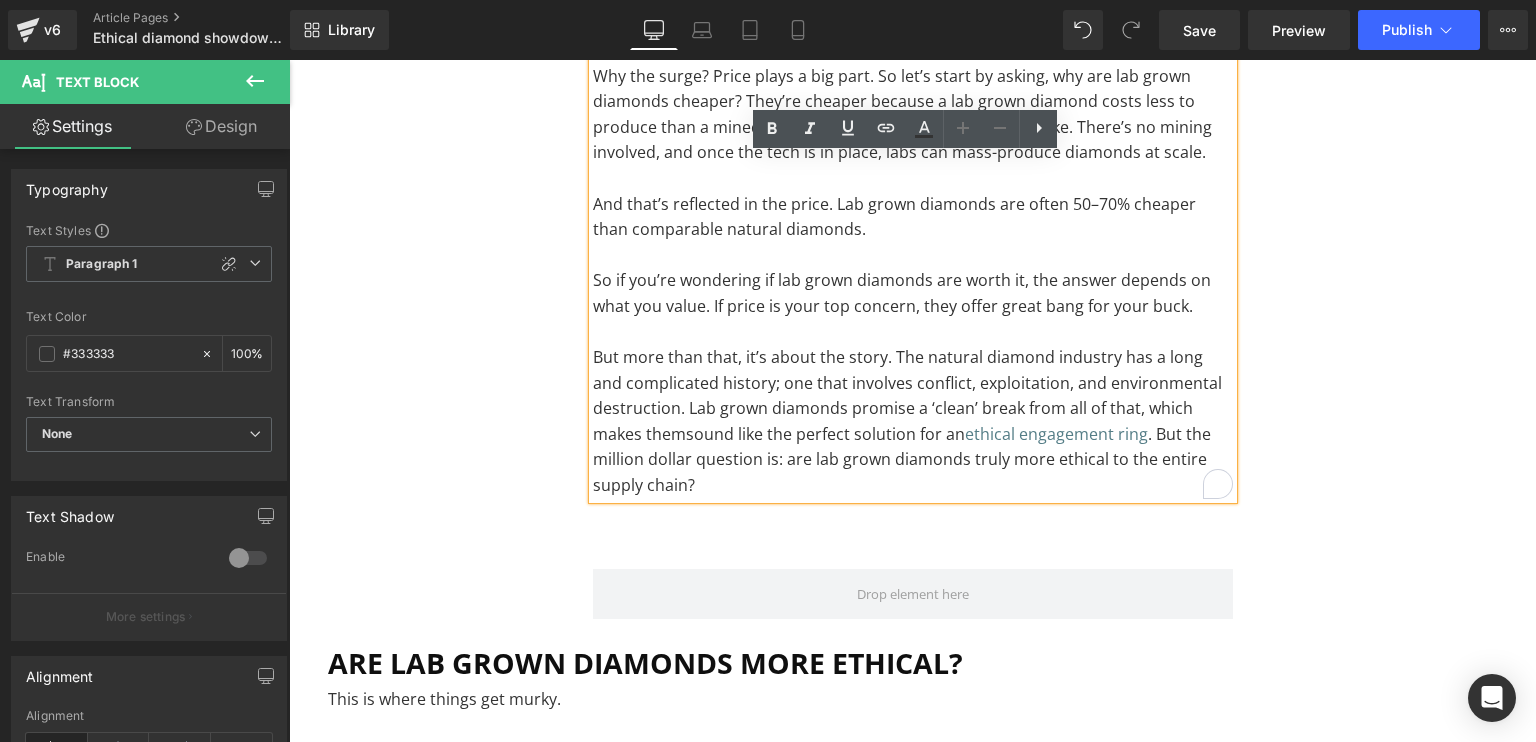 type 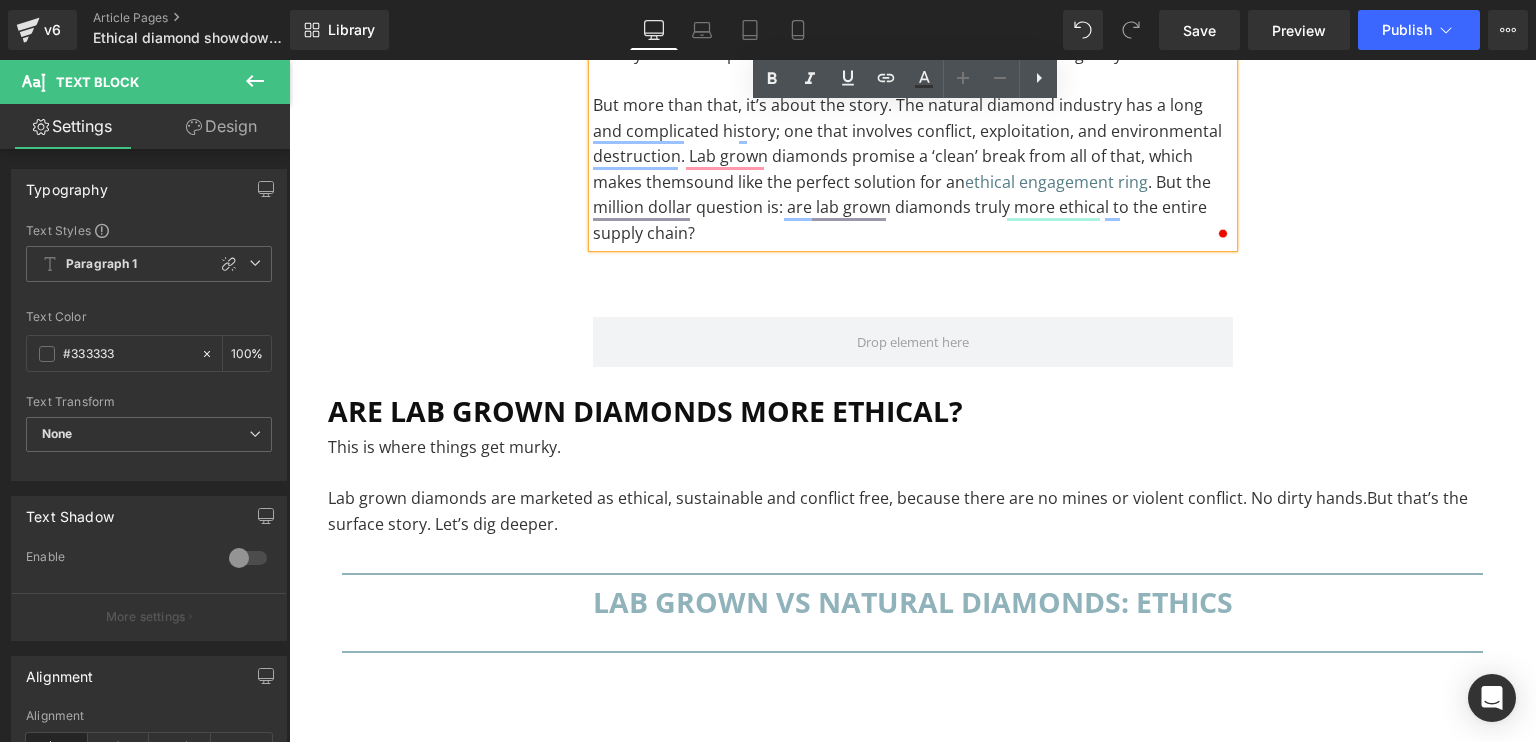 scroll, scrollTop: 3314, scrollLeft: 0, axis: vertical 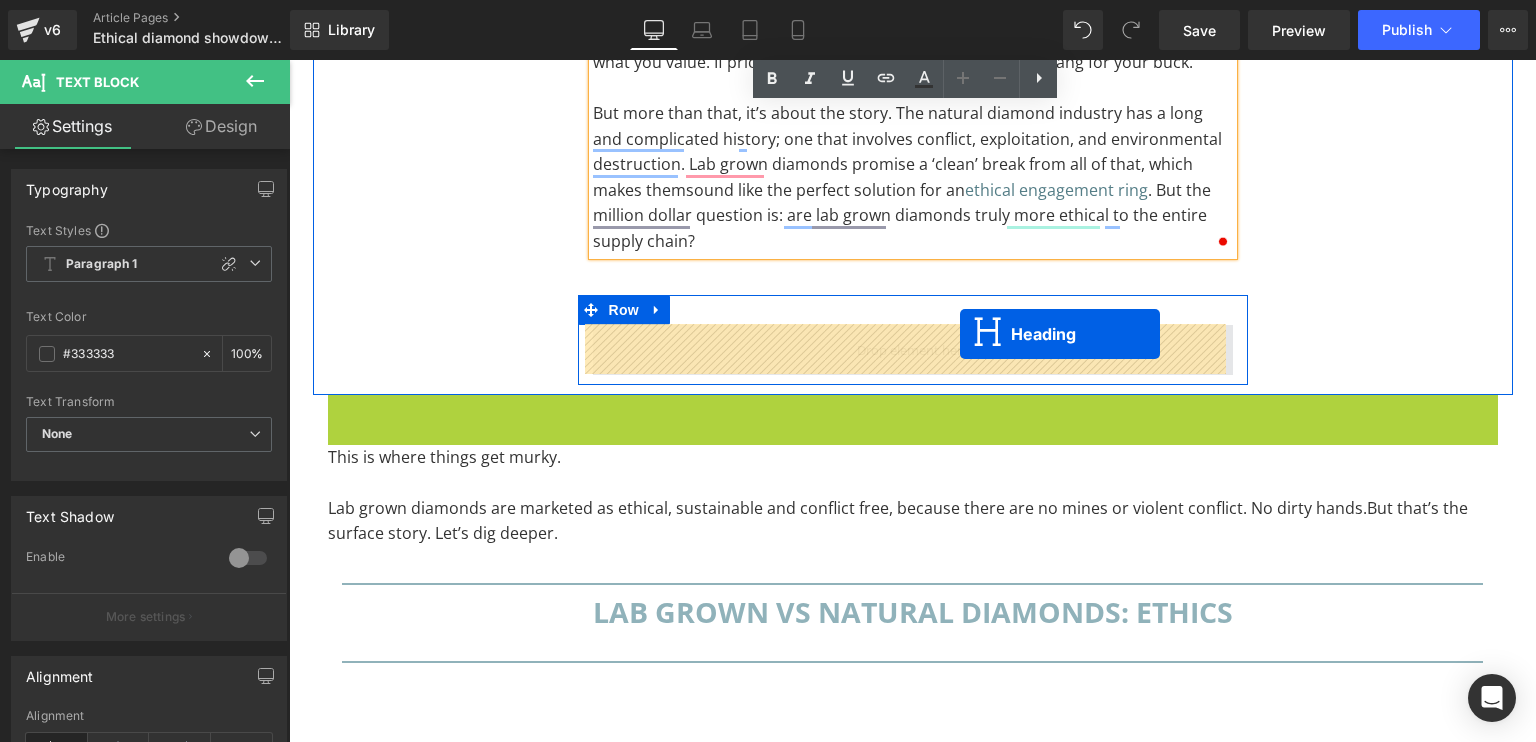 drag, startPoint x: 854, startPoint y: 415, endPoint x: 960, endPoint y: 334, distance: 133.4054 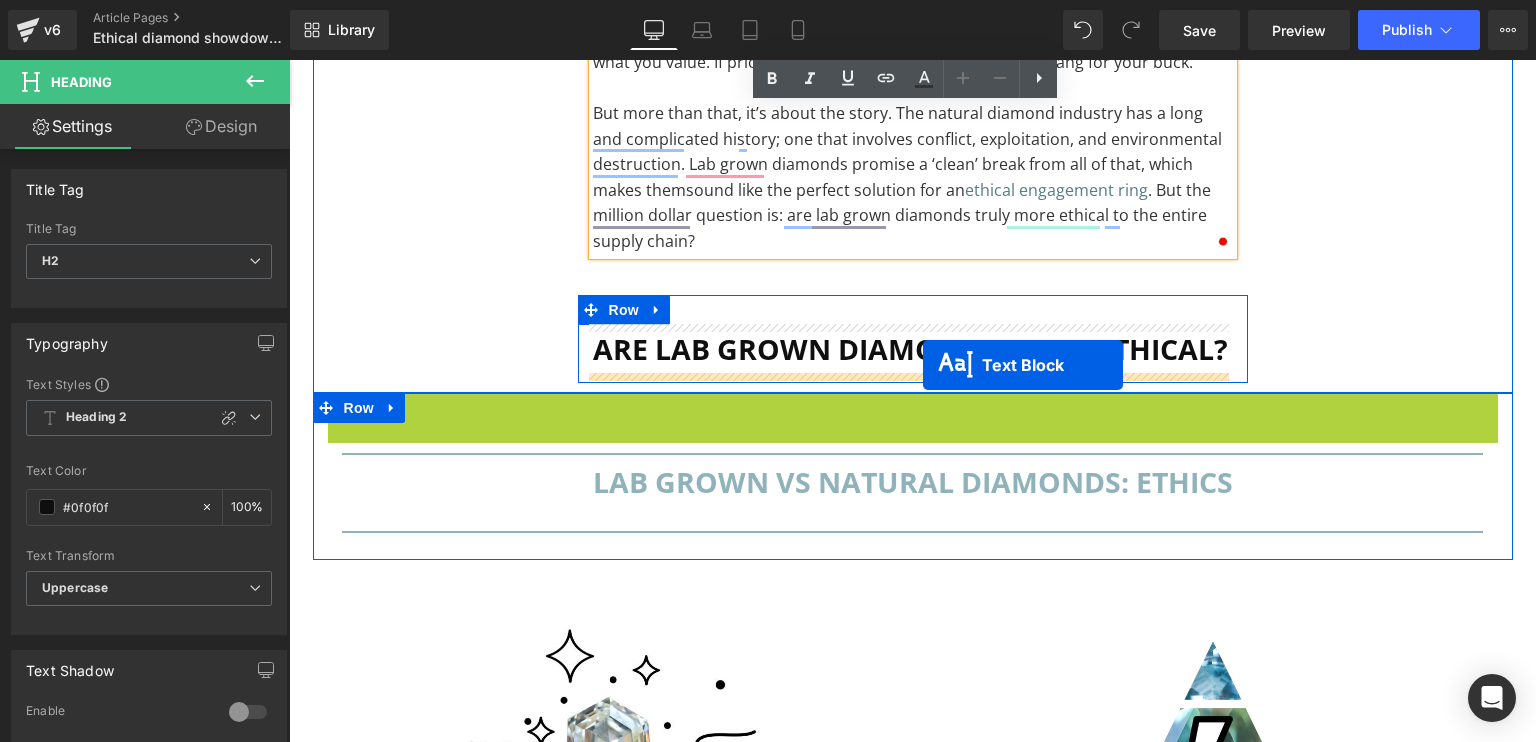 drag, startPoint x: 853, startPoint y: 449, endPoint x: 923, endPoint y: 365, distance: 109.3435 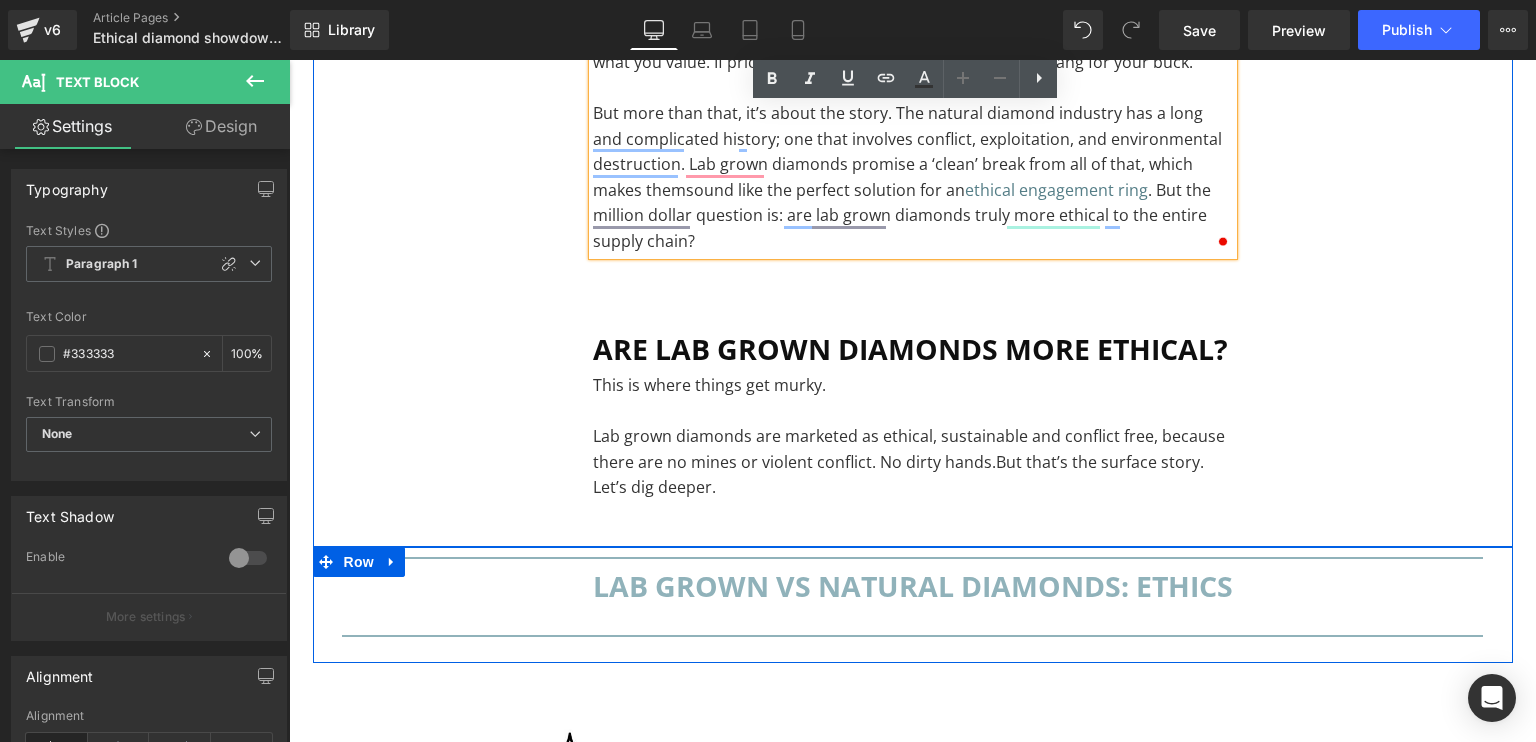 click at bounding box center [913, 514] 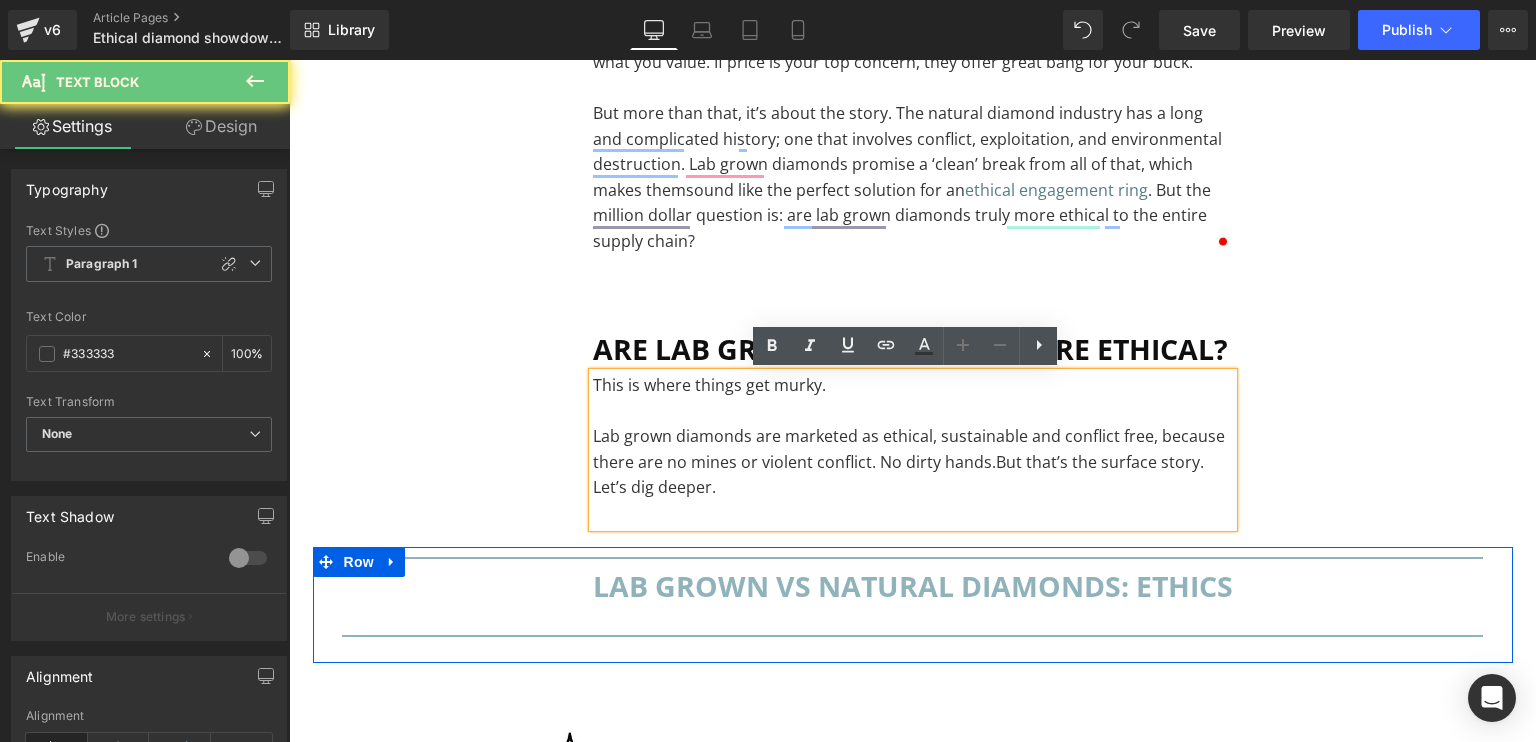 click at bounding box center (913, 514) 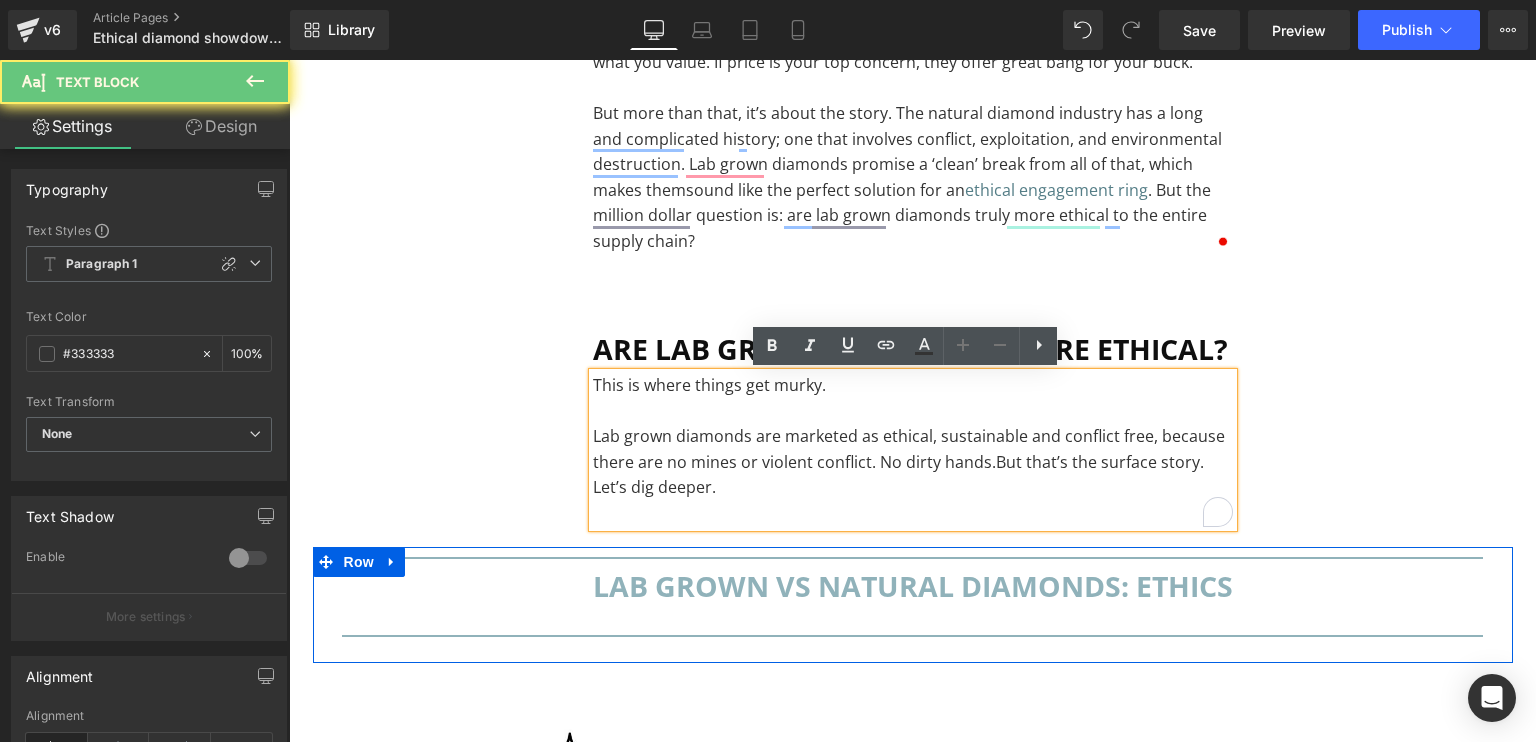 type 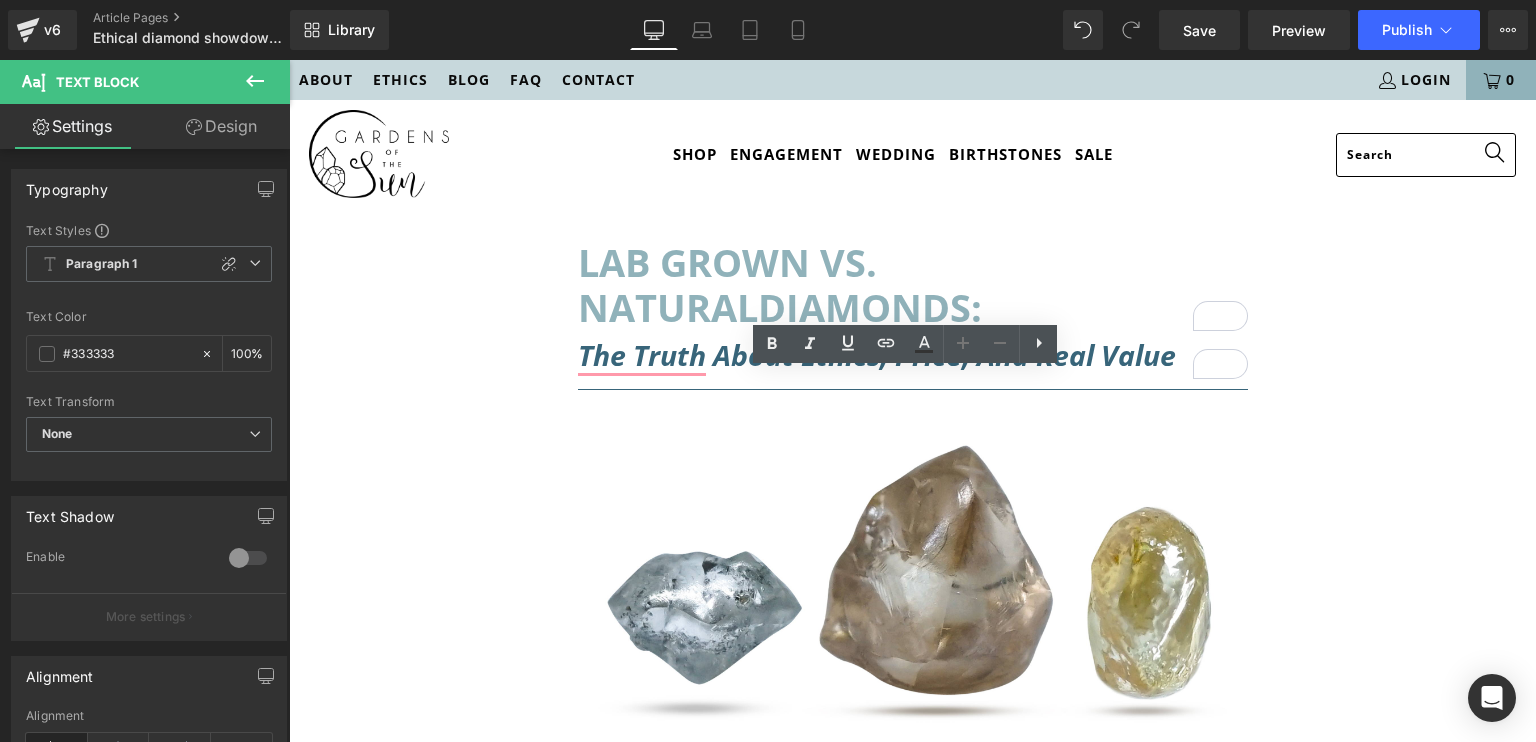 scroll, scrollTop: 3788, scrollLeft: 0, axis: vertical 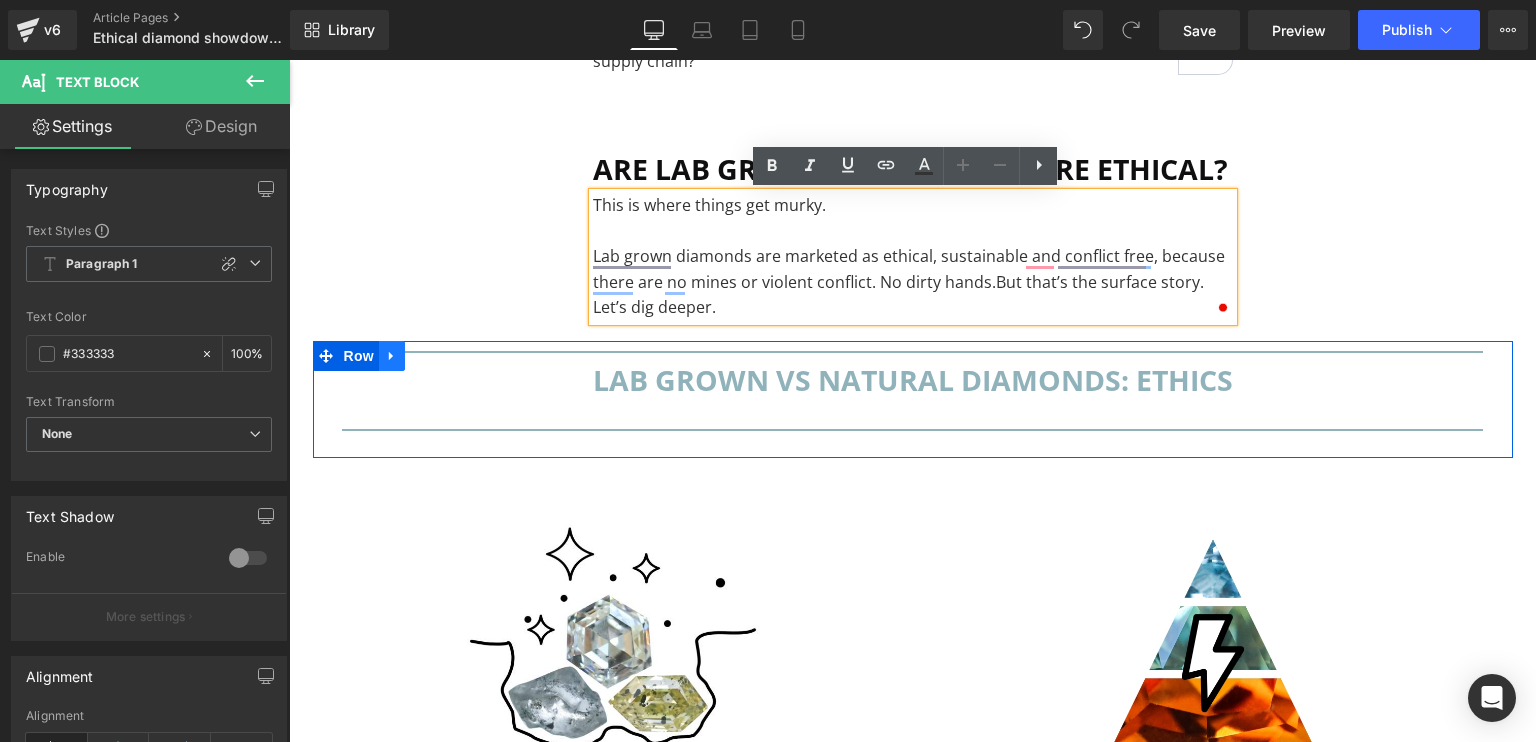 click 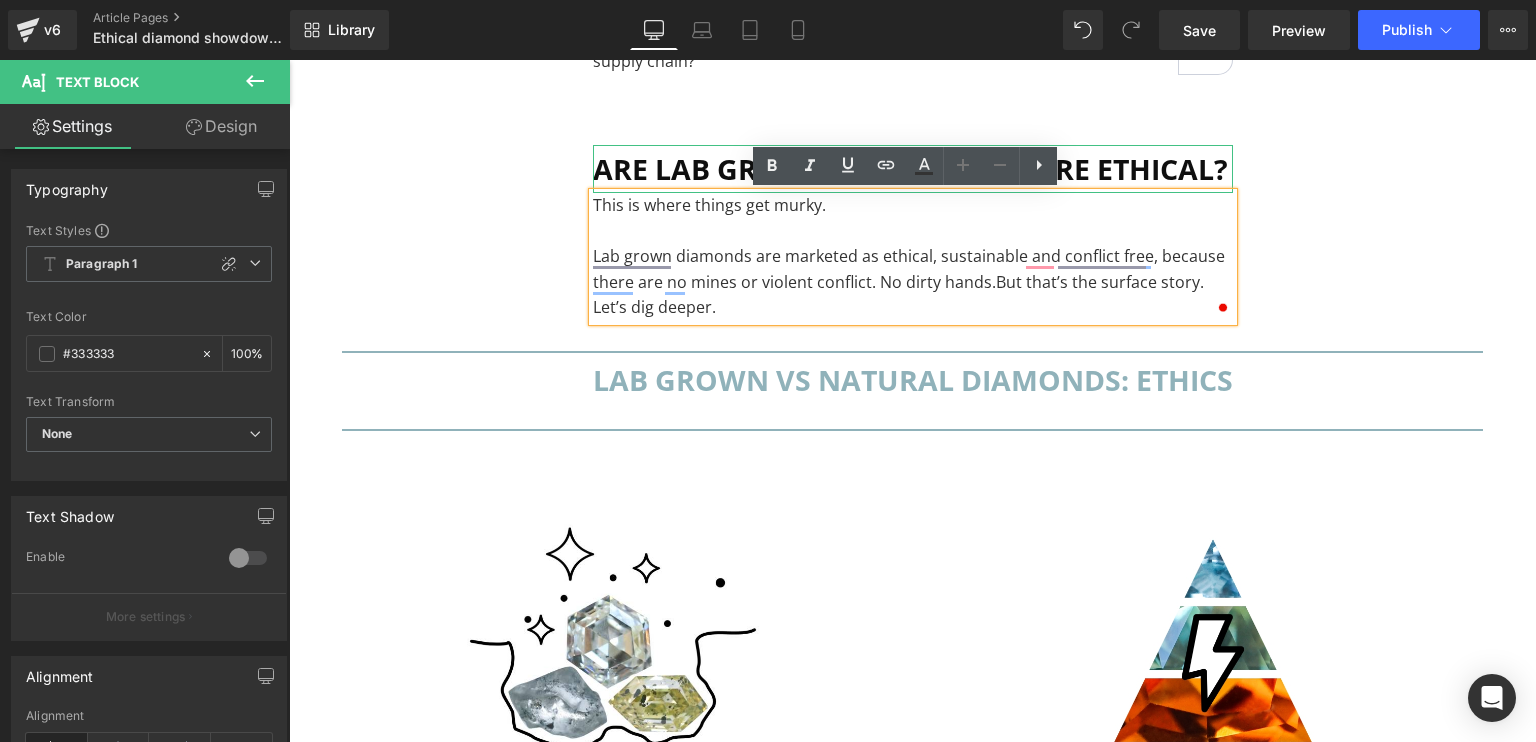 click on "are lab grown diamonds more ethical?" at bounding box center [913, 169] 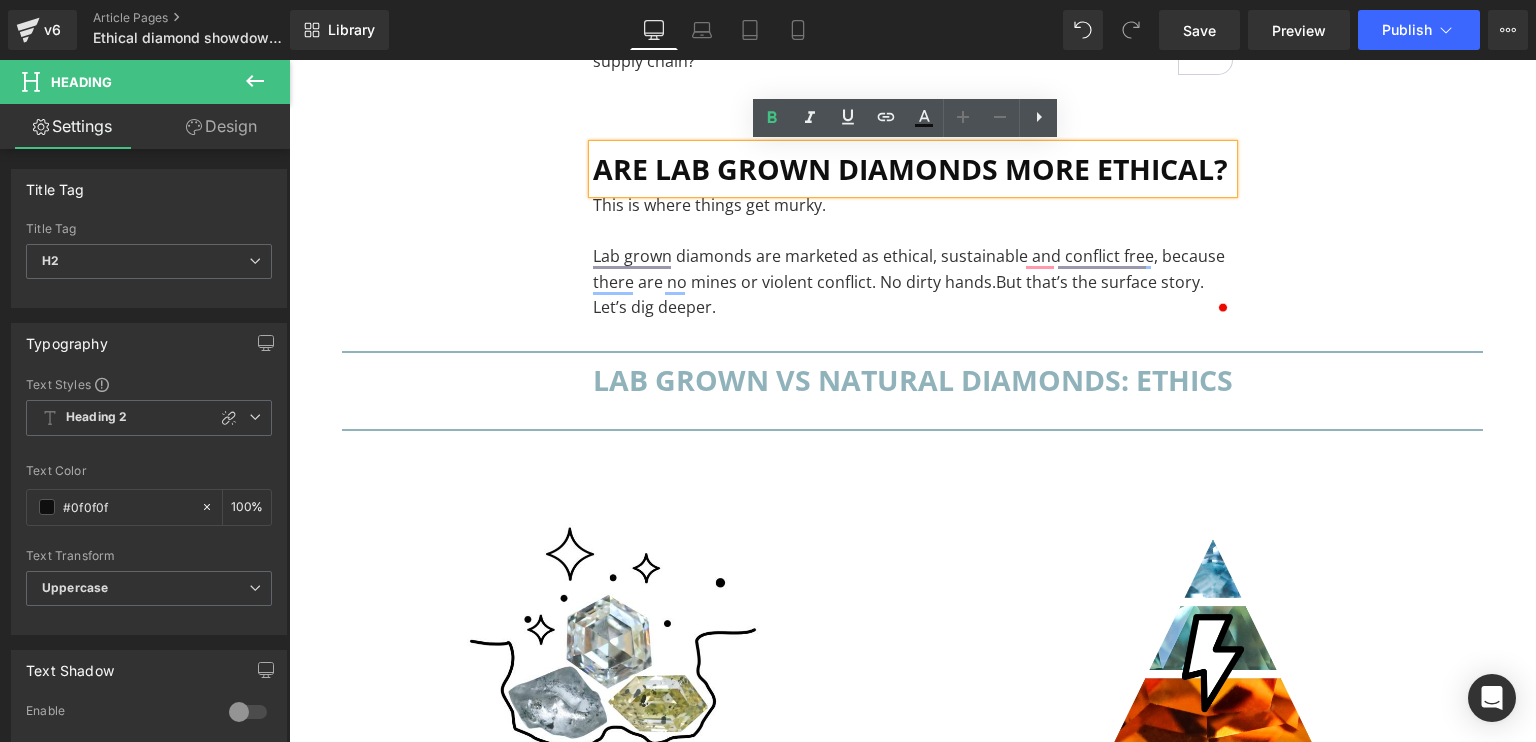 click on "LAB GROWN VS. NATURAL  DIAMONDS:  Heading
the Truth about Ethics, Price, and Real Value
Heading
Separator         Image         You’re thinking about buying a diamond. Maybe it’s for an engagement ring, maybe it’s a gift, maybe it’s just for you. And you’re trying to figure out: lab grown diamonds or real diamonds? Which is more ethical? Which offers better value? And what’s the actual difference between lab grown vs natural diamonds? The conversation around diamond ethics isn’t black and white. It’s layered, messy, and deeply intertwined with history, economics, and social justice.  So let’s unpack lab vs natural diamonds. Text Block
What are lab grown diamonds? Heading         Text Block
Row
how are lab grown diamonds made? Heading         So how are lab diamonds made? By creating the same conditions that form real diamonds underground, just sped up in a lab. There are two main methods:" at bounding box center [913, -1472] 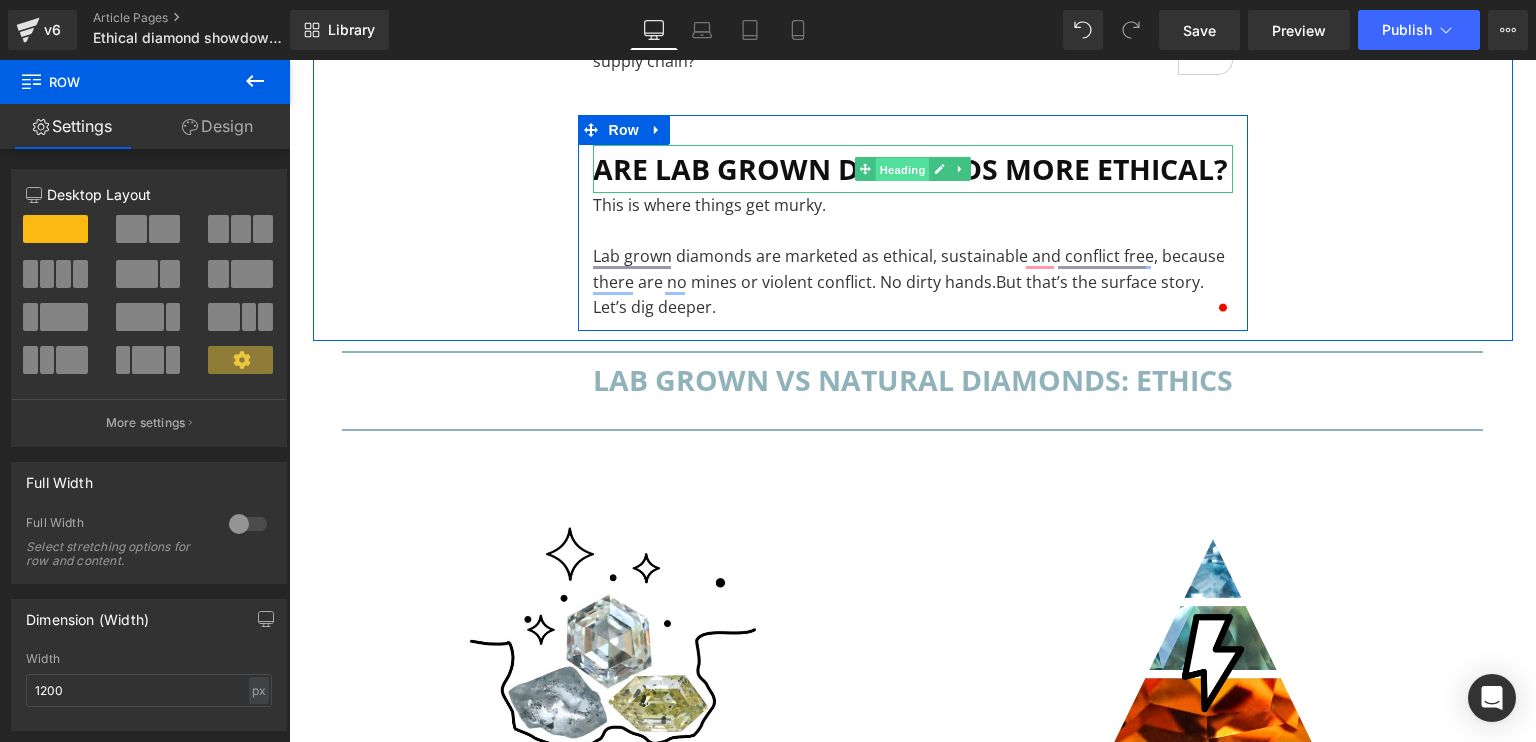 click on "Heading" at bounding box center (902, 170) 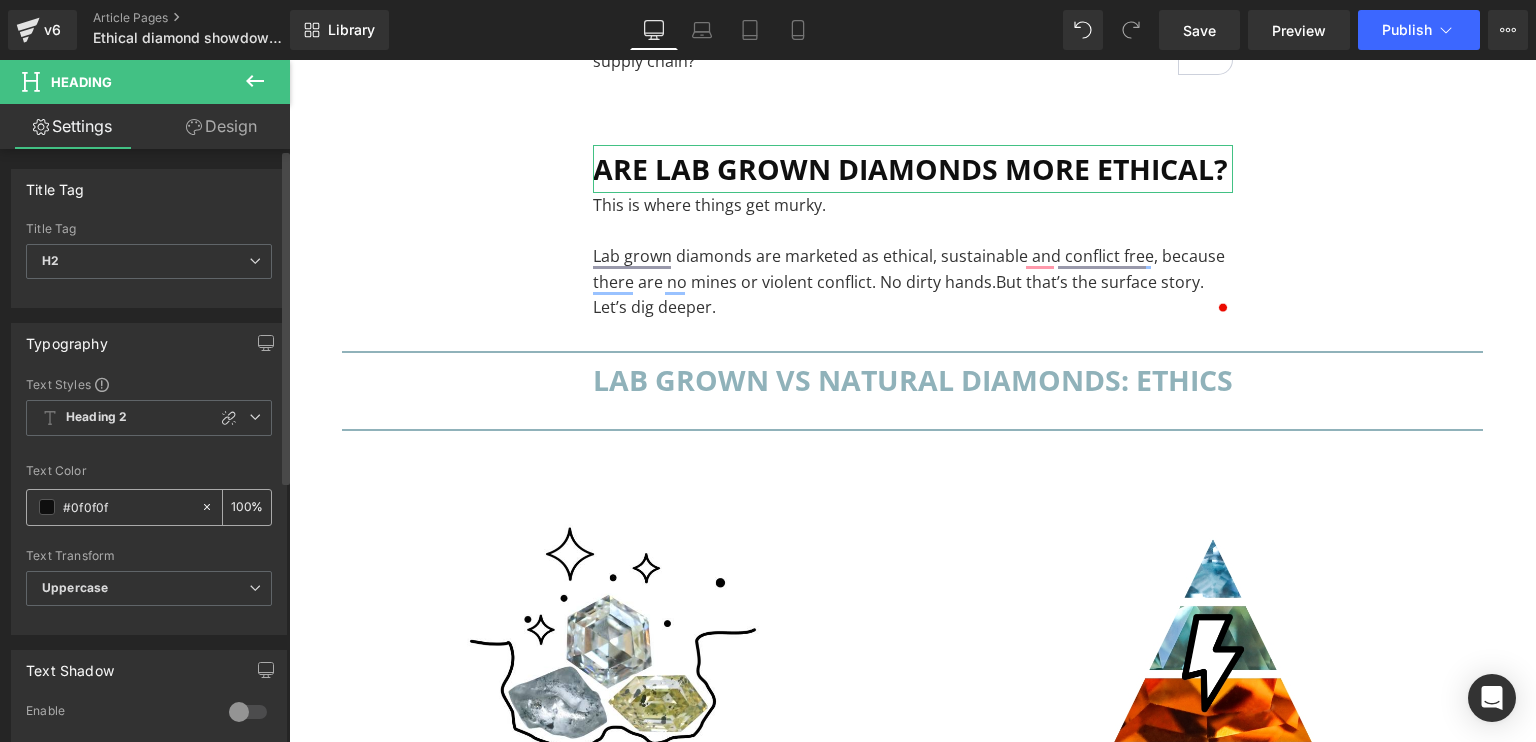 click at bounding box center (47, 507) 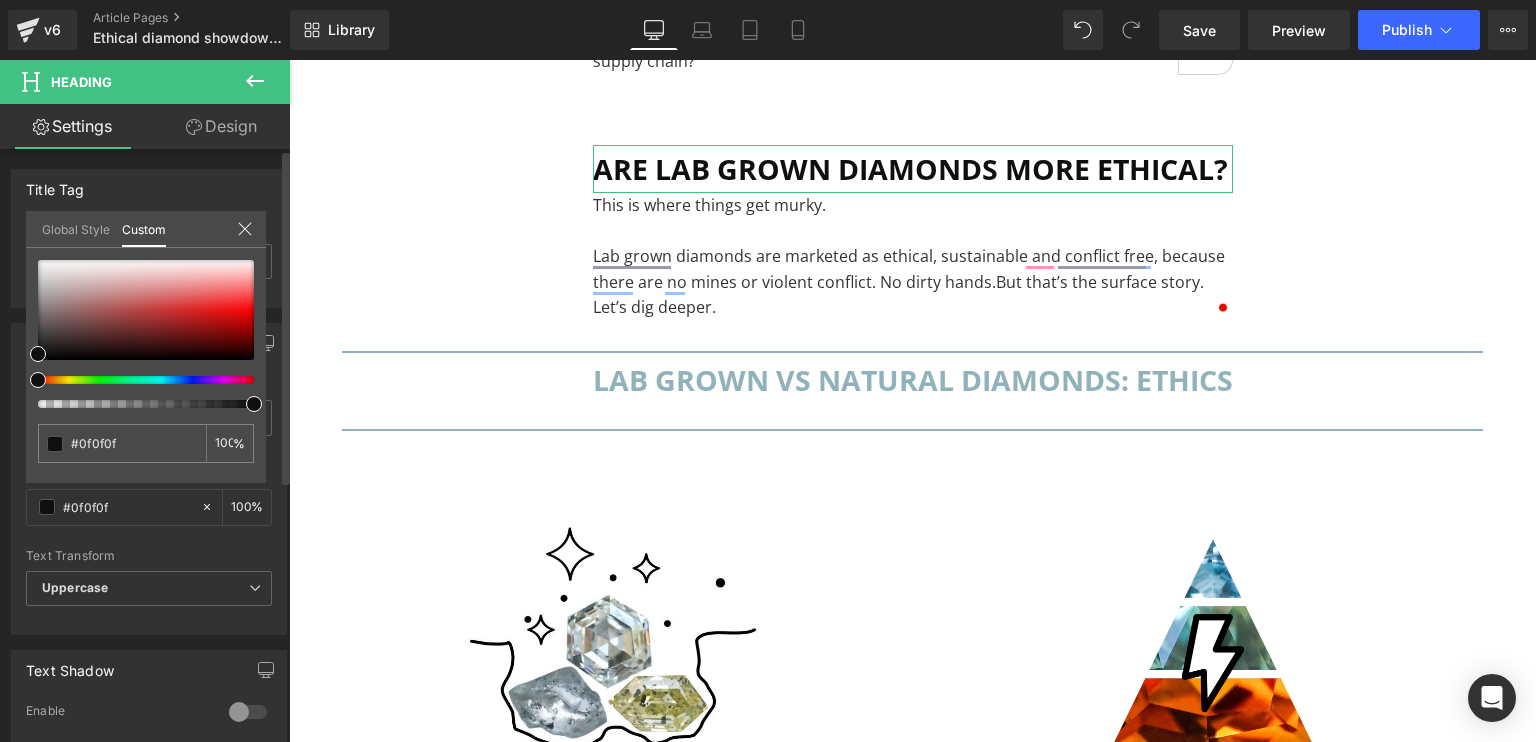 click on "Global Style" at bounding box center [76, 228] 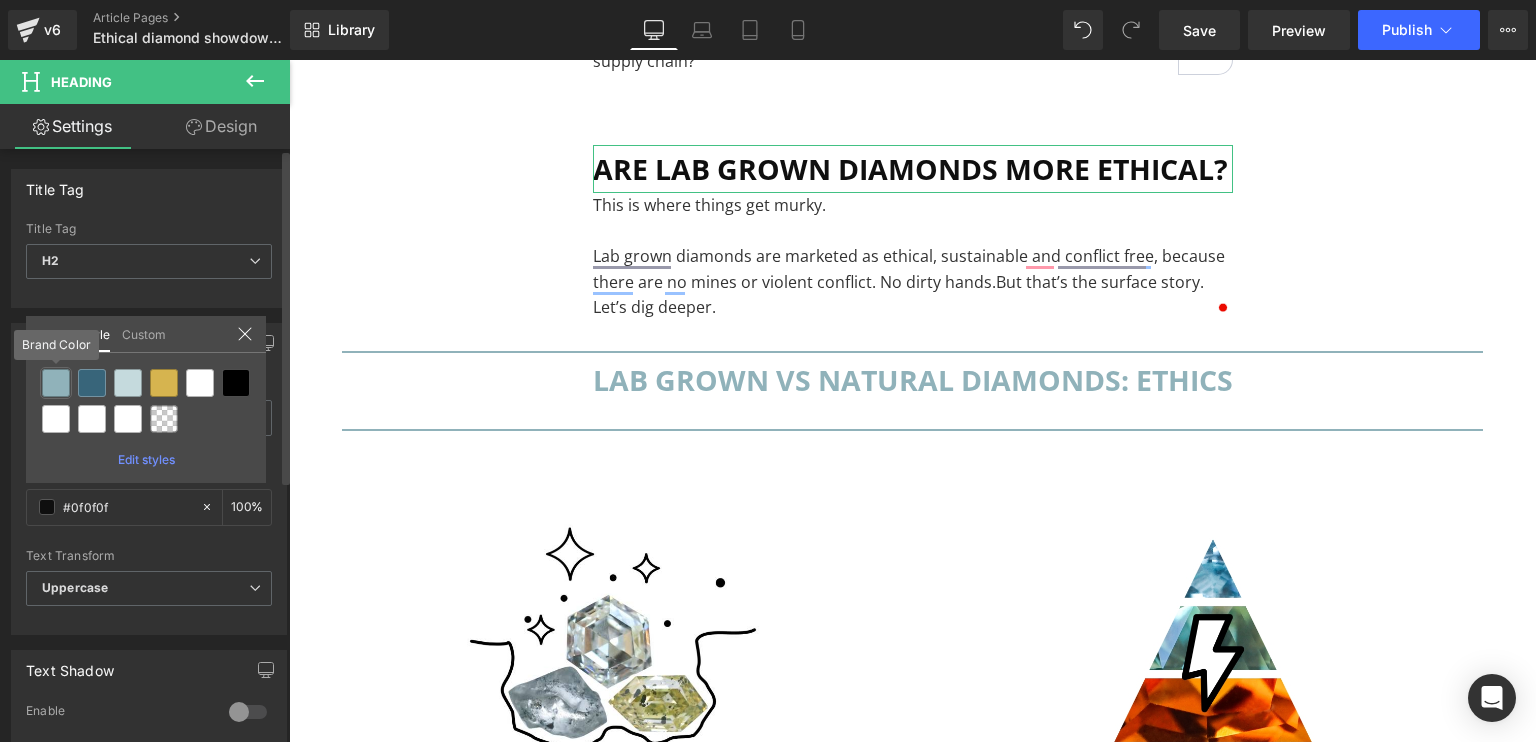 click at bounding box center (56, 383) 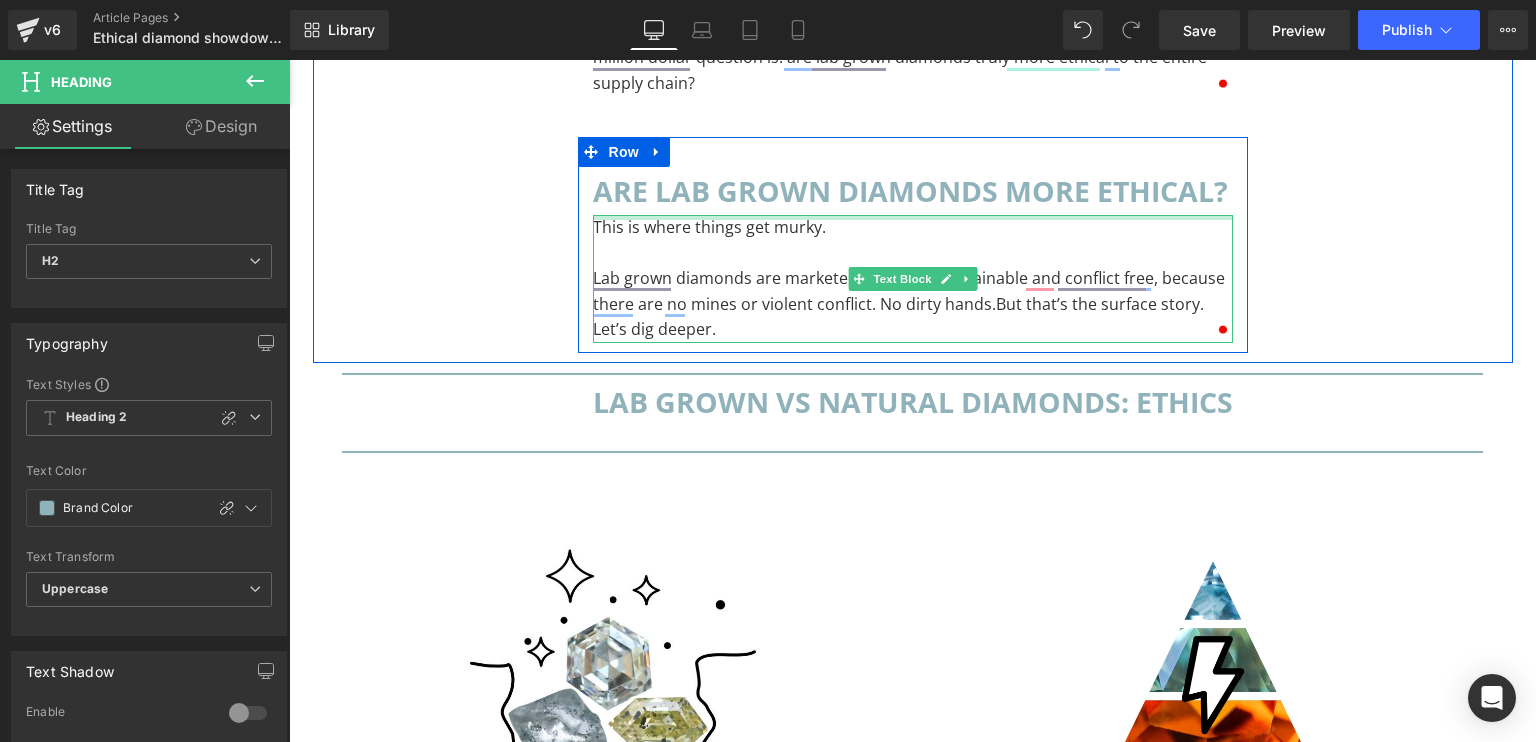 scroll, scrollTop: 3475, scrollLeft: 0, axis: vertical 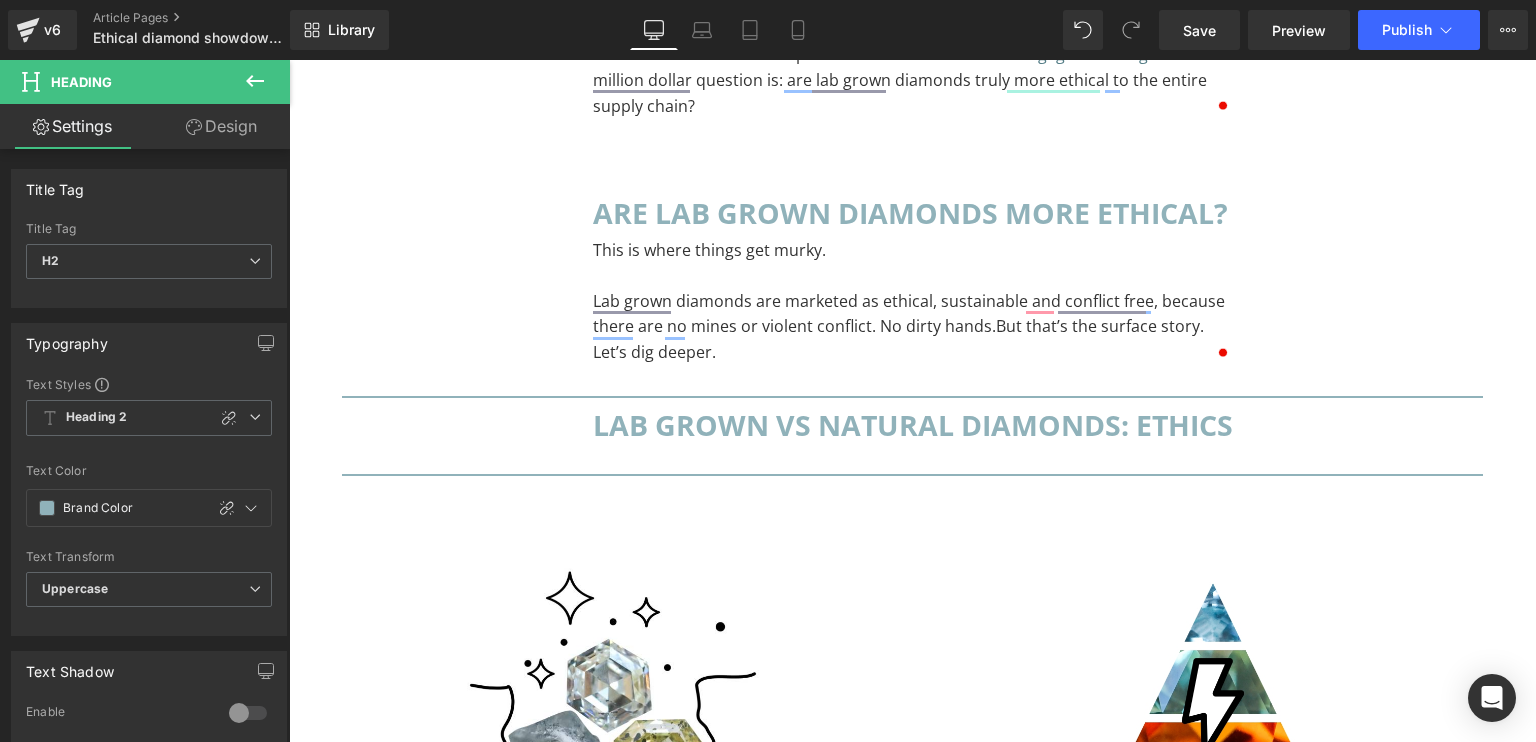 click 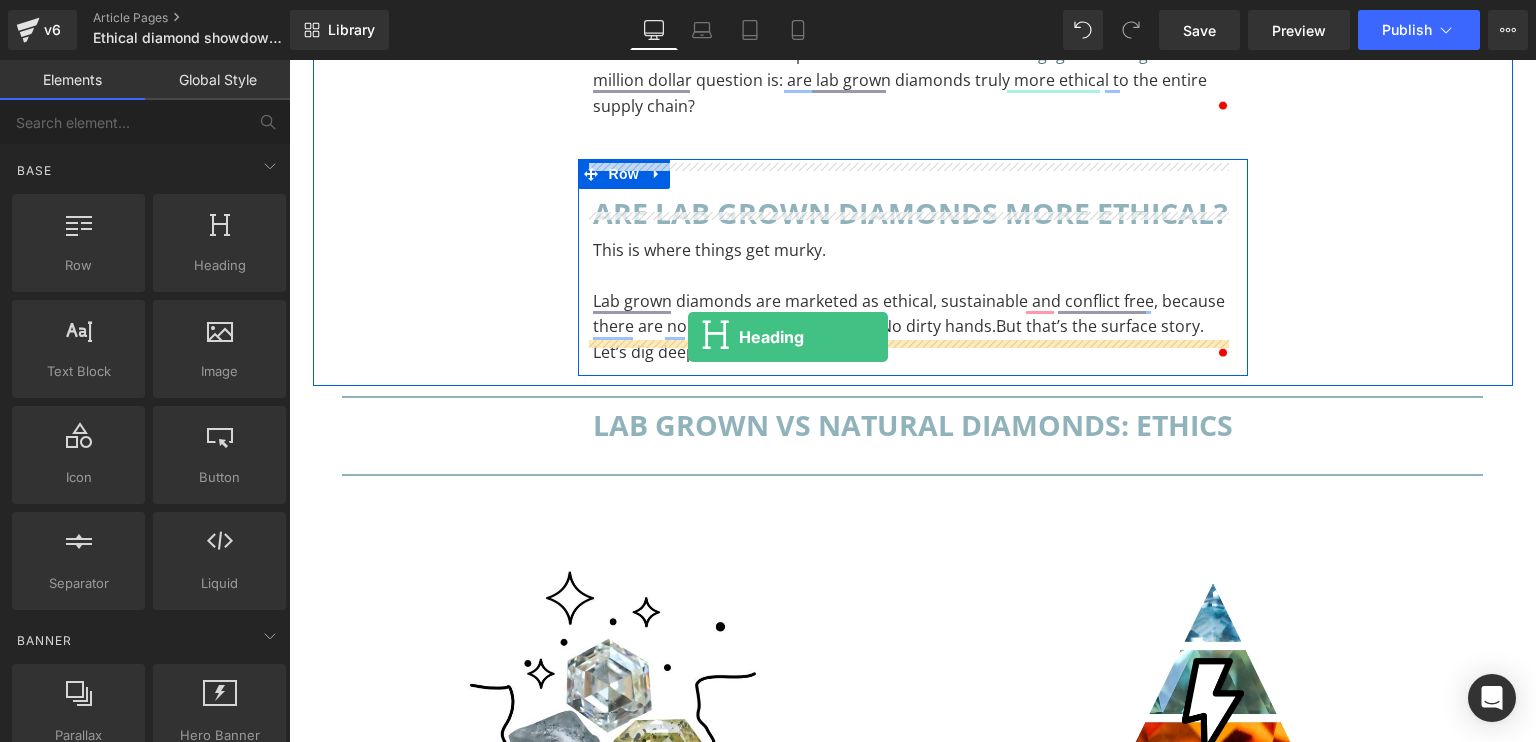drag, startPoint x: 524, startPoint y: 302, endPoint x: 688, endPoint y: 337, distance: 167.69318 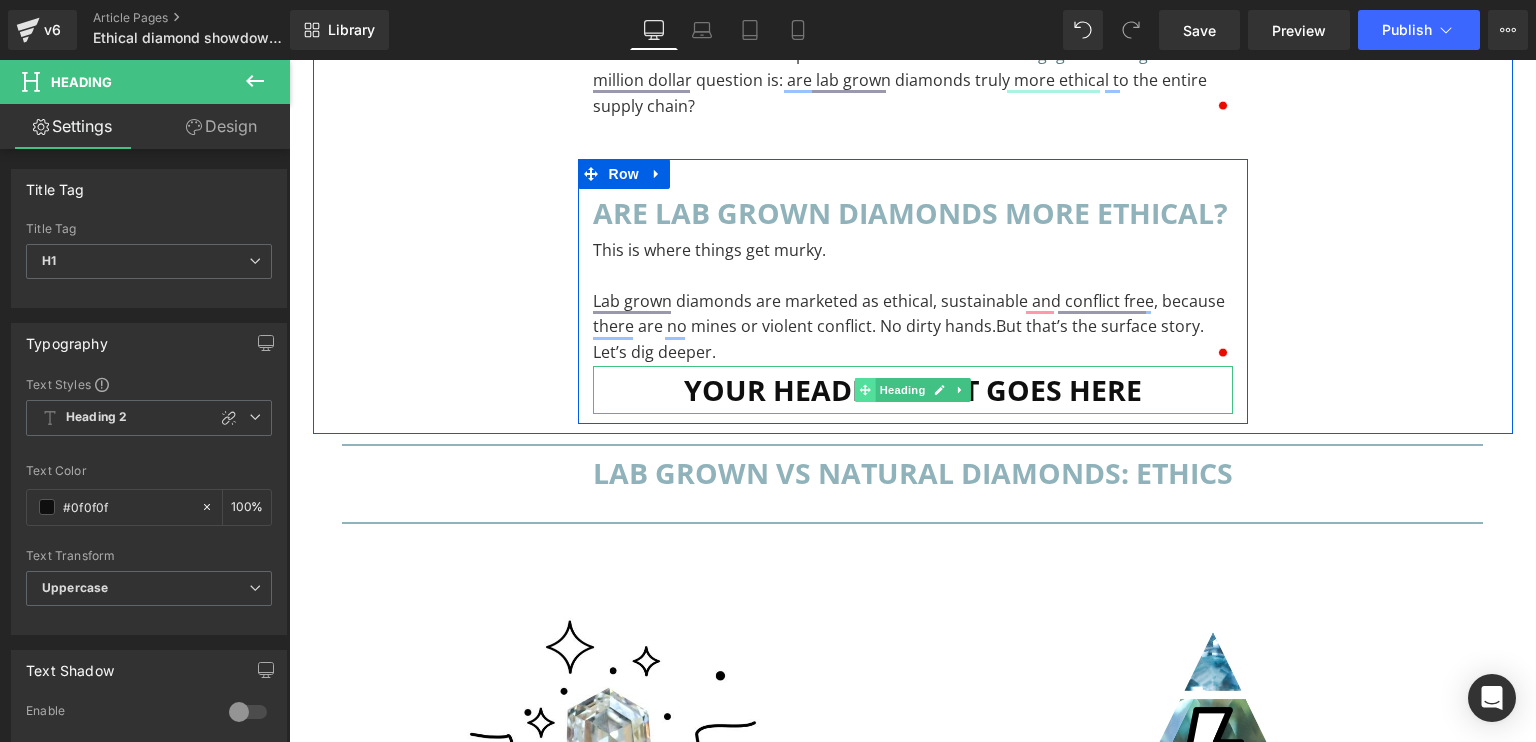 click 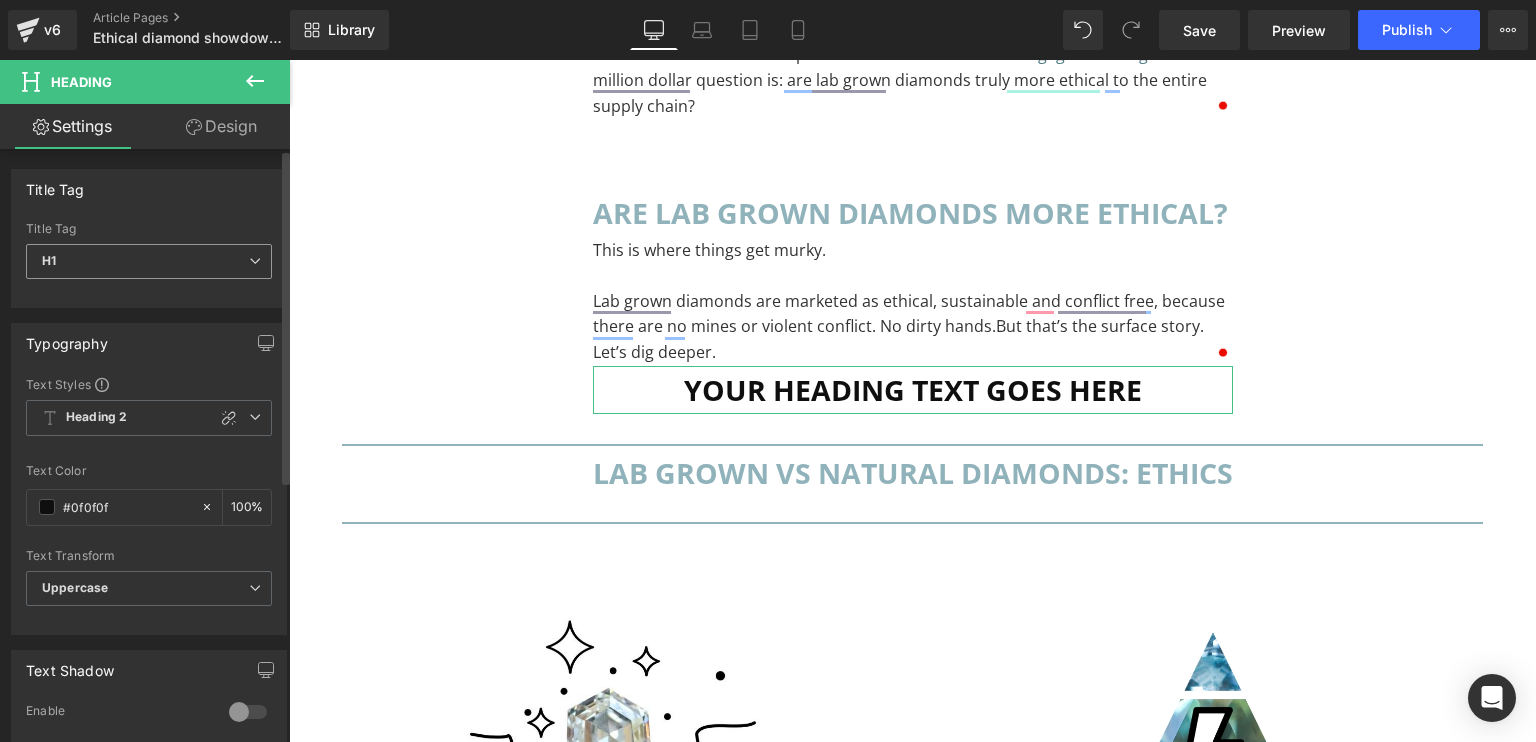 click on "H1" at bounding box center [149, 261] 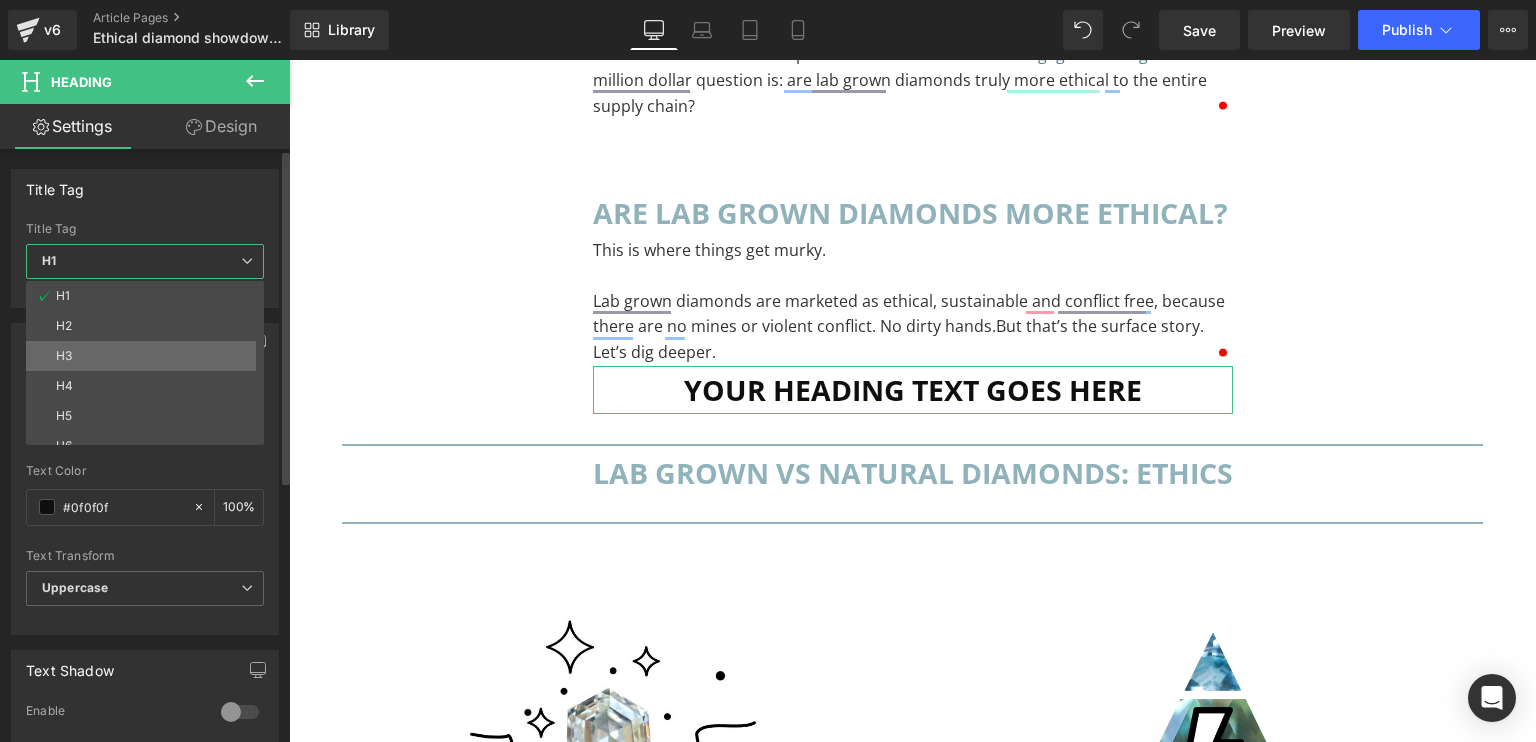 click on "H3" at bounding box center (149, 356) 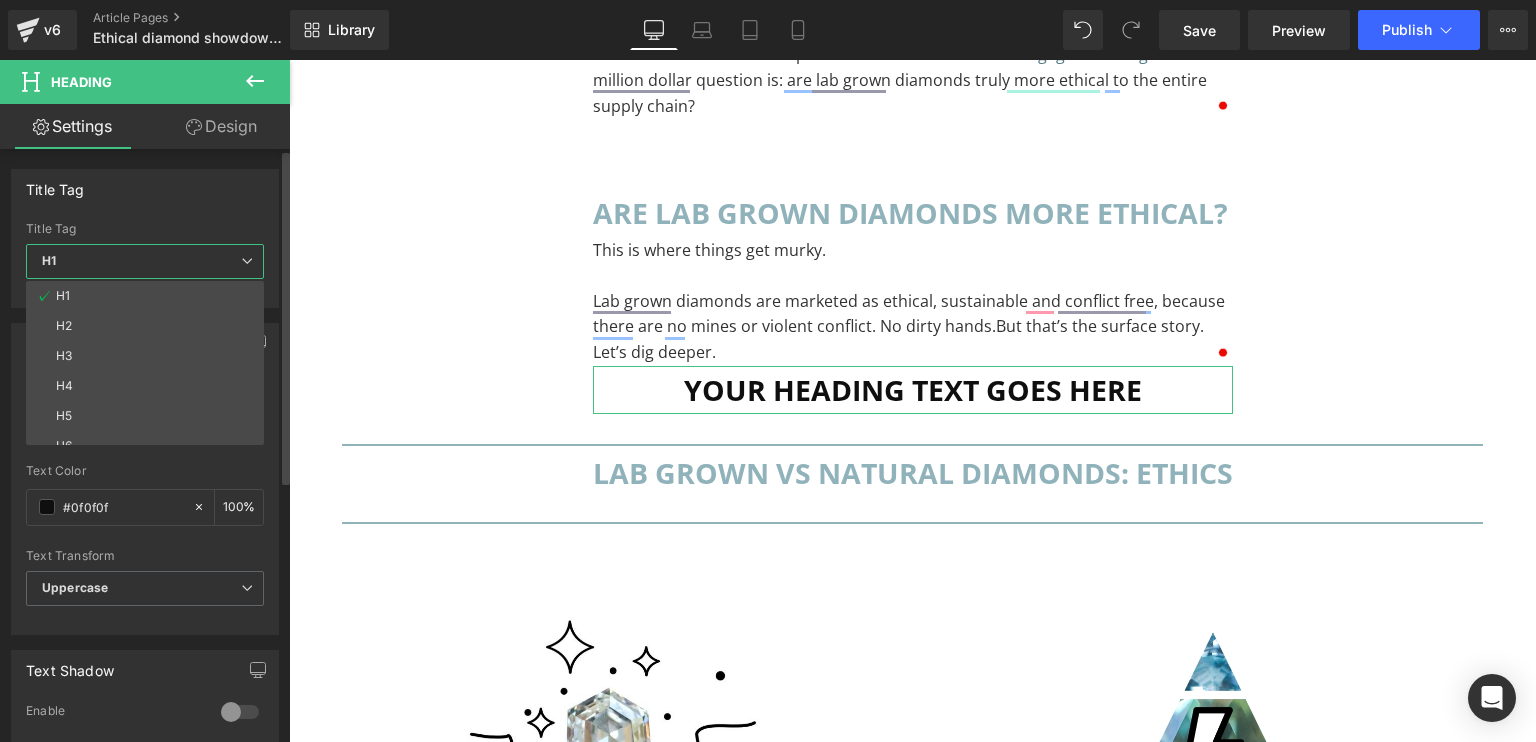 type on "100" 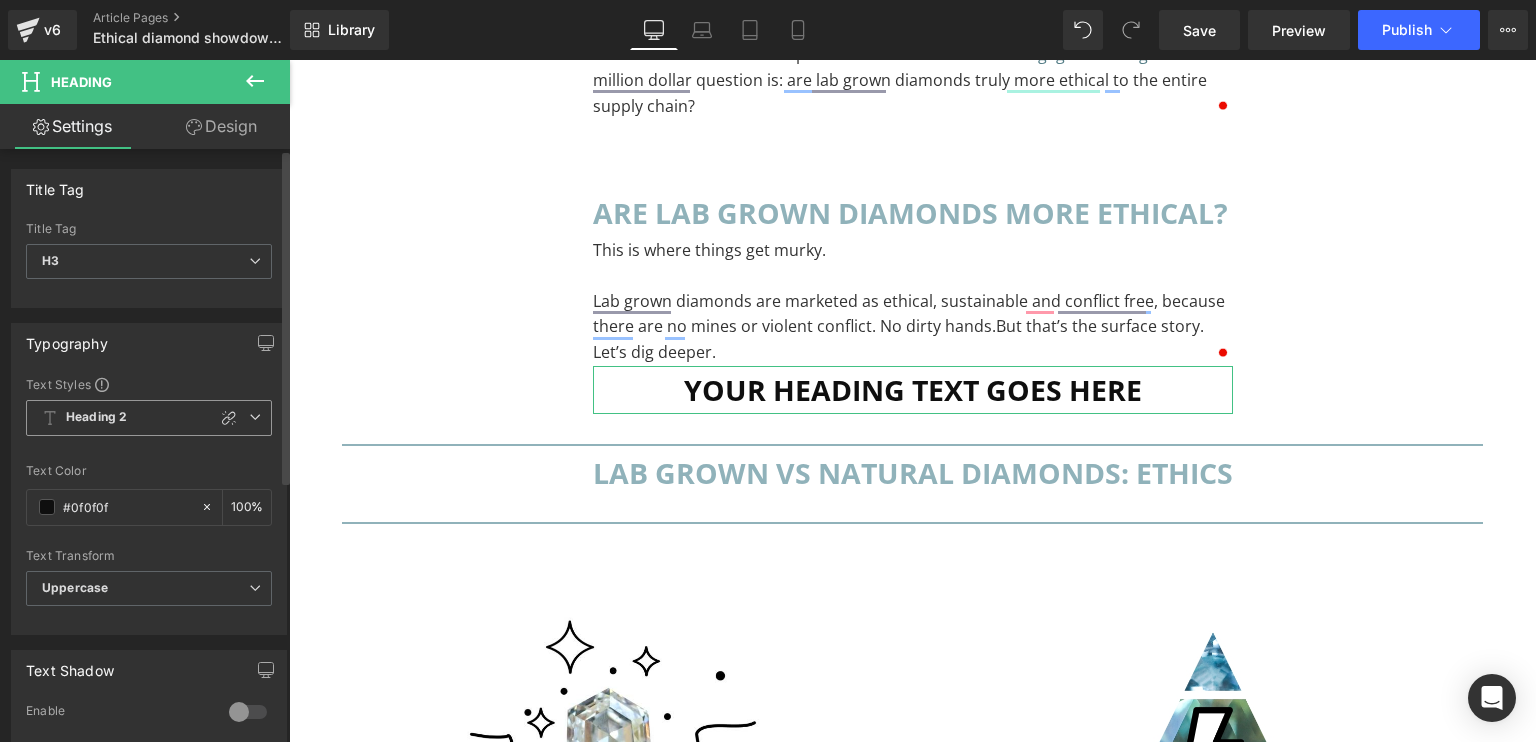 click on "Heading 2" at bounding box center (149, 418) 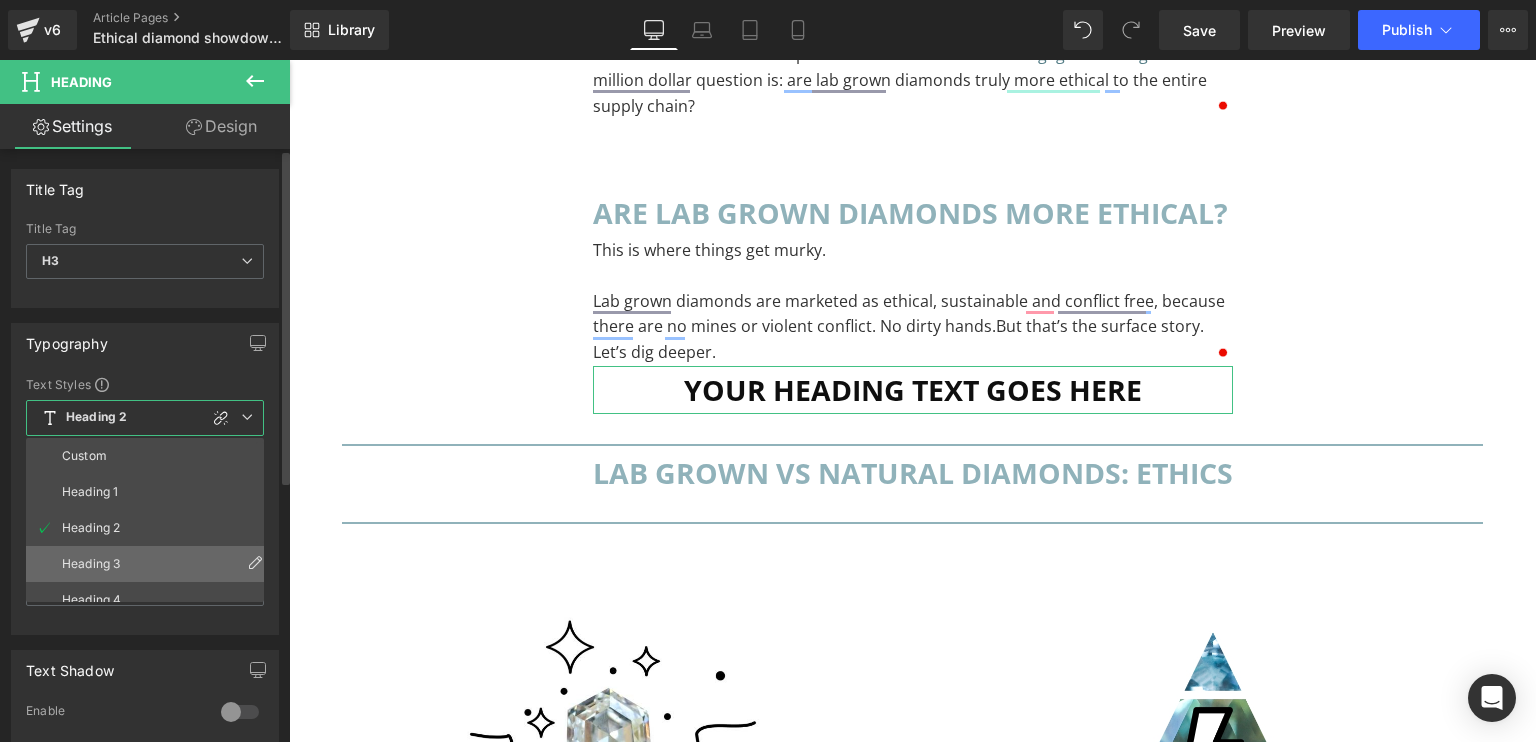 click on "Heading 3" at bounding box center (149, 564) 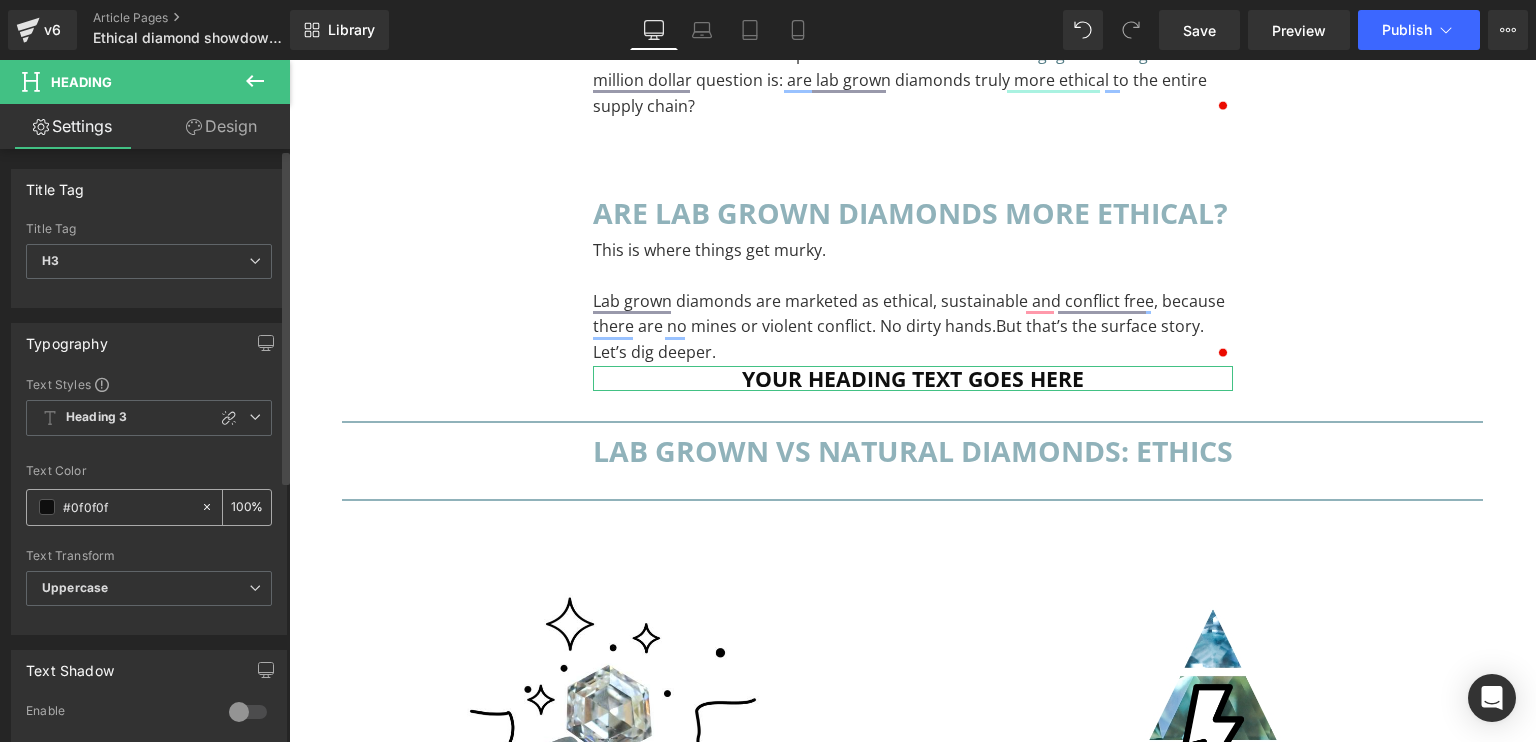 click at bounding box center (47, 507) 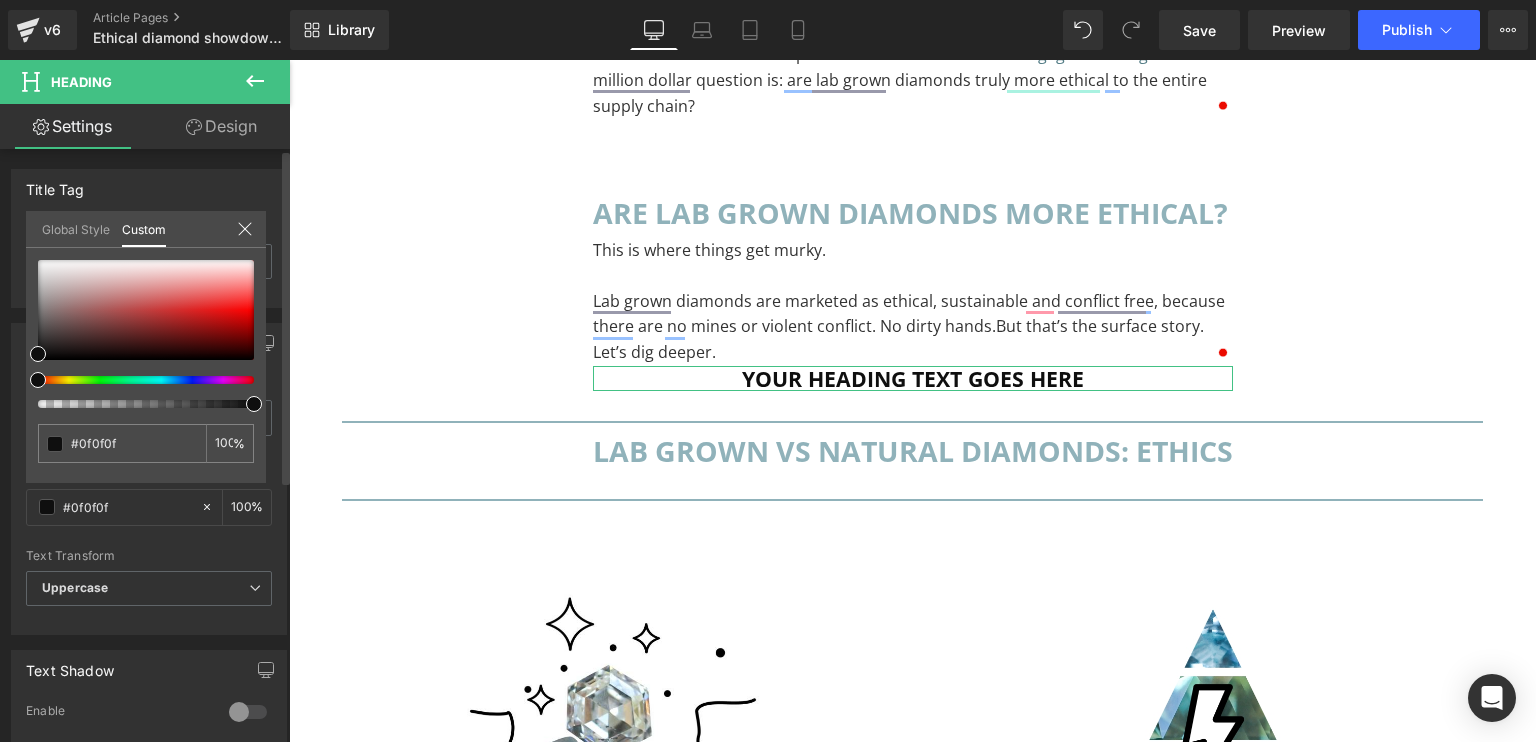 click on "Global Style" at bounding box center [76, 228] 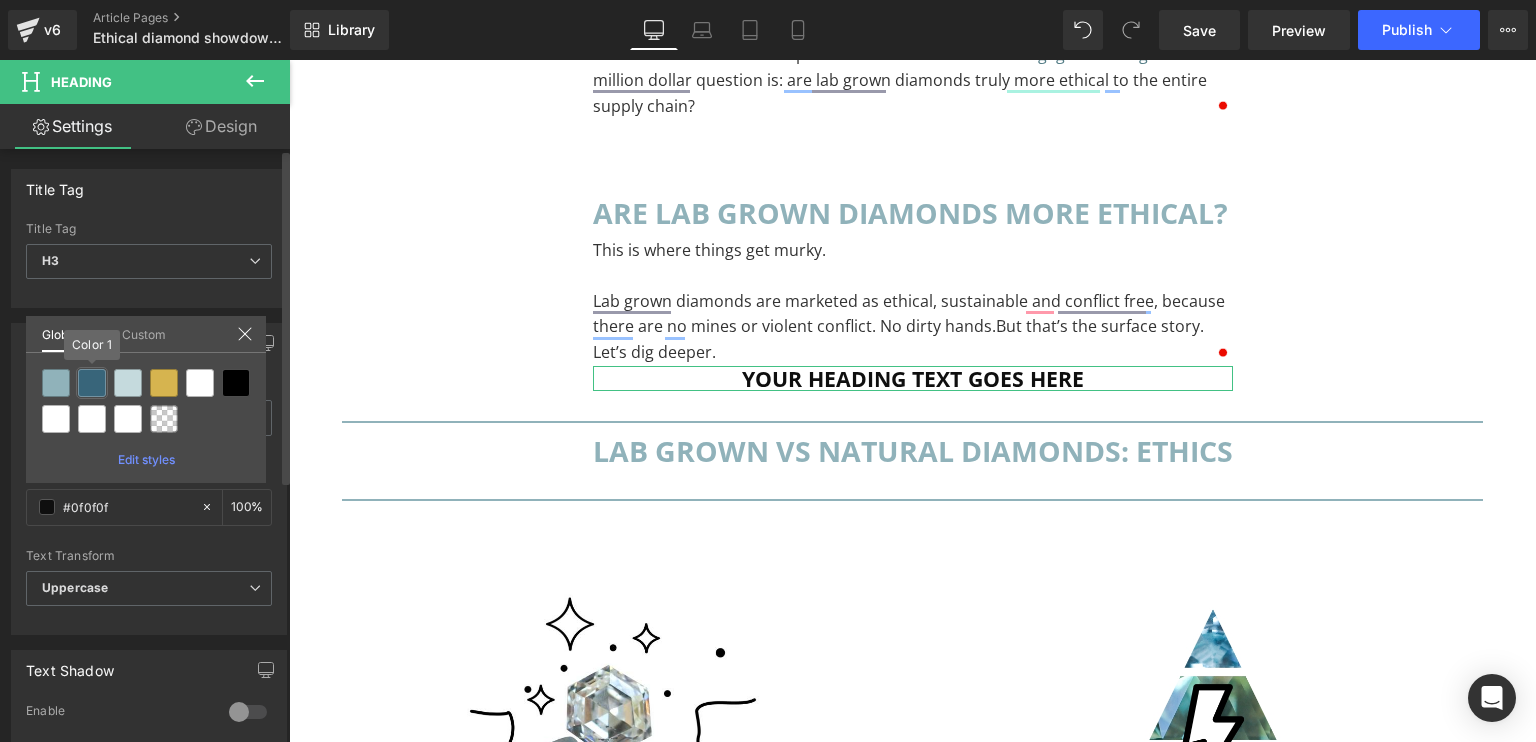 drag, startPoint x: 84, startPoint y: 382, endPoint x: 359, endPoint y: 239, distance: 309.95807 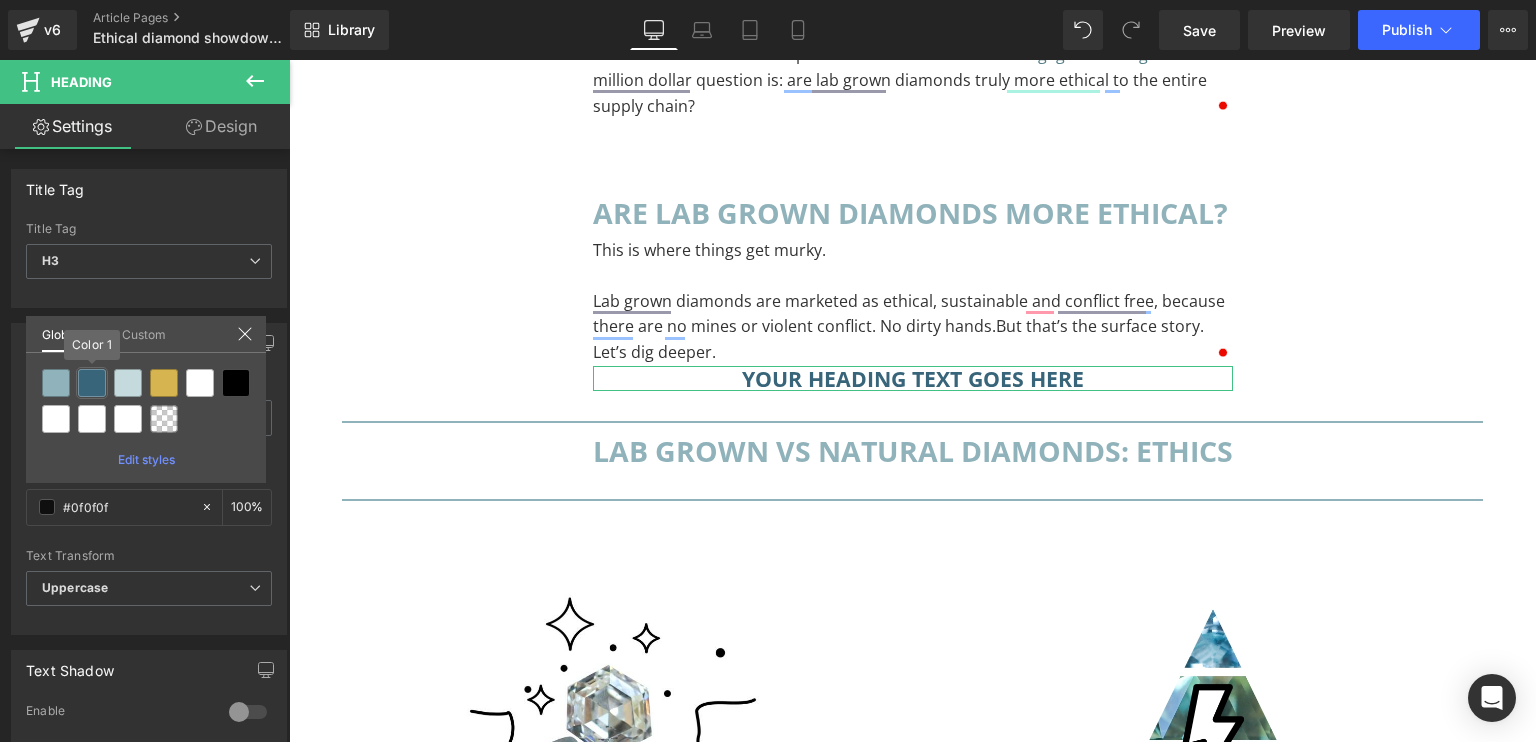 type on "Color 1" 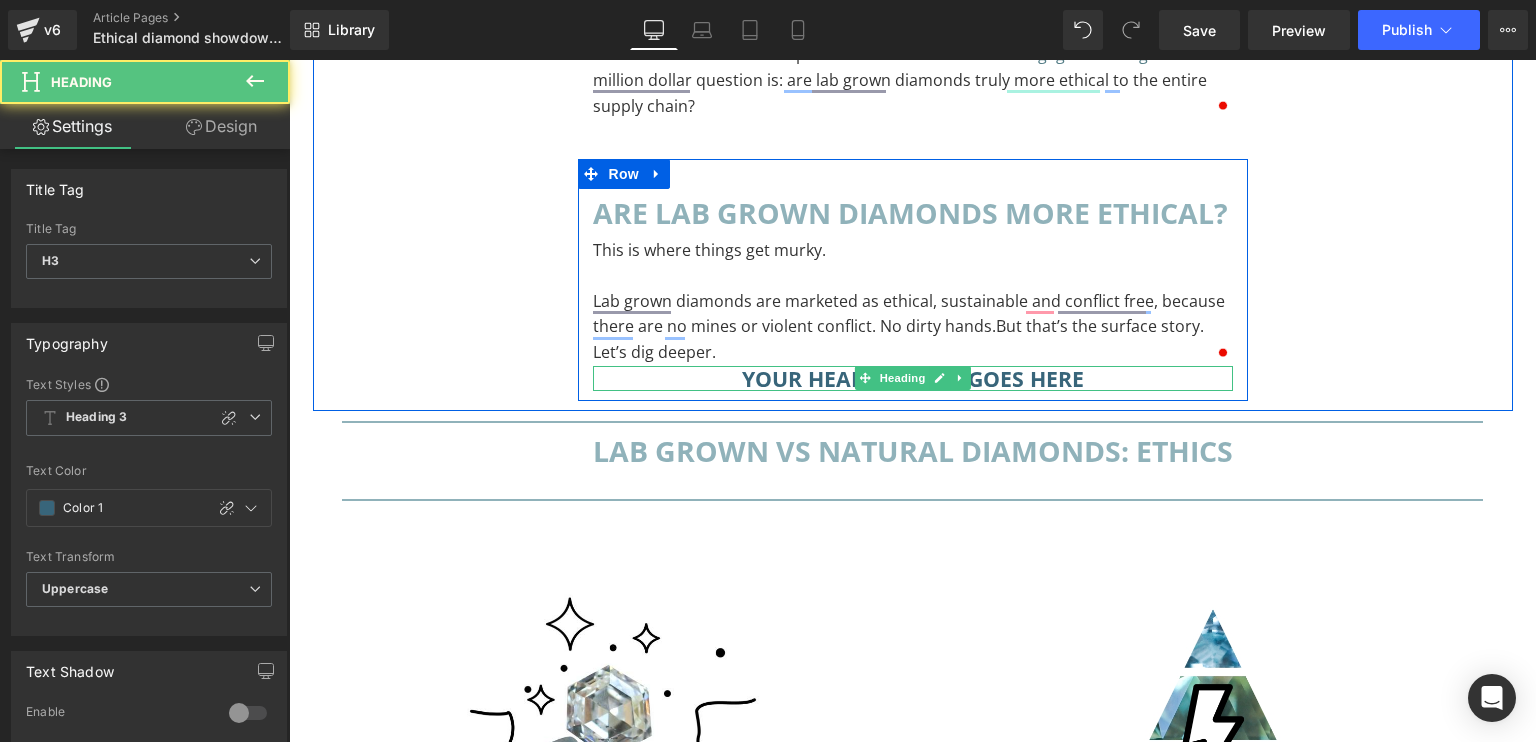 click on "Your heading text goes here" at bounding box center (913, 379) 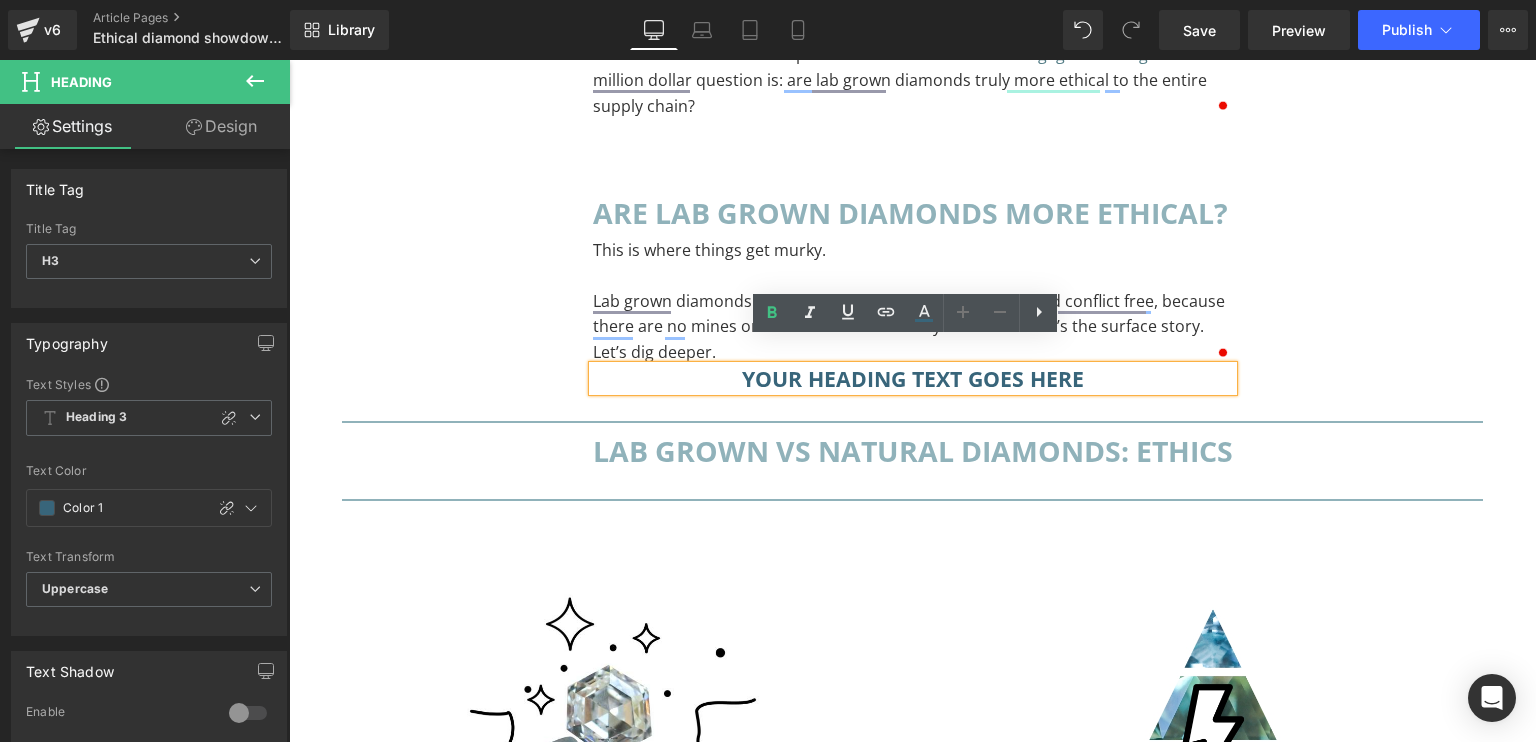 type 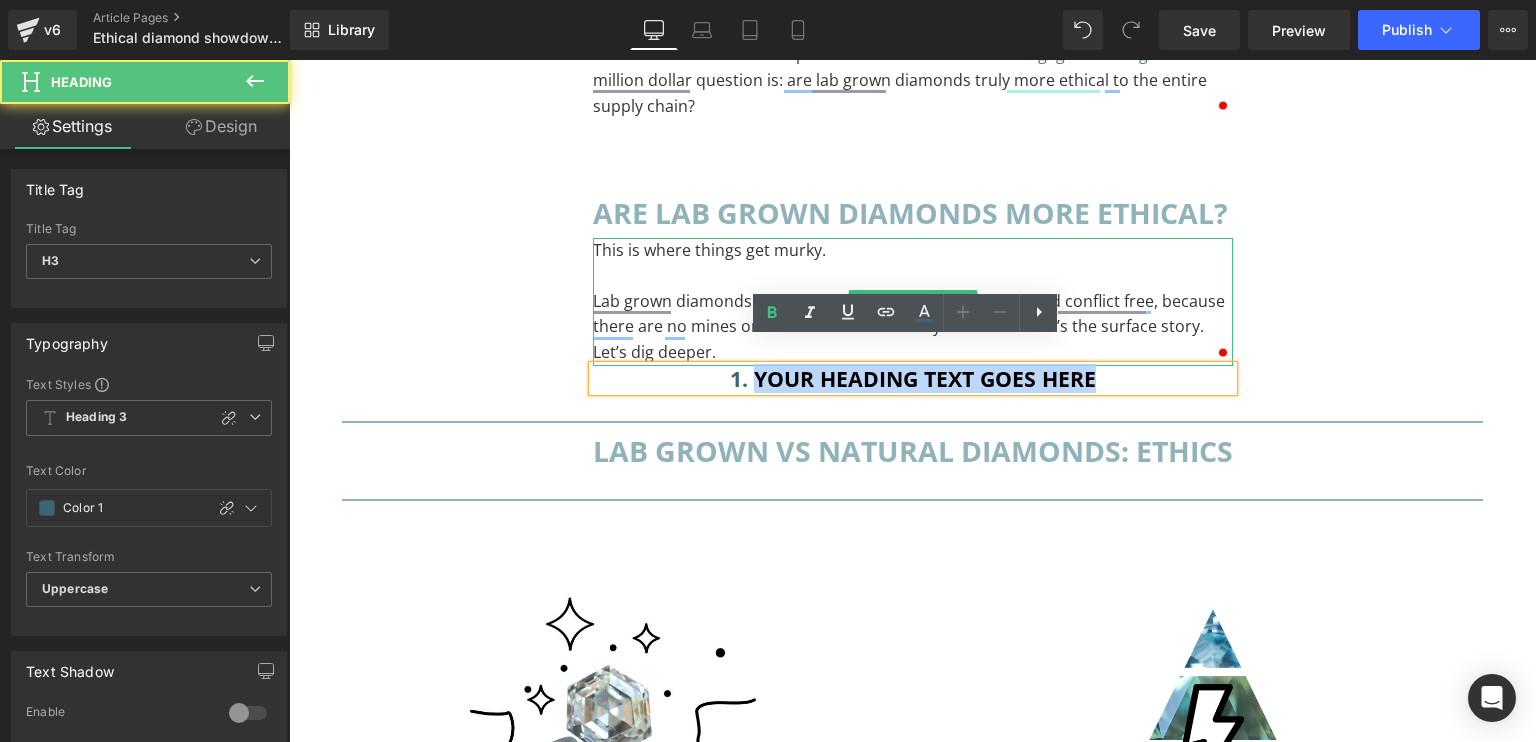 drag, startPoint x: 743, startPoint y: 349, endPoint x: 1121, endPoint y: 311, distance: 379.90524 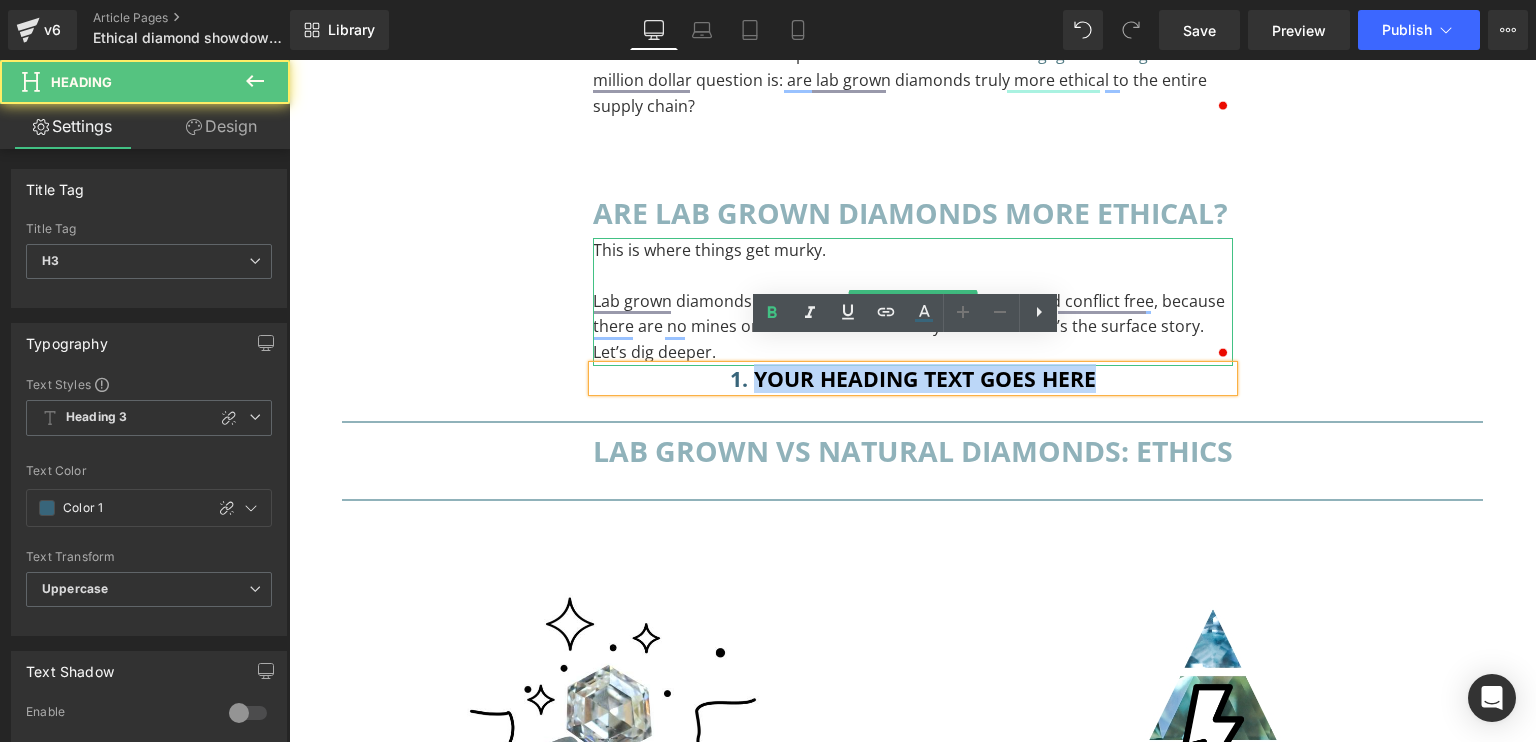 click on "are lab grown diamonds more ethical? Heading         This is where things get murky. Lab grown diamonds are marketed as ethical, sustainable and conflict free, because there are no mines or violent conflict. No dirty hands.   But that’s the surface story. Let’s dig deeper. Text Block
1. Your heading text goes here
Heading" at bounding box center [913, 290] 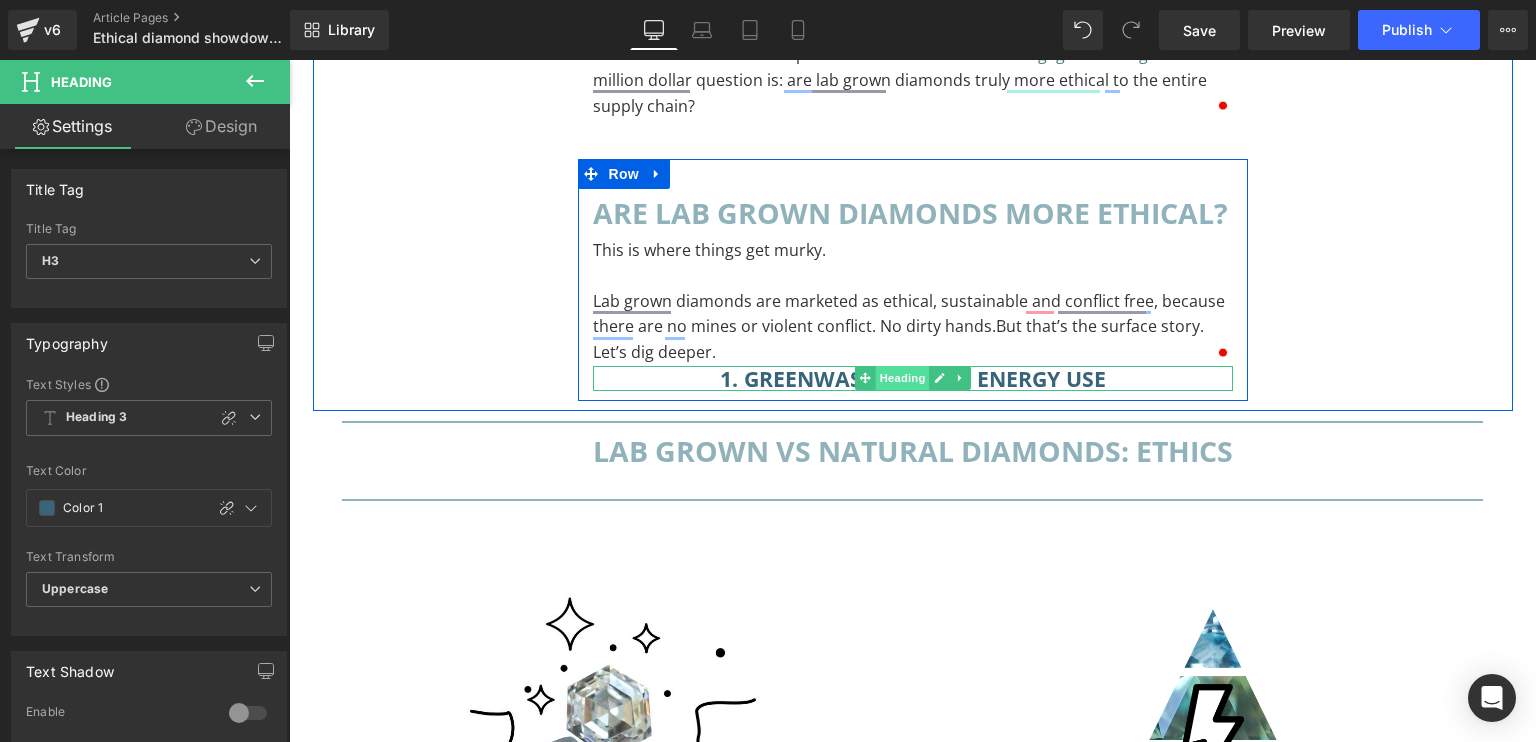 click on "Heading" at bounding box center (902, 378) 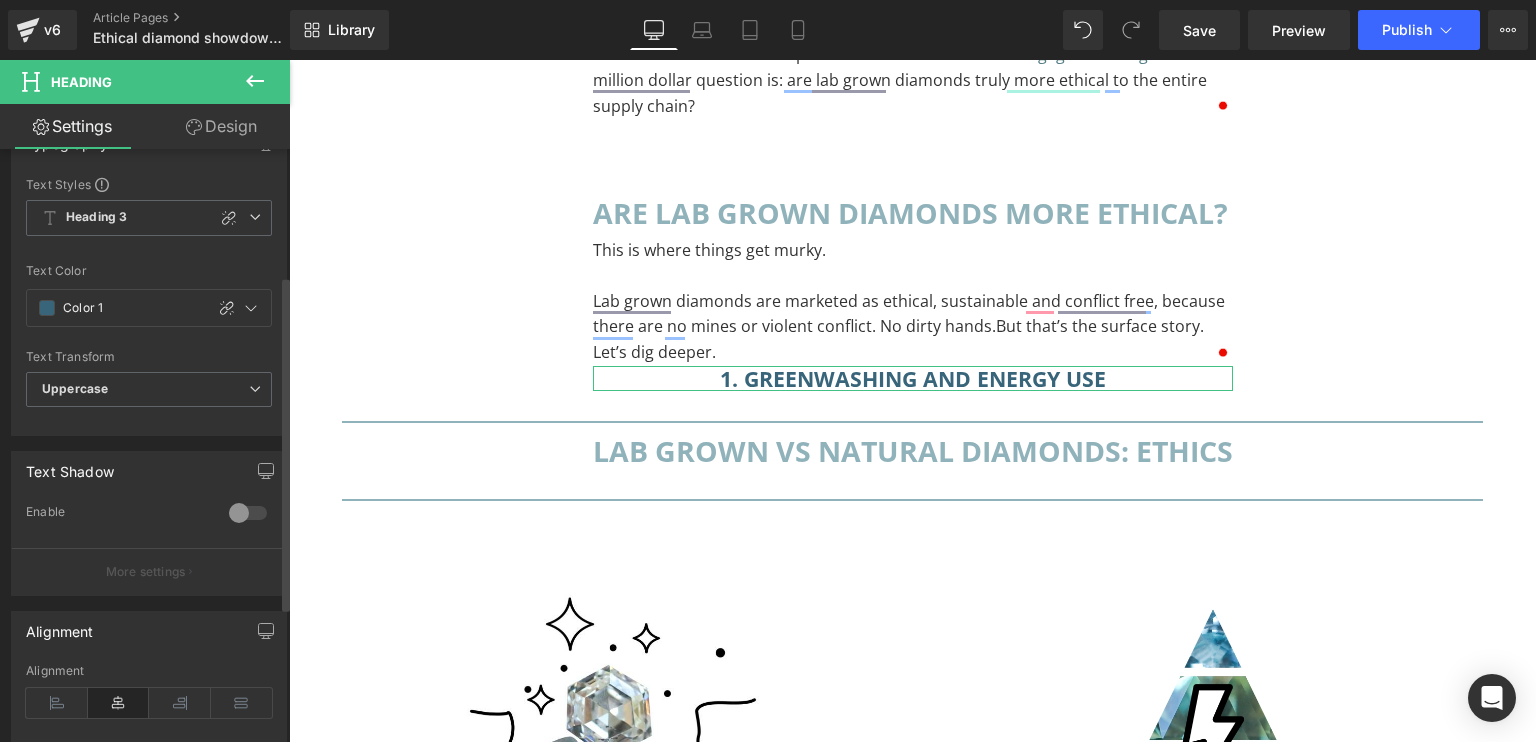 scroll, scrollTop: 224, scrollLeft: 0, axis: vertical 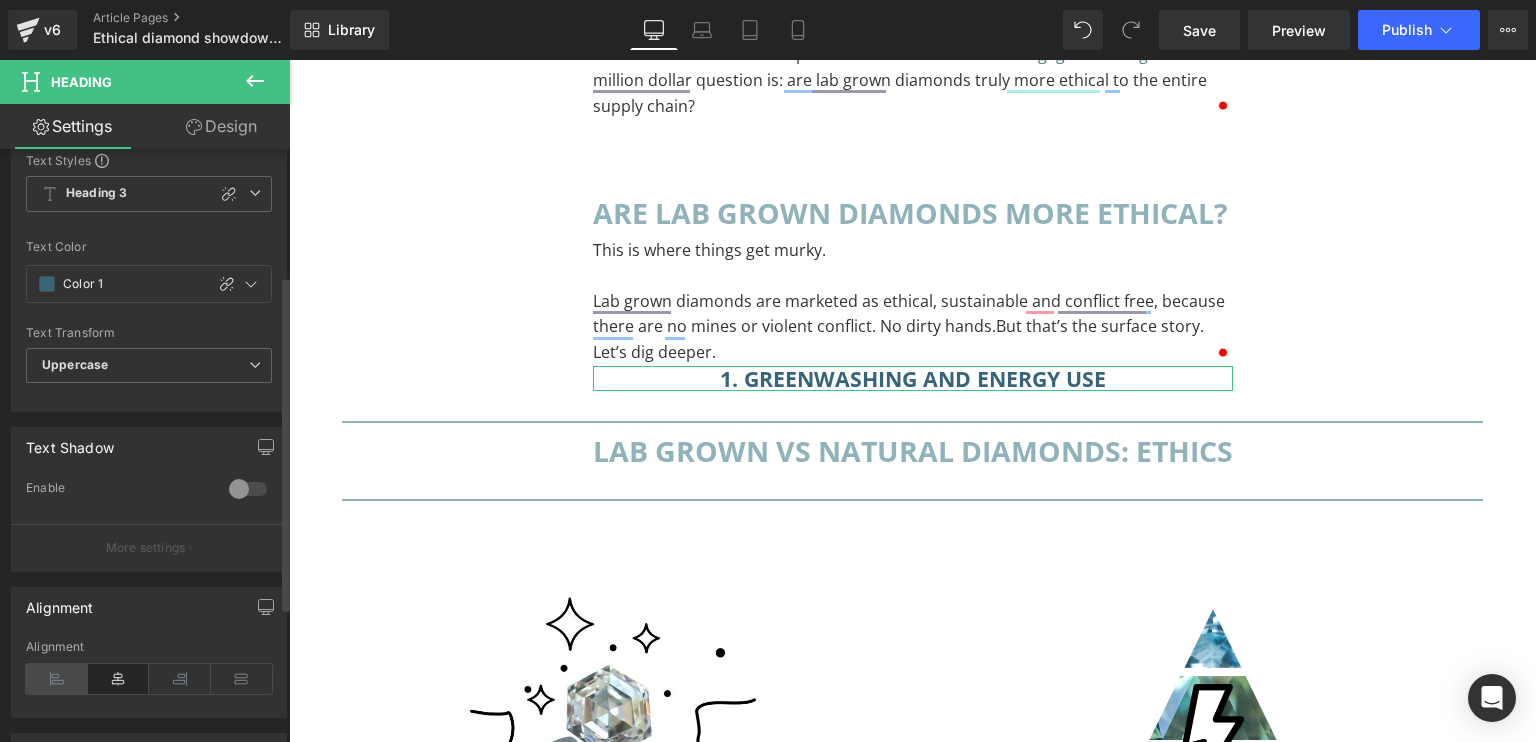 click at bounding box center (57, 679) 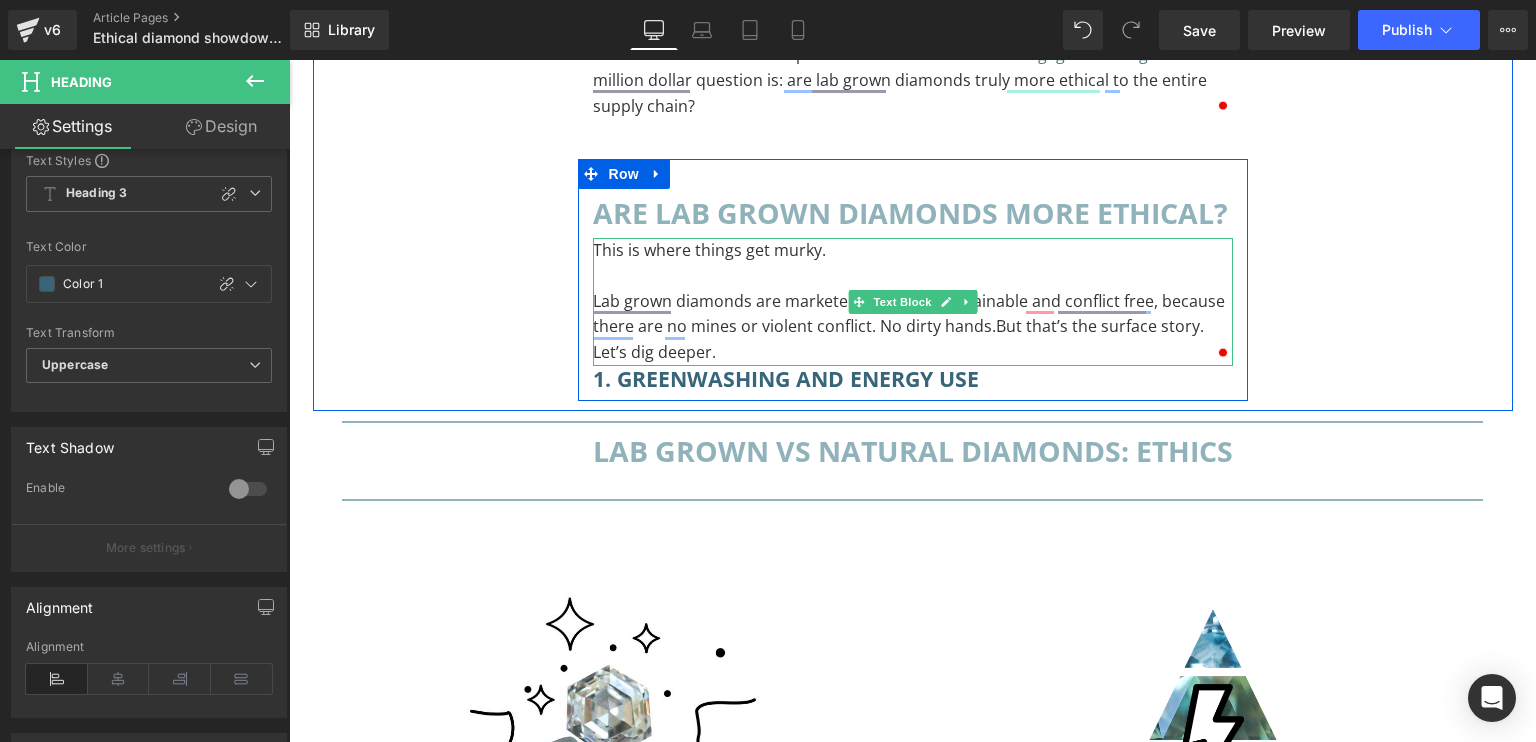 click on "Lab grown diamonds are marketed as ethical, sustainable and conflict free, because there are no mines or violent conflict. No dirty hands.   But that’s the surface story. Let’s dig deeper." at bounding box center (913, 327) 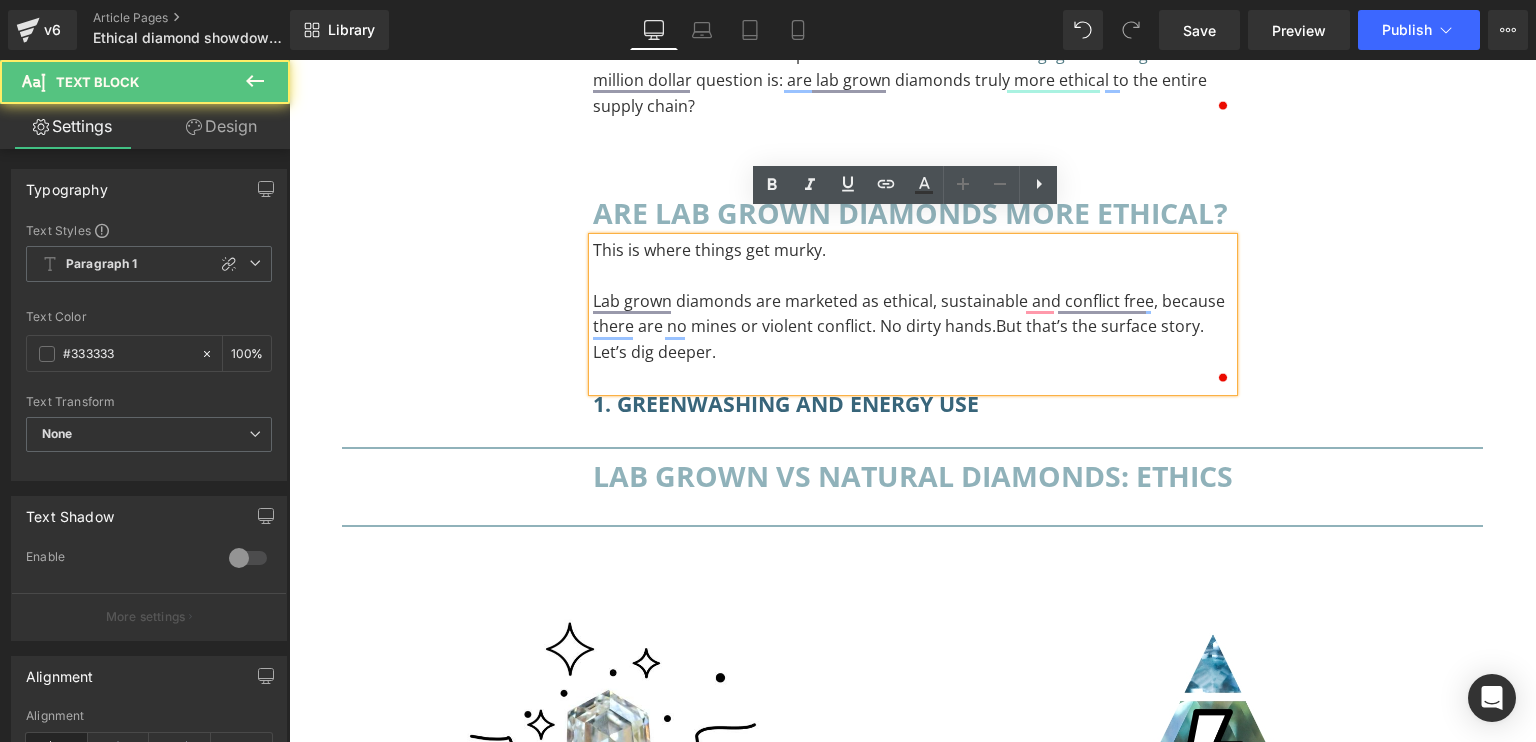 type 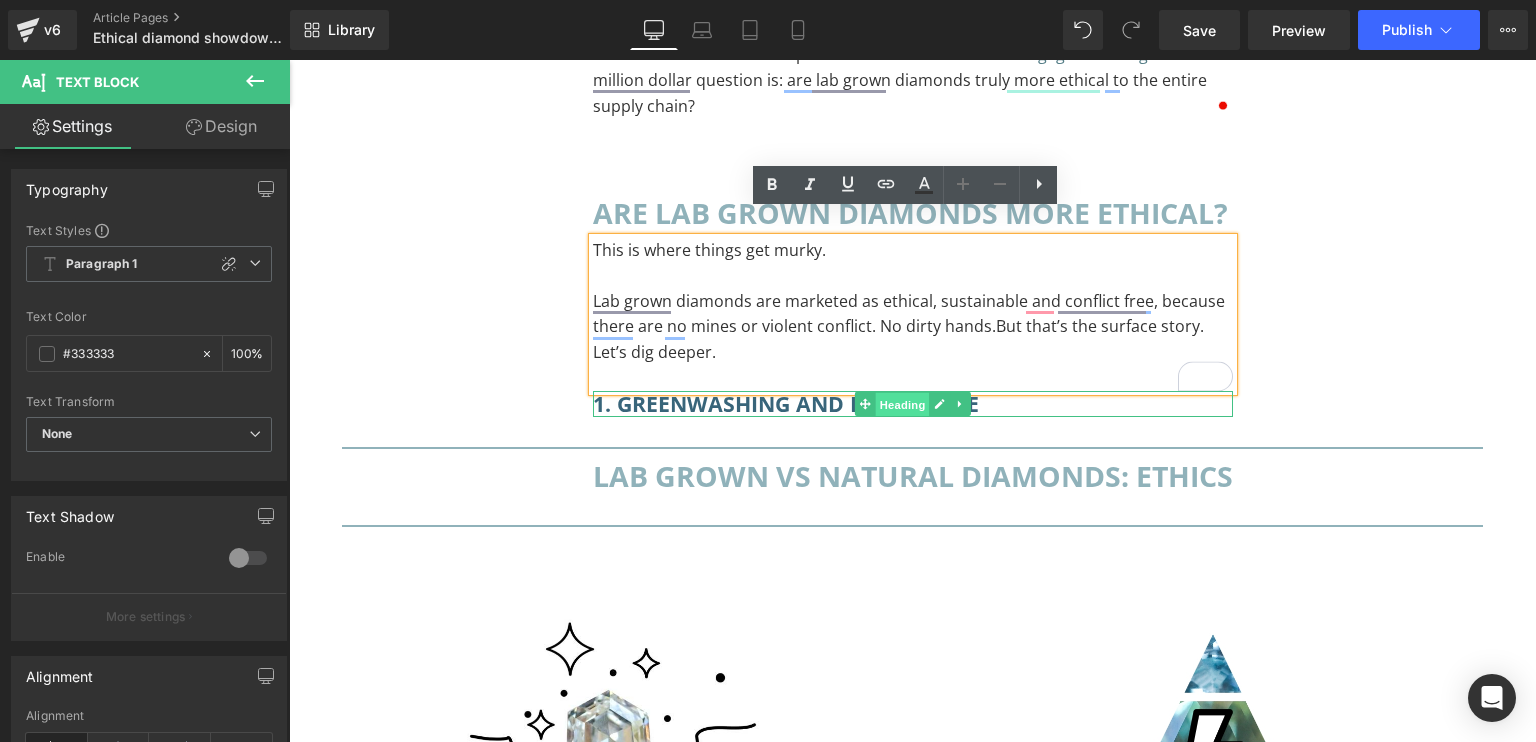click on "Heading" at bounding box center (902, 405) 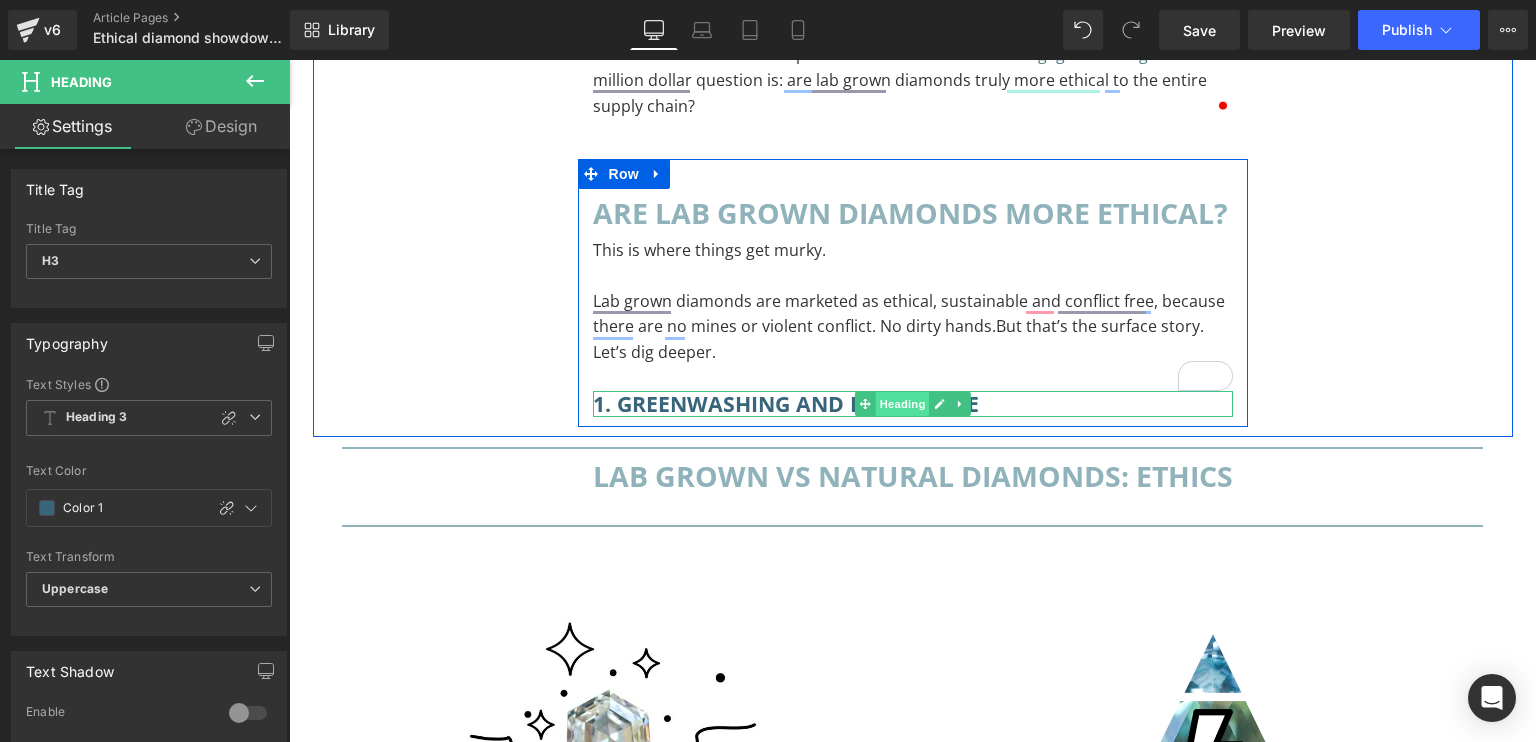 click on "Heading" at bounding box center [902, 404] 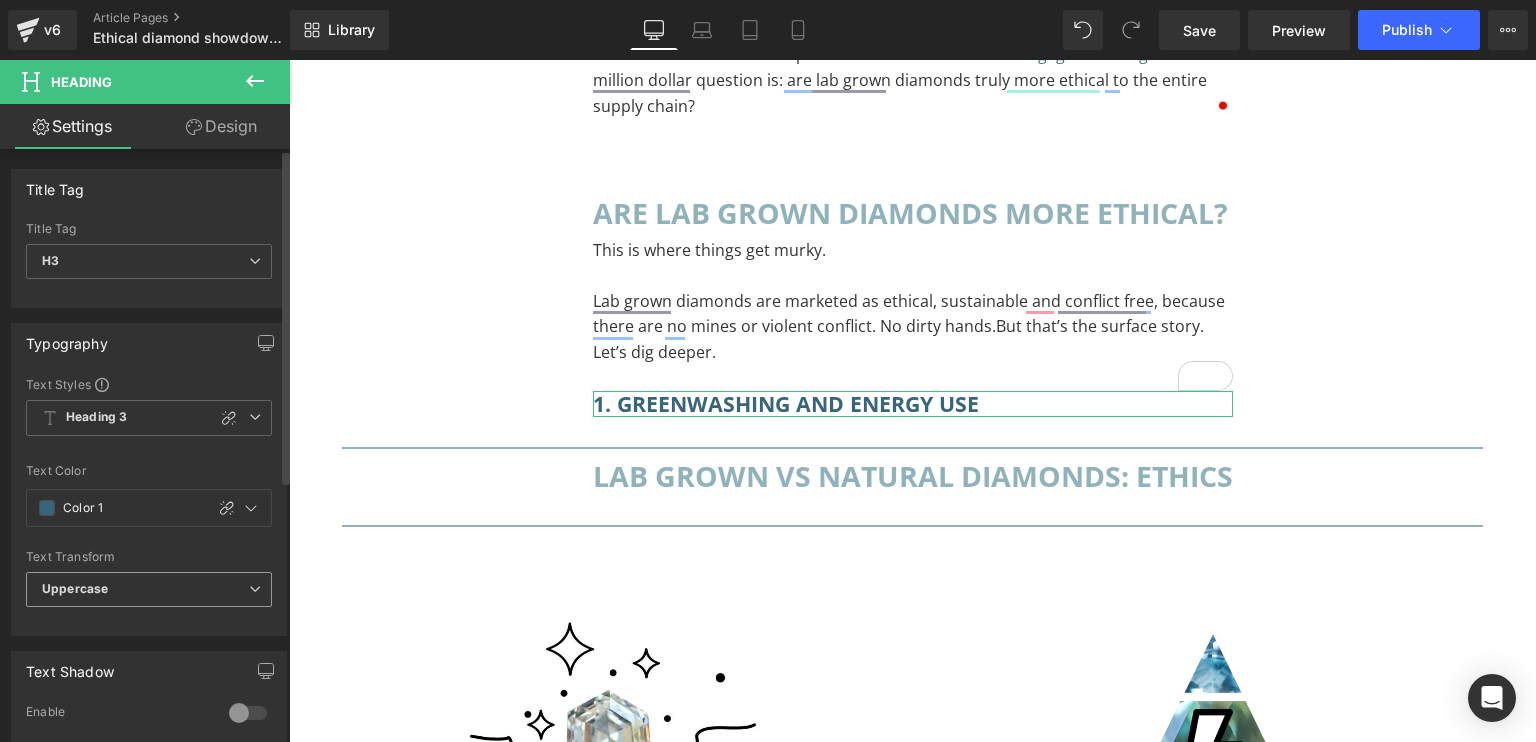 click on "Uppercase" at bounding box center (149, 589) 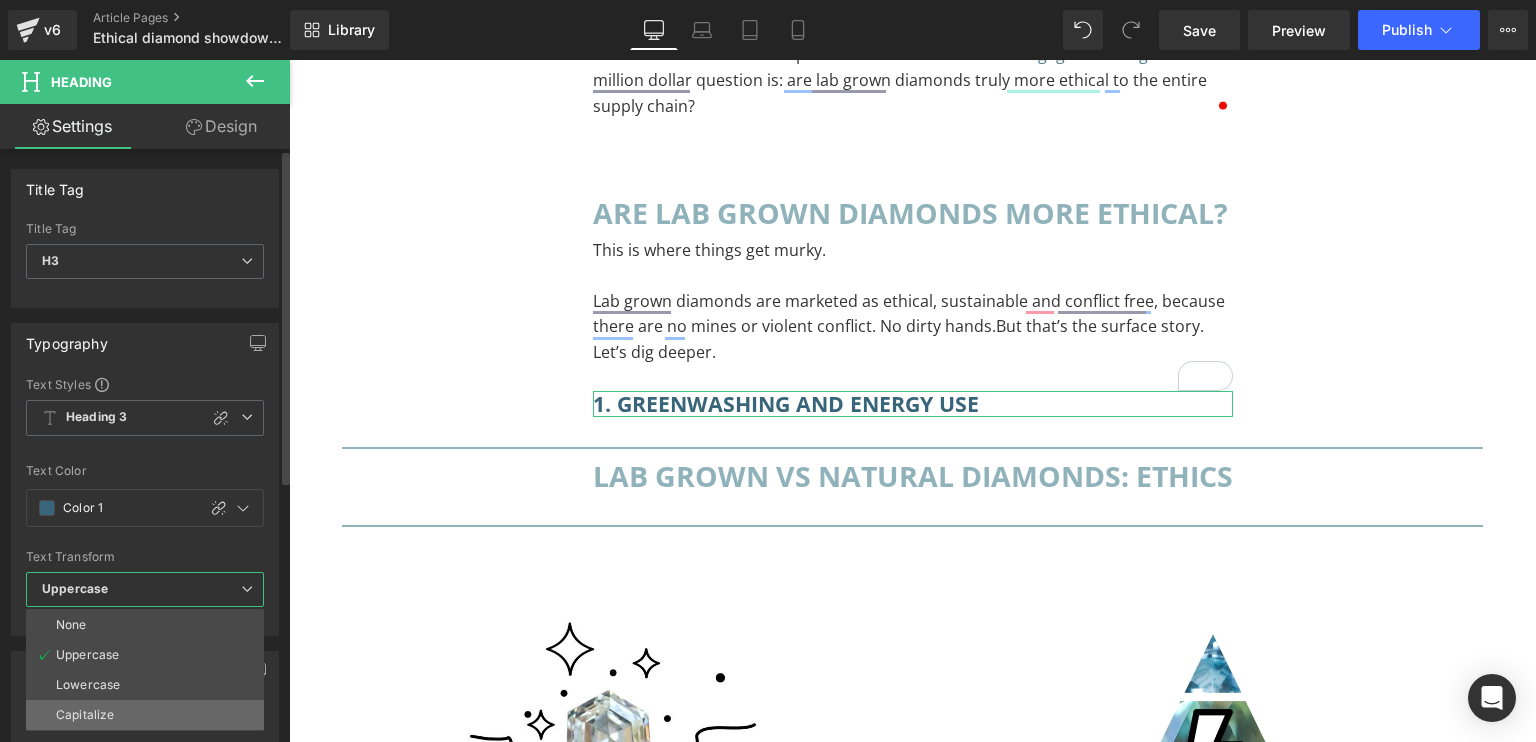 click on "Capitalize" at bounding box center (85, 715) 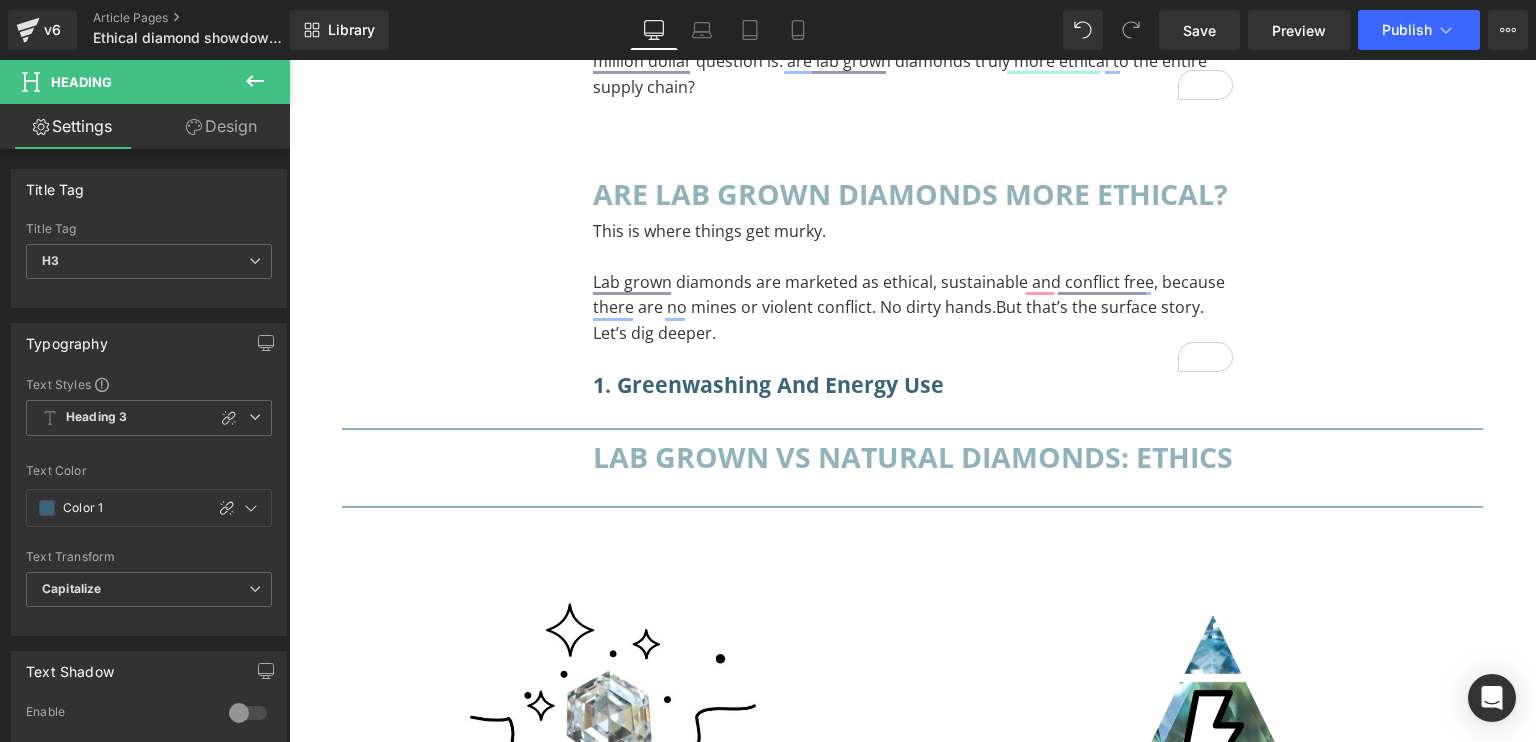 scroll, scrollTop: 3492, scrollLeft: 0, axis: vertical 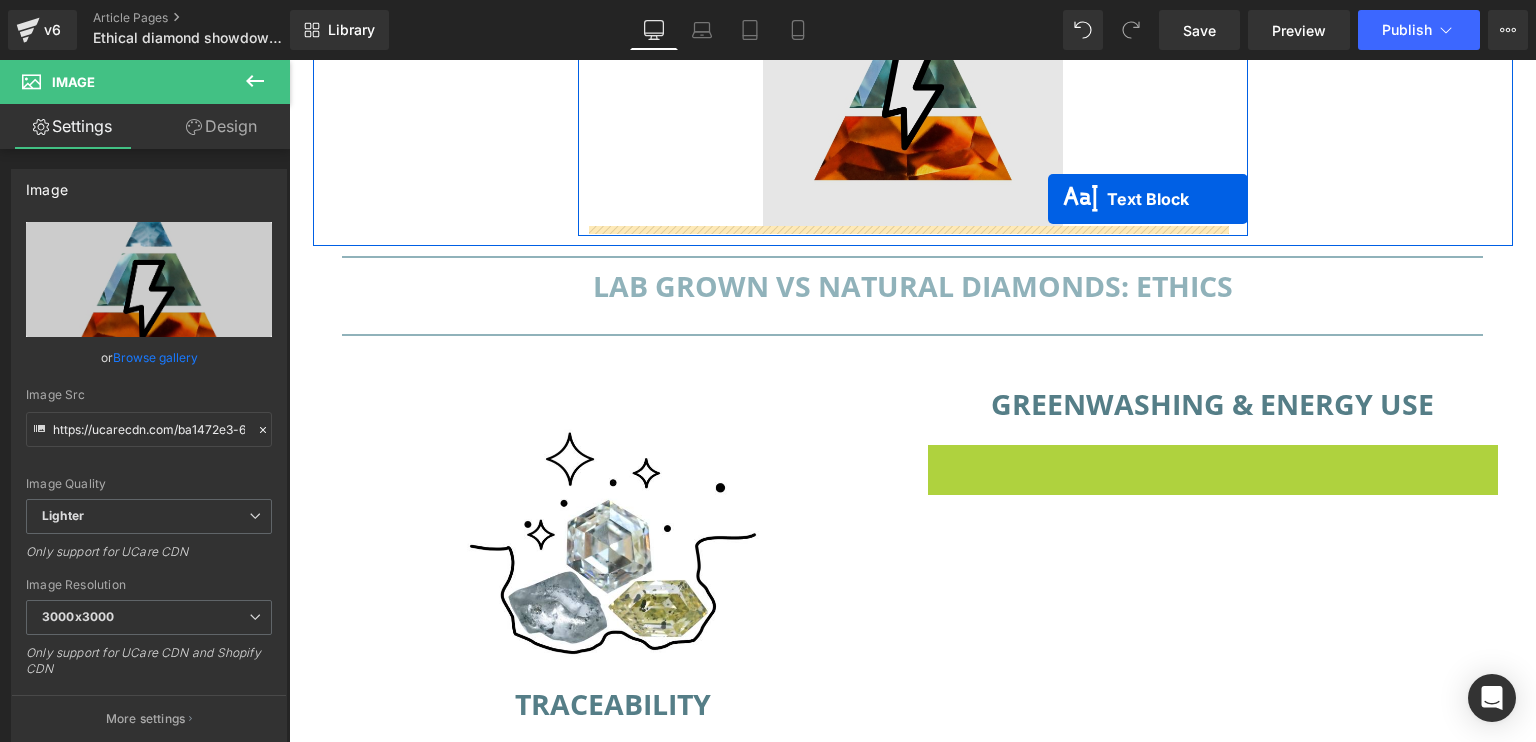 drag, startPoint x: 1142, startPoint y: 670, endPoint x: 1048, endPoint y: 199, distance: 480.28845 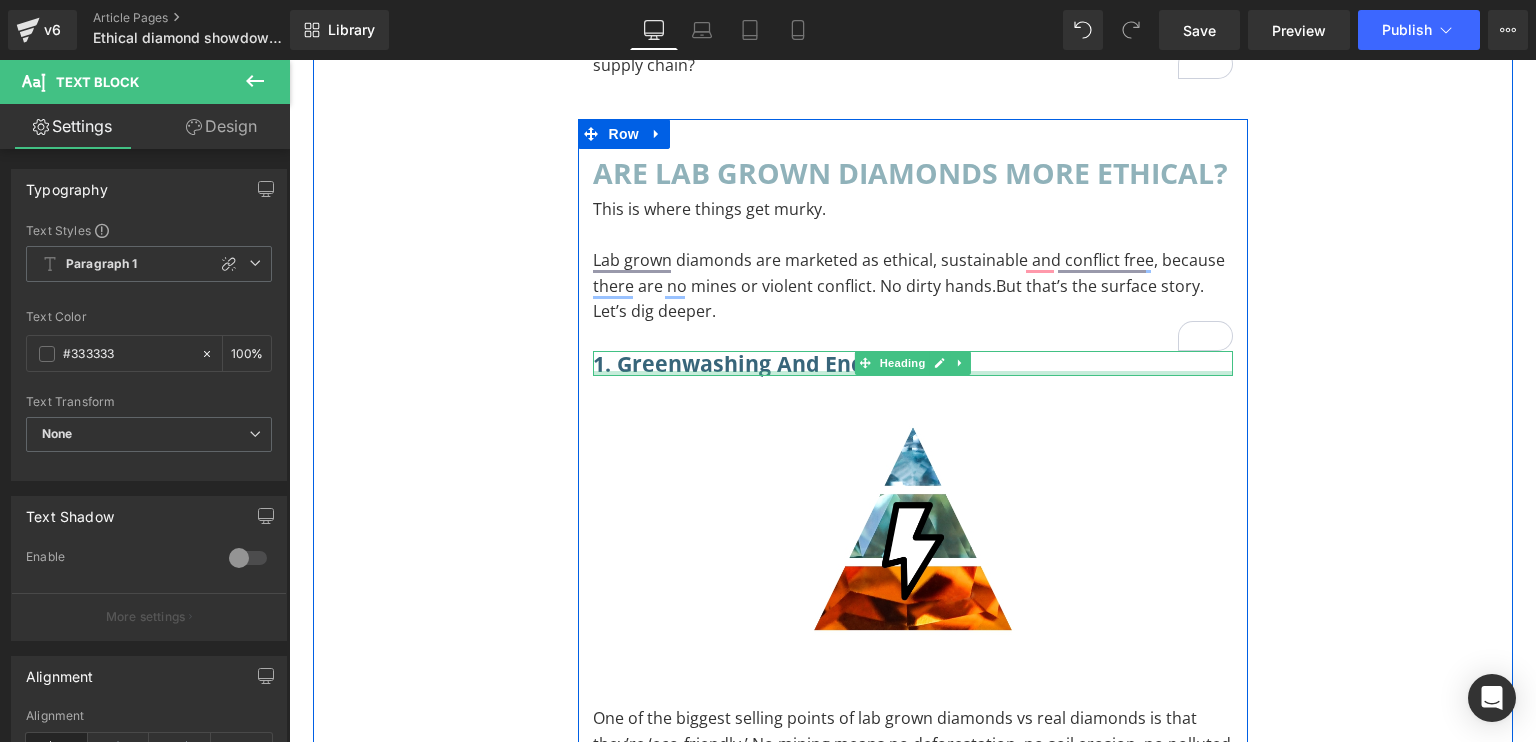 scroll, scrollTop: 3488, scrollLeft: 0, axis: vertical 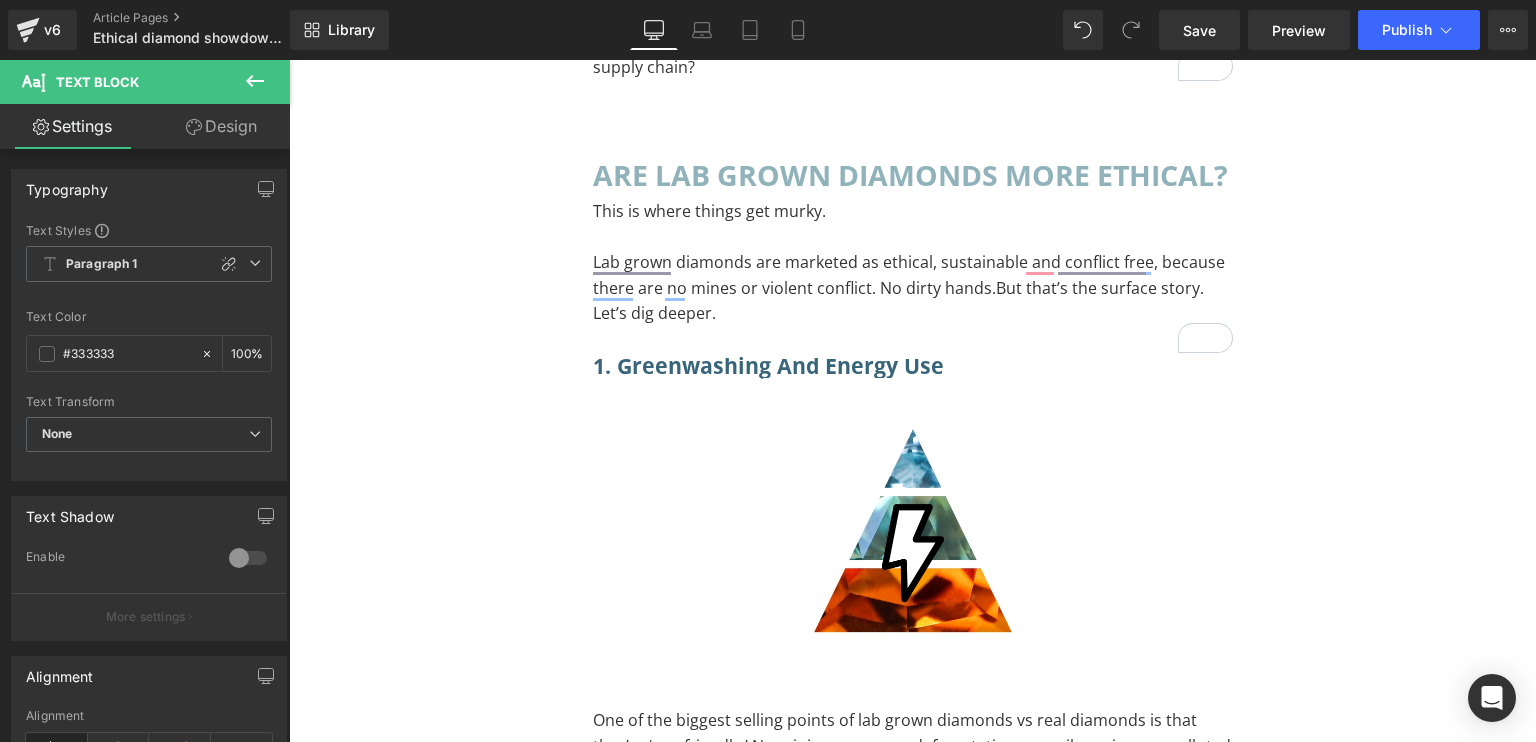click 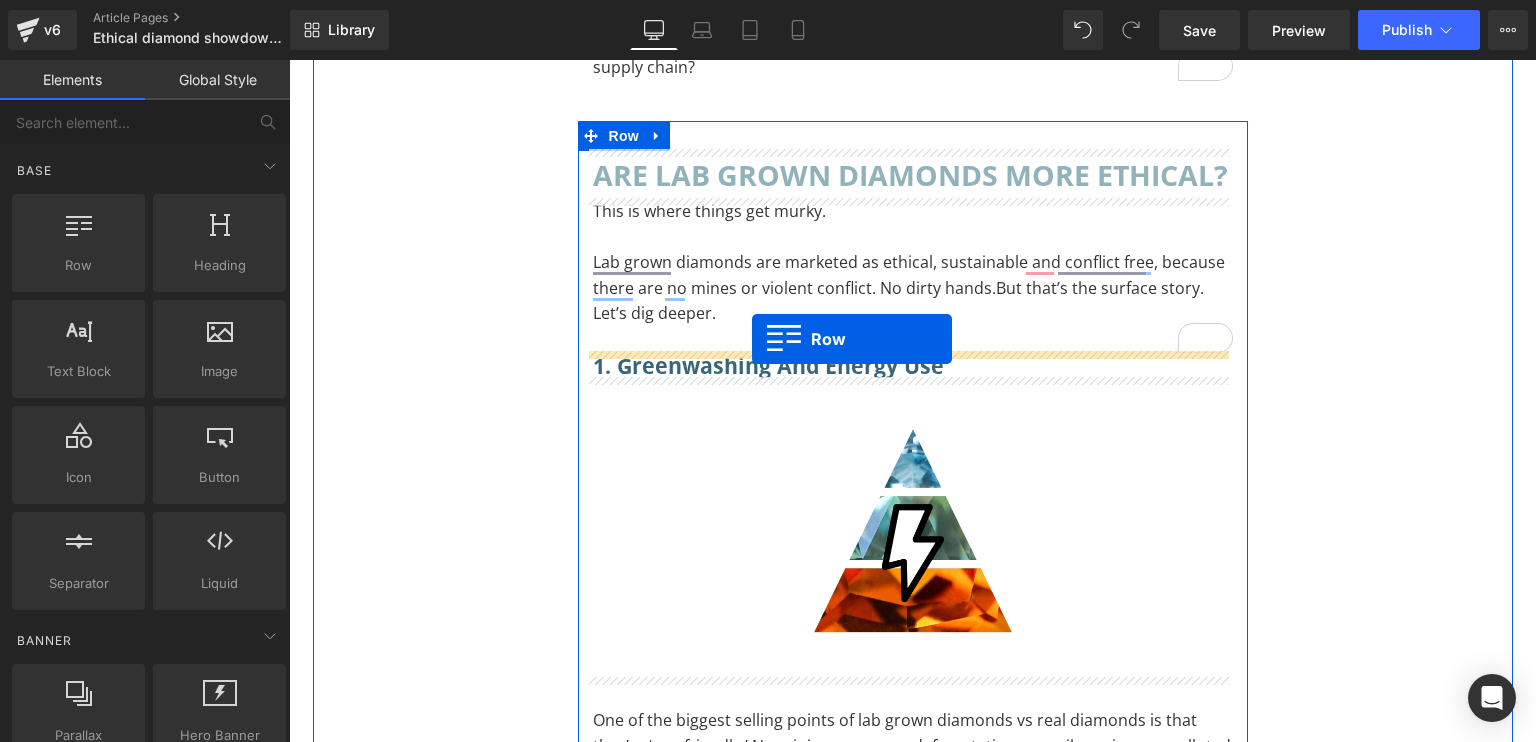 drag, startPoint x: 391, startPoint y: 321, endPoint x: 752, endPoint y: 342, distance: 361.6103 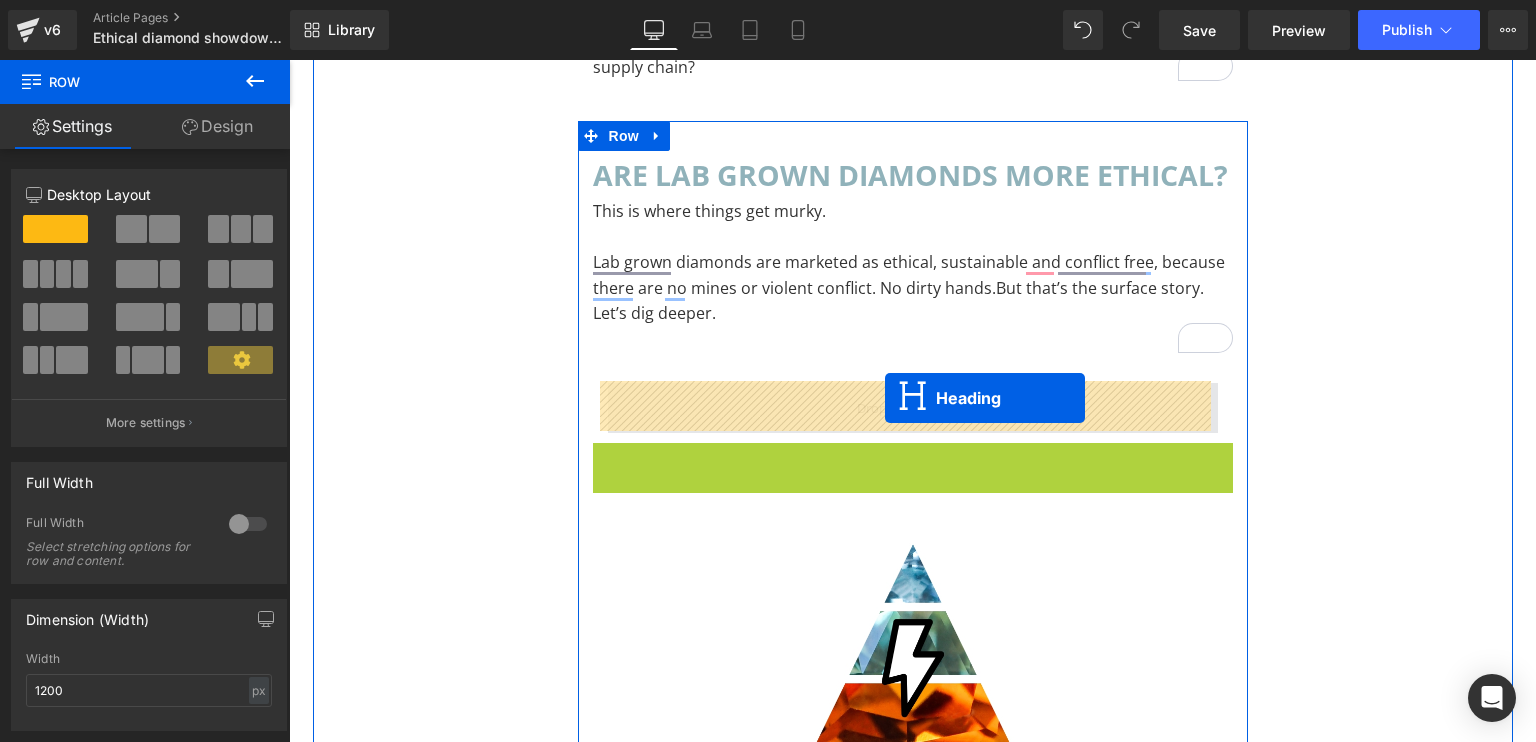 drag, startPoint x: 852, startPoint y: 460, endPoint x: 885, endPoint y: 399, distance: 69.354164 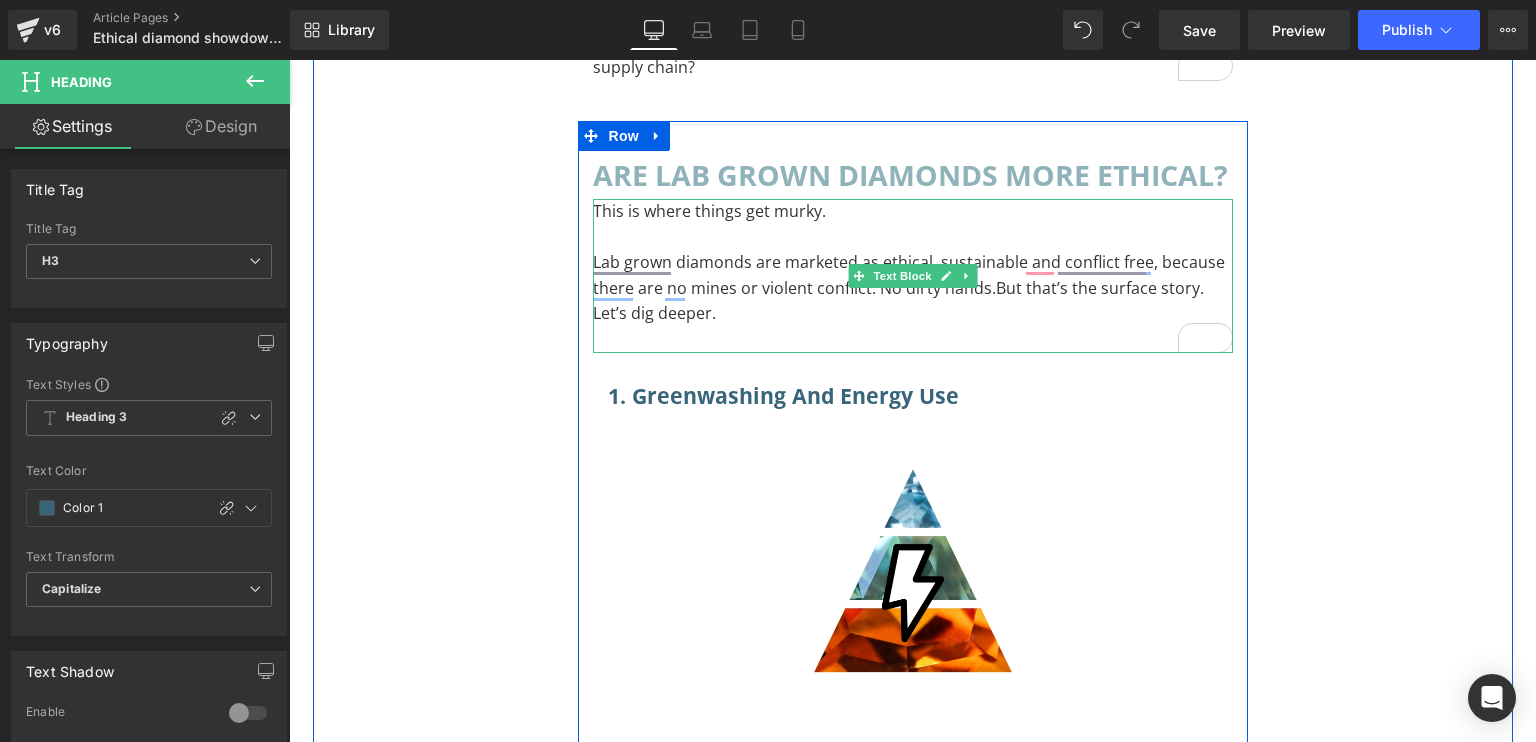 click at bounding box center [913, 340] 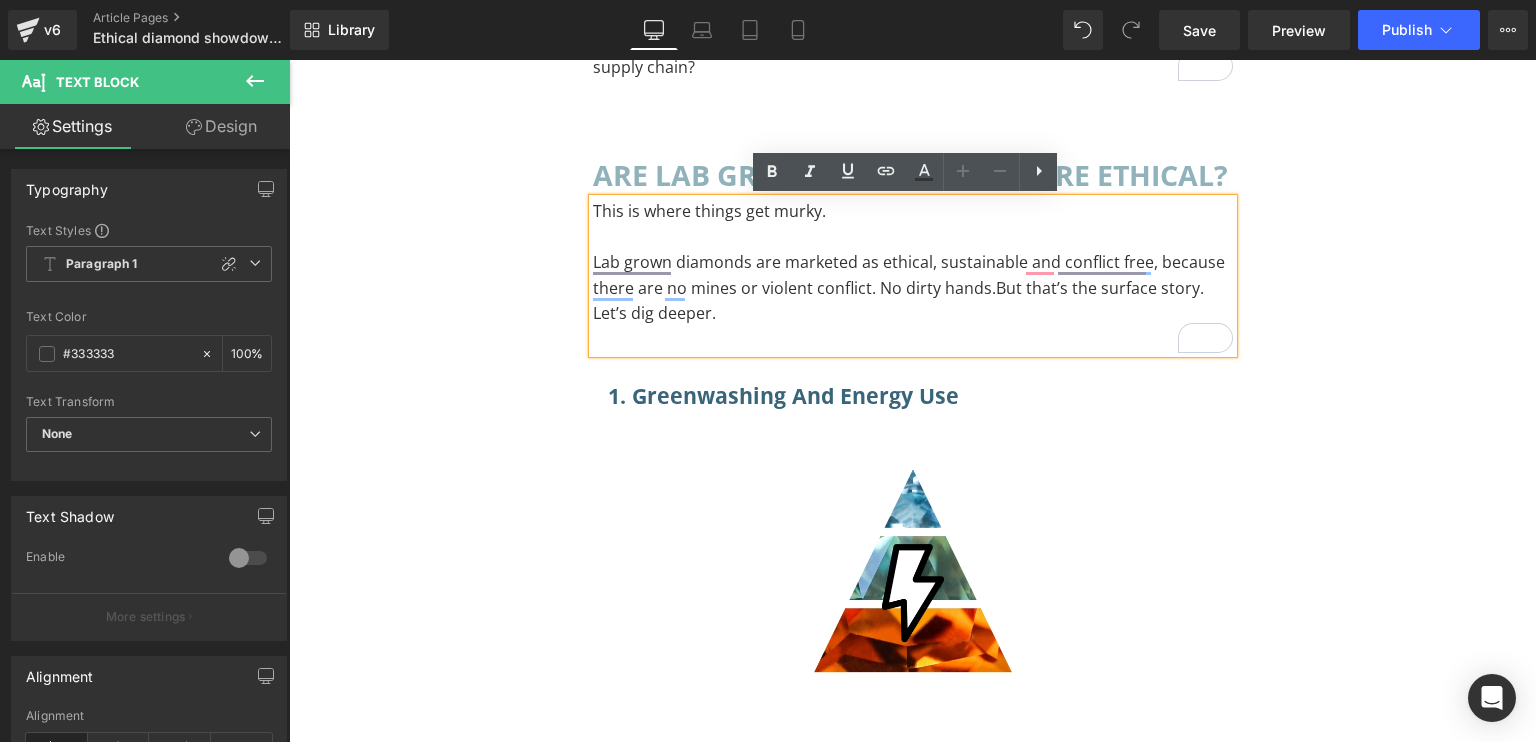 type 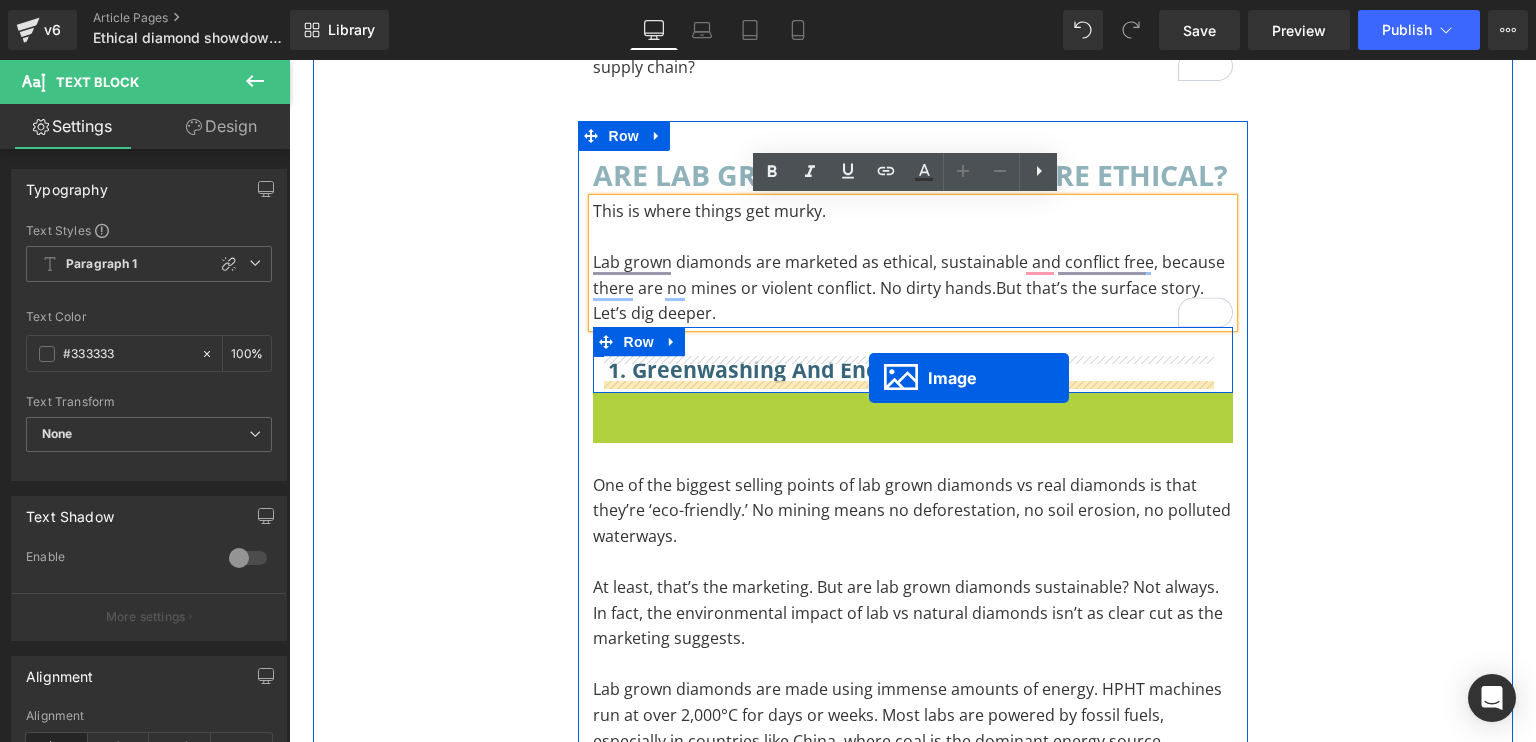 drag, startPoint x: 871, startPoint y: 543, endPoint x: 869, endPoint y: 378, distance: 165.01212 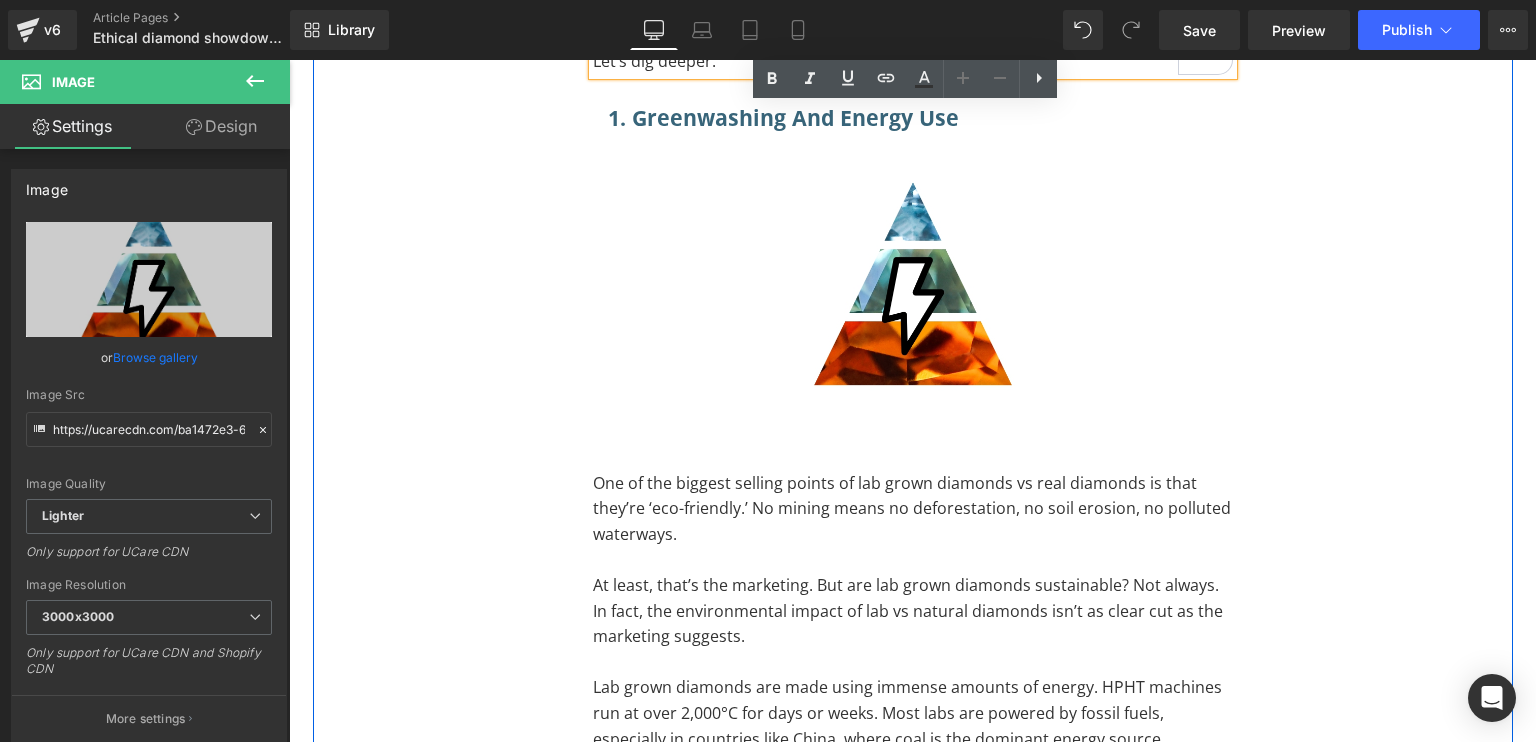 scroll, scrollTop: 3856, scrollLeft: 0, axis: vertical 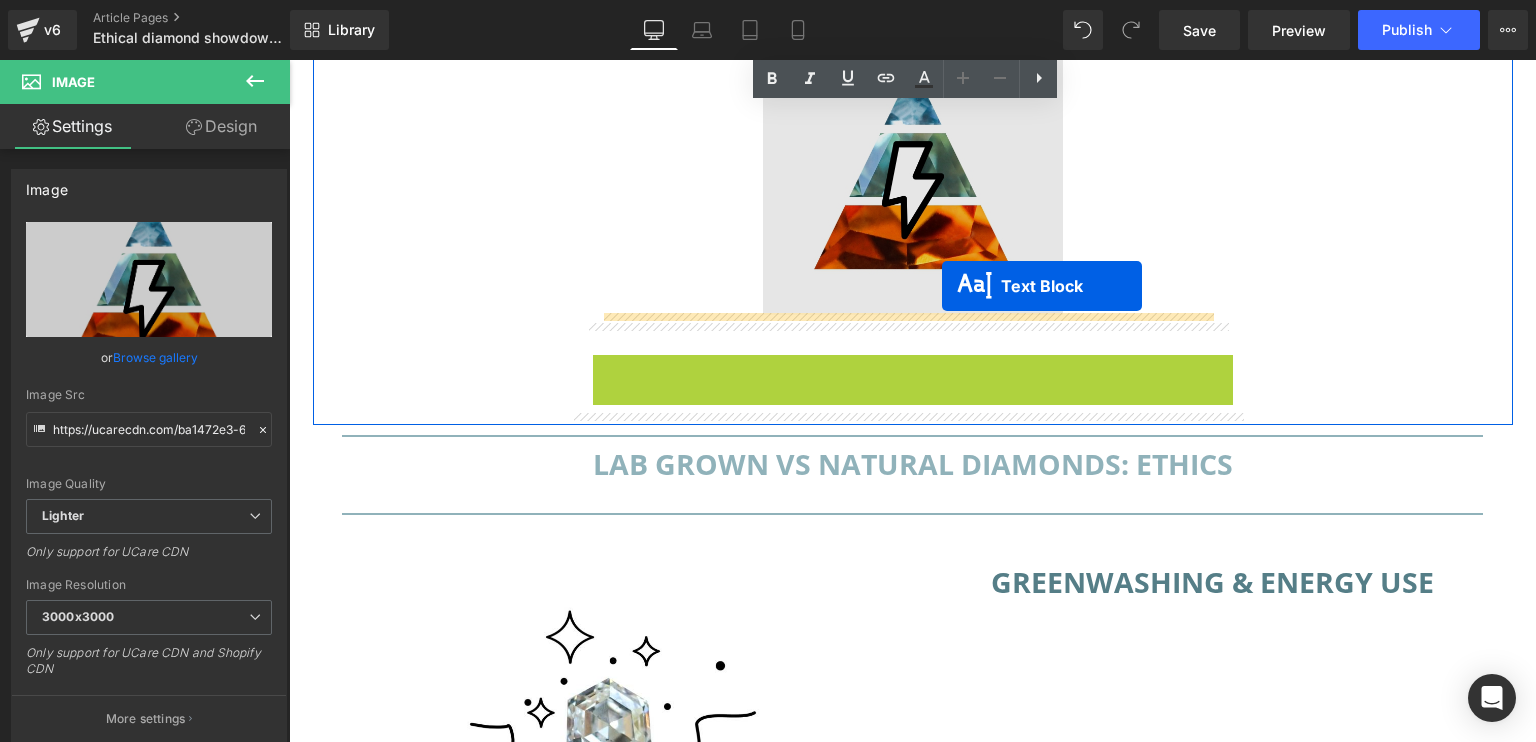 drag, startPoint x: 846, startPoint y: 571, endPoint x: 942, endPoint y: 286, distance: 300.7341 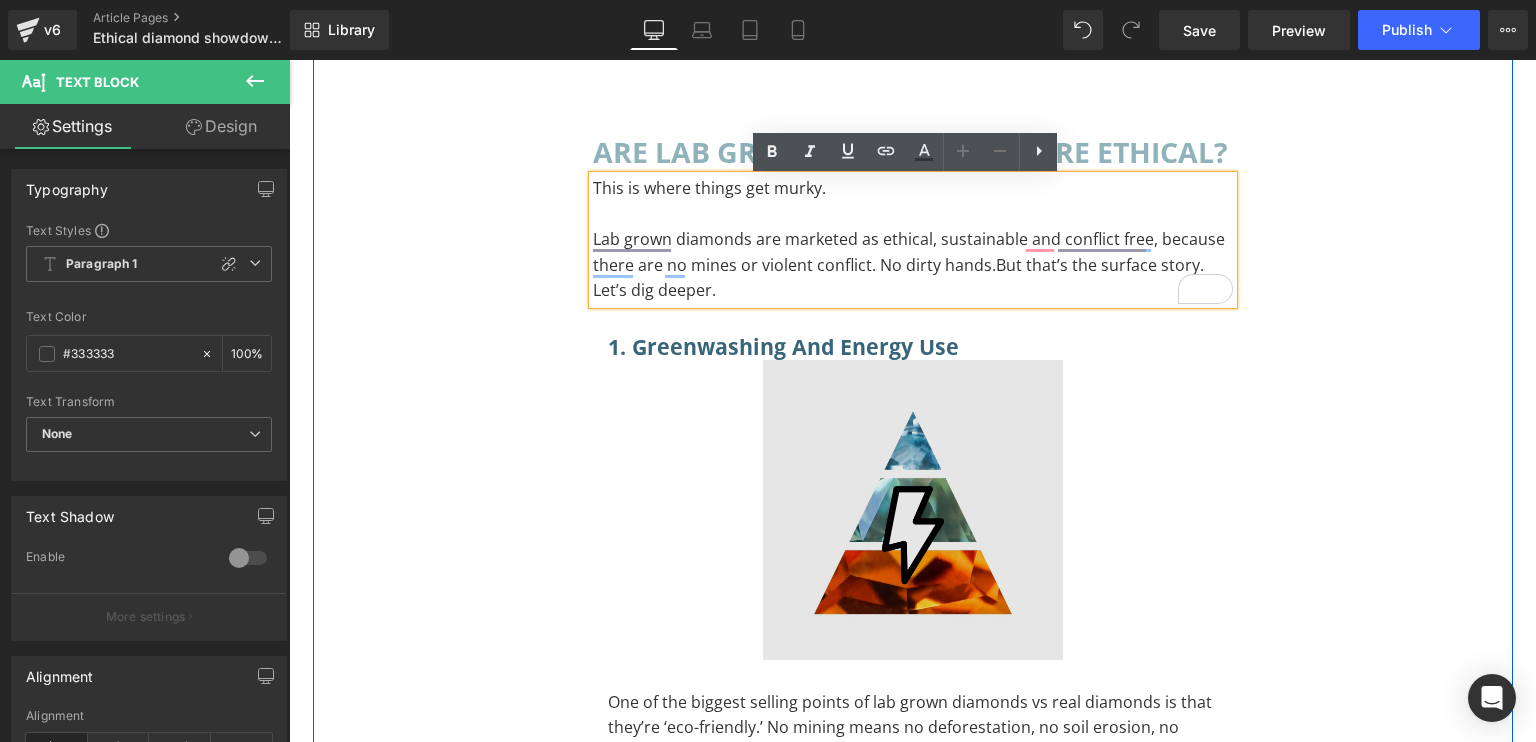 scroll, scrollTop: 3506, scrollLeft: 0, axis: vertical 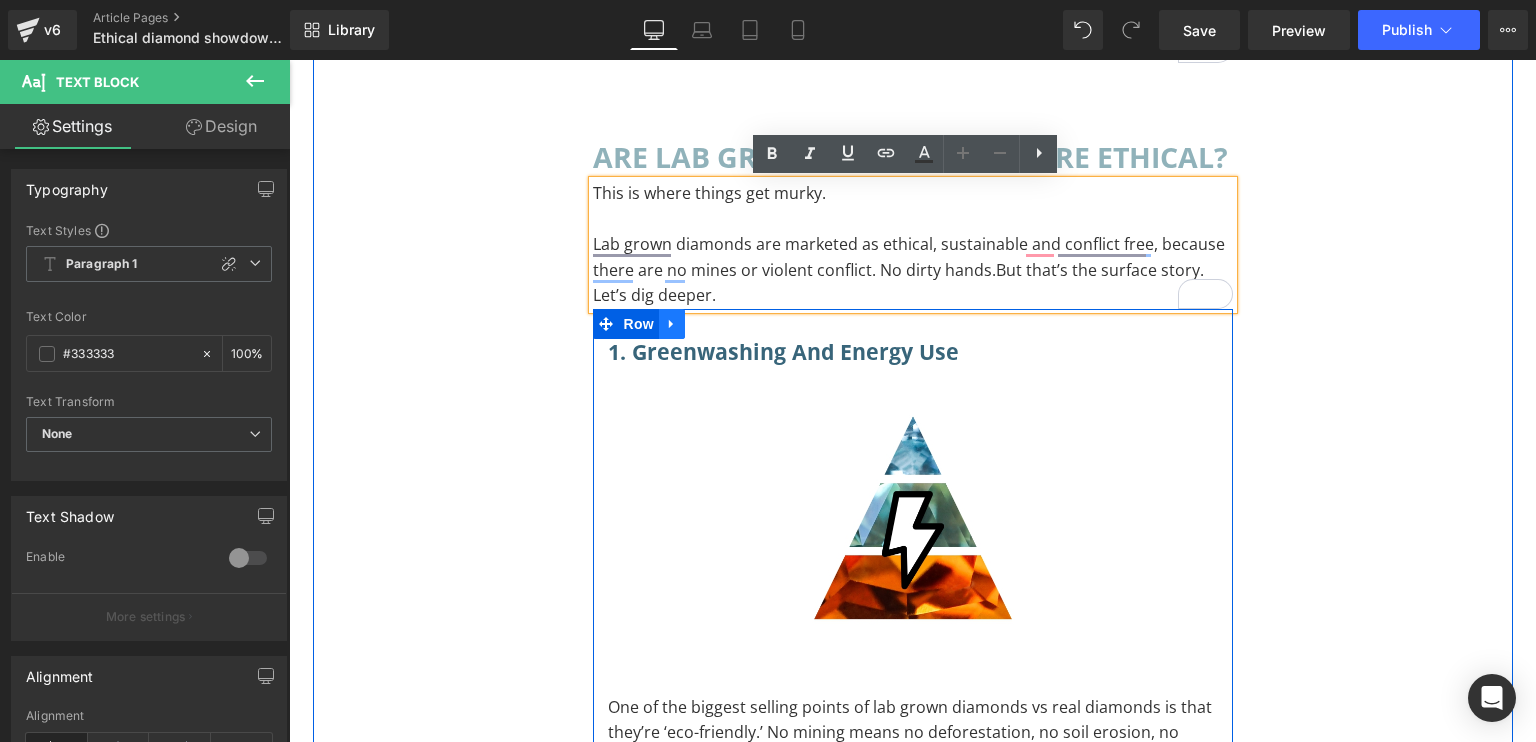 click 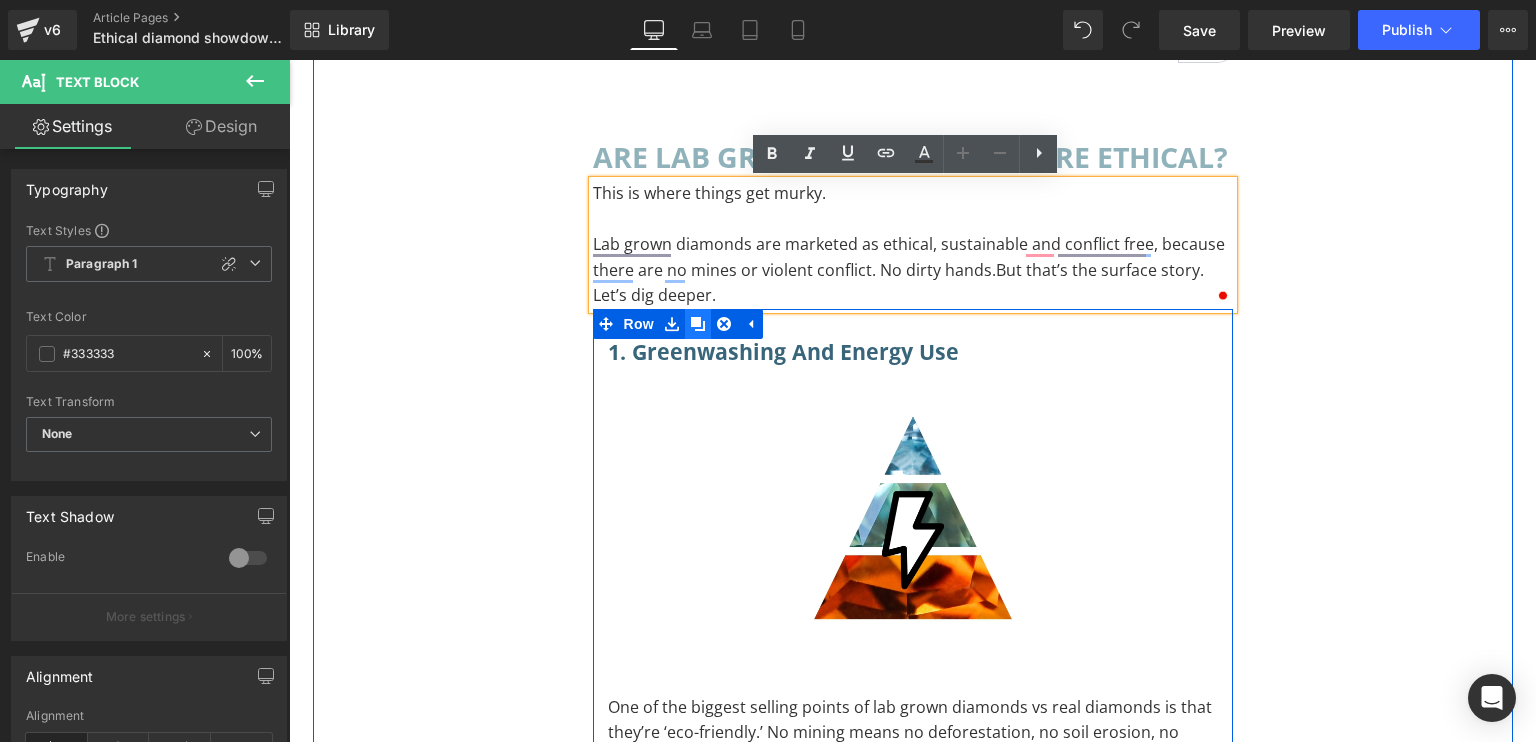 click 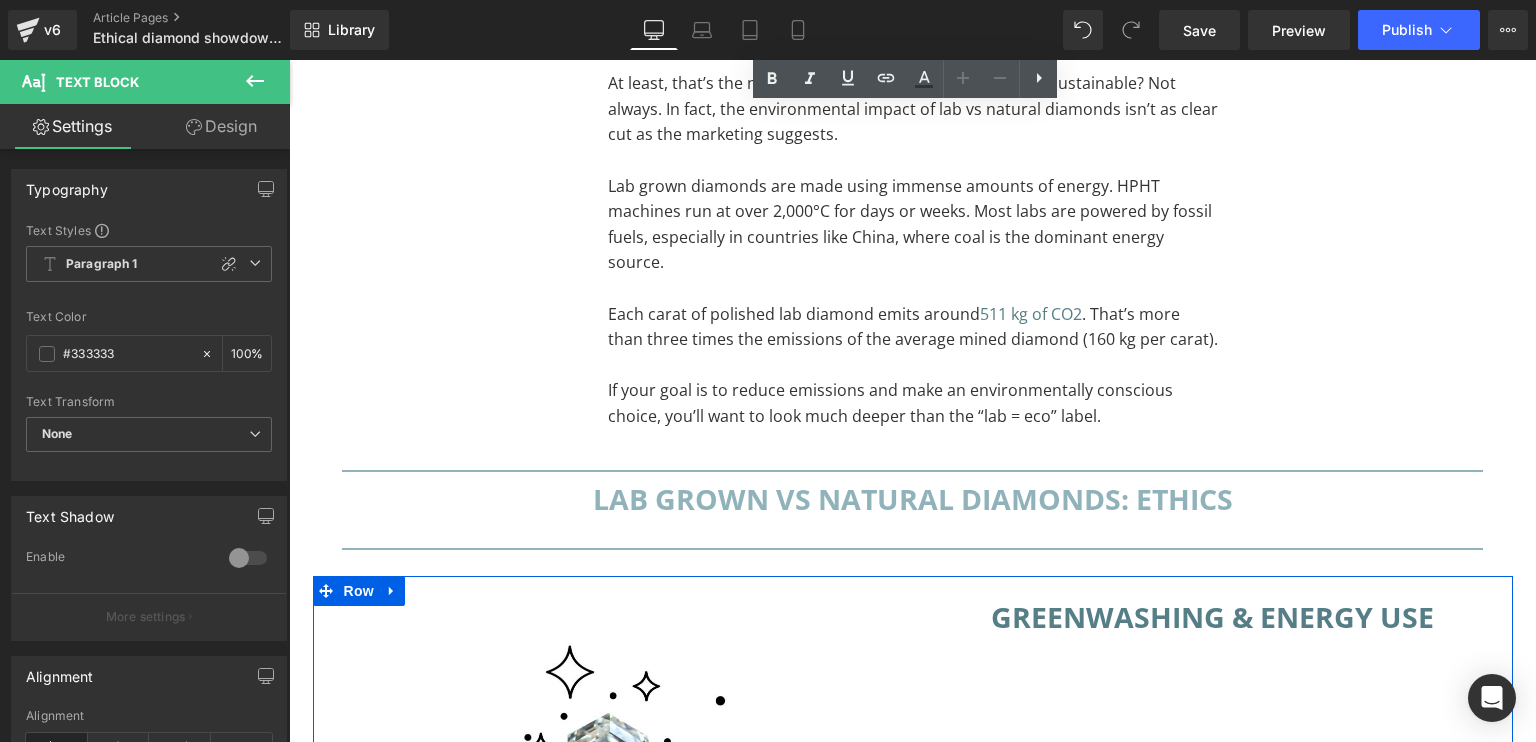 scroll, scrollTop: 5450, scrollLeft: 0, axis: vertical 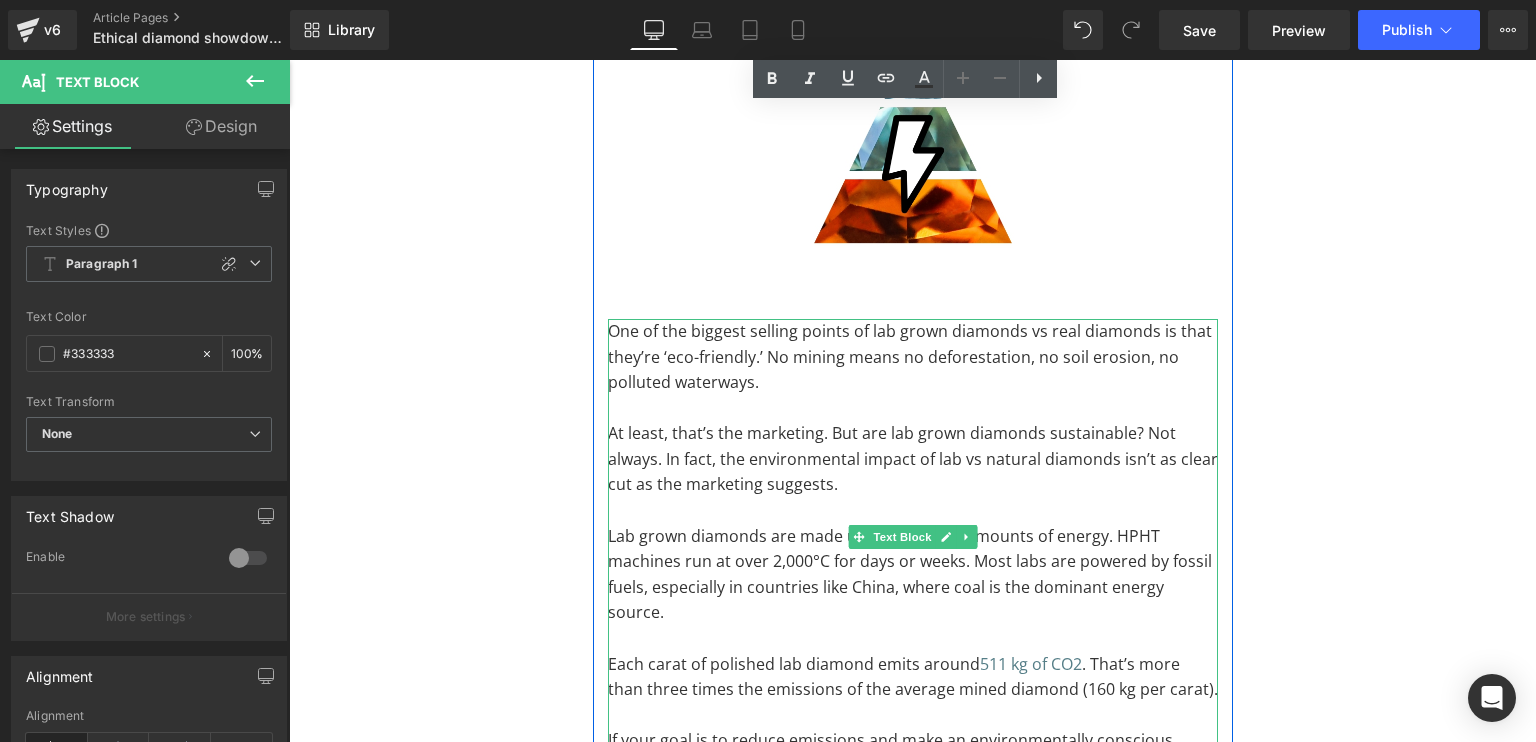 click on "At least, that’s the marketing. But are lab grown diamonds sustainable? Not always. In fact, the environmental impact of lab vs natural diamonds isn’t as clear cut as the marketing suggests." at bounding box center (913, 459) 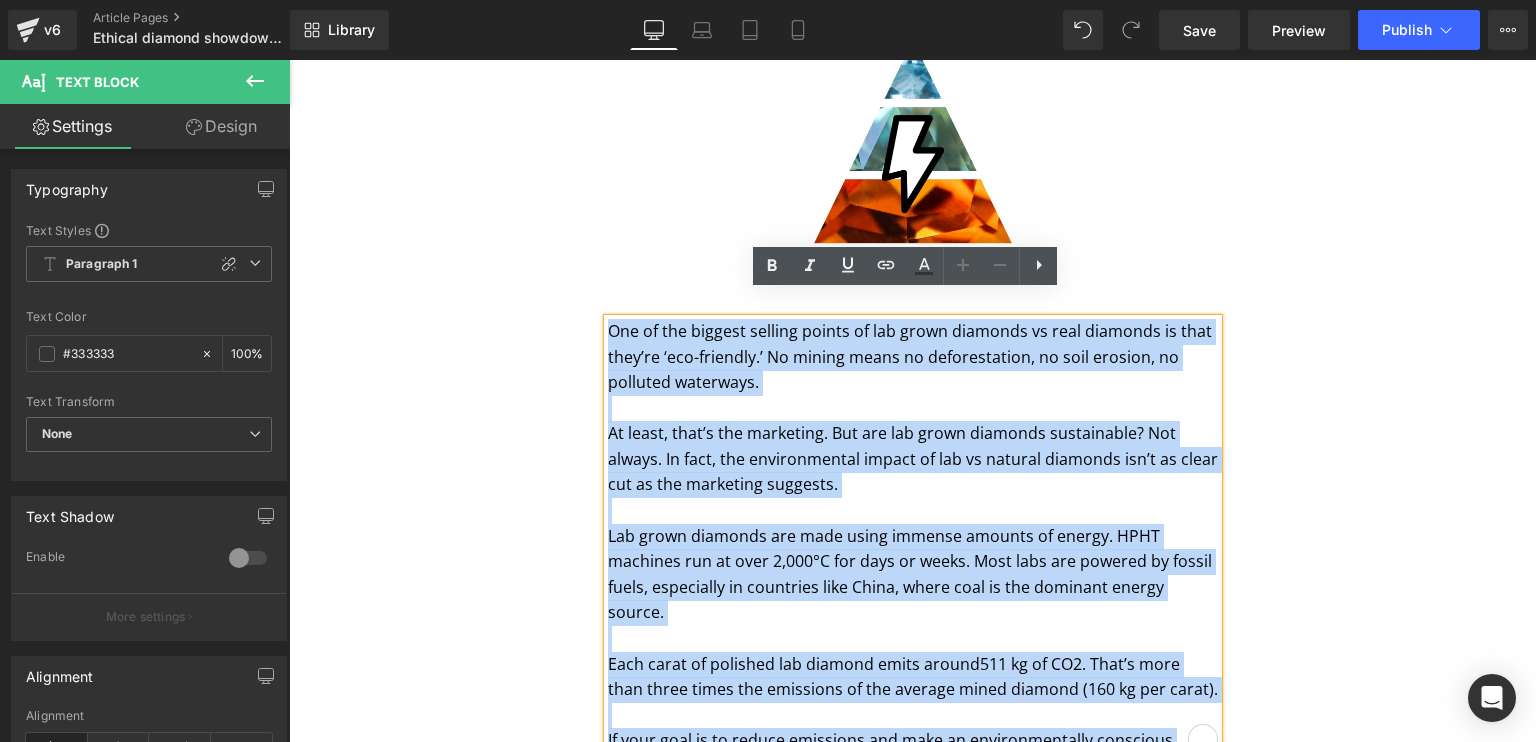 paste 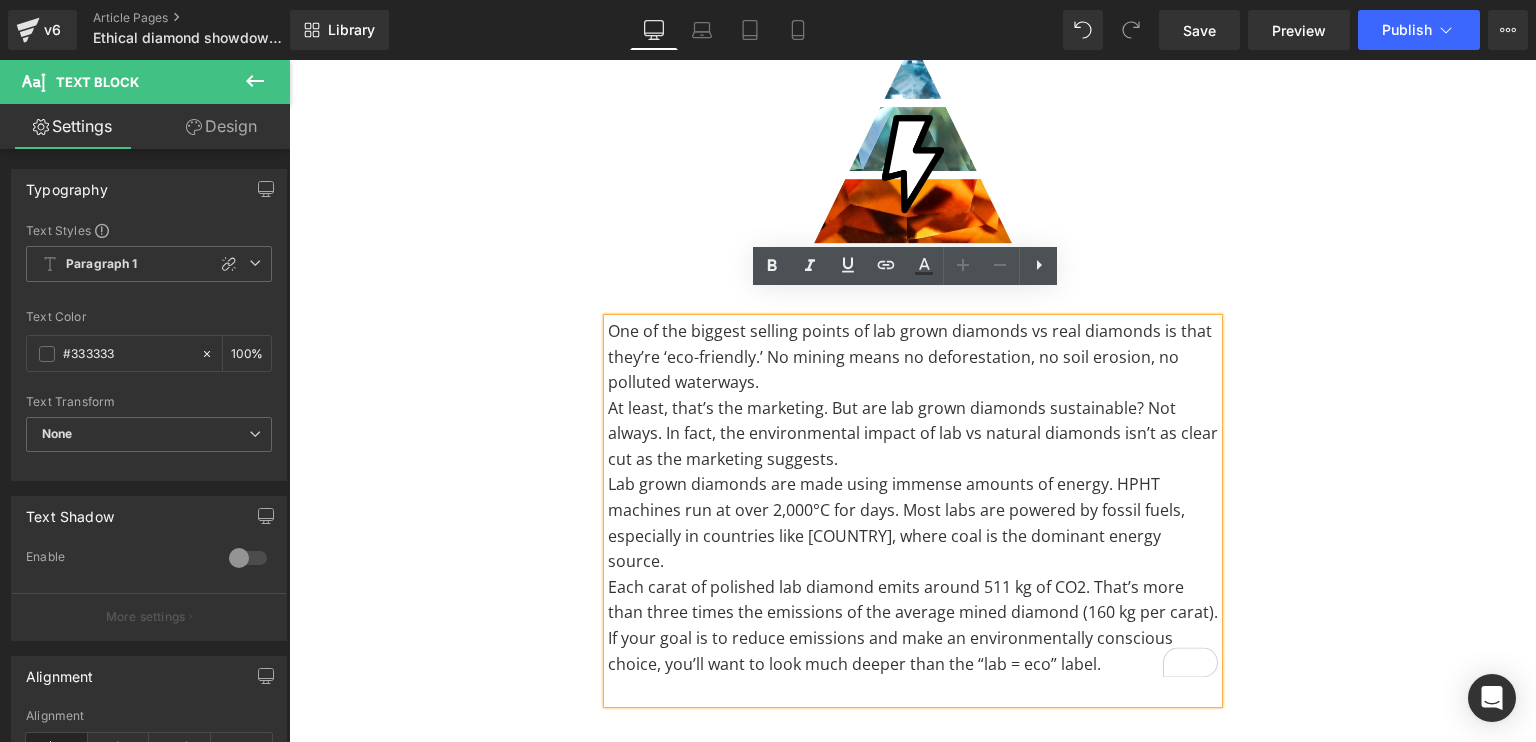 click on "One of the biggest selling points of lab grown diamonds vs real diamonds is that they’re ‘eco-friendly.’ No mining means no deforestation, no soil erosion, no polluted waterways." at bounding box center [913, 357] 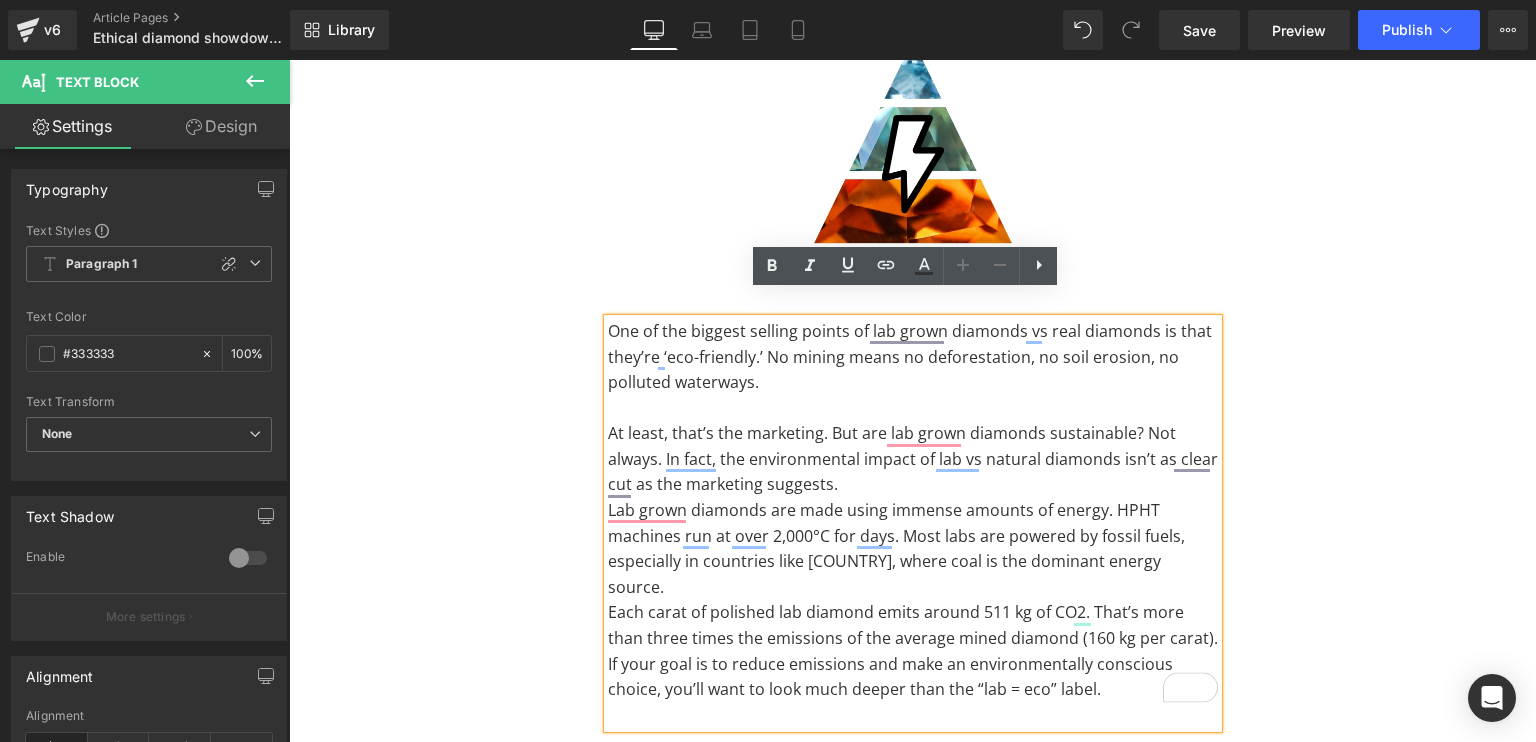 click on "At least, that’s the marketing. But are lab grown diamonds sustainable? Not always. In fact, the environmental impact of lab vs natural diamonds isn’t as clear cut as the marketing suggests." at bounding box center (913, 459) 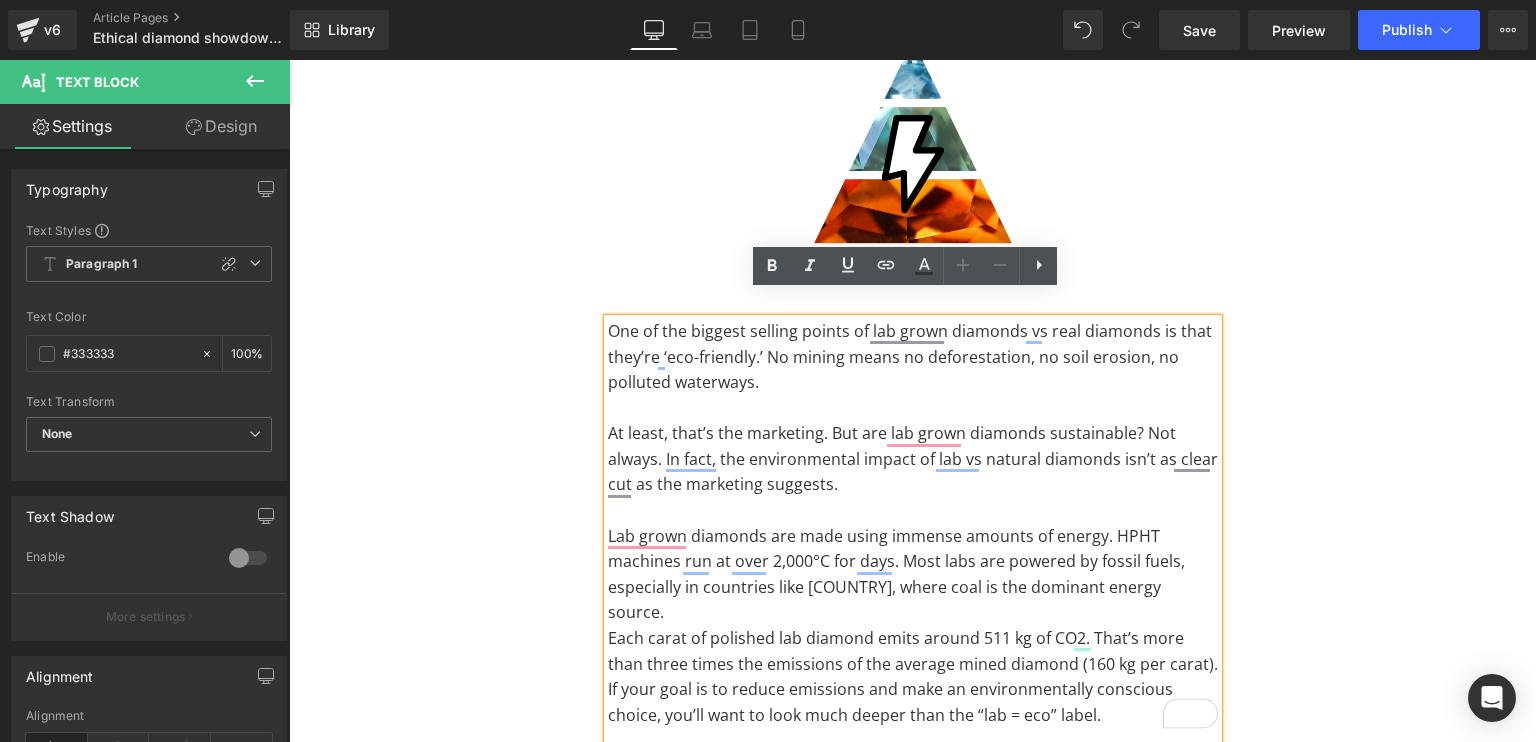 click on "Lab grown diamonds are made using immense amounts of energy. HPHT machines run at over 2,000°C for days. Most labs are powered by fossil fuels, especially in countries like [COUNTRY], where coal is the dominant energy source." at bounding box center (913, 575) 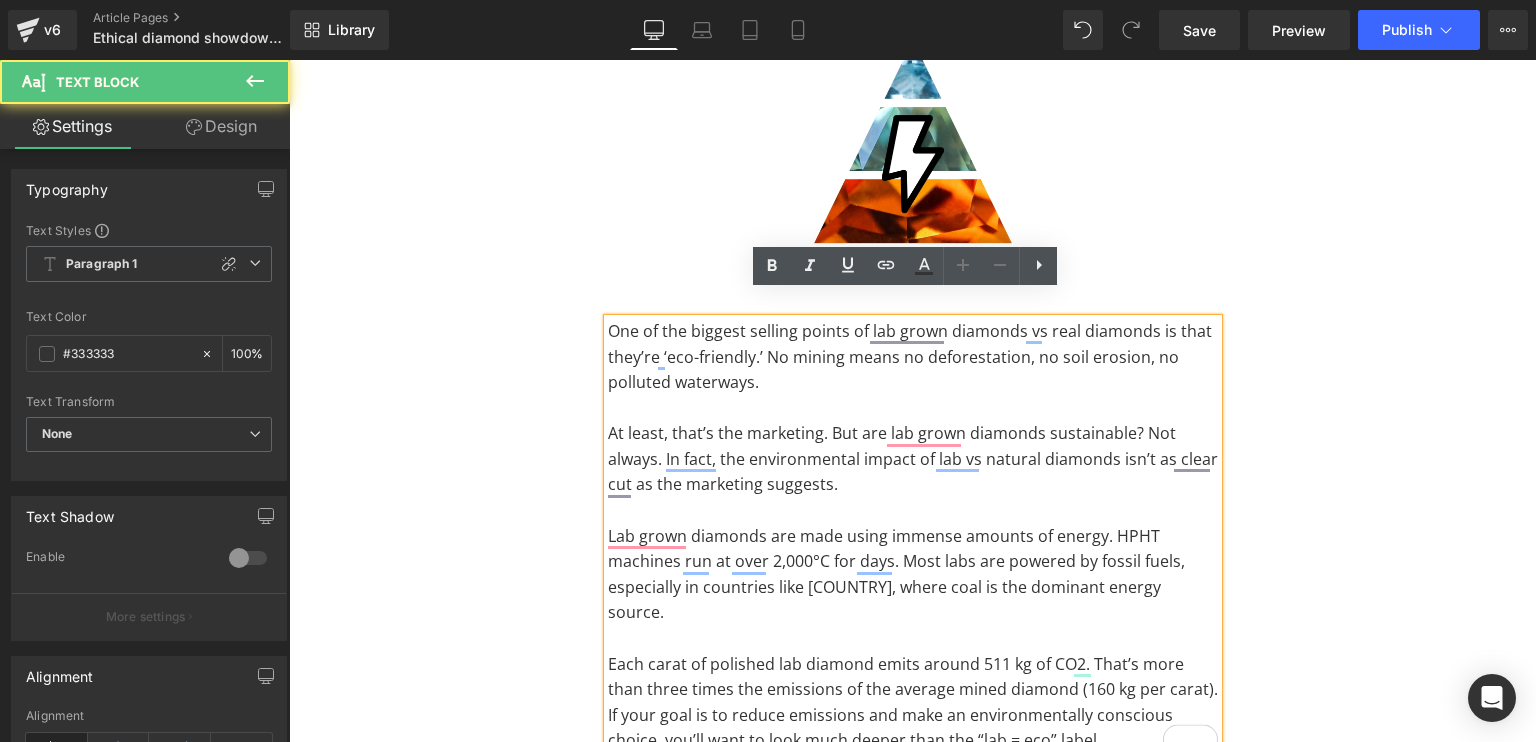 click at bounding box center (913, 767) 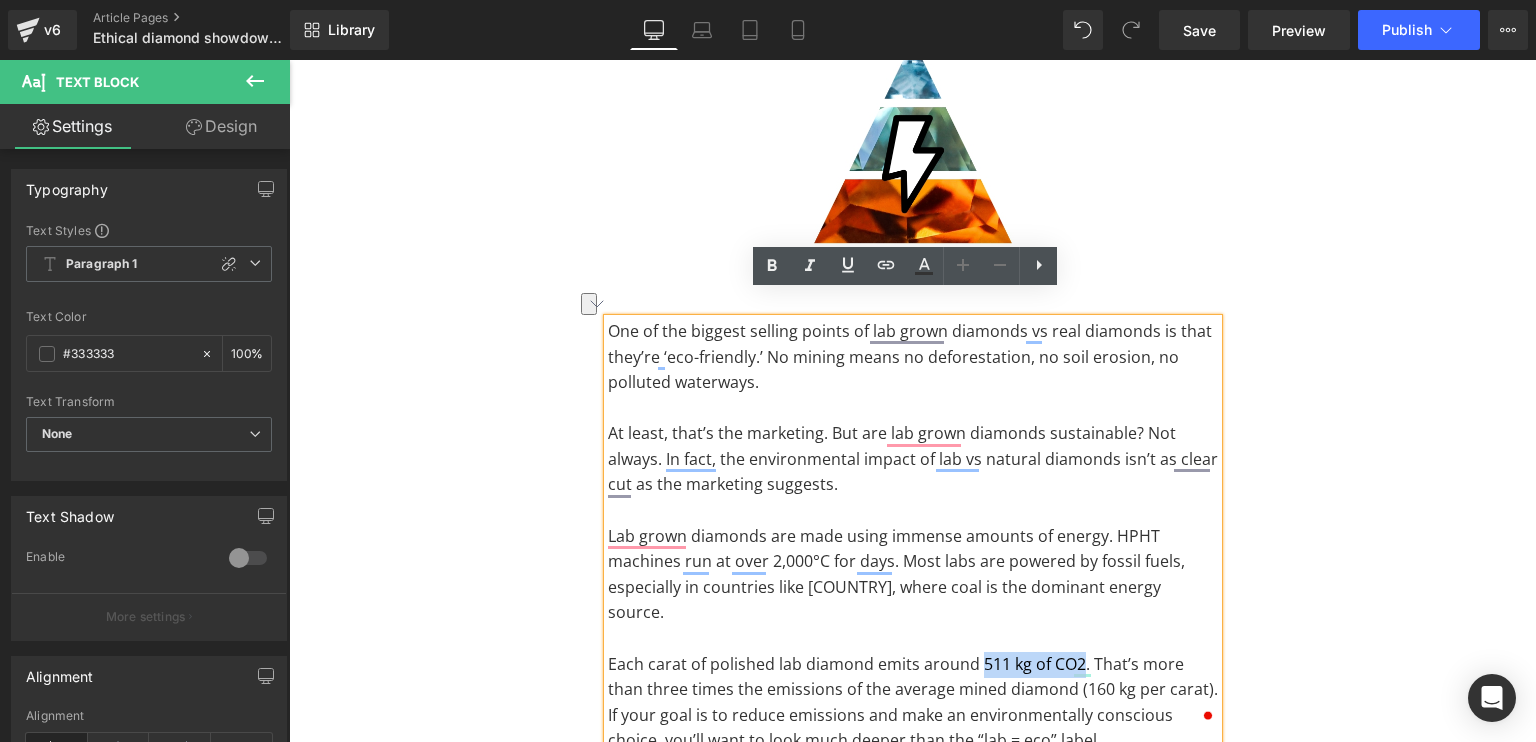 drag, startPoint x: 972, startPoint y: 610, endPoint x: 1074, endPoint y: 615, distance: 102.122475 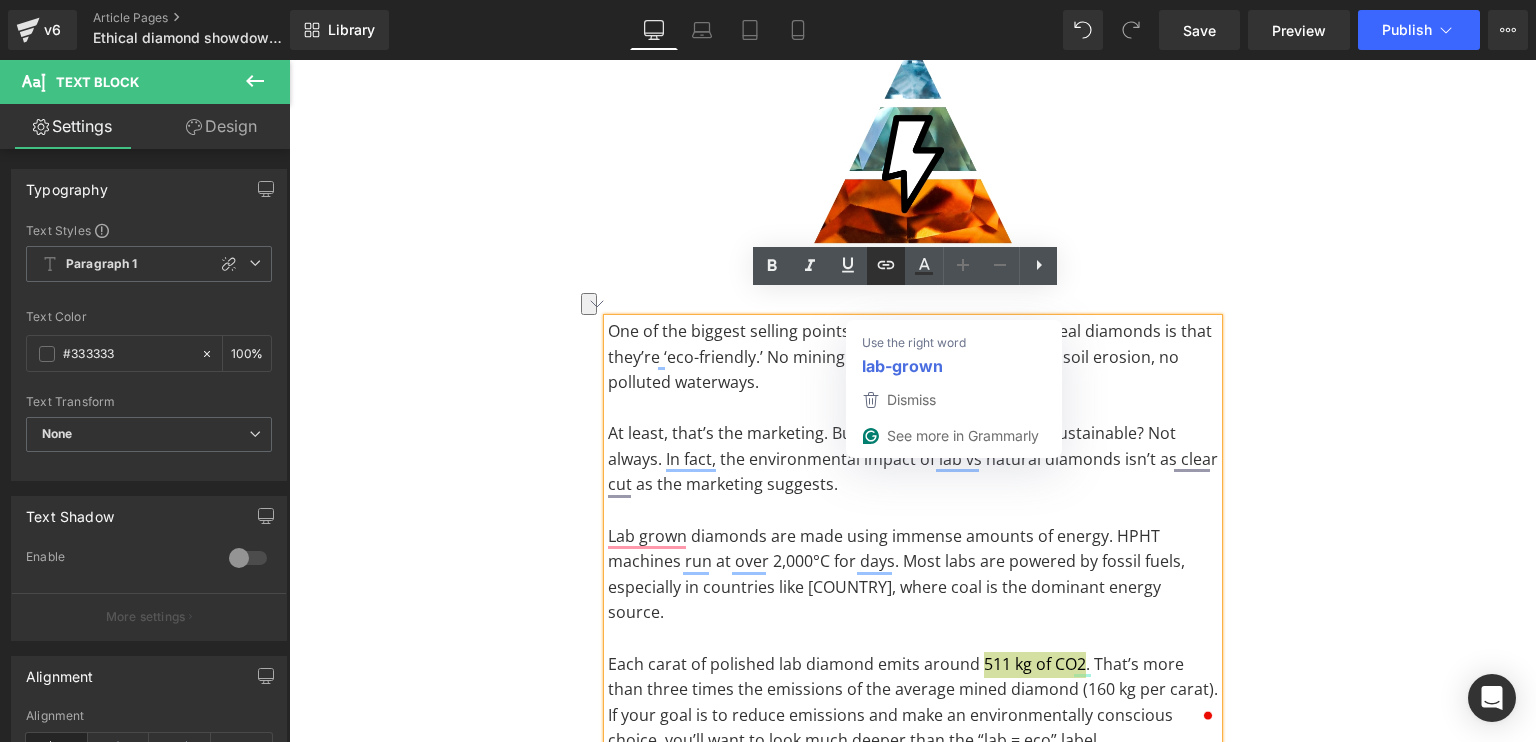 click 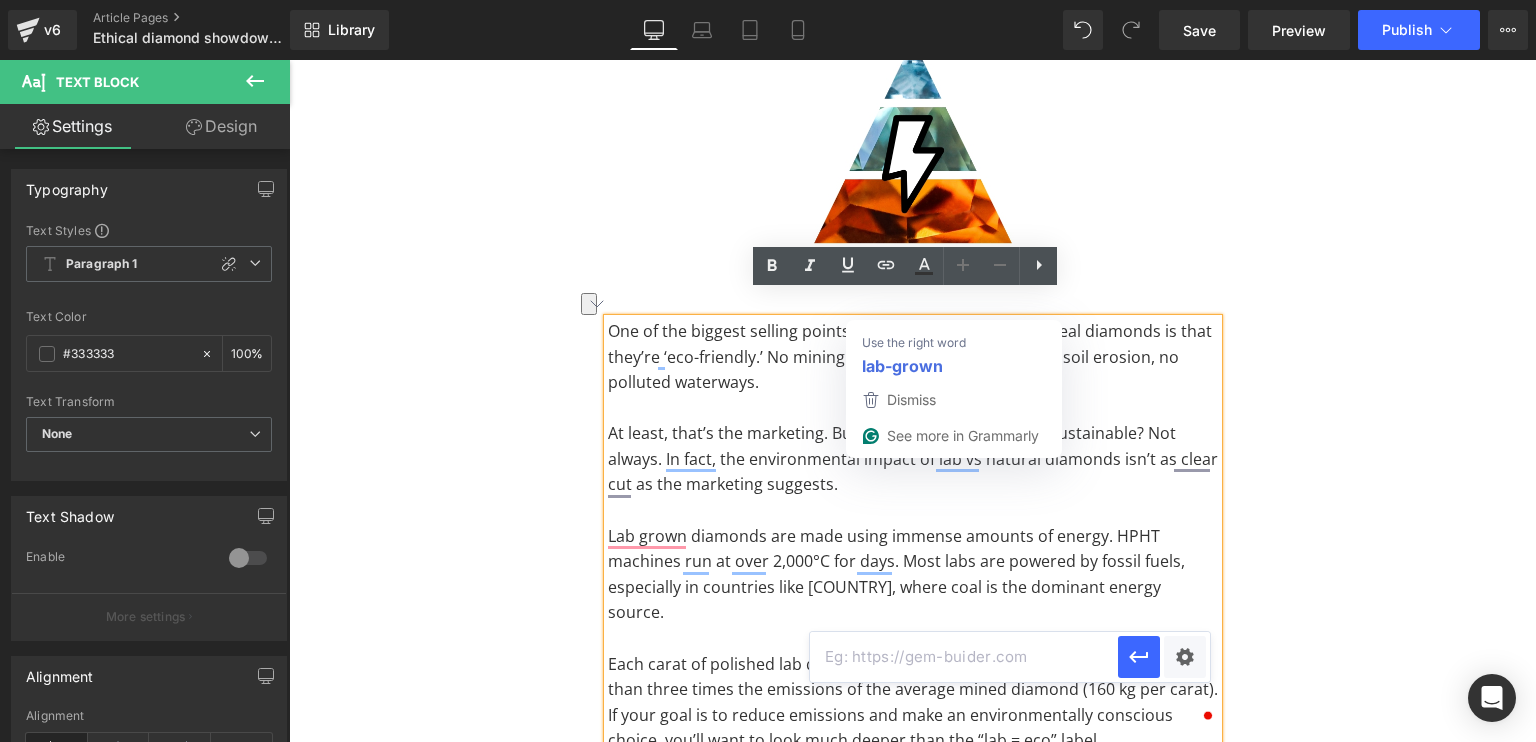 click at bounding box center [964, 657] 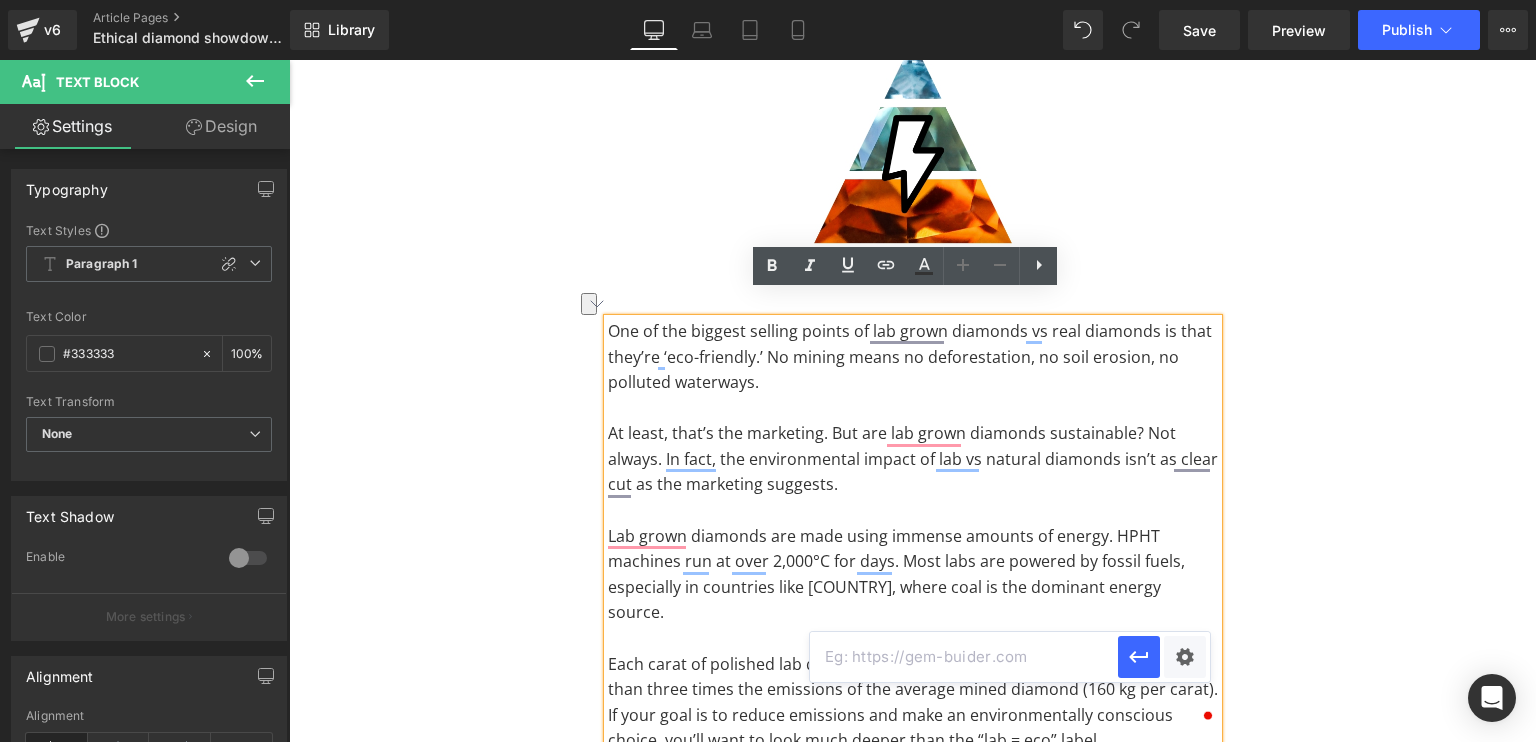 paste on "https://www.spglobal.com/marketintelligence/en/documents/the-socioeconomic-and-environmental-impact-of-large-scale-diamond-mining_dpa_02-may-2019.pdf" 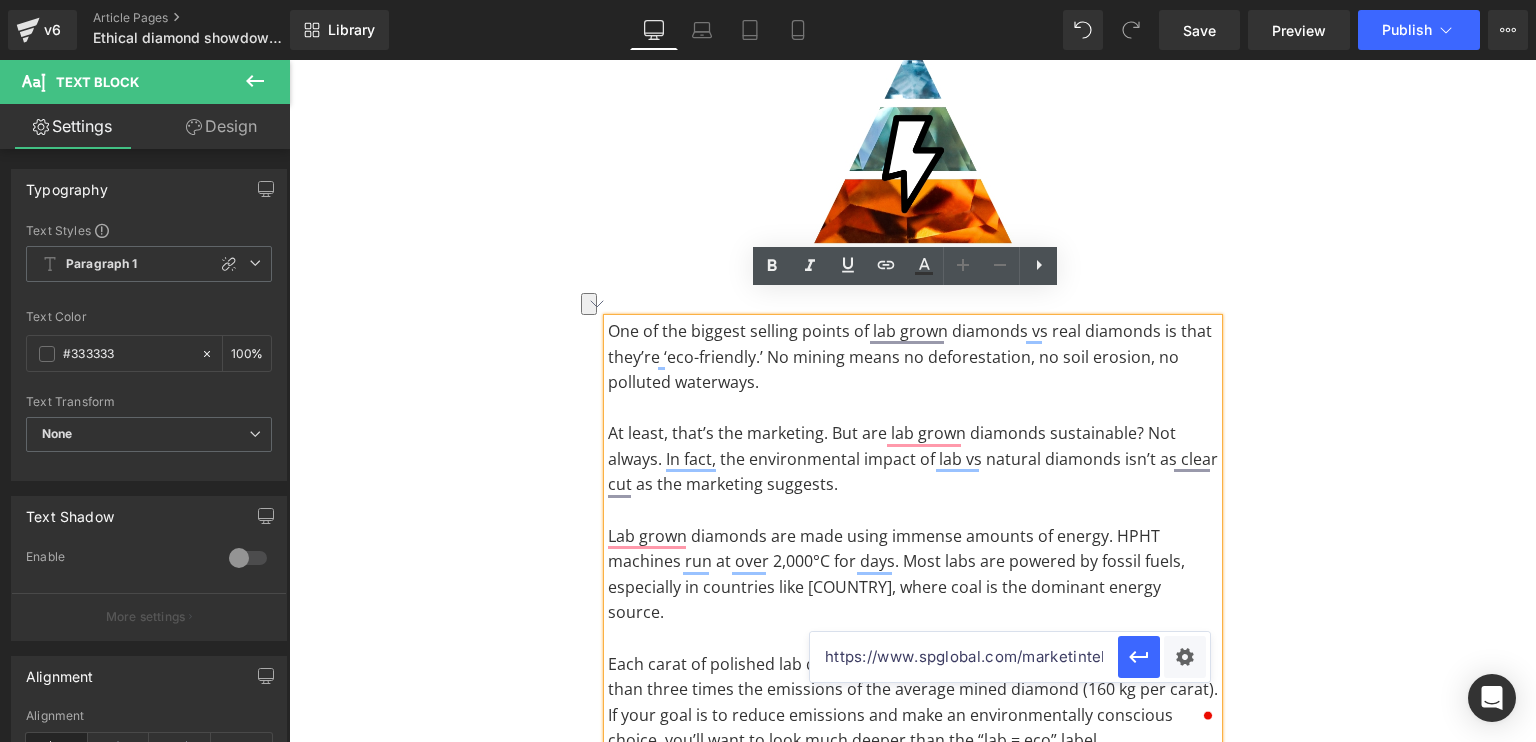 scroll, scrollTop: 0, scrollLeft: 930, axis: horizontal 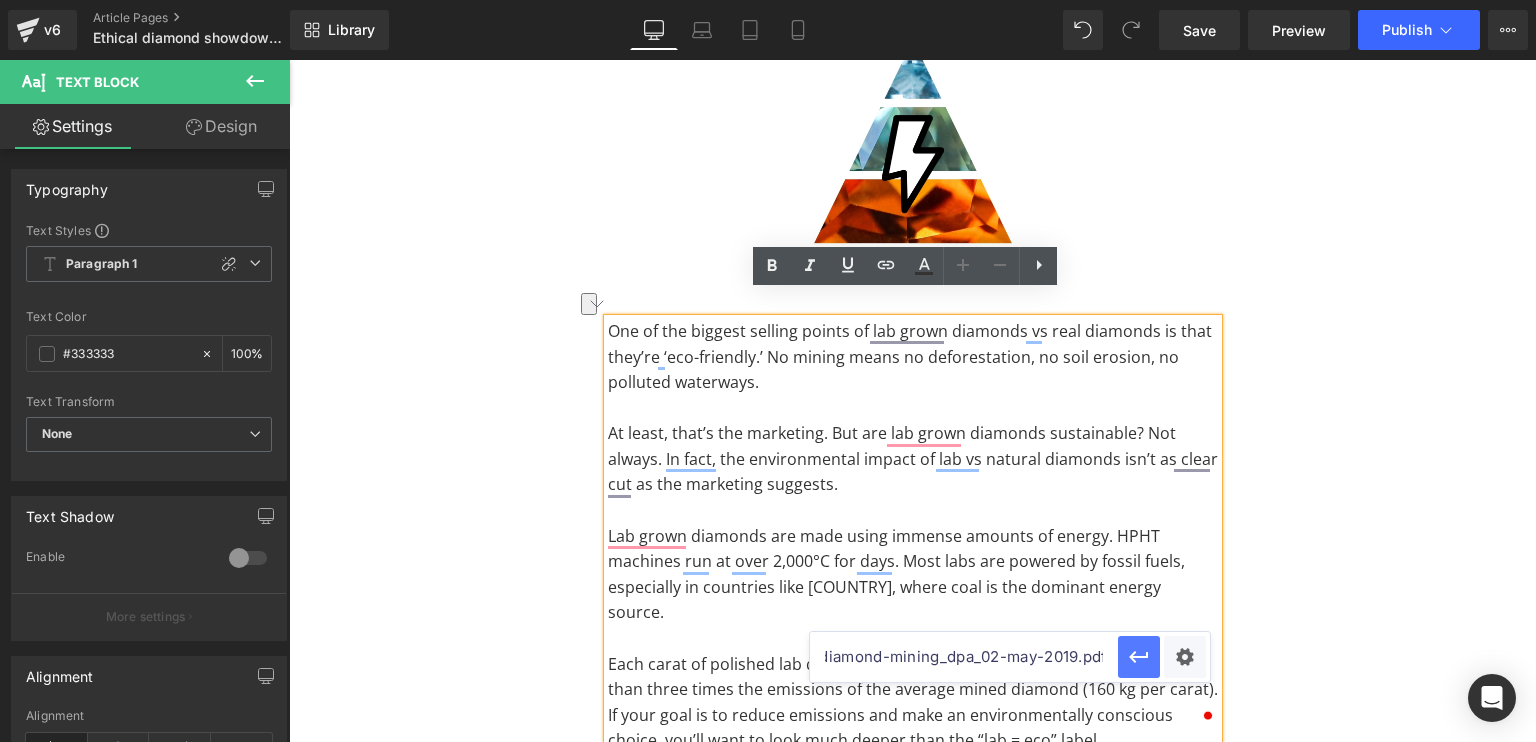 type on "https://www.spglobal.com/marketintelligence/en/documents/the-socioeconomic-and-environmental-impact-of-large-scale-diamond-mining_dpa_02-may-2019.pdf" 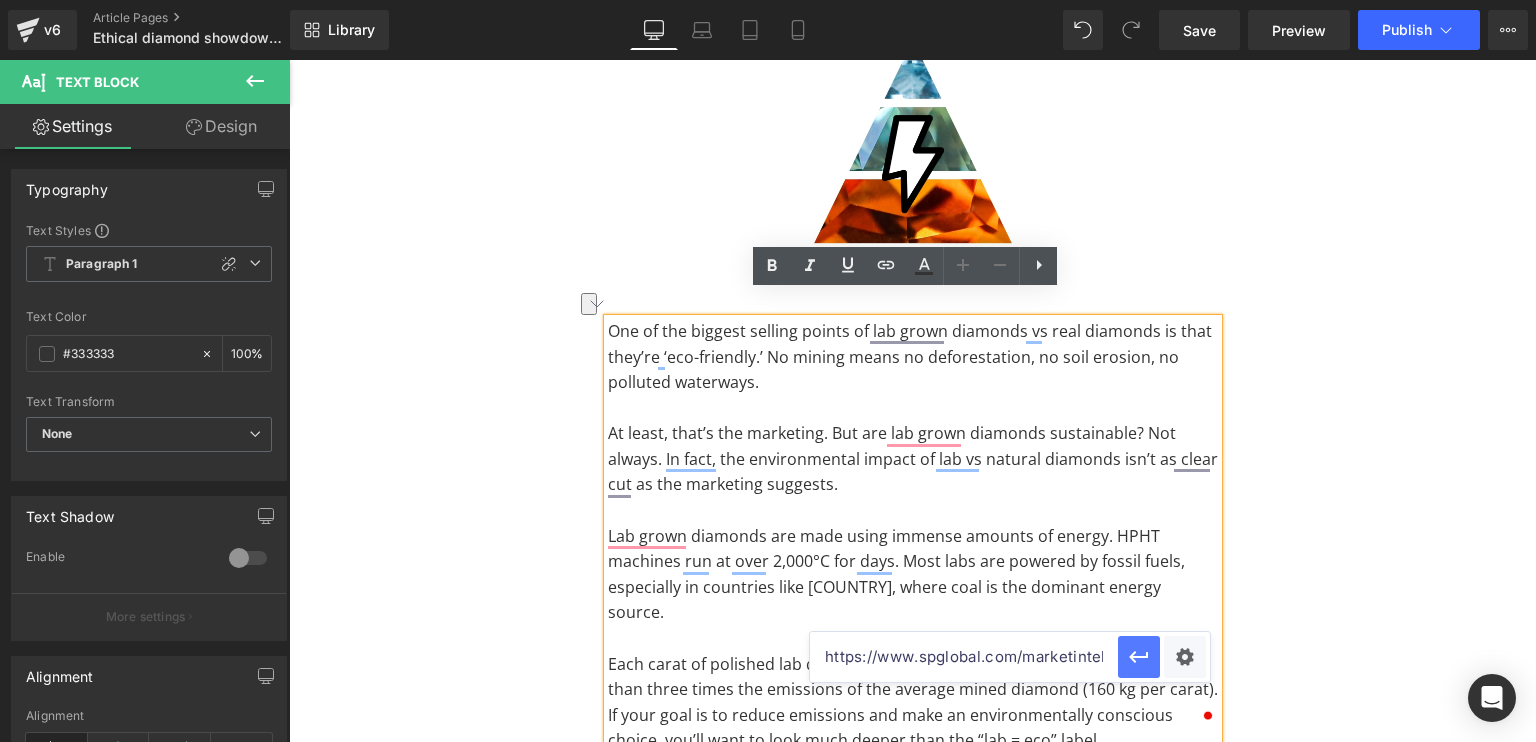 click 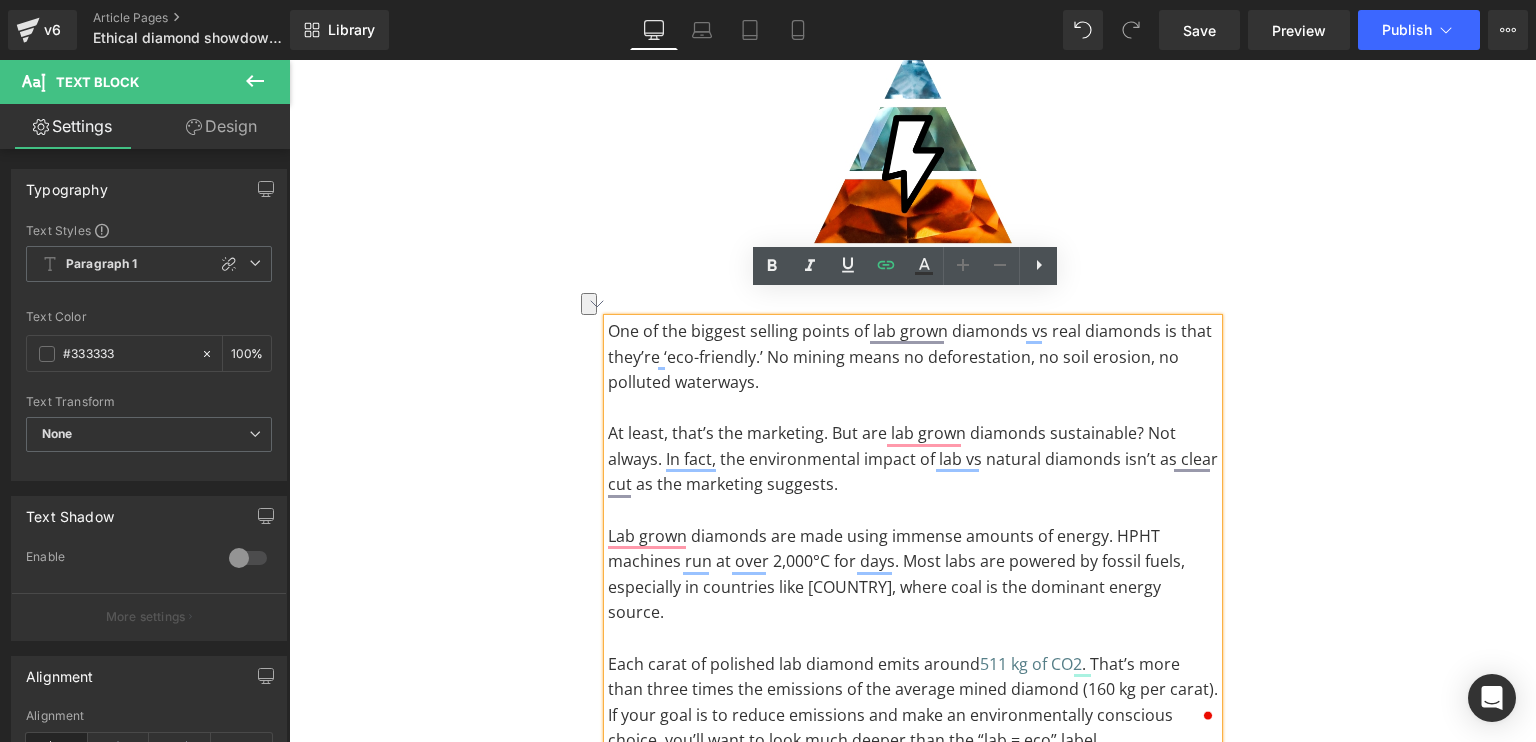 click on "LAB GROWN VS. NATURAL  DIAMONDS:  Heading
the Truth about Ethics, Price, and Real Value
Heading
Separator         Image         You’re thinking about buying a diamond. Maybe it’s for an engagement ring, maybe it’s a gift, maybe it’s just for you. And you’re trying to figure out: lab grown diamonds or real diamonds? Which is more ethical? Which offers better value? And what’s the actual difference between lab grown vs natural diamonds? The conversation around diamond ethics isn’t black and white. It’s layered, messy, and deeply intertwined with history, economics, and social justice.  So let’s unpack lab vs natural diamonds. Text Block
What are lab grown diamonds? Heading         Text Block
Row
how are lab grown diamonds made? Heading         So how are lab diamonds made? By creating the same conditions that form real diamonds underground, just sped up in a lab. There are two main methods:" at bounding box center [913, -1872] 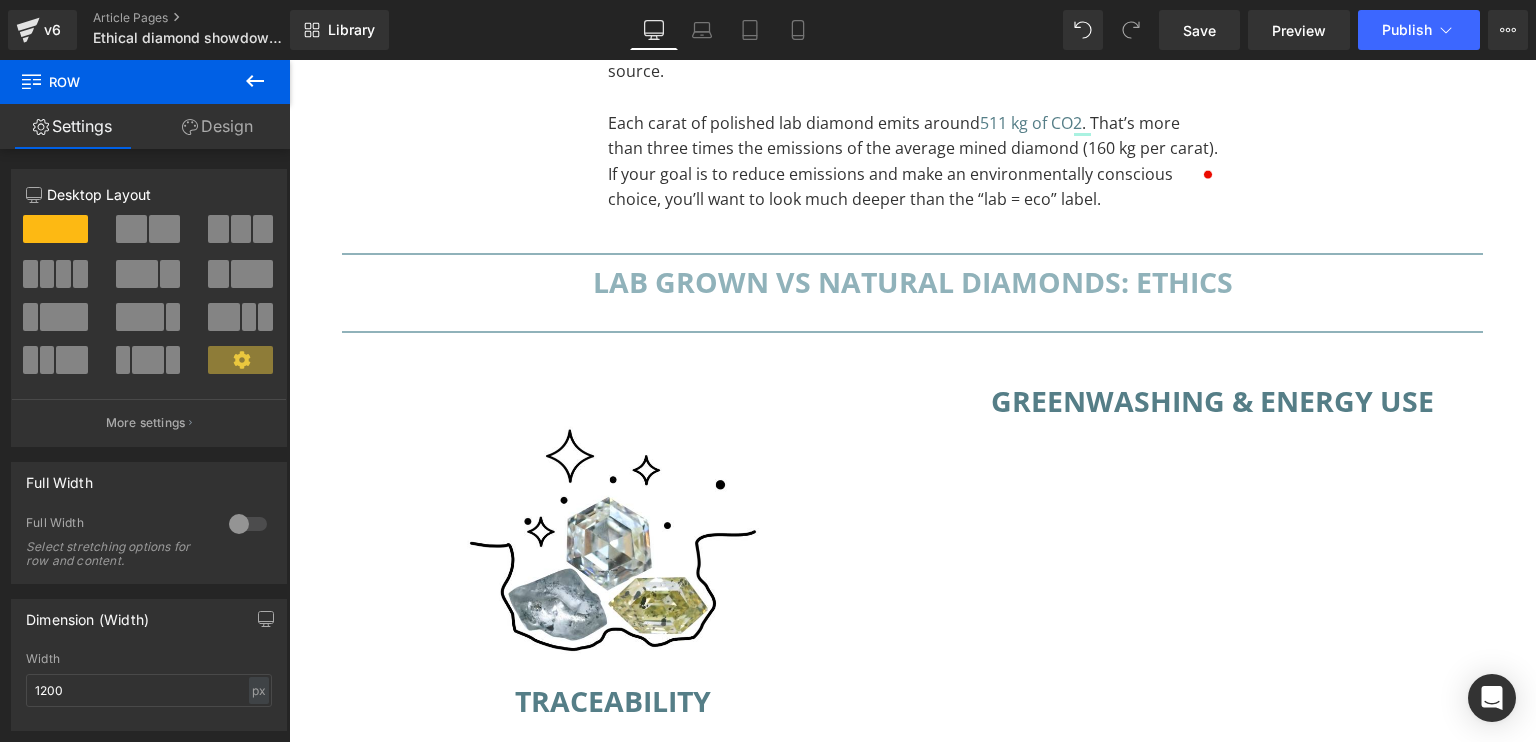 scroll, scrollTop: 5278, scrollLeft: 0, axis: vertical 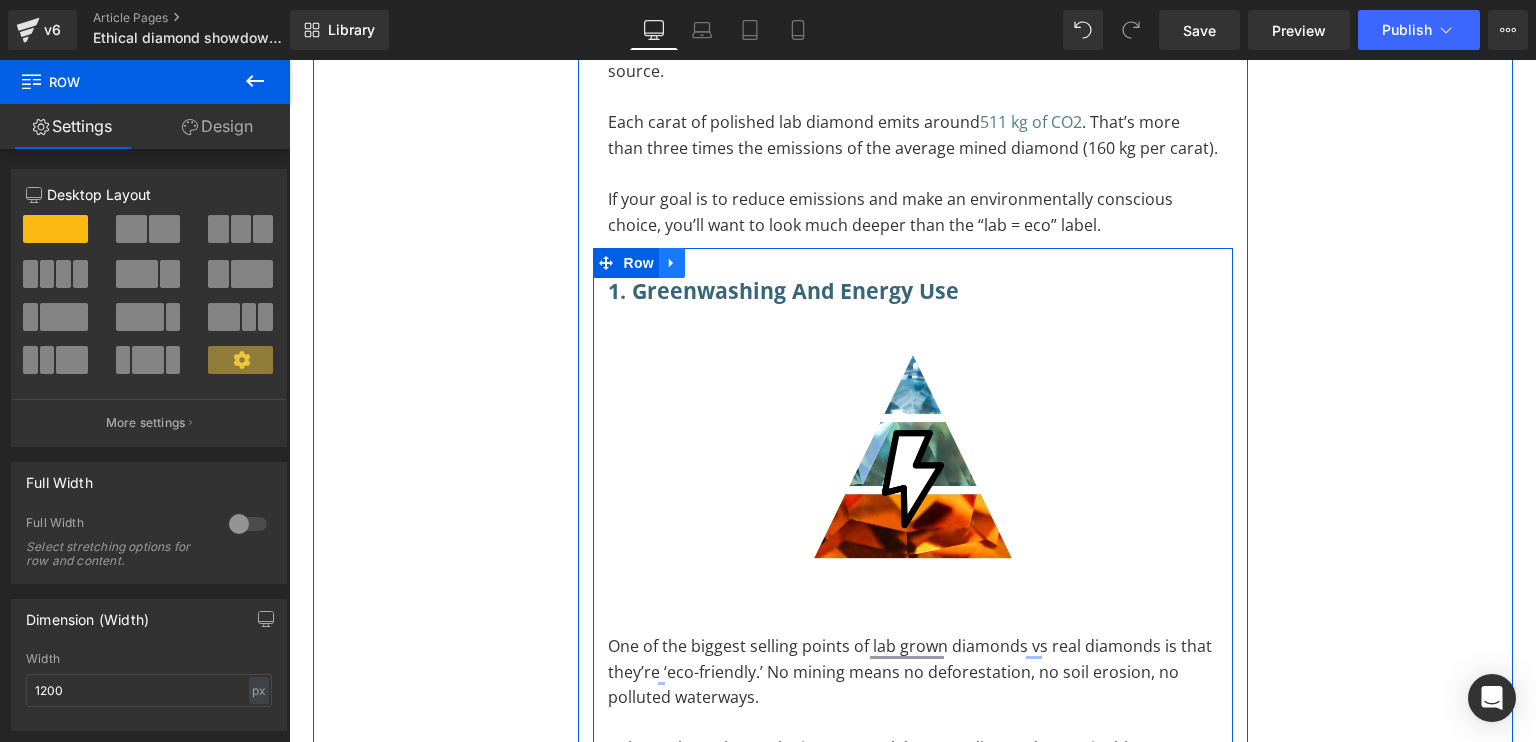 click 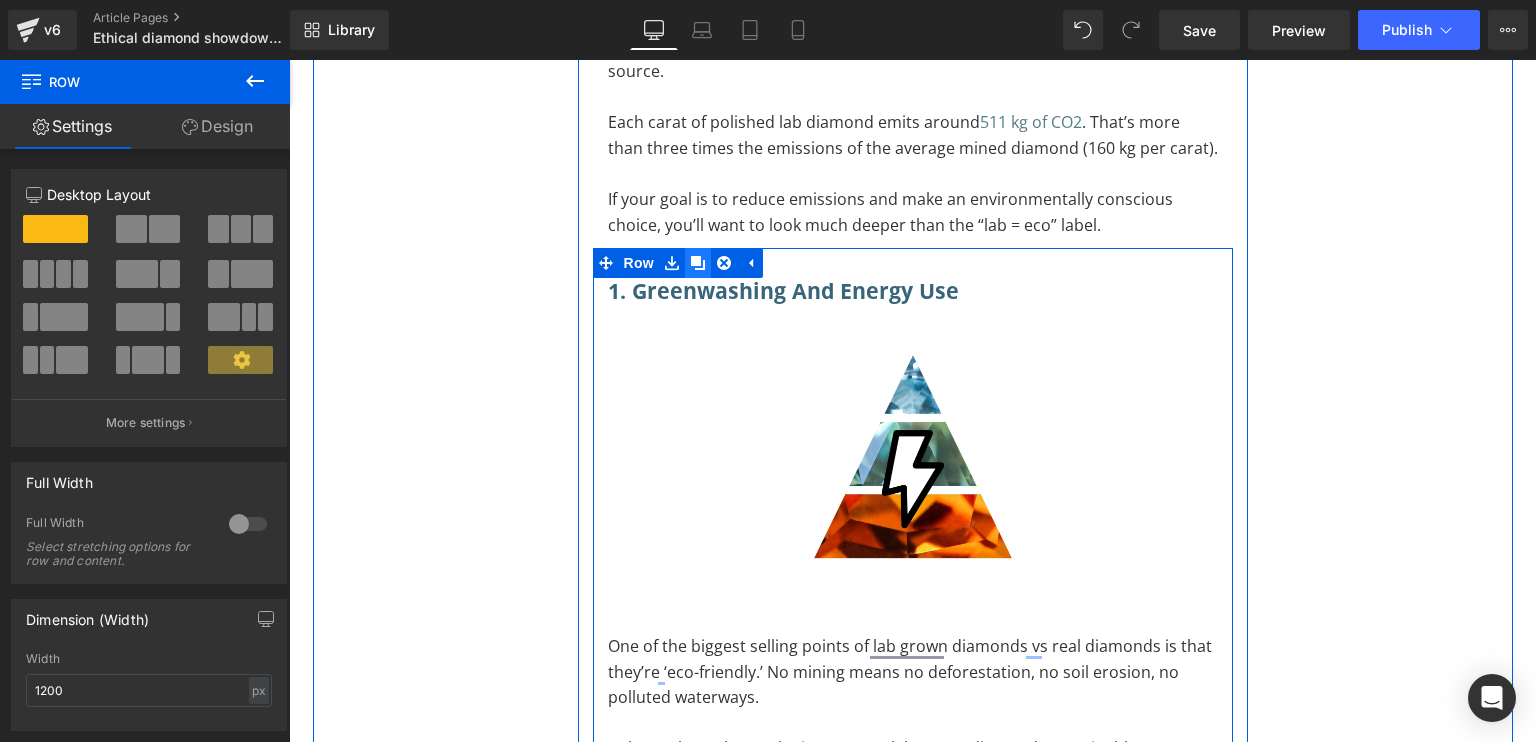 click 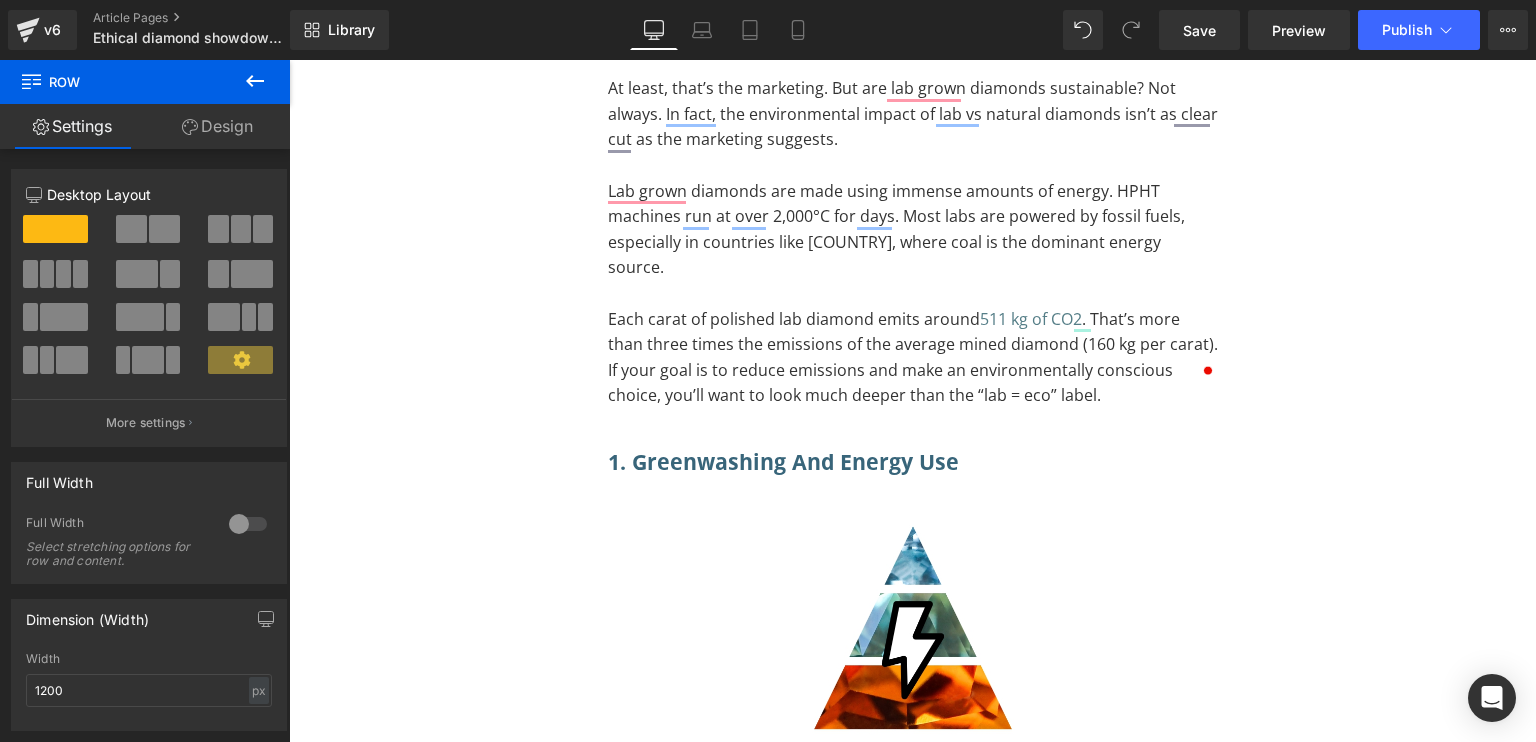 scroll, scrollTop: 5084, scrollLeft: 0, axis: vertical 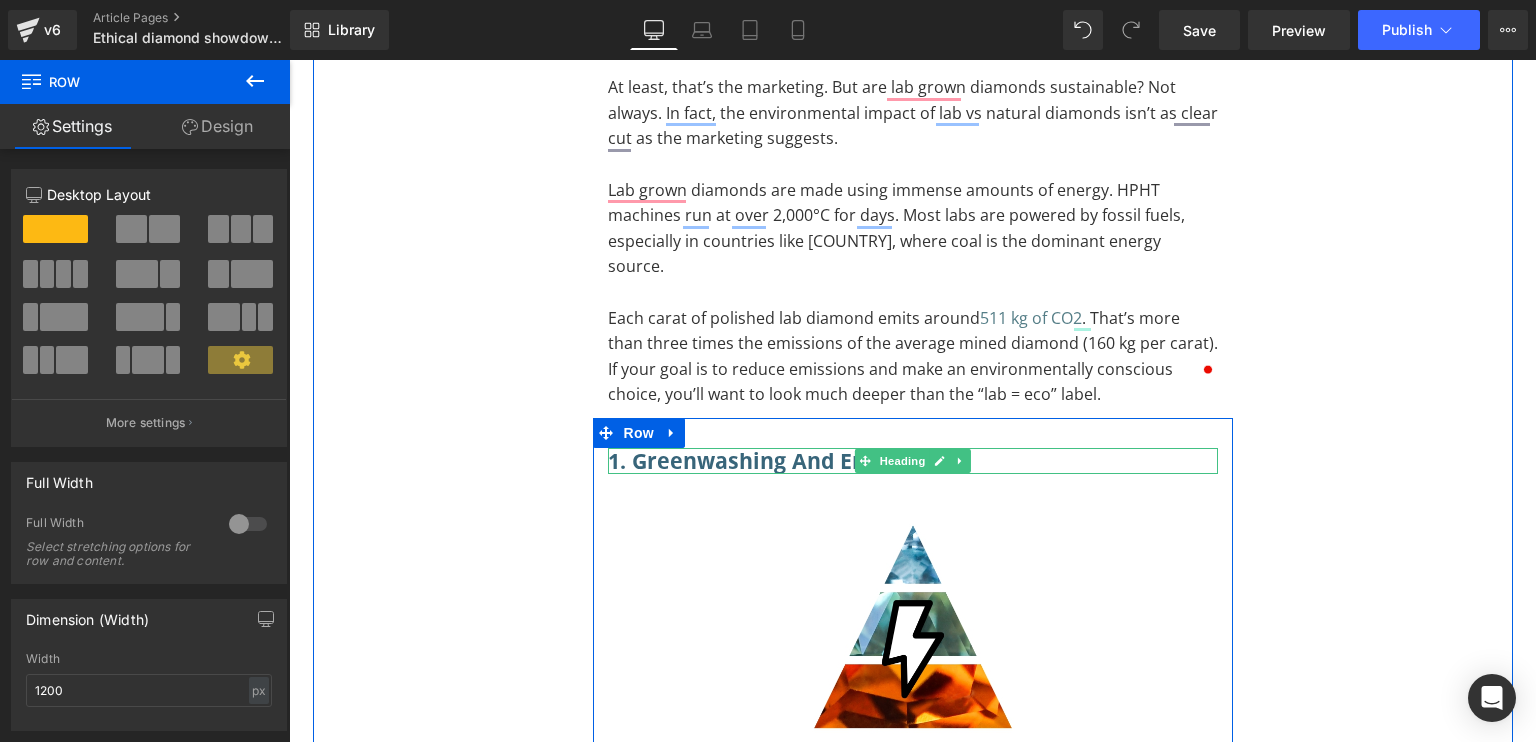 click on "1. Greenwashing and Energy Use" at bounding box center [913, 461] 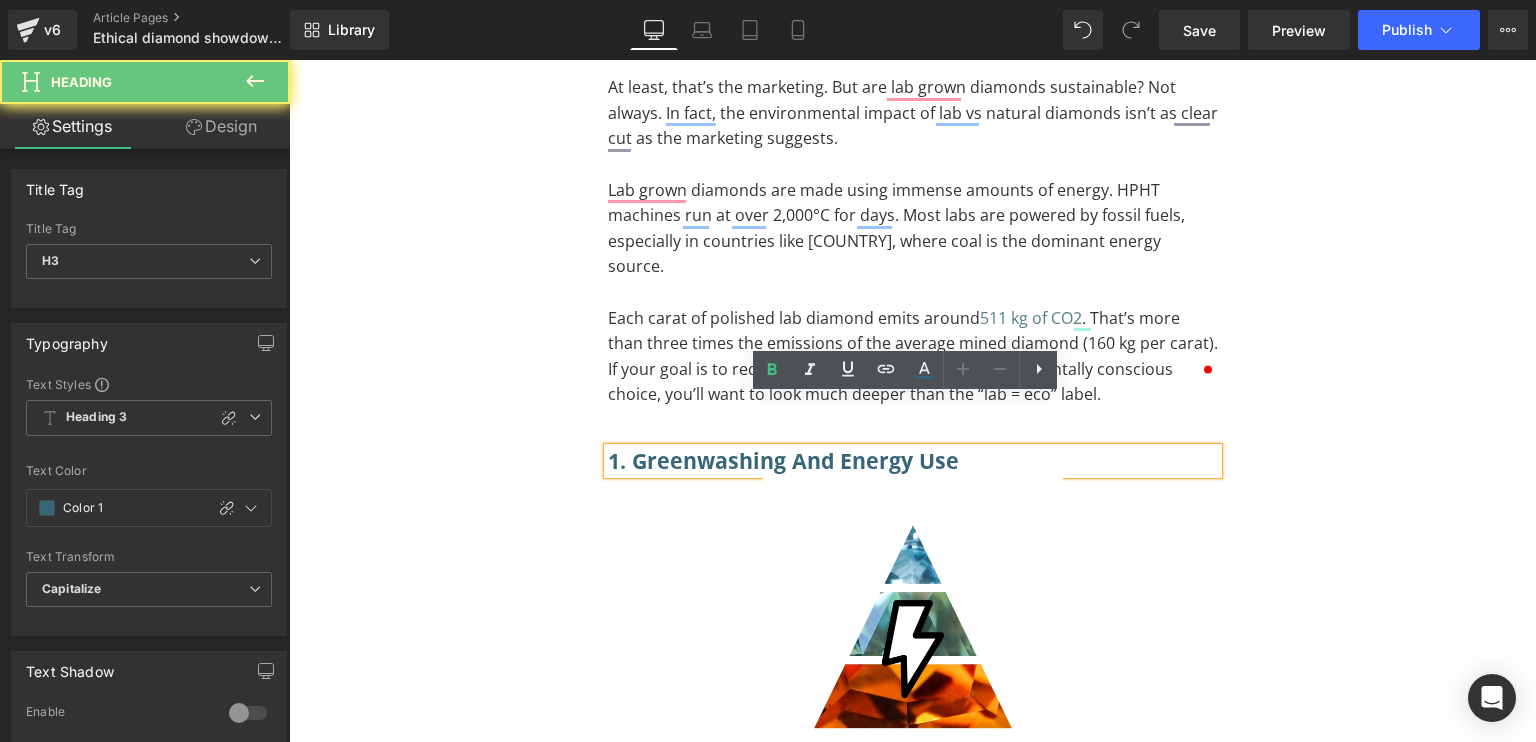 click on "1. Greenwashing and Energy Use" at bounding box center [913, 461] 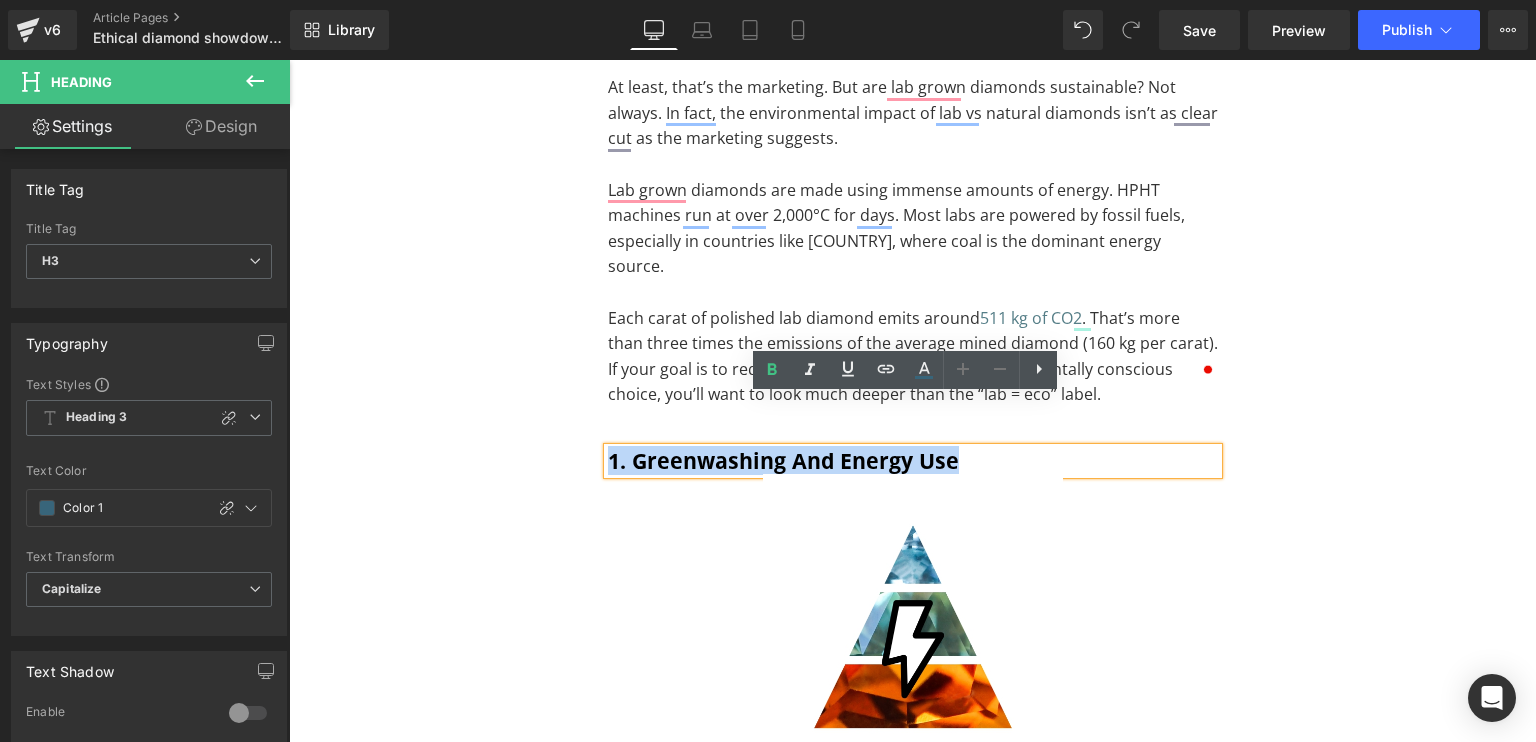 paste 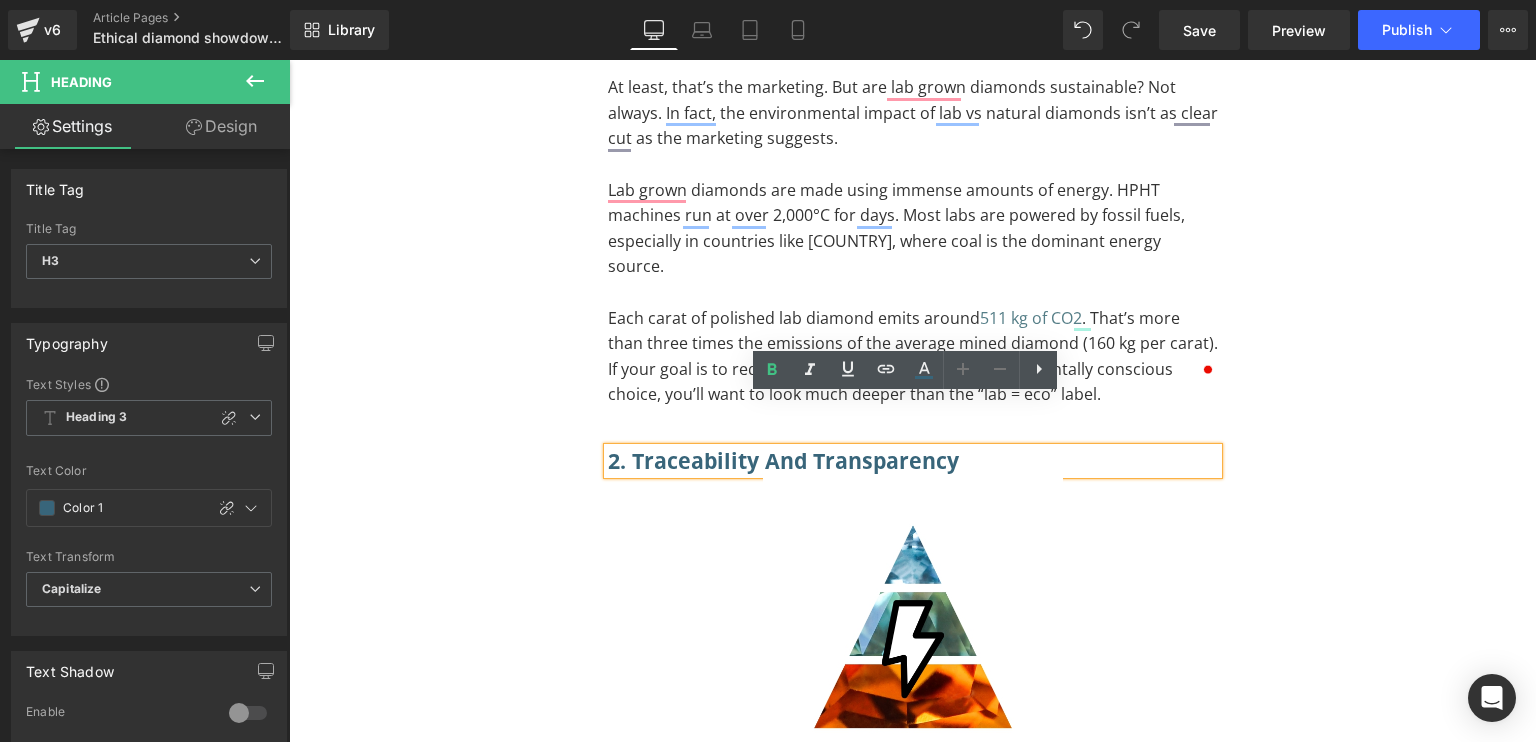 click on "2. Traceability and Transparency Heading         Image         One of the biggest selling points of lab grown diamonds vs real diamonds is that they’re ‘eco-friendly.’ No mining means no deforestation, no soil erosion, no polluted waterways. At least, that’s the marketing. But are lab grown diamonds sustainable? Not always. In fact, the environmental impact of lab vs natural diamonds isn’t as clear cut as the marketing suggests. Lab grown diamonds are made using immense amounts of energy. HPHT machines run at over 2,000°C for days. Most labs are powered by fossil fuels, especially in countries like China, where coal is the dominant energy source. Each carat of polished lab diamond emits around  511 kg of CO2 . That’s more than three times the emissions of the average mined diamond (160 kg per carat). If your goal is to reduce emissions and make an environmentally conscious choice, you’ll want to look much deeper than the “lab = eco” label. Text Block" at bounding box center (913, 843) 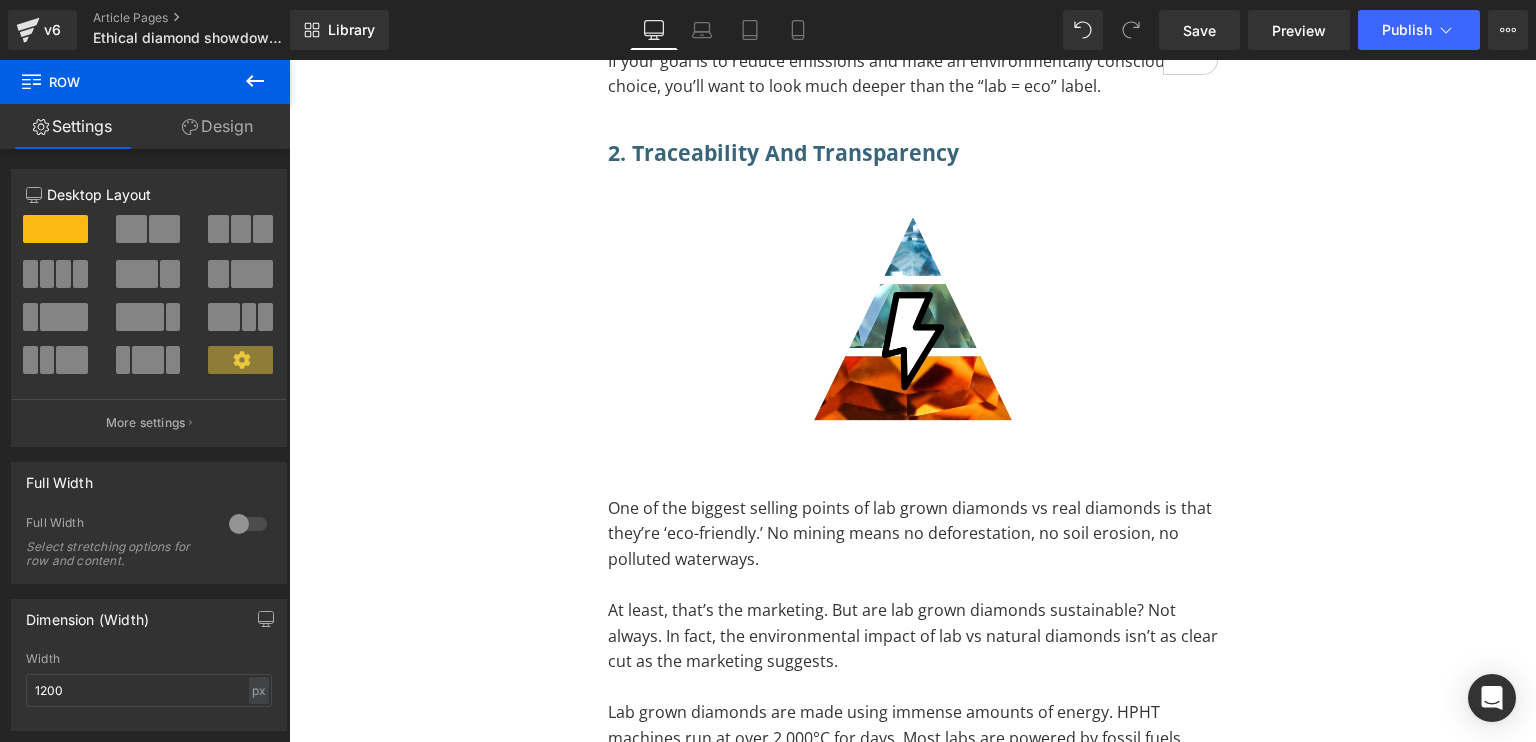 scroll, scrollTop: 5395, scrollLeft: 0, axis: vertical 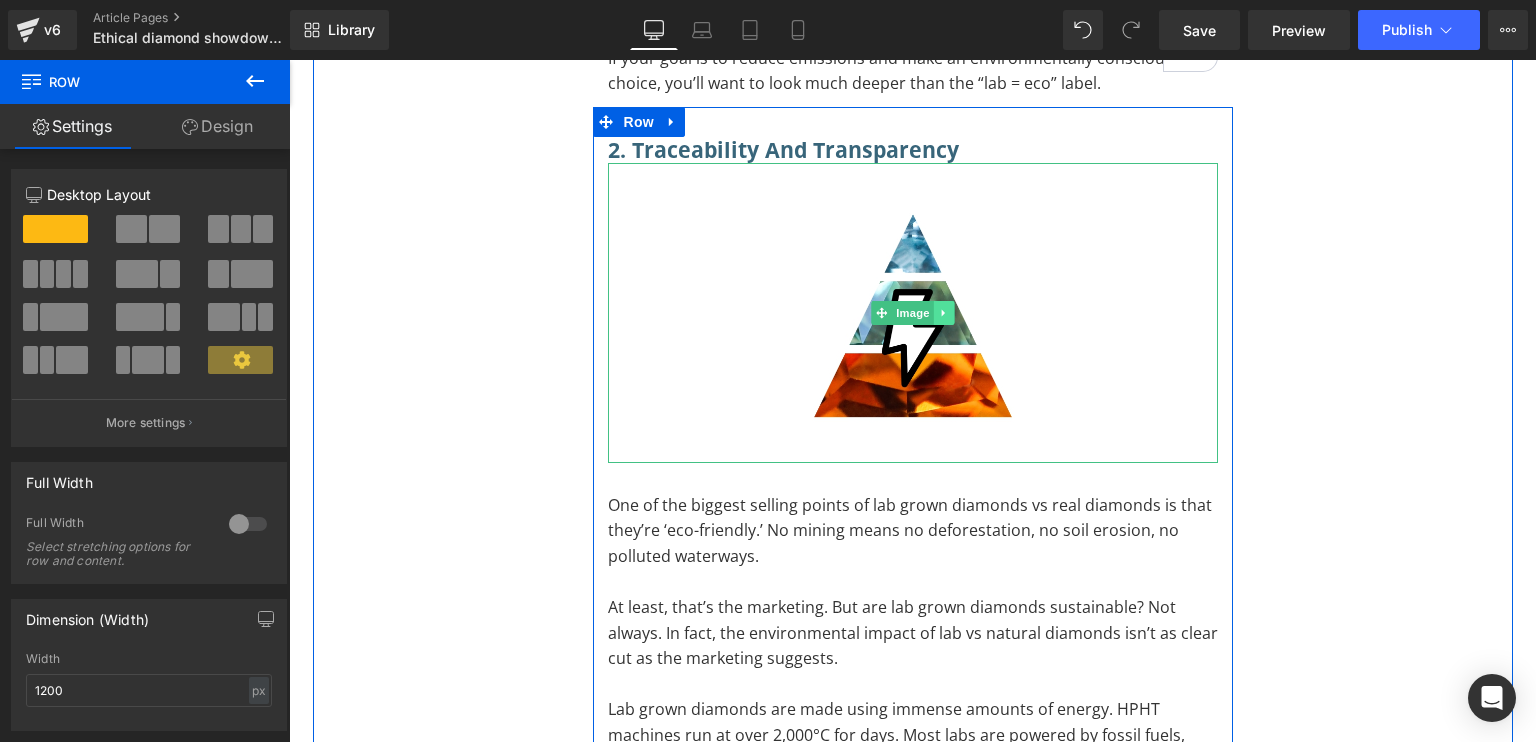 click 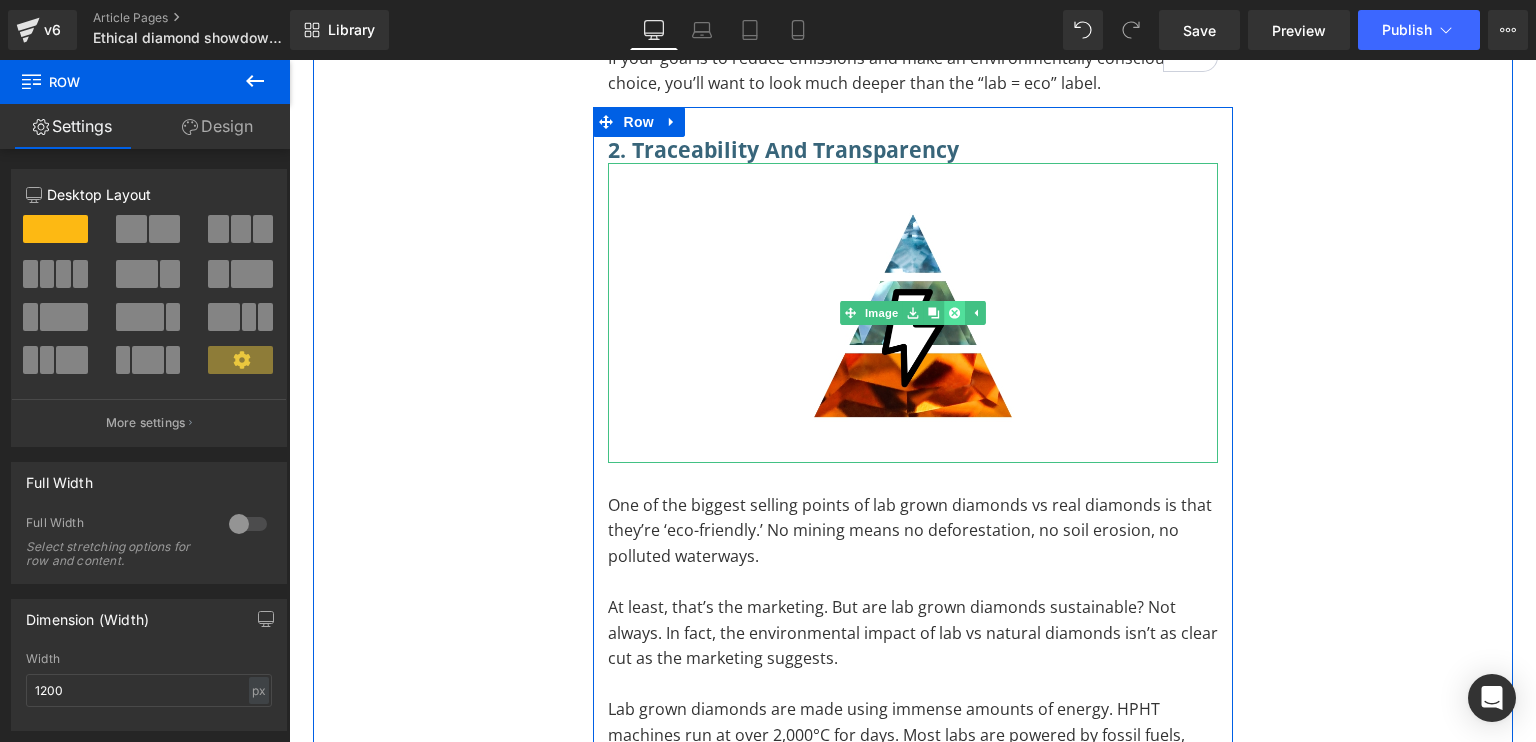 click 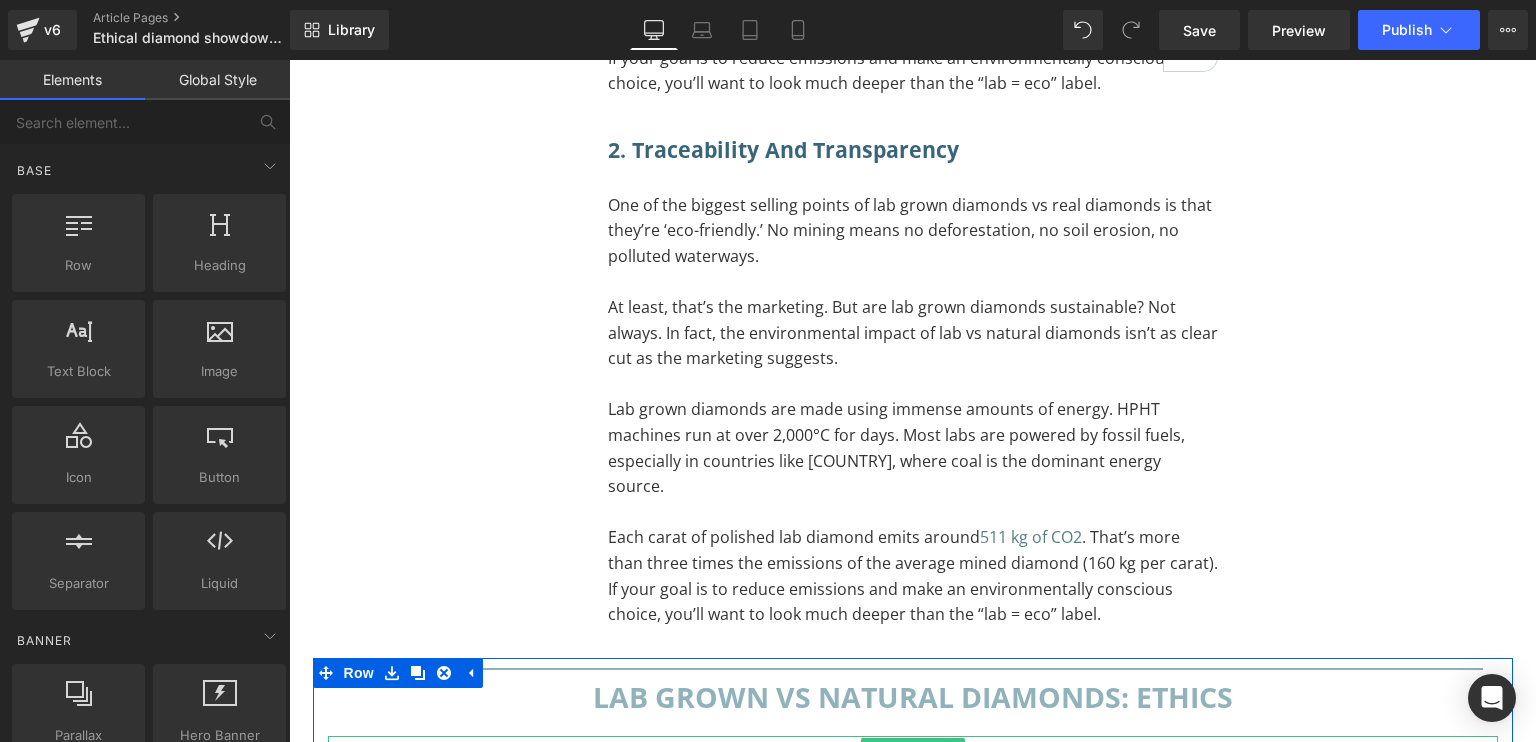 scroll, scrollTop: 5687, scrollLeft: 0, axis: vertical 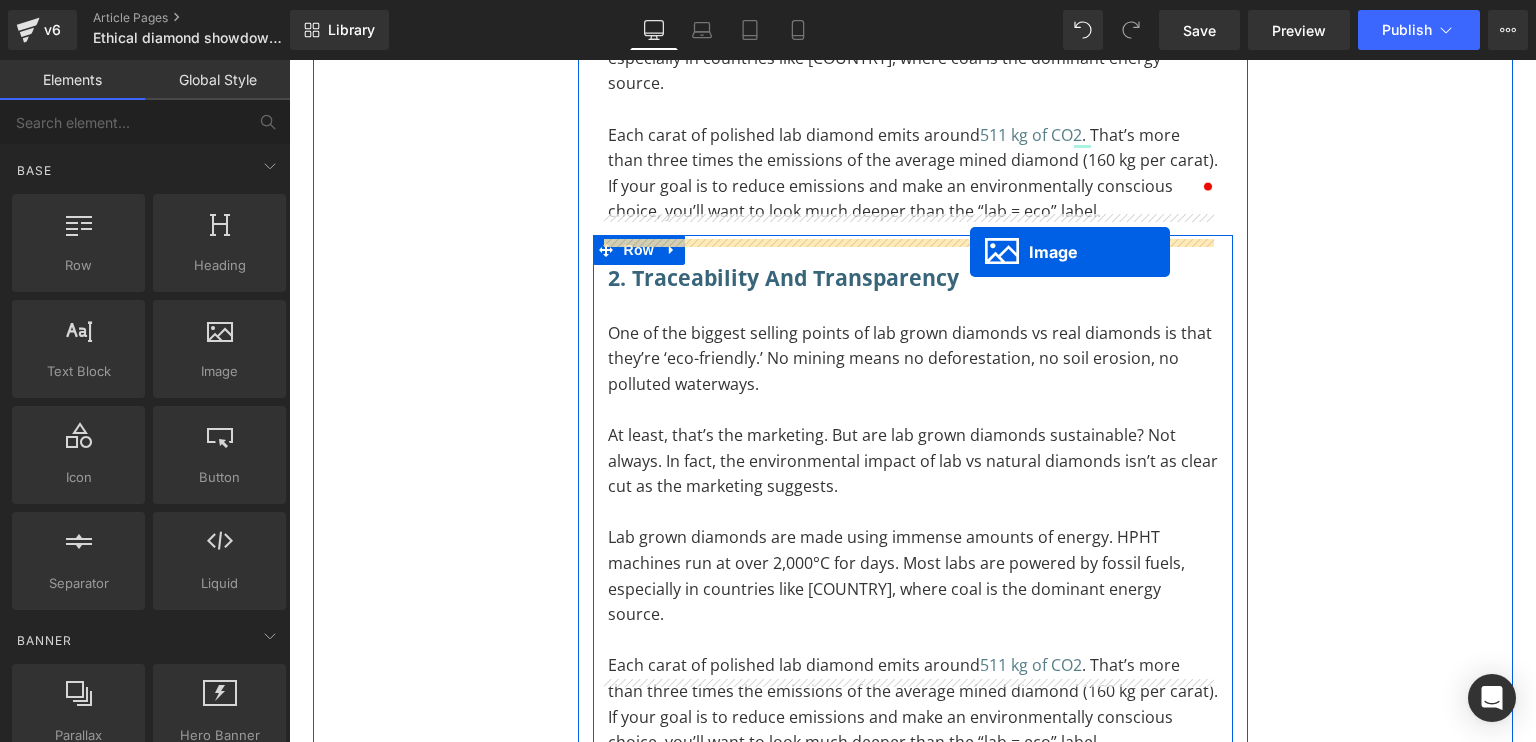 drag, startPoint x: 573, startPoint y: 586, endPoint x: 967, endPoint y: 191, distance: 557.9077 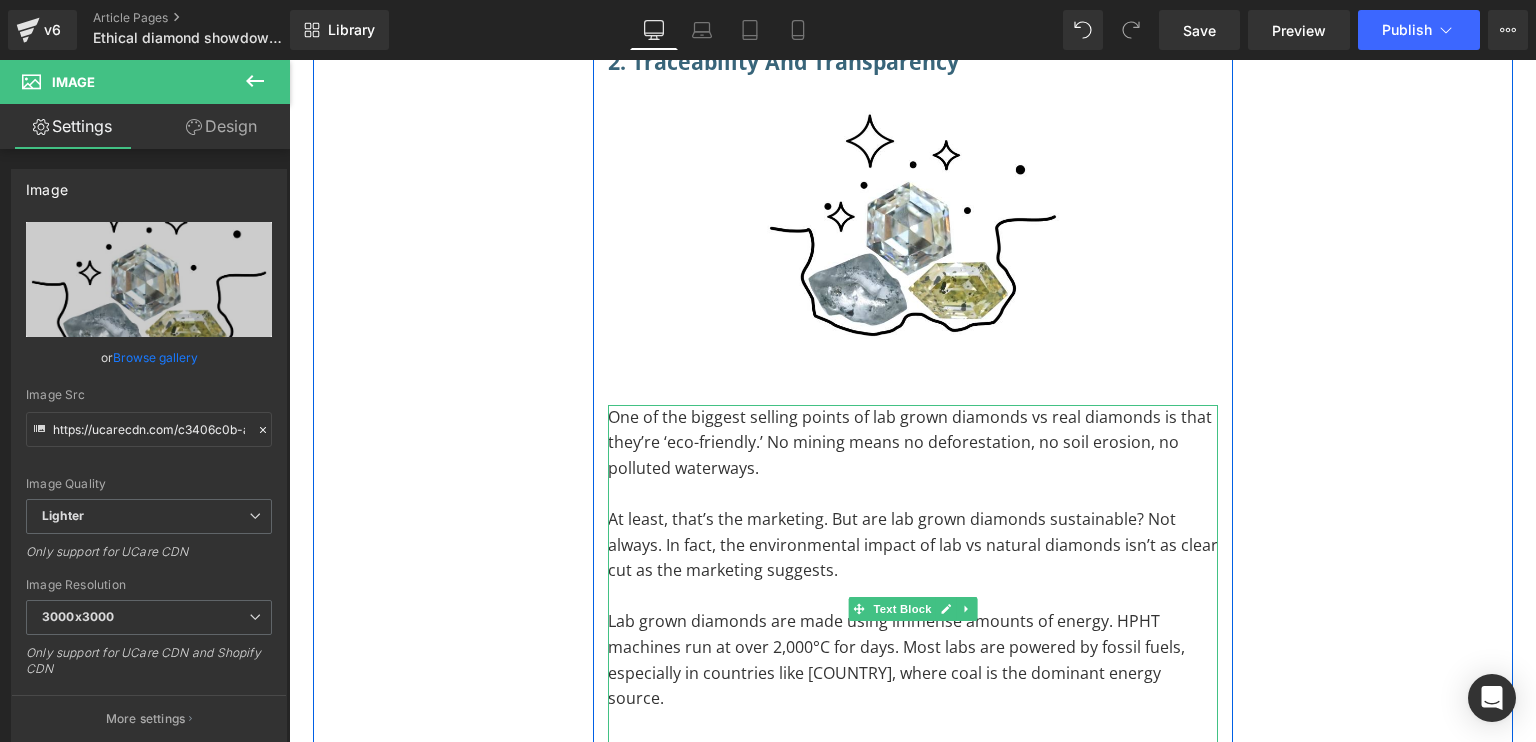 scroll, scrollTop: 5484, scrollLeft: 0, axis: vertical 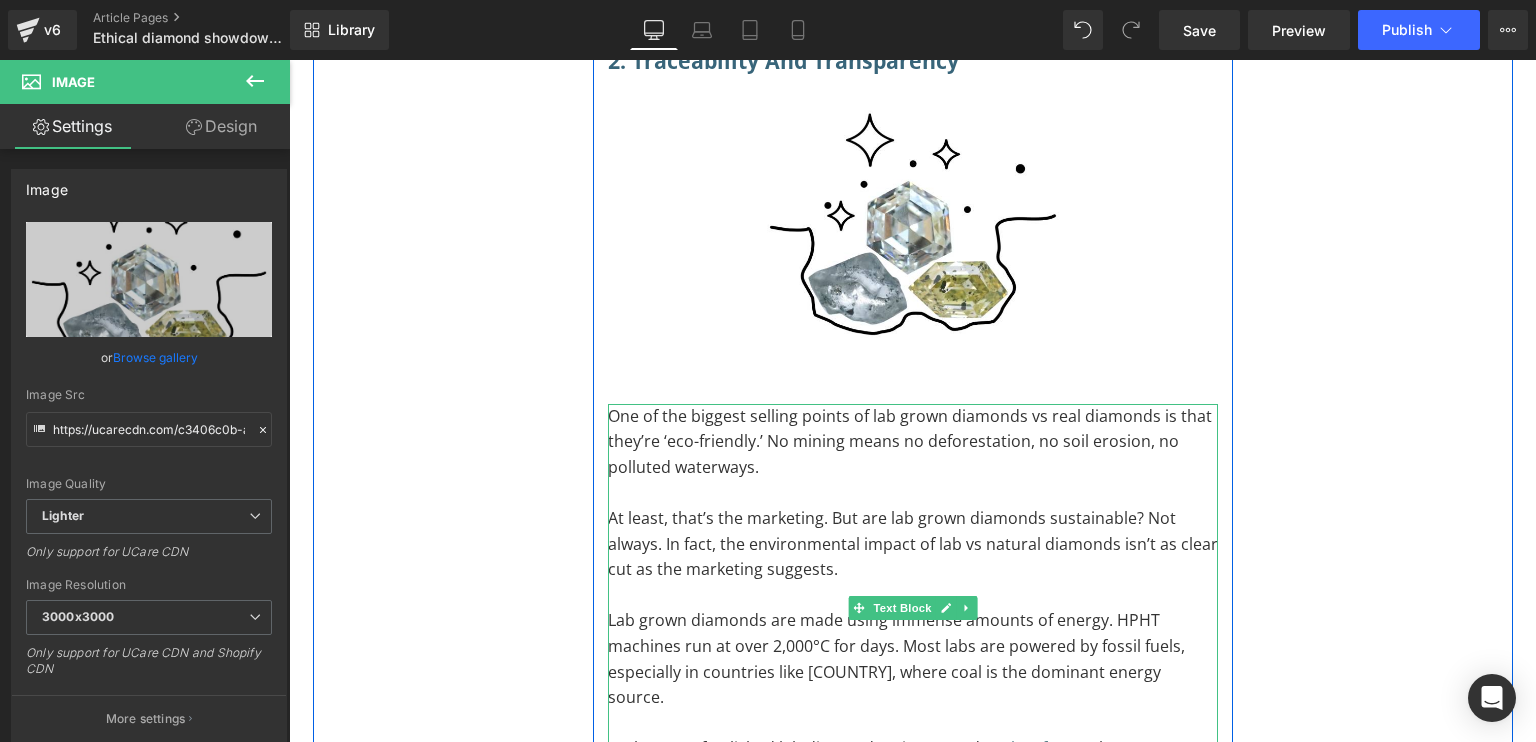click on "Lab grown diamonds are made using immense amounts of energy. HPHT machines run at over 2,000°C for days. Most labs are powered by fossil fuels, especially in countries like China, where coal is the dominant energy source." at bounding box center (913, 659) 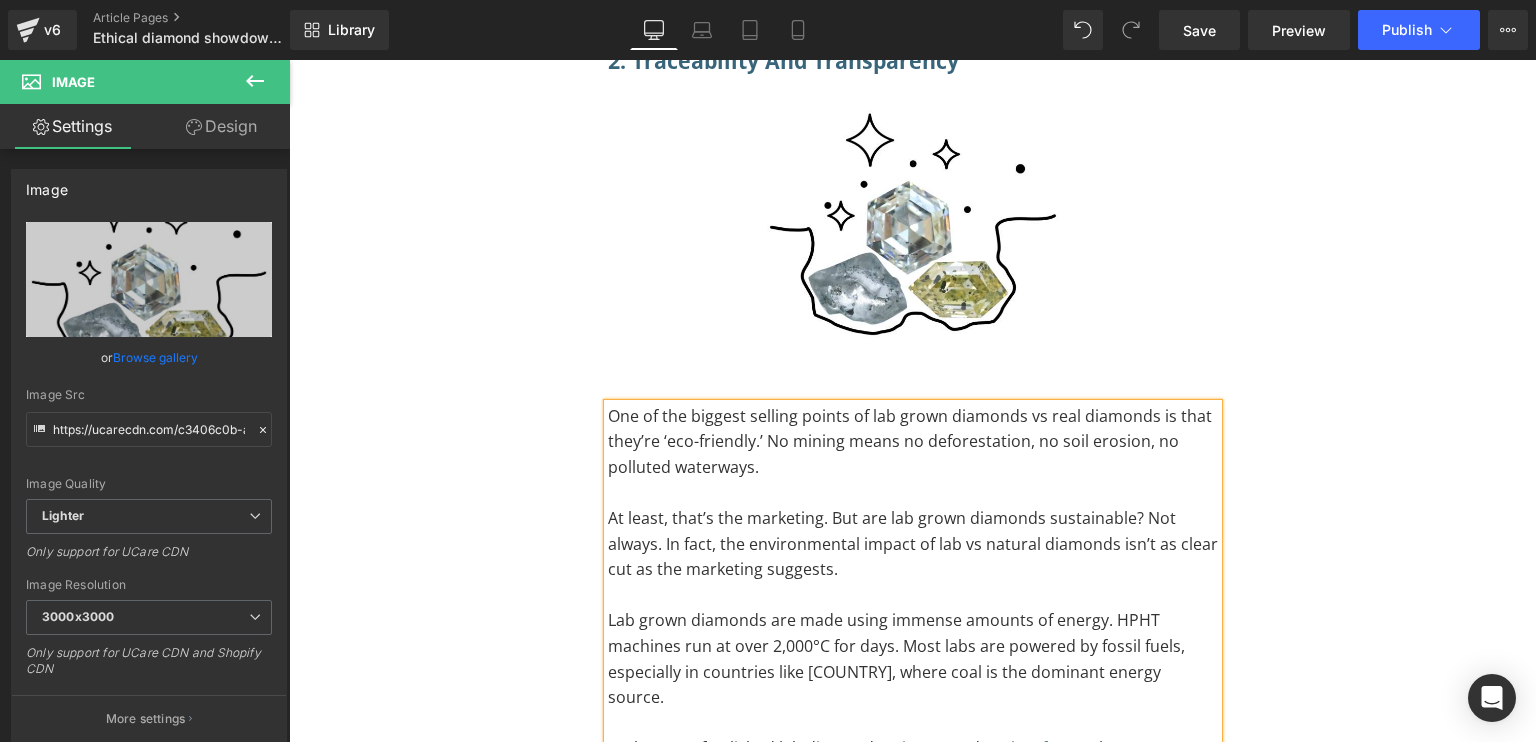click on "Lab grown diamonds are made using immense amounts of energy. HPHT machines run at over 2,000°C for days. Most labs are powered by fossil fuels, especially in countries like China, where coal is the dominant energy source." at bounding box center [913, 659] 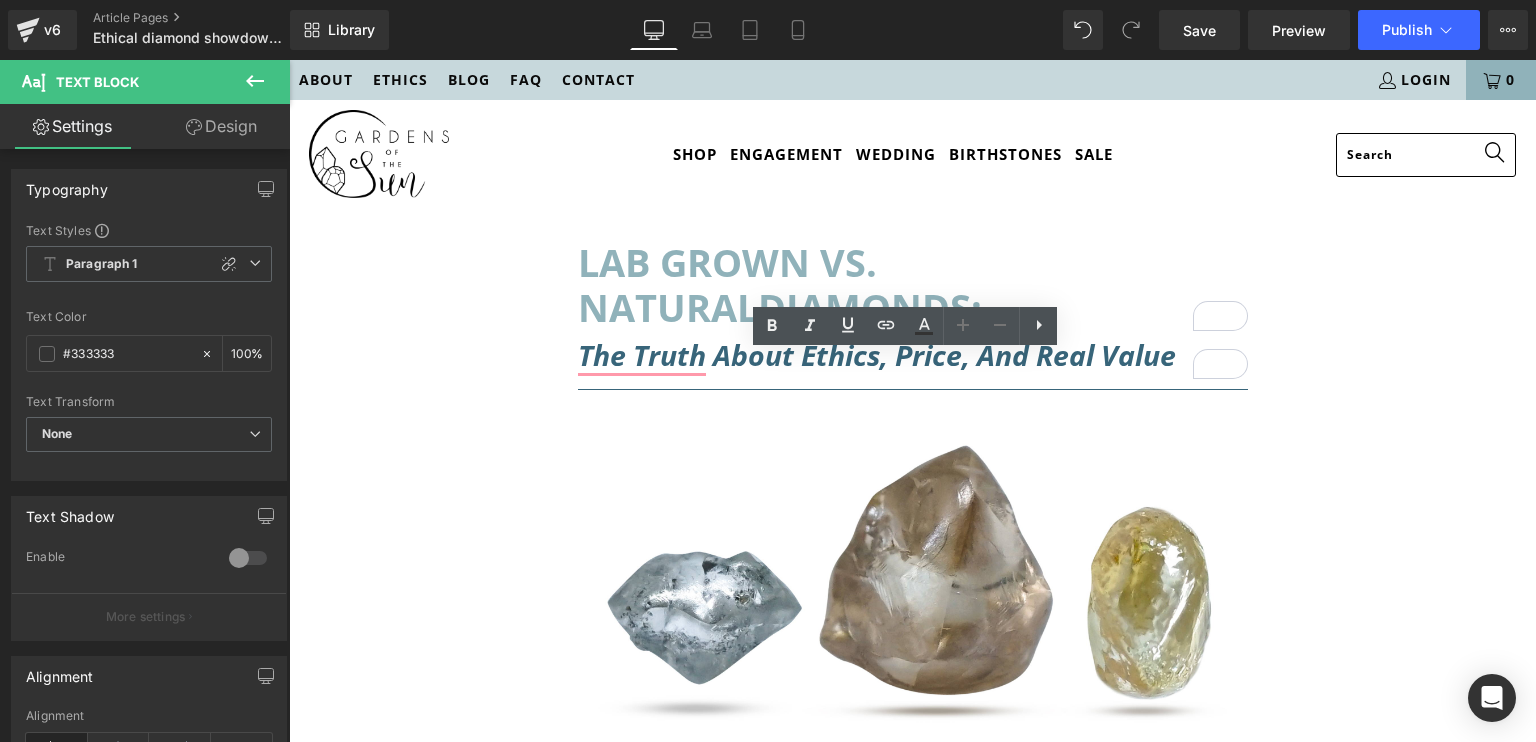 scroll, scrollTop: 5484, scrollLeft: 0, axis: vertical 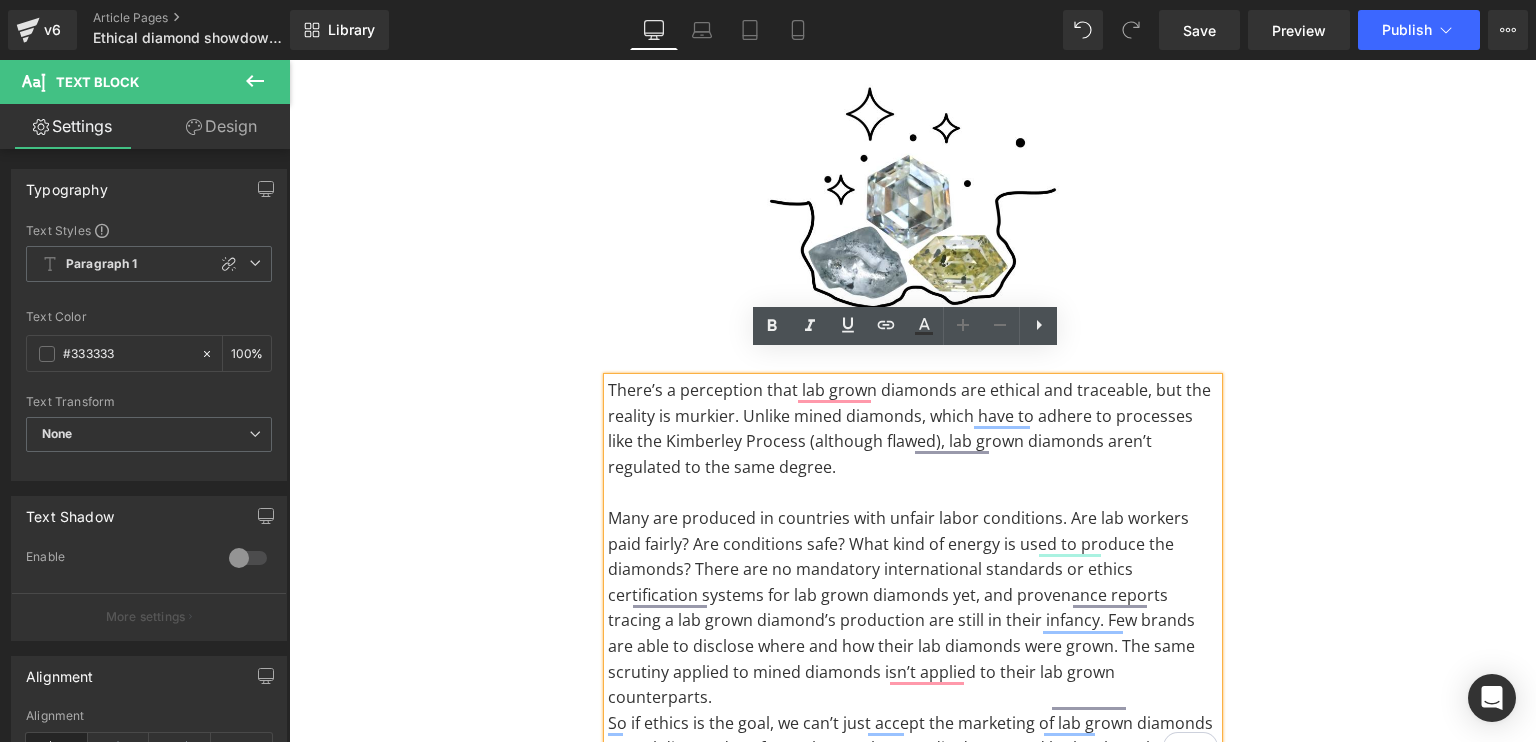 click on "Many are produced in countries with unfair labor conditions. Are lab workers paid fairly? Are conditions safe? What kind of energy is used to produce the diamonds? There are no mandatory international standards or ethics certification systems for lab grown diamonds yet, and provenance reports tracing a lab grown diamond’s production are still in their infancy. Few brands are able to disclose where and how their lab diamonds were grown. The same scrutiny applied to mined diamonds isn’t applied to their lab grown counterparts." at bounding box center (913, 608) 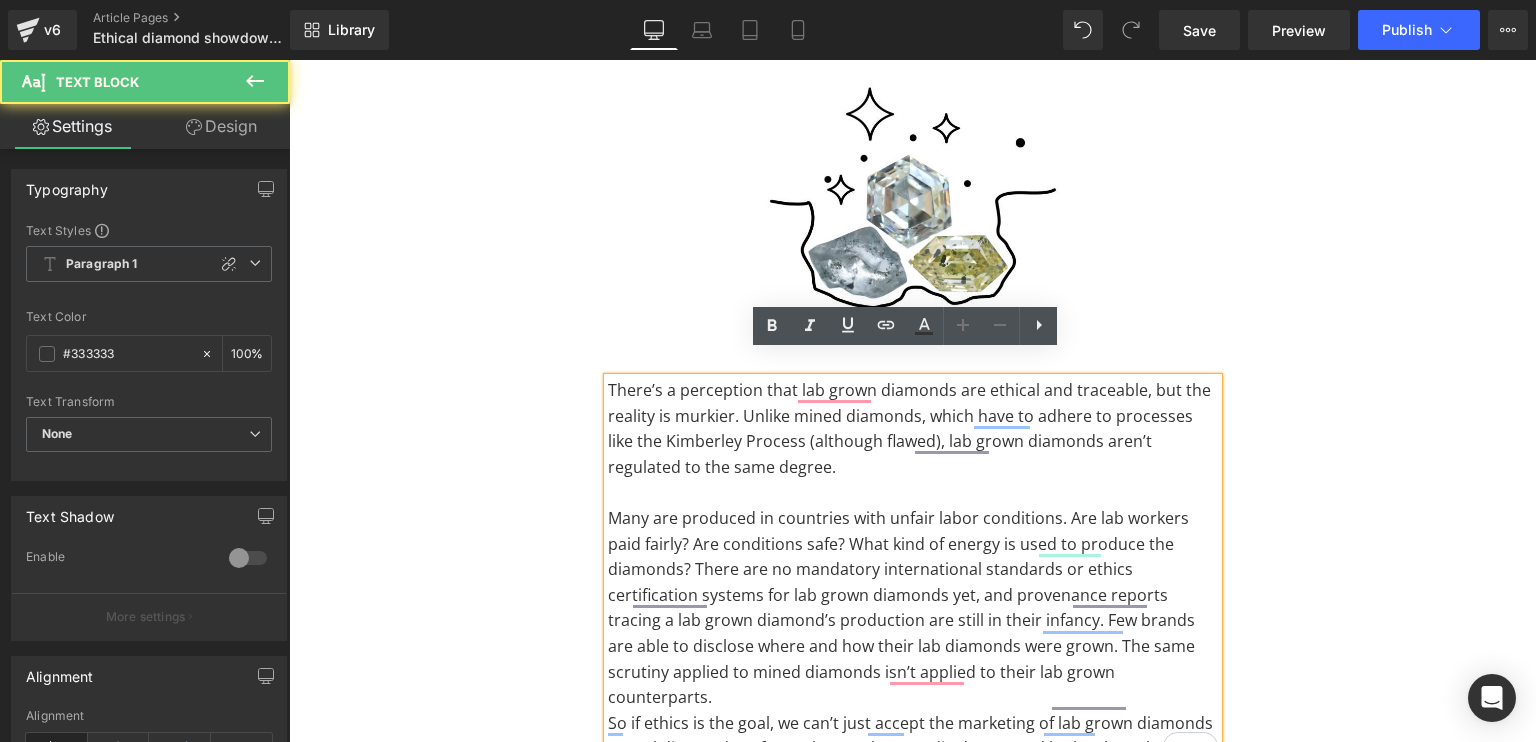 type 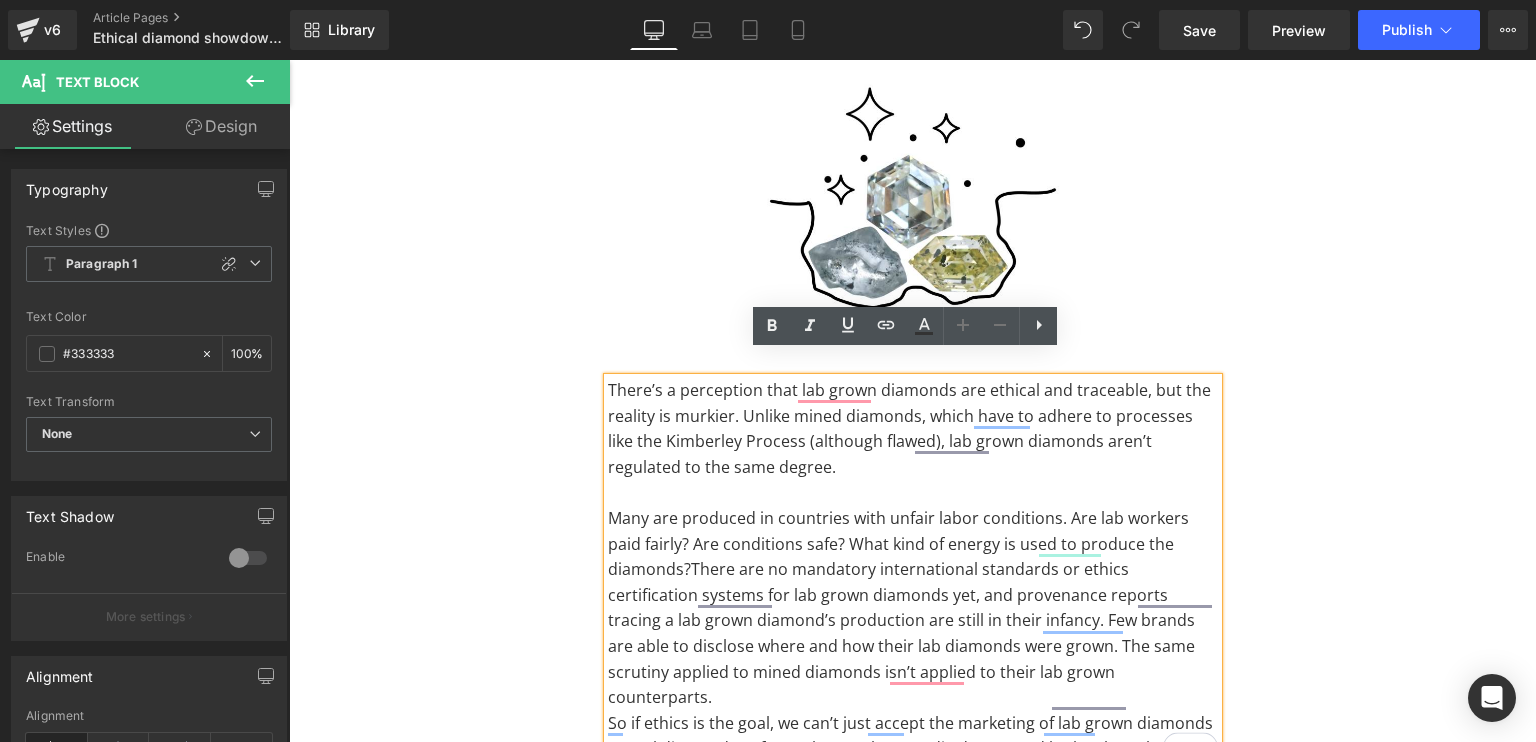 scroll, scrollTop: 5518, scrollLeft: 0, axis: vertical 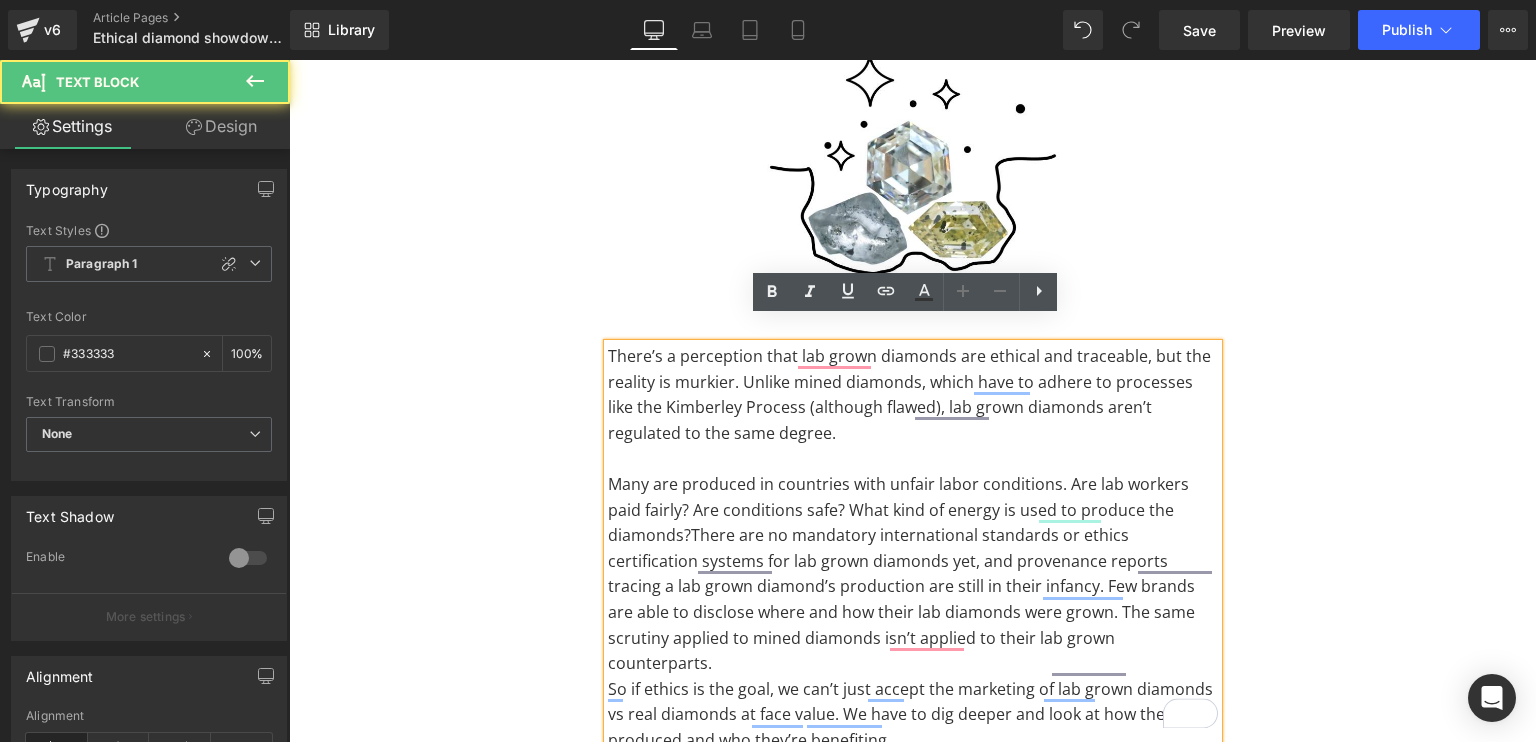 click on "Many are produced in countries with unfair labor conditions. Are lab workers paid fairly? Are conditions safe? What kind of energy is used to produce the diamonds?  There are no mandatory international standards or ethics certification systems for lab grown diamonds yet, and provenance reports tracing a lab grown diamond’s production are still in their infancy. Few brands are able to disclose where and how their lab diamonds were grown. The same scrutiny applied to mined diamonds isn’t applied to their lab grown counterparts." at bounding box center [913, 574] 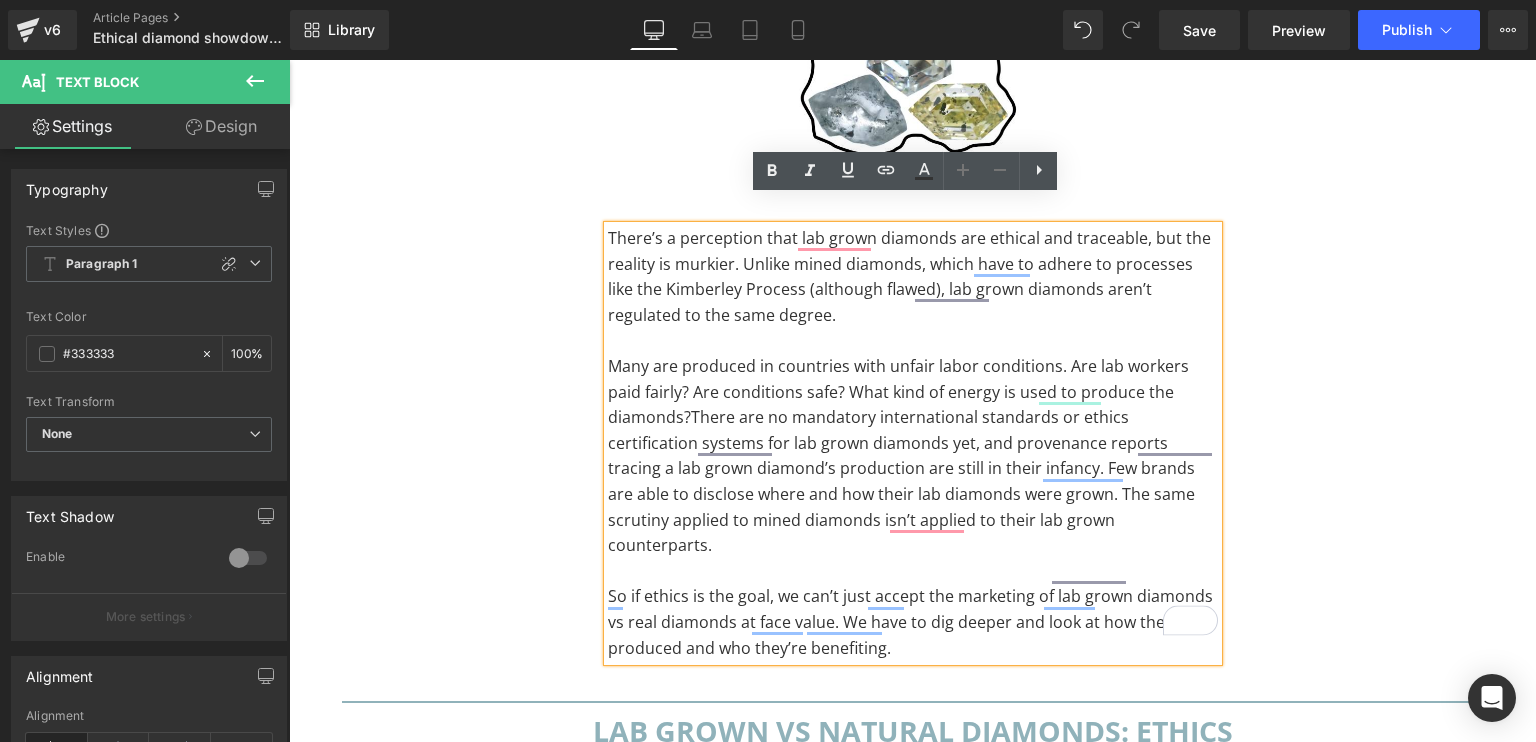 scroll, scrollTop: 5639, scrollLeft: 0, axis: vertical 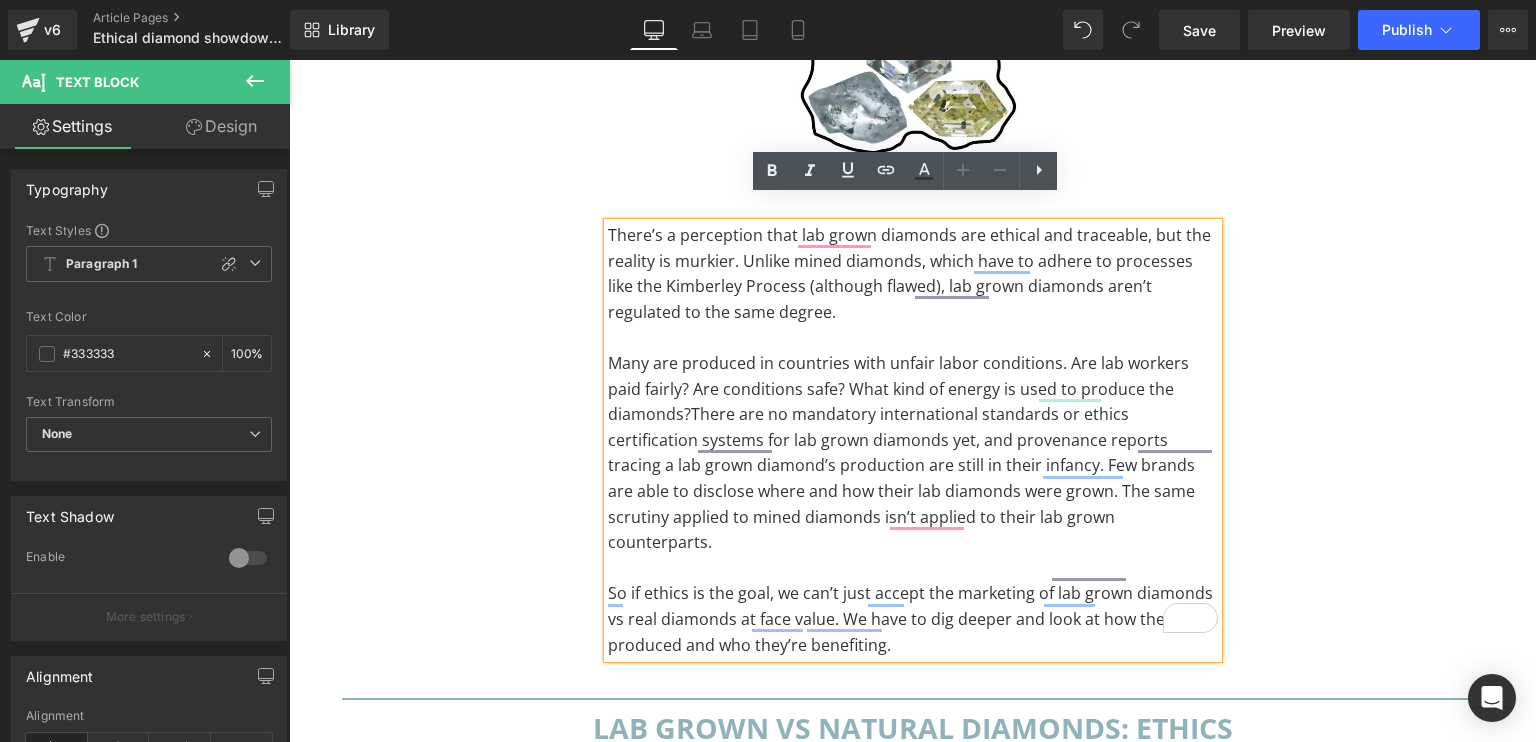 click on "LAB GROWN VS. NATURAL  DIAMONDS:  Heading
the Truth about Ethics, Price, and Real Value
Heading
Separator         Image         You’re thinking about buying a diamond. Maybe it’s for an engagement ring, maybe it’s a gift, maybe it’s just for you. And you’re trying to figure out: lab grown diamonds or real diamonds? Which is more ethical? Which offers better value? And what’s the actual difference between lab grown vs natural diamonds? The conversation around diamond ethics isn’t black and white. It’s layered, messy, and deeply intertwined with history, economics, and social justice.  So let’s unpack lab vs natural diamonds. Text Block
What are lab grown diamonds? Heading         Text Block
Row
how are lab grown diamonds made? Heading         So how are lab diamonds made? By creating the same conditions that form real diamonds underground, just sped up in a lab. There are two main methods:" at bounding box center (913, -2371) 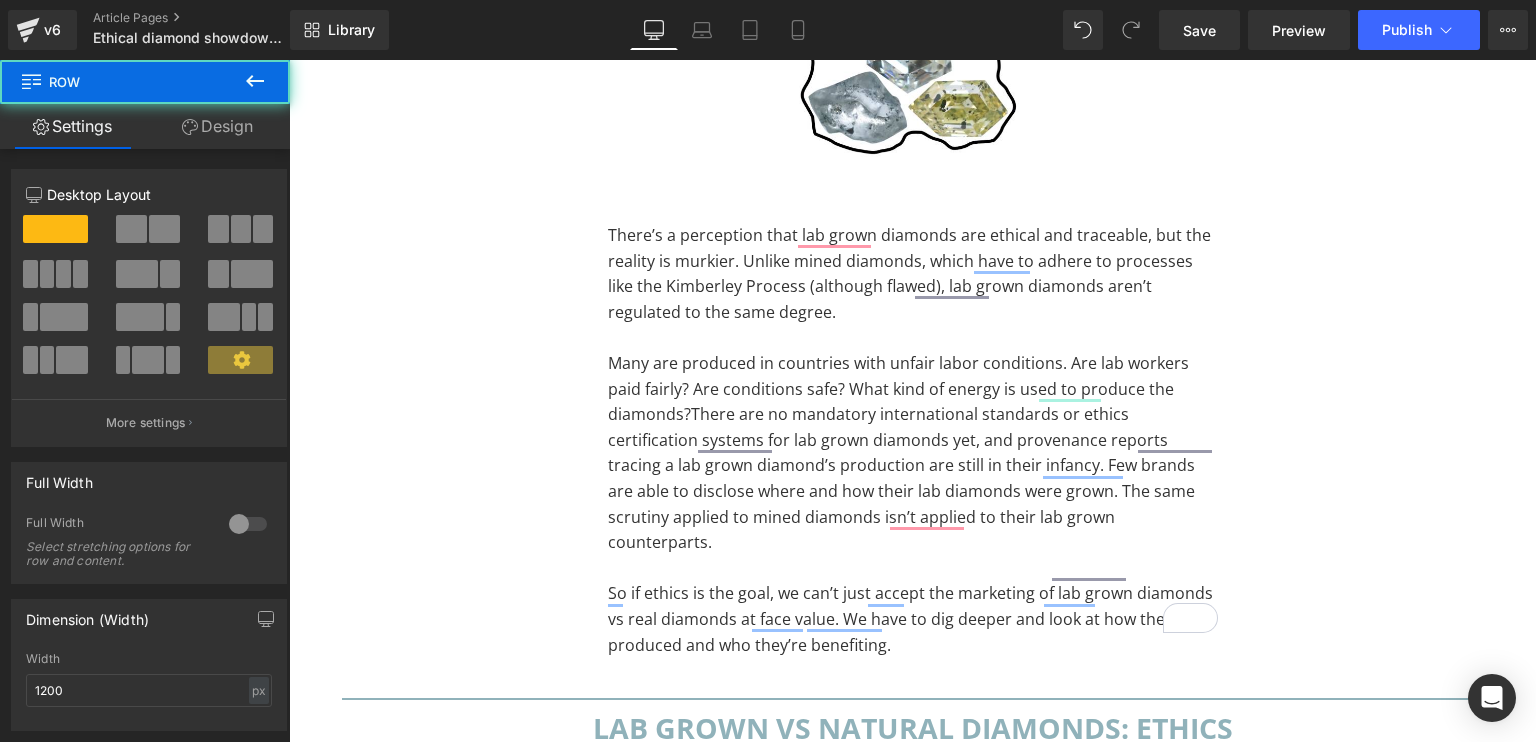 scroll, scrollTop: 5242, scrollLeft: 0, axis: vertical 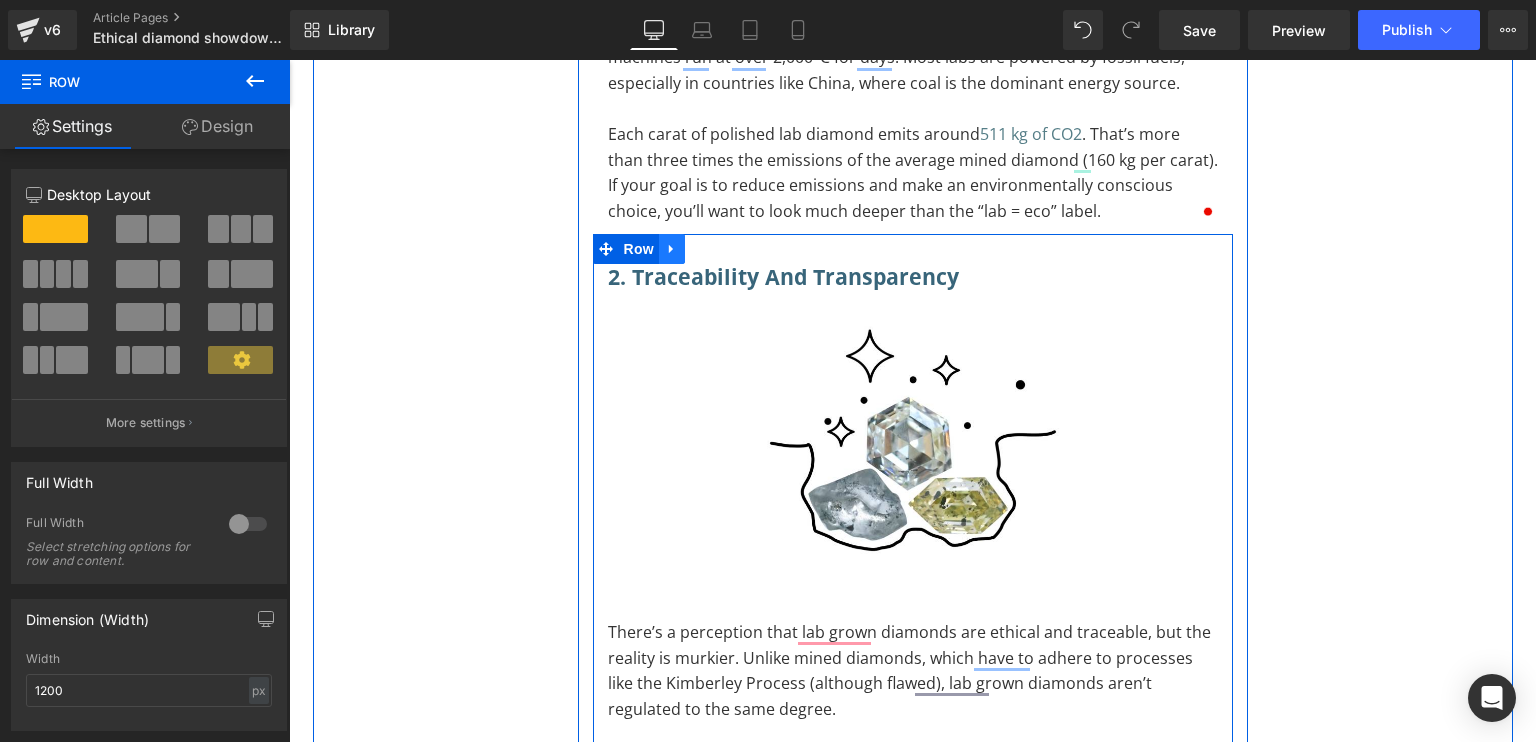 click 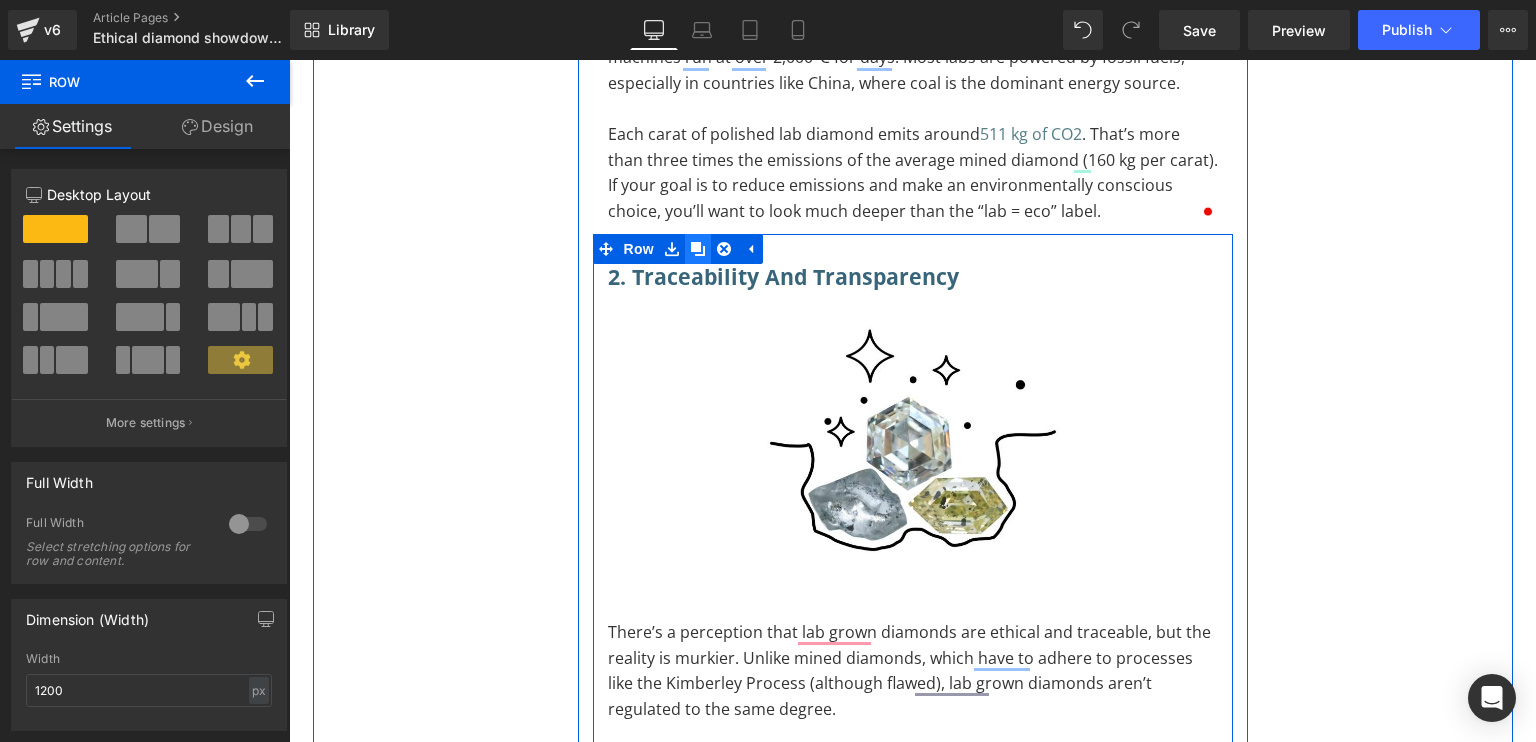 click 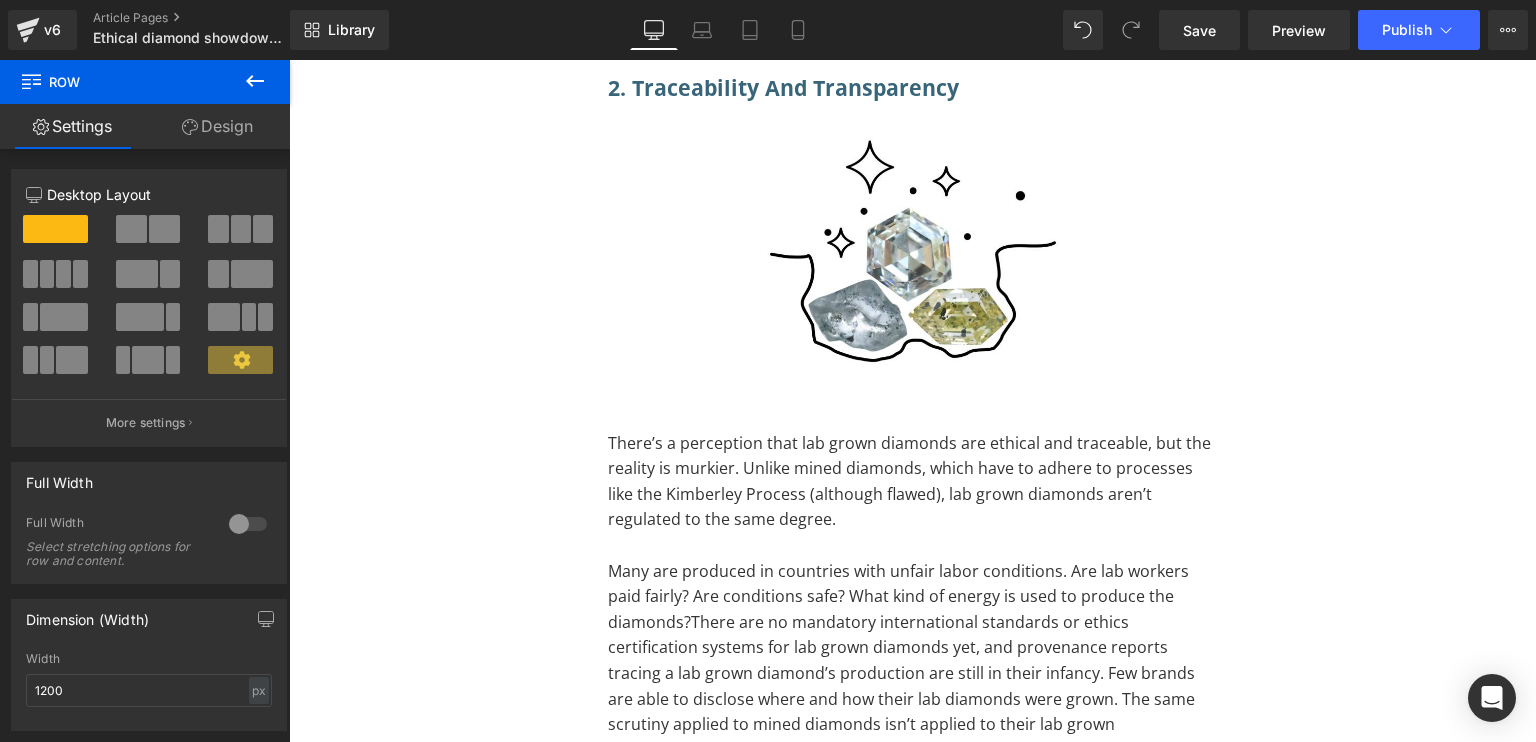 scroll, scrollTop: 6263, scrollLeft: 0, axis: vertical 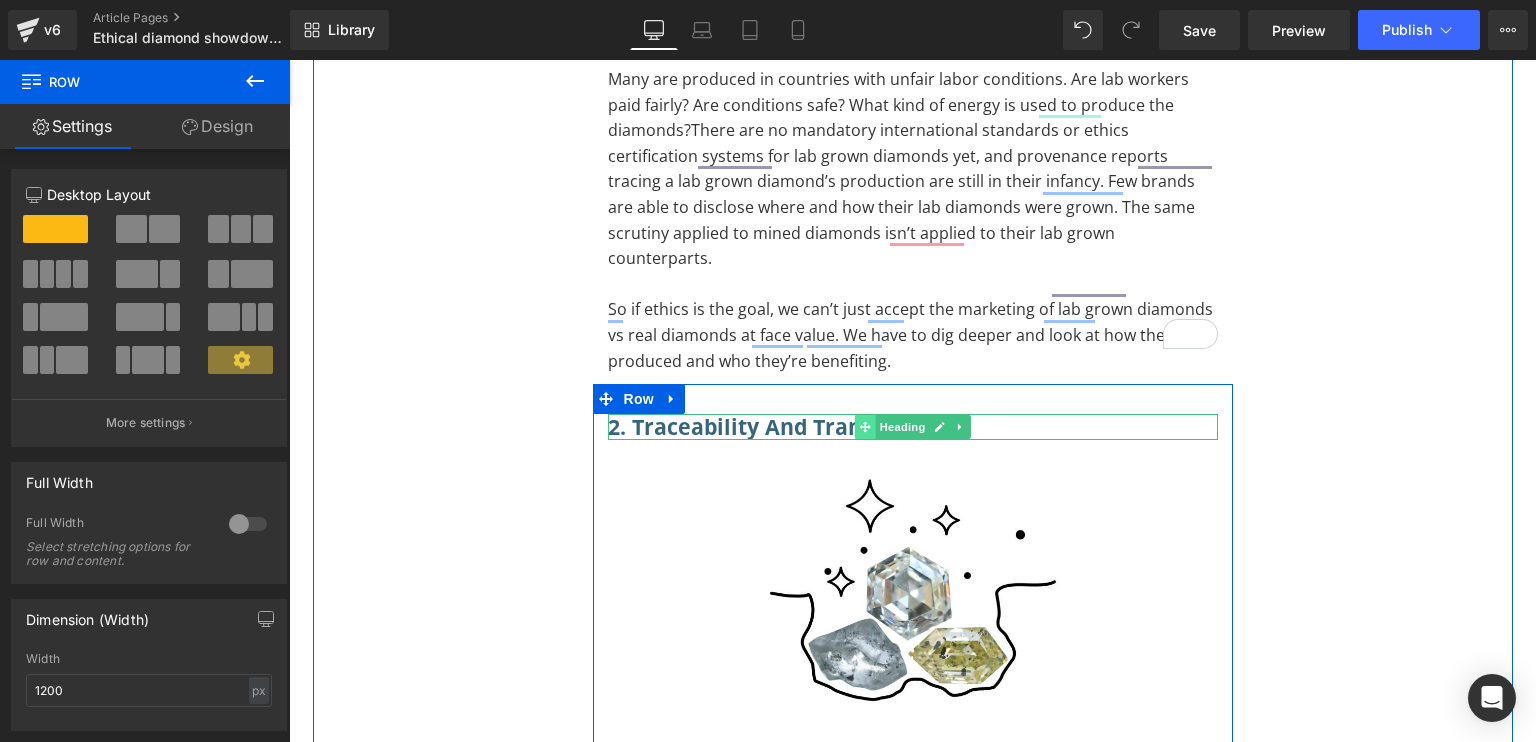 click at bounding box center (864, 427) 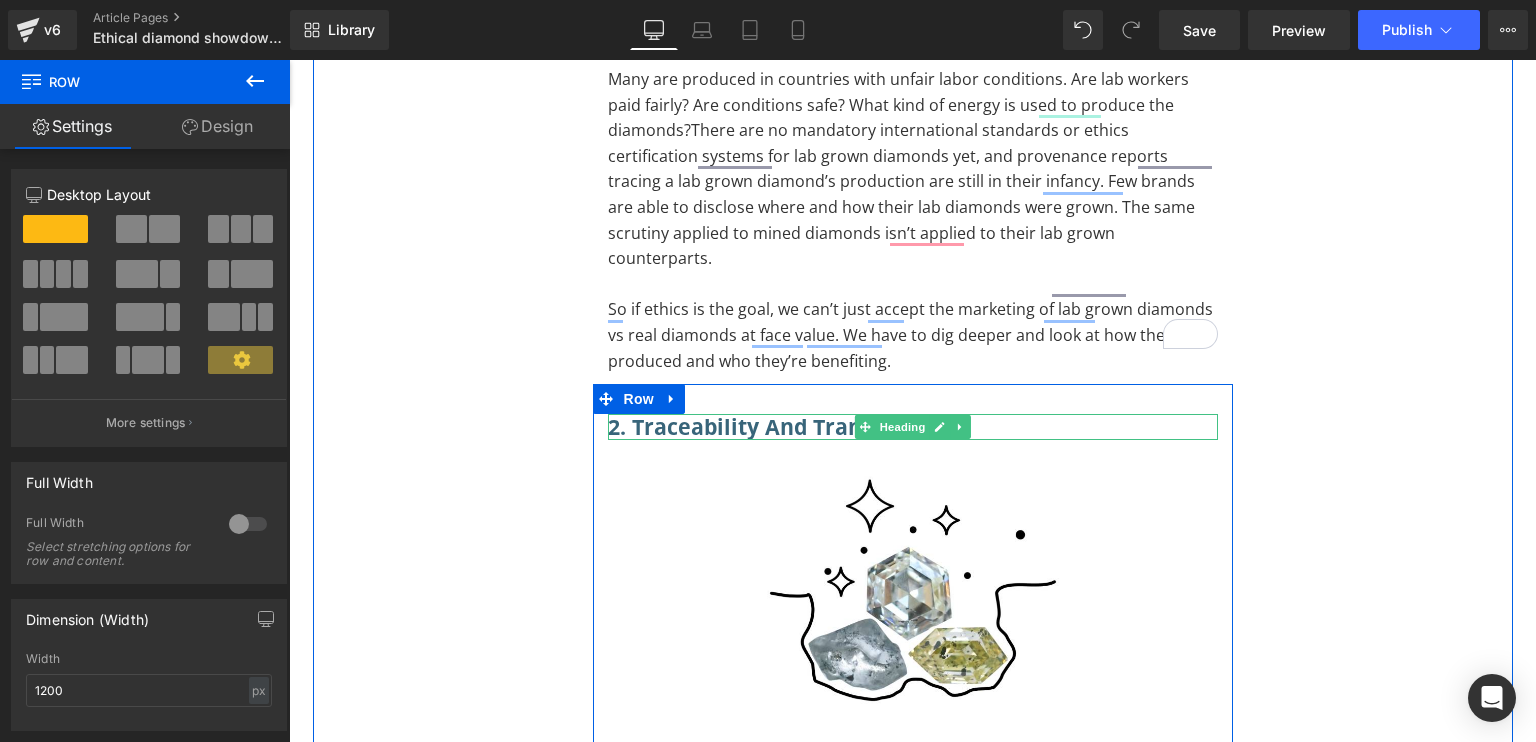 click on "2. Traceability and Transparency" at bounding box center (913, 427) 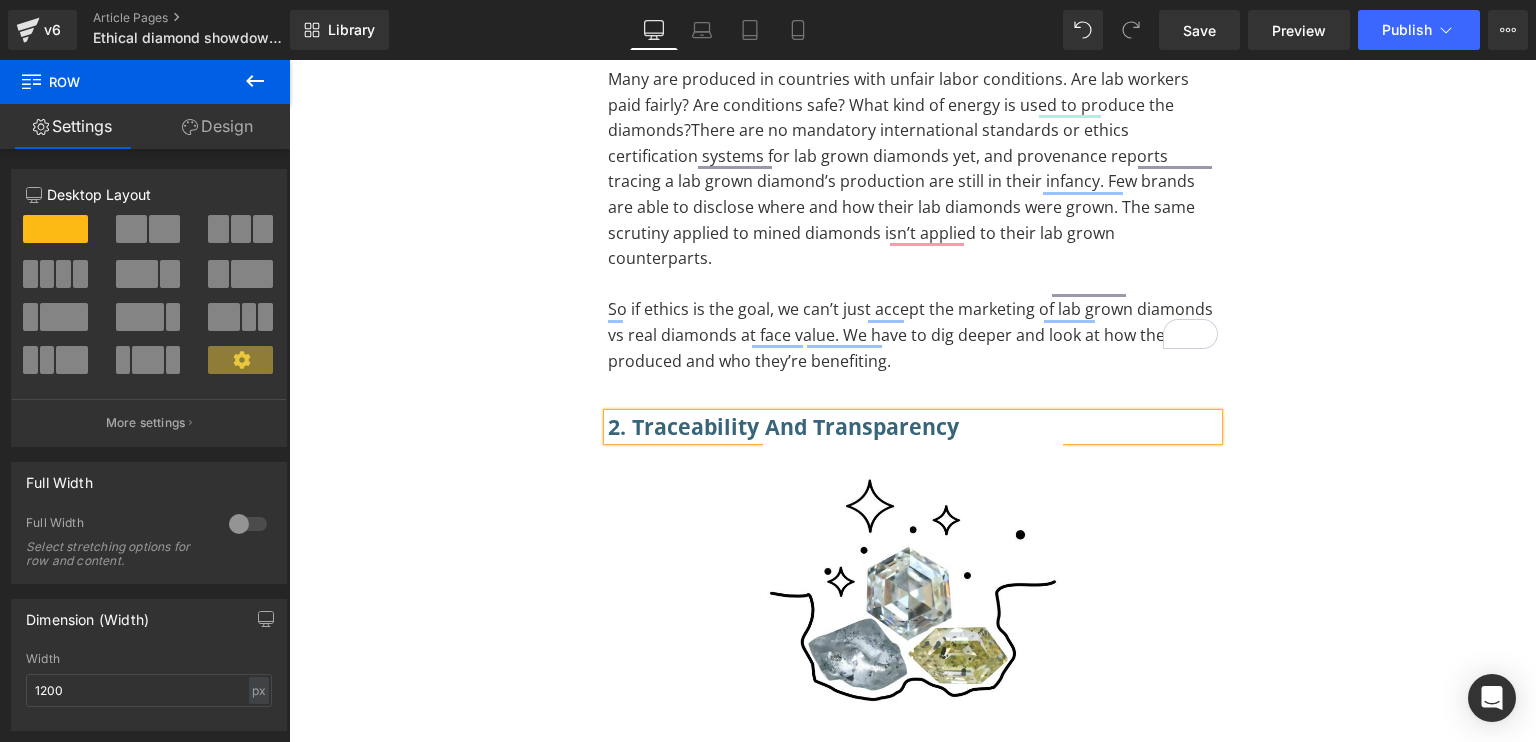 click on "2. Traceability and Transparency" at bounding box center [913, 427] 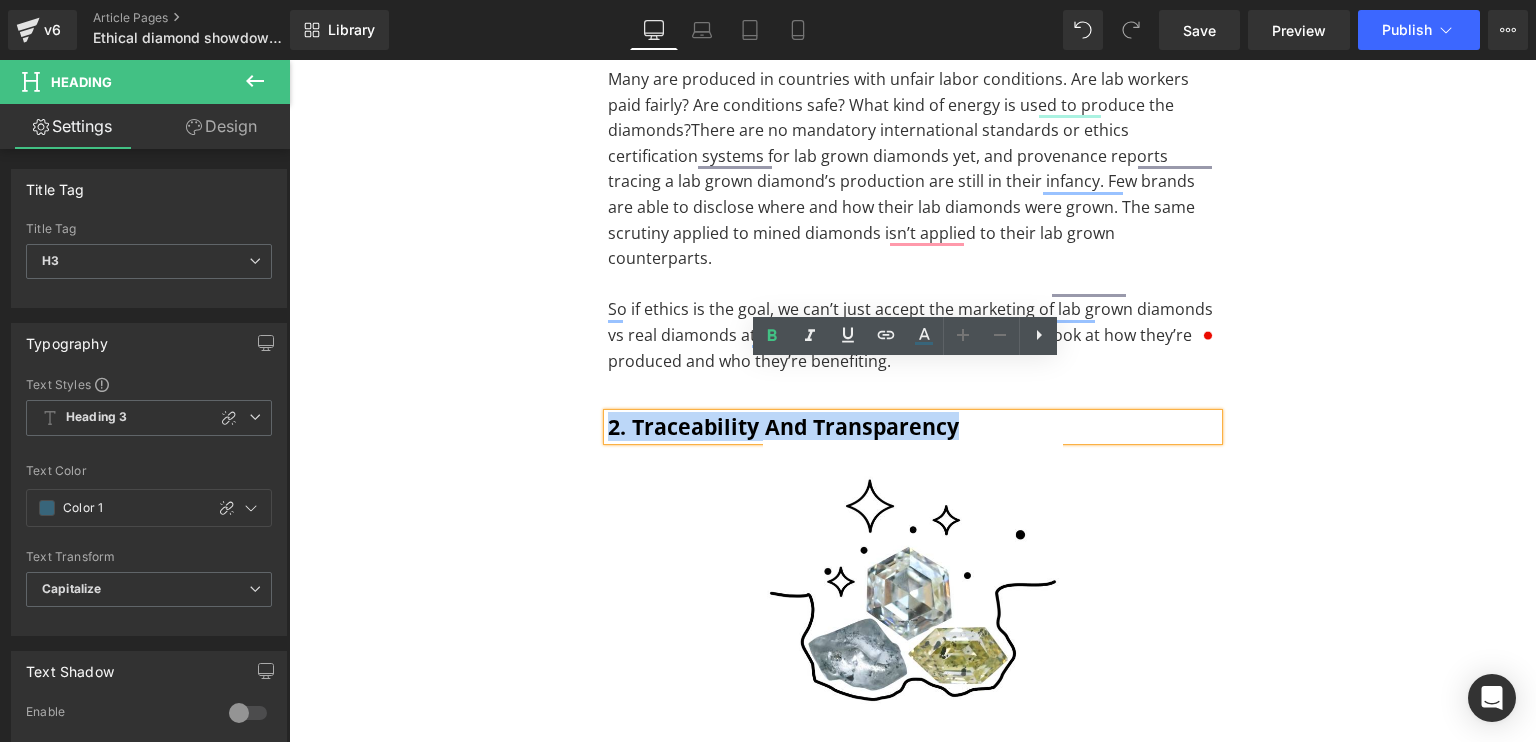 paste 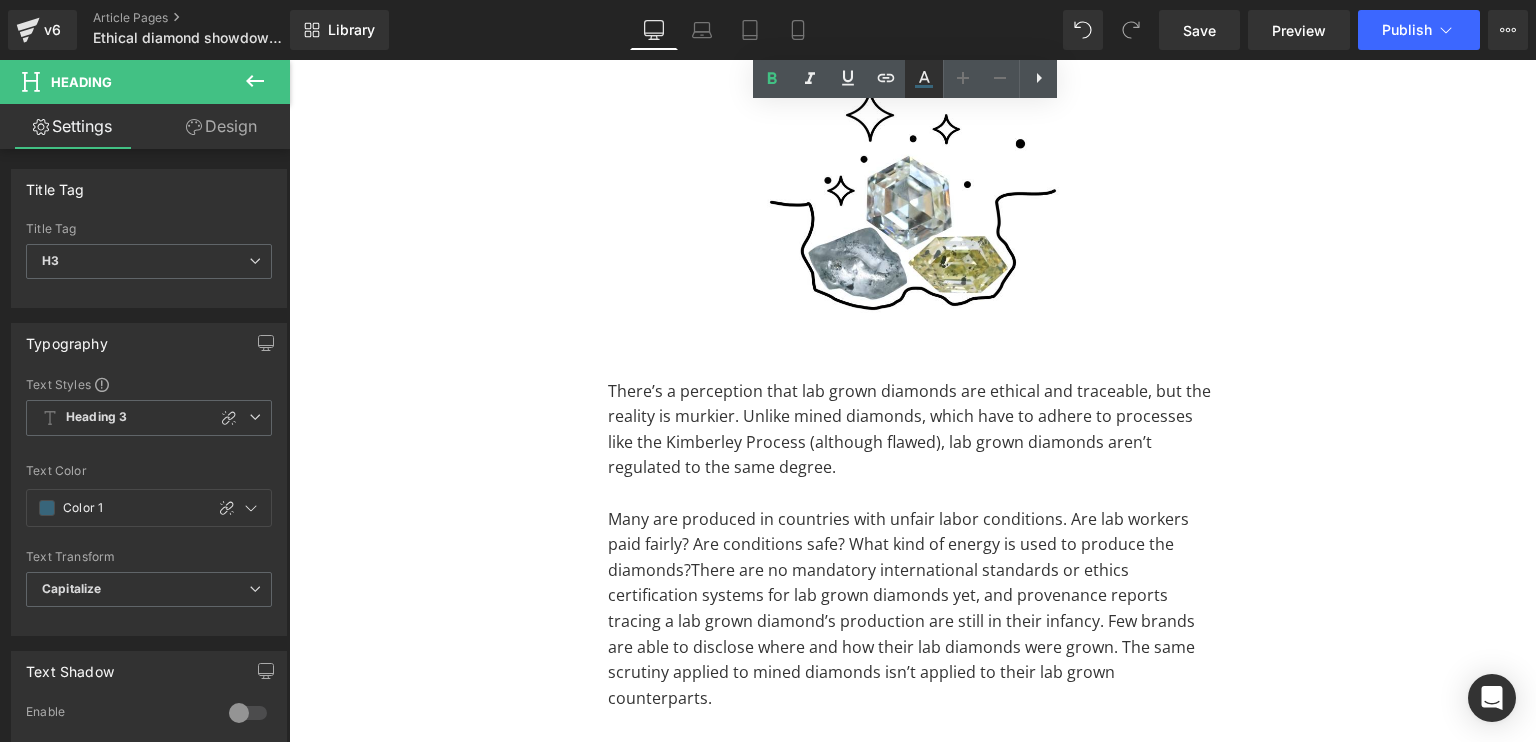 scroll, scrollTop: 6315, scrollLeft: 0, axis: vertical 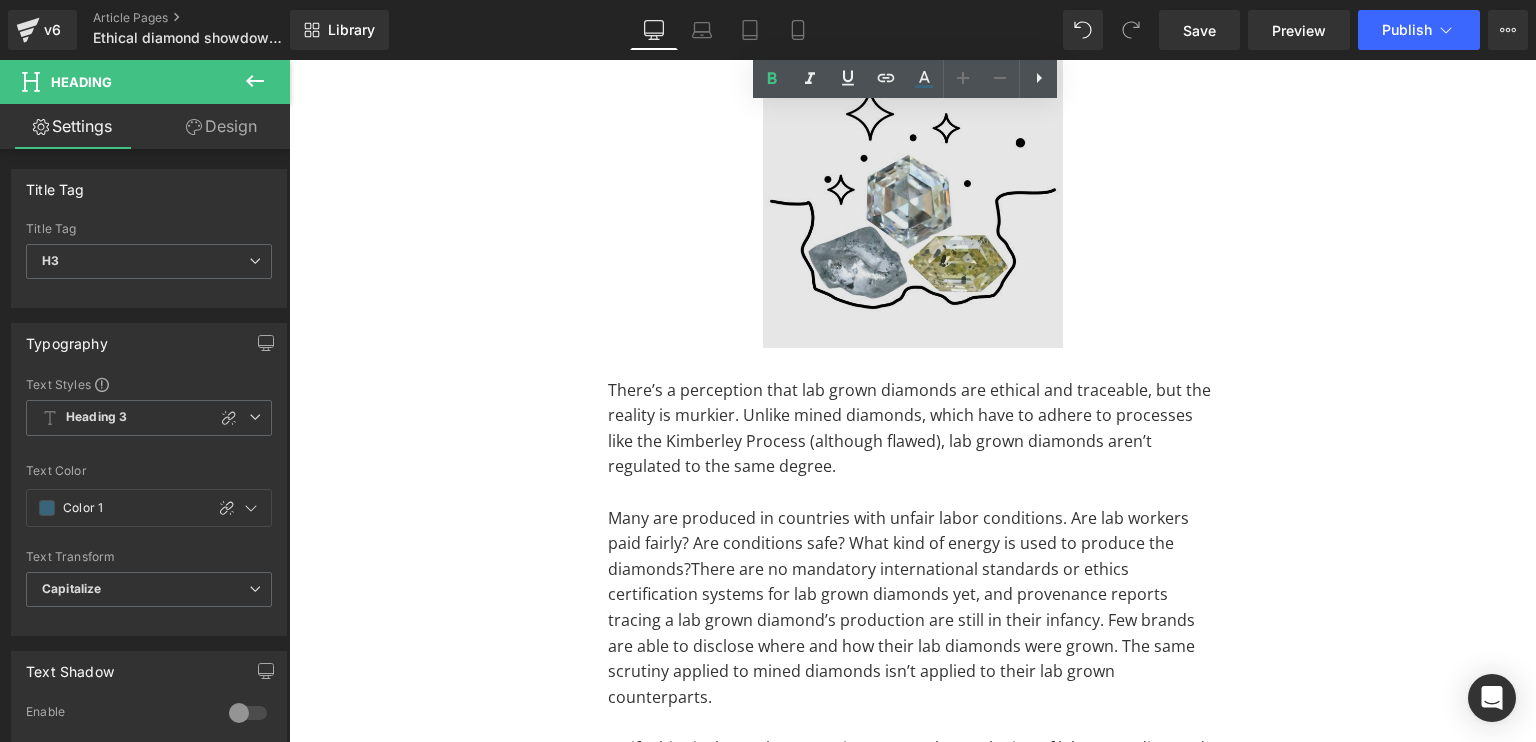 click on "Many are produced in countries with unfair labor conditions. Are lab workers paid fairly? Are conditions safe? What kind of energy is used to produce the diamonds?  There are no mandatory international standards or ethics certification systems for lab grown diamonds yet, and provenance reports tracing a lab grown diamond’s production are still in their infancy. Few brands are able to disclose where and how their lab diamonds were grown. The same scrutiny applied to mined diamonds isn’t applied to their lab grown counterparts." at bounding box center (913, 608) 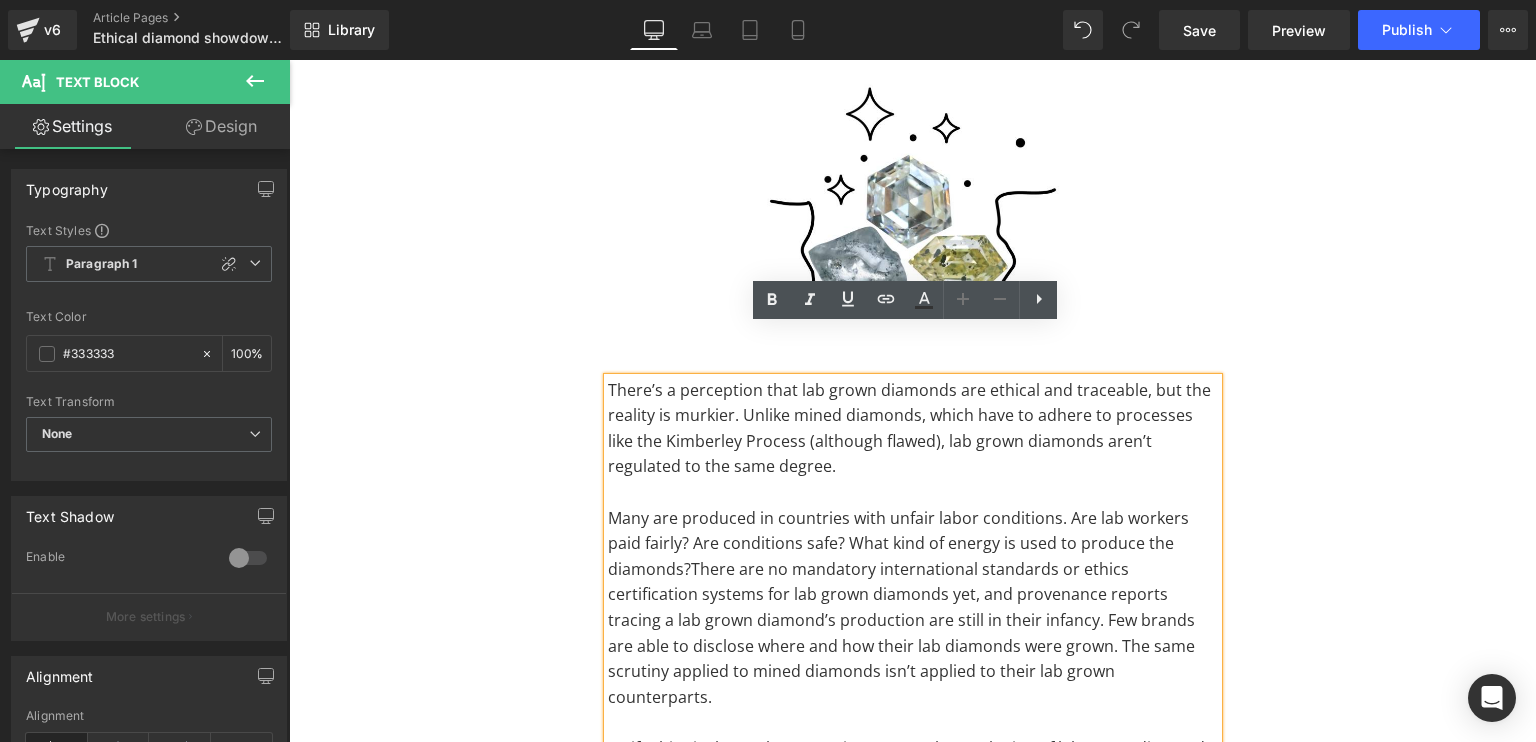 click at bounding box center (913, 493) 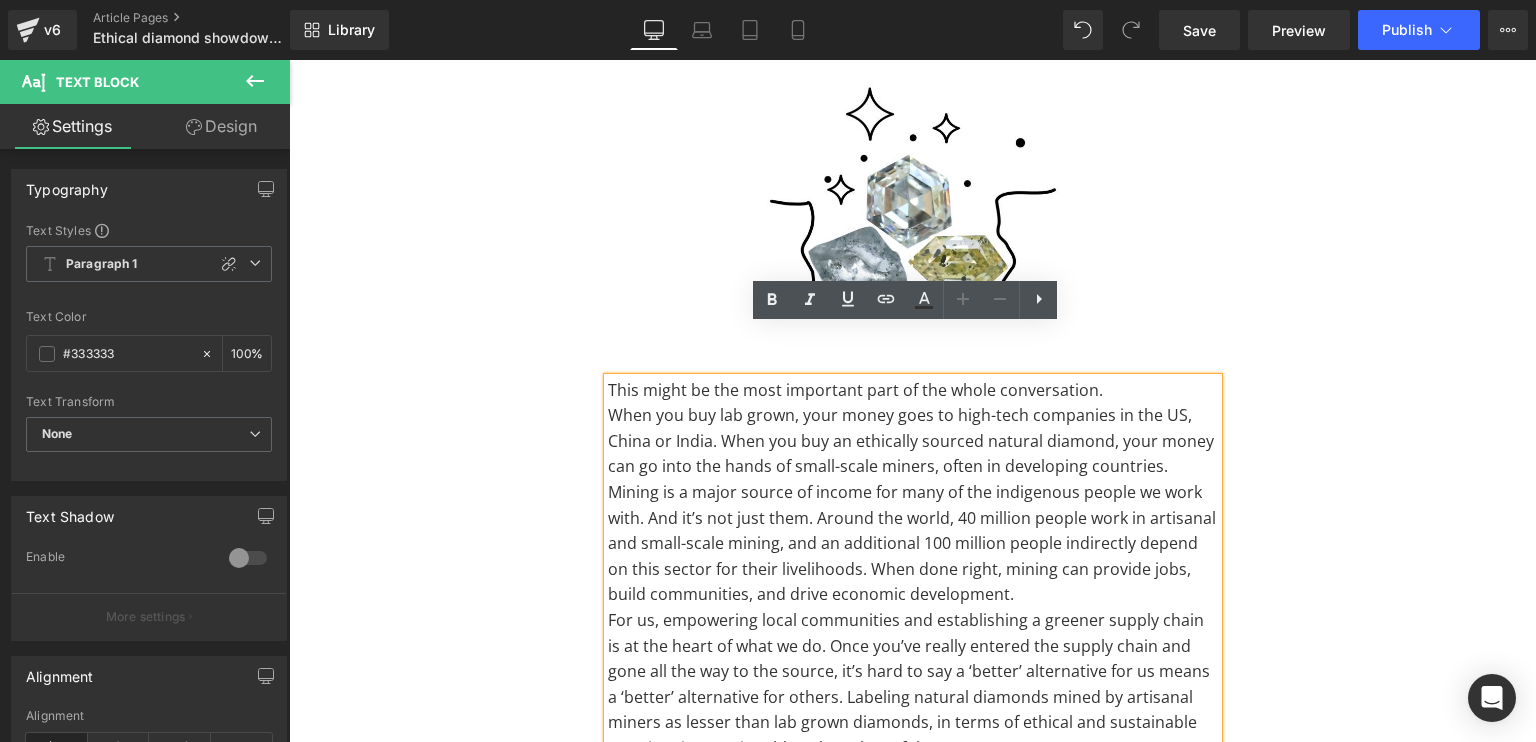 click on "This might be the most important part of the whole conversation." at bounding box center [913, 391] 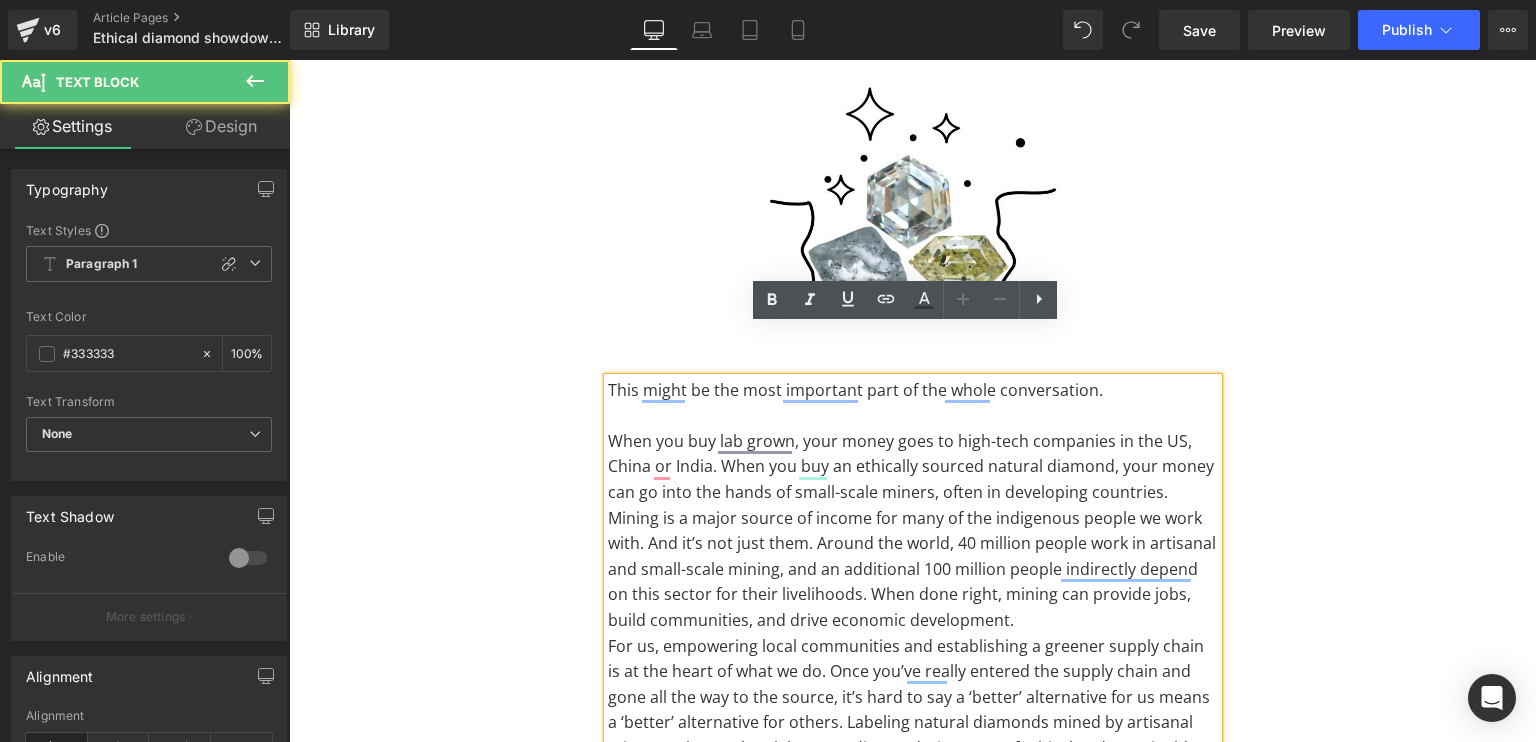 click on "When you buy lab grown, your money goes to high-tech companies in the US, China or India. When you buy an ethically sourced natural diamond, your money can go into the hands of small-scale miners, often in developing countries." at bounding box center [913, 467] 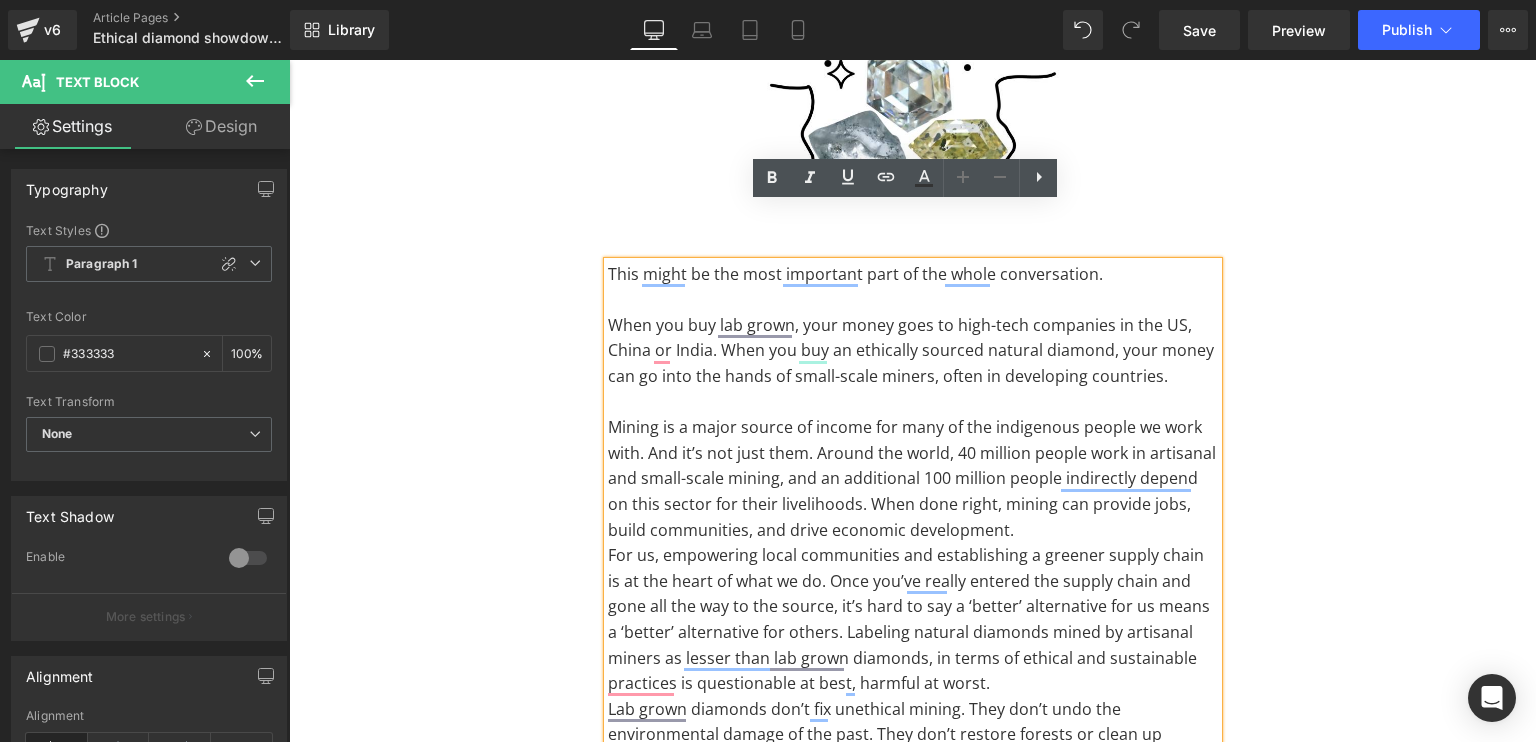 scroll, scrollTop: 6437, scrollLeft: 0, axis: vertical 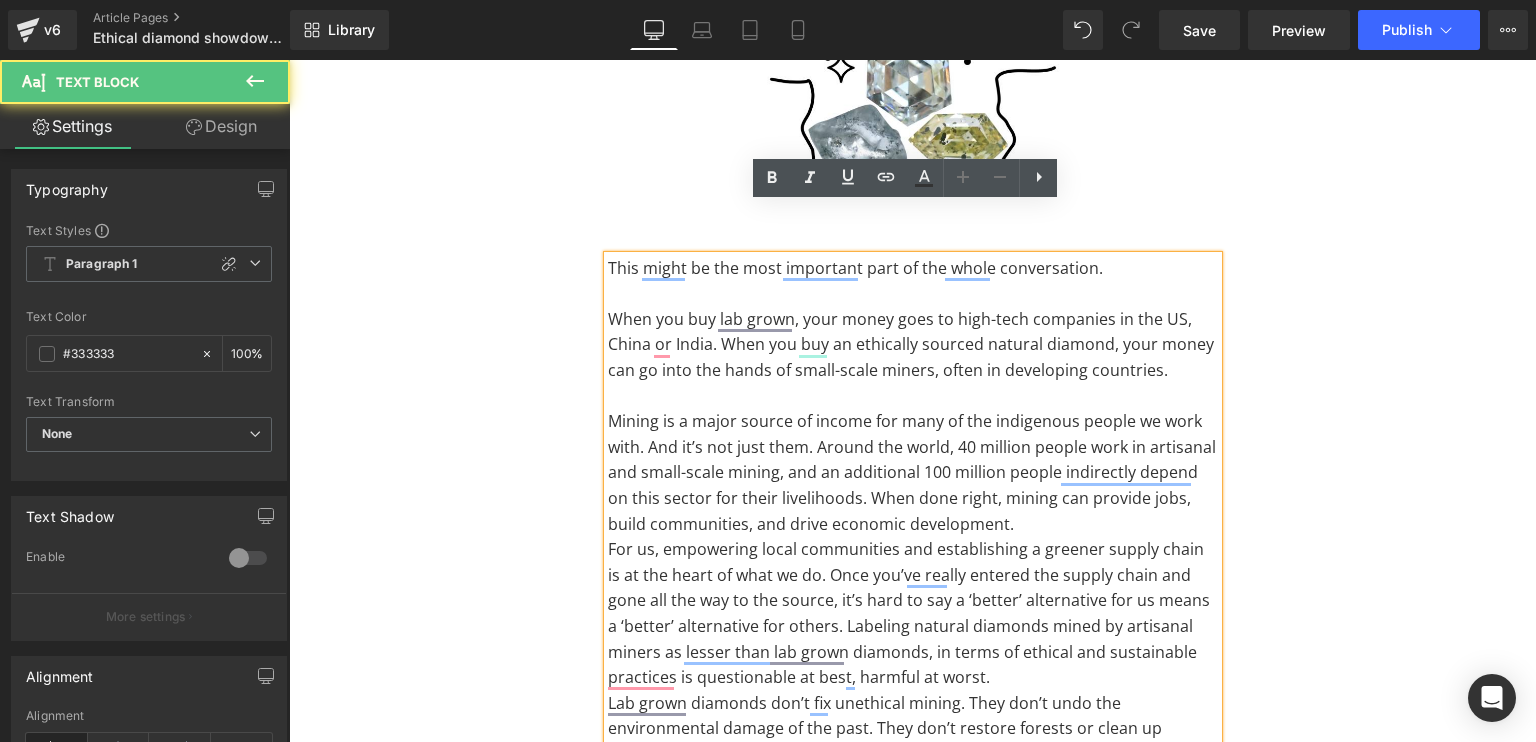 click on "Mining is a major source of income for many of the indigenous people we work with. And it’s not just them. Around the world, 40 million people work in artisanal and small-scale mining, and an additional 100 million people indirectly depend on this sector for their livelihoods. When done right, mining can provide jobs, build communities, and drive economic development." at bounding box center [913, 473] 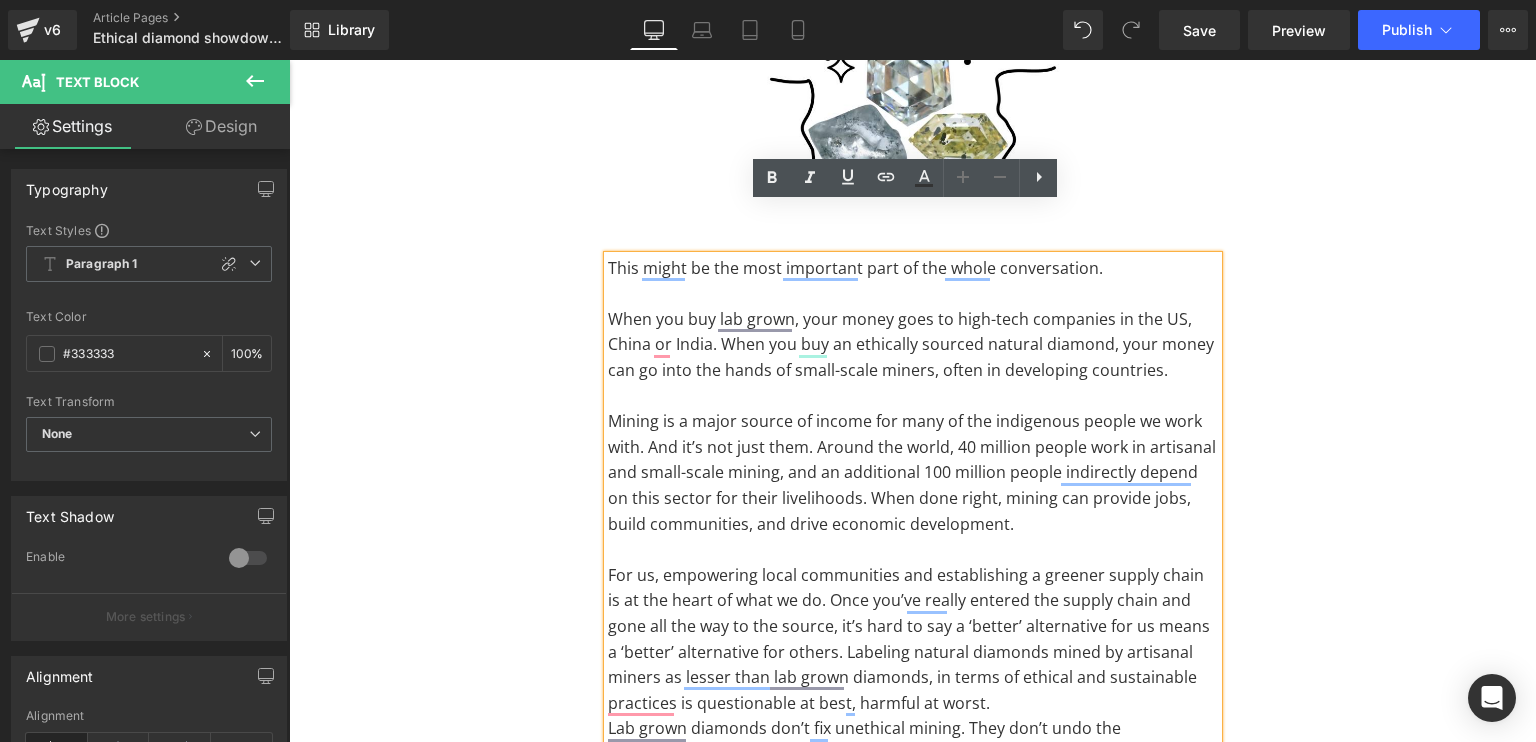 click on "For us, empowering local communities and establishing a greener supply chain is at the heart of what we do. Once you’ve really entered the supply chain and gone all the way to the source, it’s hard to say a ‘better’ alternative for us means a ‘better’ alternative for others. Labeling natural diamonds mined by artisanal miners as lesser than lab grown diamonds, in terms of ethical and sustainable practices is questionable at best, harmful at worst." at bounding box center [913, 640] 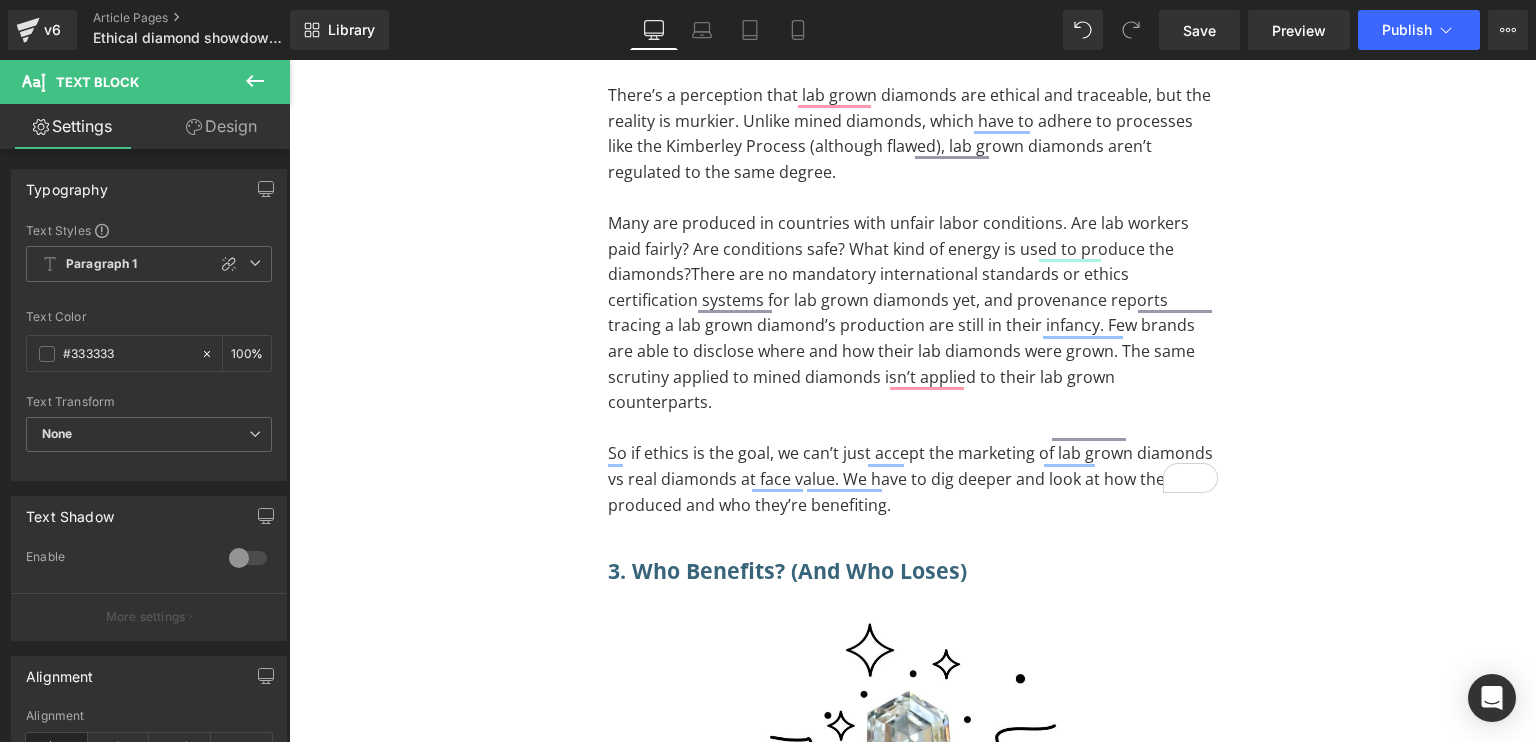 scroll, scrollTop: 6193, scrollLeft: 0, axis: vertical 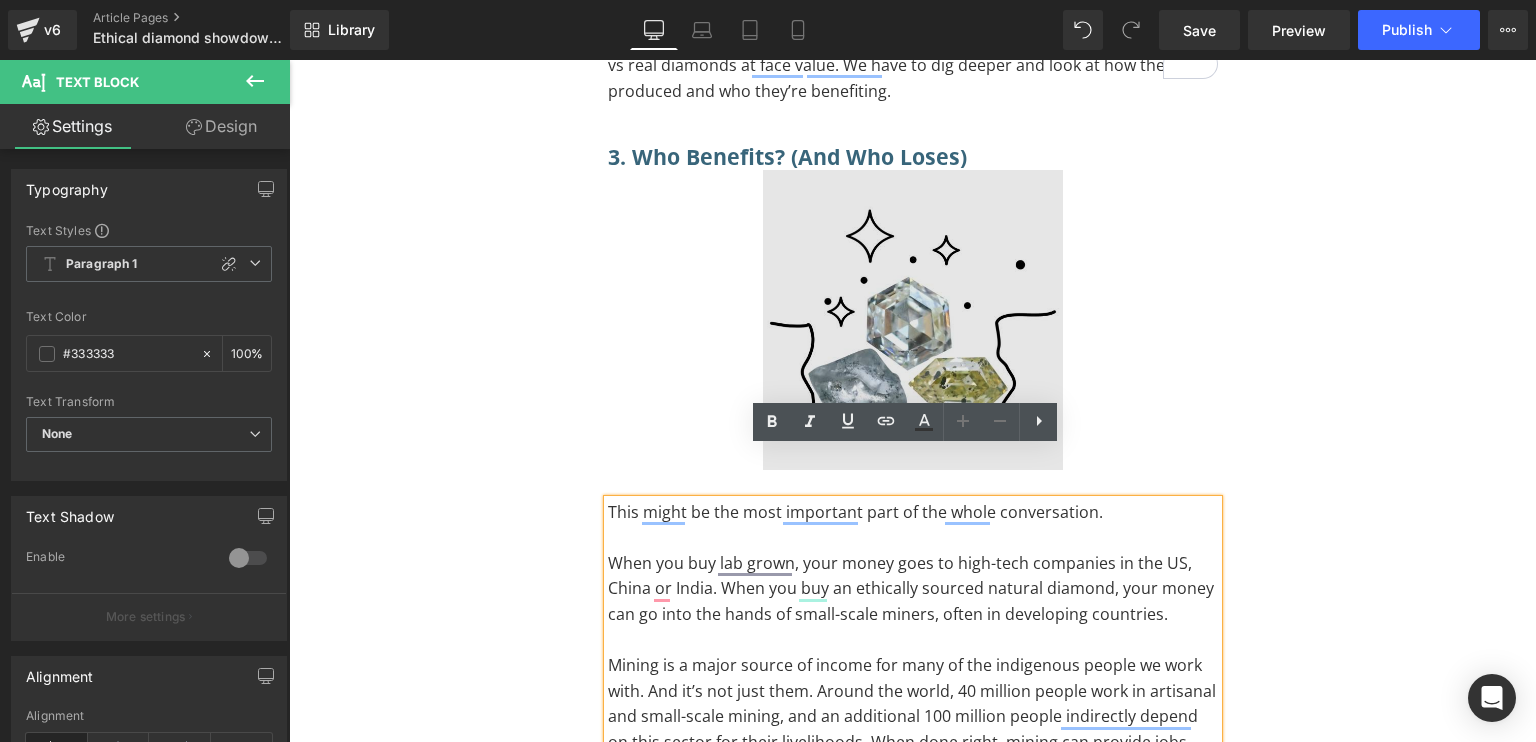 click on "Image" at bounding box center (913, 320) 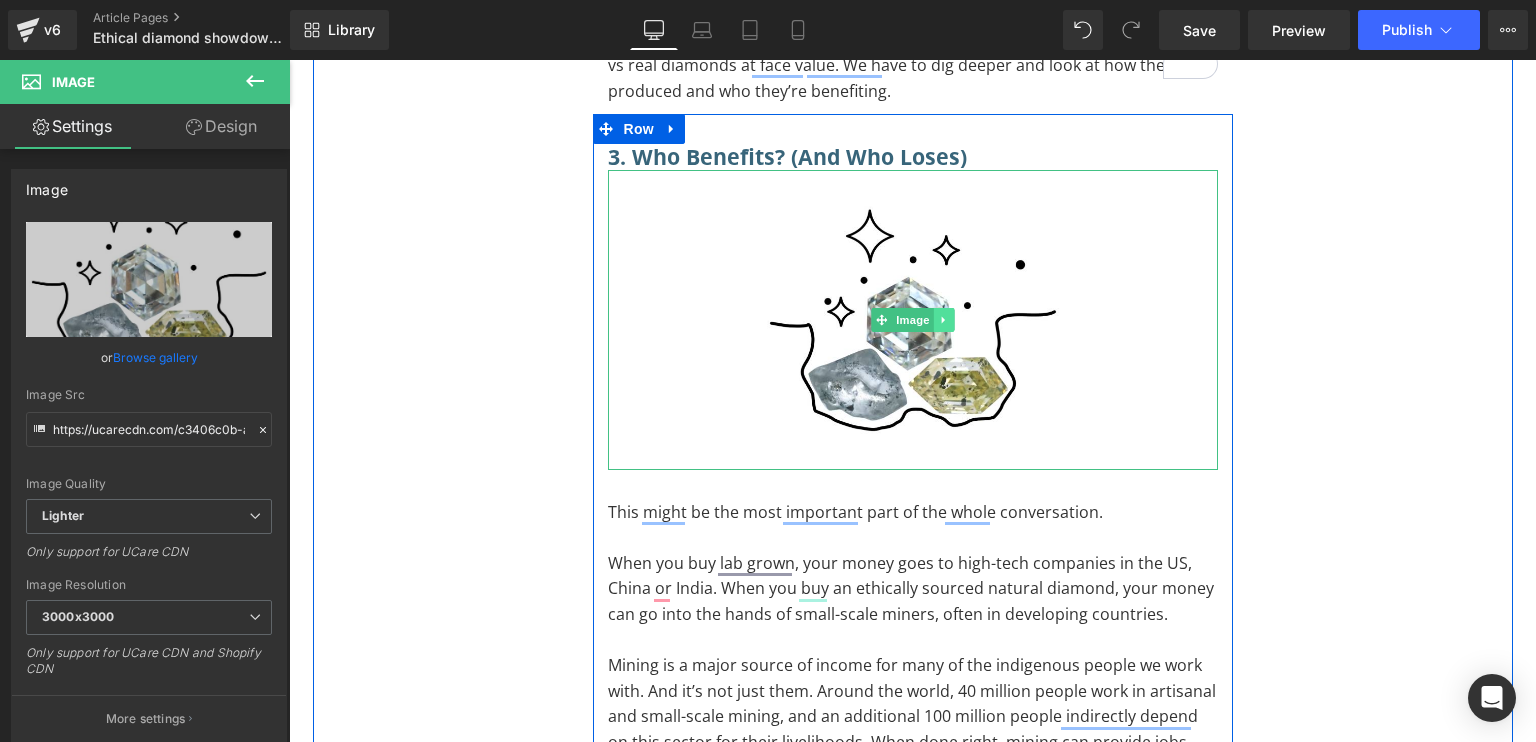 click 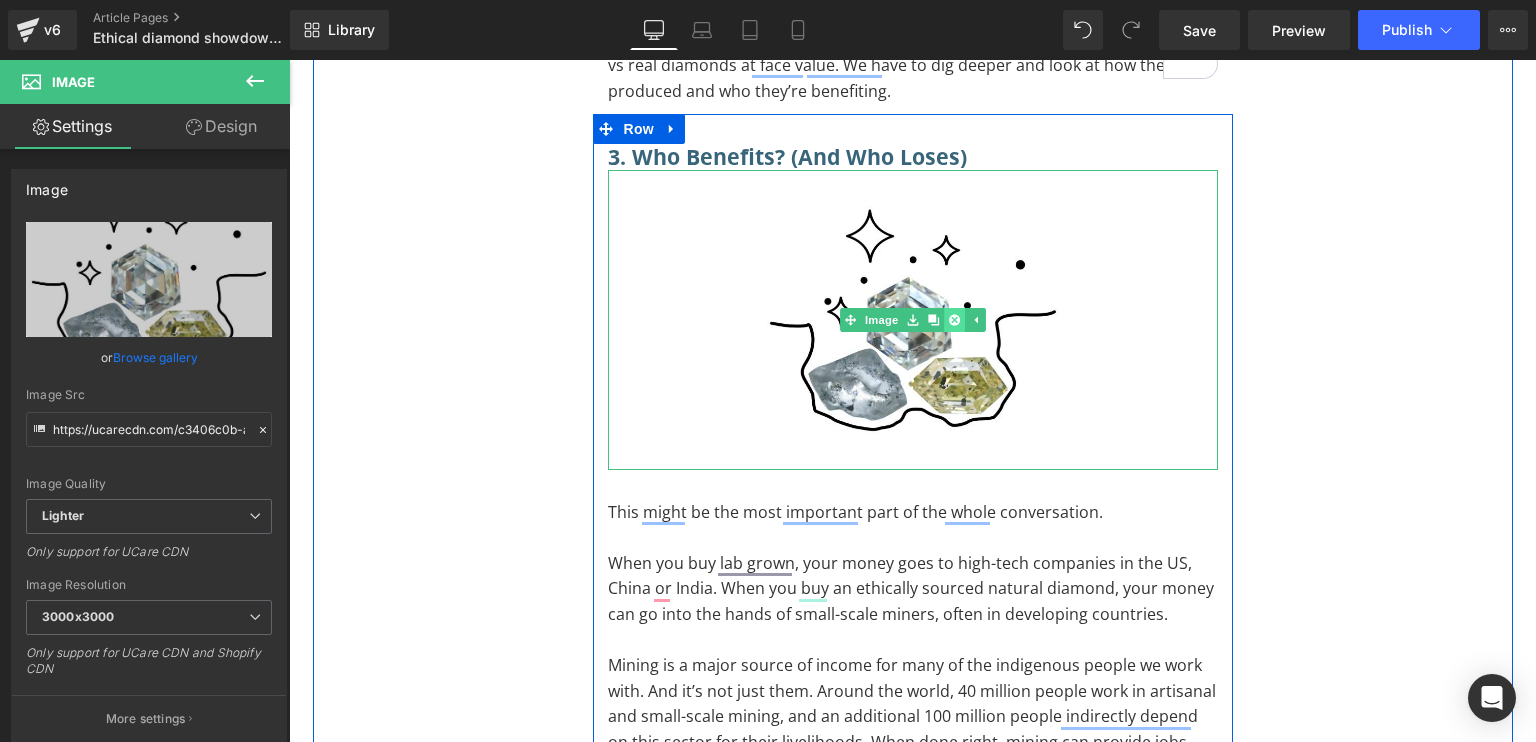 click 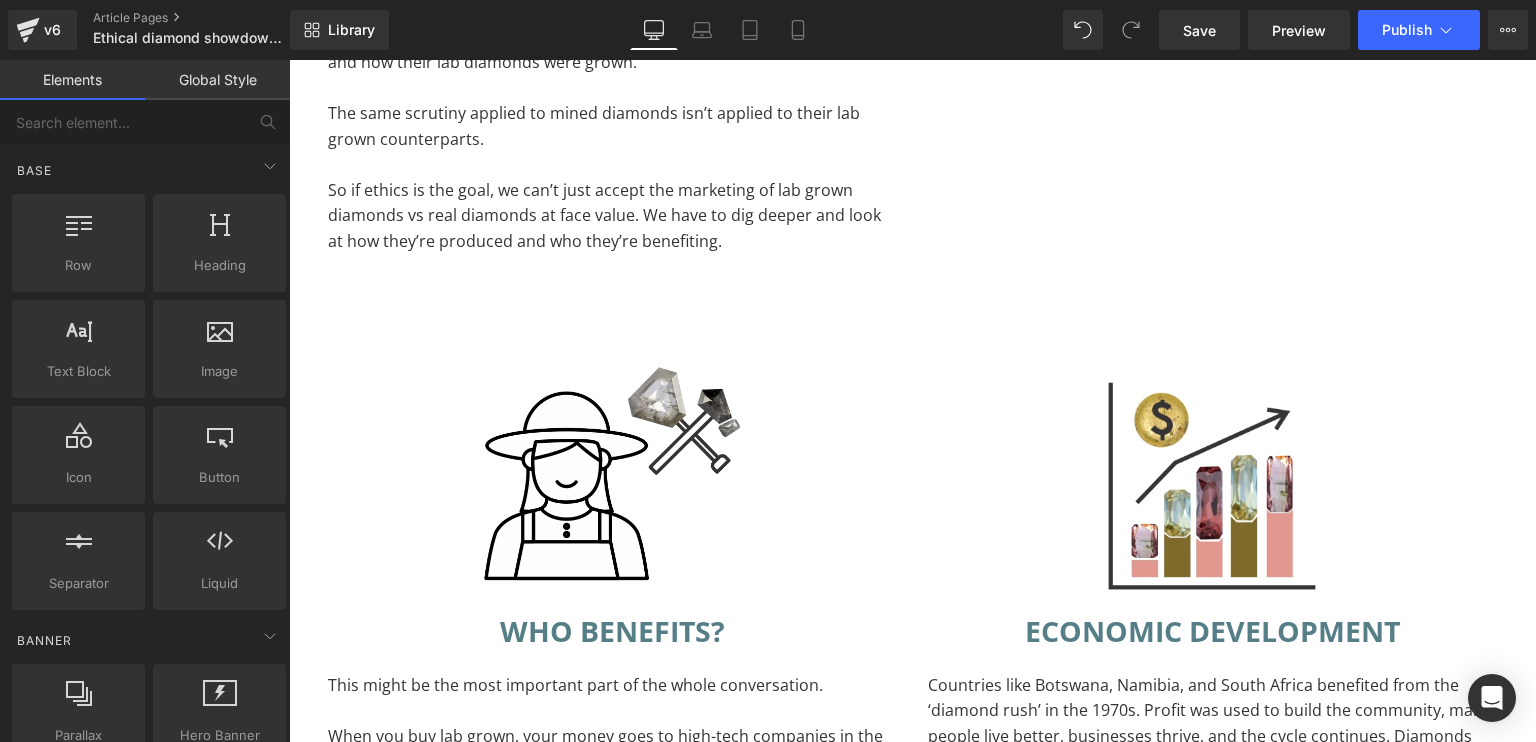 scroll, scrollTop: 7443, scrollLeft: 0, axis: vertical 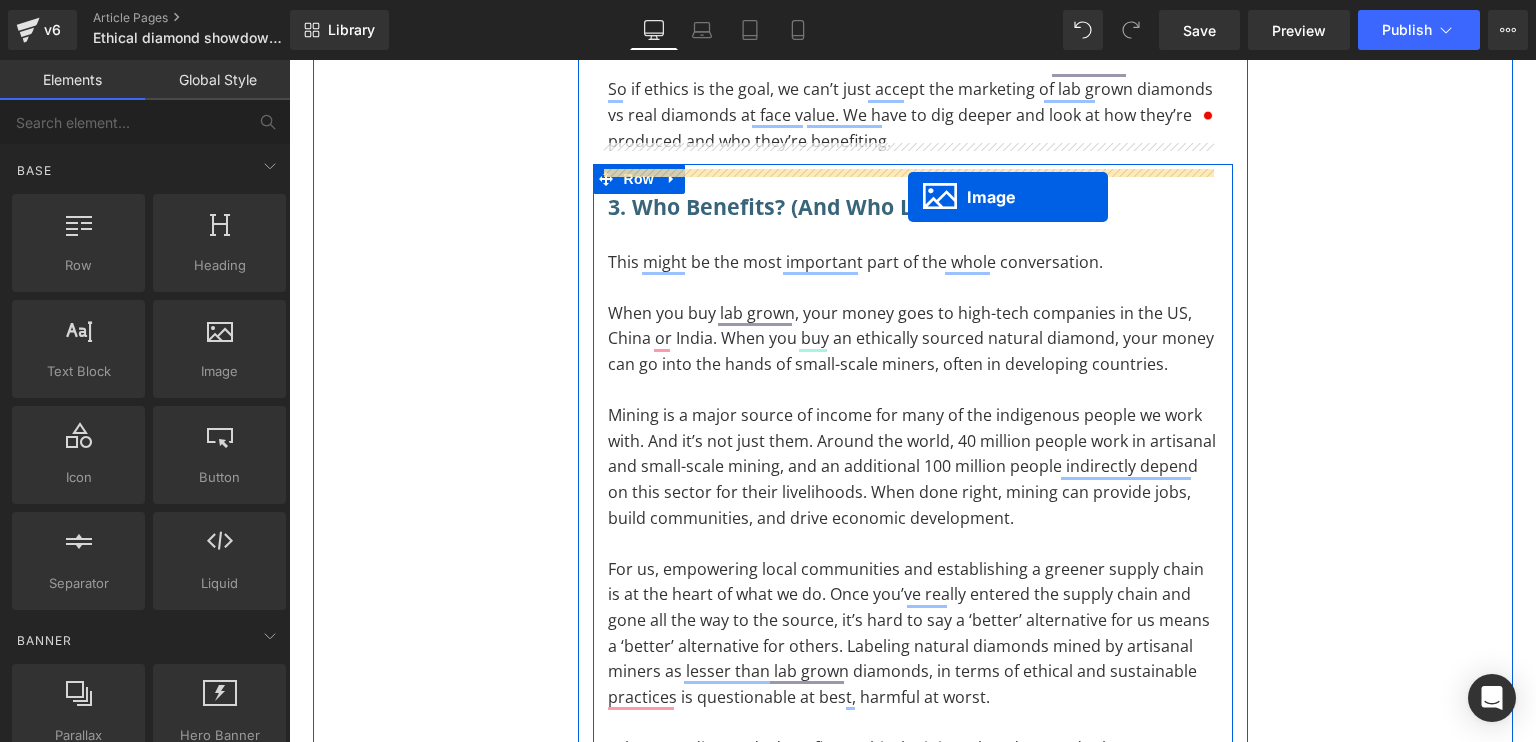 drag, startPoint x: 1122, startPoint y: 202, endPoint x: 907, endPoint y: 193, distance: 215.1883 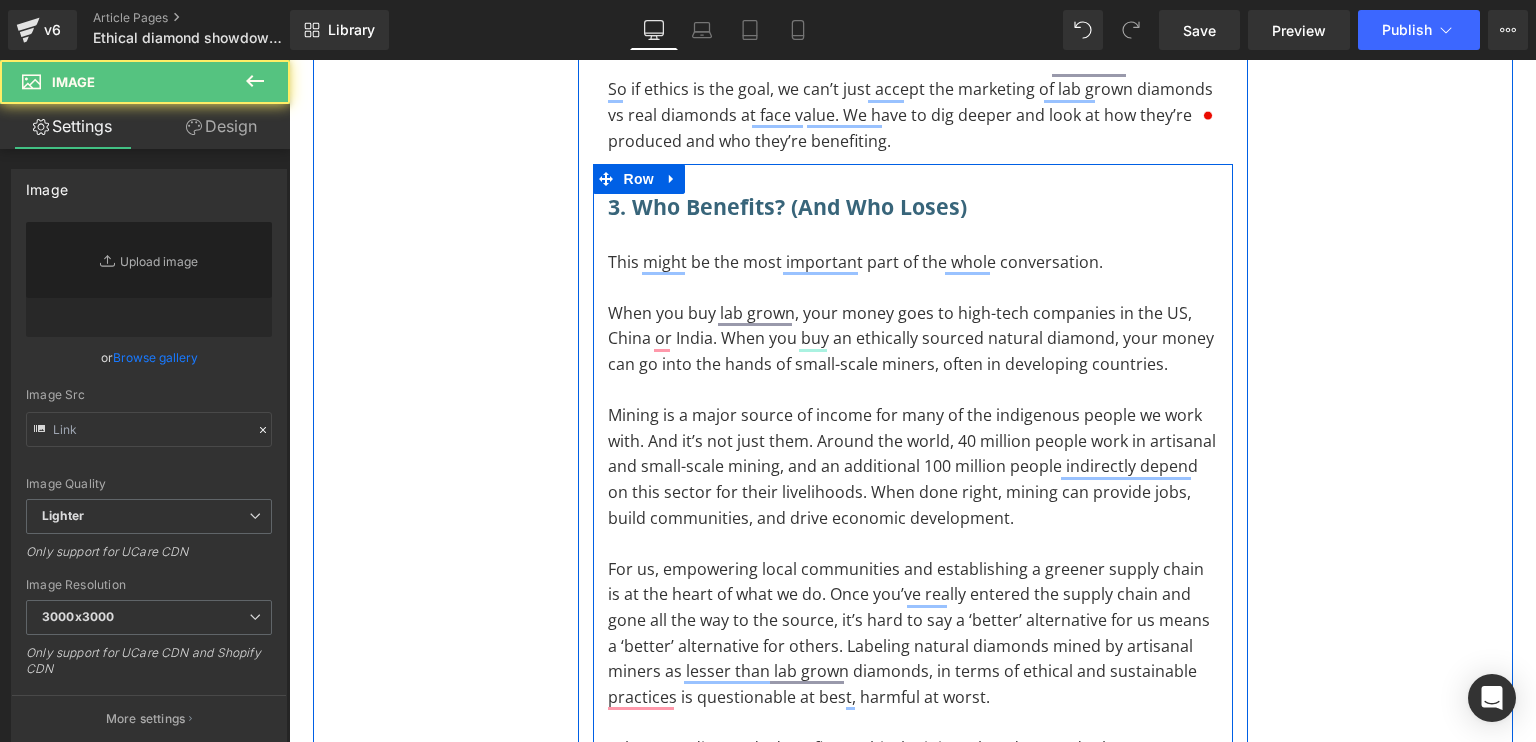 type on "https://ucarecdn.com/b0bf51e3-26ee-4013-85b9-75d49c690547/-/format/auto/-/preview/3000x3000/-/quality/lighter/IMAGE%206%20employment.jpg" 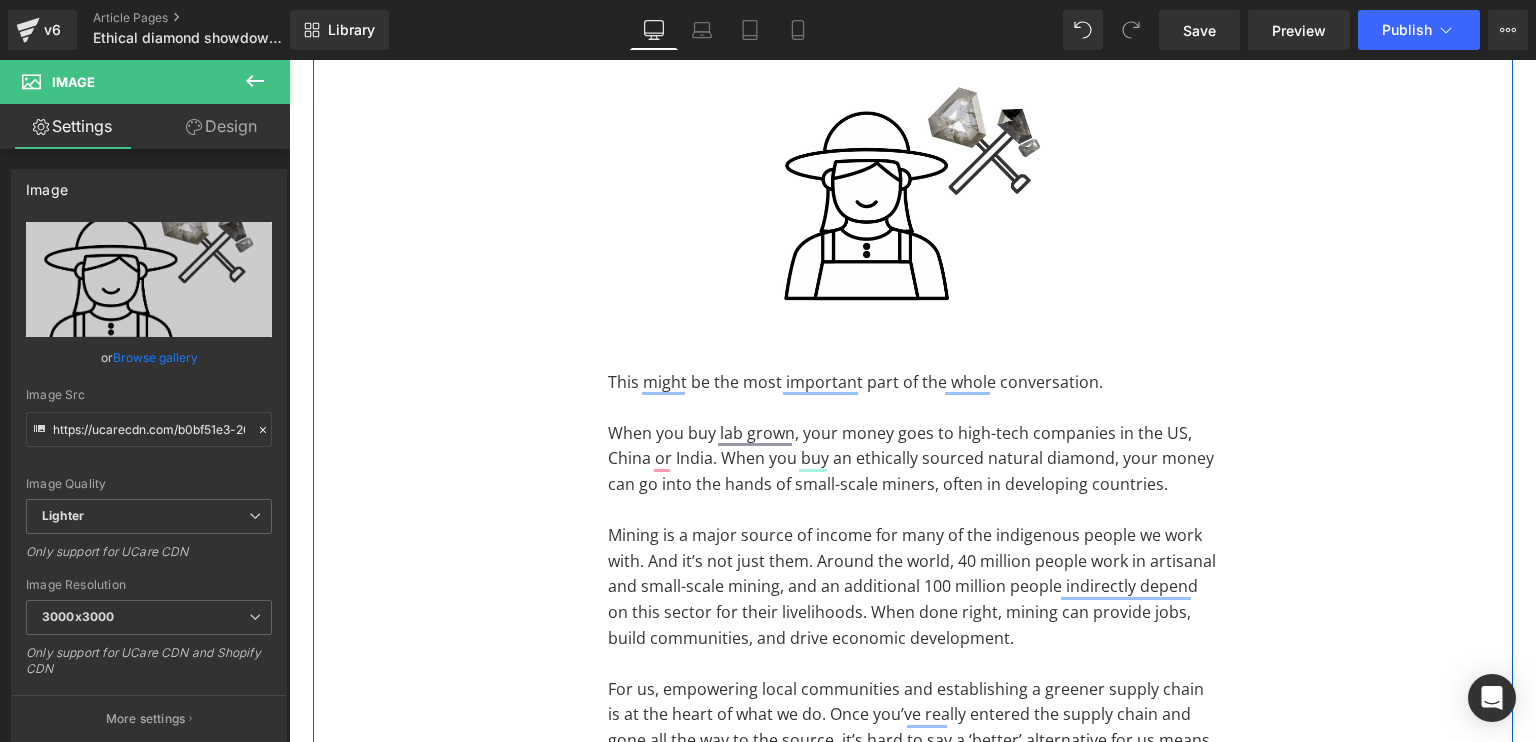 scroll, scrollTop: 6033, scrollLeft: 0, axis: vertical 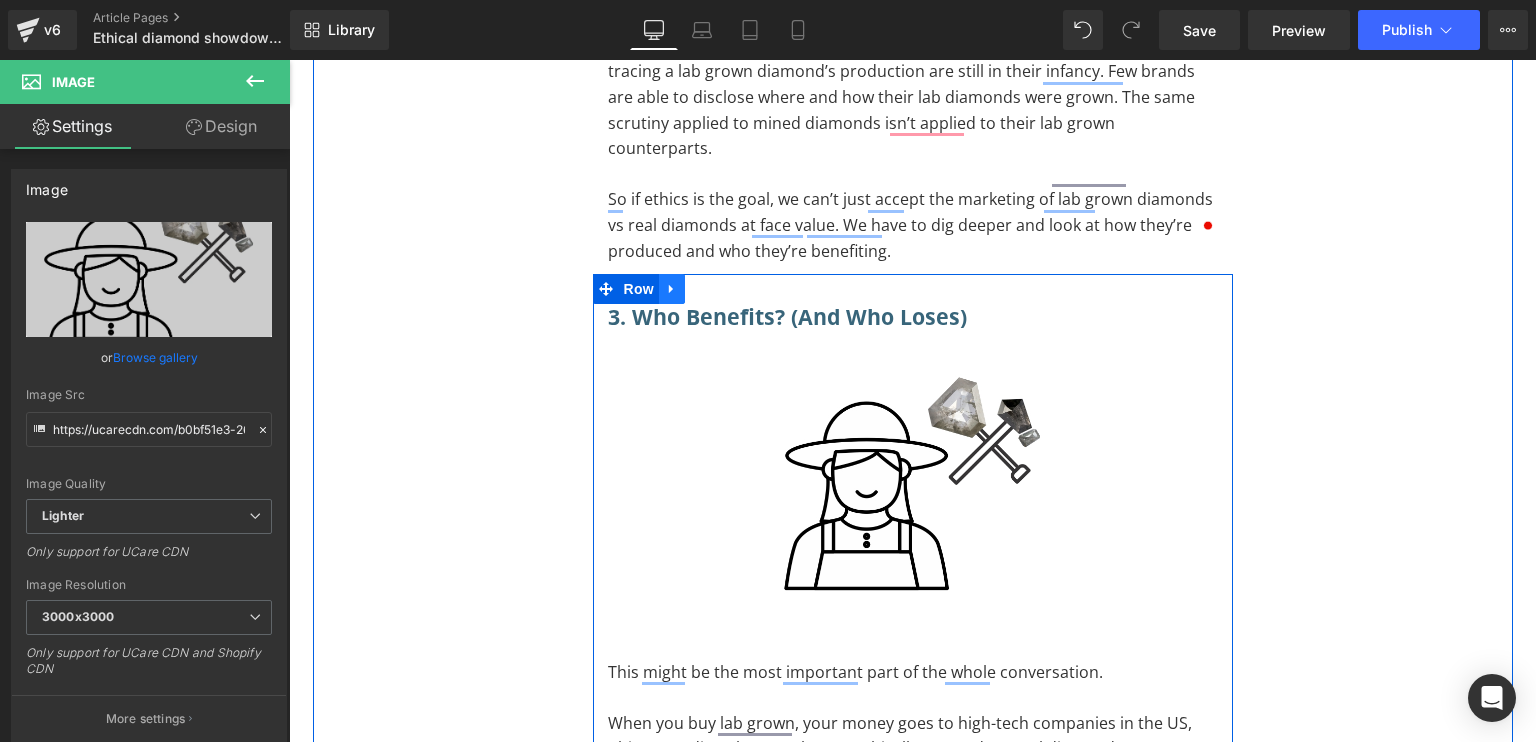 click at bounding box center [672, 289] 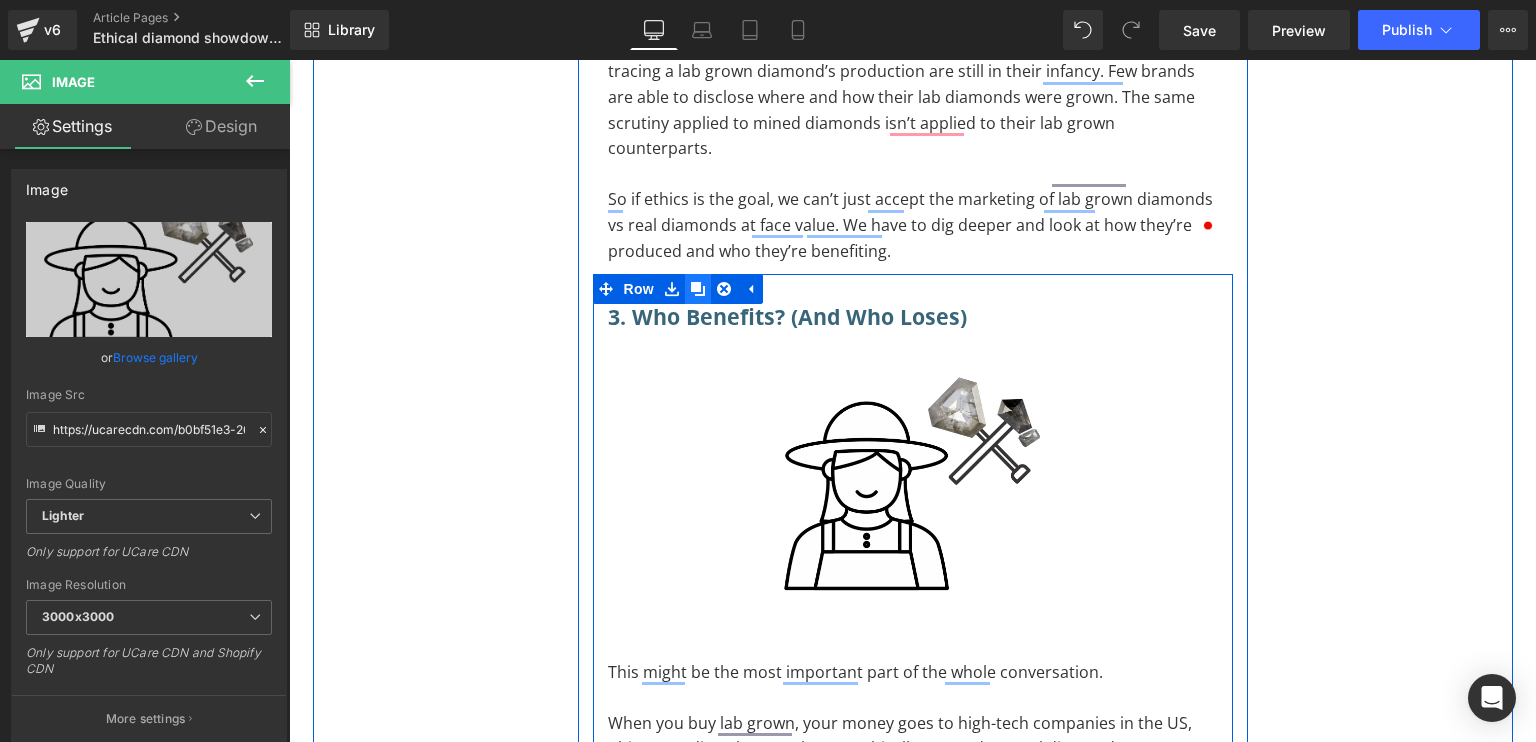 click 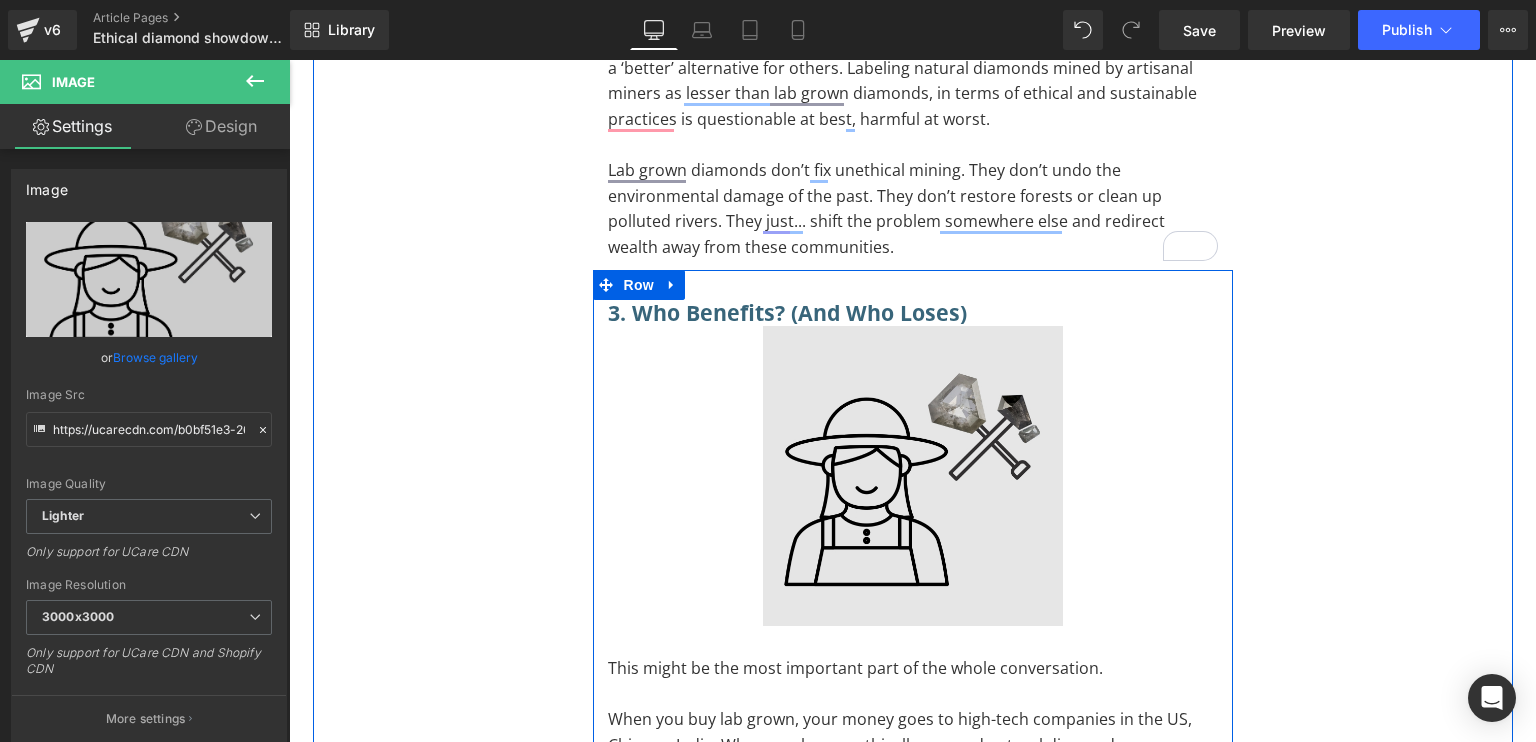 scroll, scrollTop: 7020, scrollLeft: 0, axis: vertical 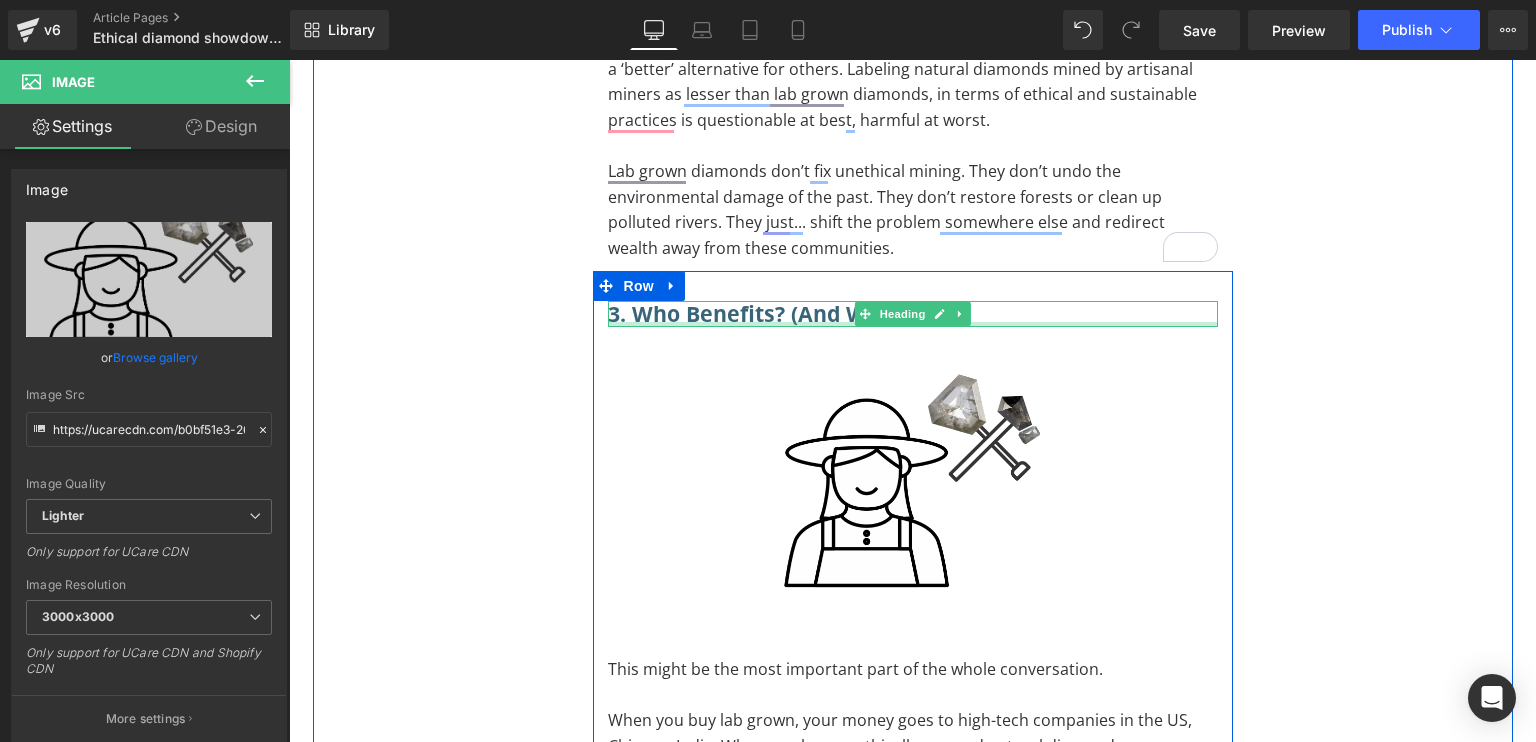 click at bounding box center [913, 324] 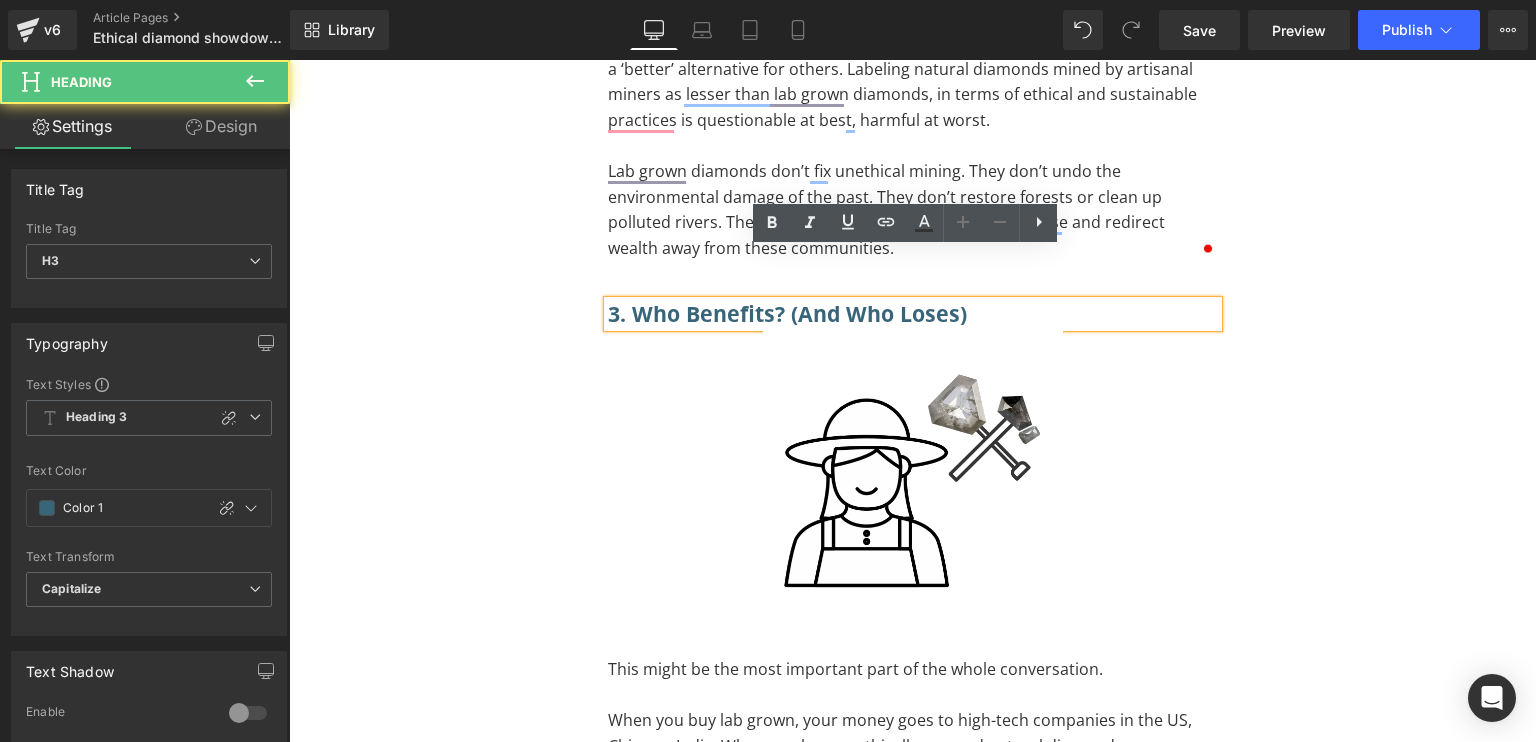 click on "3. Who Benefits? (And Who Loses)" at bounding box center (913, 314) 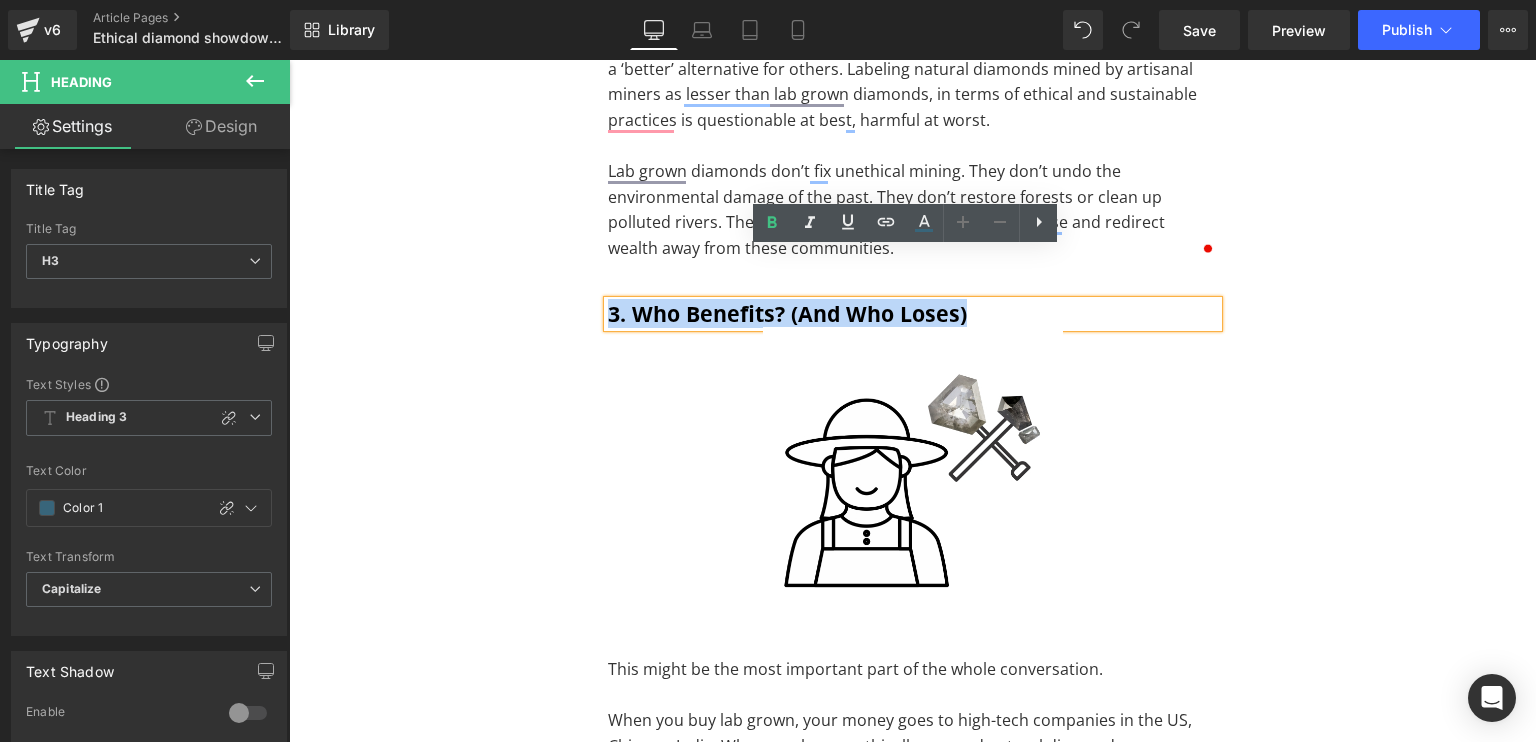 paste 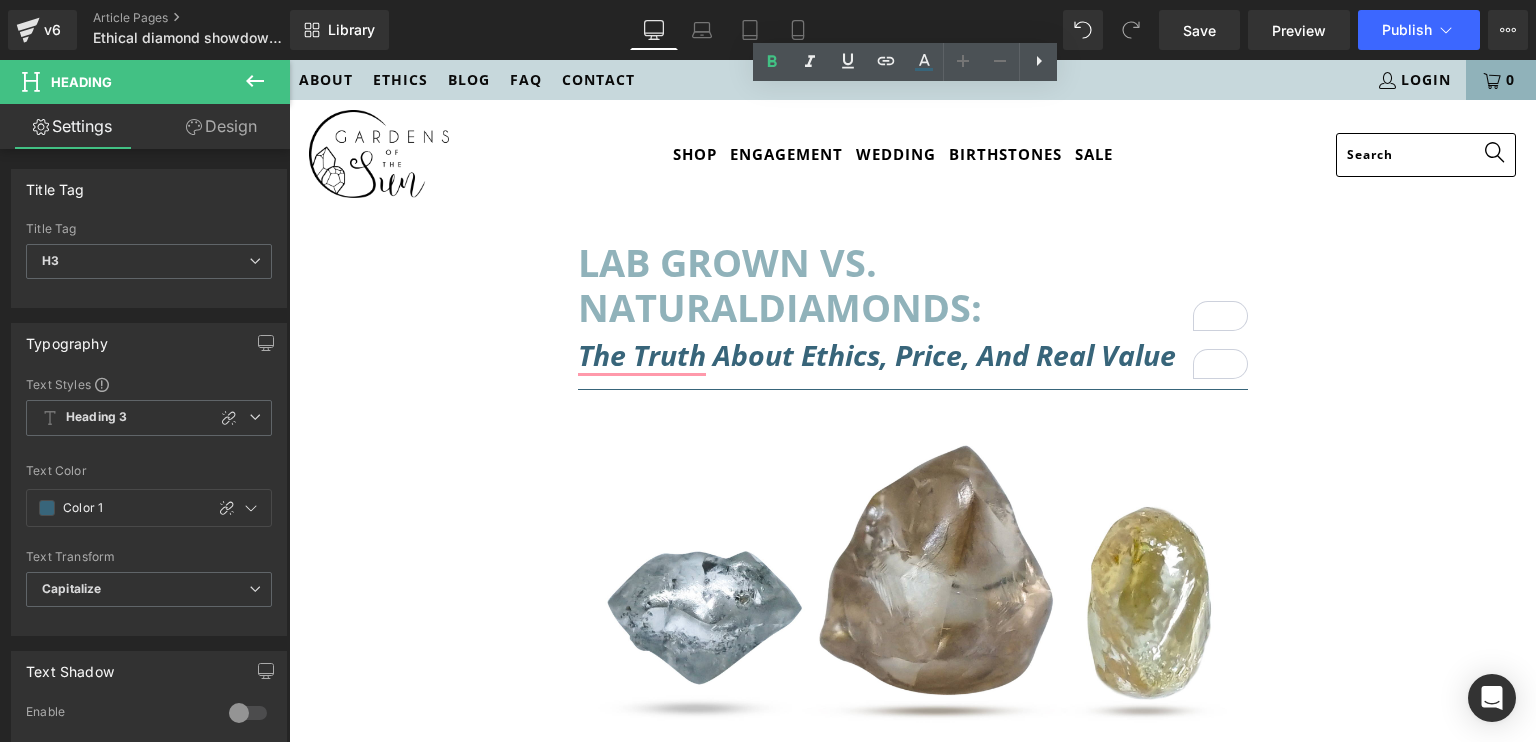 scroll, scrollTop: 7181, scrollLeft: 0, axis: vertical 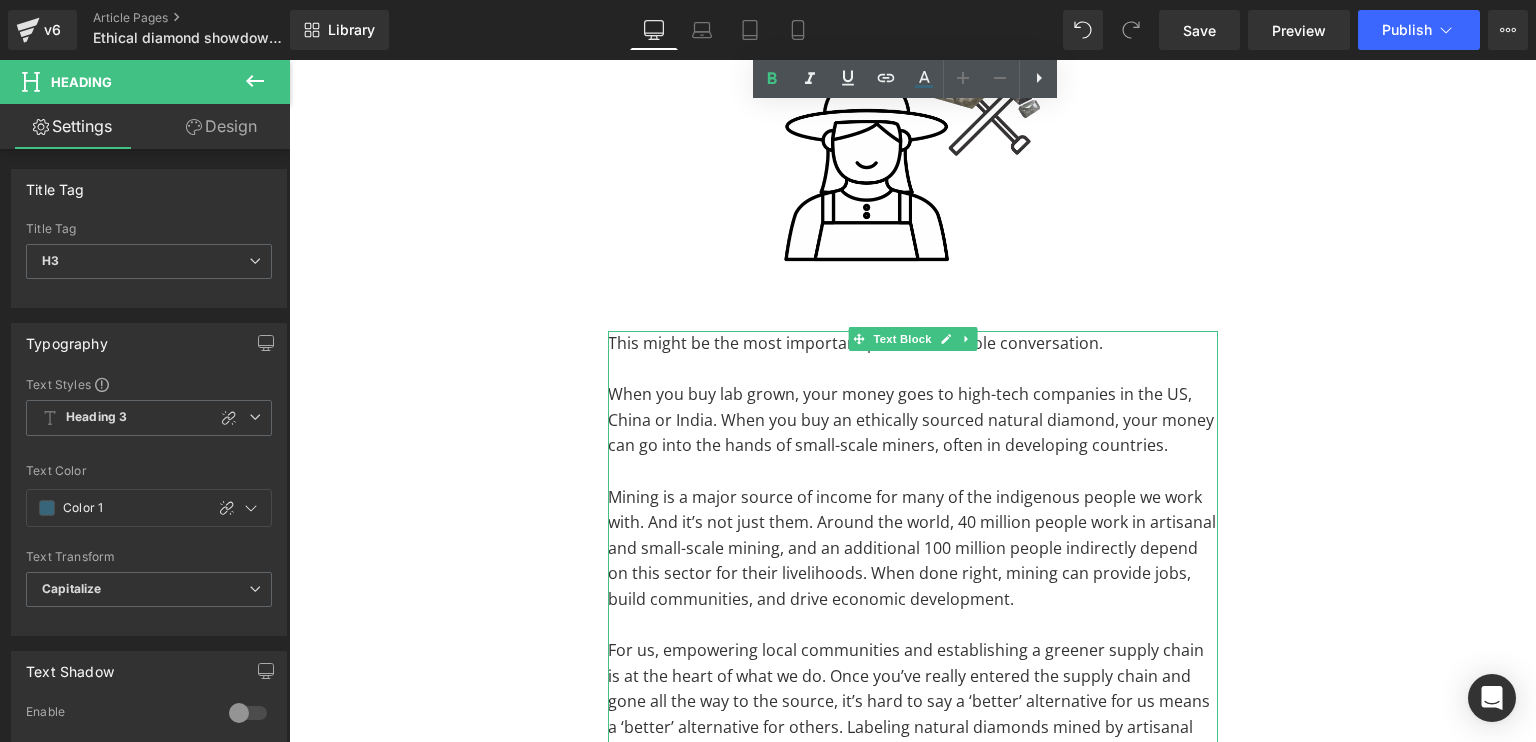 click at bounding box center [913, 625] 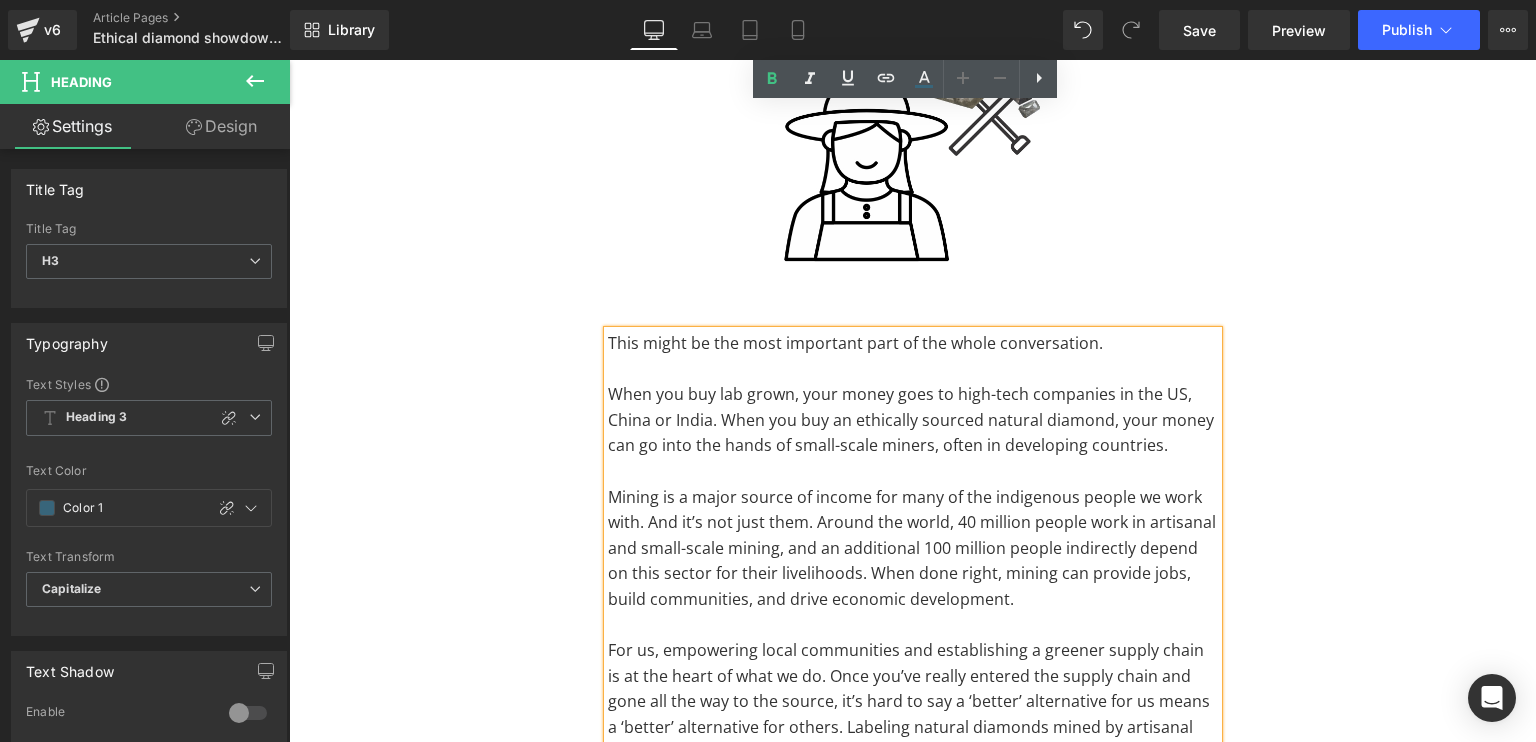 click at bounding box center [913, 625] 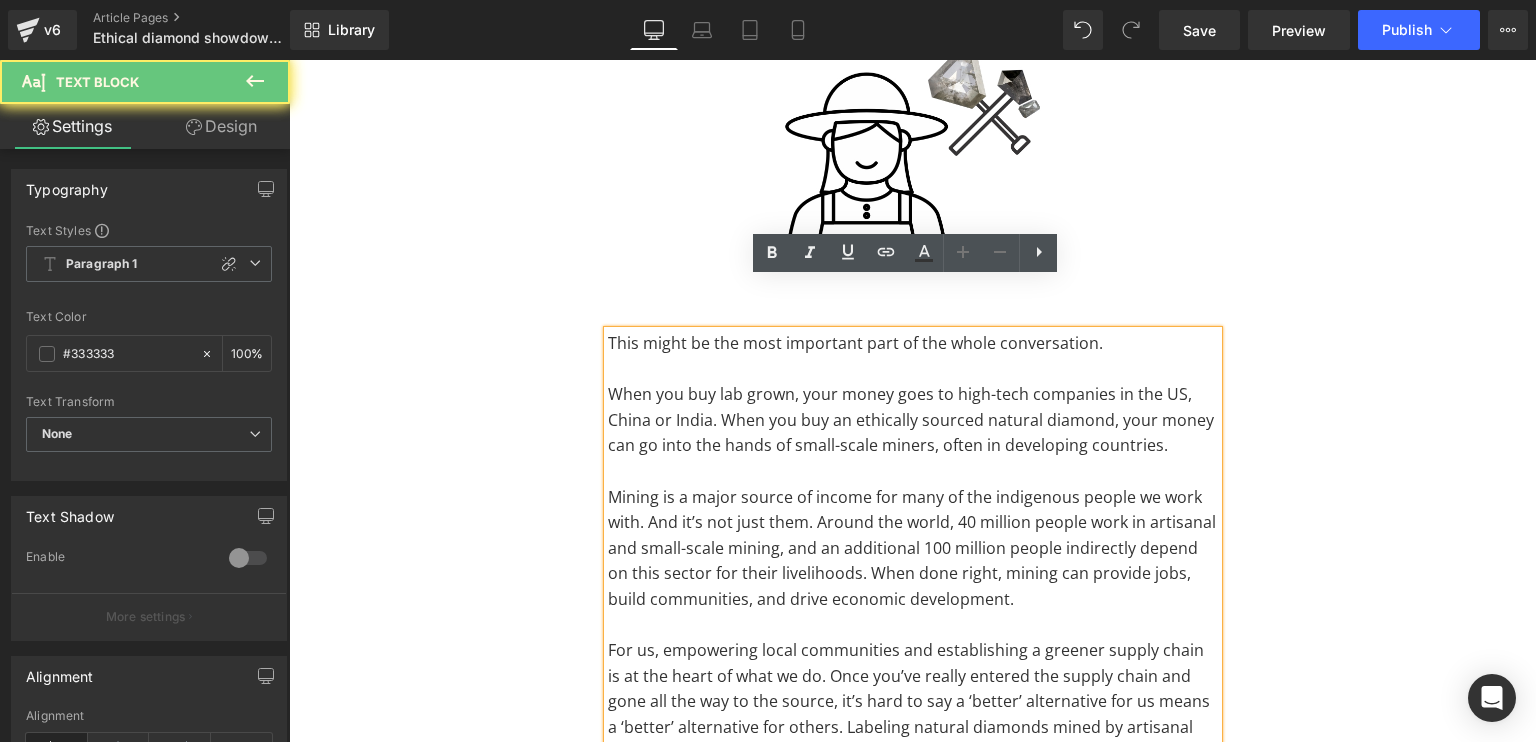 click at bounding box center (913, 625) 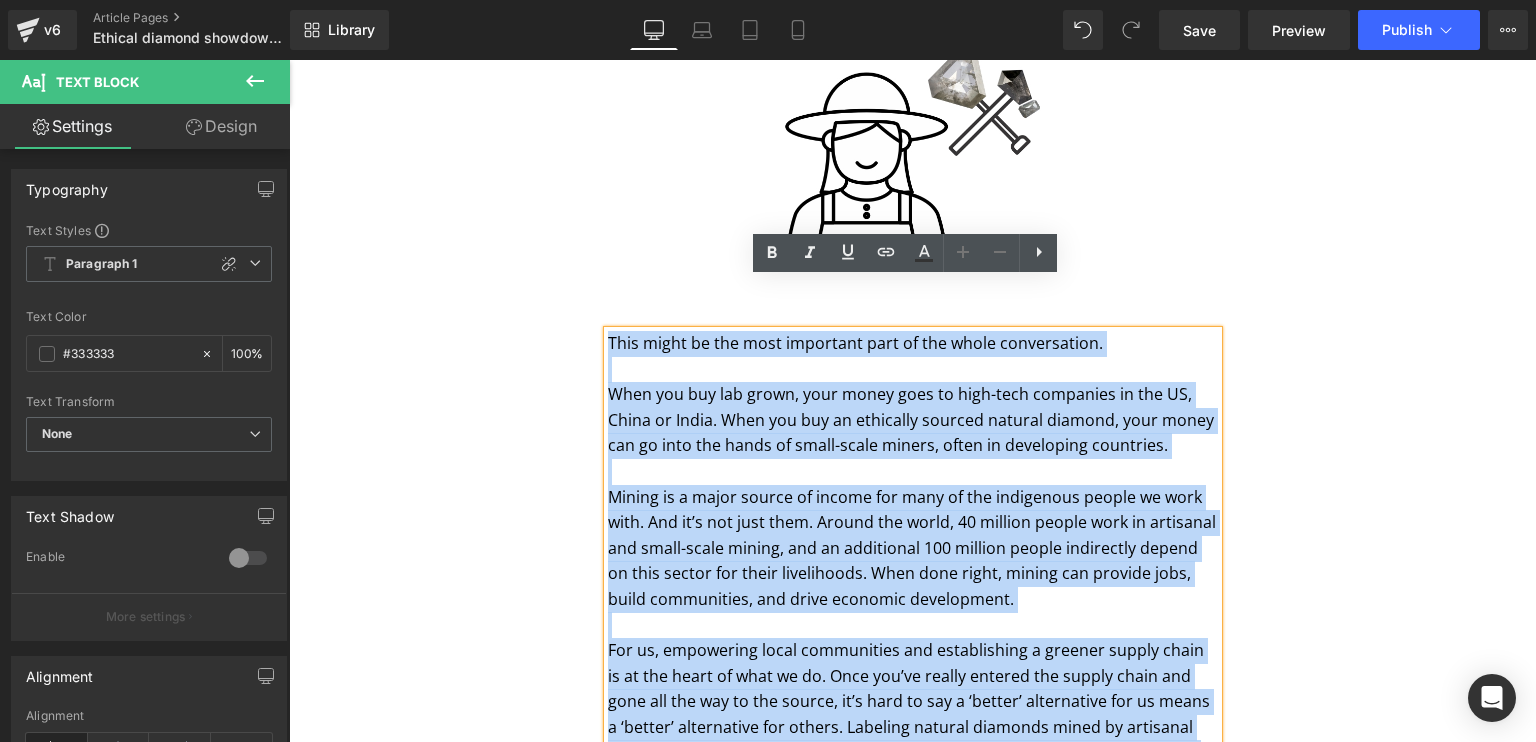 paste 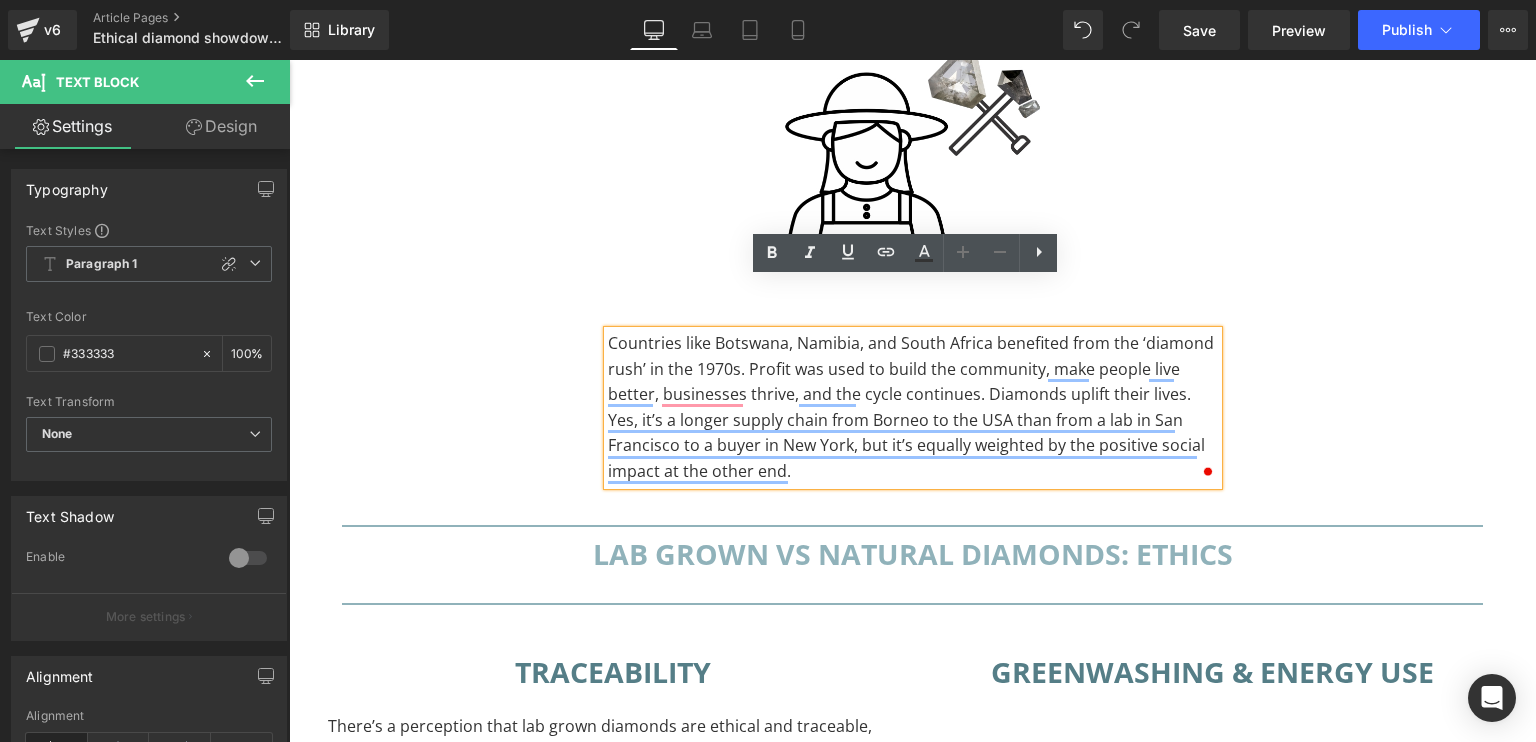 click on "Countries like Botswana, Namibia, and South Africa benefited from the ‘diamond rush’ in the 1970s. Profit was used to build the community, make people live better, businesses thrive, and the cycle continues. Diamonds uplift their lives." at bounding box center (913, 369) 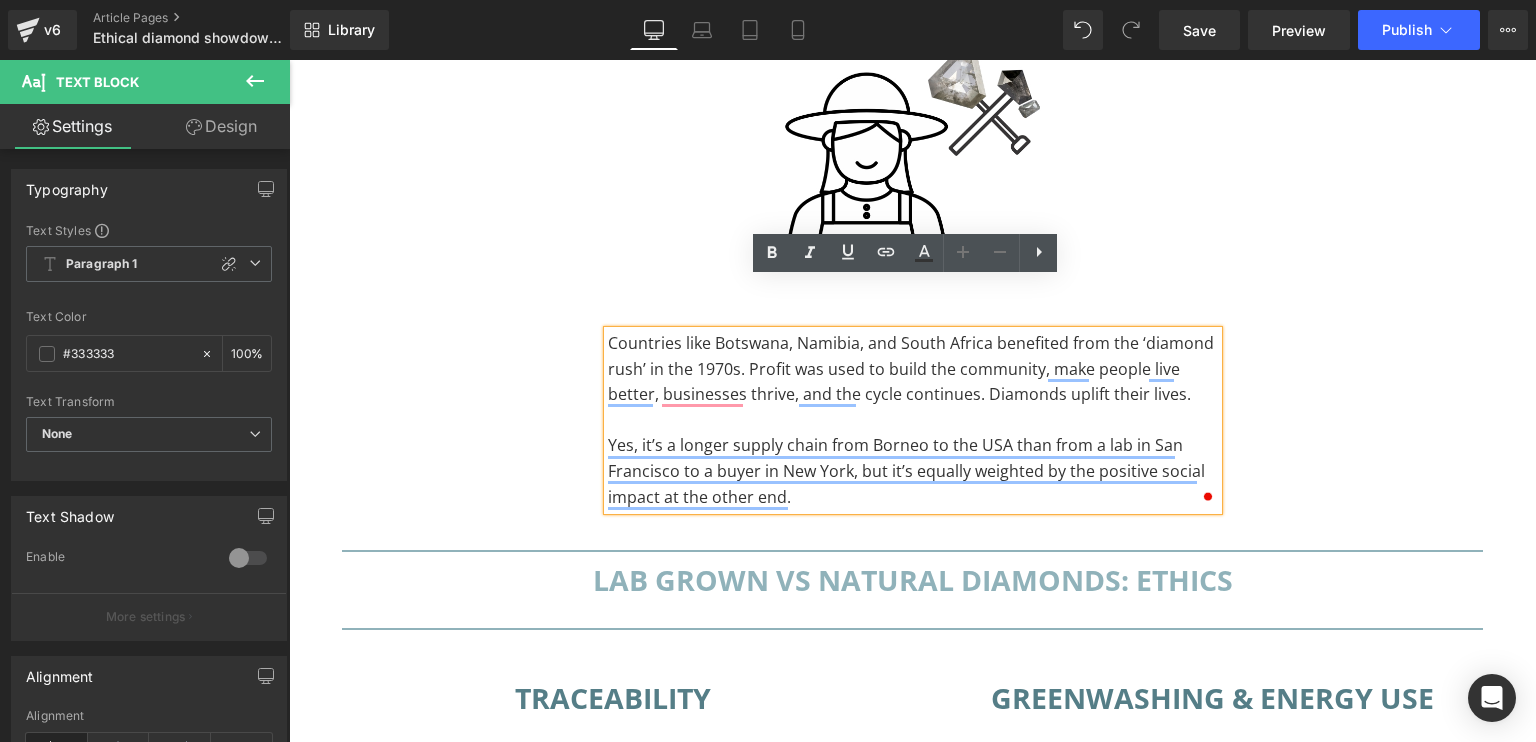 click on "LAB GROWN VS. NATURAL  DIAMONDS:  Heading
the Truth about Ethics, Price, and Real Value
Heading
Separator         Image         You’re thinking about buying a diamond. Maybe it’s for an engagement ring, maybe it’s a gift, maybe it’s just for you. And you’re trying to figure out: lab grown diamonds or real diamonds? Which is more ethical? Which offers better value? And what’s the actual difference between lab grown vs natural diamonds? The conversation around diamond ethics isn’t black and white. It’s layered, messy, and deeply intertwined with history, economics, and social justice.  So let’s unpack lab vs natural diamonds. Text Block
What are lab grown diamonds? Heading         Text Block
Row
how are lab grown diamonds made? Heading         So how are lab diamonds made? By creating the same conditions that form real diamonds underground, just sped up in a lab. There are two main methods:" at bounding box center (913, -3298) 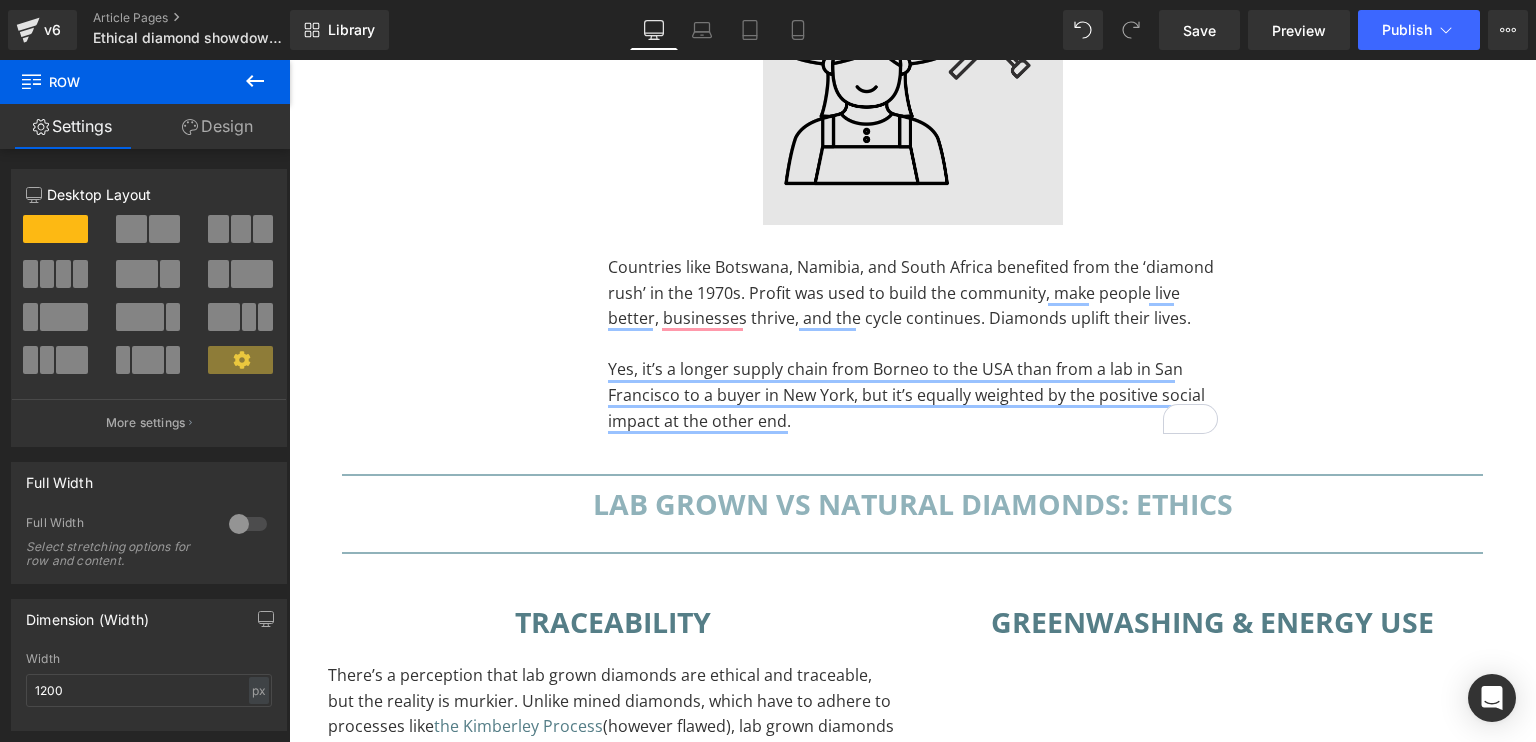 scroll, scrollTop: 7493, scrollLeft: 0, axis: vertical 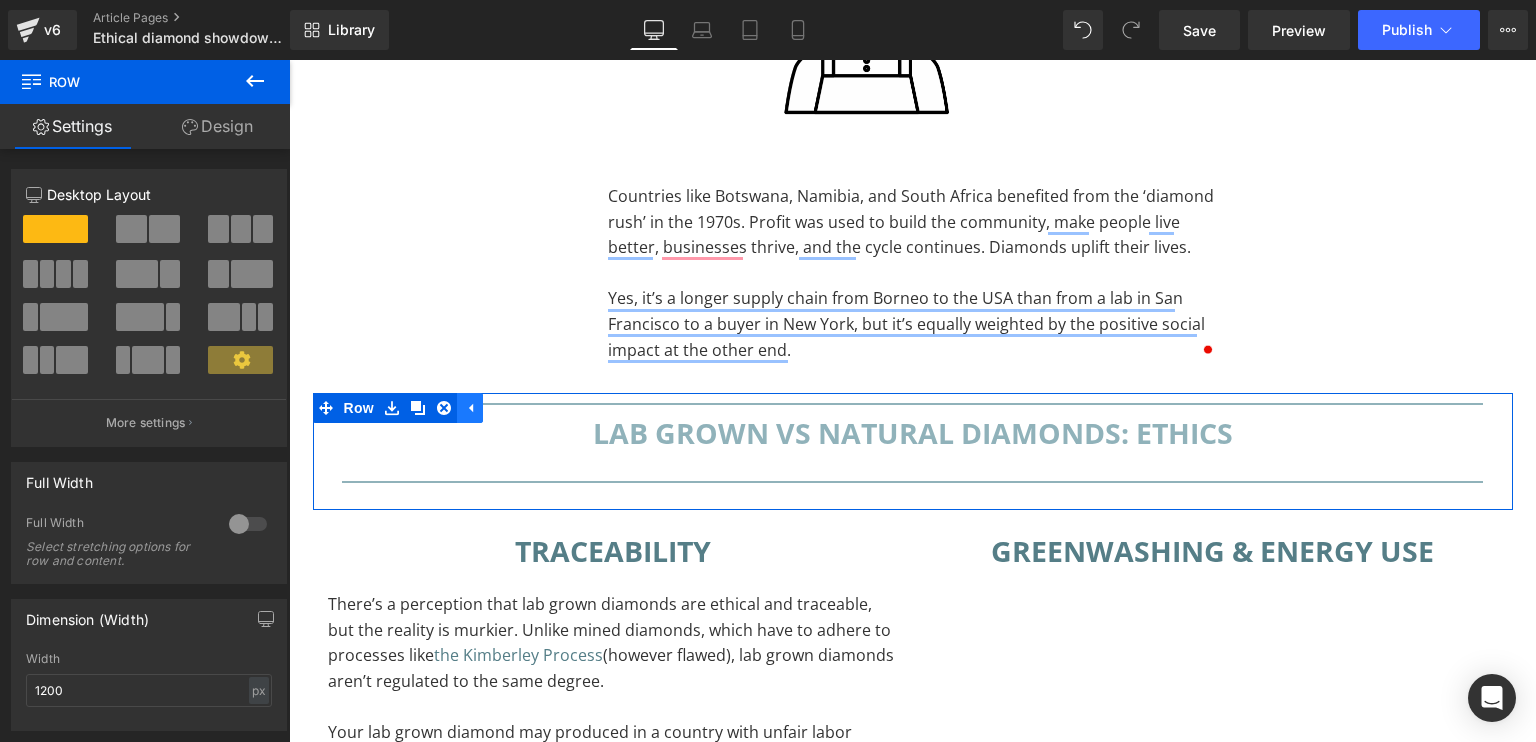 click 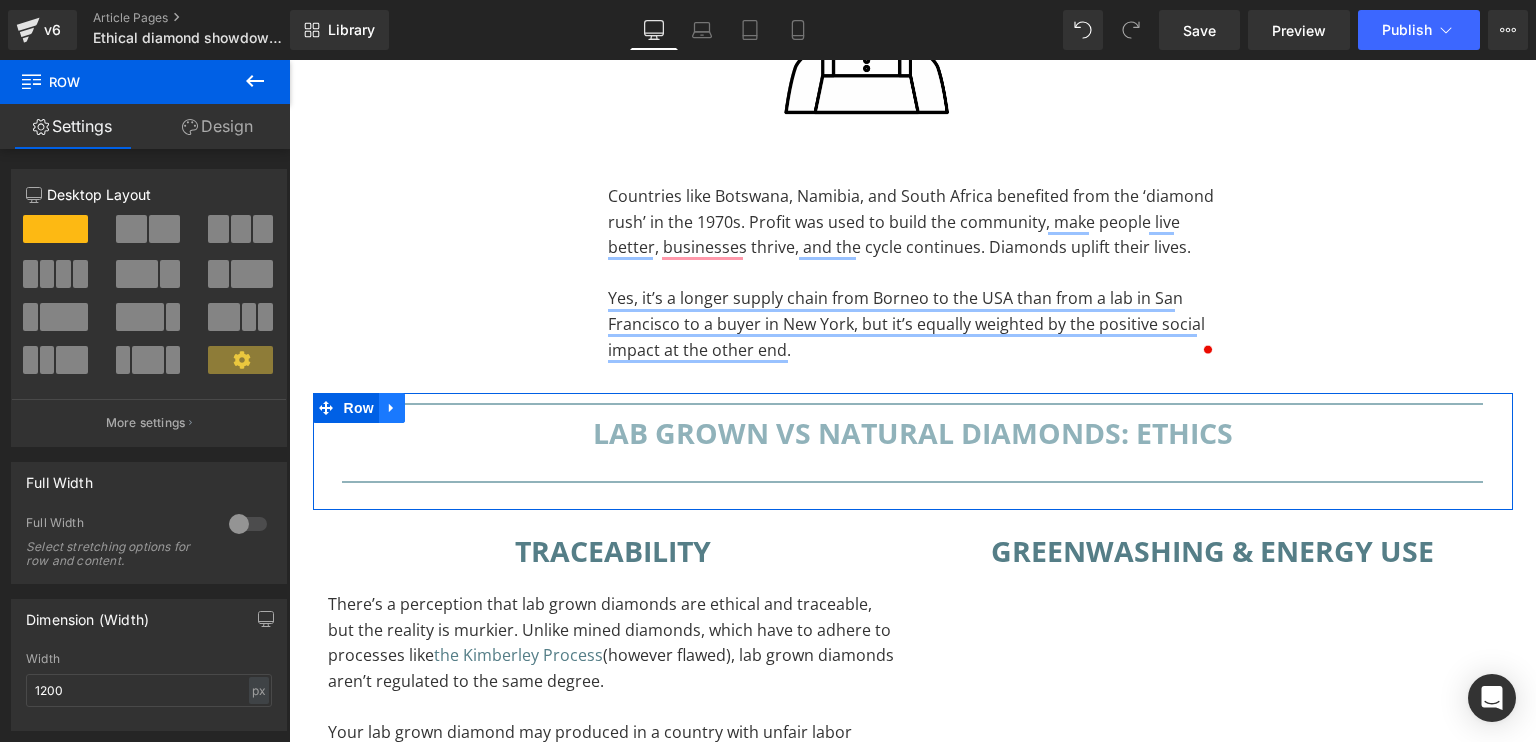 click 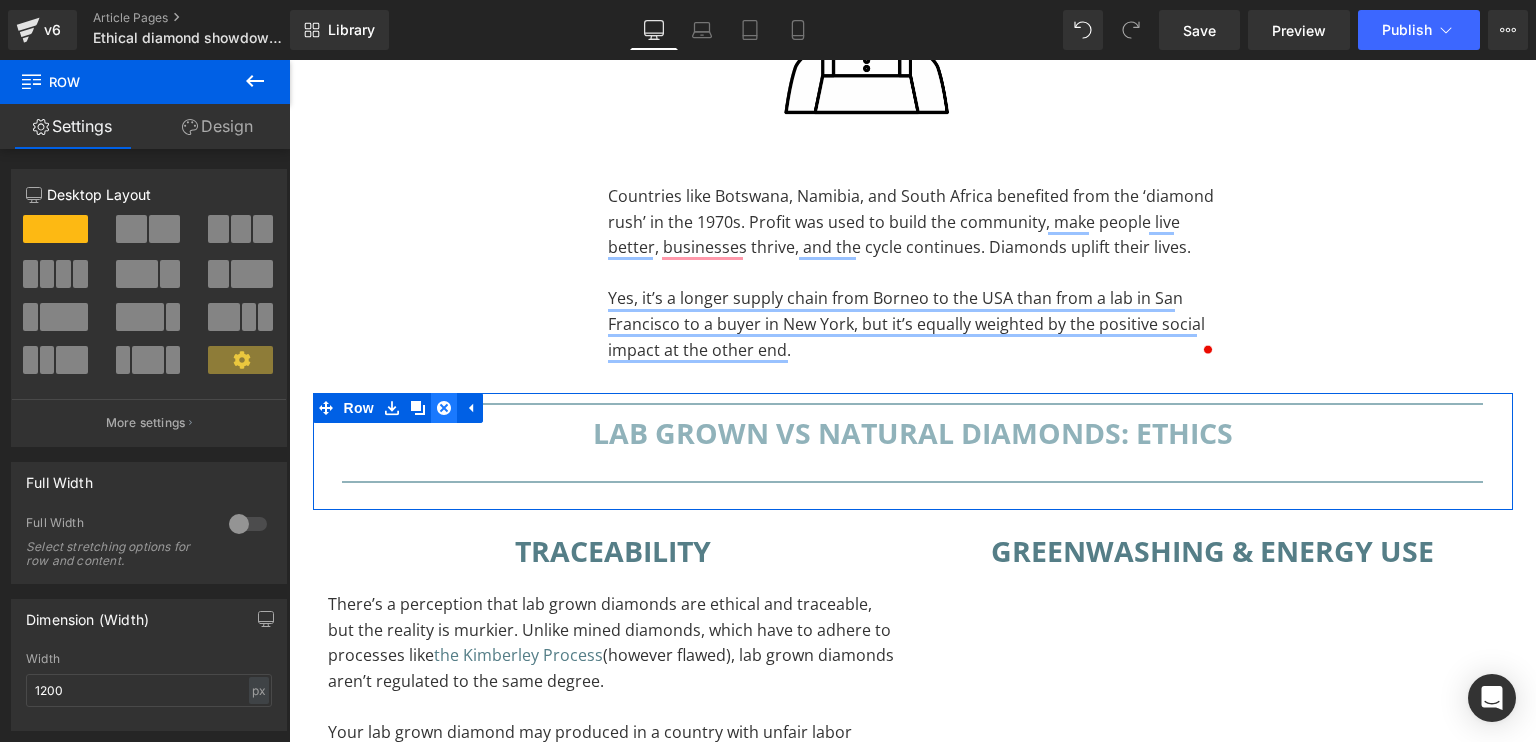 click 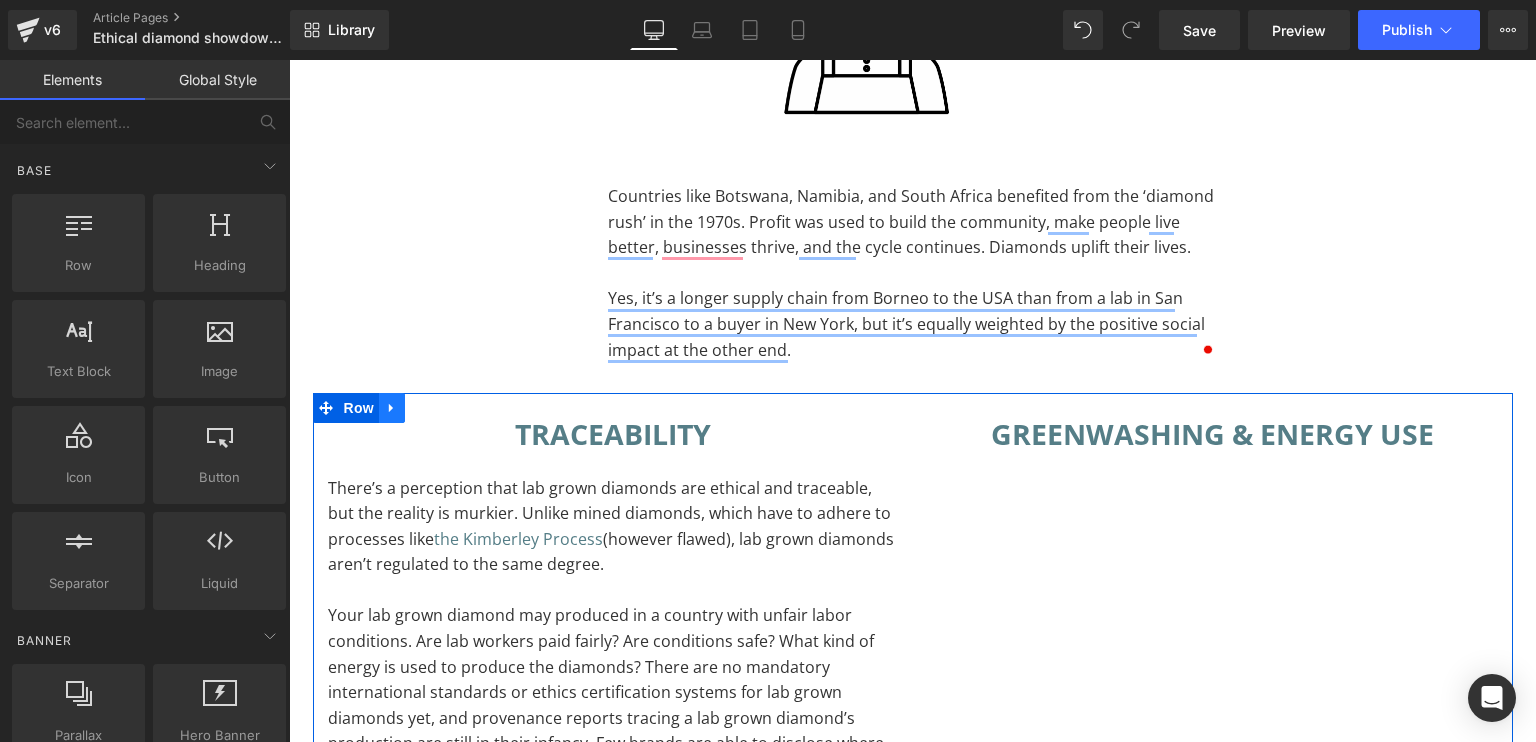 click 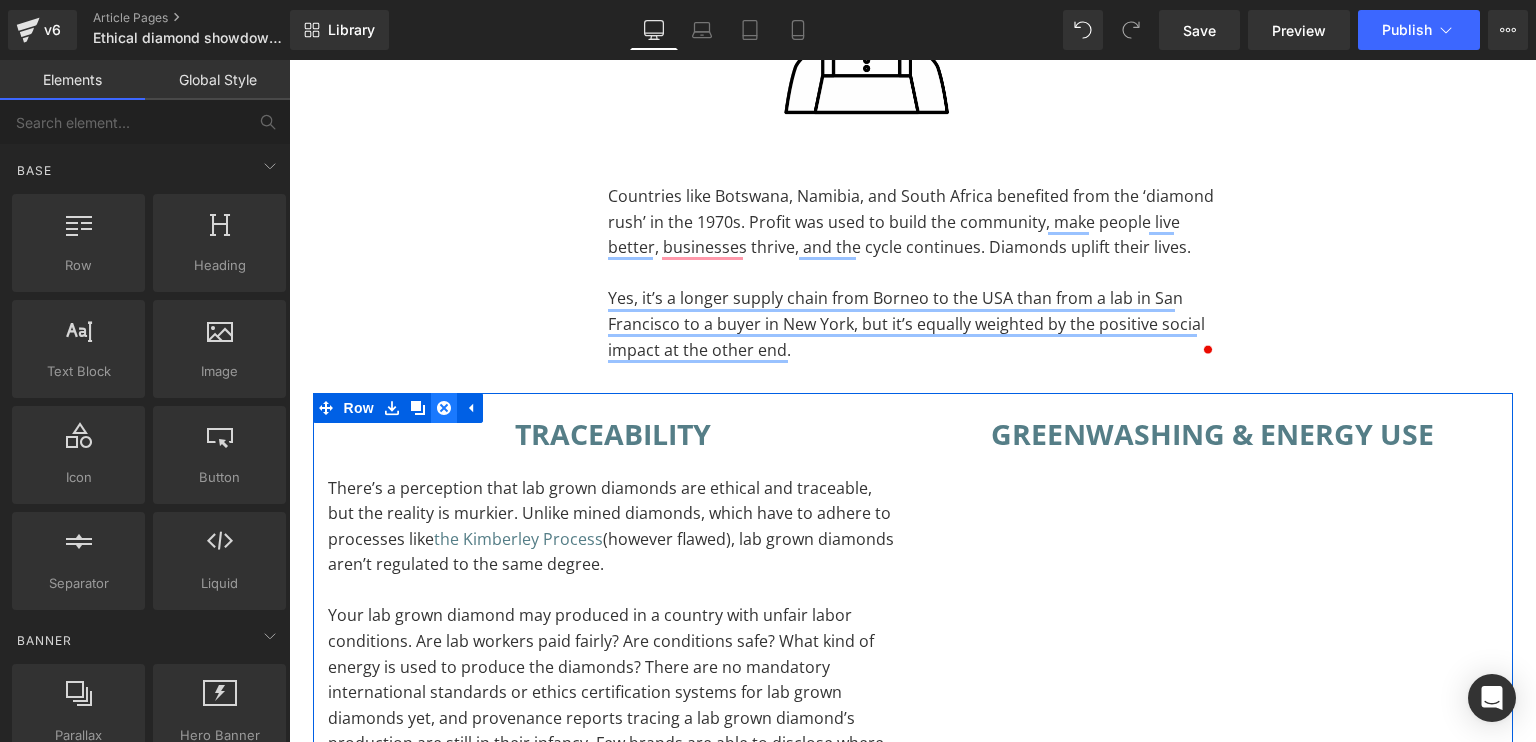 click 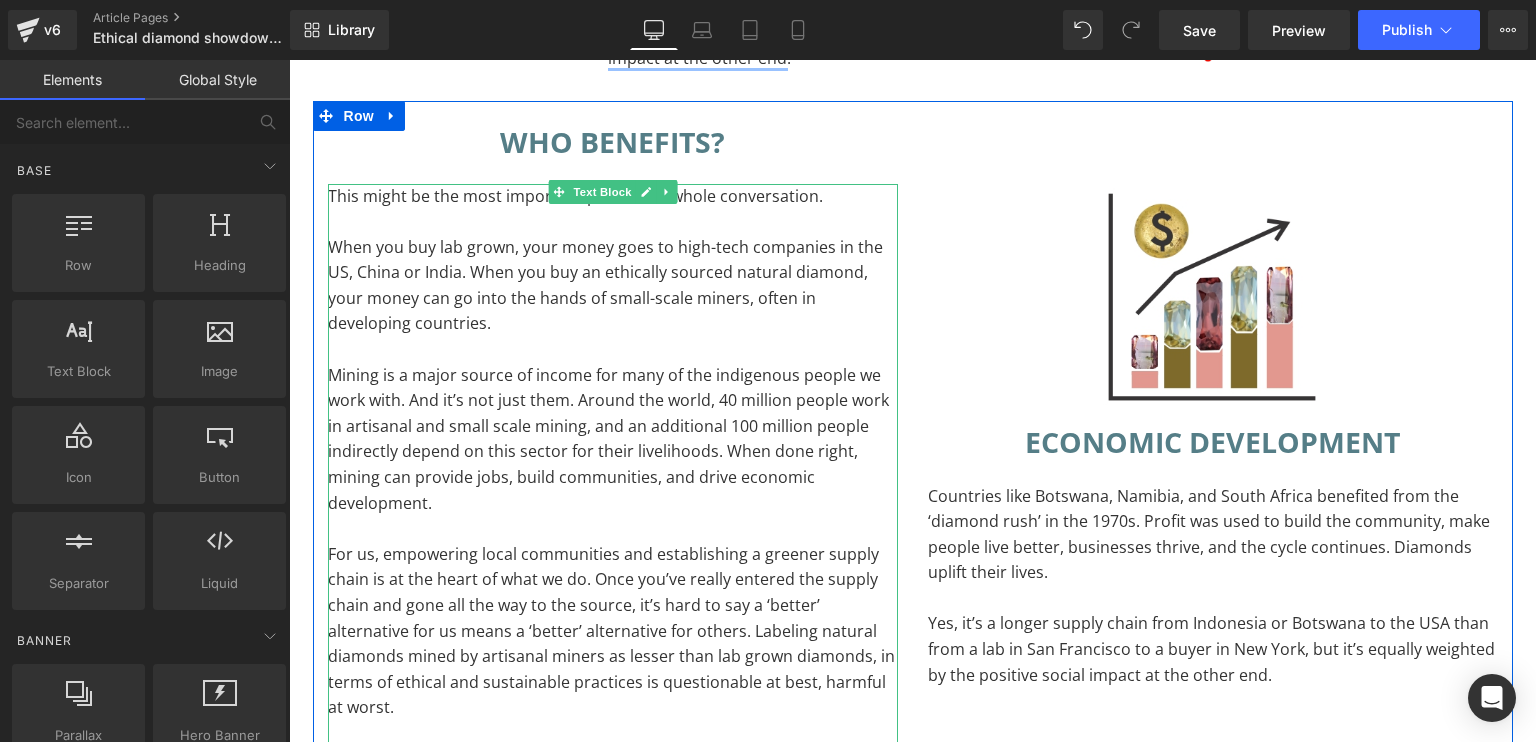 scroll, scrollTop: 7585, scrollLeft: 0, axis: vertical 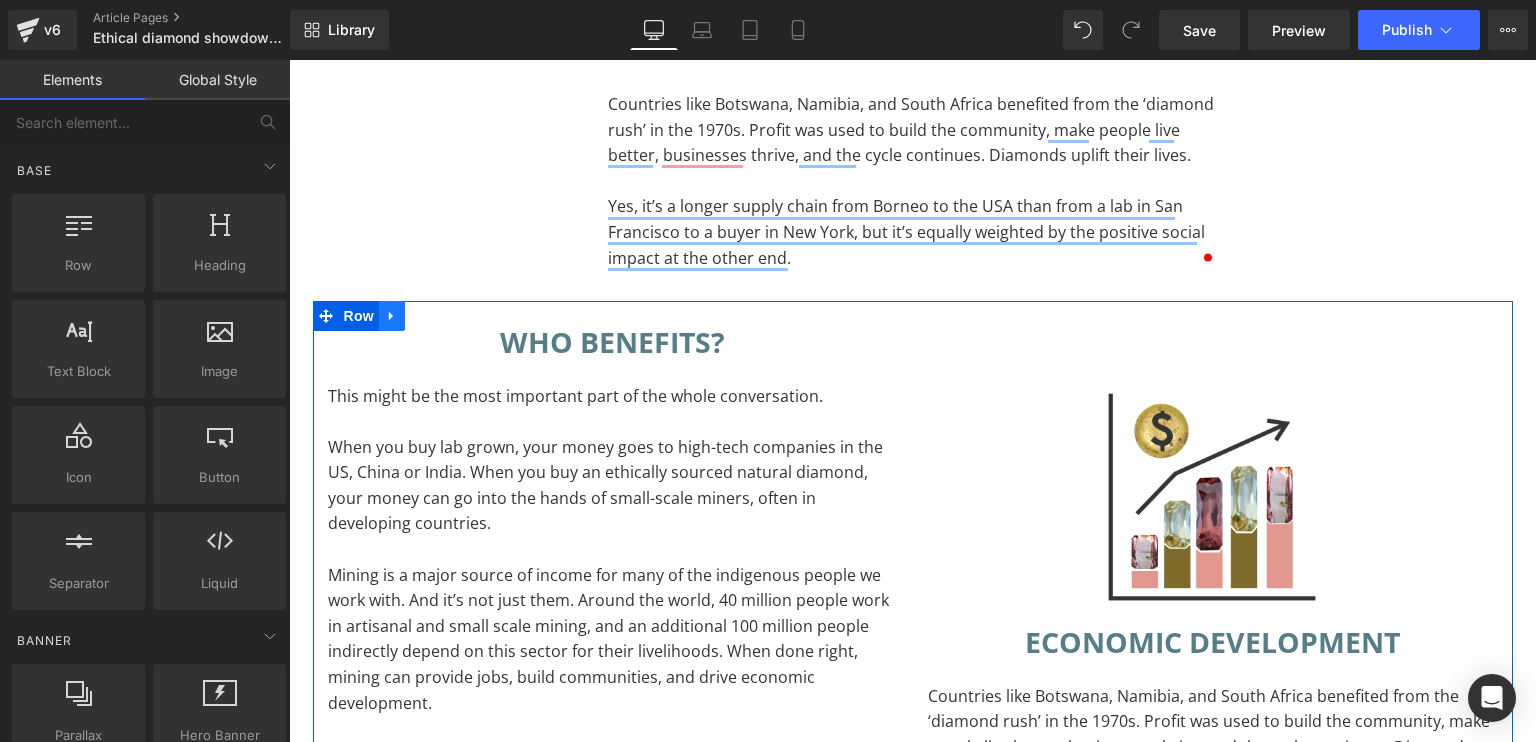 click 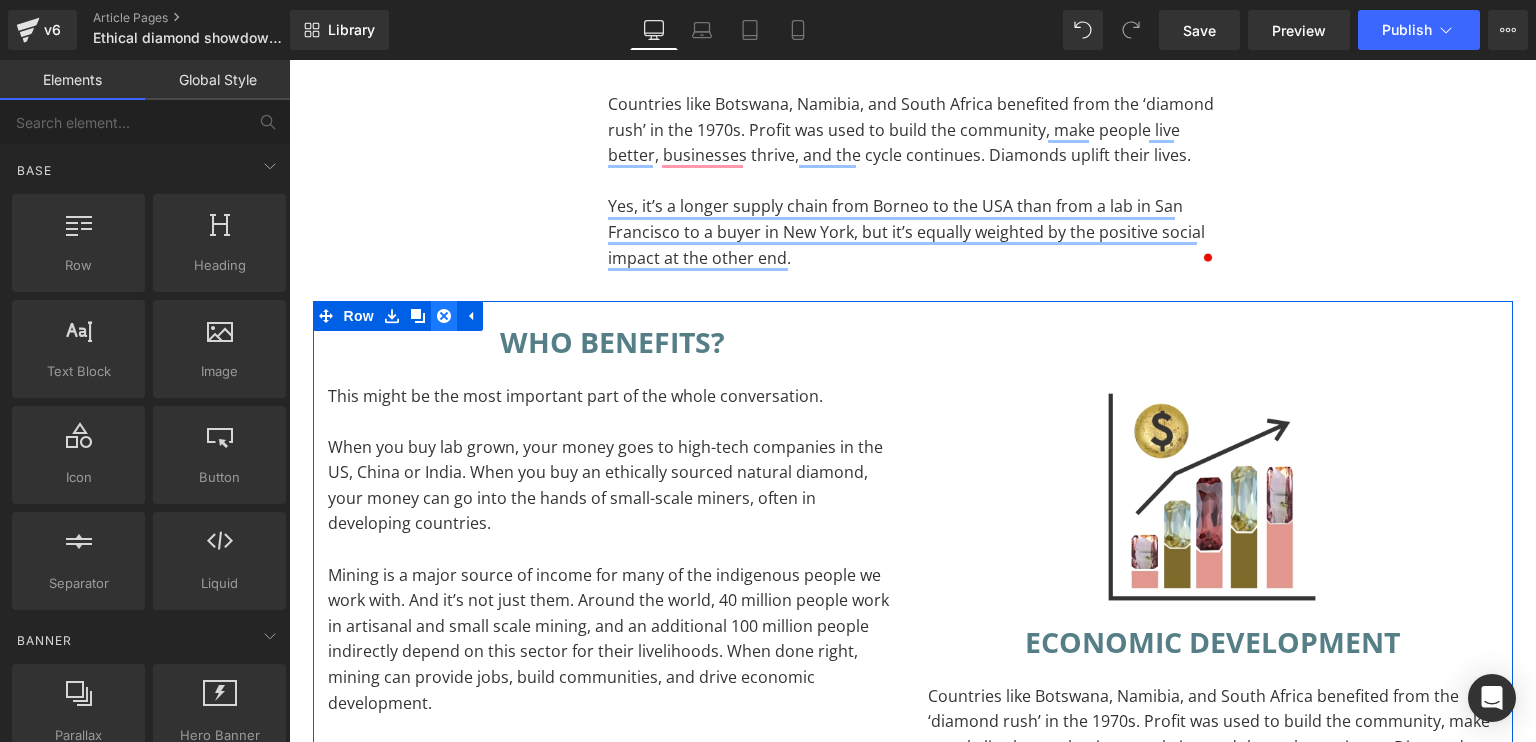 click at bounding box center (444, 316) 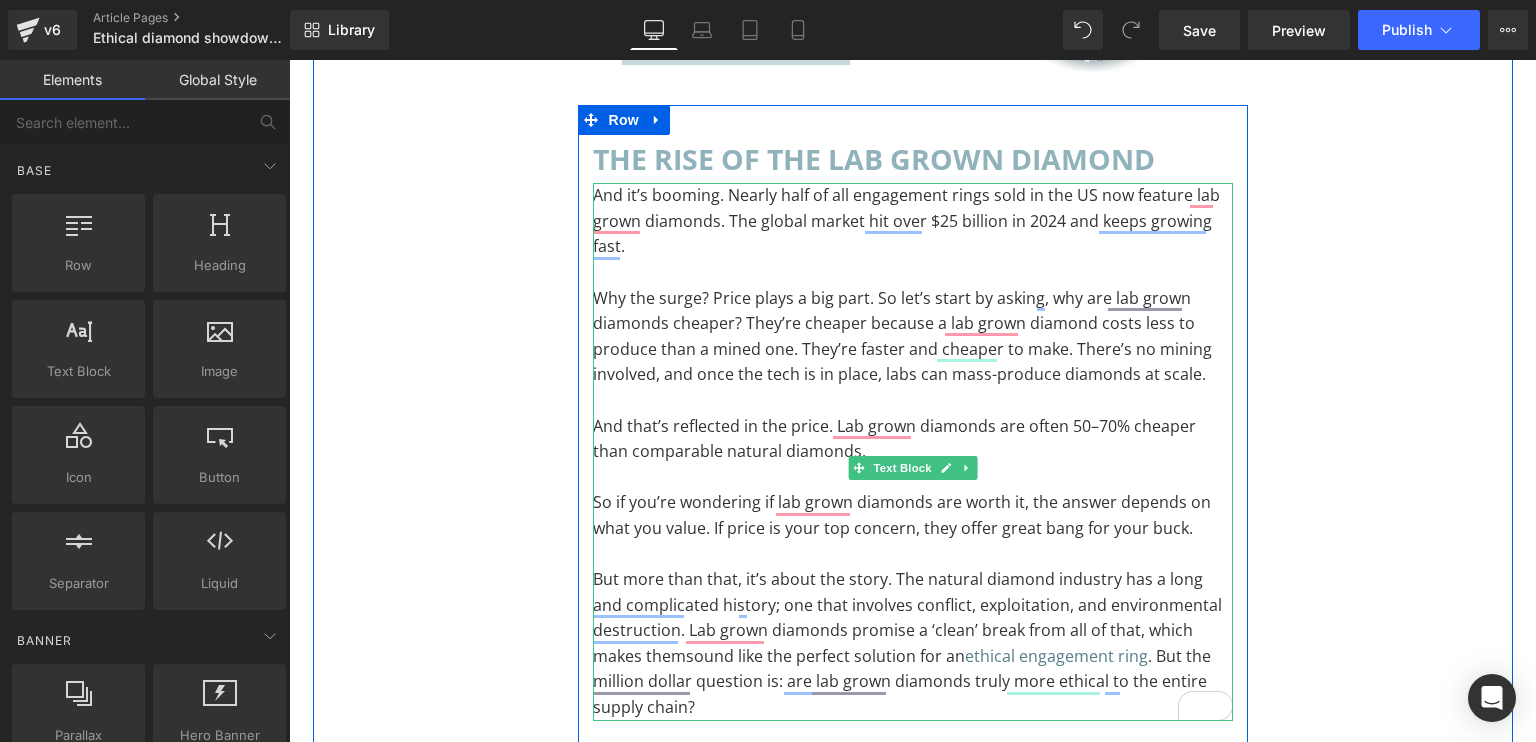 scroll, scrollTop: 2692, scrollLeft: 0, axis: vertical 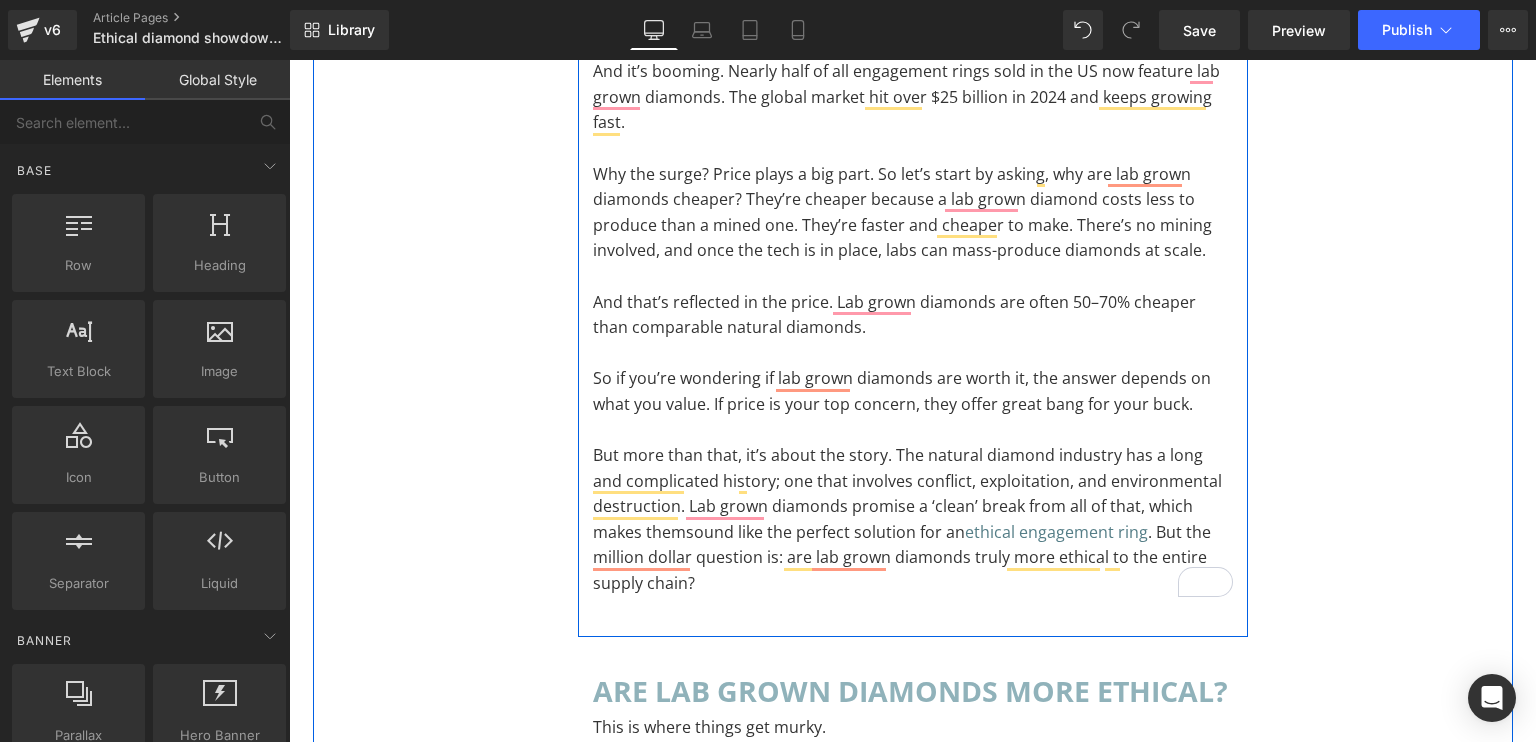 click on "The rise of the lab grown diamond Heading         And it’s booming. Nearly half of all engagement rings sold in the US now feature lab grown diamonds. The global market hit over $25 billion in 2024 and keeps growing fast. Why the surge? Price plays a big part. So let’s start by asking, why are lab grown diamonds cheaper? They’re cheaper because a lab grown diamond costs less to produce than a mined one. They’re faster and cheaper to make. There’s no mining involved, and once the tech is in place, labs can mass-produce diamonds at scale. And that’s reflected in the price. Lab grown diamonds are often 50–70% cheaper than comparable natural diamonds.  So if you’re wondering if lab grown diamonds are worth it, the answer depends on what you value. If price is your top concern, they offer great bang for your buck.  sound like the perfect solution for an  ethical engagement ring . But the million dollar question is: are lab grown diamonds truly more ethical to the entire supply chain? Text Block" at bounding box center (913, 319) 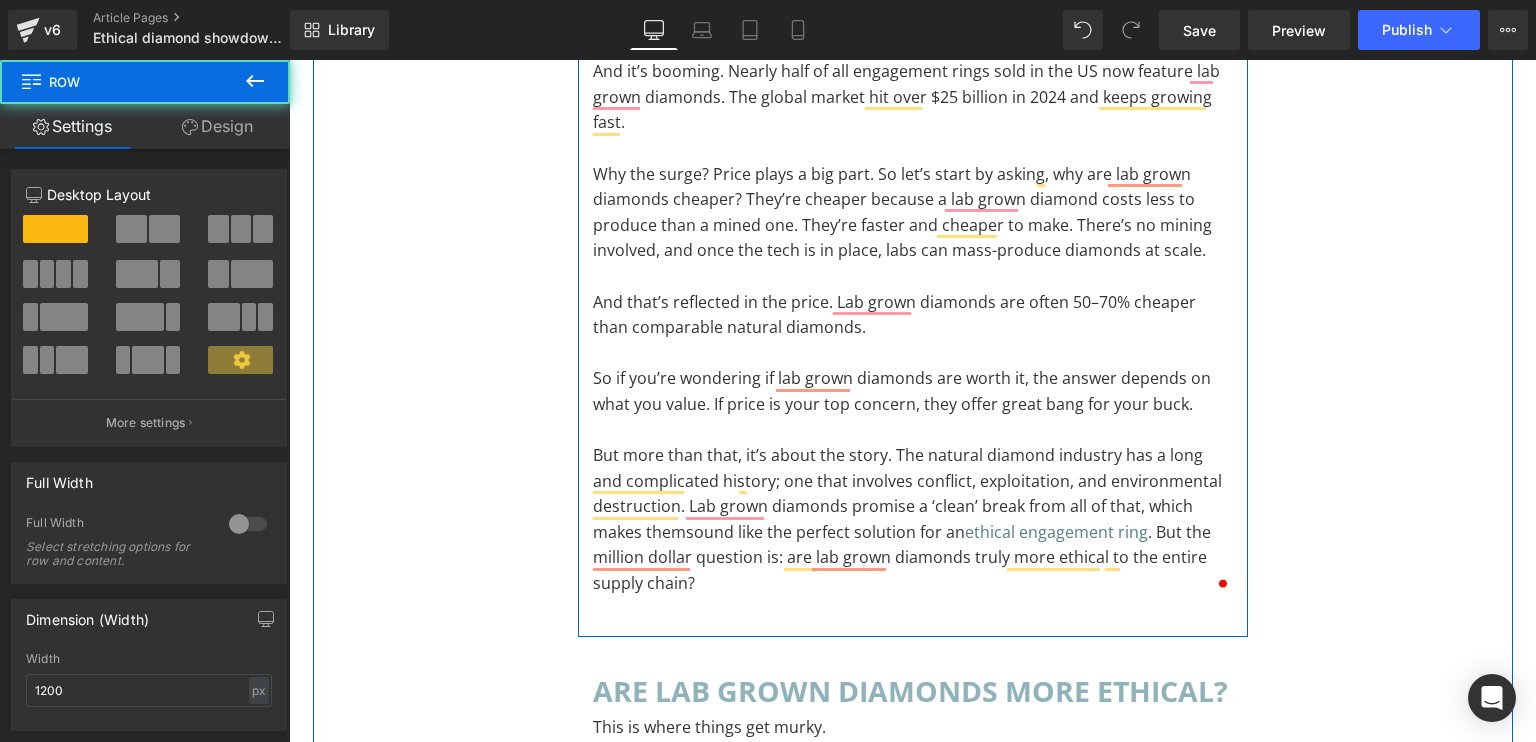 click on "The rise of the lab grown diamond Heading         And it’s booming. Nearly half of all engagement rings sold in the US now feature lab grown diamonds. The global market hit over $25 billion in 2024 and keeps growing fast. Why the surge? Price plays a big part. So let’s start by asking, why are lab grown diamonds cheaper? They’re cheaper because a lab grown diamond costs less to produce than a mined one. They’re faster and cheaper to make. There’s no mining involved, and once the tech is in place, labs can mass-produce diamonds at scale. And that’s reflected in the price. Lab grown diamonds are often 50–70% cheaper than comparable natural diamonds.  So if you’re wondering if lab grown diamonds are worth it, the answer depends on what you value. If price is your top concern, they offer great bang for your buck.  sound like the perfect solution for an  ethical engagement ring . But the million dollar question is: are lab grown diamonds truly more ethical to the entire supply chain? Text Block" at bounding box center (913, 319) 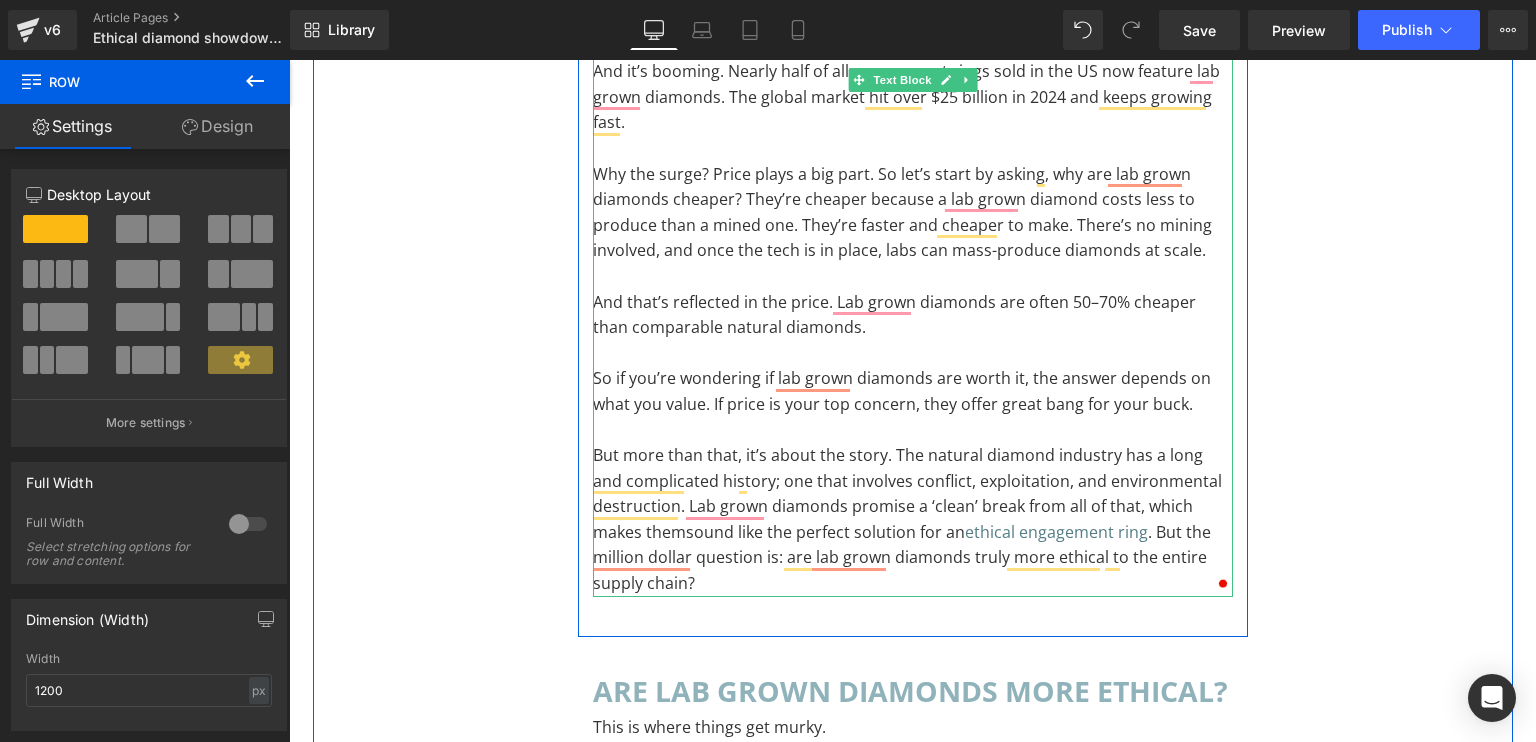 click on "But more than that, it’s about the story.  The natural diamond industry has a long and complicated history; one that involves conflict, exploitation, and environmental destruction. Lab grown diamonds promise a ‘clean’ break from all of that, which makes them  sound like the perfect solution for an  ethical engagement ring . But the million dollar question is: are lab grown diamonds truly more ethical to the entire supply chain?" at bounding box center (913, 520) 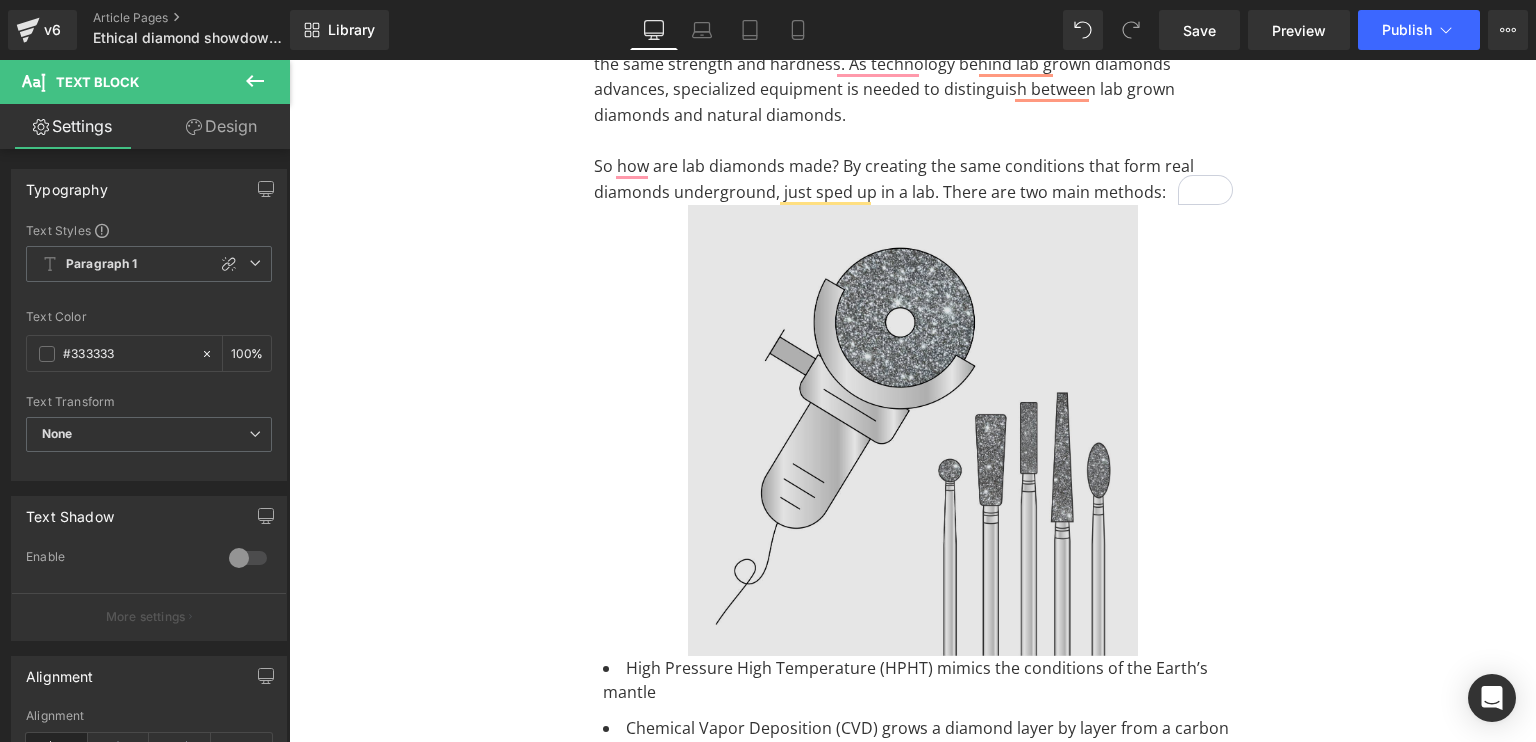 scroll, scrollTop: 1797, scrollLeft: 0, axis: vertical 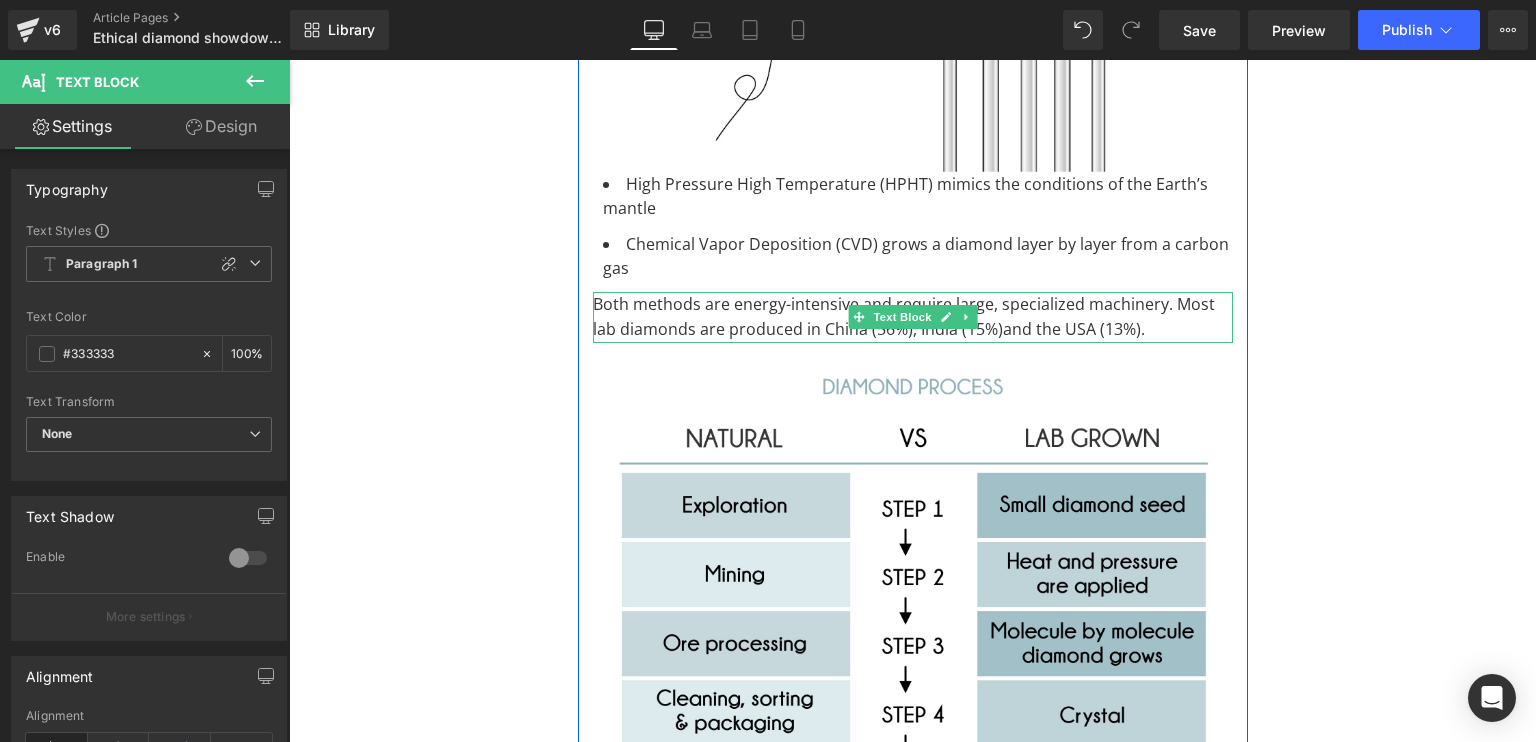 click on "Both methods are energy-intensive and require large, specialized machinery. Most lab diamonds are produced in China (56%), India (15%)and the USA (13%)." at bounding box center (904, 317) 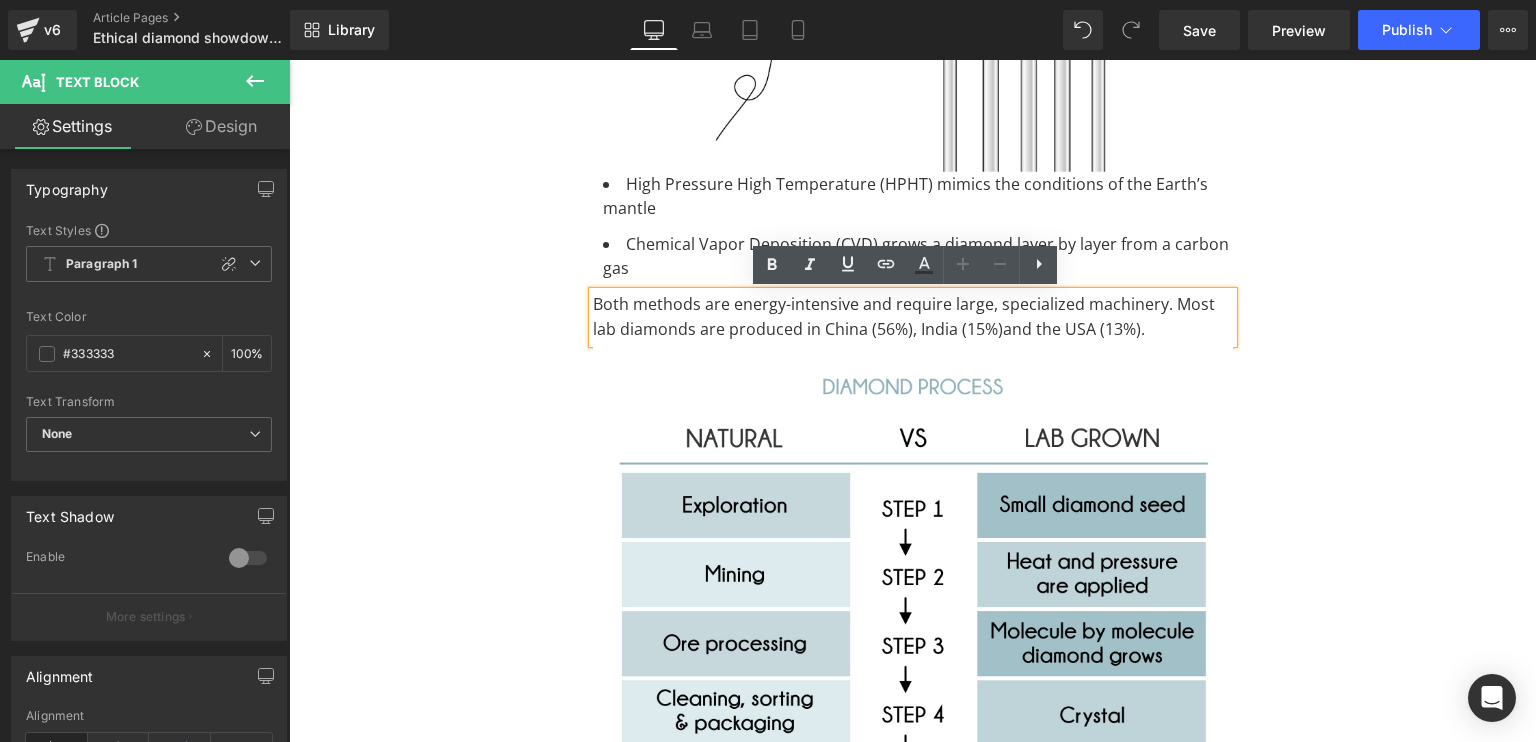 click on "Both methods are energy-intensive and require large, specialized machinery. Most lab diamonds are produced in China (56%), India (15%)and the USA (13%)." at bounding box center [913, 317] 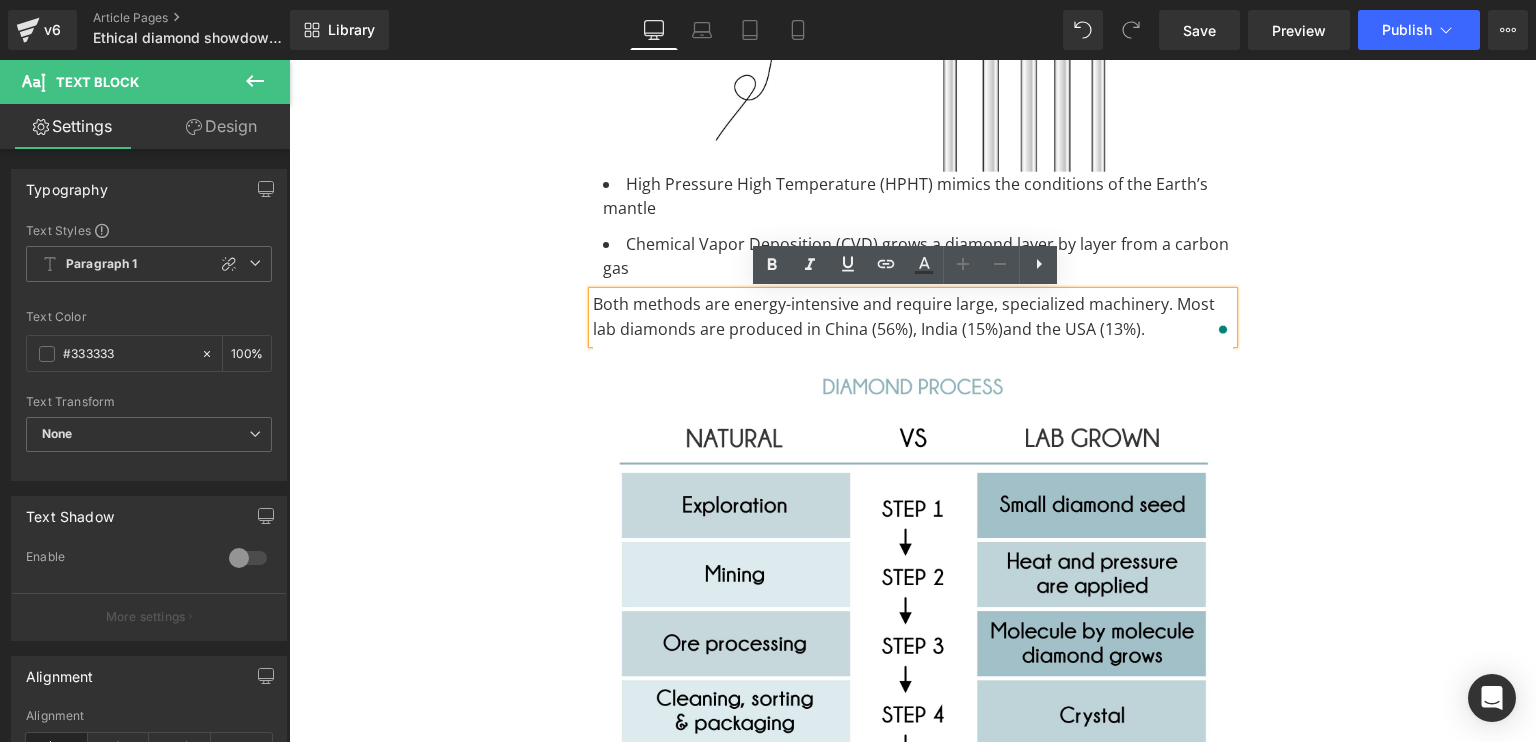 paste 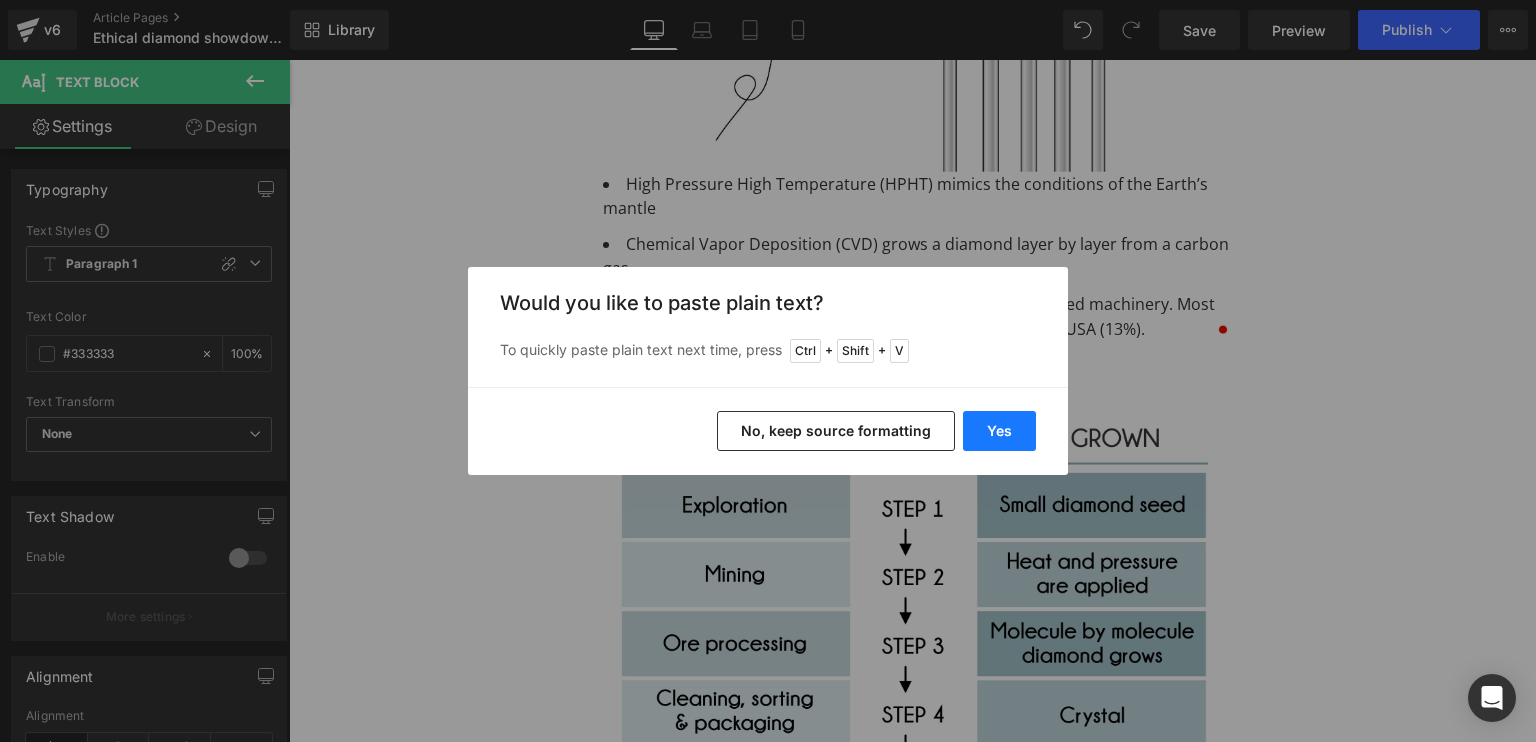 click on "Yes" at bounding box center [999, 431] 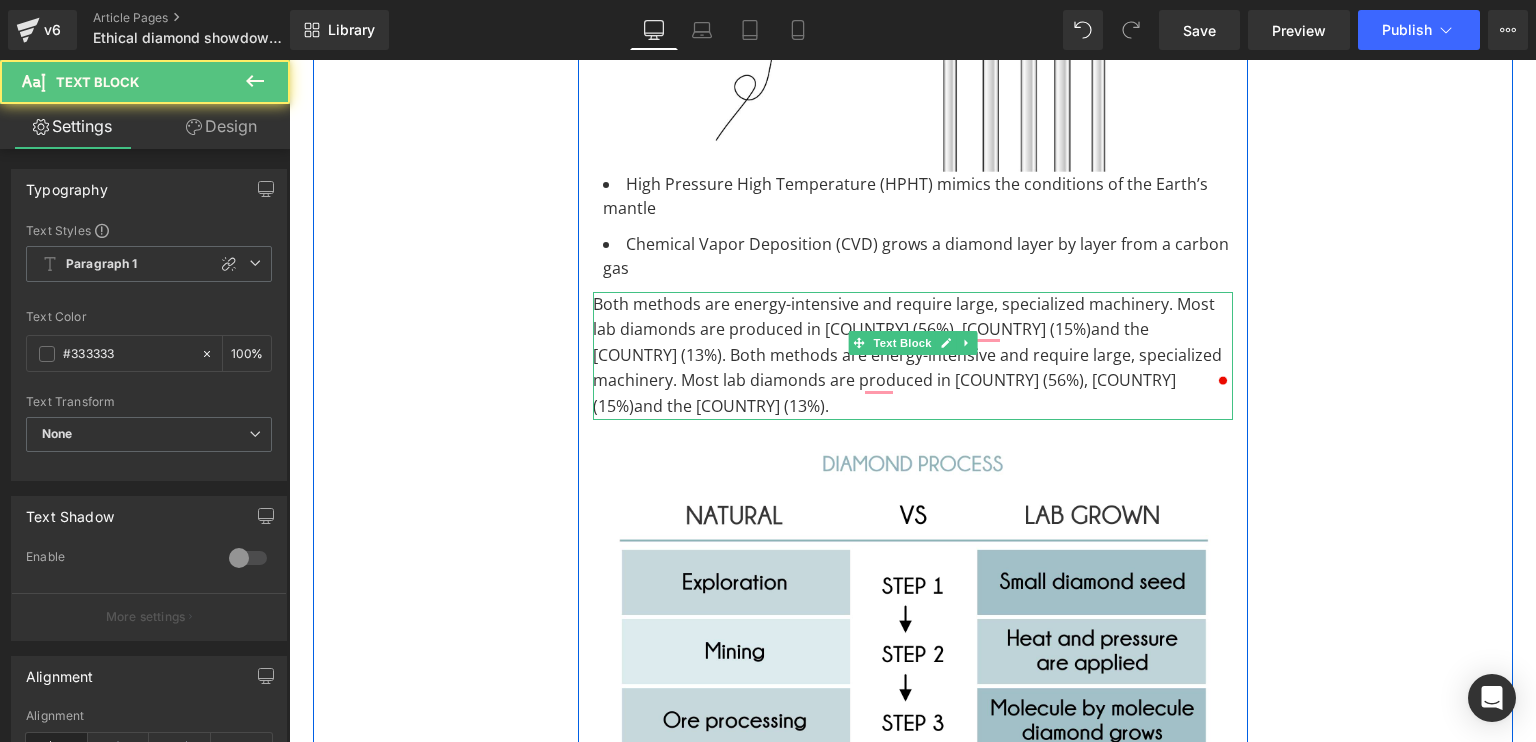 click on "Both methods are energy-intensive and require large, specialized machinery. Most lab diamonds are produced in [COUNTRY] (56%), [COUNTRY] (15%)and the [COUNTRY] (13%). Both methods are energy-intensive and require large, specialized machinery. Most lab diamonds are produced in [COUNTRY] (56%), [COUNTRY] (15%)and the [COUNTRY] (13%)." at bounding box center (913, 356) 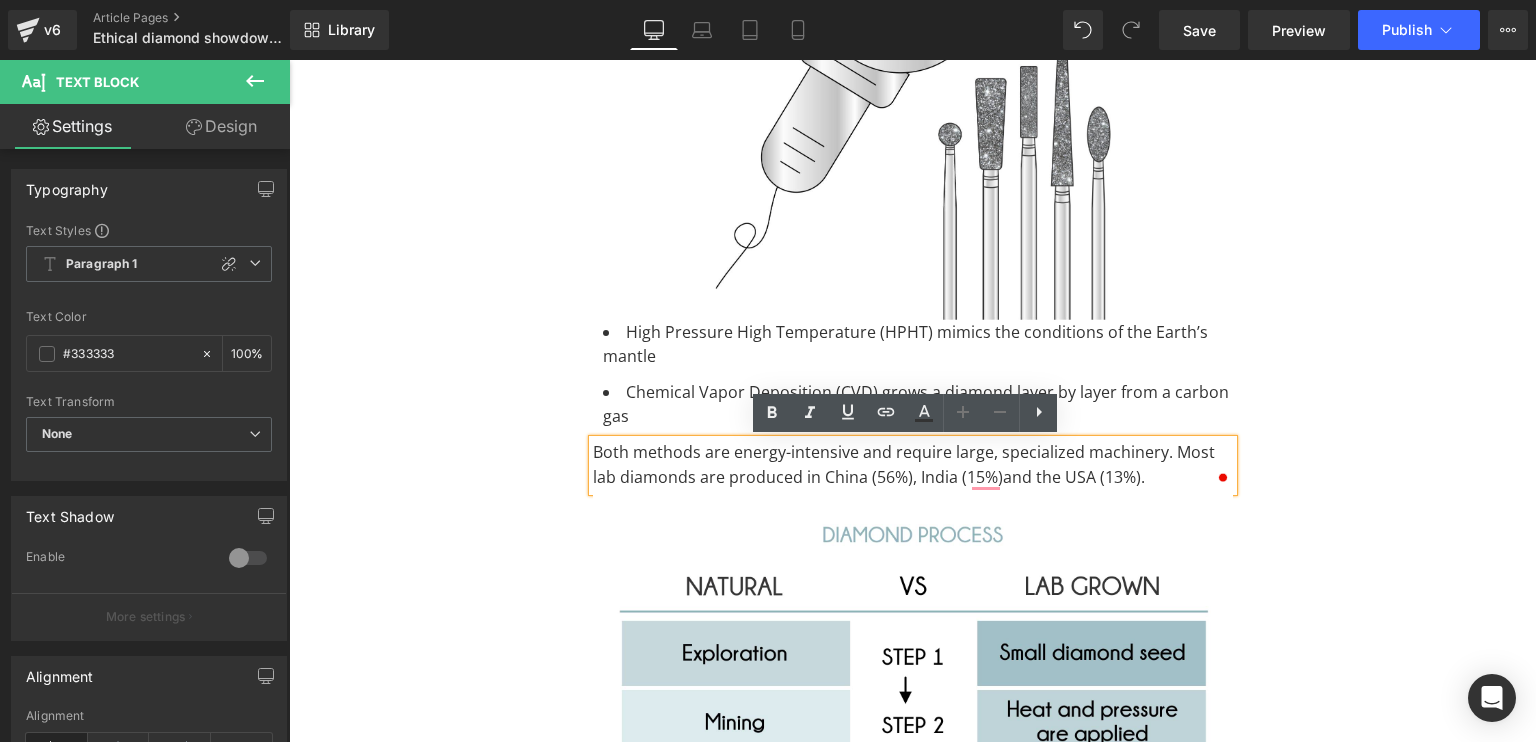 scroll, scrollTop: 1812, scrollLeft: 0, axis: vertical 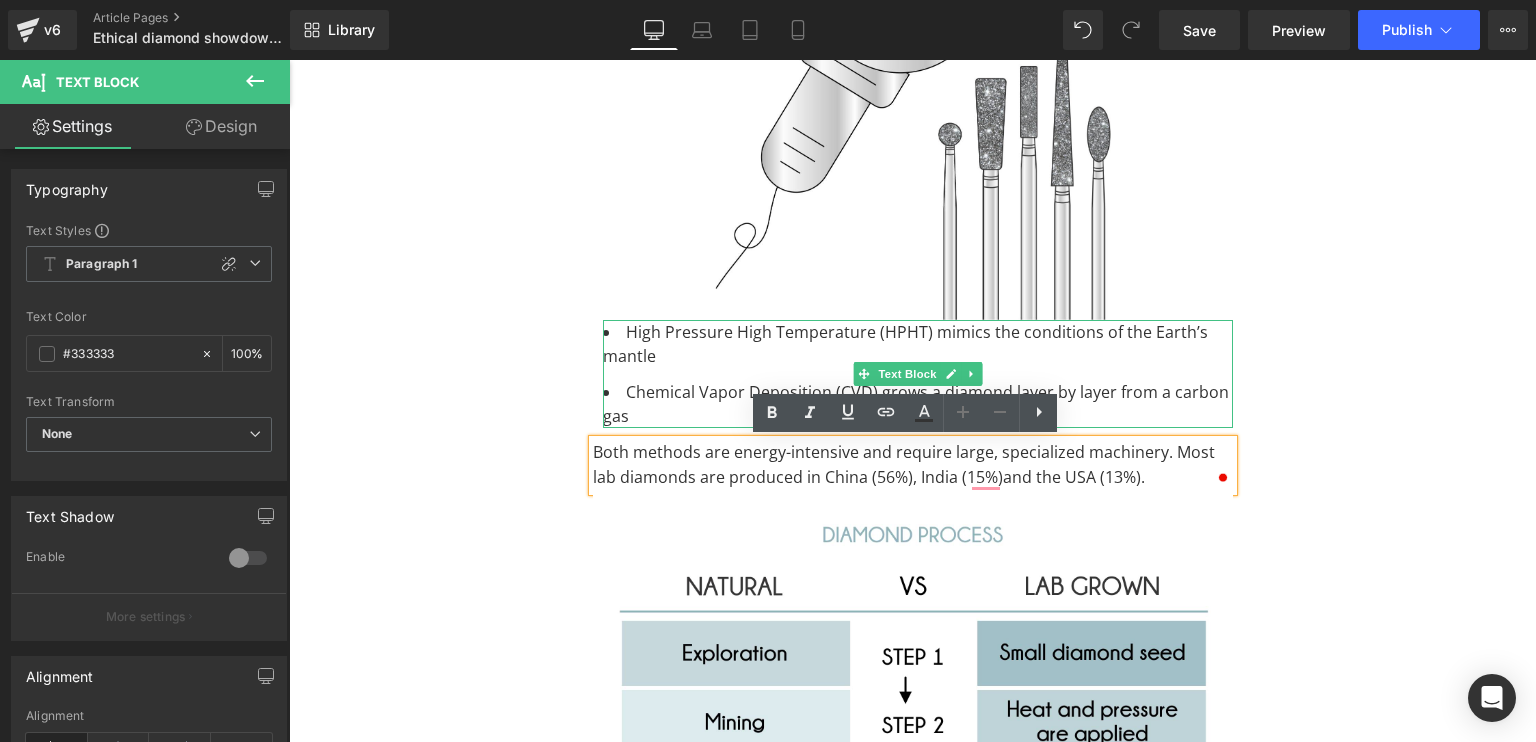 click on "Chemical Vapor Deposition (CVD) grows a diamond layer by layer from a carbon gas" at bounding box center (918, 404) 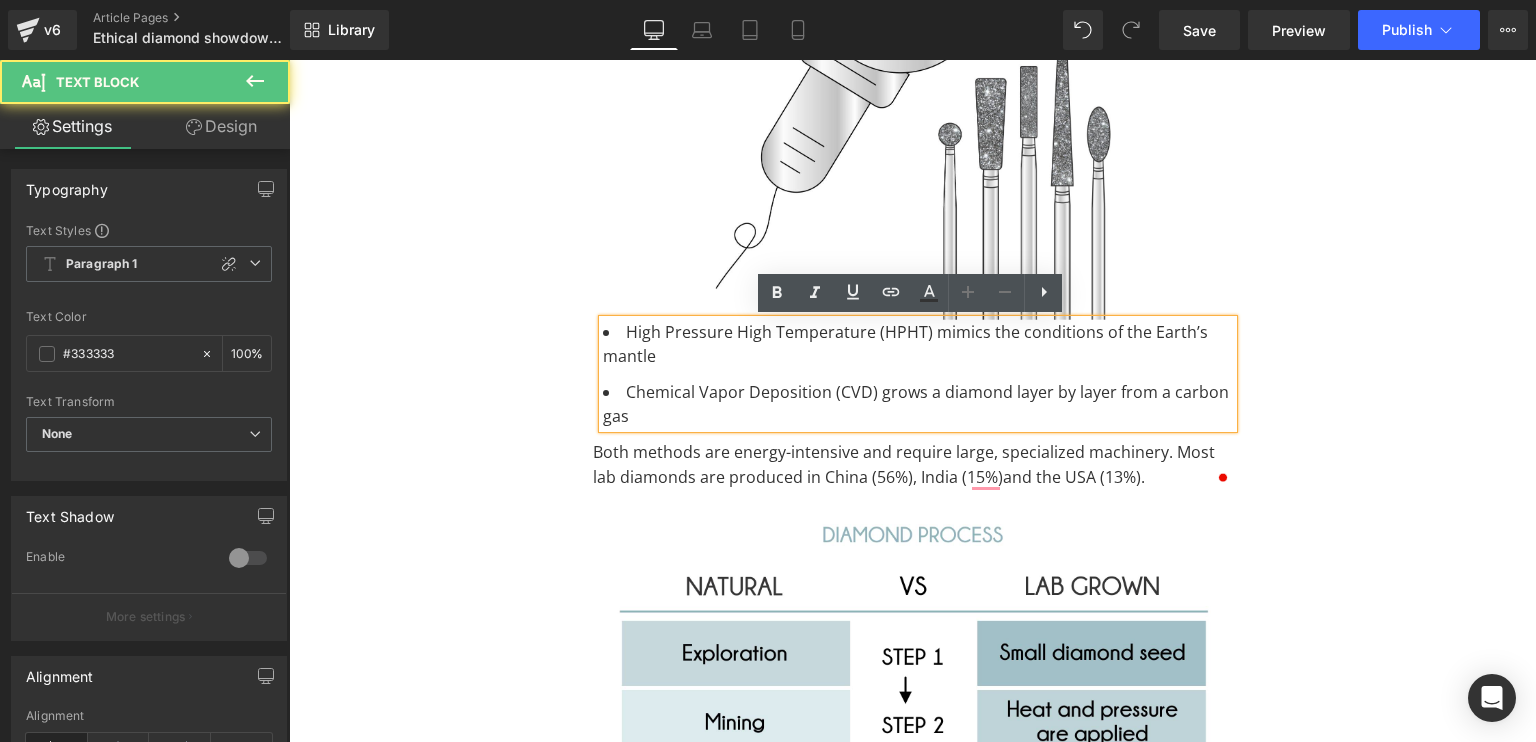 click on "Chemical Vapor Deposition (CVD) grows a diamond layer by layer from a carbon gas" at bounding box center [918, 404] 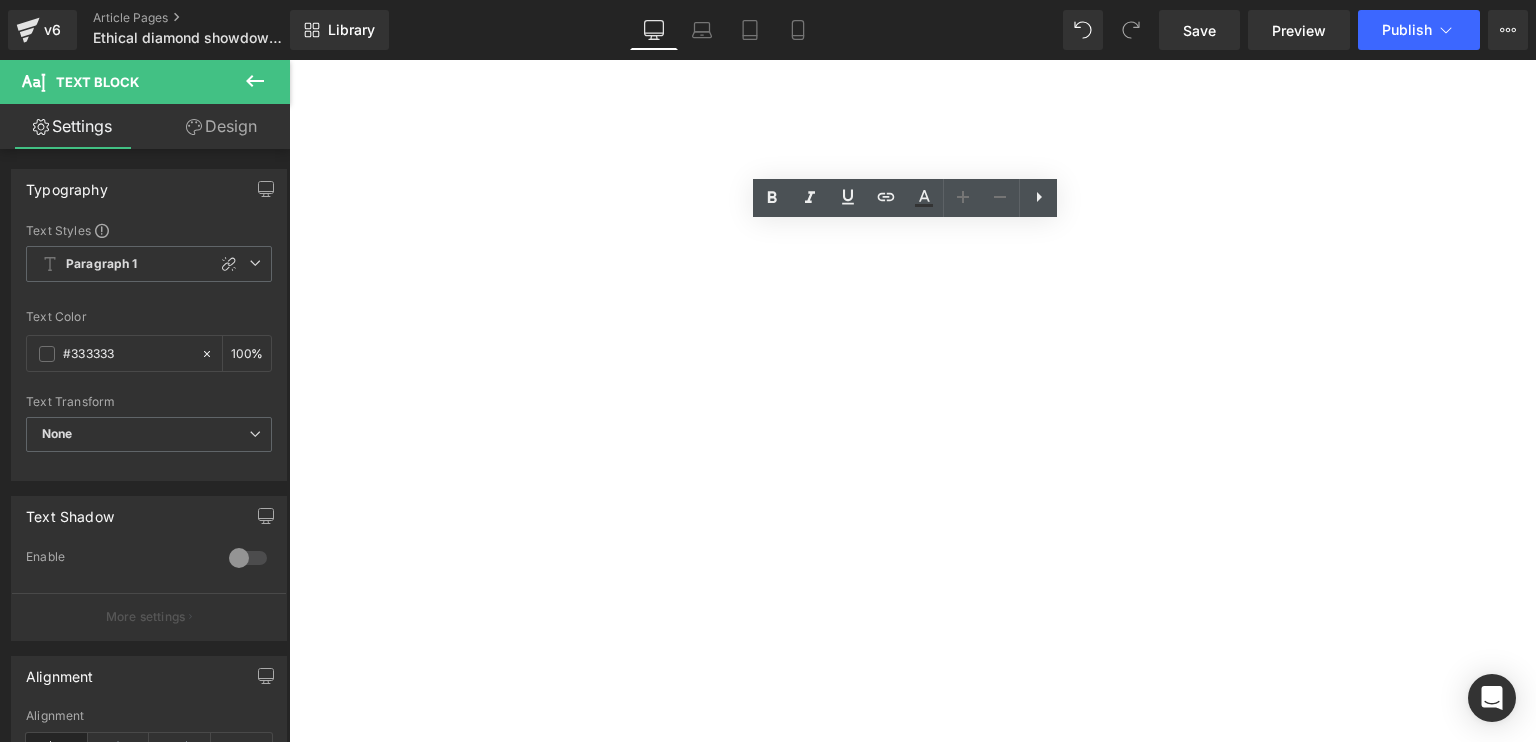 scroll, scrollTop: 0, scrollLeft: 0, axis: both 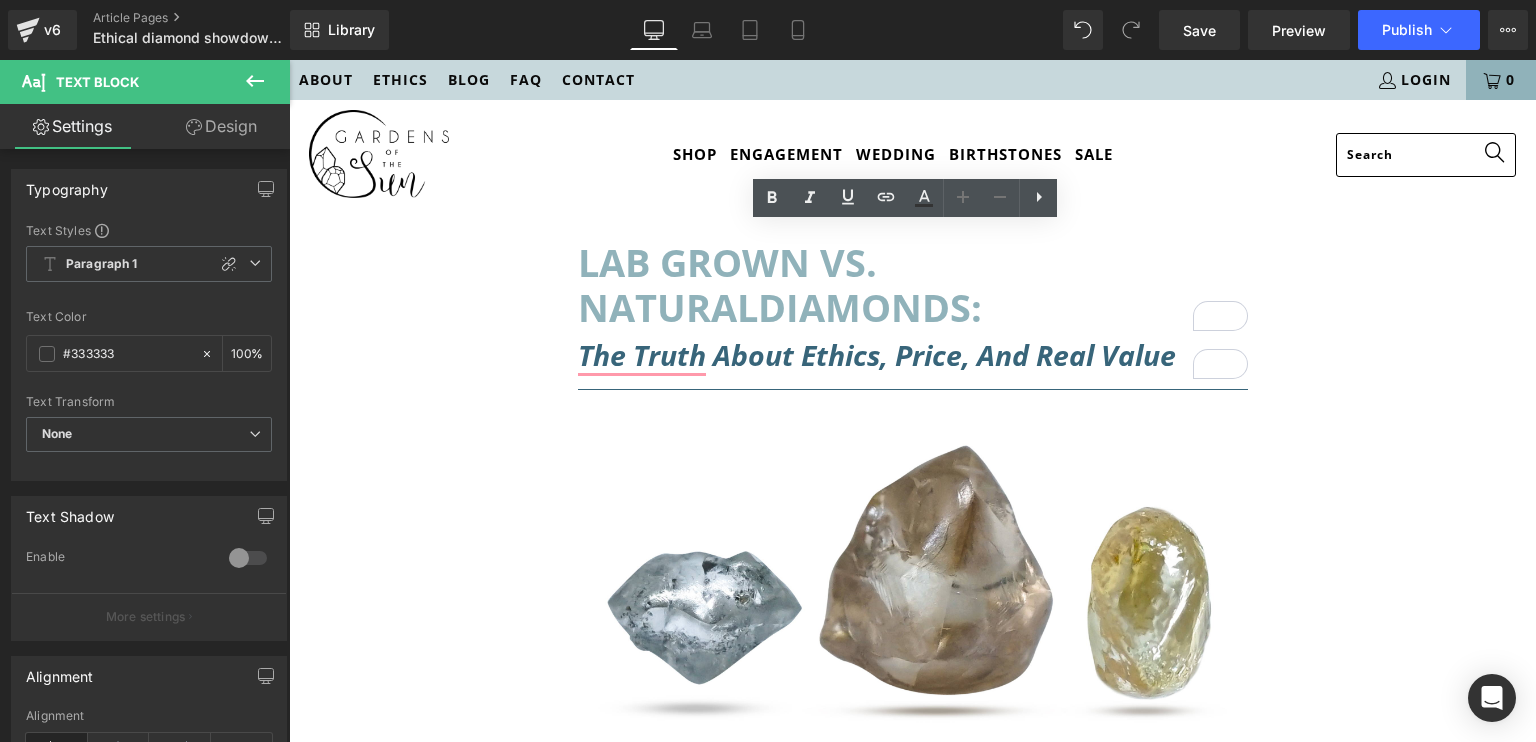 type 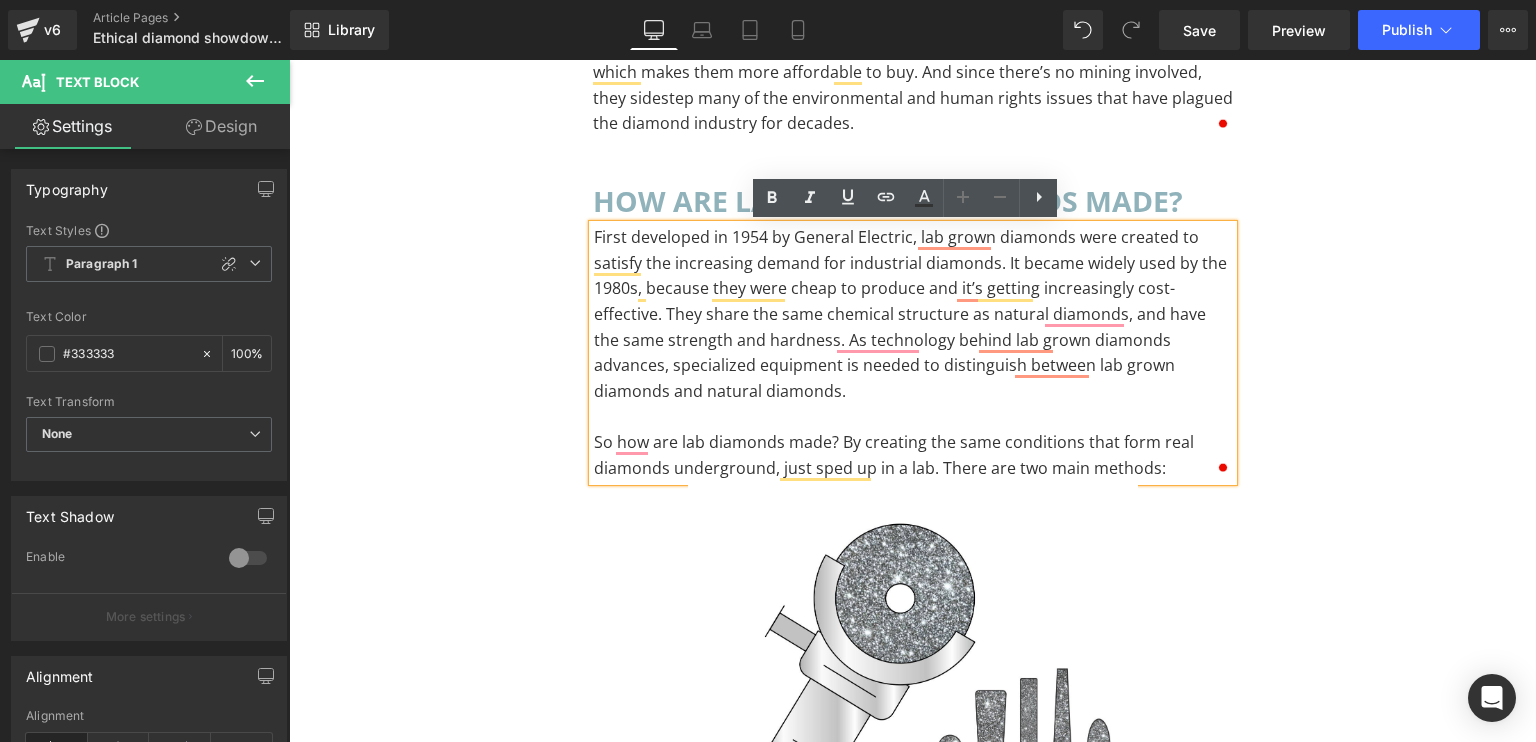 scroll, scrollTop: 0, scrollLeft: 0, axis: both 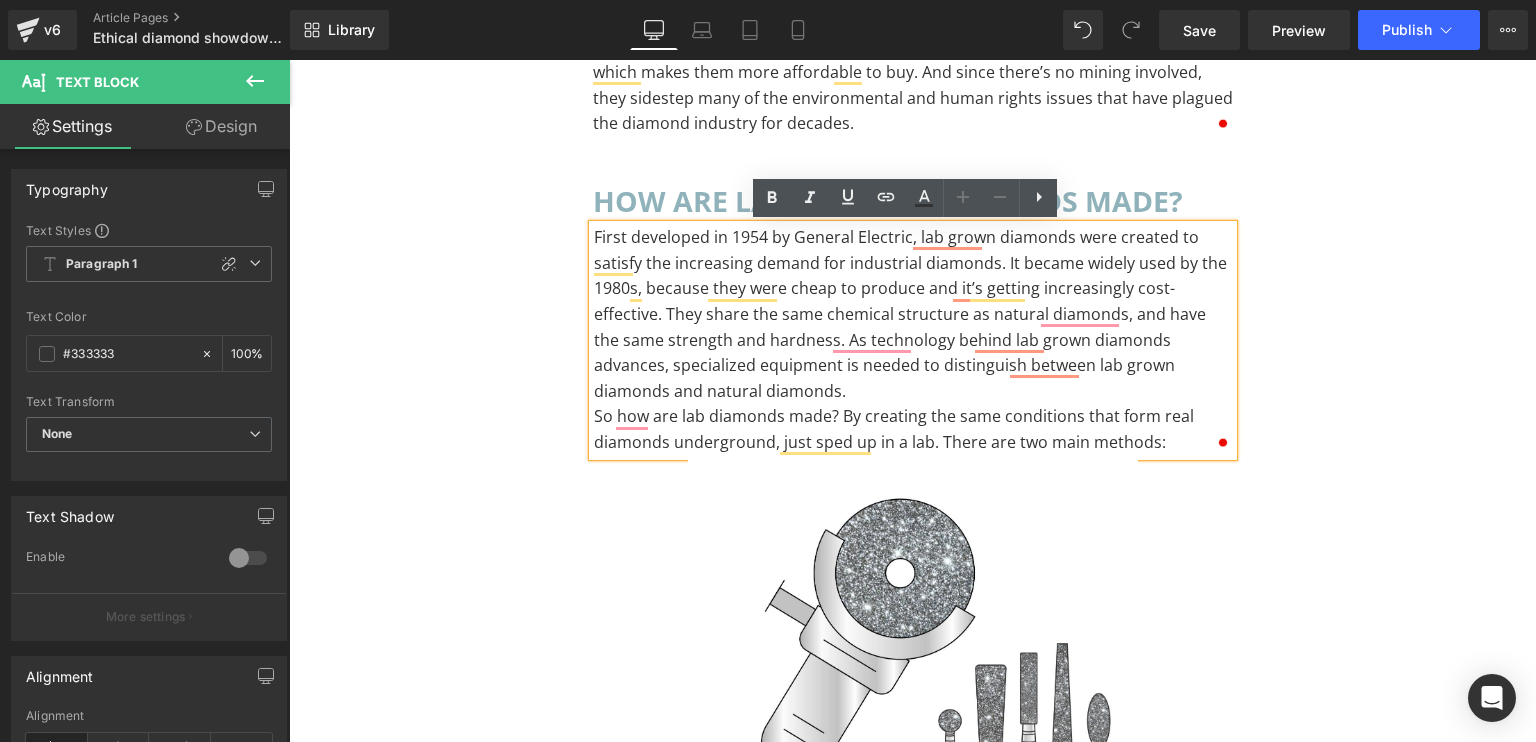 click on "First developed in 1954 by General Electric, lab grown diamonds were created to satisfy the increasing demand for industrial diamonds. It became widely used by the 1980s, because they were cheap to produce and it’s getting increasingly cost-effective. They share the same chemical structure as natural diamonds, and have the same strength and hardness. As technology behind lab grown diamonds advances, specialized equipment is needed to distinguish between lab grown diamonds and natural diamonds." at bounding box center [913, 314] 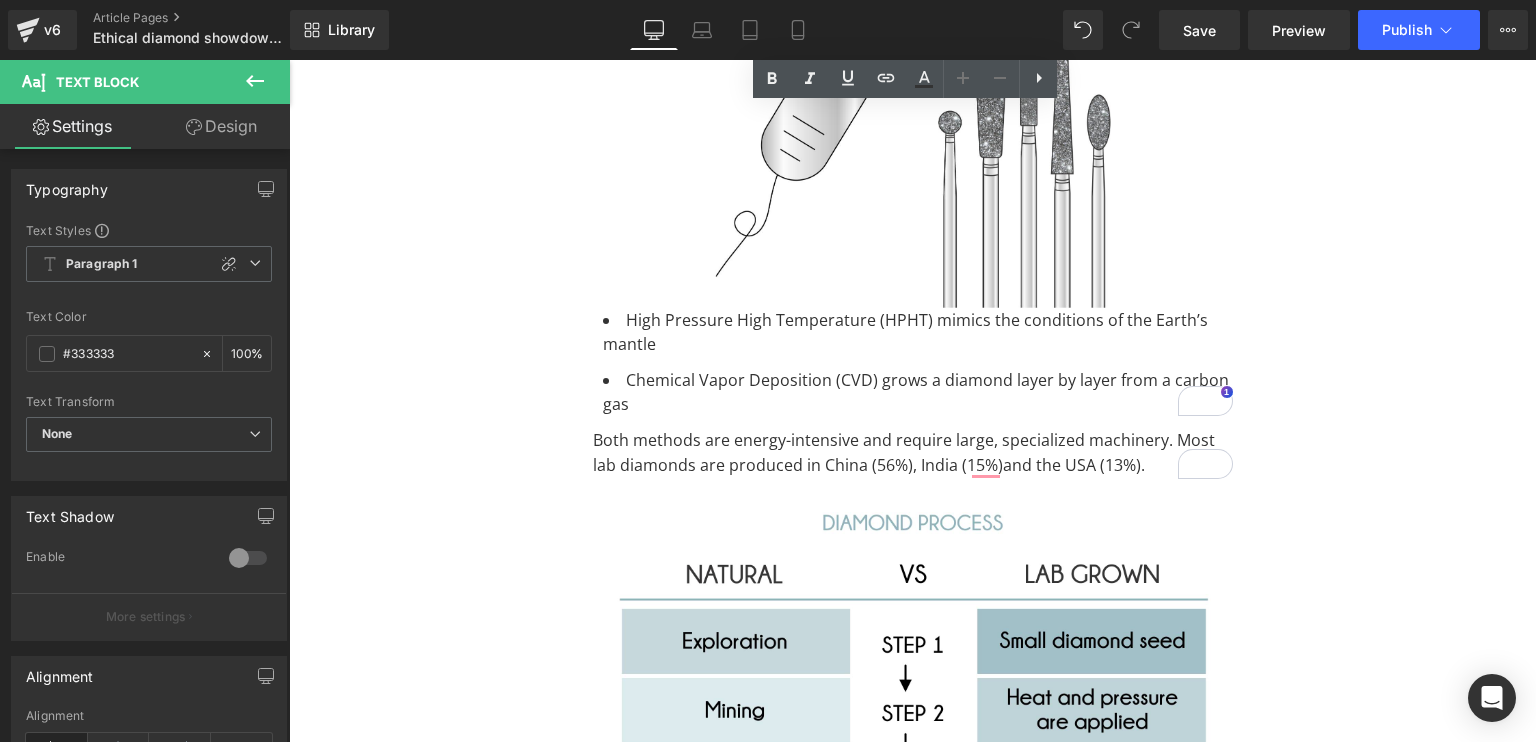 scroll, scrollTop: 1540, scrollLeft: 0, axis: vertical 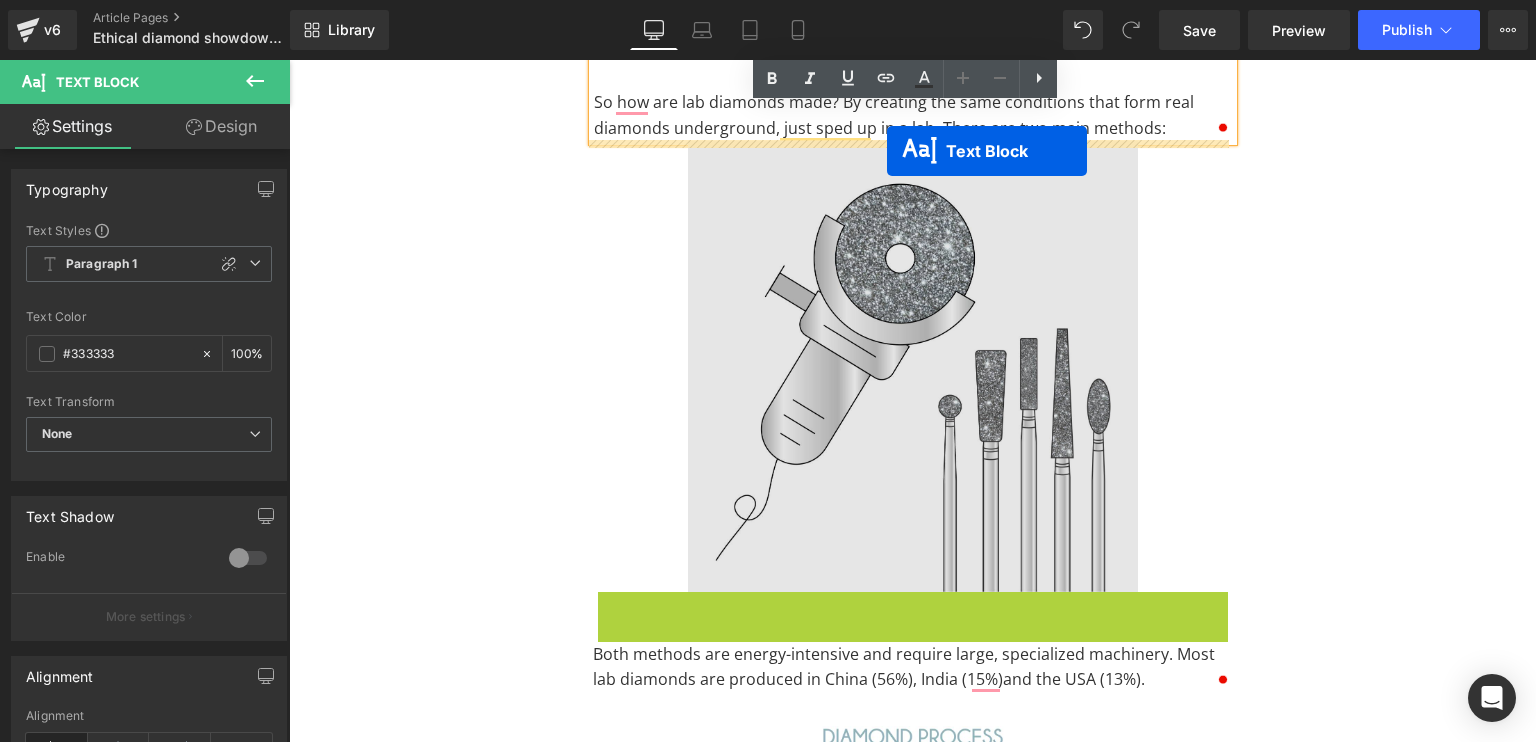 drag, startPoint x: 860, startPoint y: 648, endPoint x: 888, endPoint y: 152, distance: 496.7897 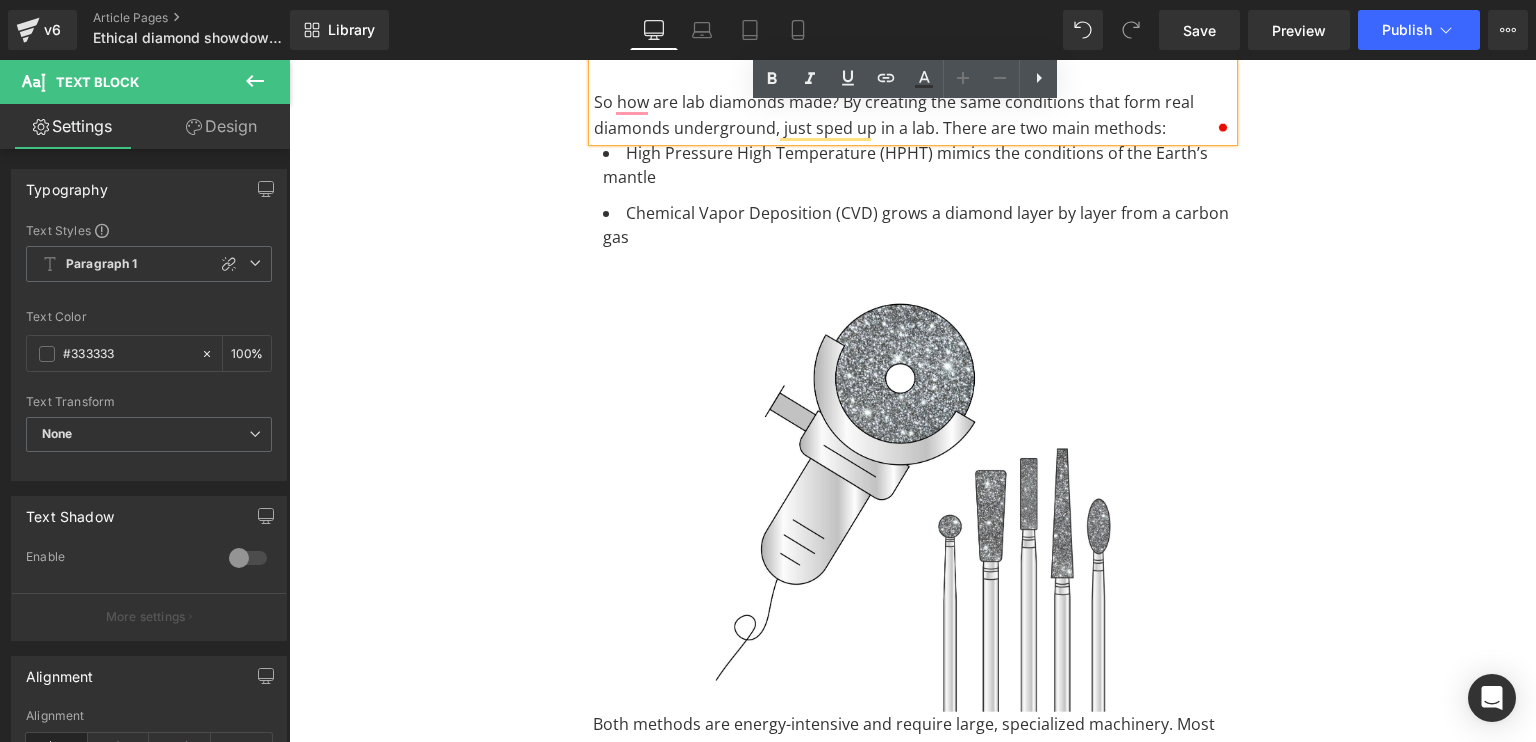 click on "LAB GROWN VS. NATURAL  DIAMONDS:  Heading
the Truth about Ethics, Price, and Real Value
Heading
Separator         Image         You’re thinking about buying a diamond. Maybe it’s for an engagement ring, maybe it’s a gift, maybe it’s just for you. And you’re trying to figure out: lab grown diamonds or real diamonds? Which is more ethical? Which offers better value? And what’s the actual difference between lab grown vs natural diamonds? The conversation around diamond ethics isn’t black and white. It’s layered, messy, and deeply intertwined with history, economics, and social justice.  So let’s unpack lab vs natural diamonds. Text Block
What are lab grown diamonds? Heading         Text Block
Row
how are lab grown diamonds made? Heading         So how are lab diamonds made? By creating the same conditions that form real diamonds underground, just sped up in a lab. There are two main methods:" at bounding box center [913, 2508] 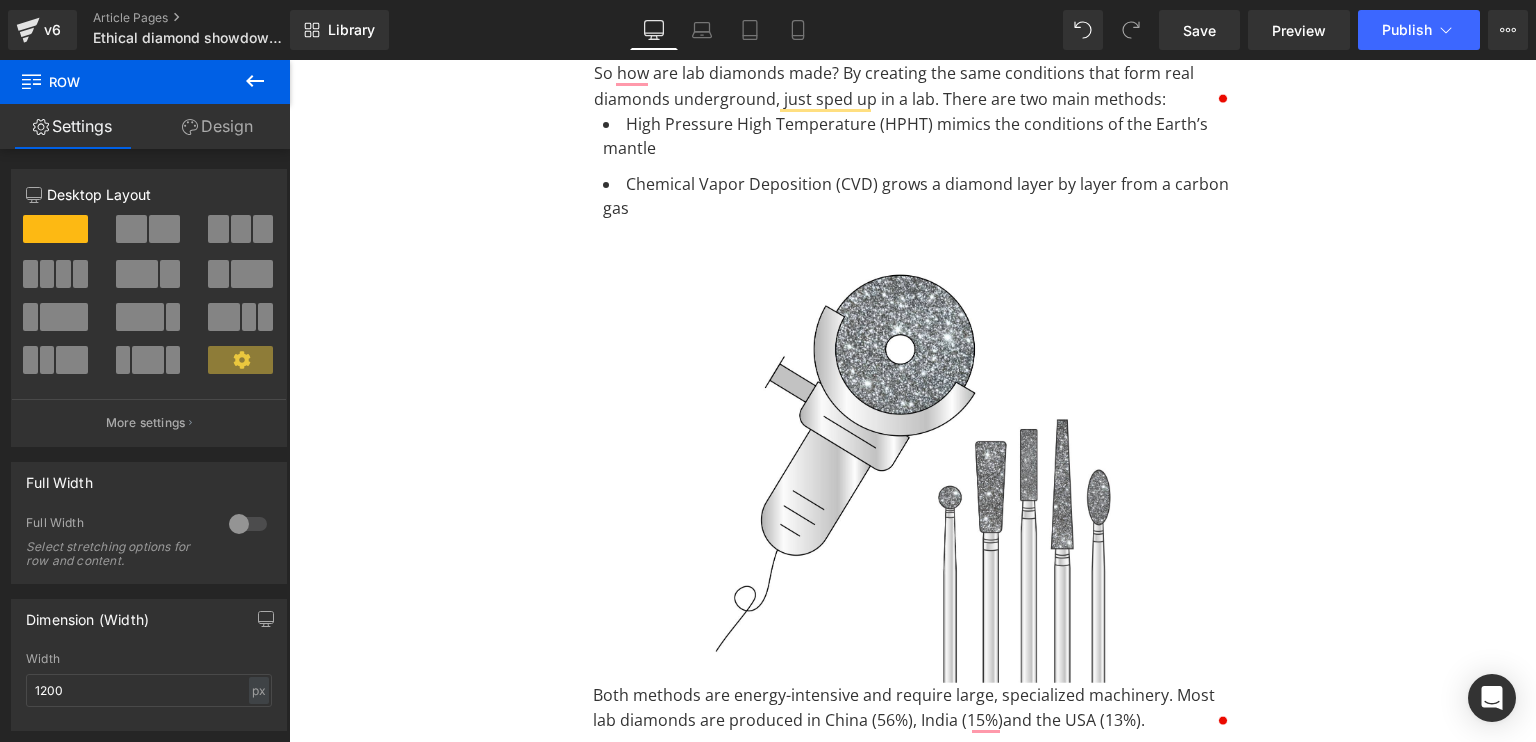 scroll, scrollTop: 1434, scrollLeft: 0, axis: vertical 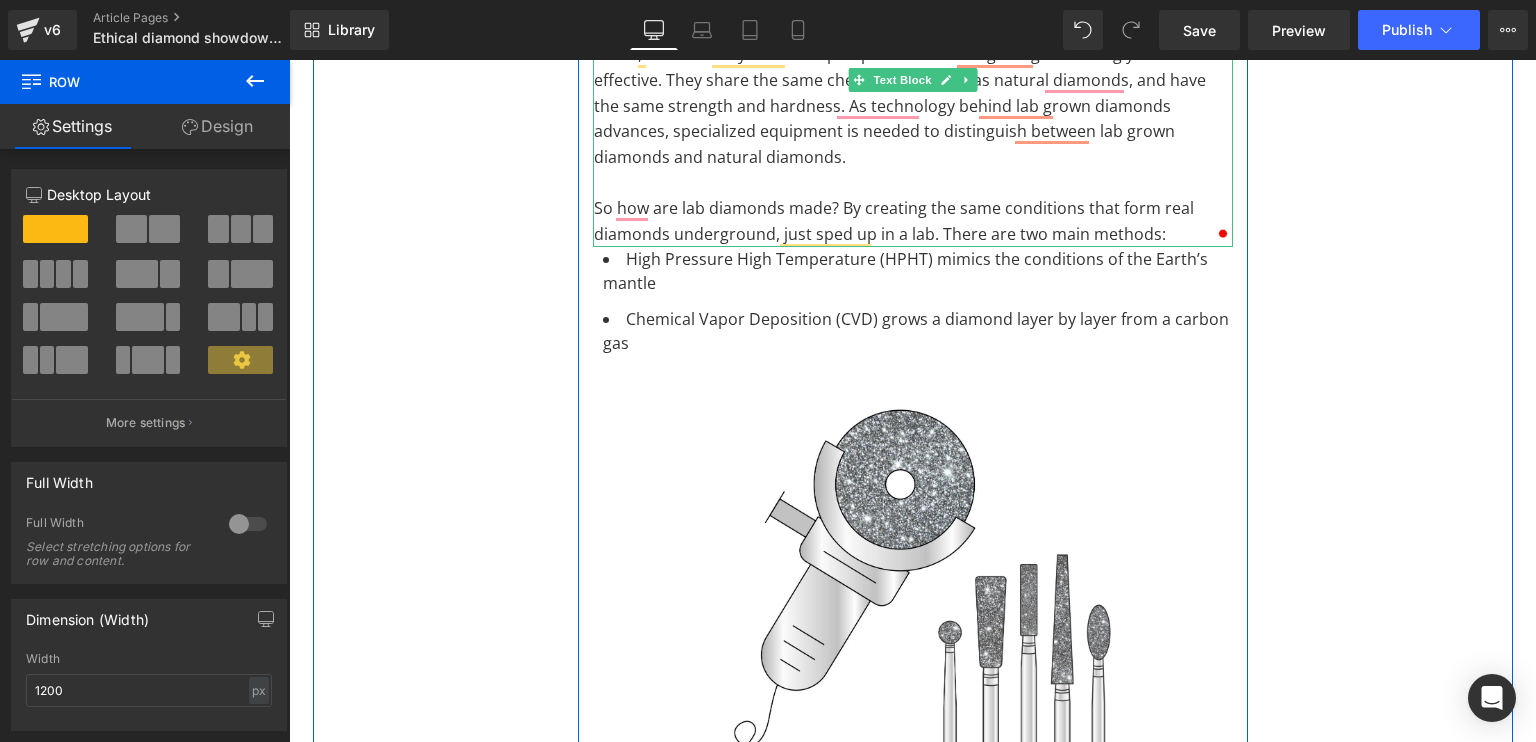 click on "So how are lab diamonds made? By creating the same conditions that form real diamonds underground, just sped up in a lab. There are two main methods:" at bounding box center (913, 221) 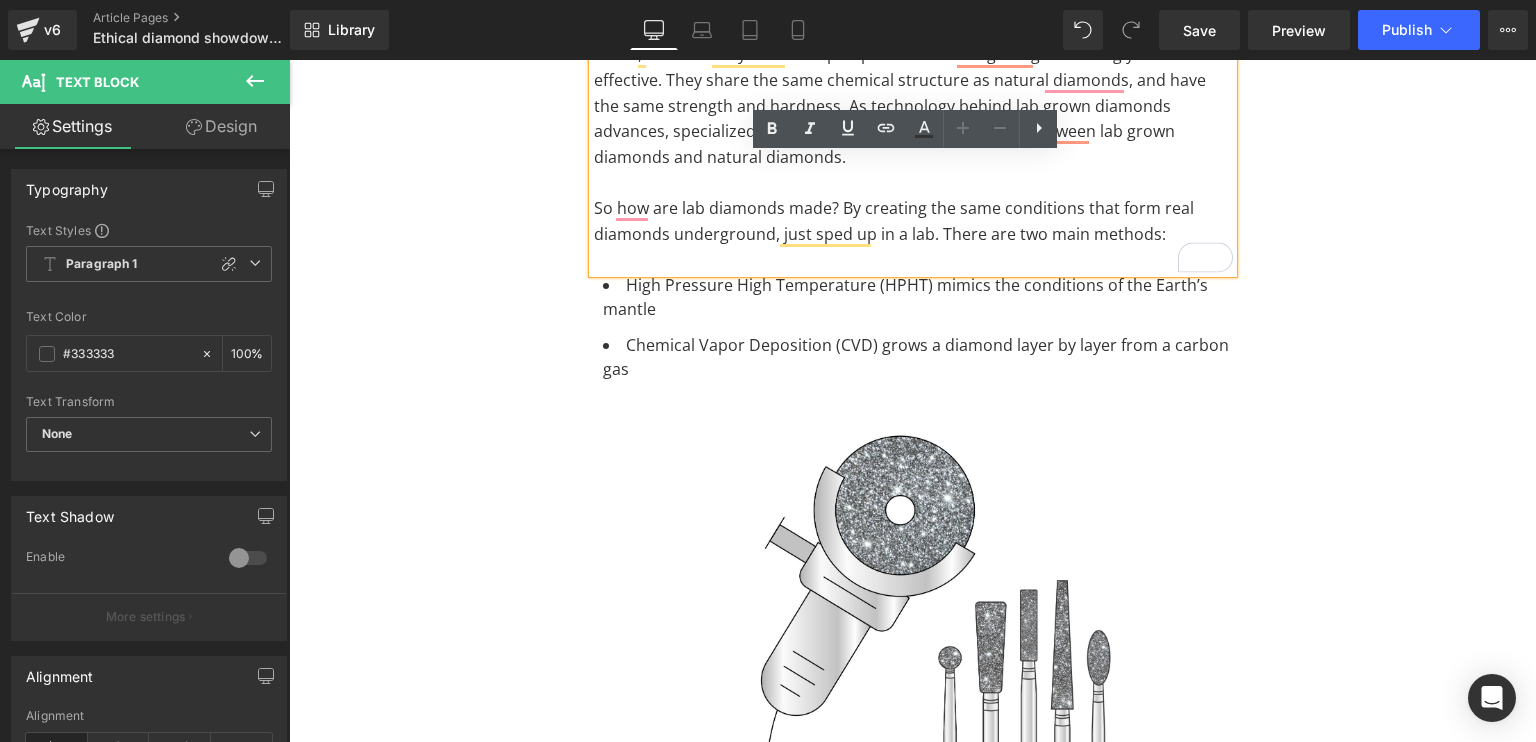 click on "LAB GROWN VS. NATURAL  DIAMONDS:  Heading
the Truth about Ethics, Price, and Real Value
Heading
Separator         Image         You’re thinking about buying a diamond. Maybe it’s for an engagement ring, maybe it’s a gift, maybe it’s just for you. And you’re trying to figure out: lab grown diamonds or real diamonds? Which is more ethical? Which offers better value? And what’s the actual difference between lab grown vs natural diamonds? The conversation around diamond ethics isn’t black and white. It’s layered, messy, and deeply intertwined with history, economics, and social justice.  So let’s unpack lab vs natural diamonds. Text Block
What are lab grown diamonds? Heading         Text Block
Row
how are lab grown diamonds made? Heading         So how are lab diamonds made? By creating the same conditions that form real diamonds underground, just sped up in a lab. There are two main methods:" at bounding box center (913, 2627) 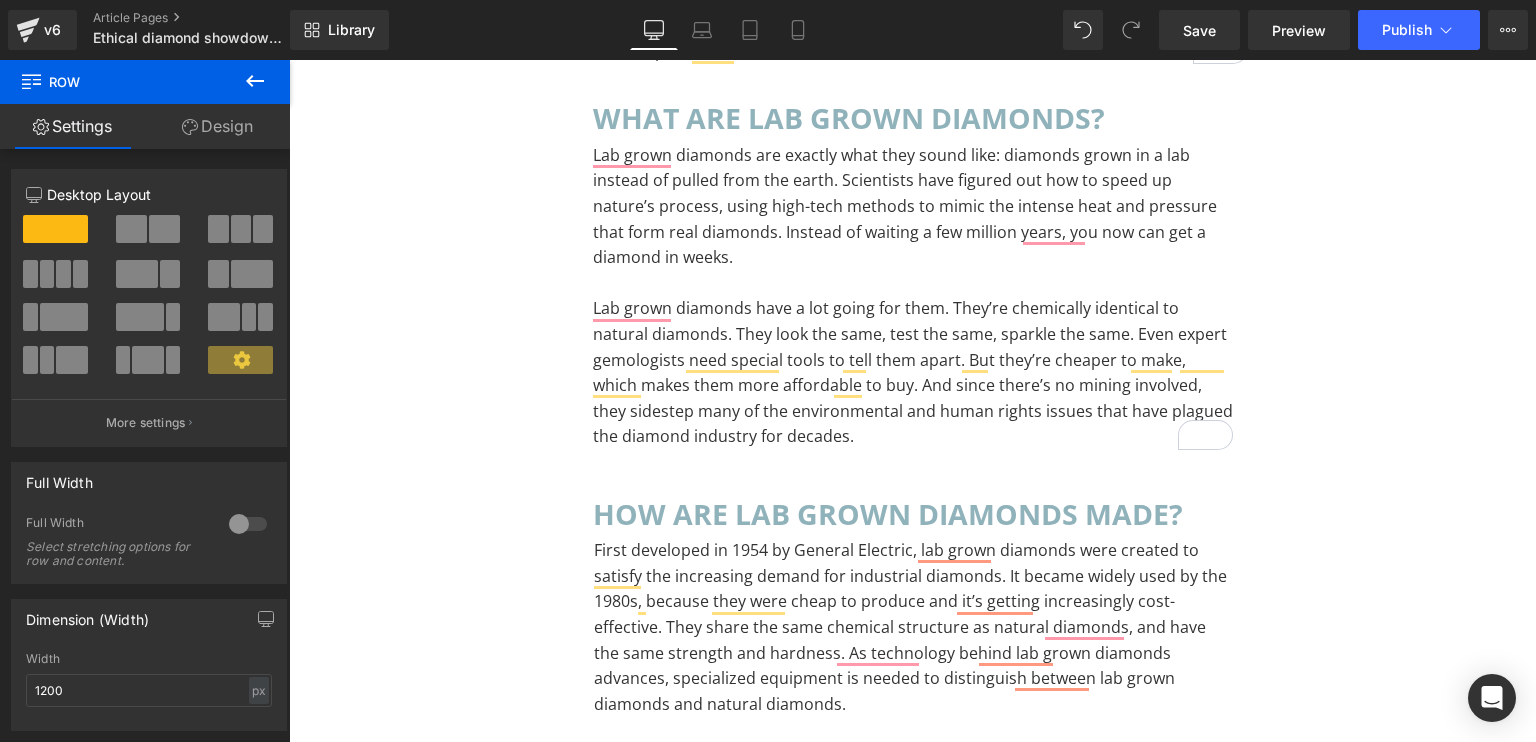 scroll, scrollTop: 775, scrollLeft: 0, axis: vertical 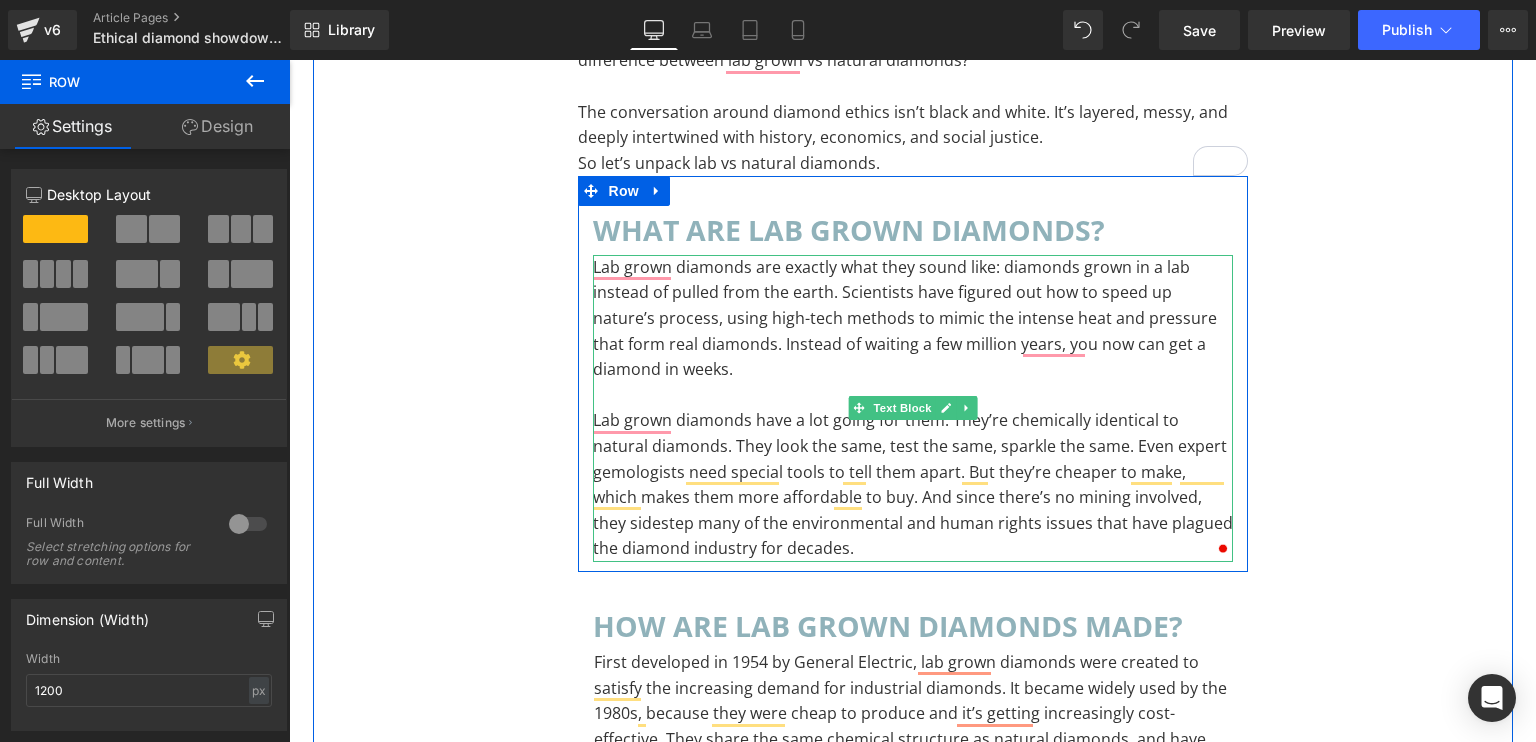 click on "Lab grown diamonds are exactly what they sound like: diamonds grown in a lab instead of pulled from the earth. Scientists have figured out how to speed up nature’s process, using high-tech methods to mimic the intense heat and pressure that form real diamonds. Instead of waiting a few million years, you now can get a diamond in weeks." at bounding box center (913, 319) 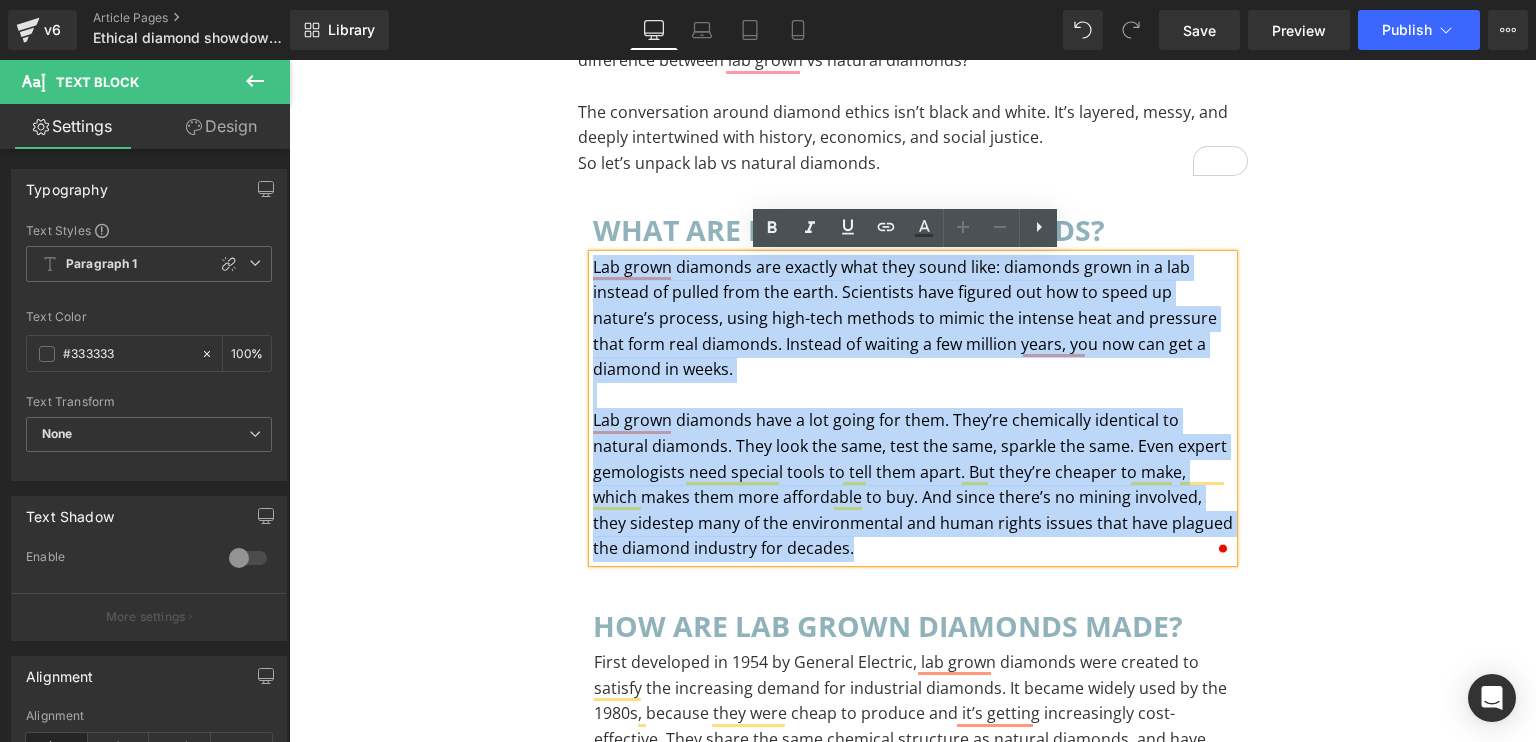 paste 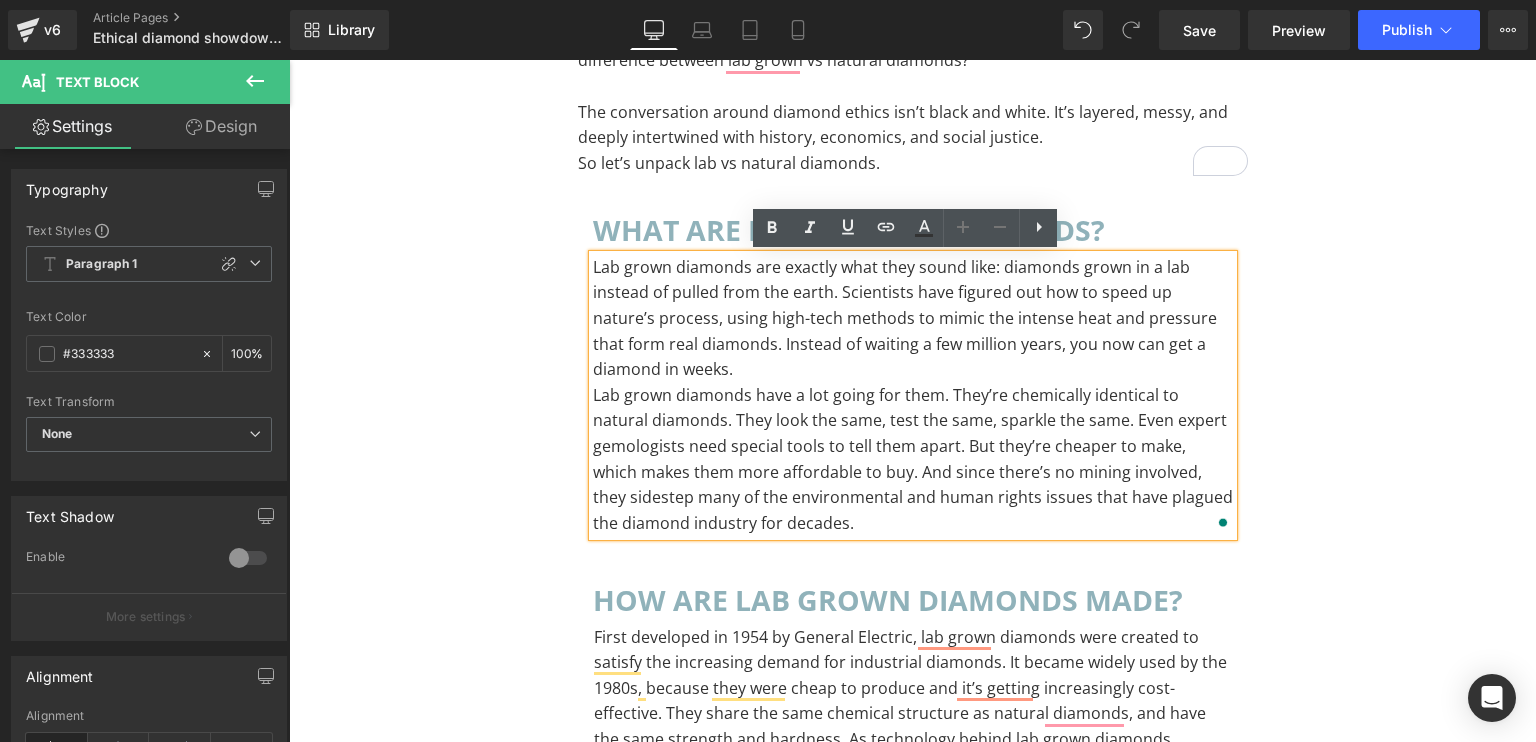click on "Lab grown diamonds have a lot going for them. They’re chemically identical to natural diamonds. They look the same, test the same, sparkle the same. Even expert gemologists need special tools to tell them apart. But they’re cheaper to make, which makes them more affordable to buy. And since there’s no mining involved, they sidestep many of the environmental and human rights issues that have plagued the diamond industry for decades." at bounding box center (913, 460) 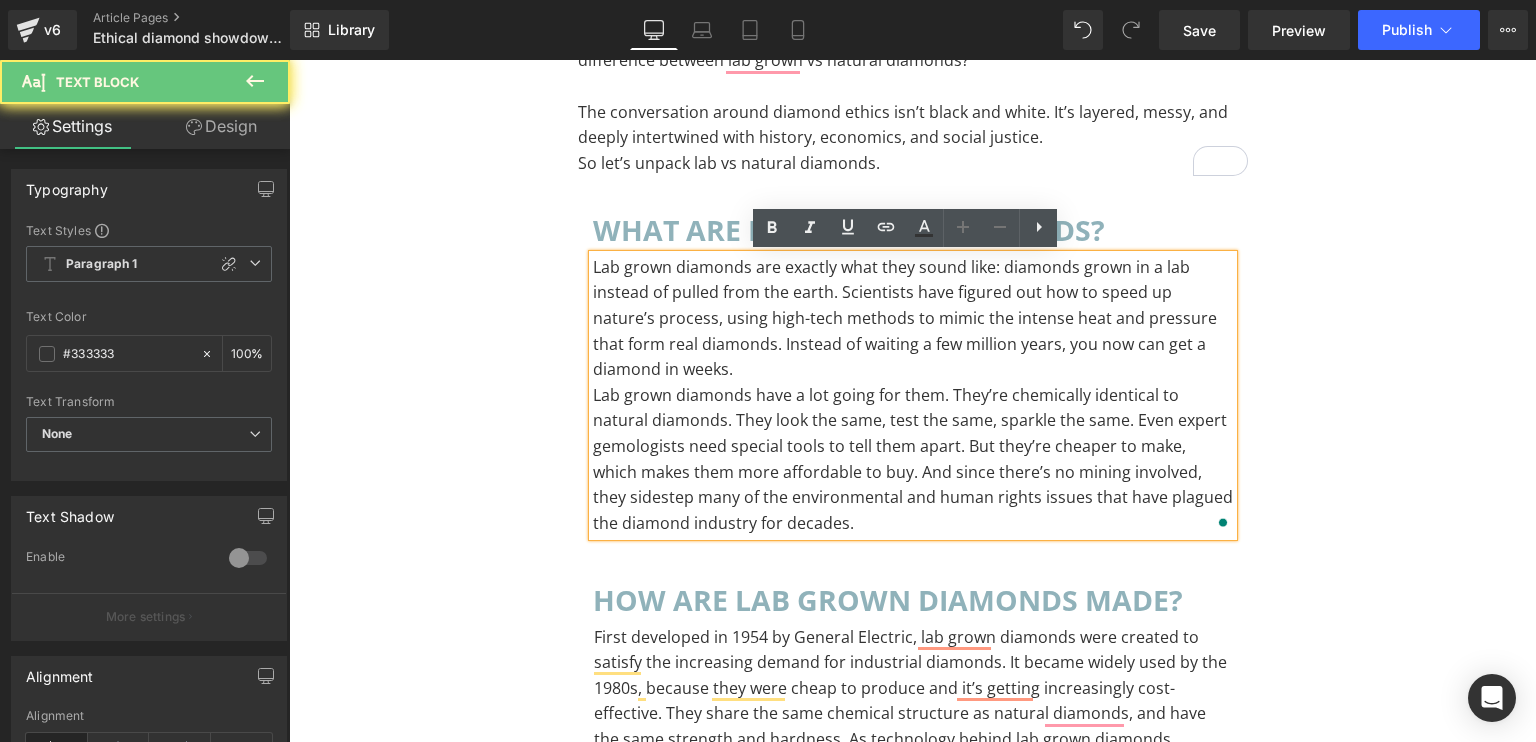 click on "Lab grown diamonds are exactly what they sound like: diamonds grown in a lab instead of pulled from the earth. Scientists have figured out how to speed up nature’s process, using high-tech methods to mimic the intense heat and pressure that form real diamonds. Instead of waiting a few million years, you now can get a diamond in weeks." at bounding box center [913, 319] 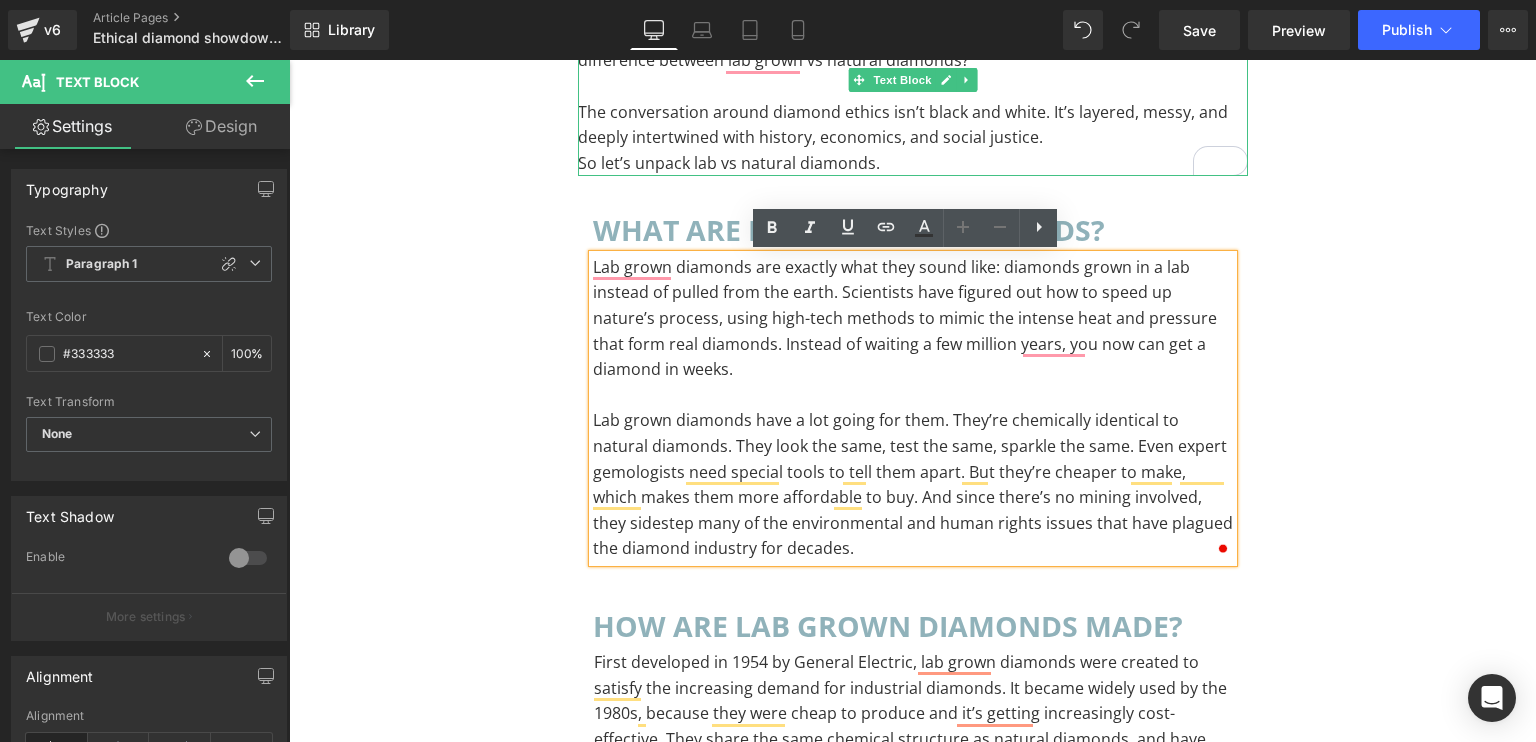 click on "So let’s unpack lab vs natural diamonds." at bounding box center (913, 164) 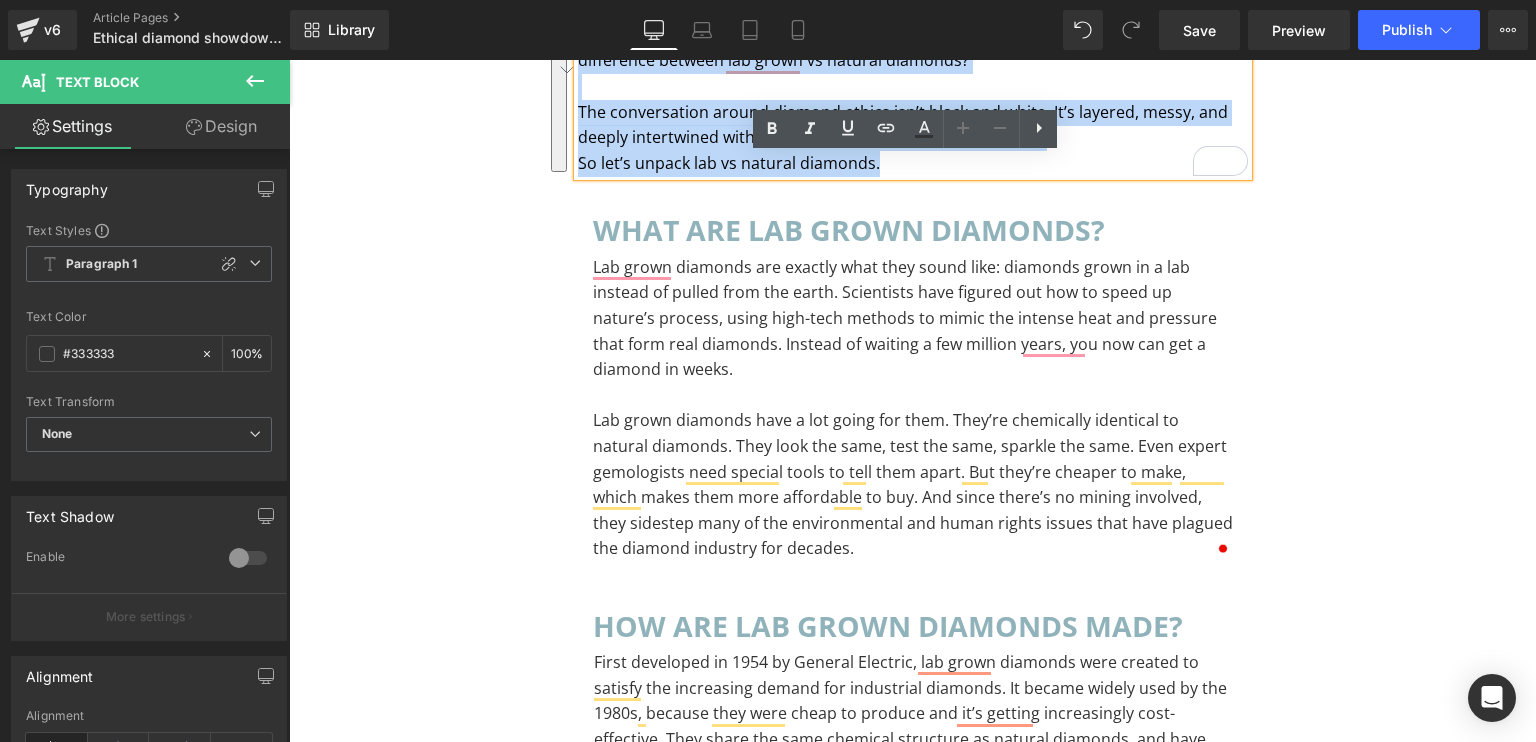 paste 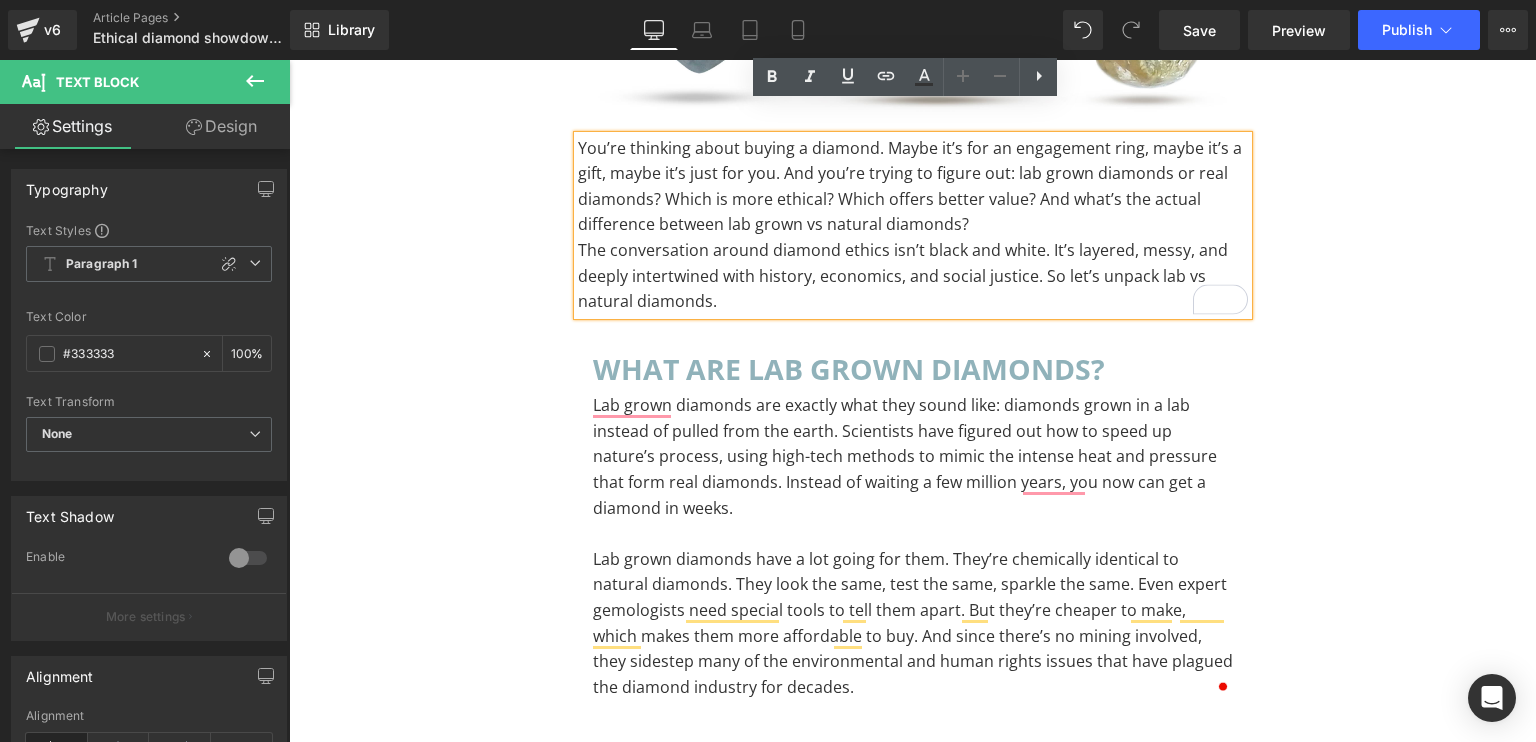 scroll, scrollTop: 604, scrollLeft: 0, axis: vertical 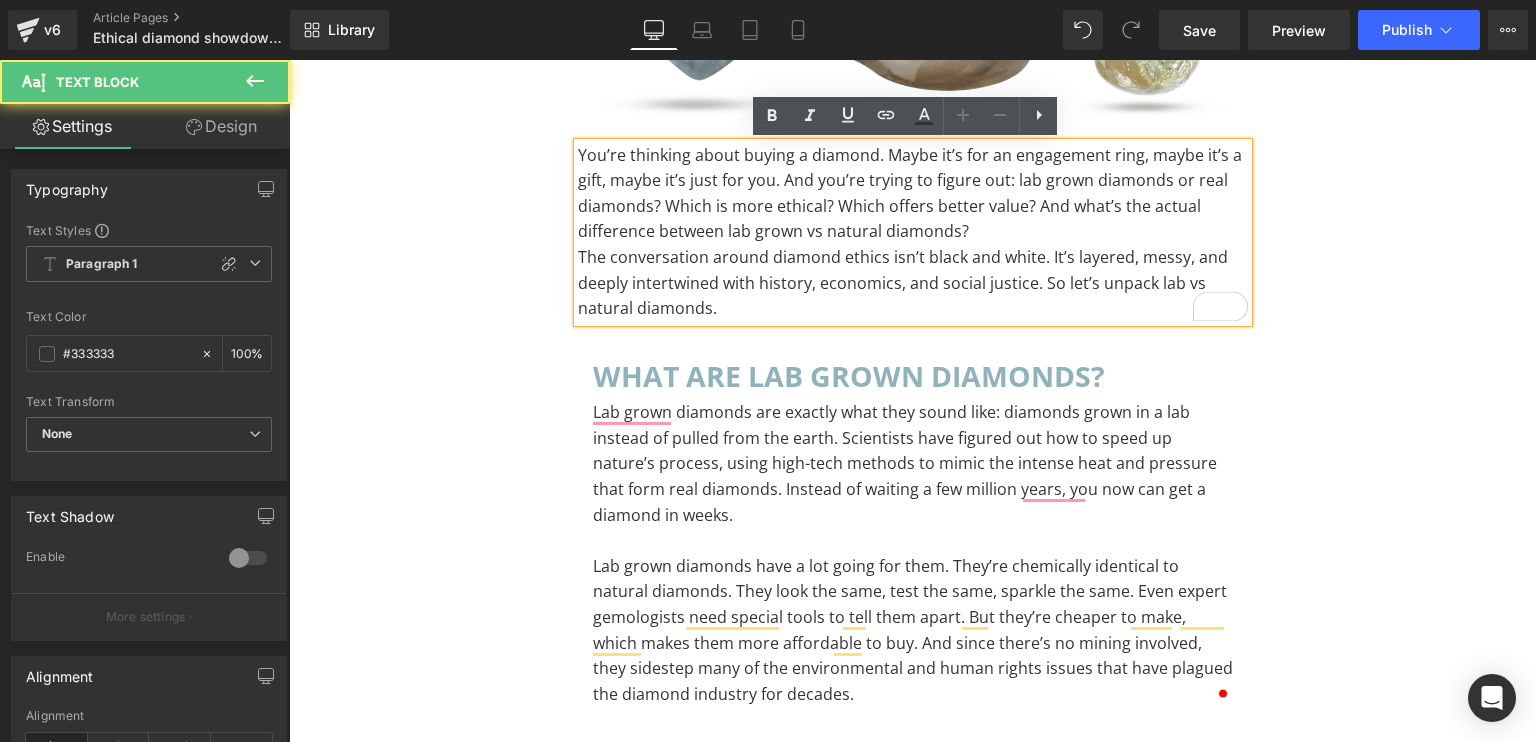 click on "You’re thinking about buying a diamond. Maybe it’s for an engagement ring, maybe it’s a gift, maybe it’s just for you. And you’re trying to figure out: lab grown diamonds or real diamonds? Which is more ethical? Which offers better value? And what’s the actual difference between lab grown vs natural diamonds?" at bounding box center [913, 194] 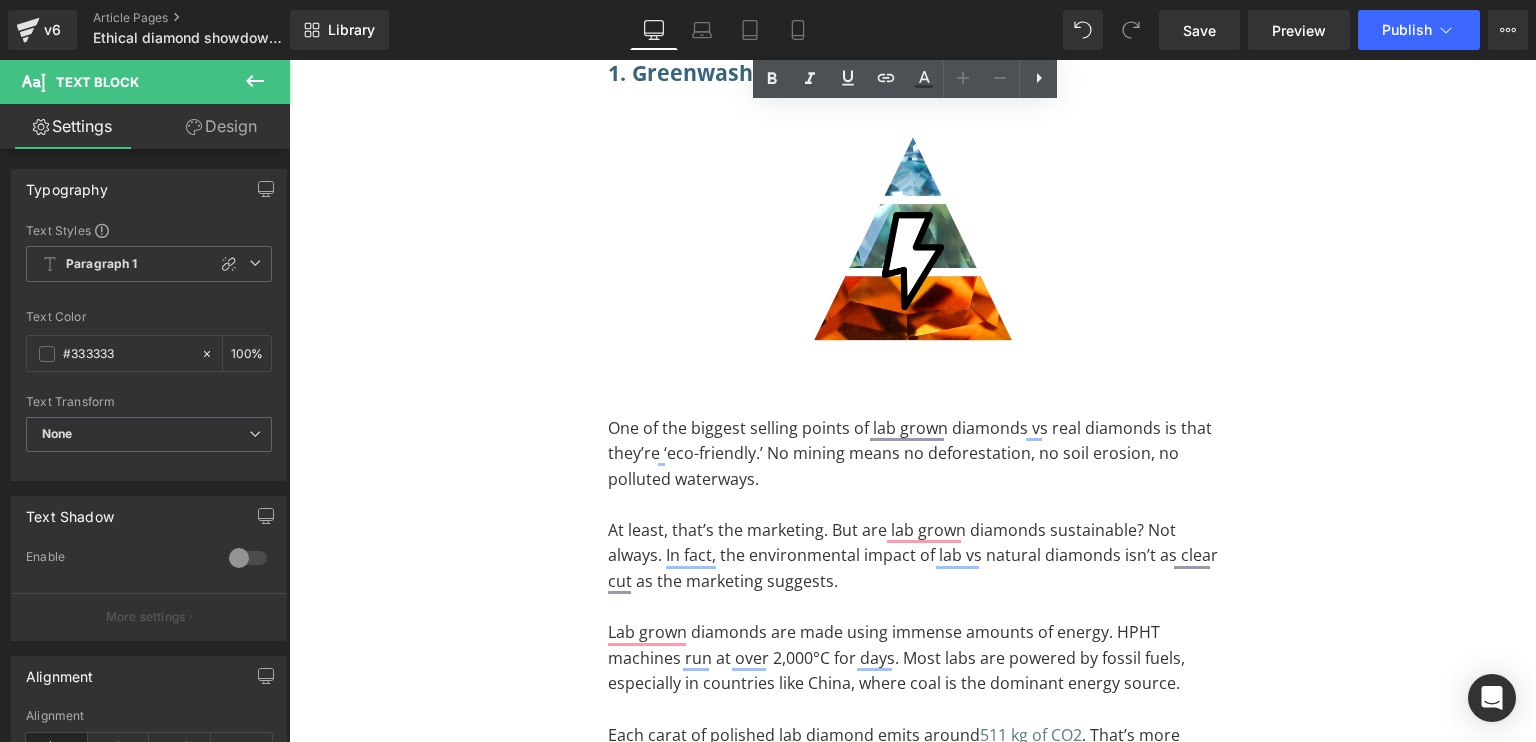 scroll, scrollTop: 4651, scrollLeft: 0, axis: vertical 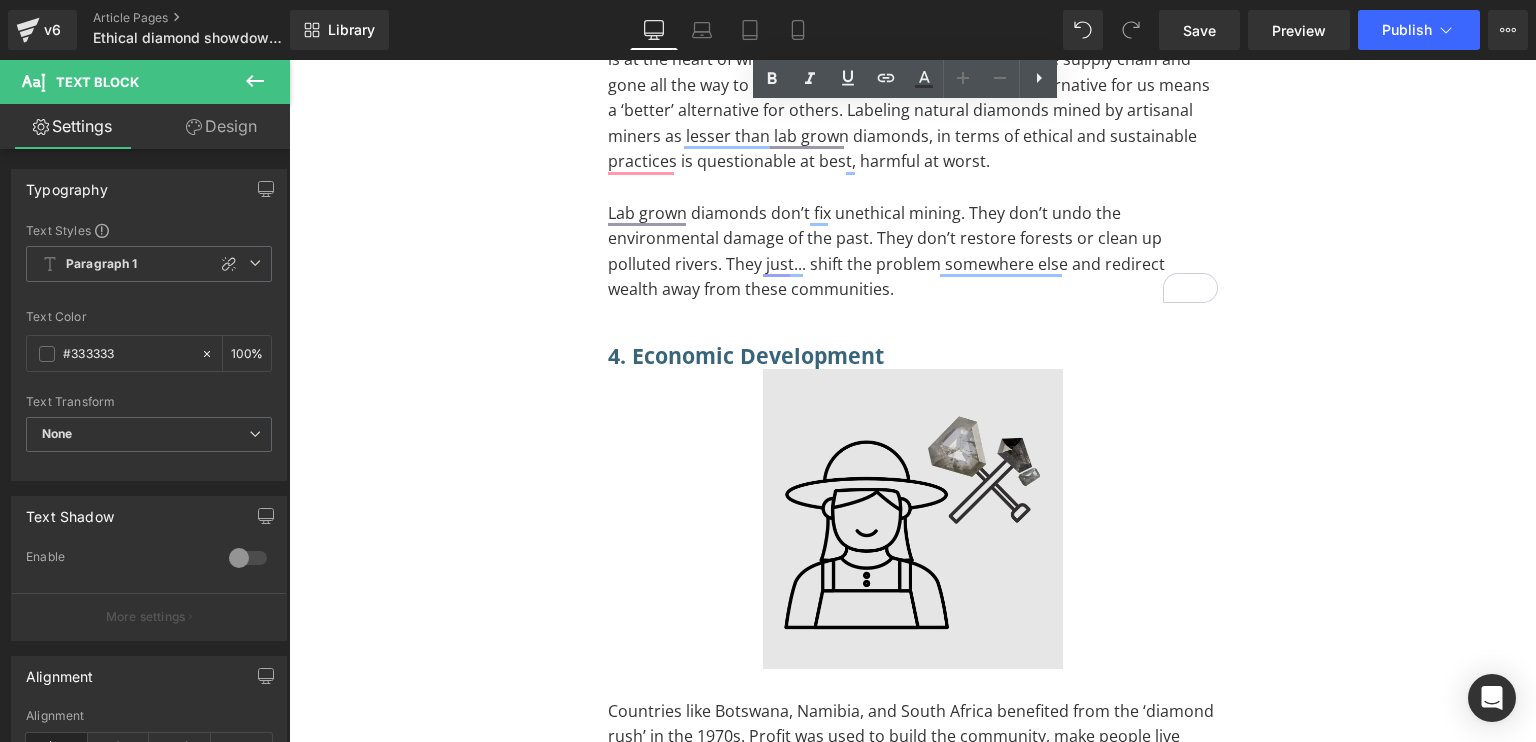 click at bounding box center (913, 519) 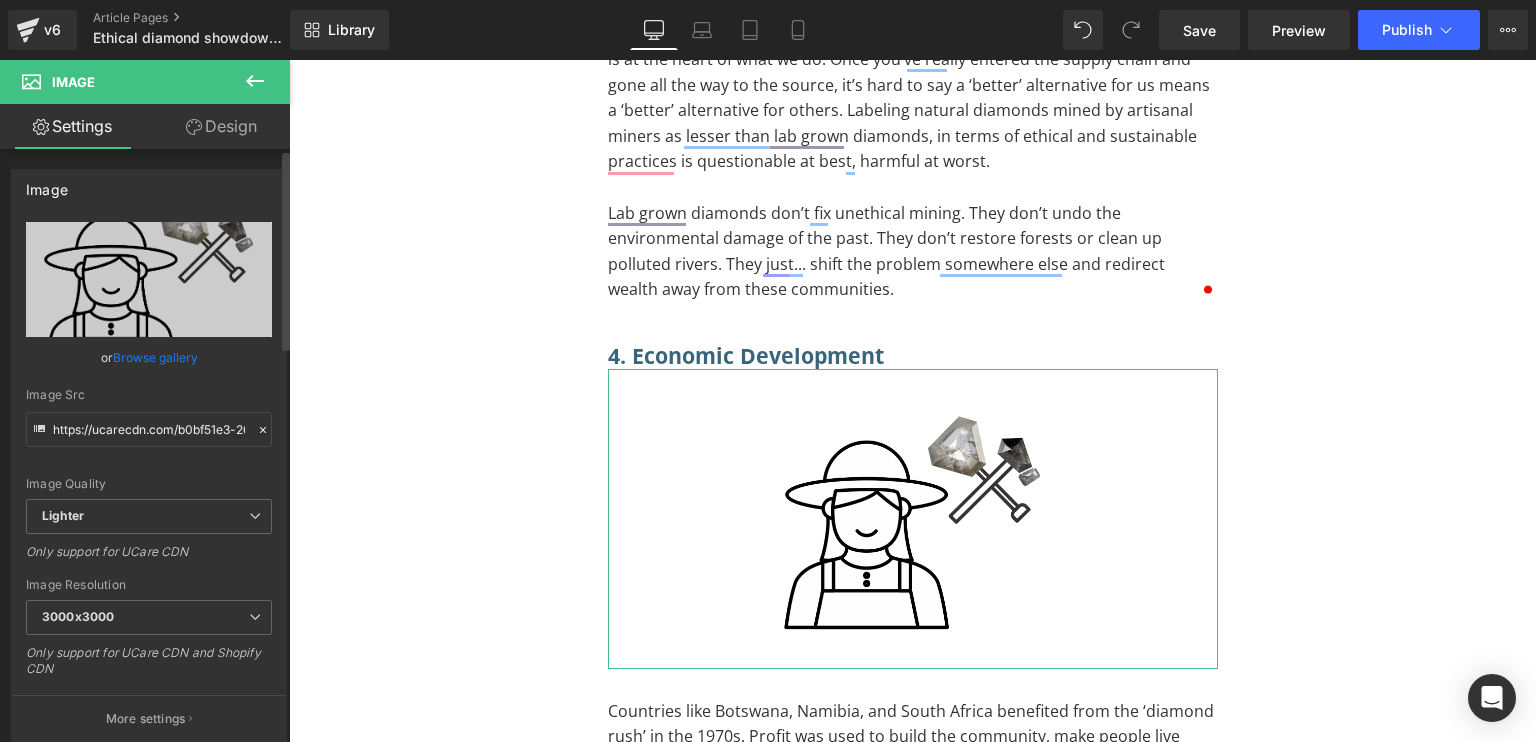 click on "Browse gallery" at bounding box center (155, 357) 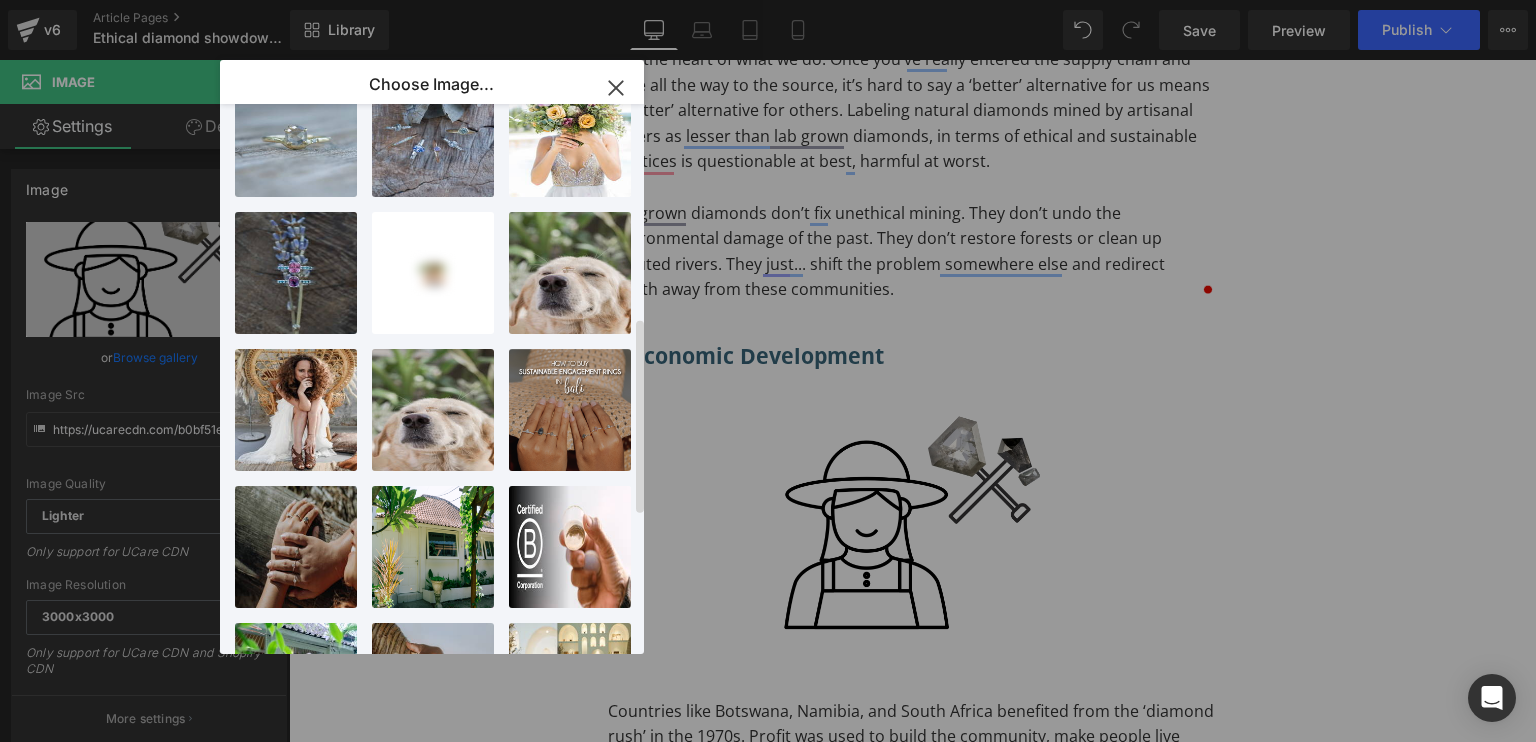 scroll, scrollTop: 987, scrollLeft: 0, axis: vertical 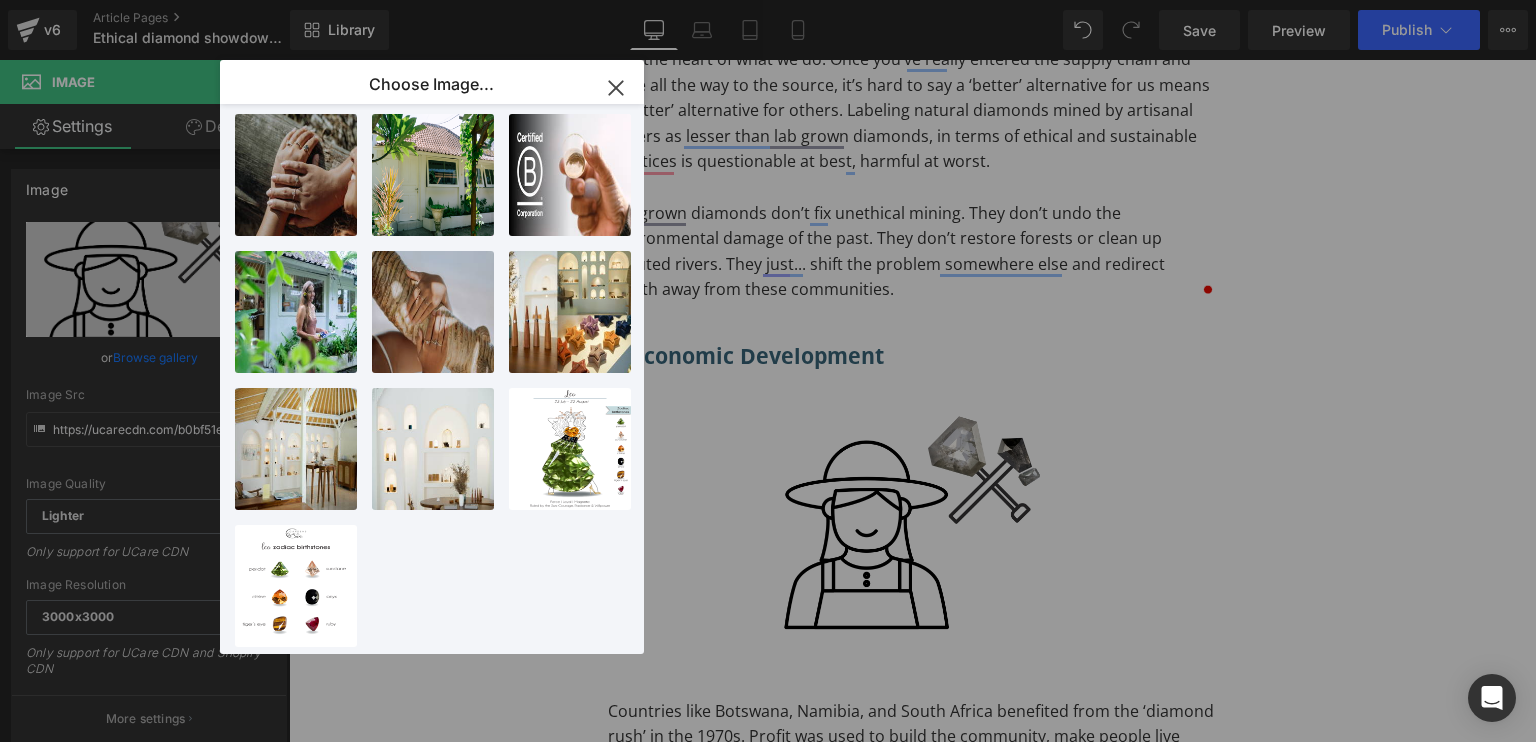click 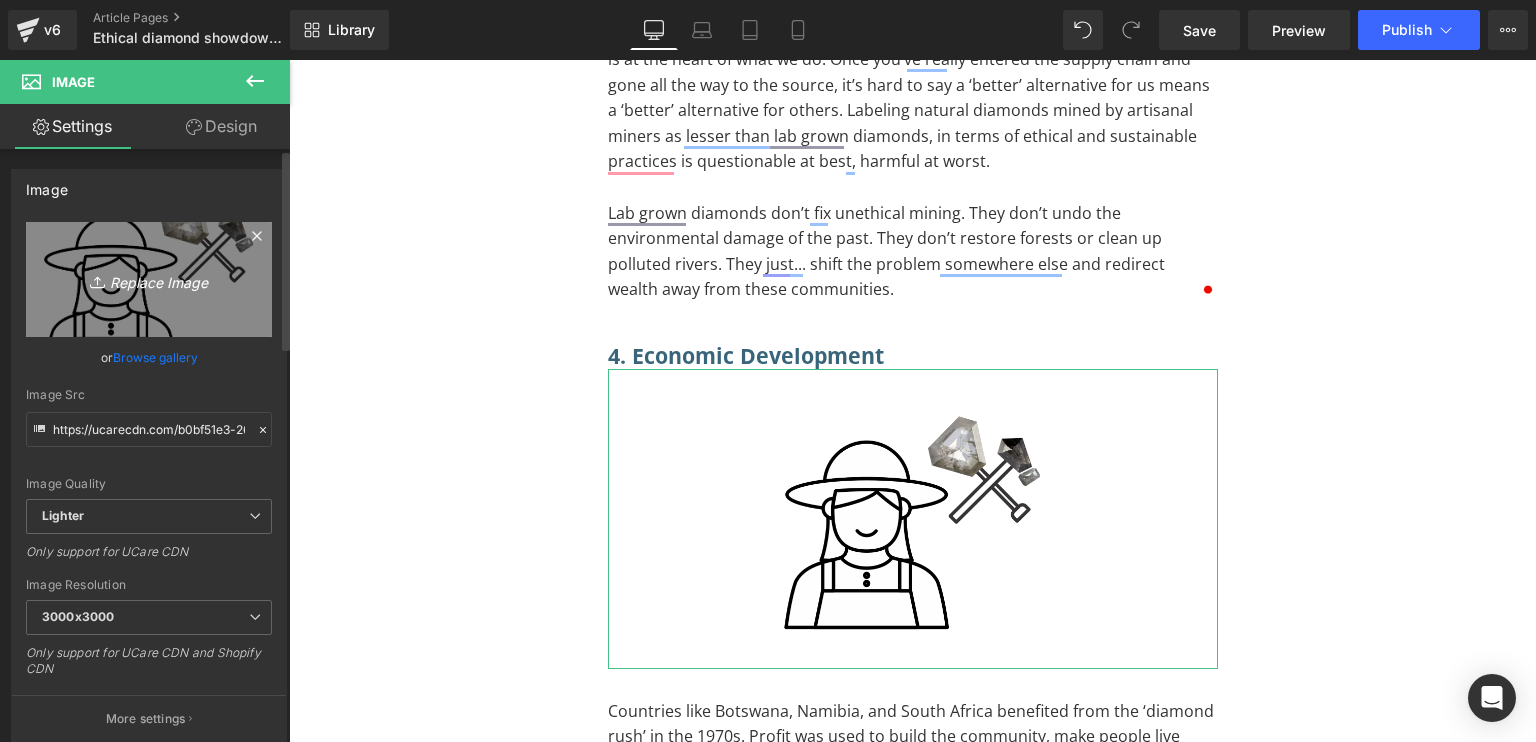 click on "Replace Image" at bounding box center (149, 279) 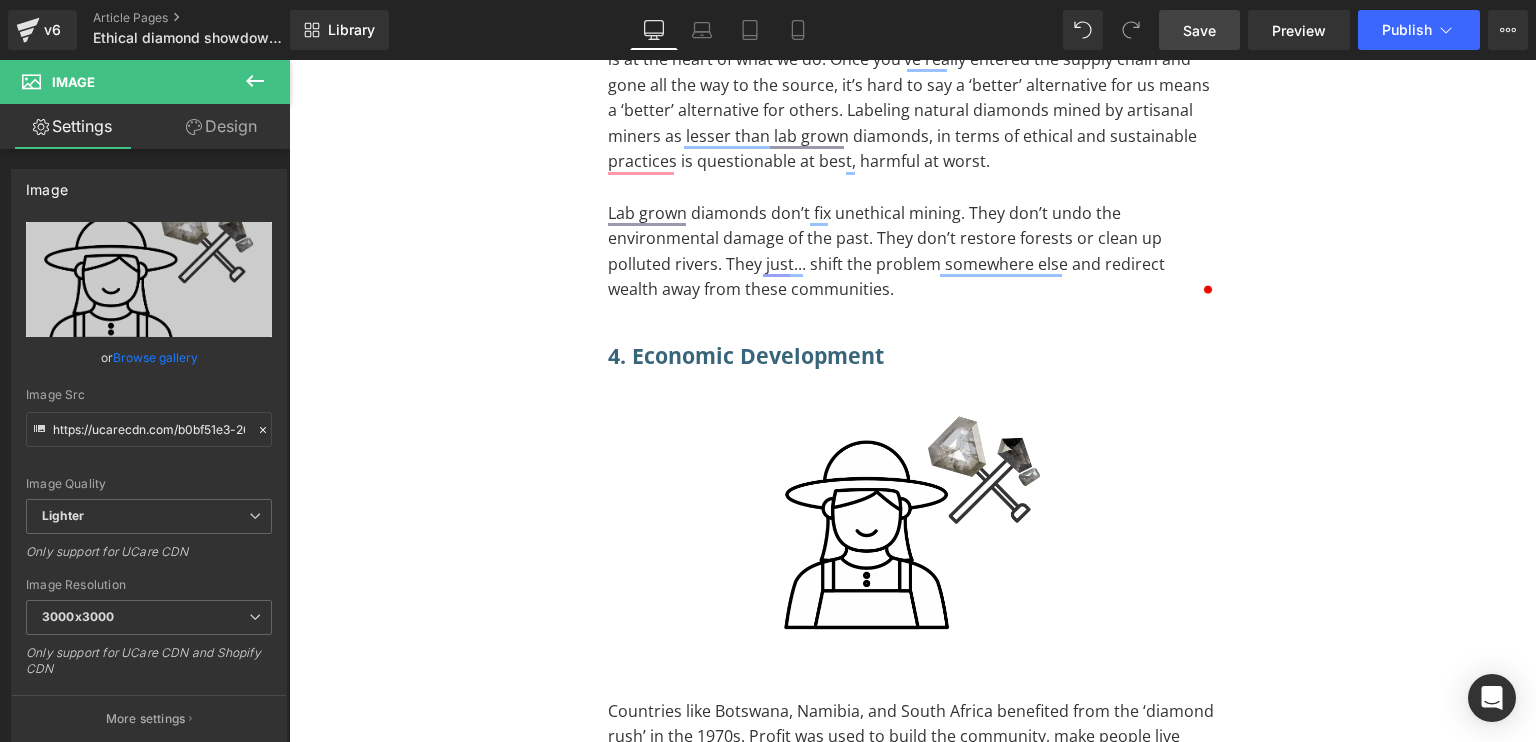 click on "Save" at bounding box center (1199, 30) 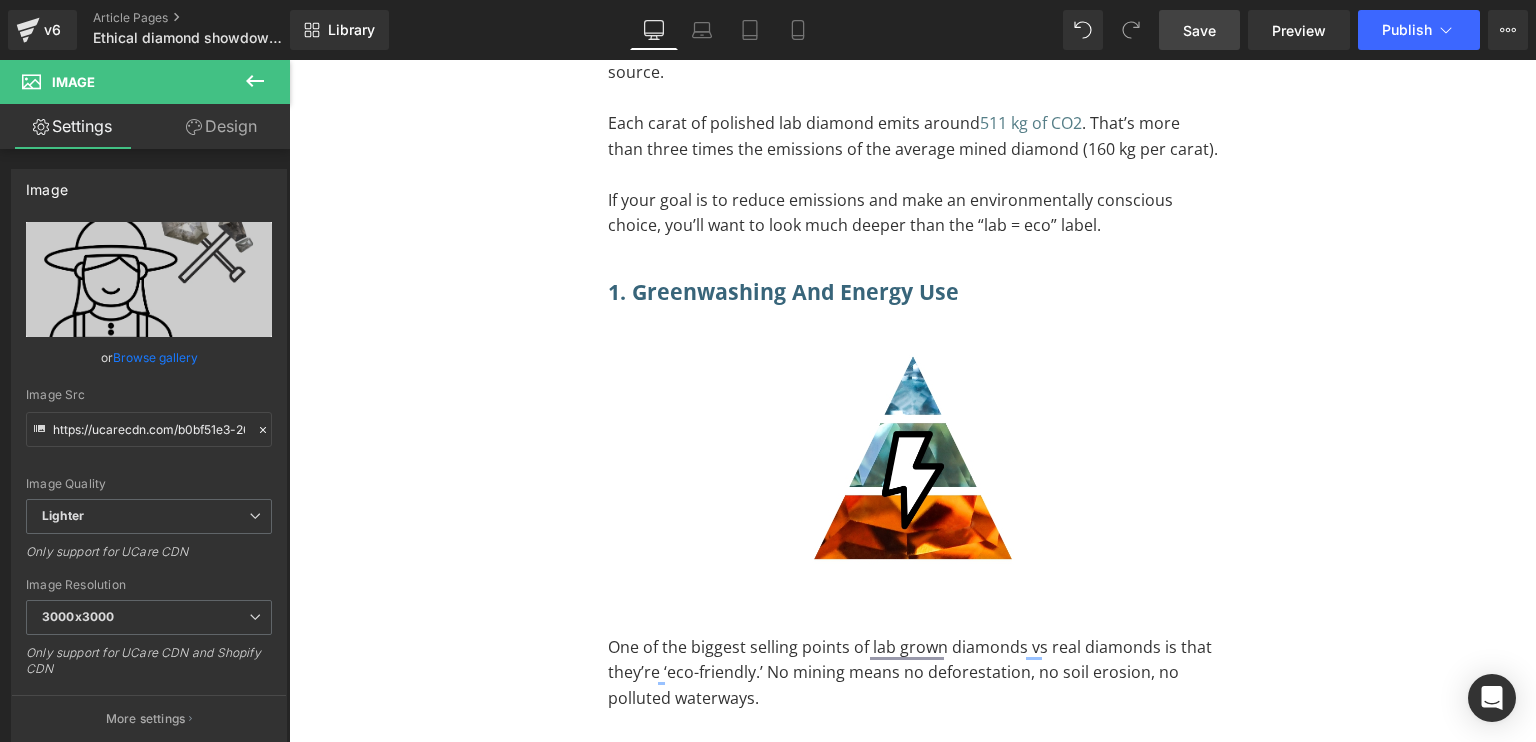 scroll, scrollTop: 4446, scrollLeft: 0, axis: vertical 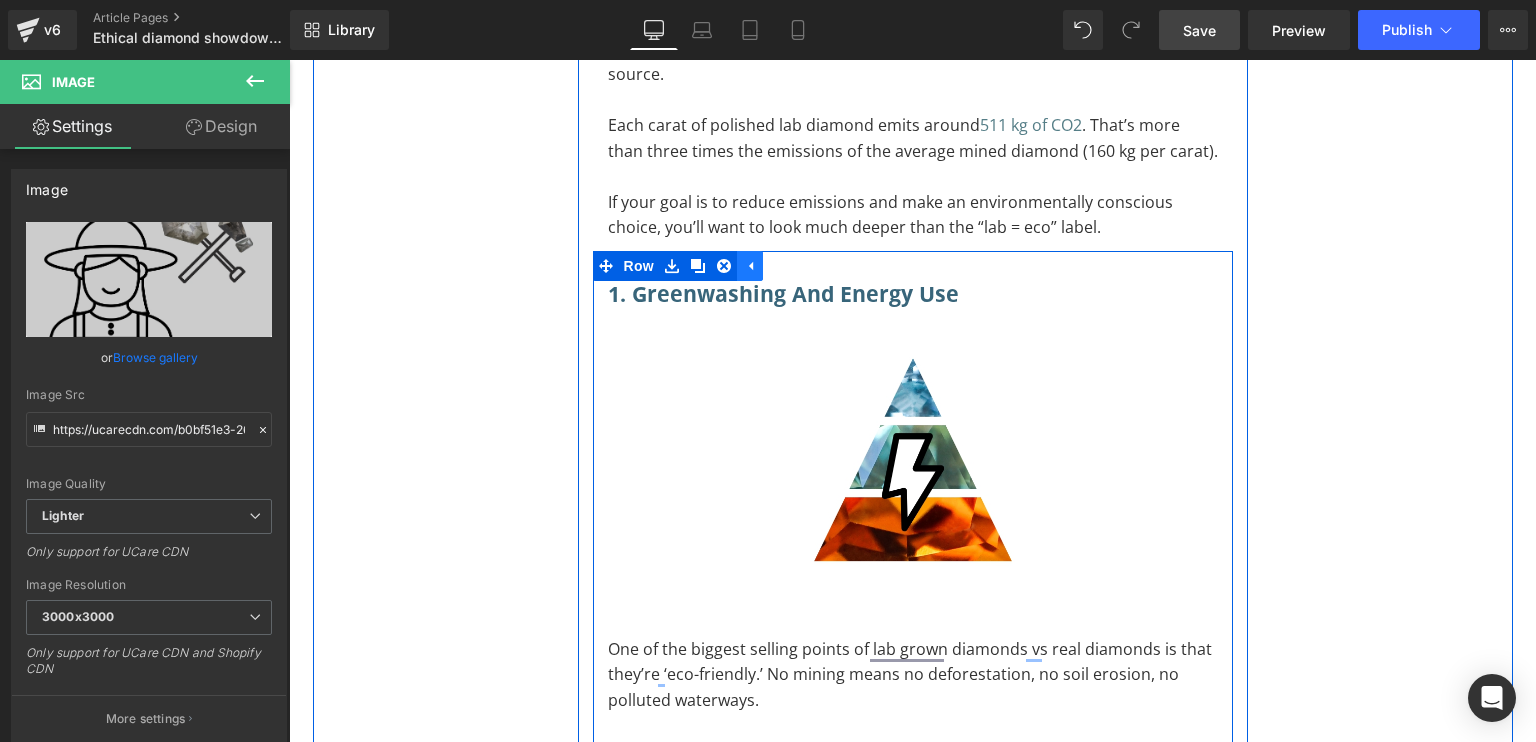 click 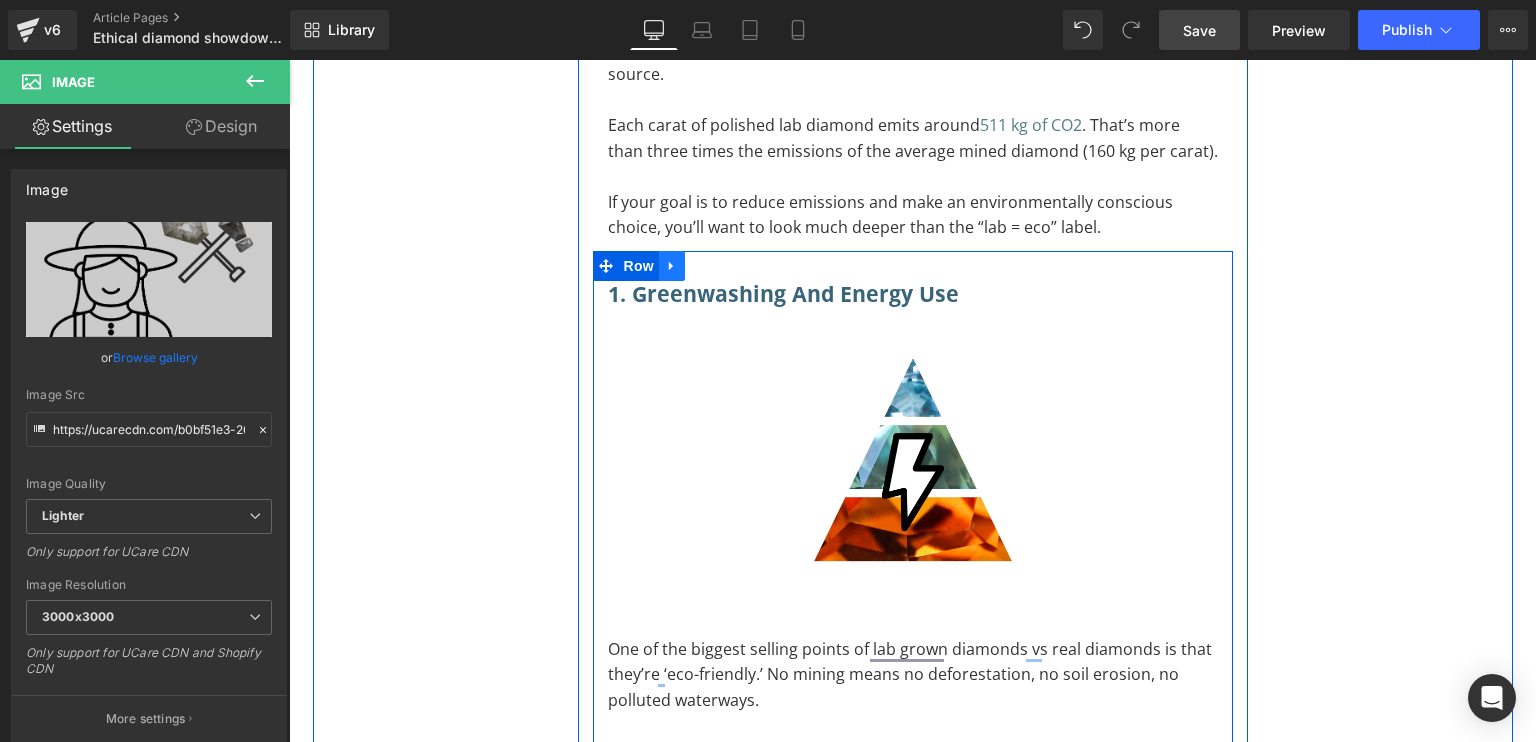 click 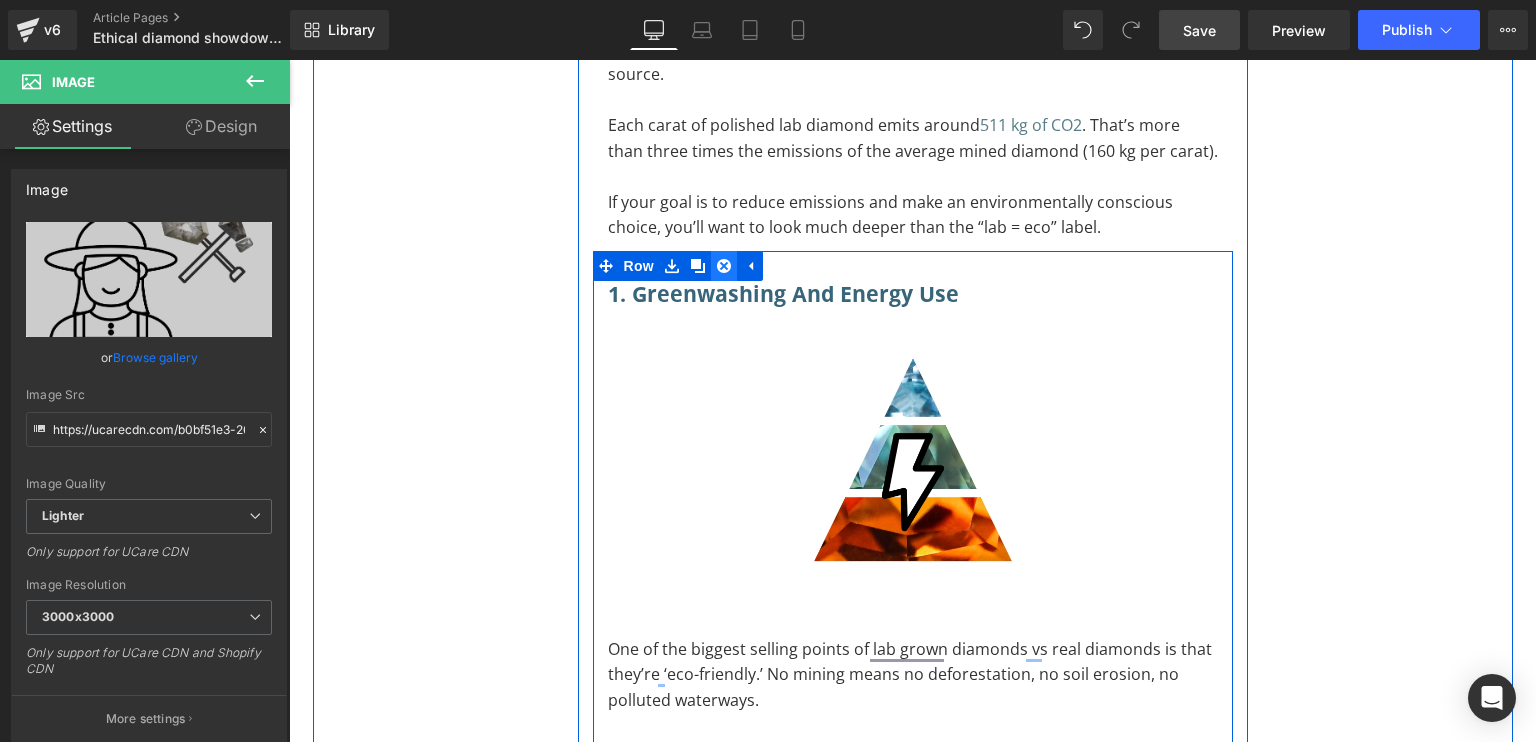 click 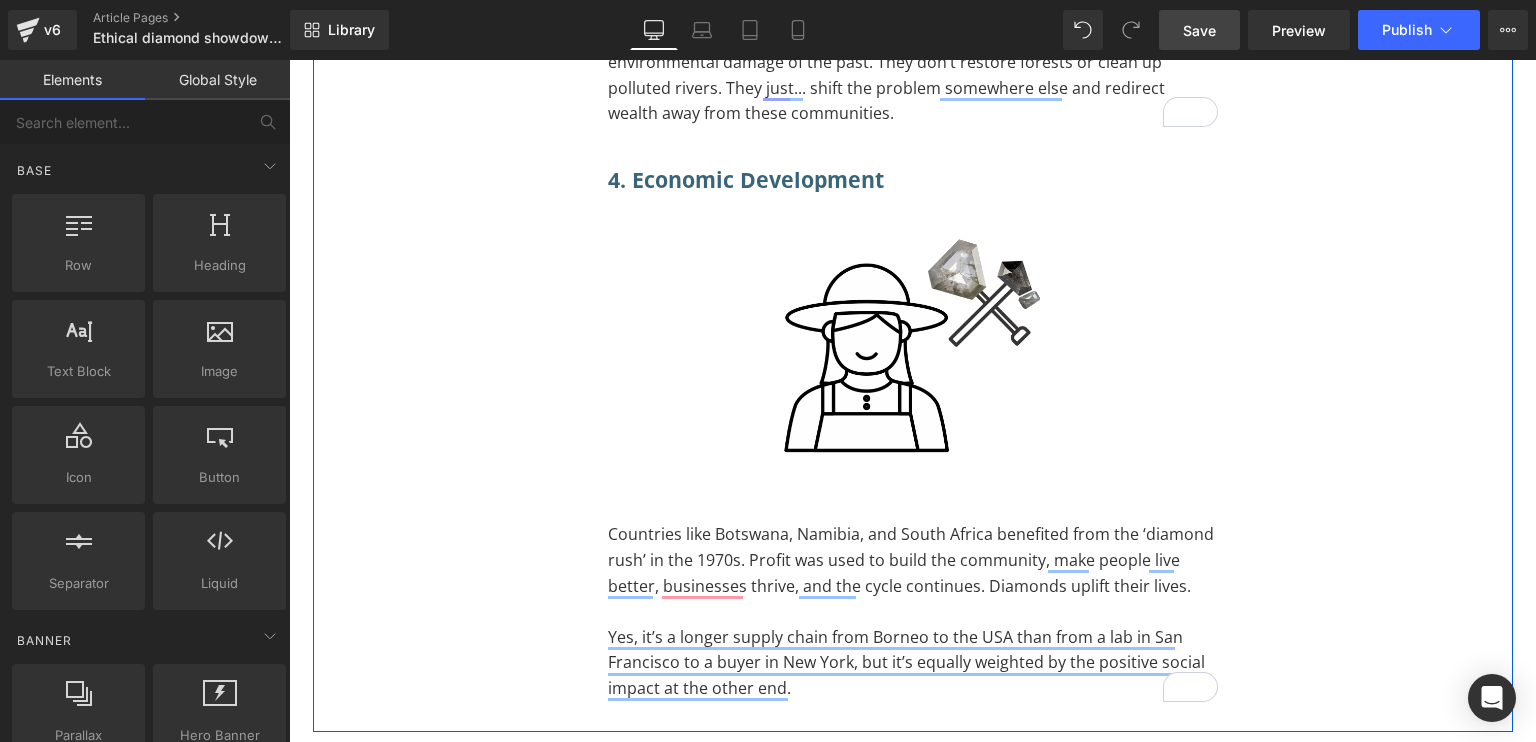 scroll, scrollTop: 6376, scrollLeft: 0, axis: vertical 